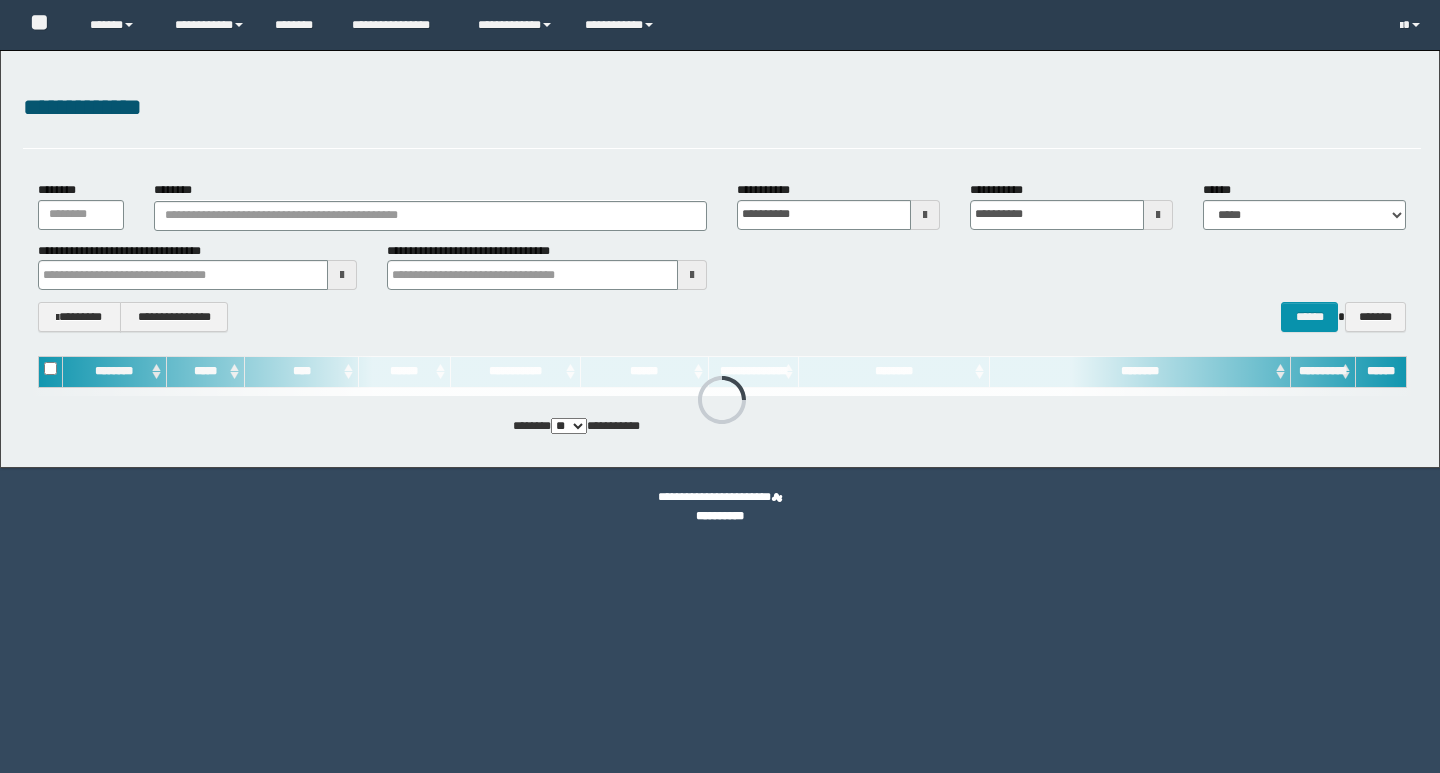scroll, scrollTop: 0, scrollLeft: 0, axis: both 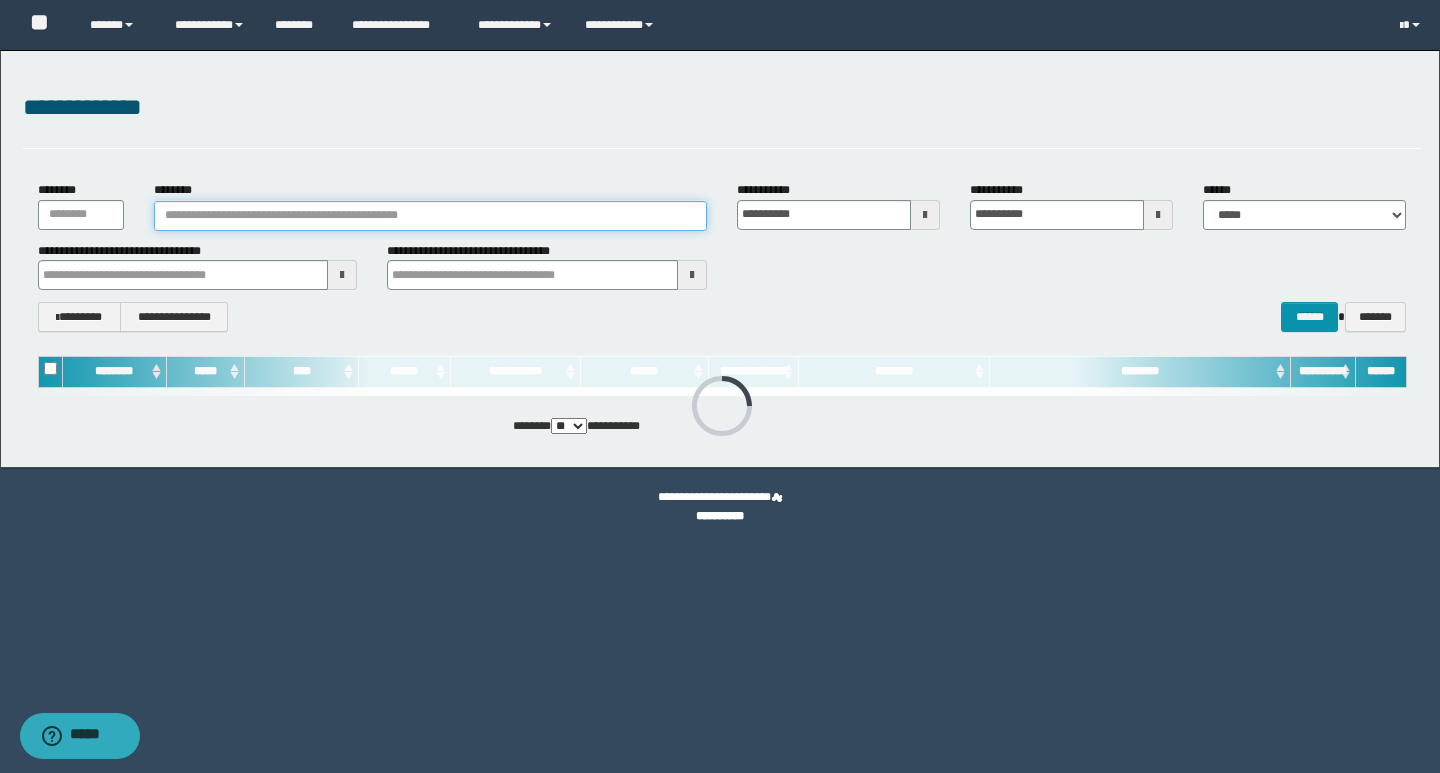 click on "********" at bounding box center [430, 216] 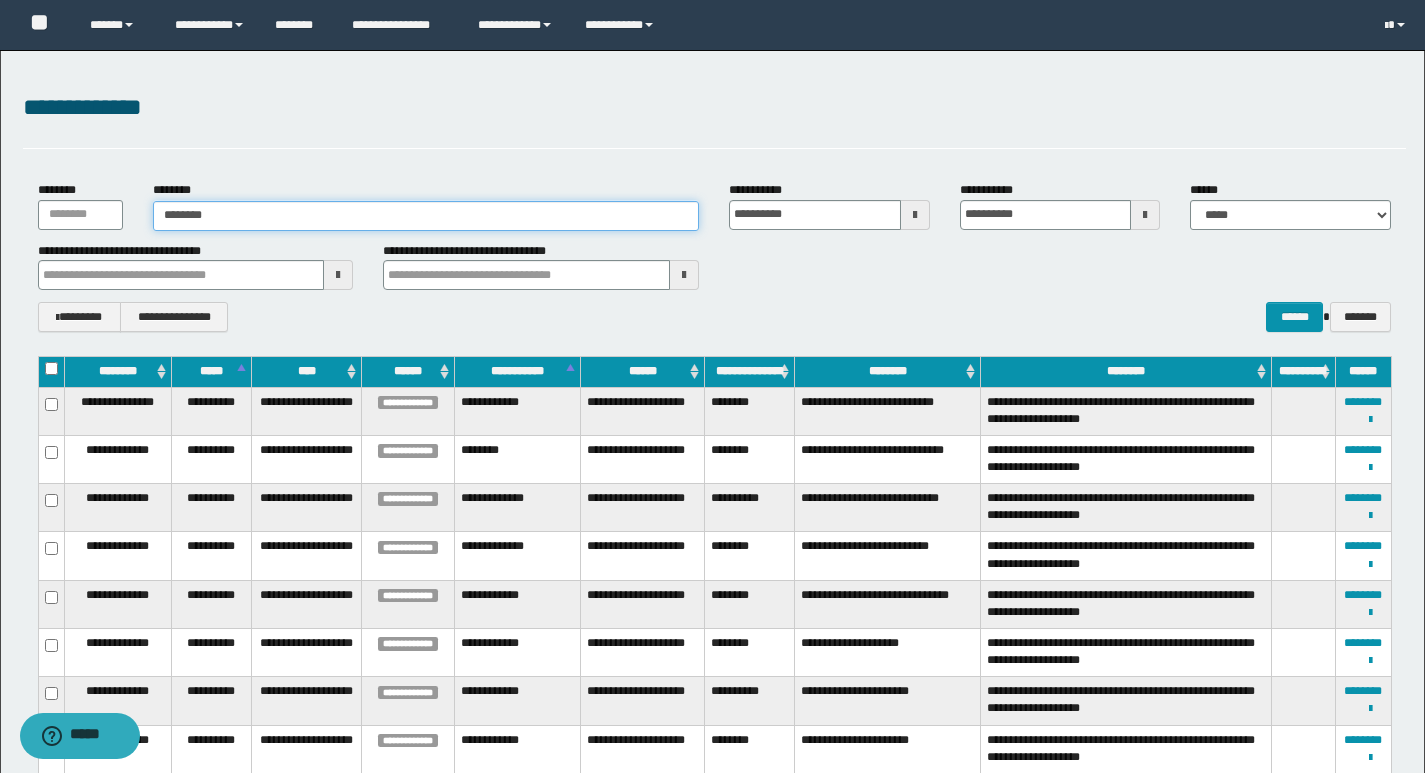 type on "********" 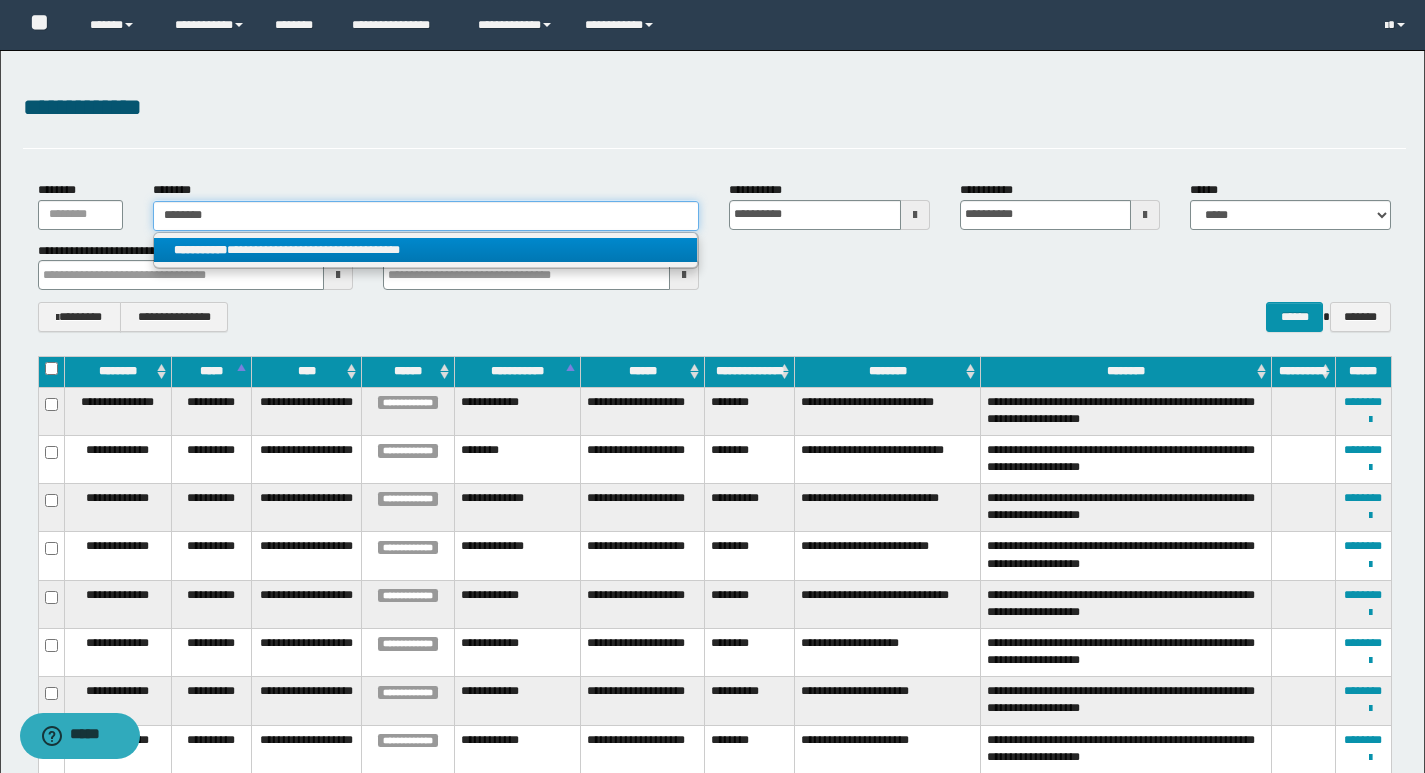type on "********" 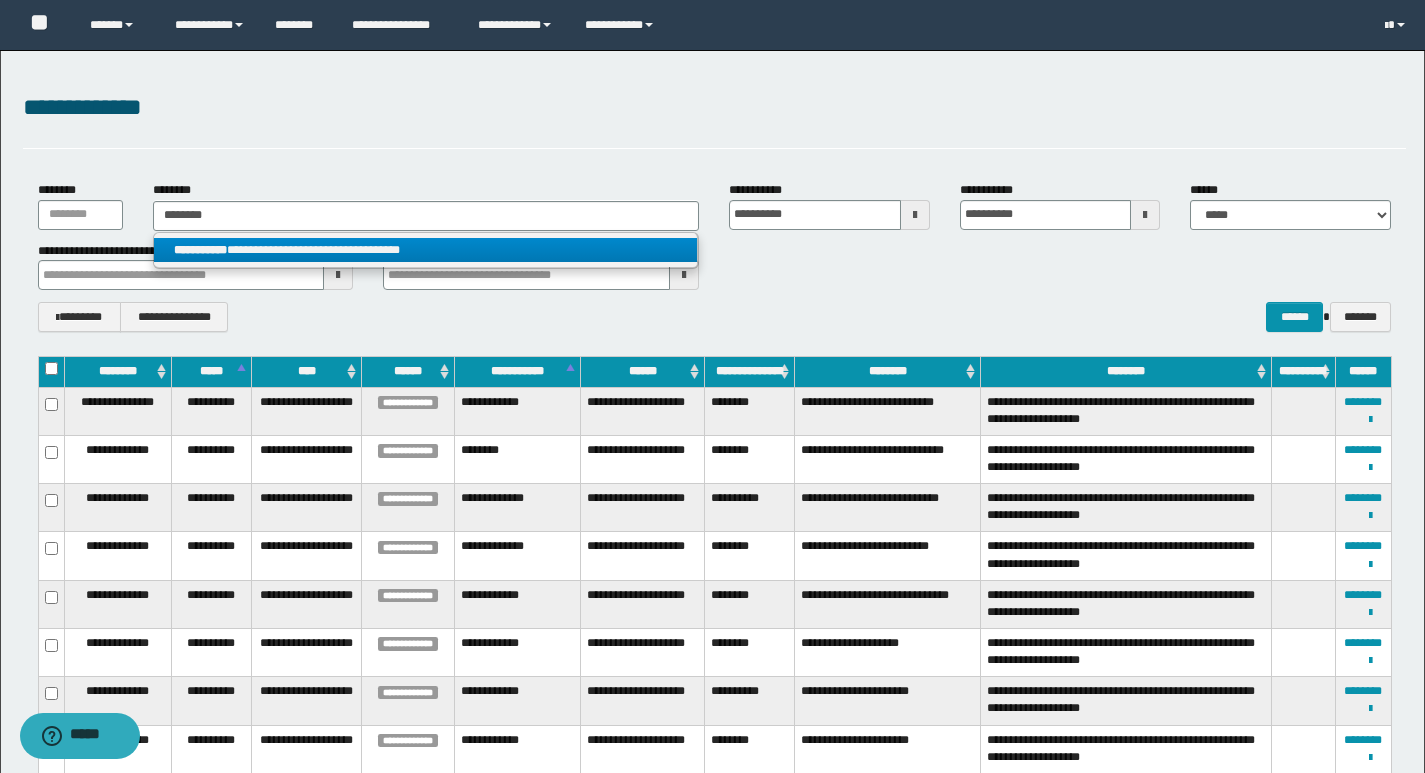 click on "**********" at bounding box center (425, 250) 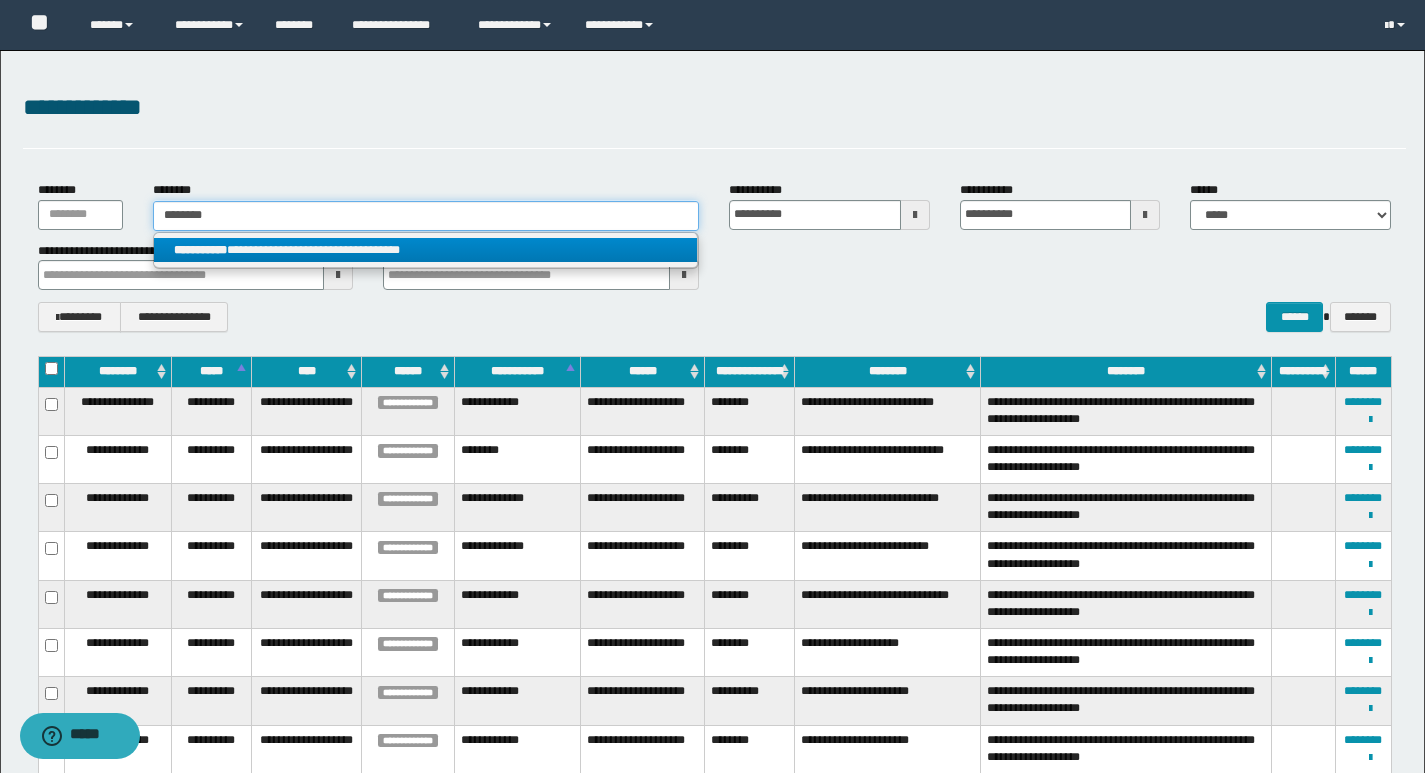 type 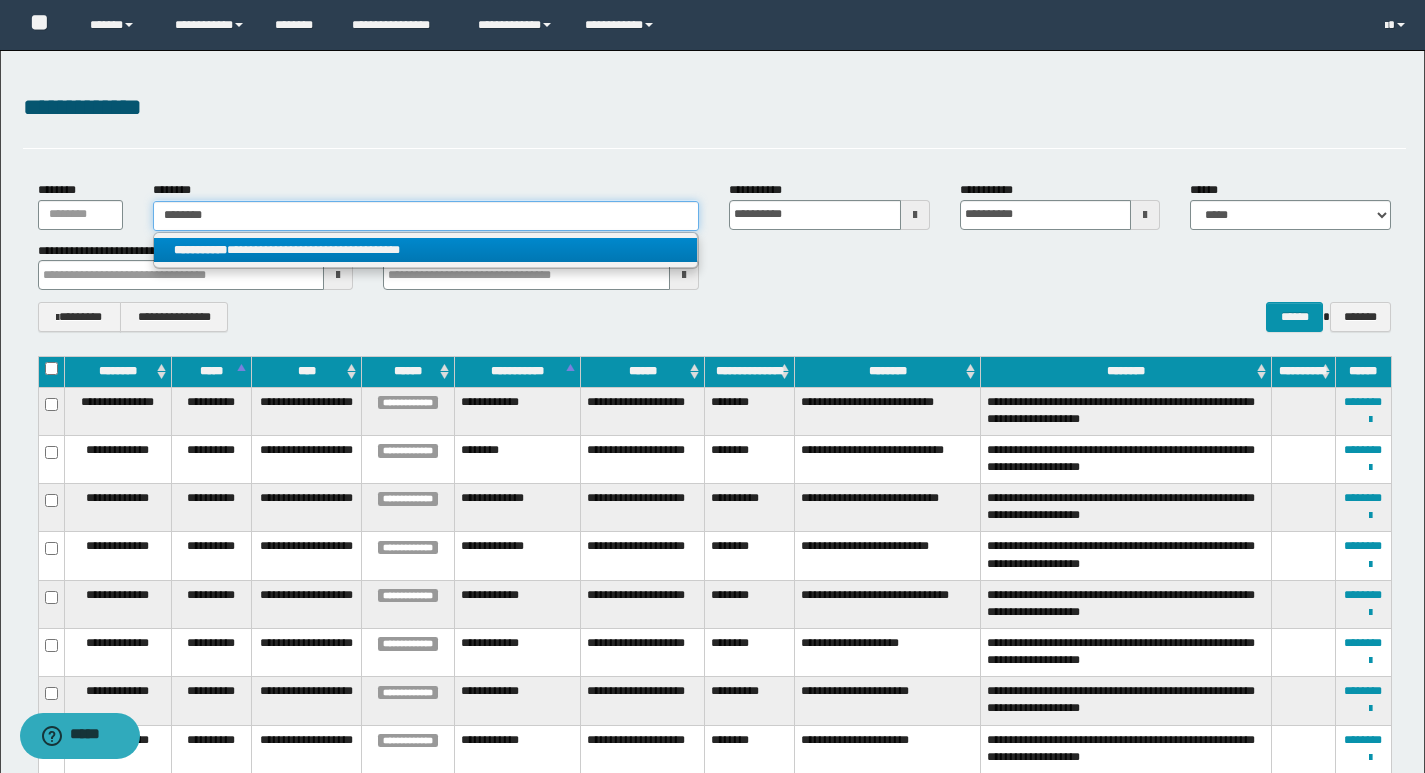 type on "**********" 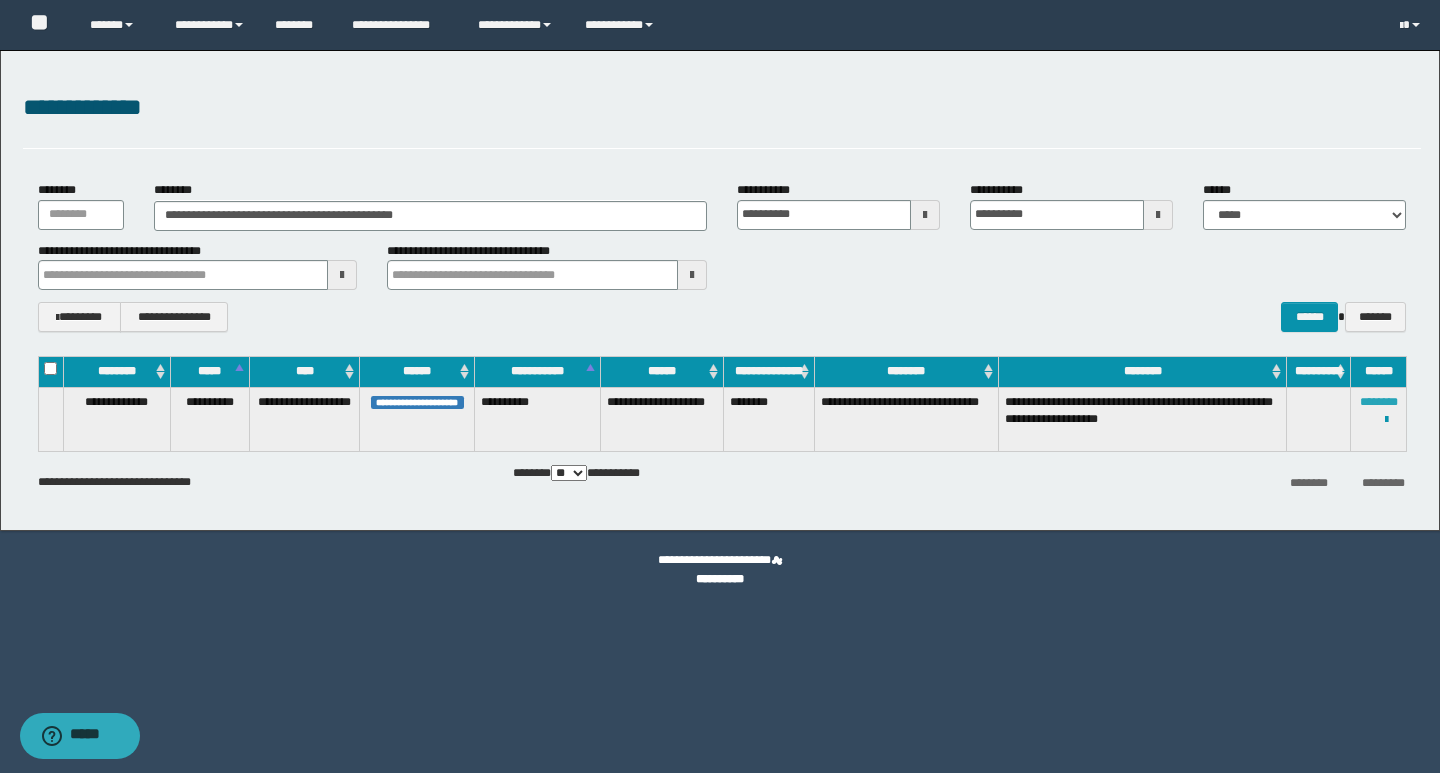 click on "********" at bounding box center (1379, 402) 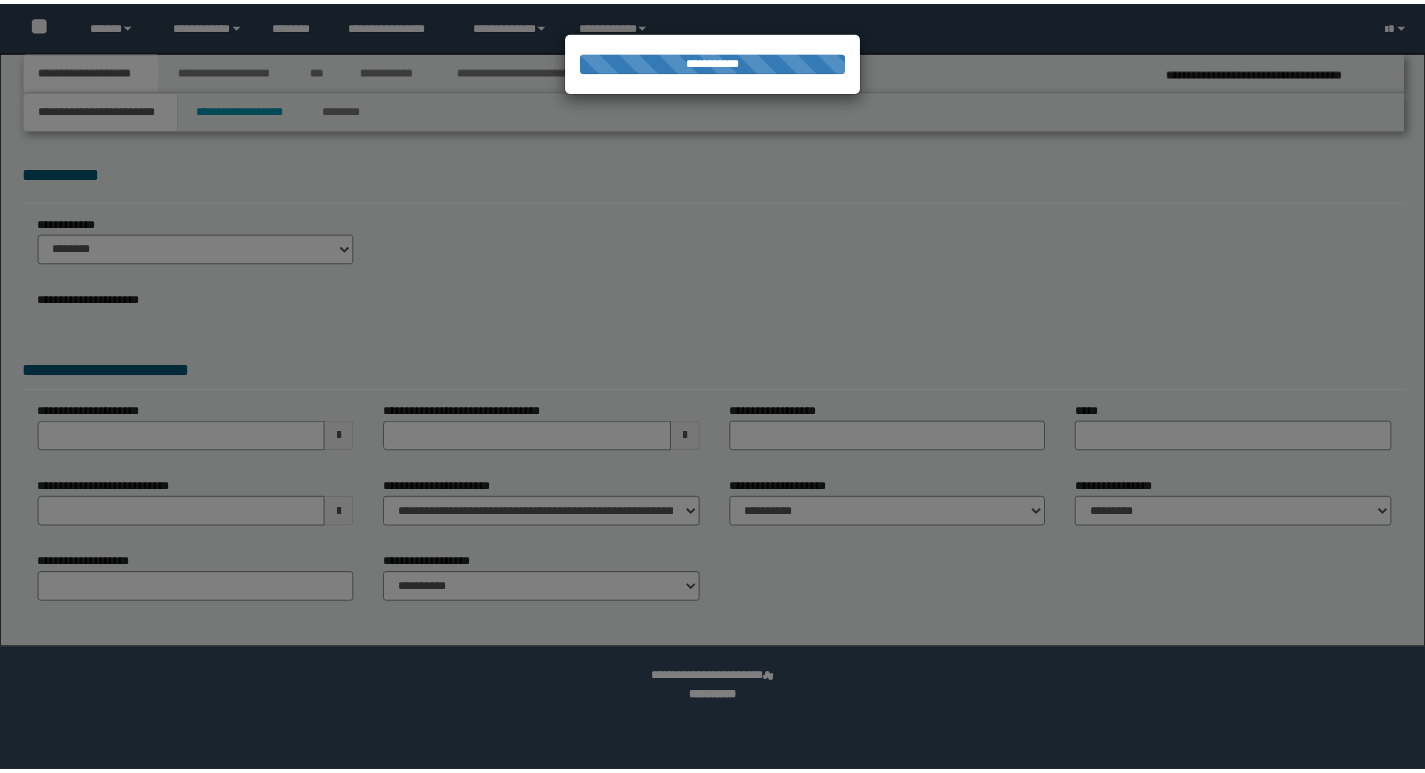 scroll, scrollTop: 0, scrollLeft: 0, axis: both 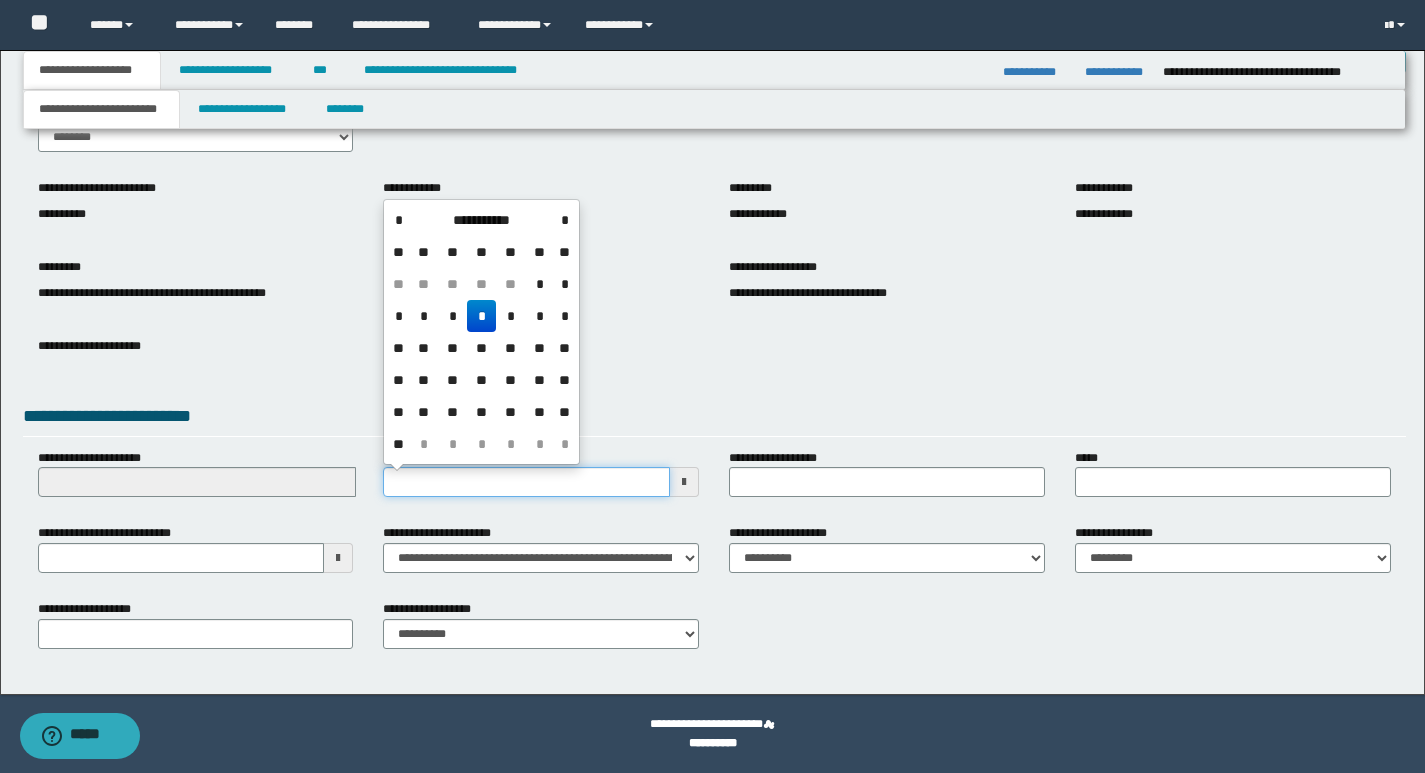 click on "**********" at bounding box center (526, 482) 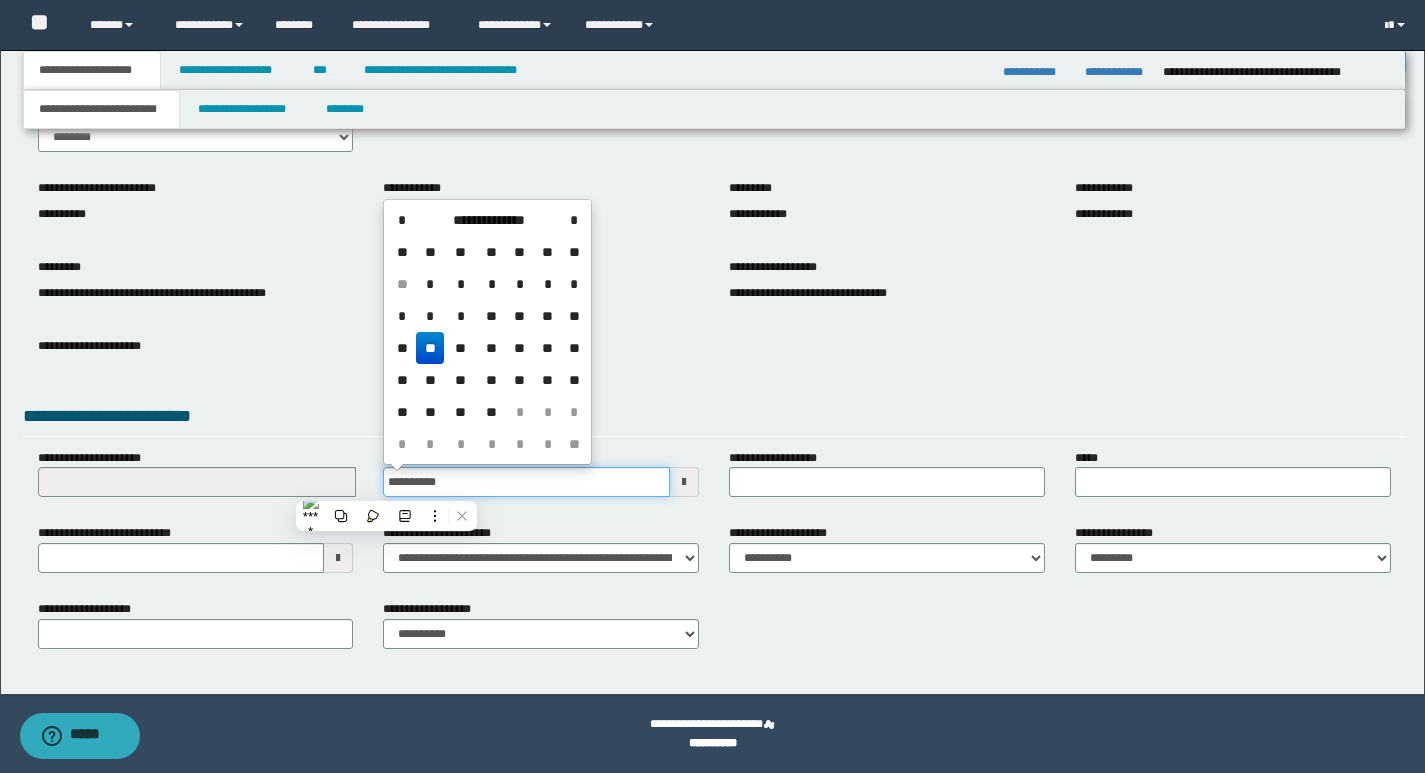 type on "**********" 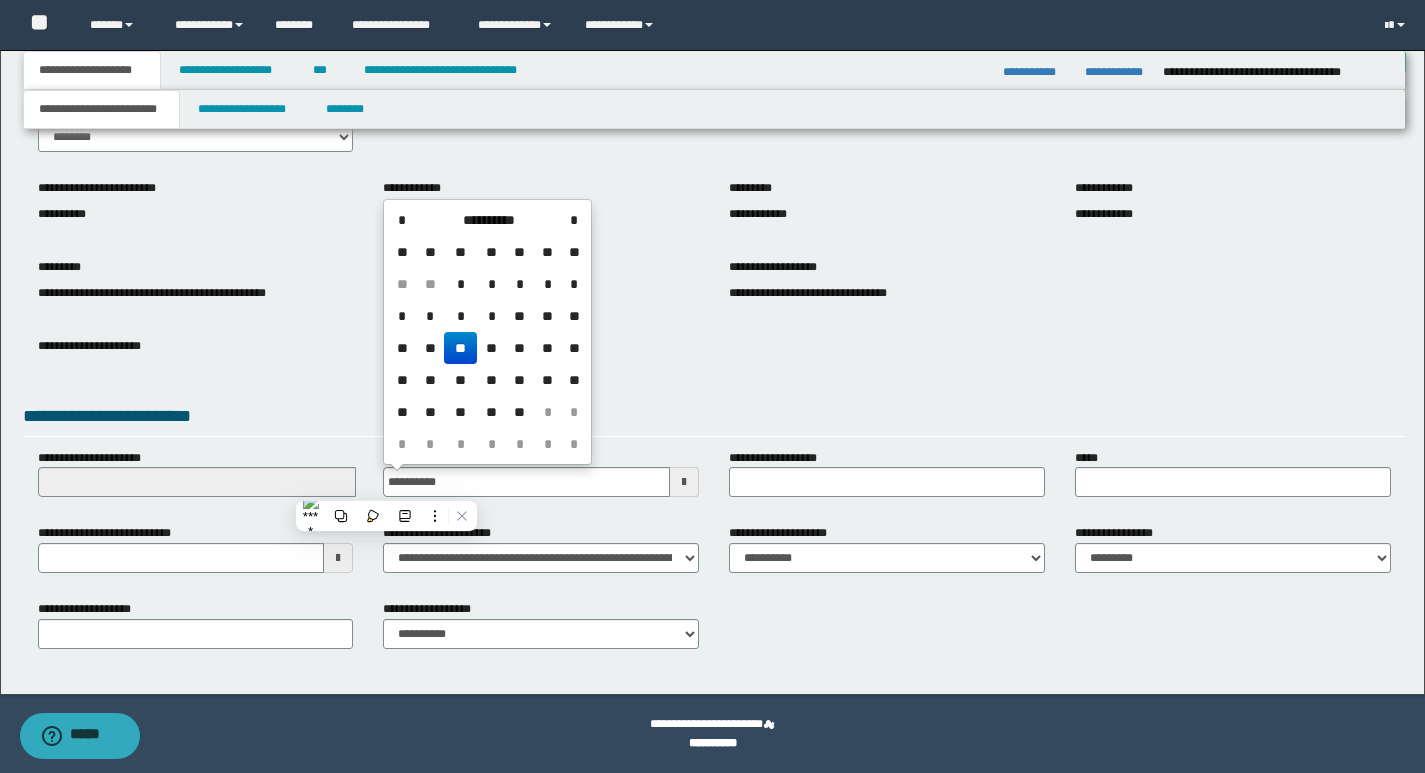 click on "**" at bounding box center (460, 348) 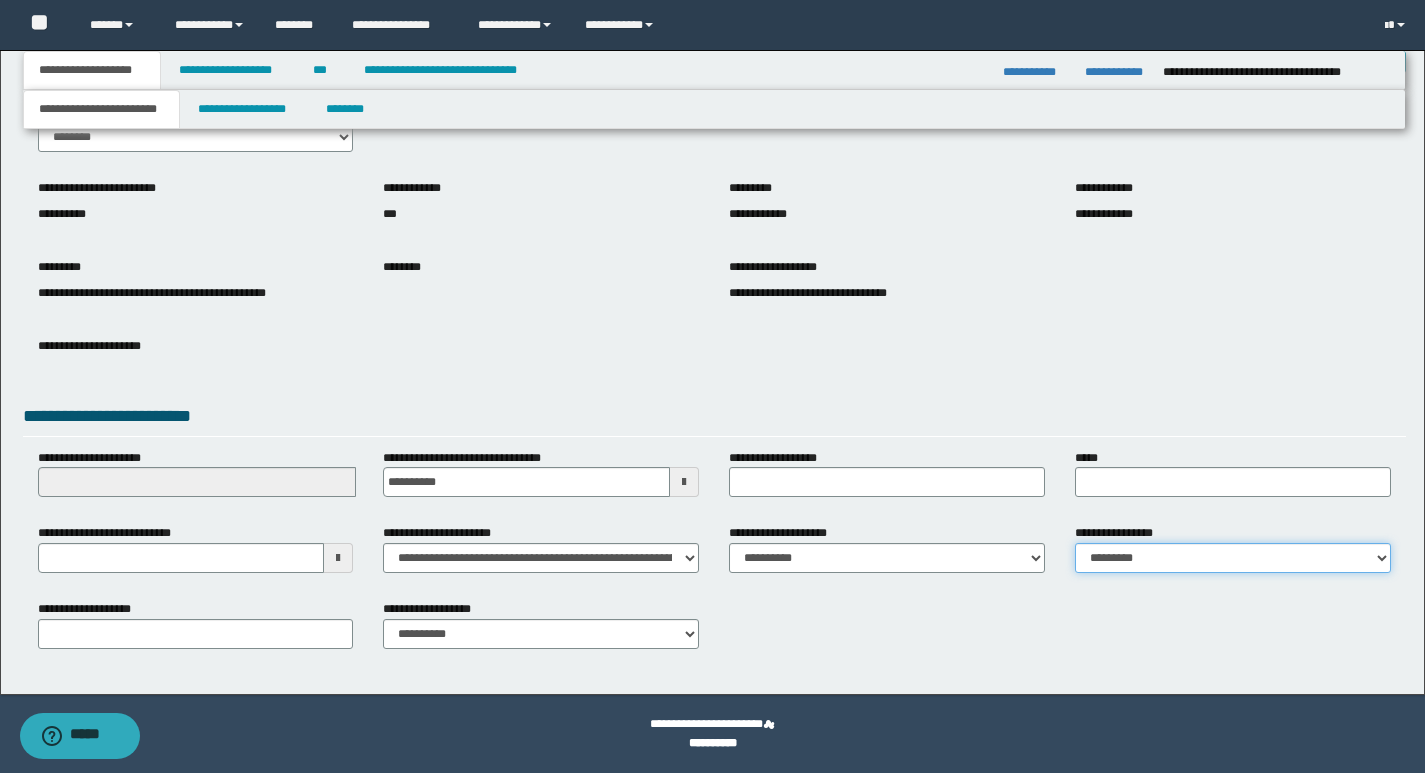click on "**********" at bounding box center [1233, 558] 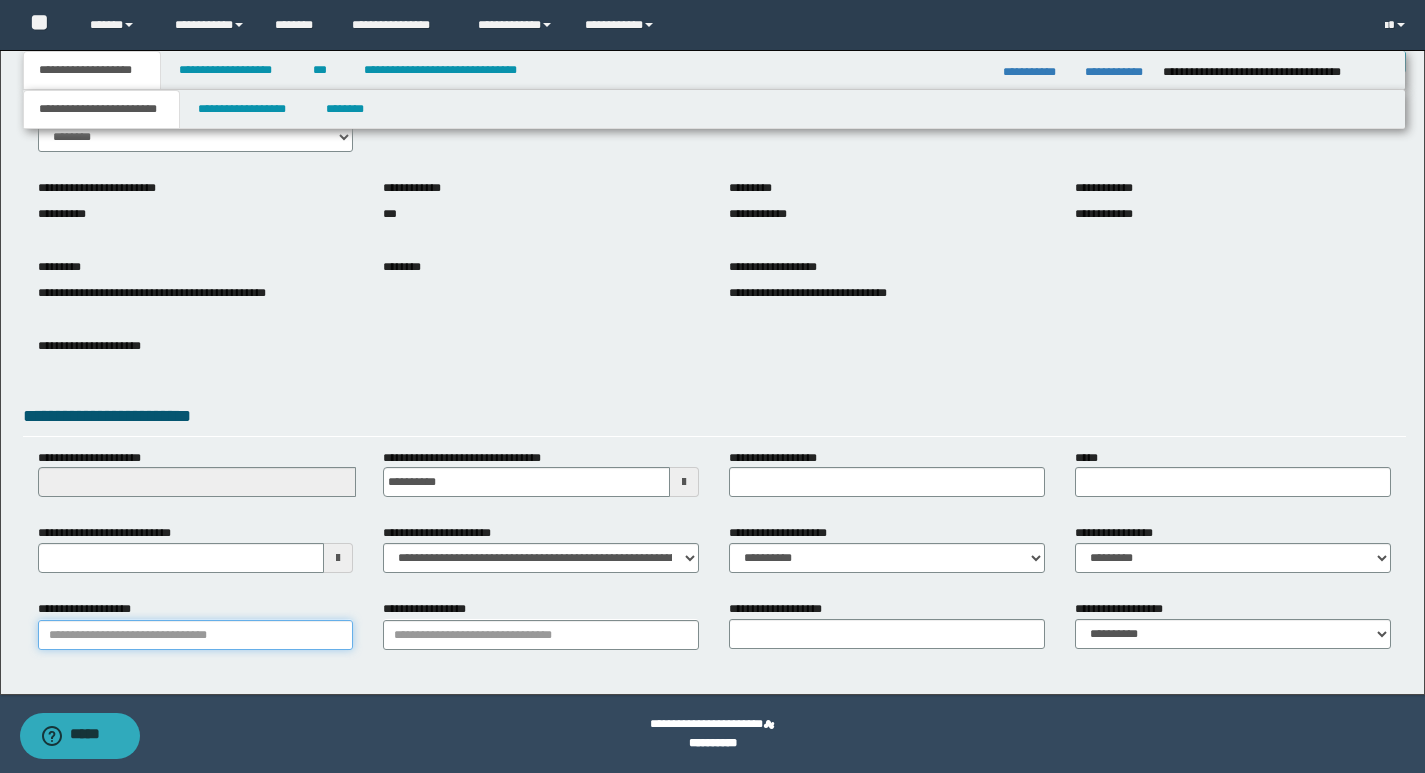 click on "**********" at bounding box center [196, 635] 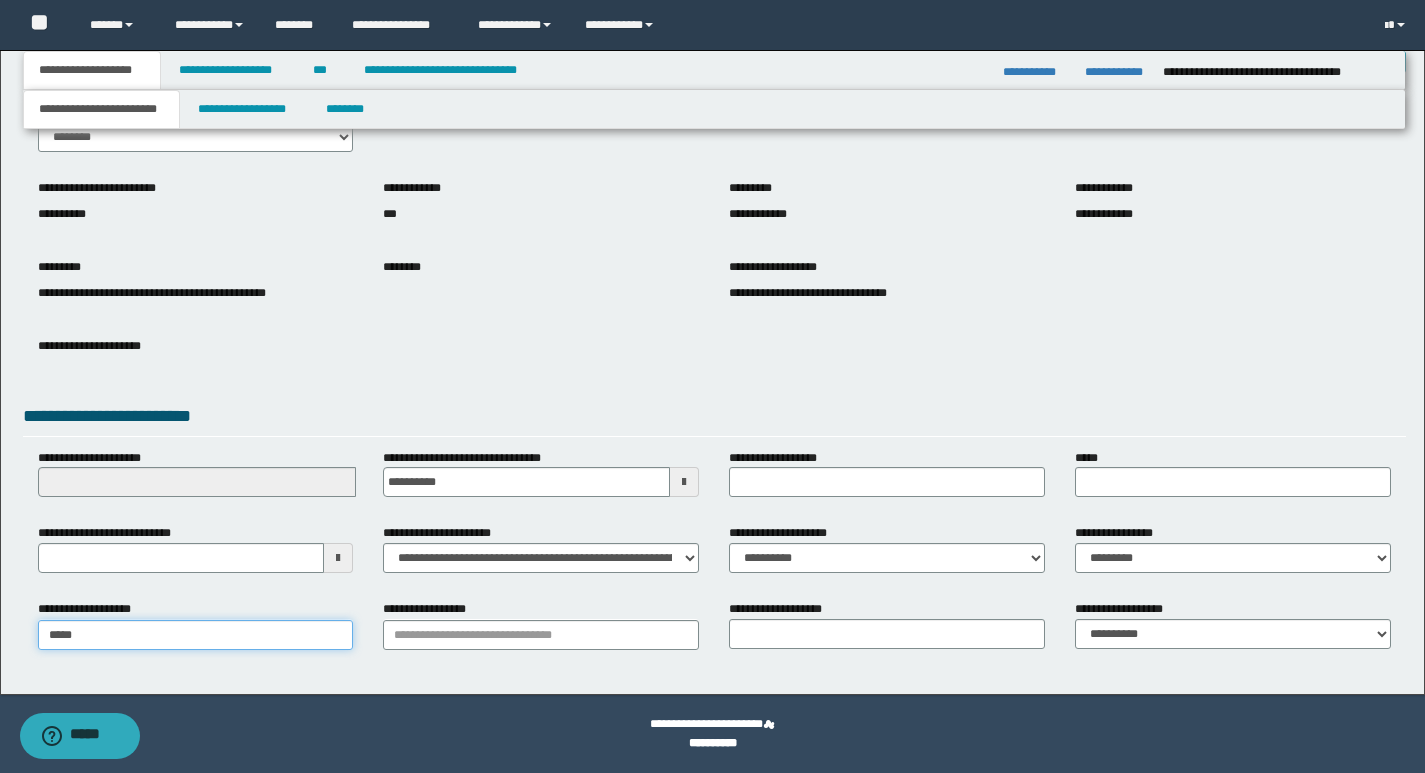 type on "******" 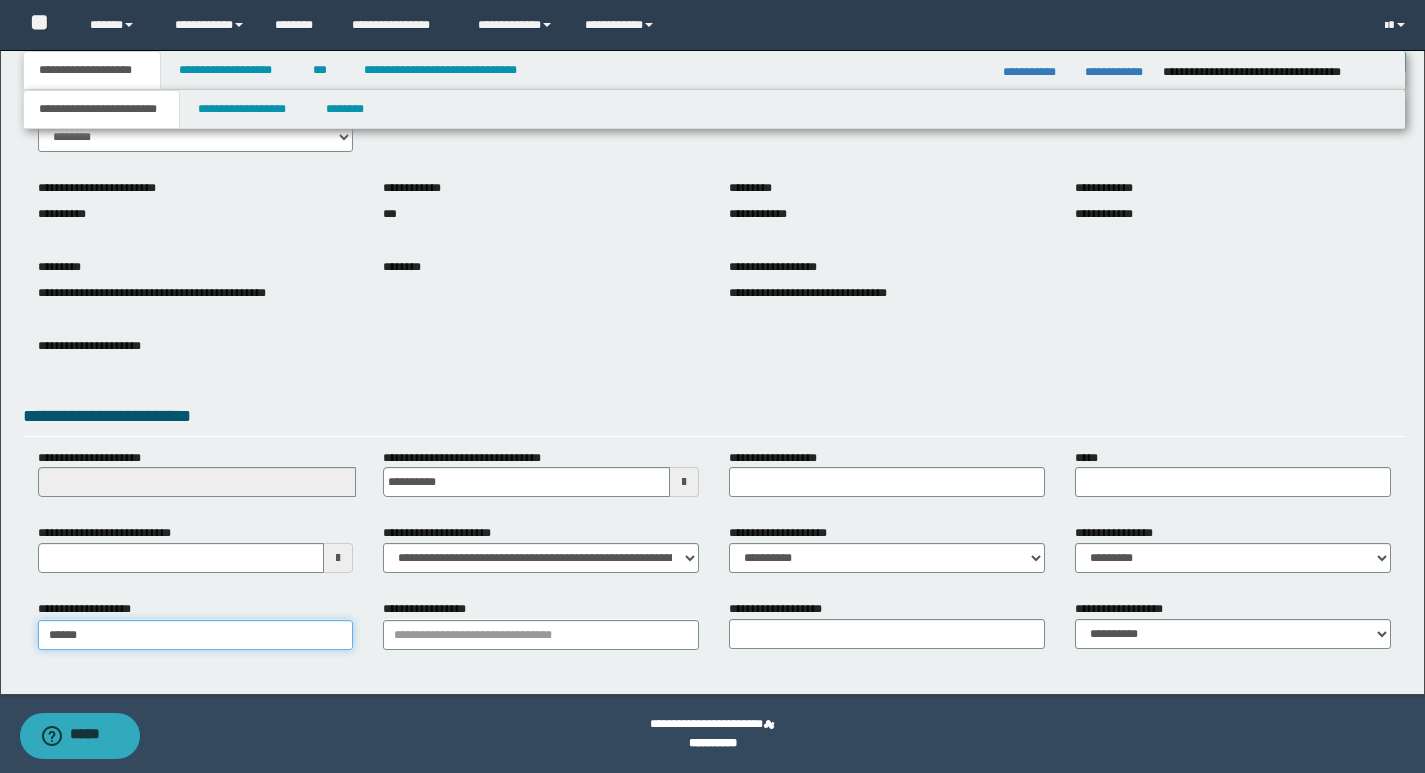 type on "**********" 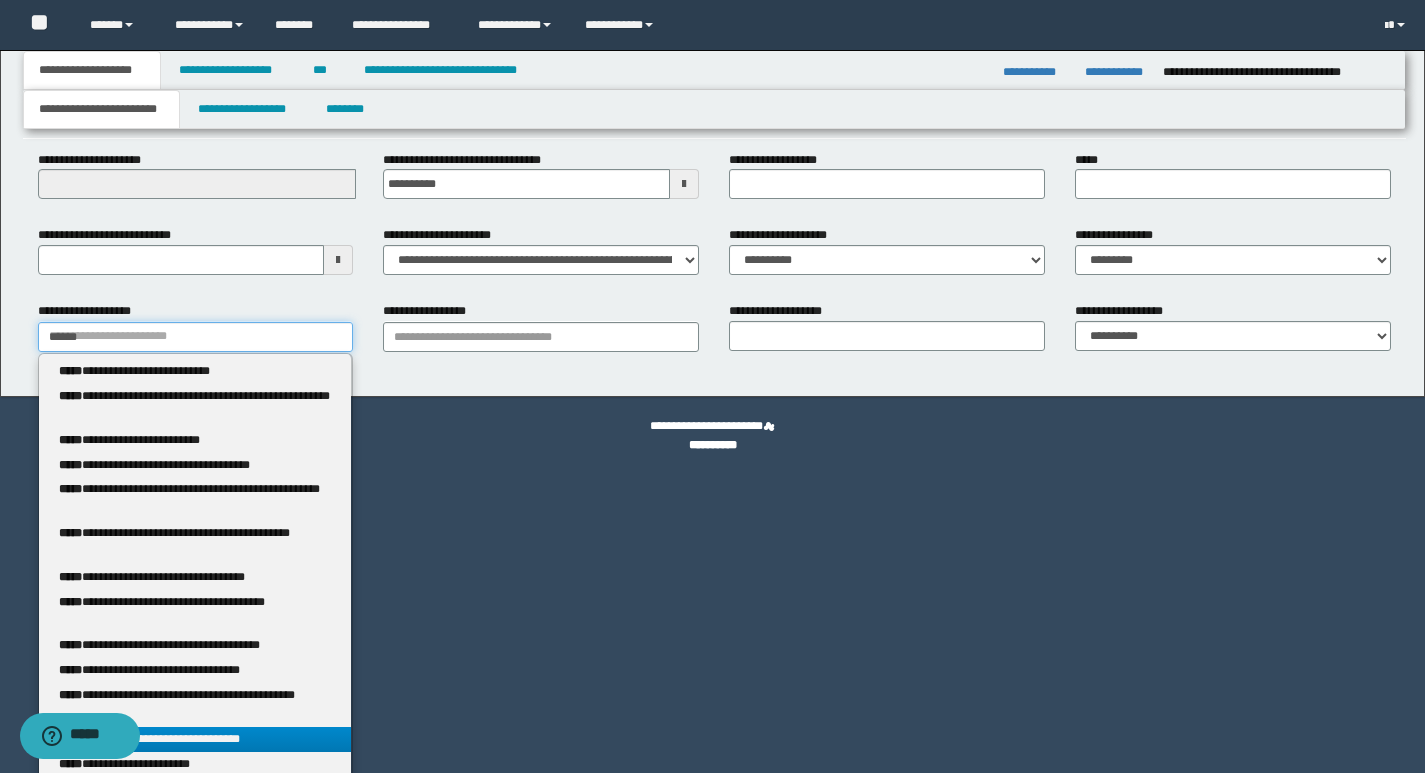 scroll, scrollTop: 411, scrollLeft: 0, axis: vertical 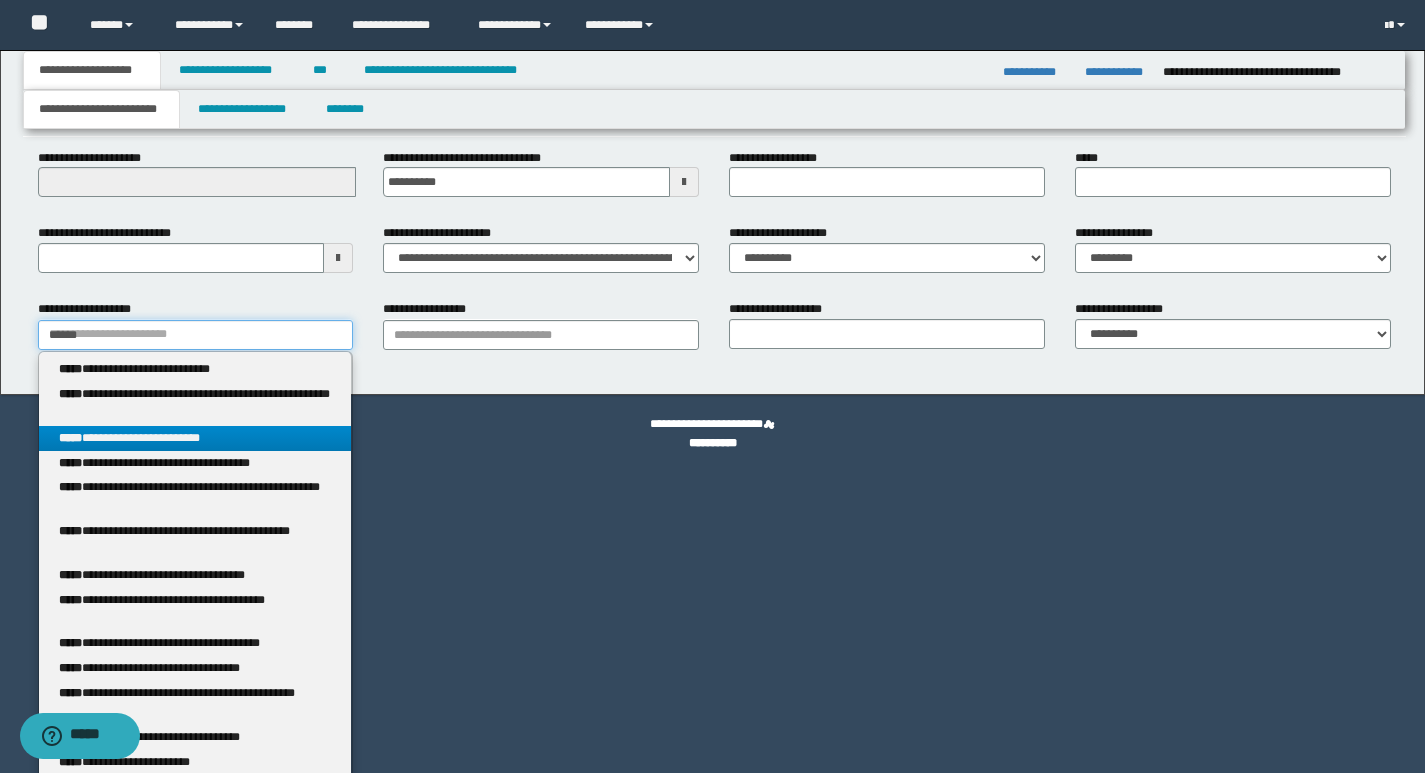 type on "******" 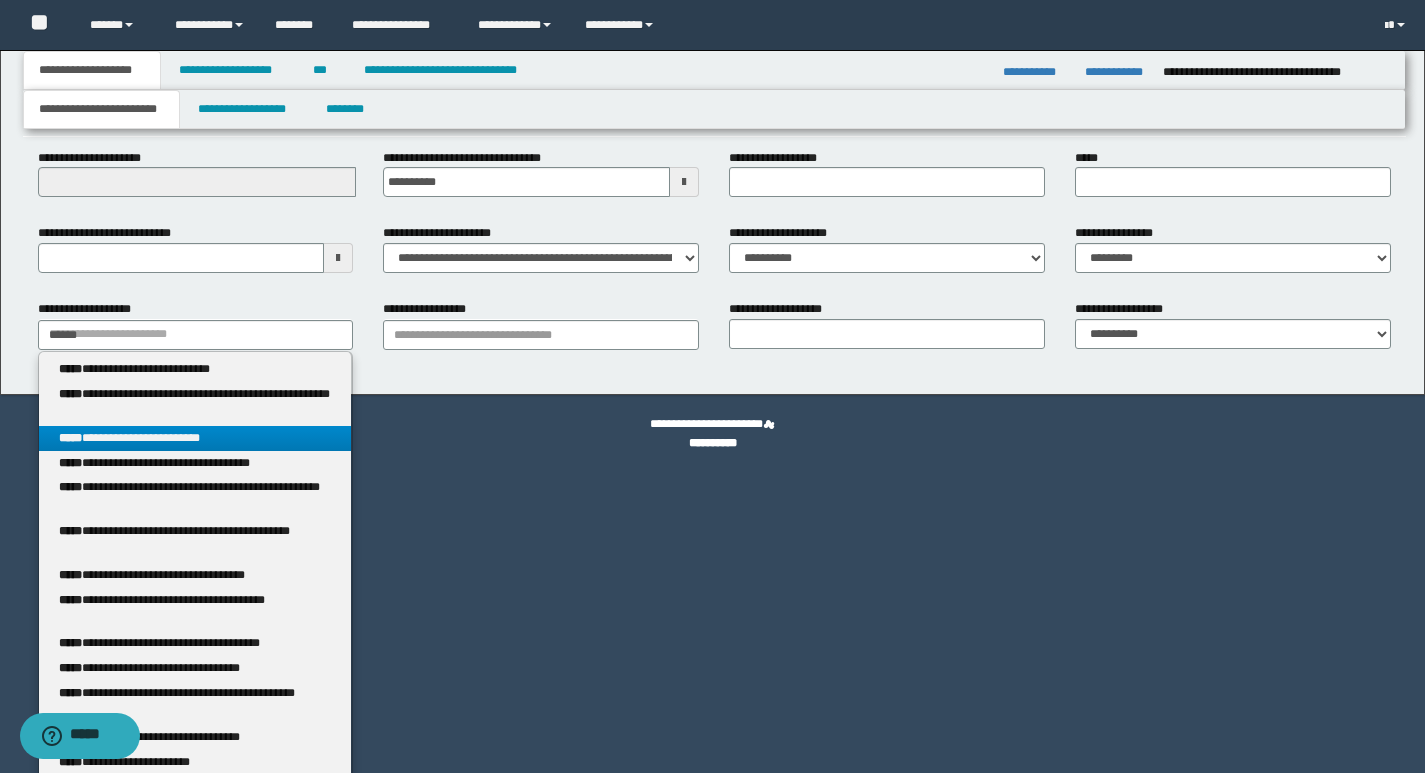 click on "**********" at bounding box center (195, 438) 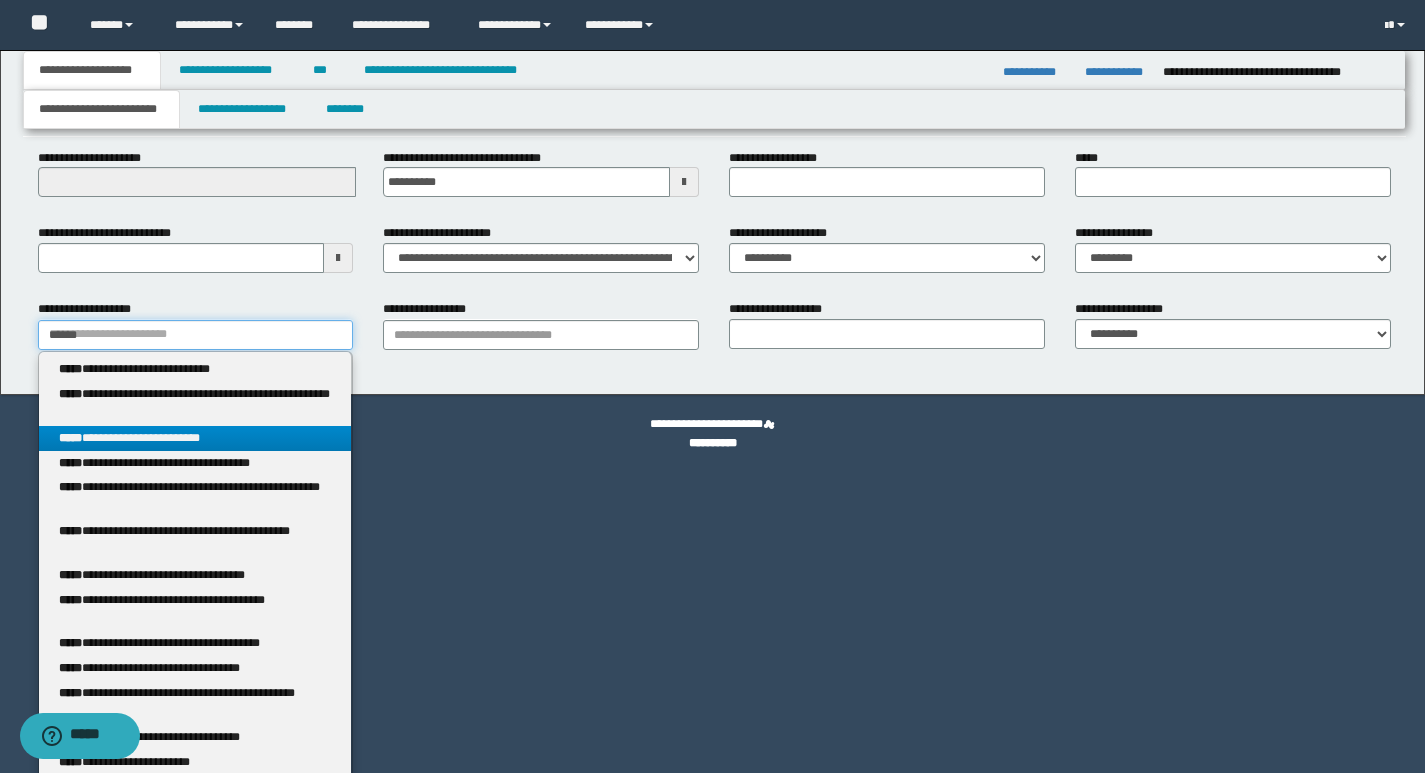 type 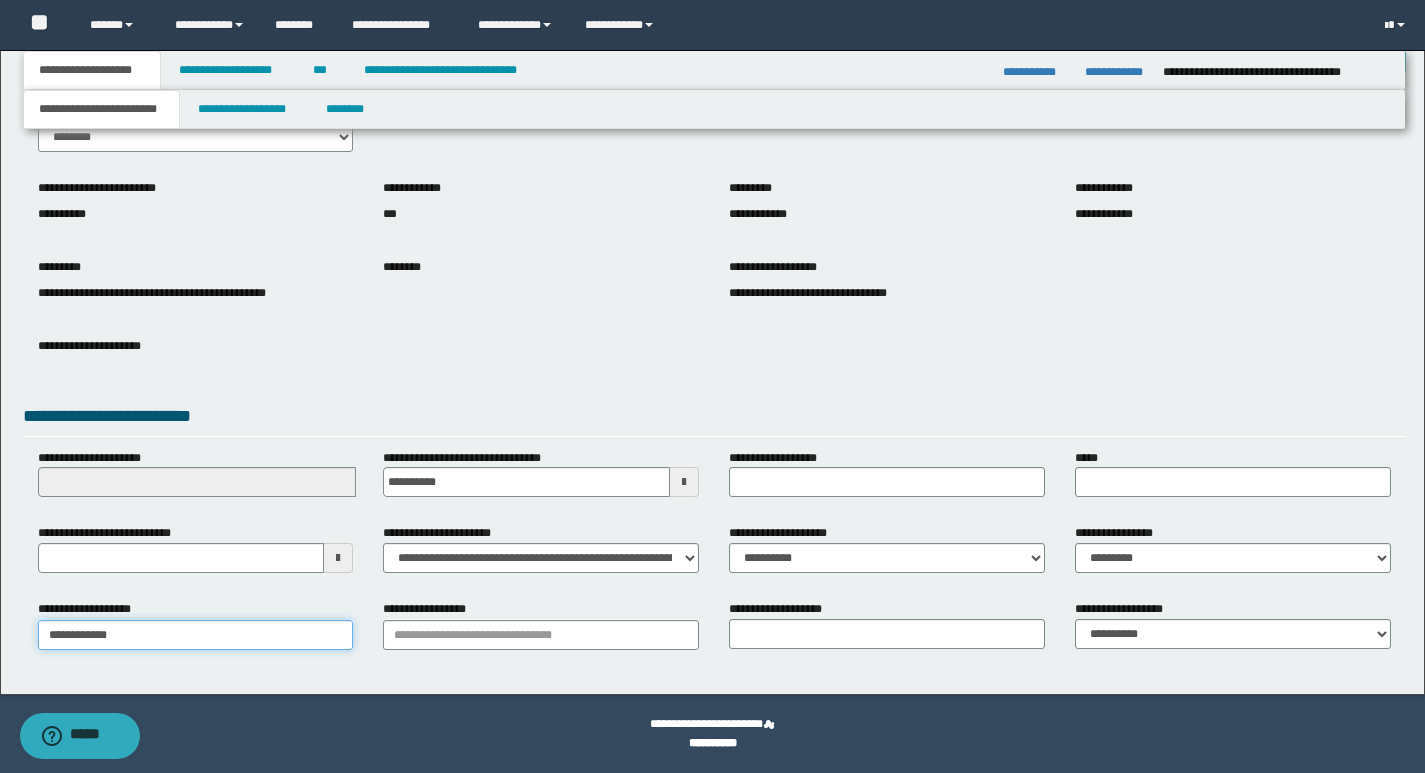 scroll, scrollTop: 111, scrollLeft: 0, axis: vertical 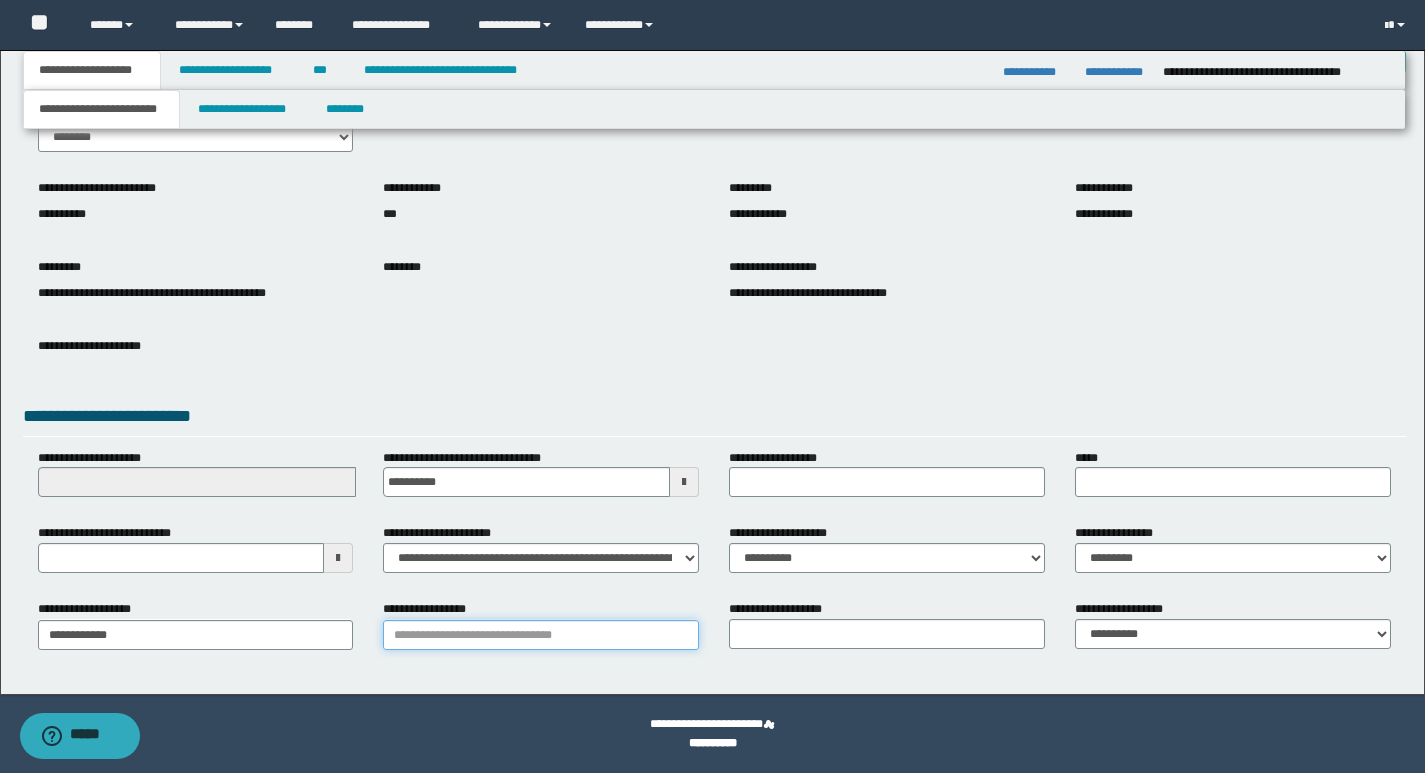 click on "**********" at bounding box center [541, 635] 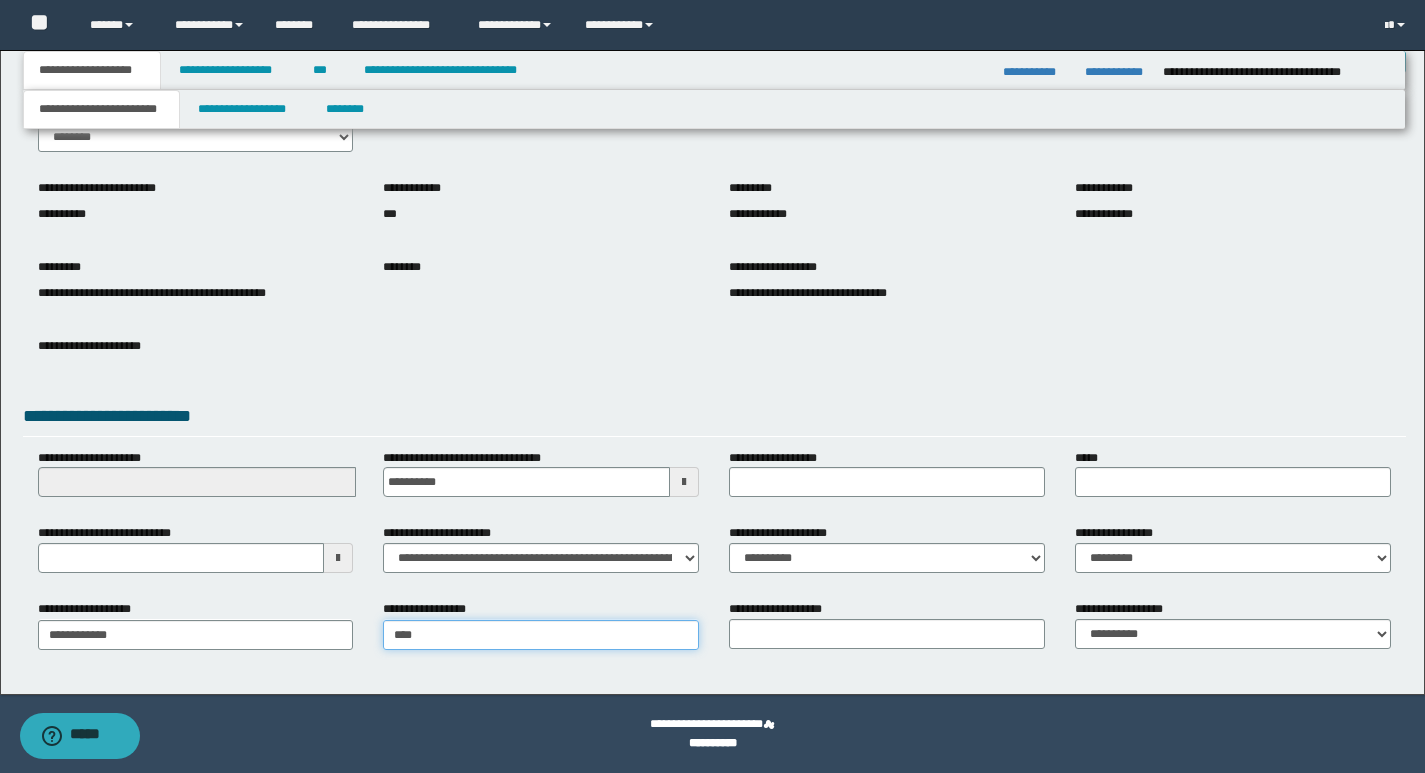 type on "*****" 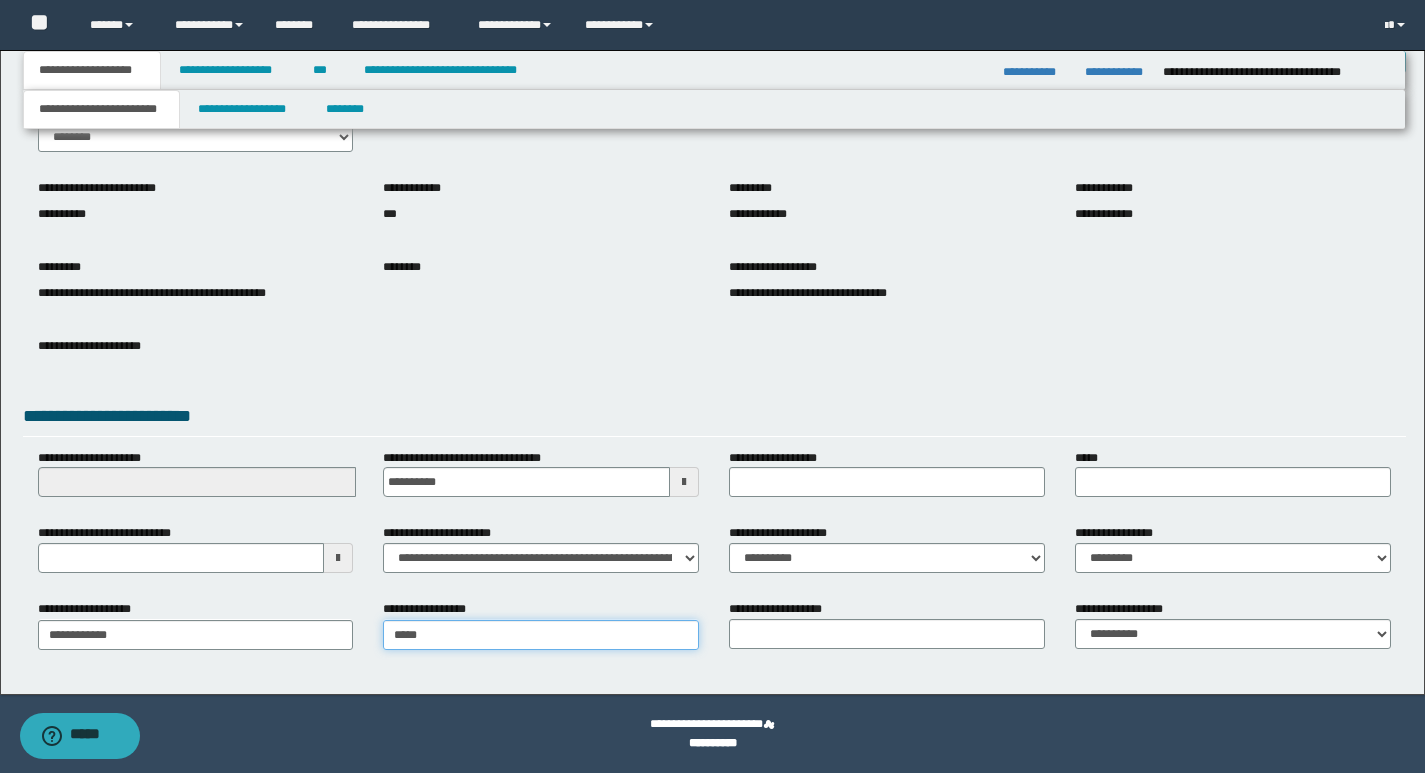 type on "**********" 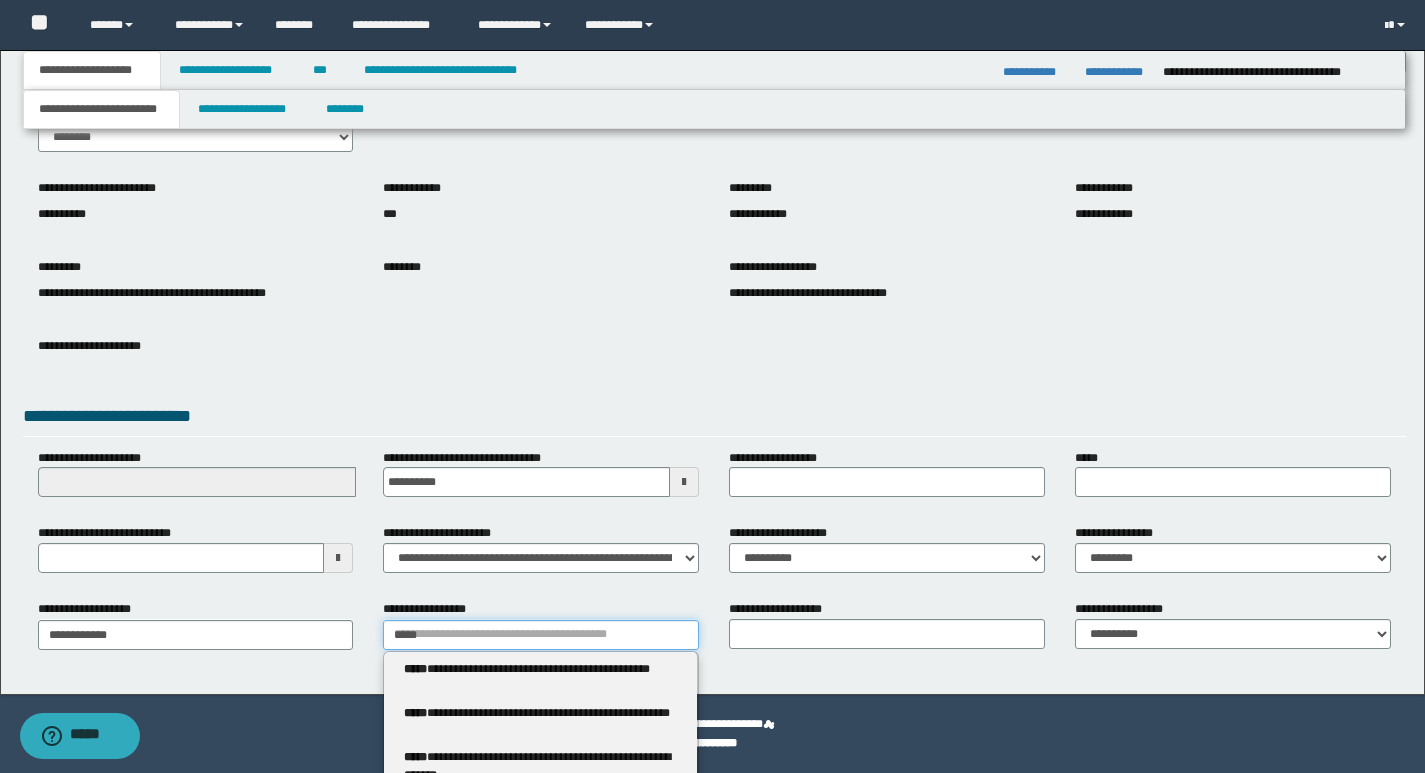type 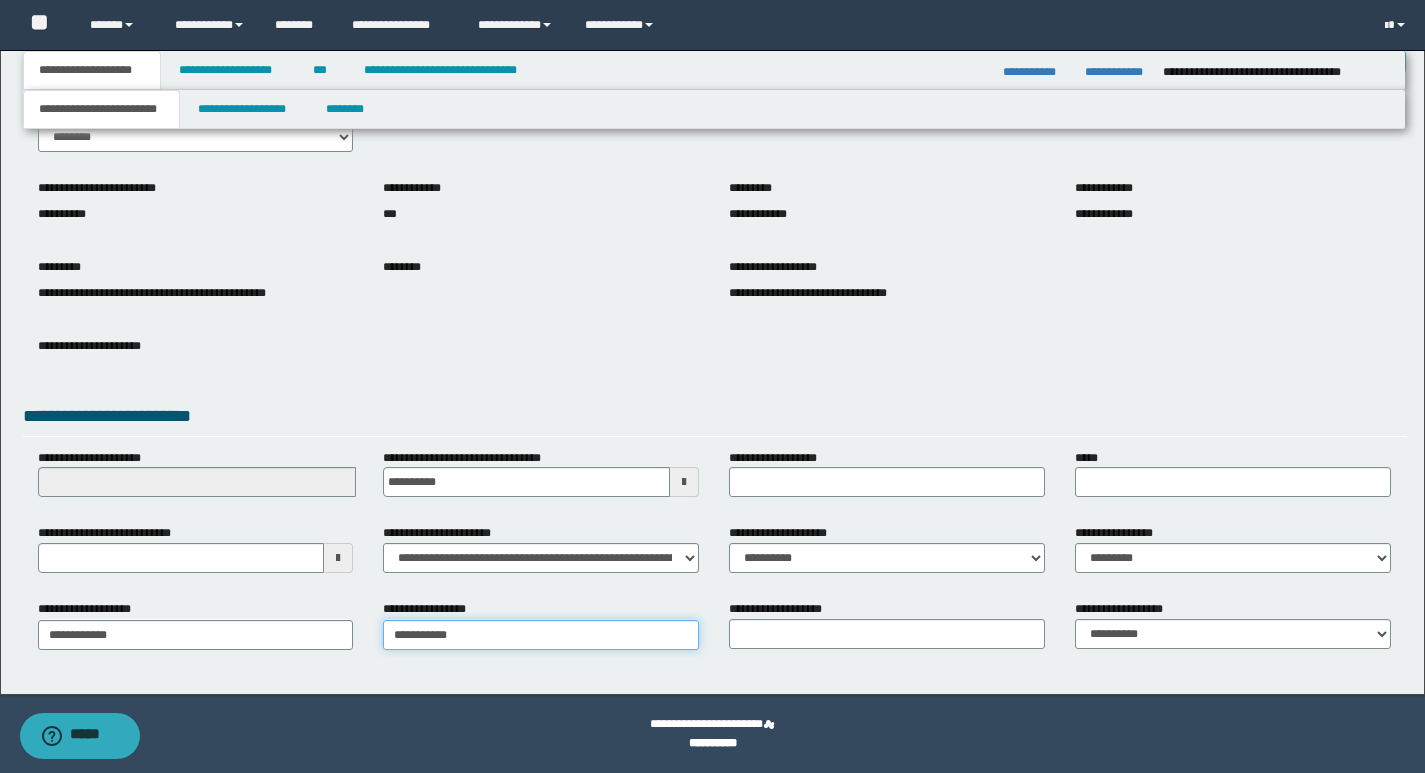 type on "**********" 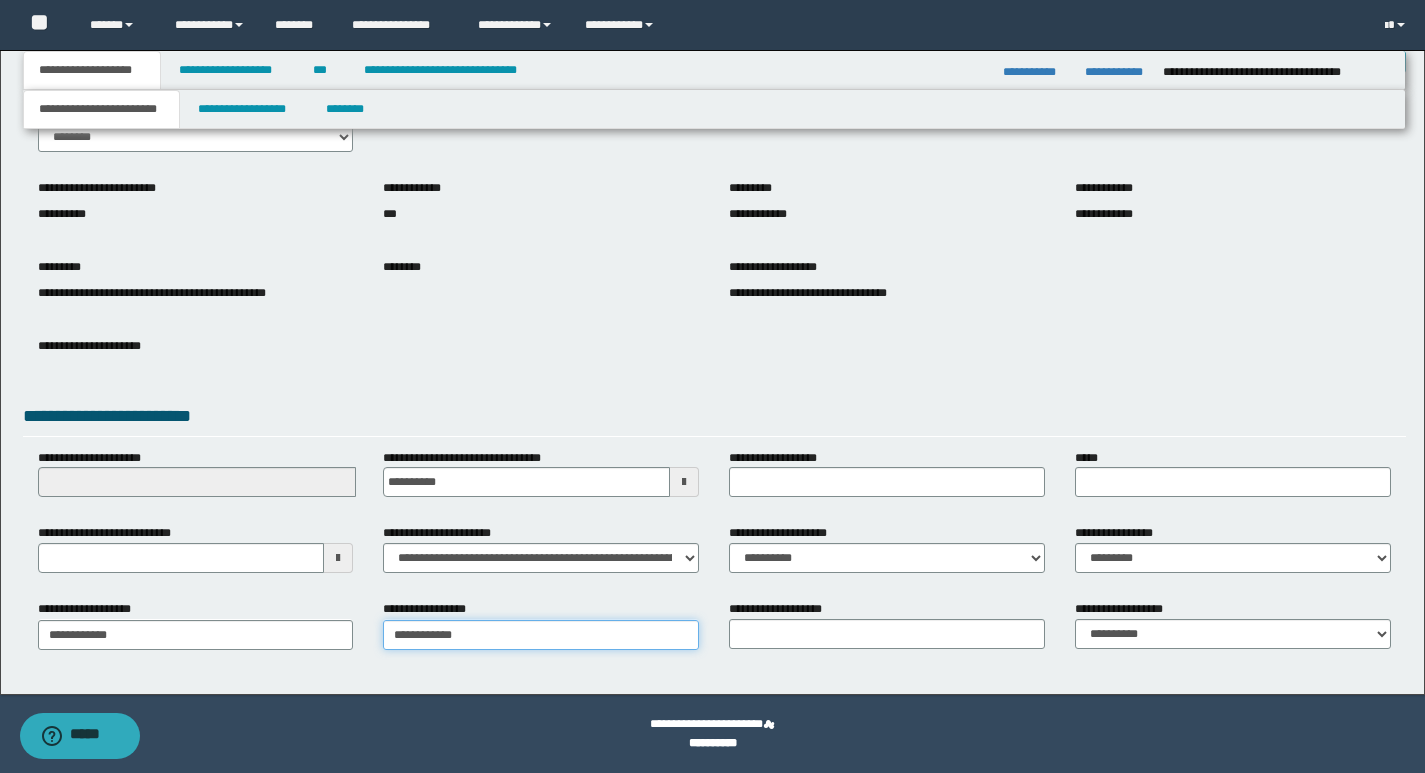 type on "**********" 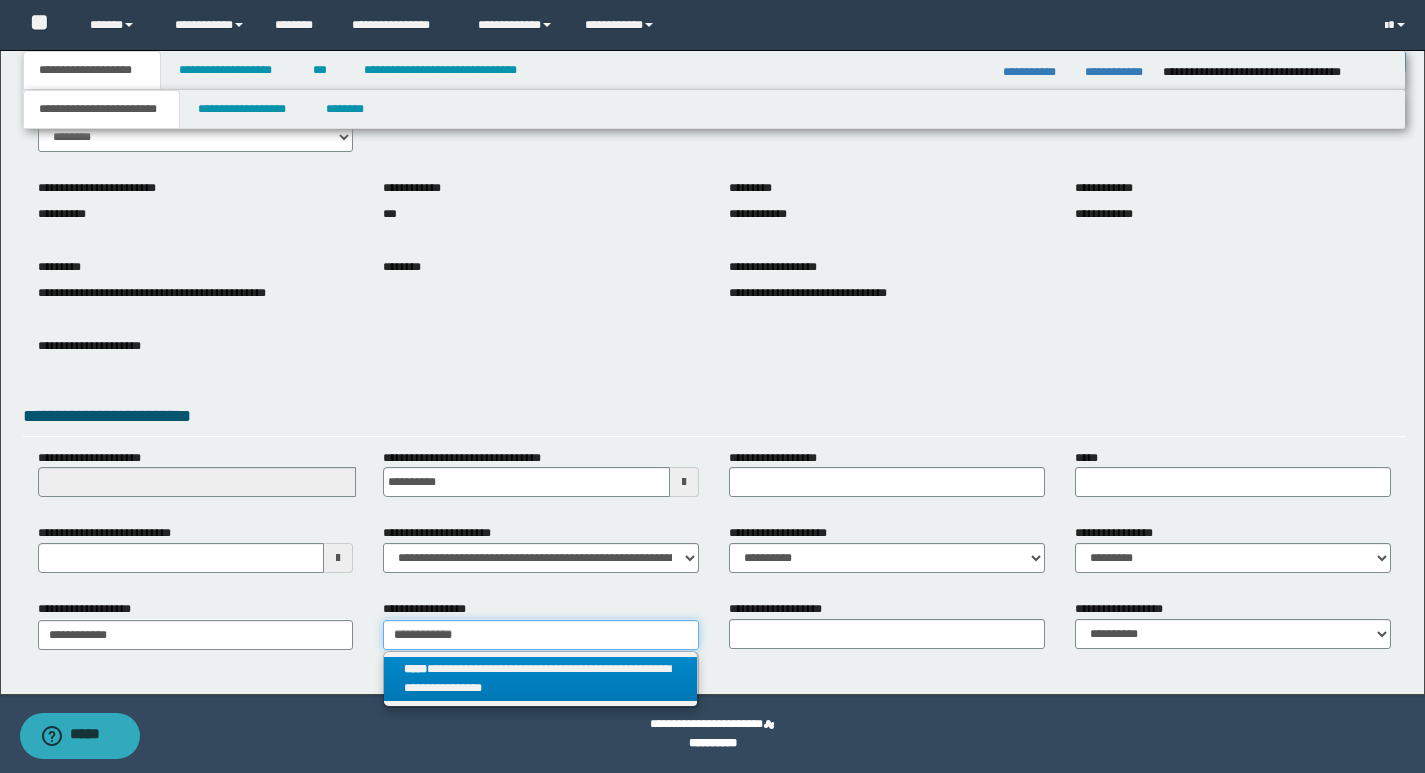 type on "**********" 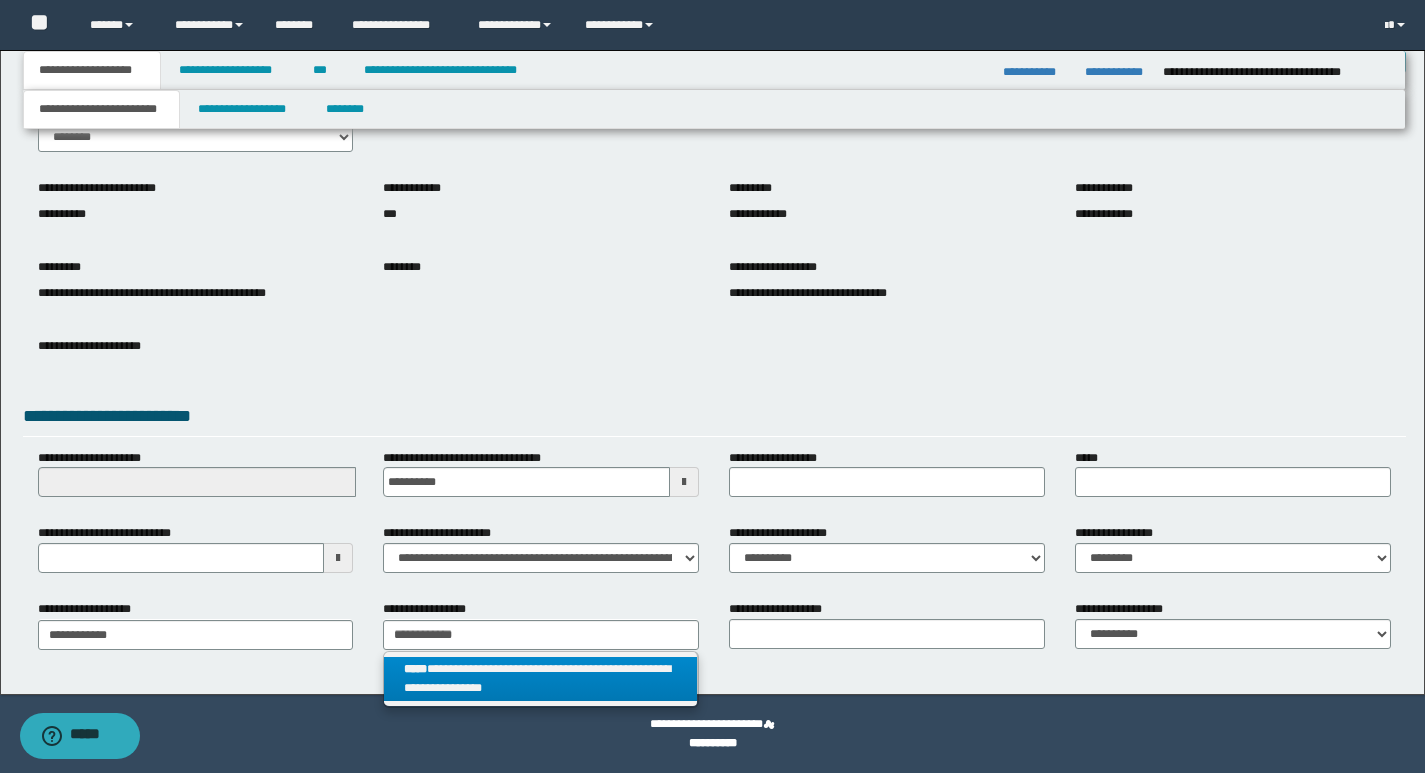 click on "**********" at bounding box center (540, 679) 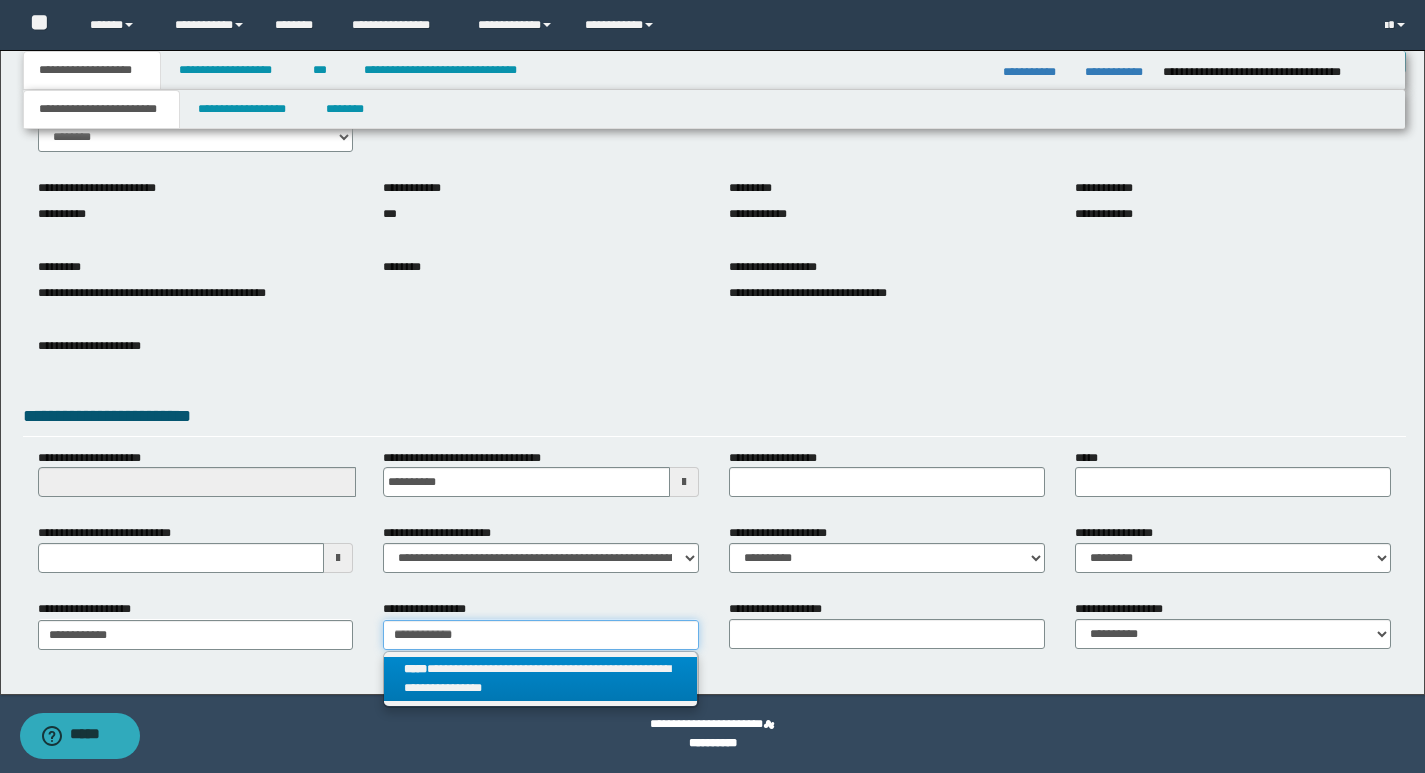type 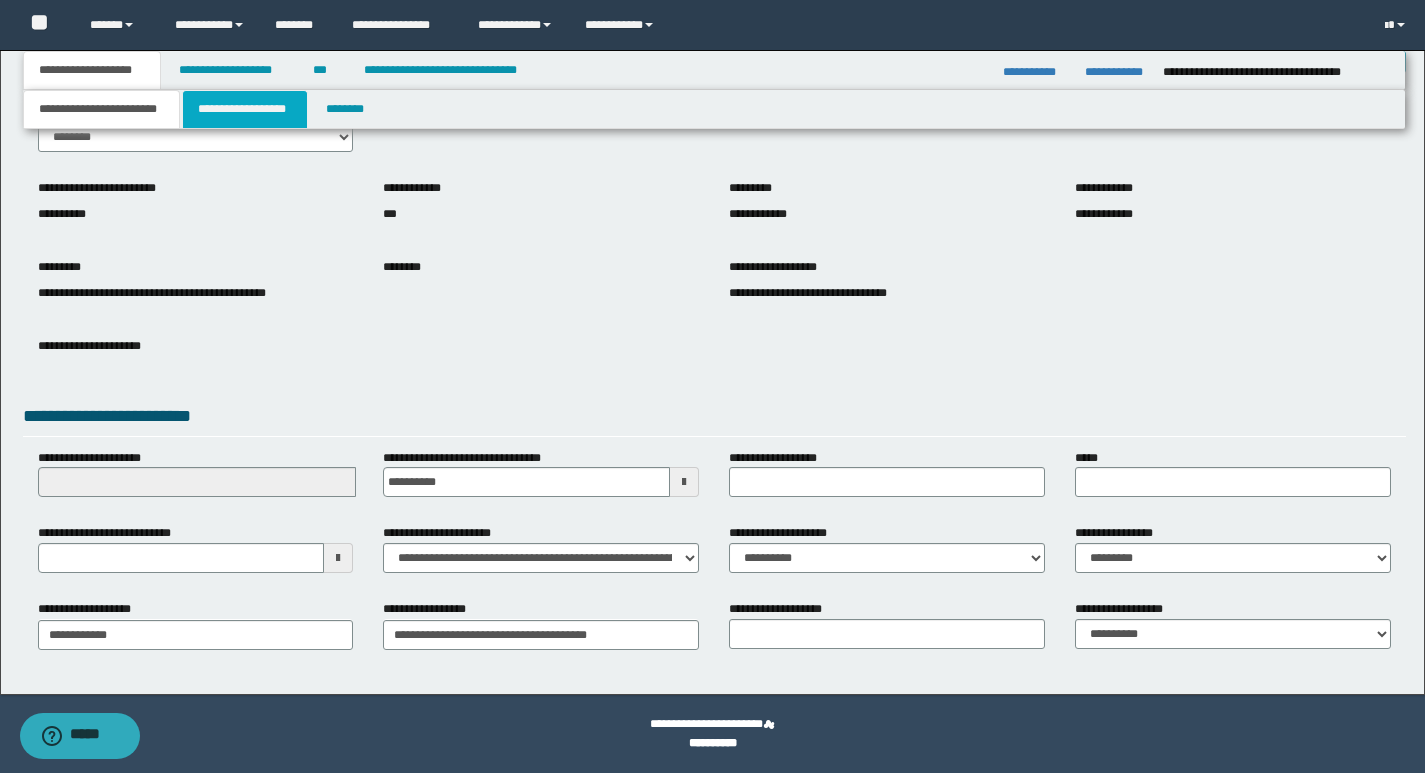 click on "**********" at bounding box center [245, 109] 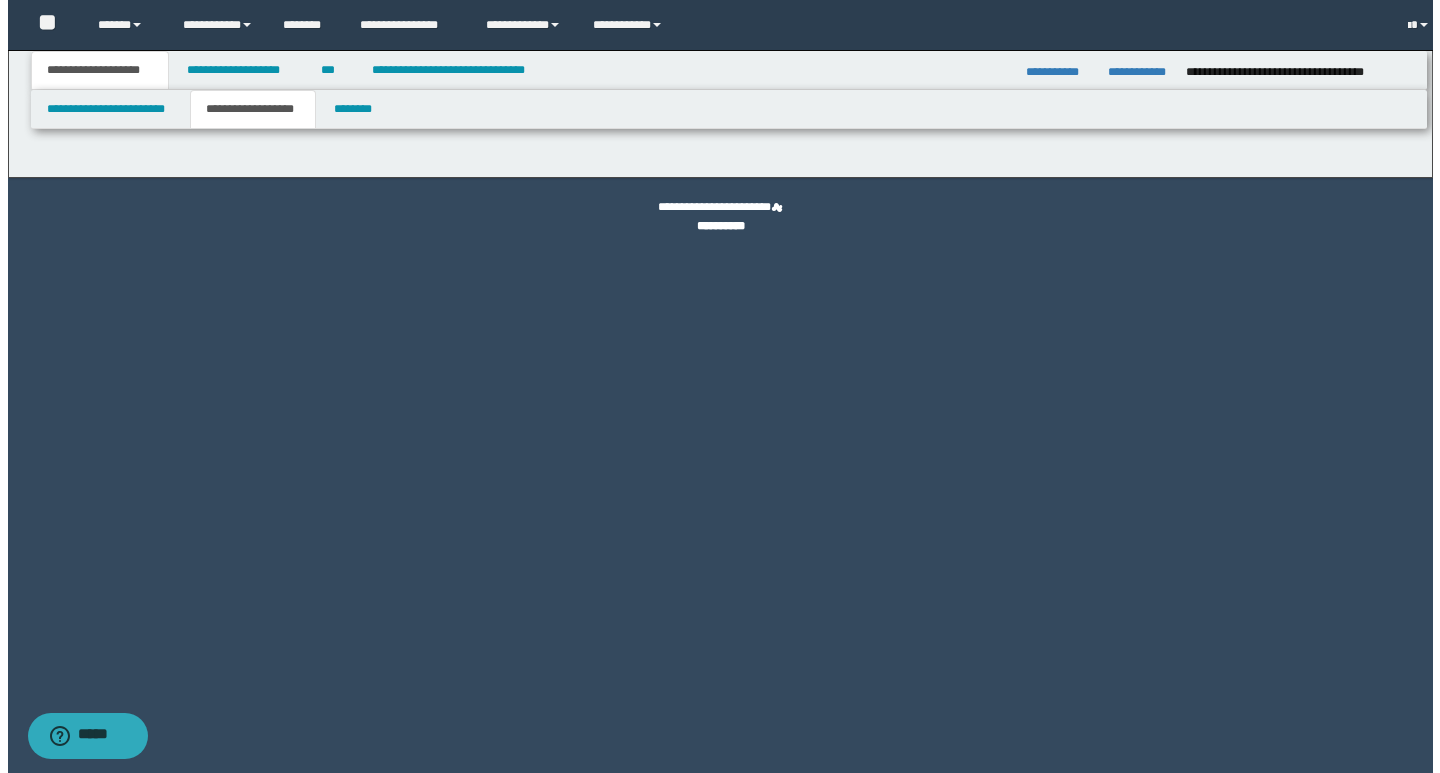 scroll, scrollTop: 0, scrollLeft: 0, axis: both 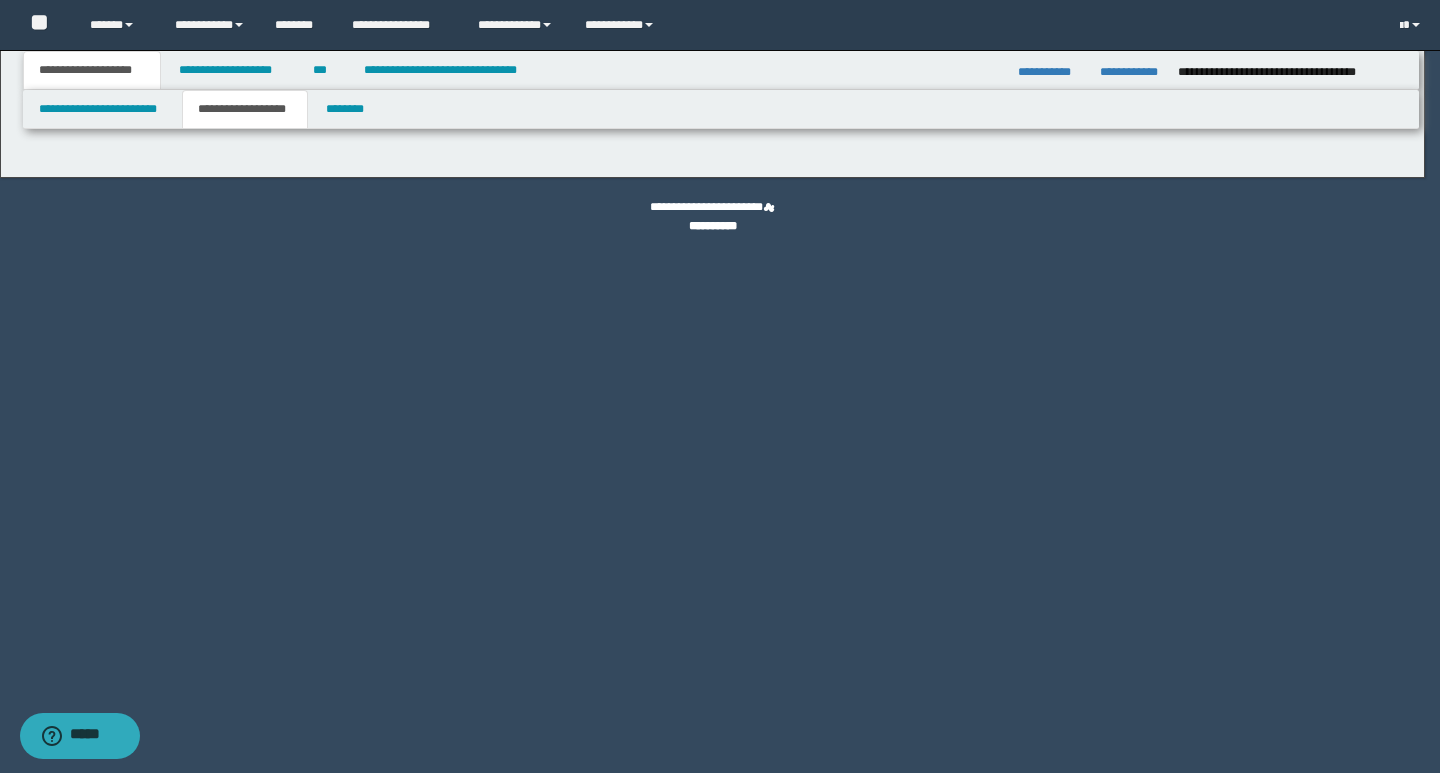 type on "********" 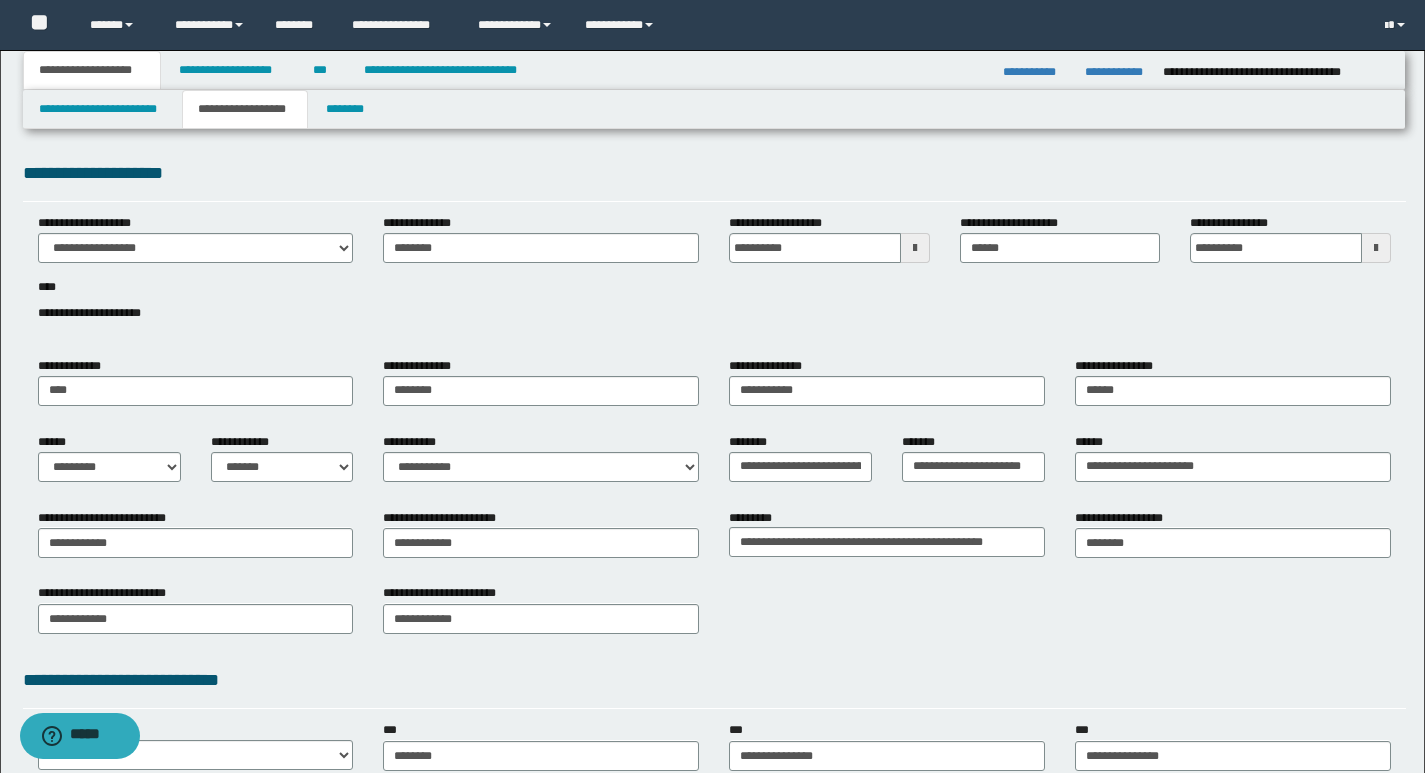 click on "**********" at bounding box center [714, 616] 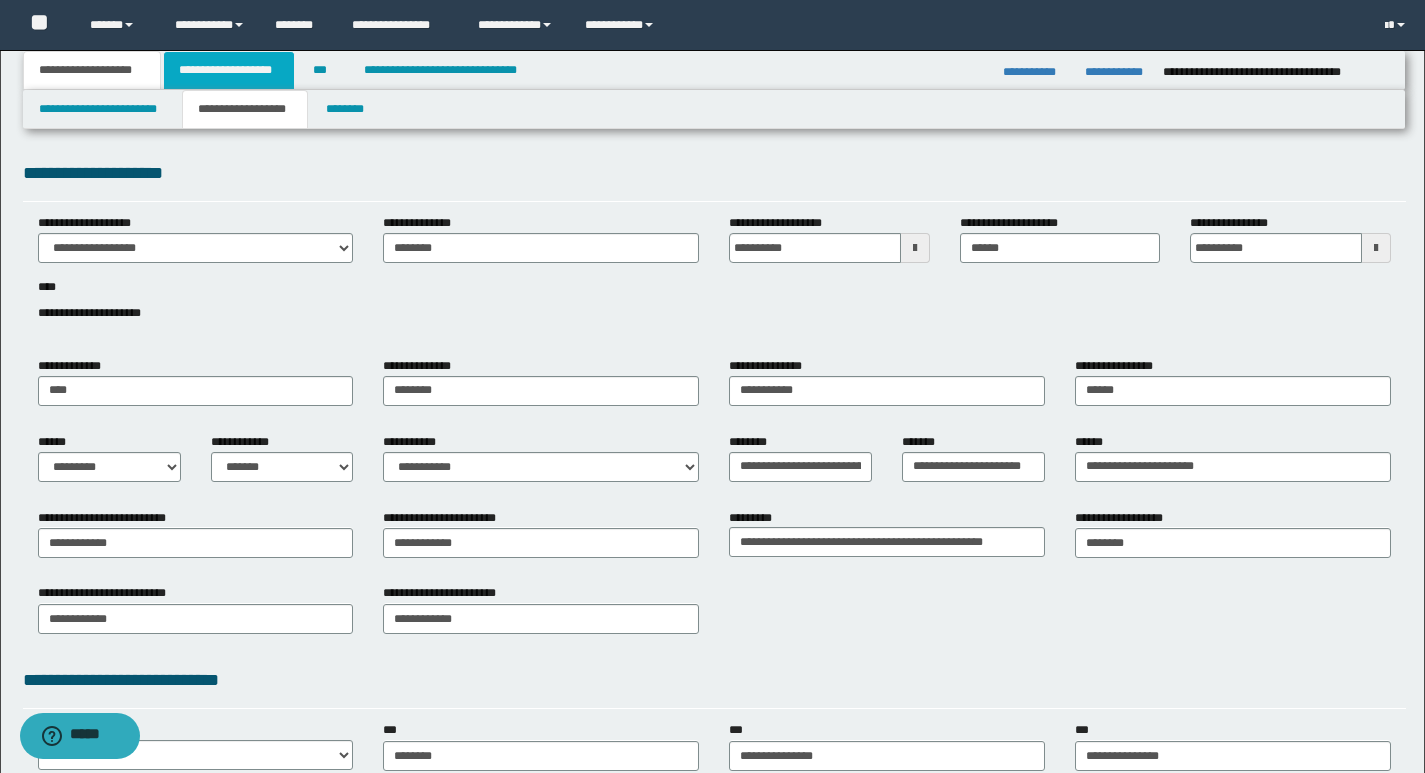 click on "**********" at bounding box center (229, 70) 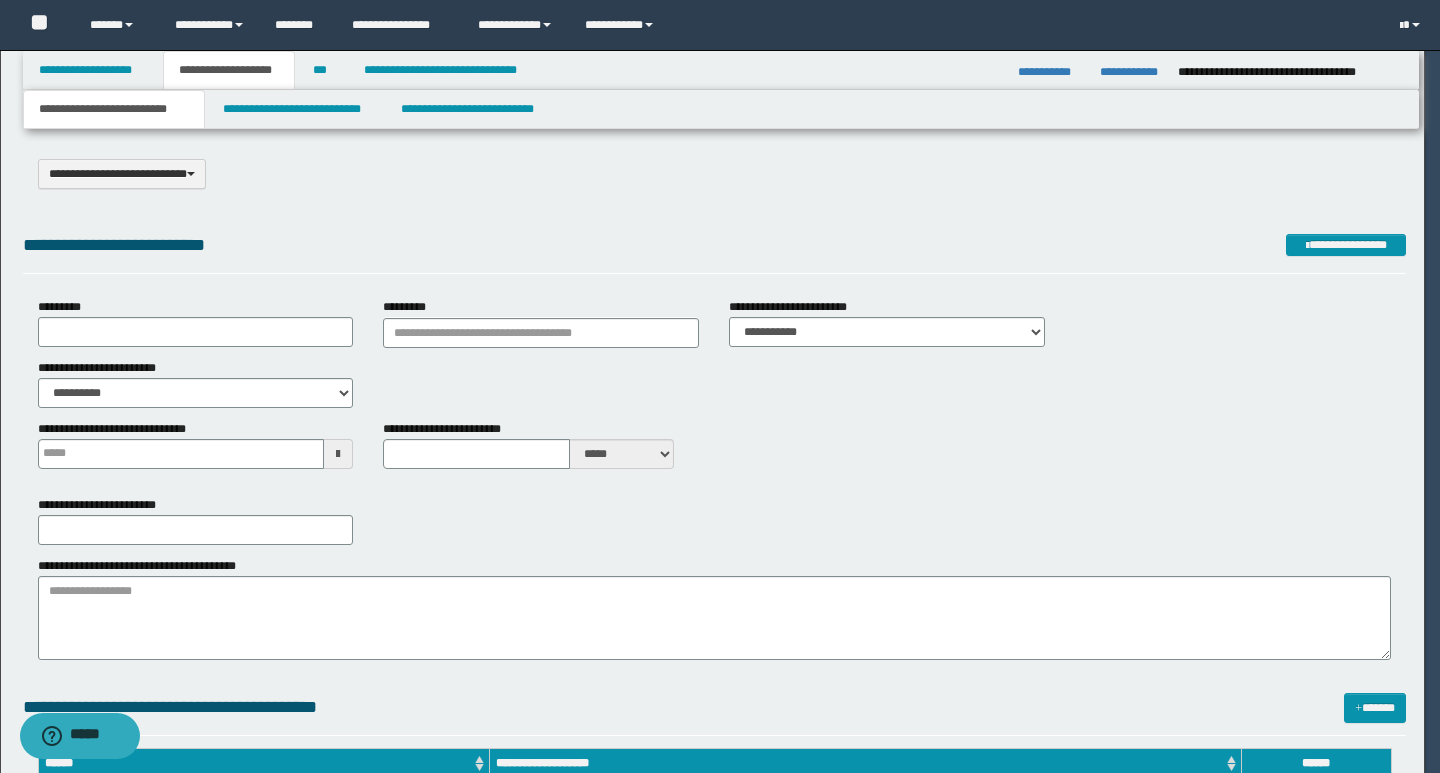 type on "**********" 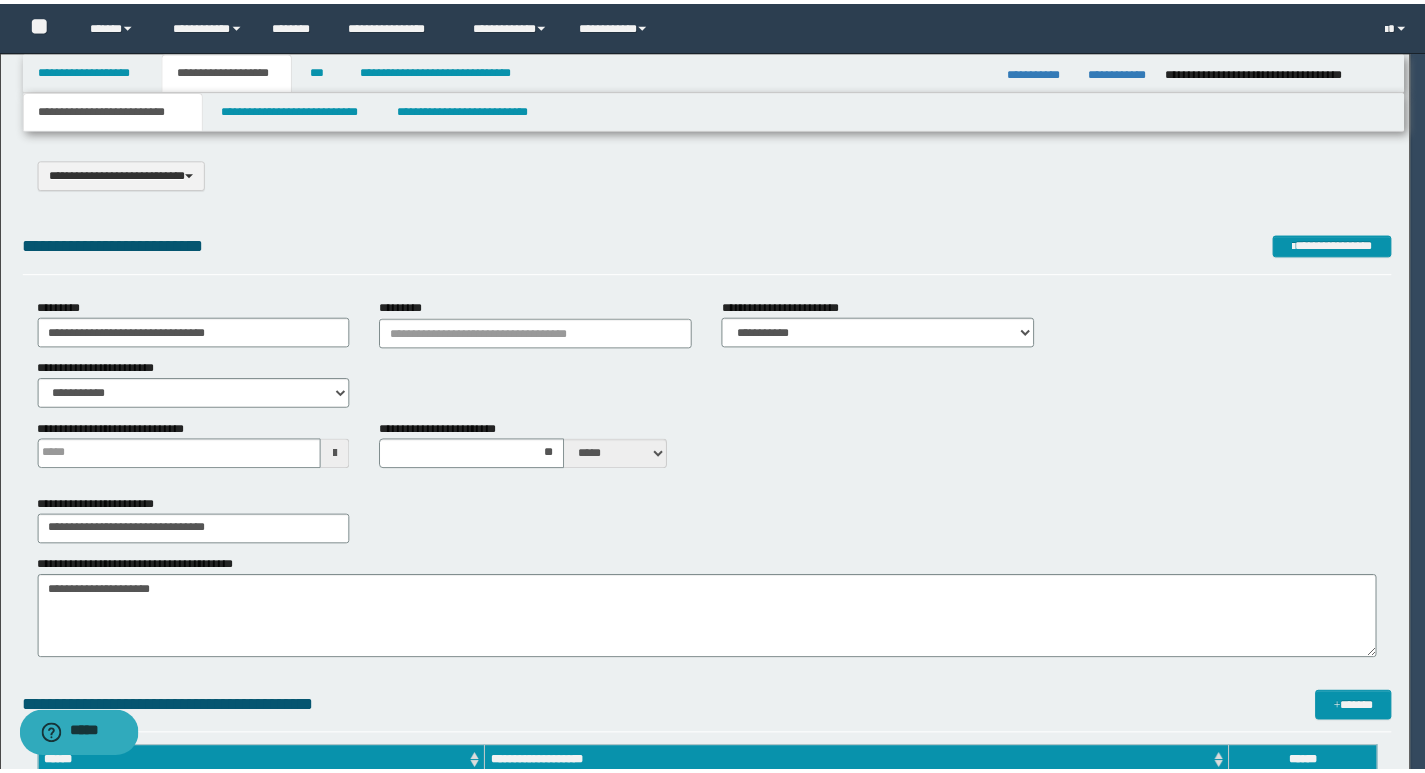 scroll, scrollTop: 0, scrollLeft: 0, axis: both 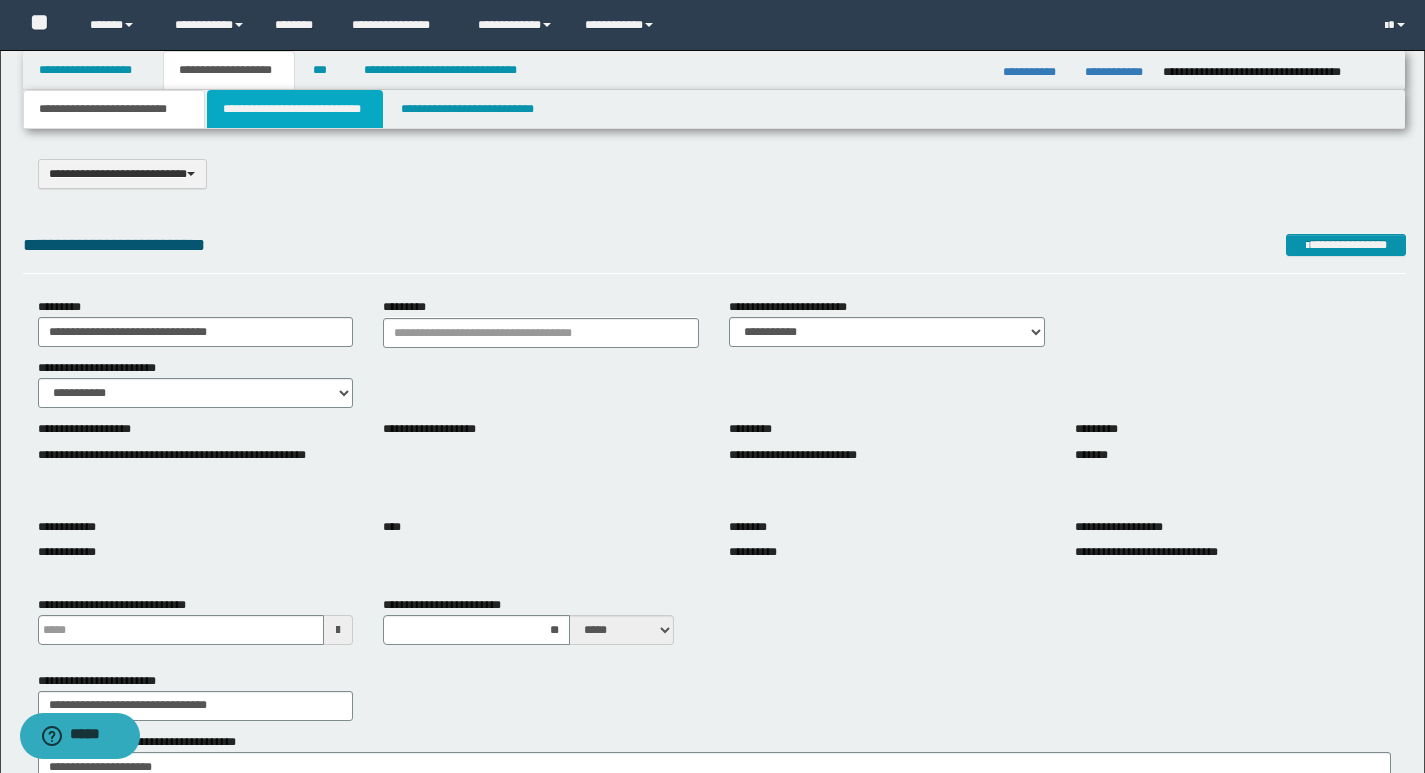 click on "**********" at bounding box center (295, 109) 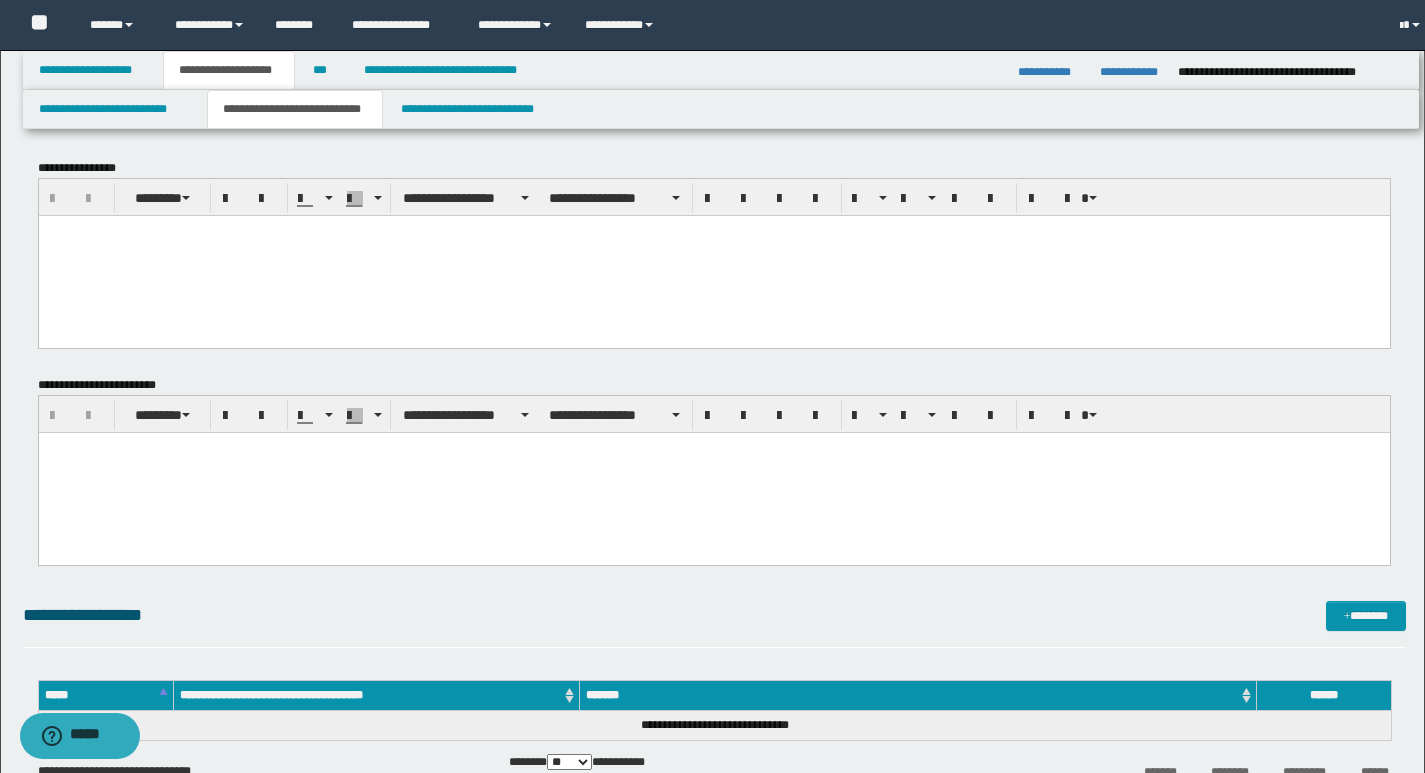 scroll, scrollTop: 0, scrollLeft: 0, axis: both 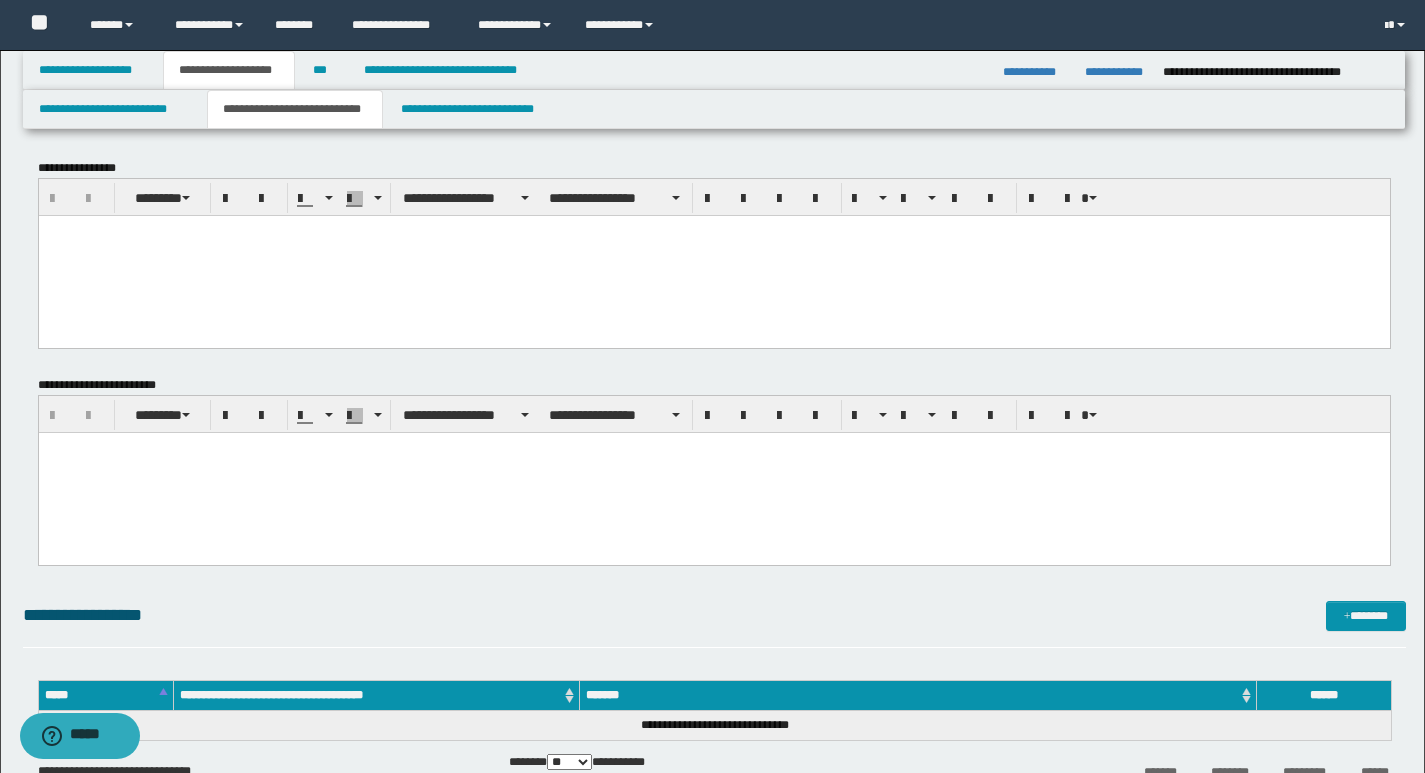 click at bounding box center [713, 255] 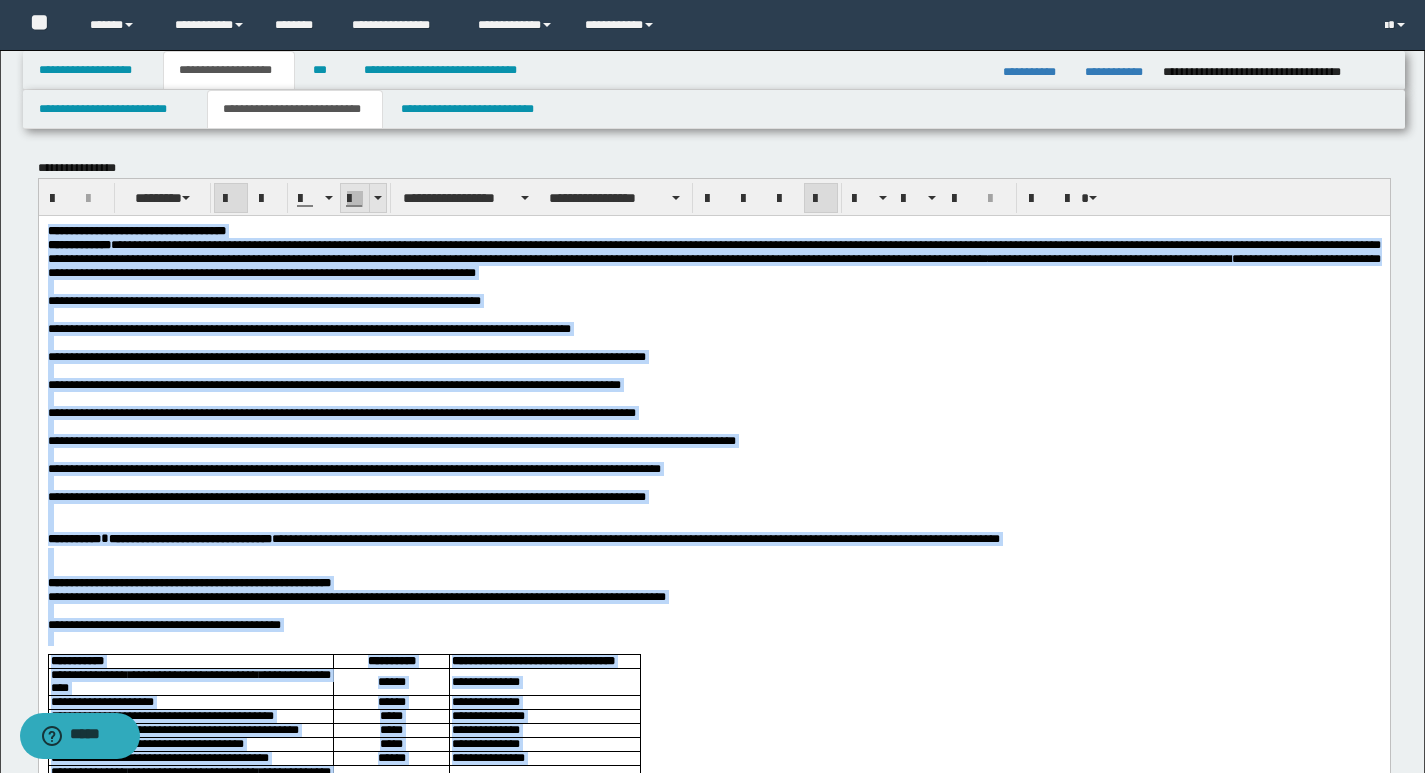 click at bounding box center [377, 198] 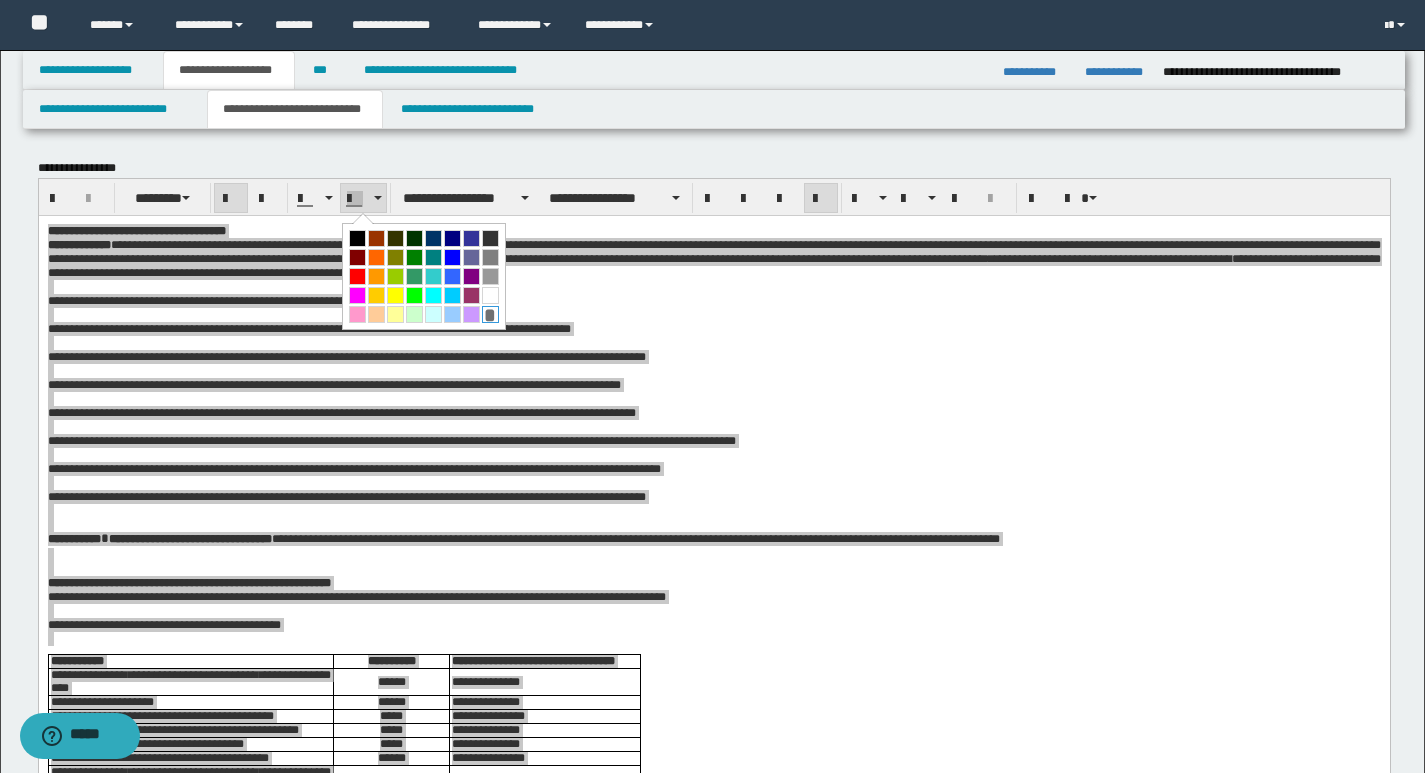 click on "*" at bounding box center [490, 314] 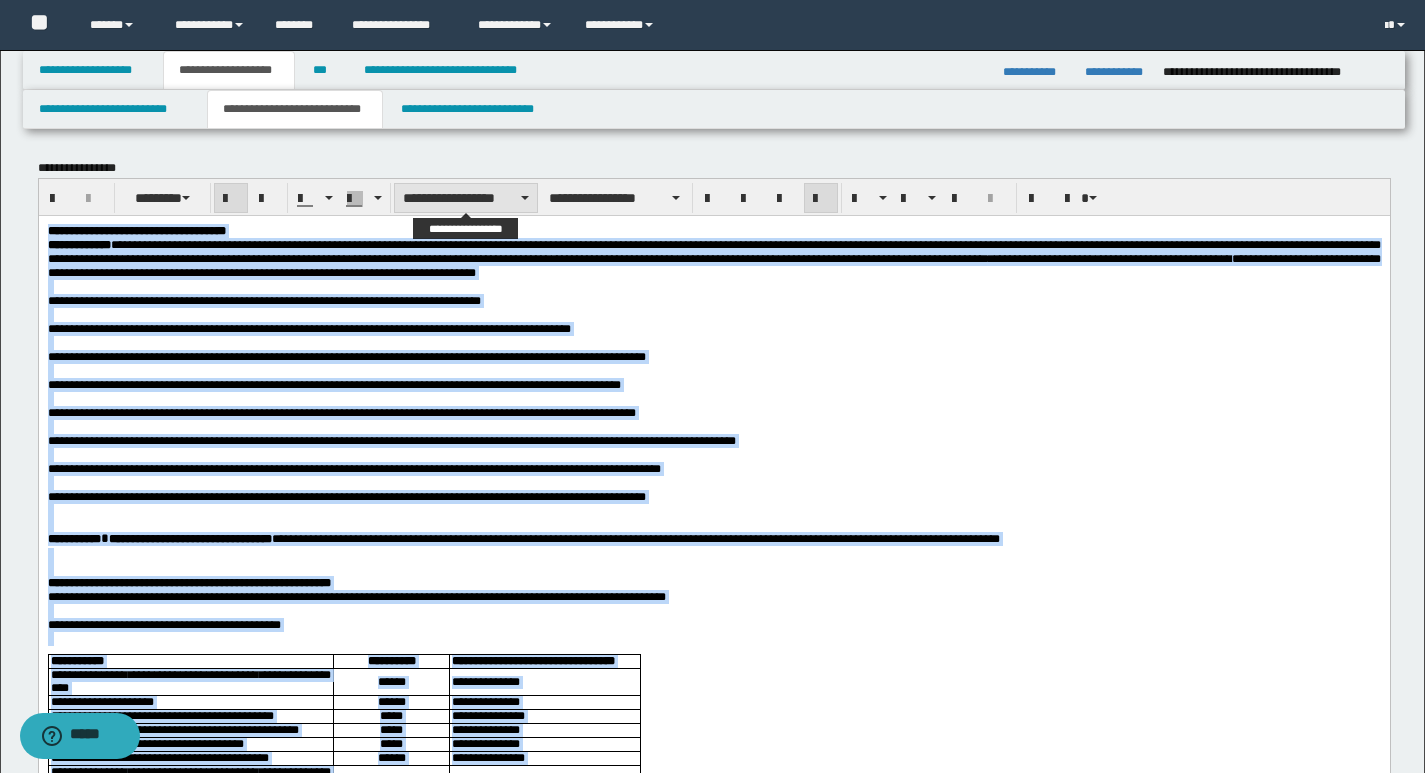click on "**********" at bounding box center (466, 198) 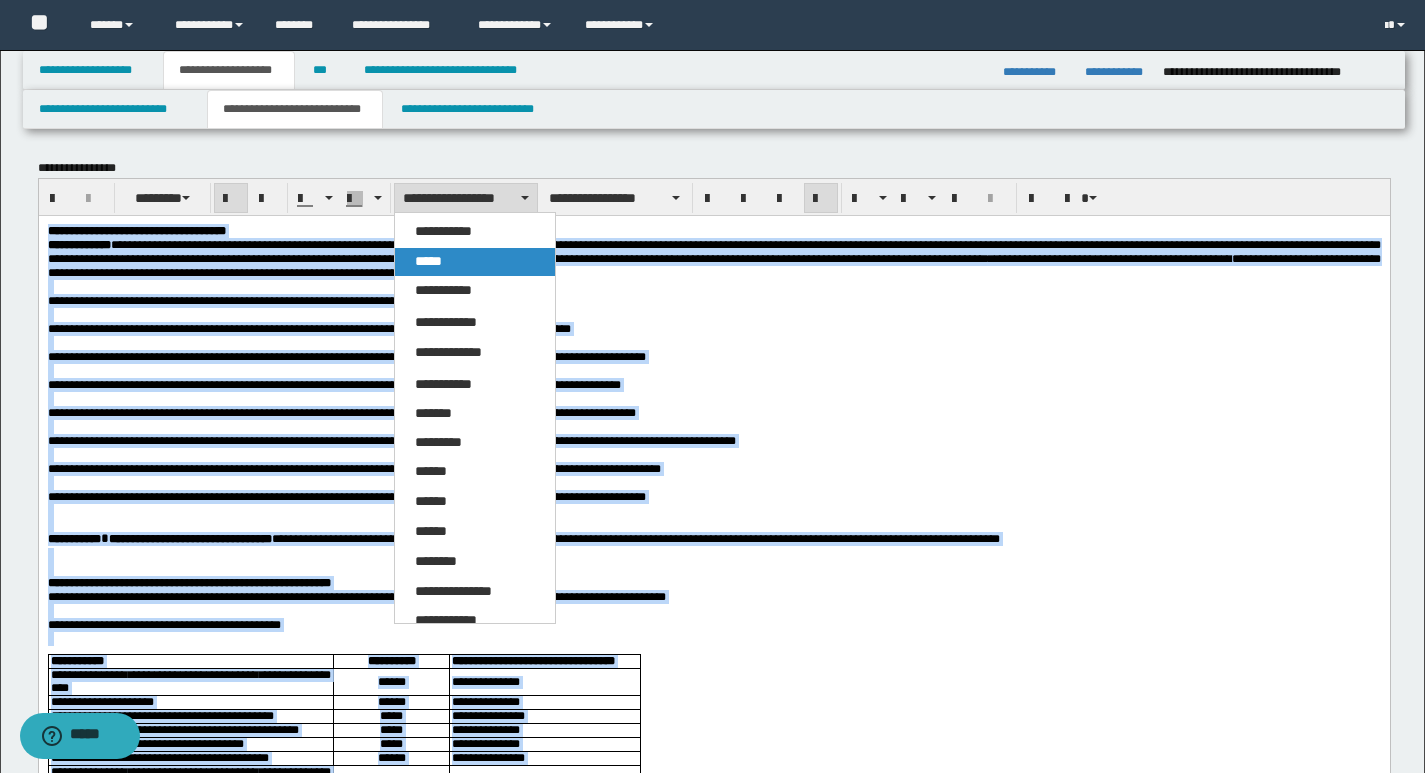 click on "*****" at bounding box center (428, 261) 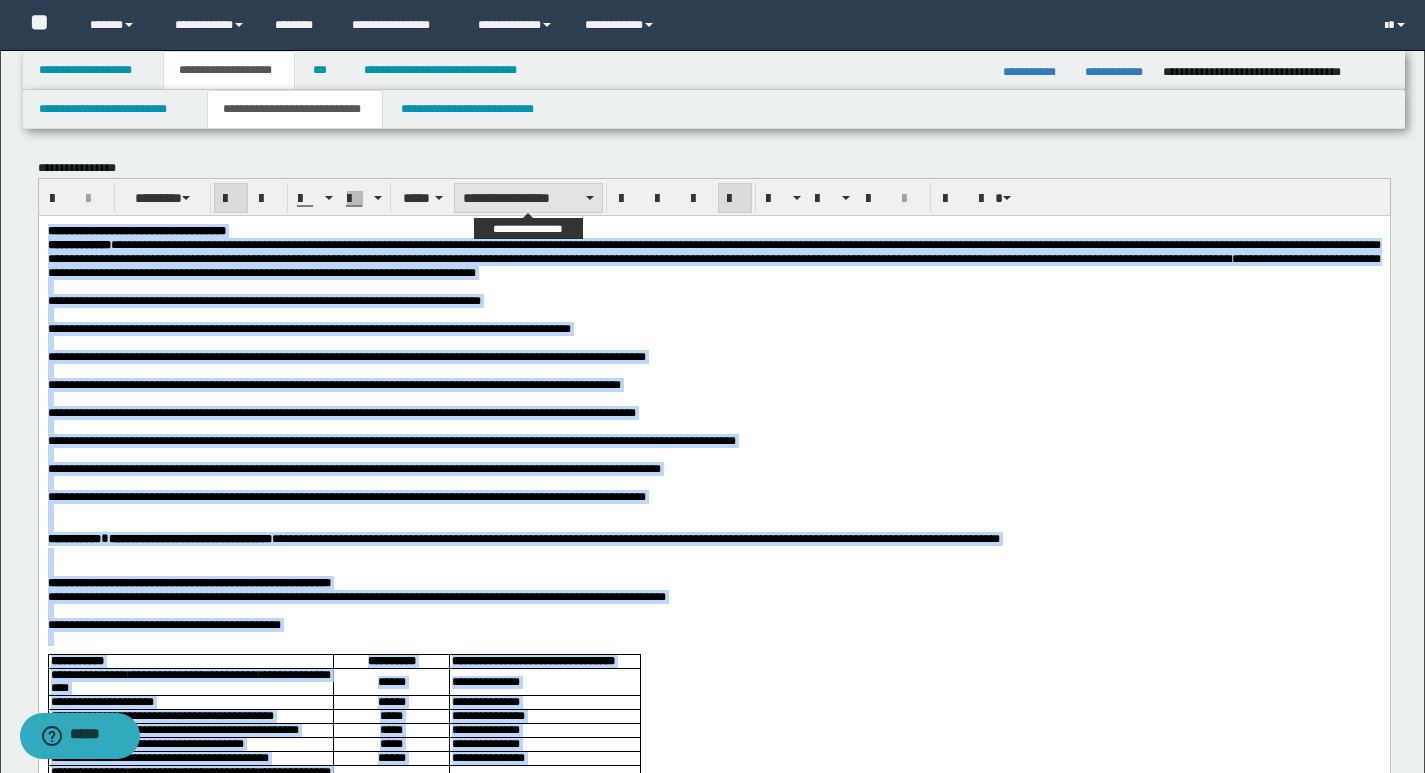 click on "**********" at bounding box center [528, 198] 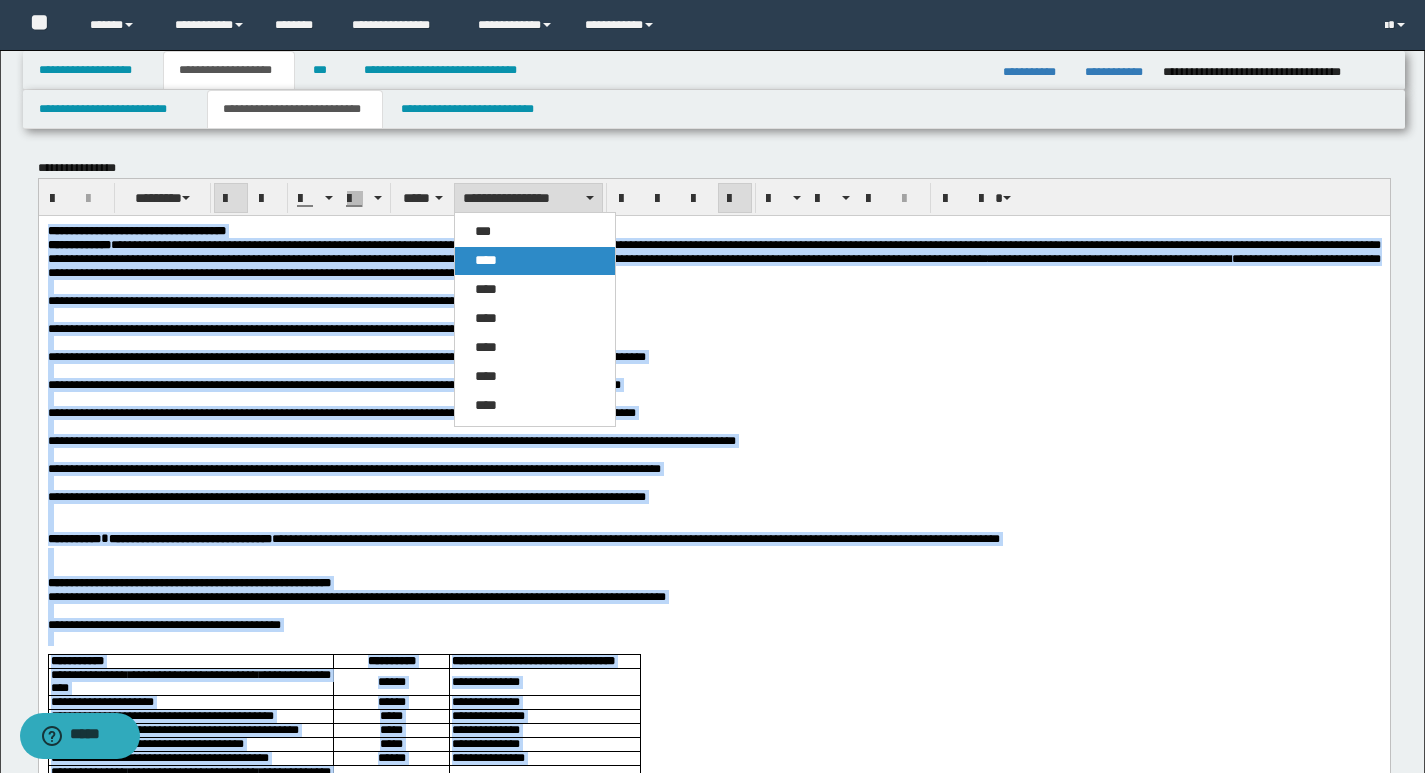 click on "****" at bounding box center (486, 260) 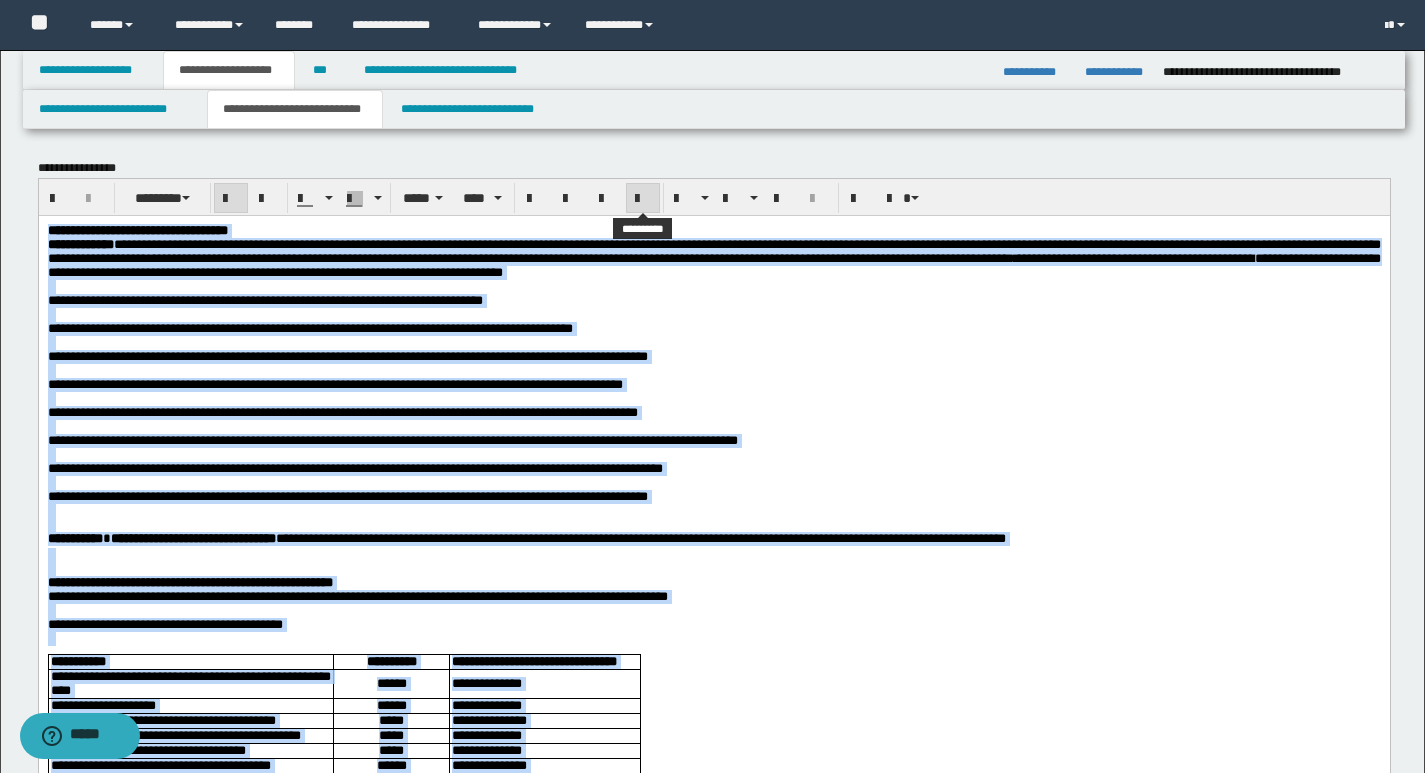 click at bounding box center (643, 199) 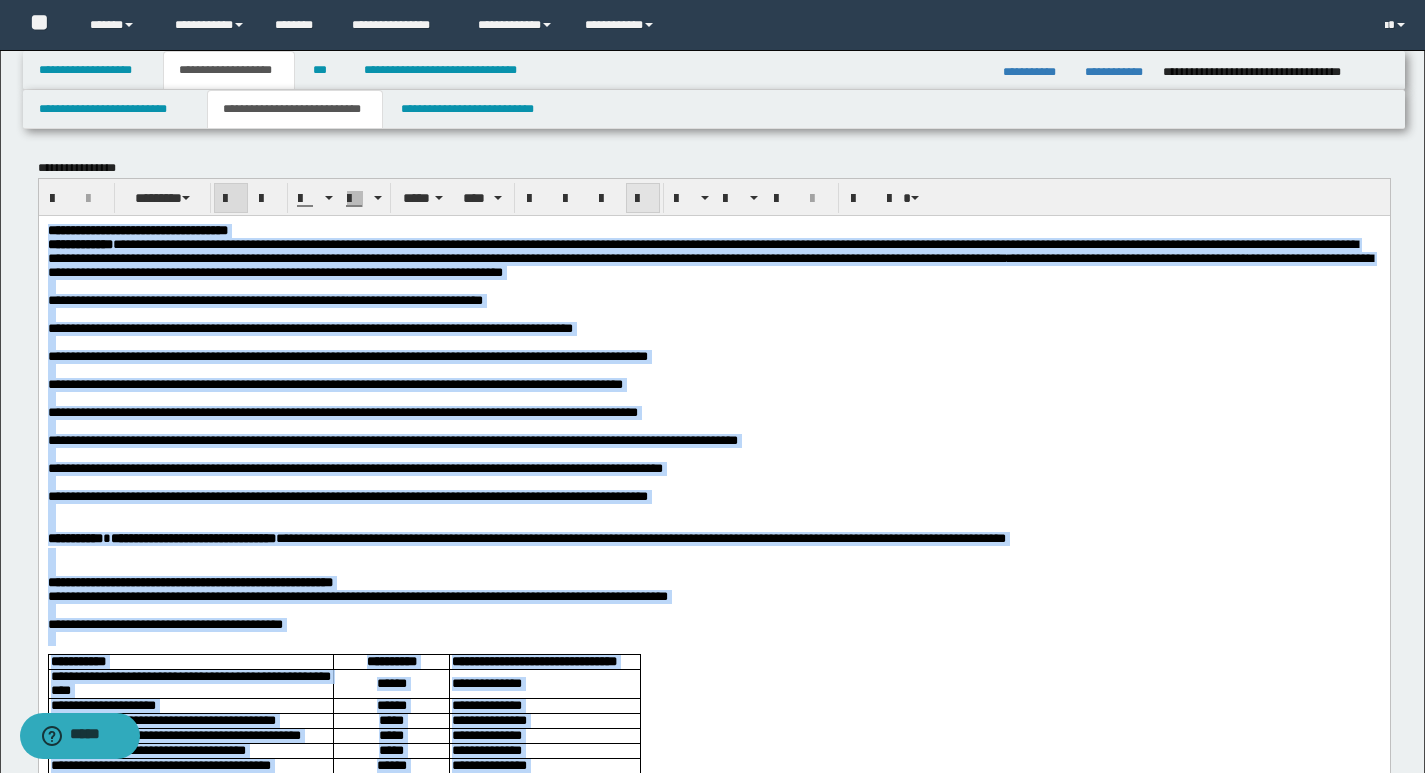click at bounding box center [643, 199] 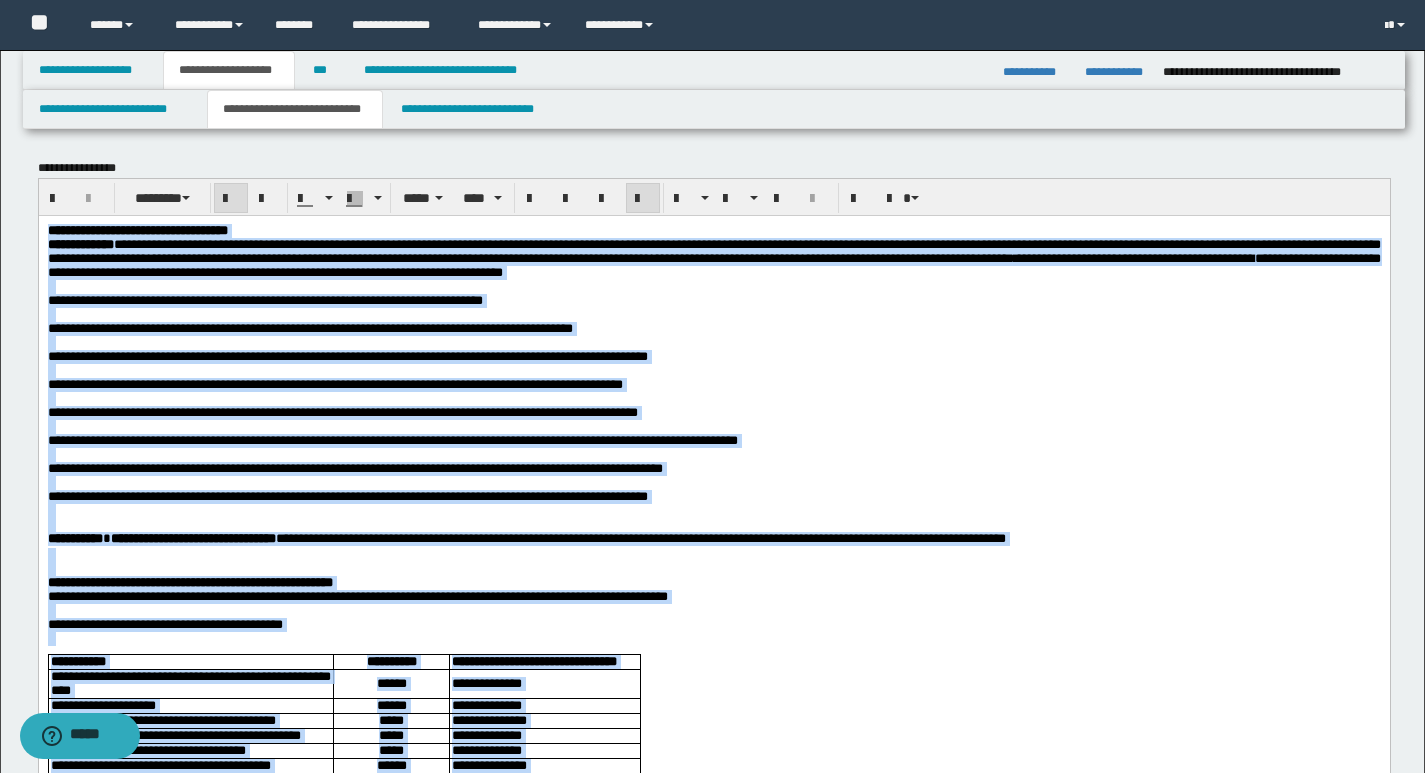 click on "**********" at bounding box center [713, 384] 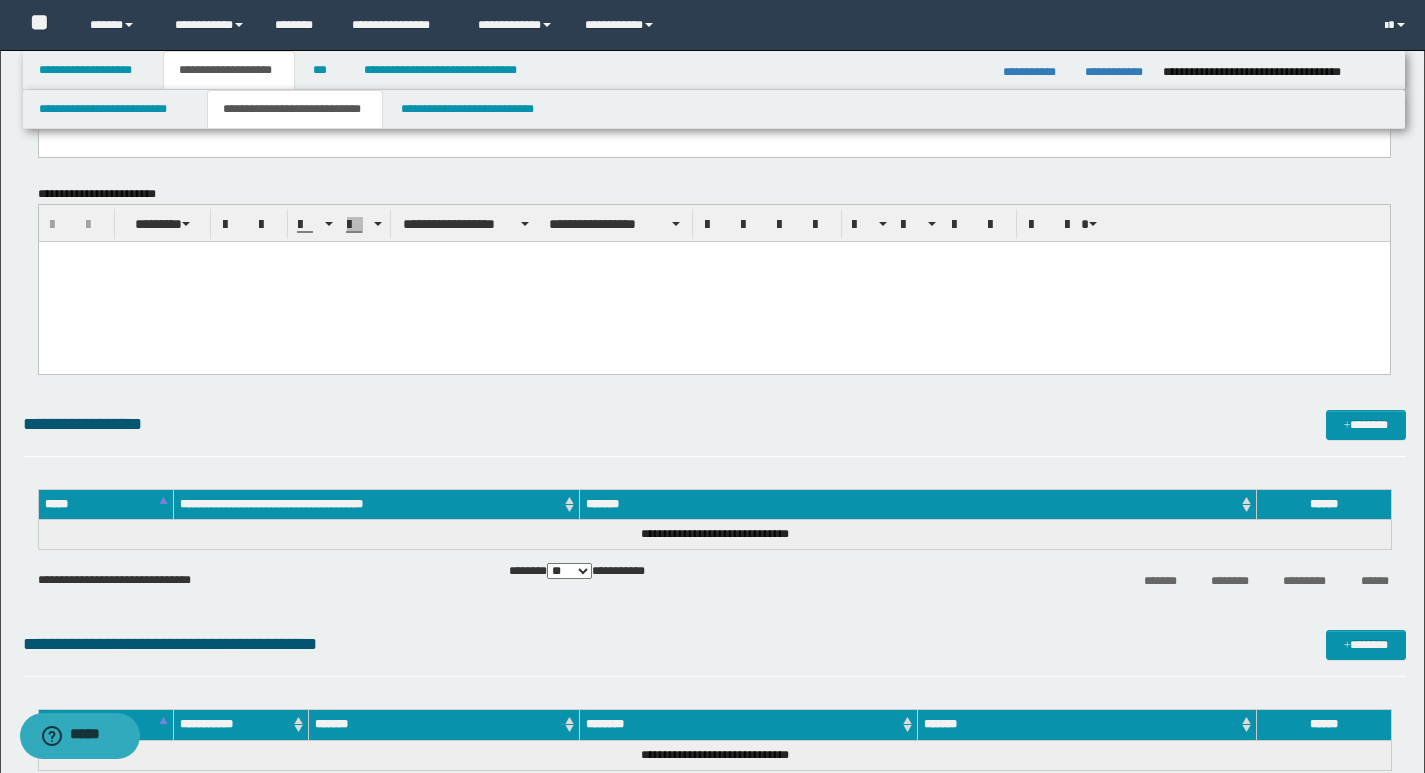 scroll, scrollTop: 1800, scrollLeft: 0, axis: vertical 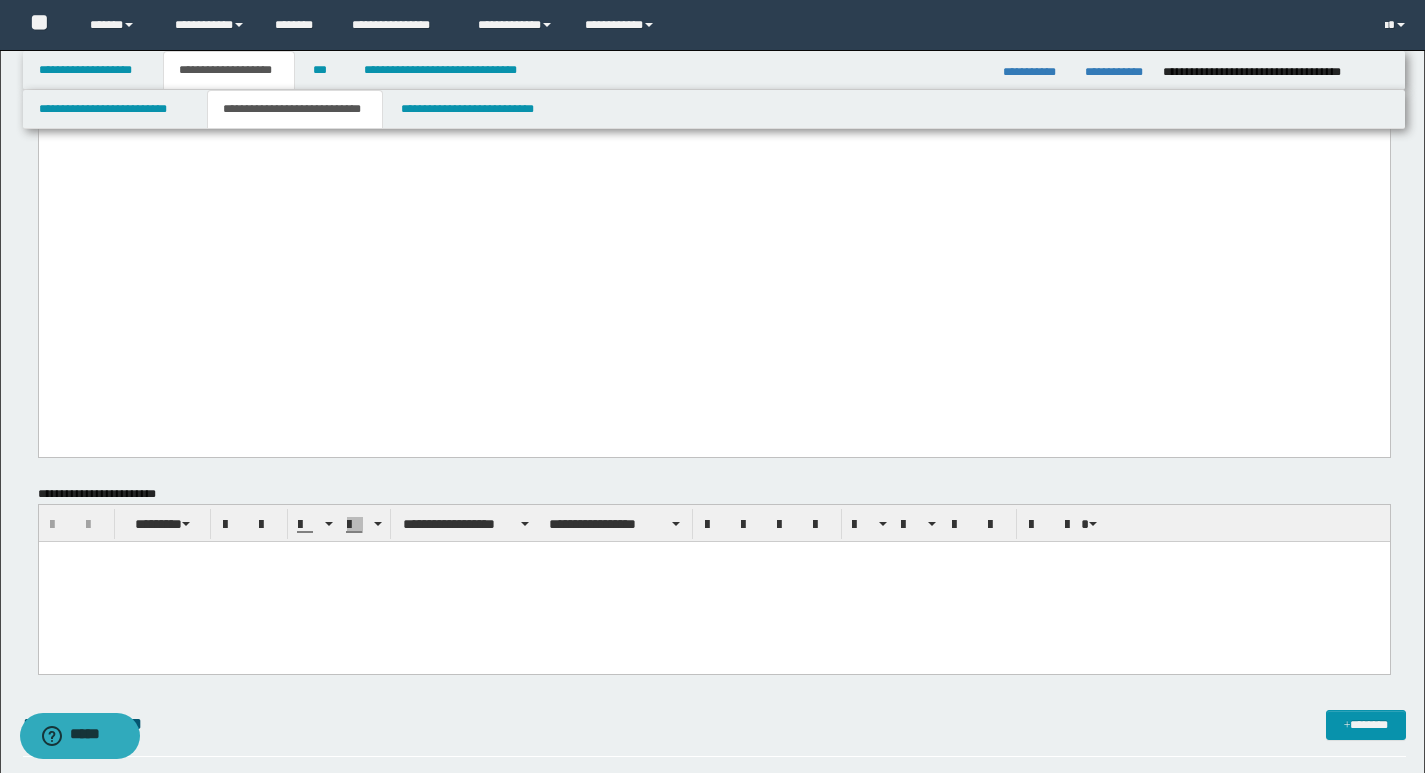 click at bounding box center [713, 581] 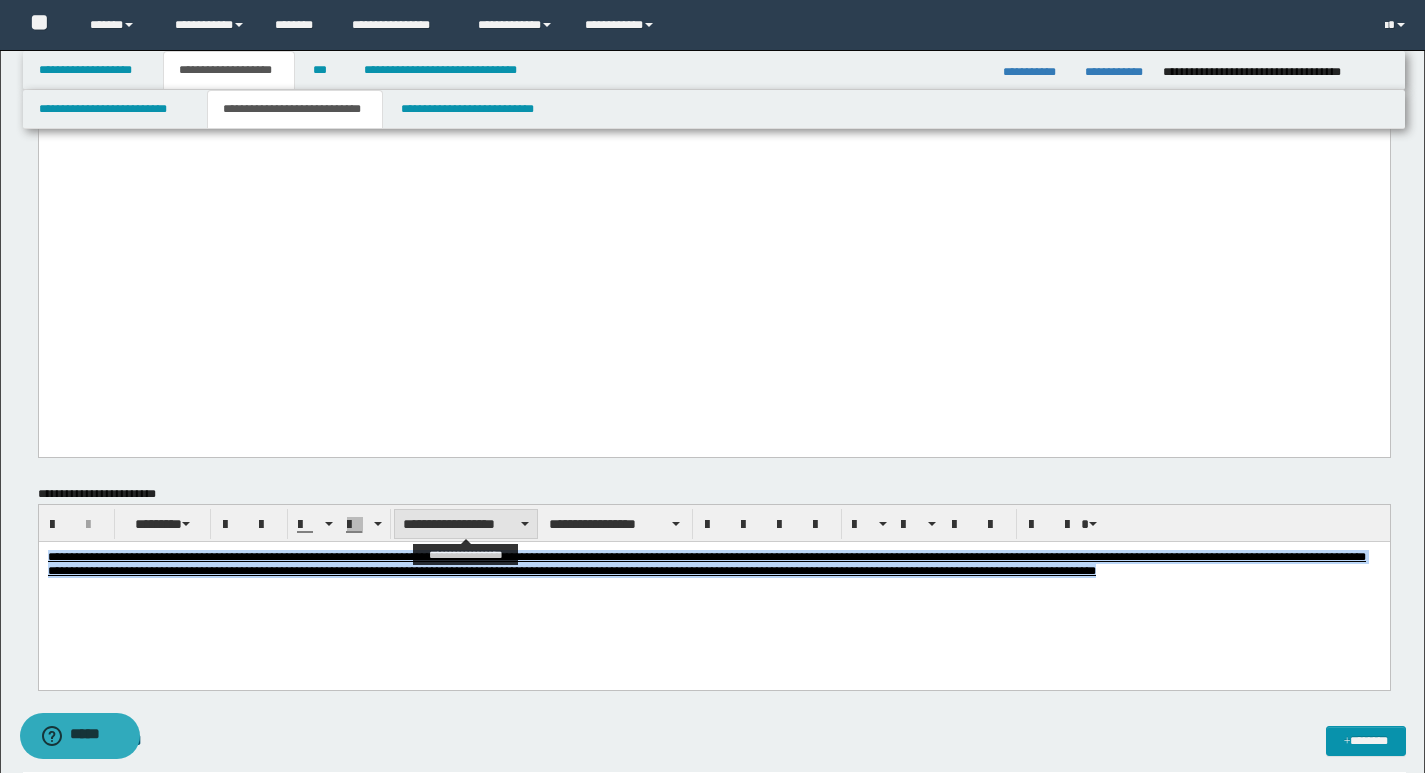 click on "**********" at bounding box center (466, 524) 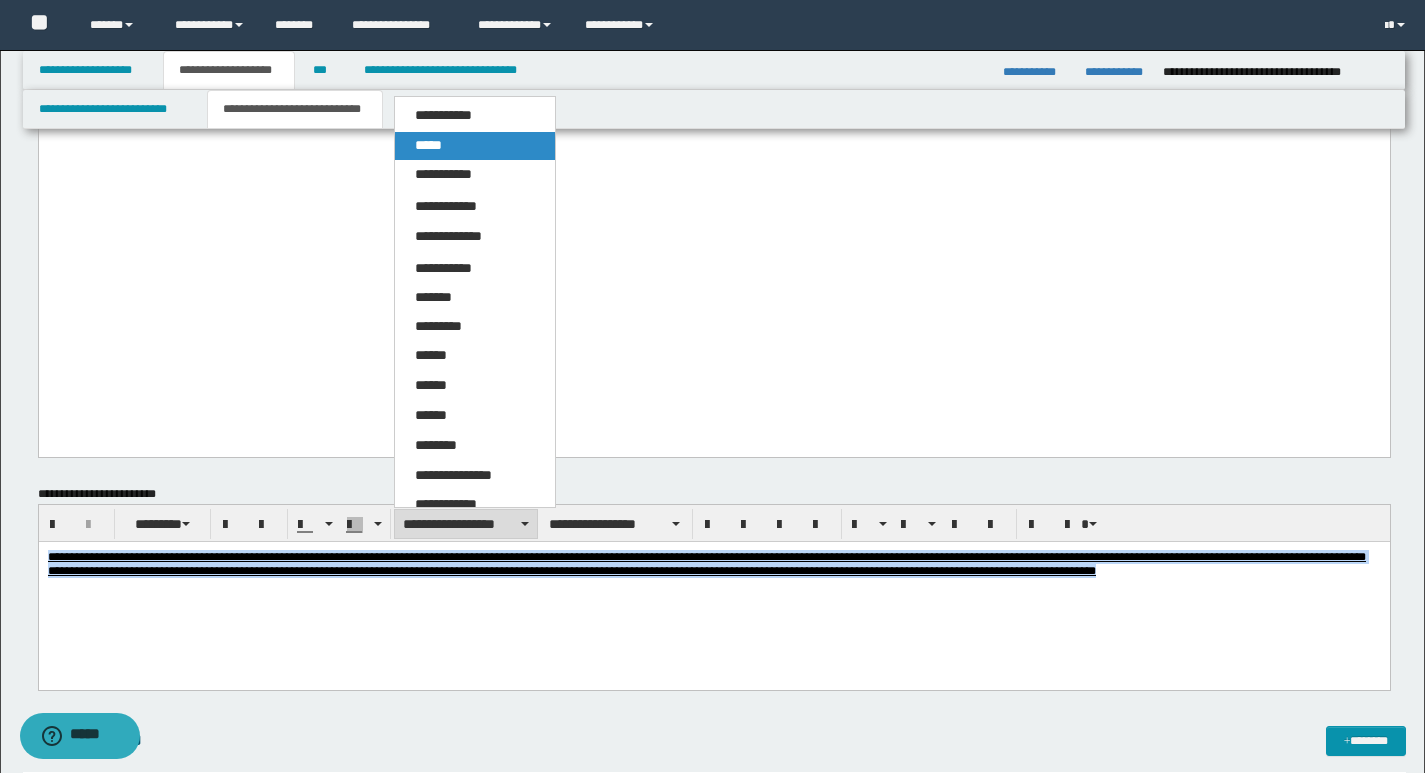 click on "*****" at bounding box center (475, 146) 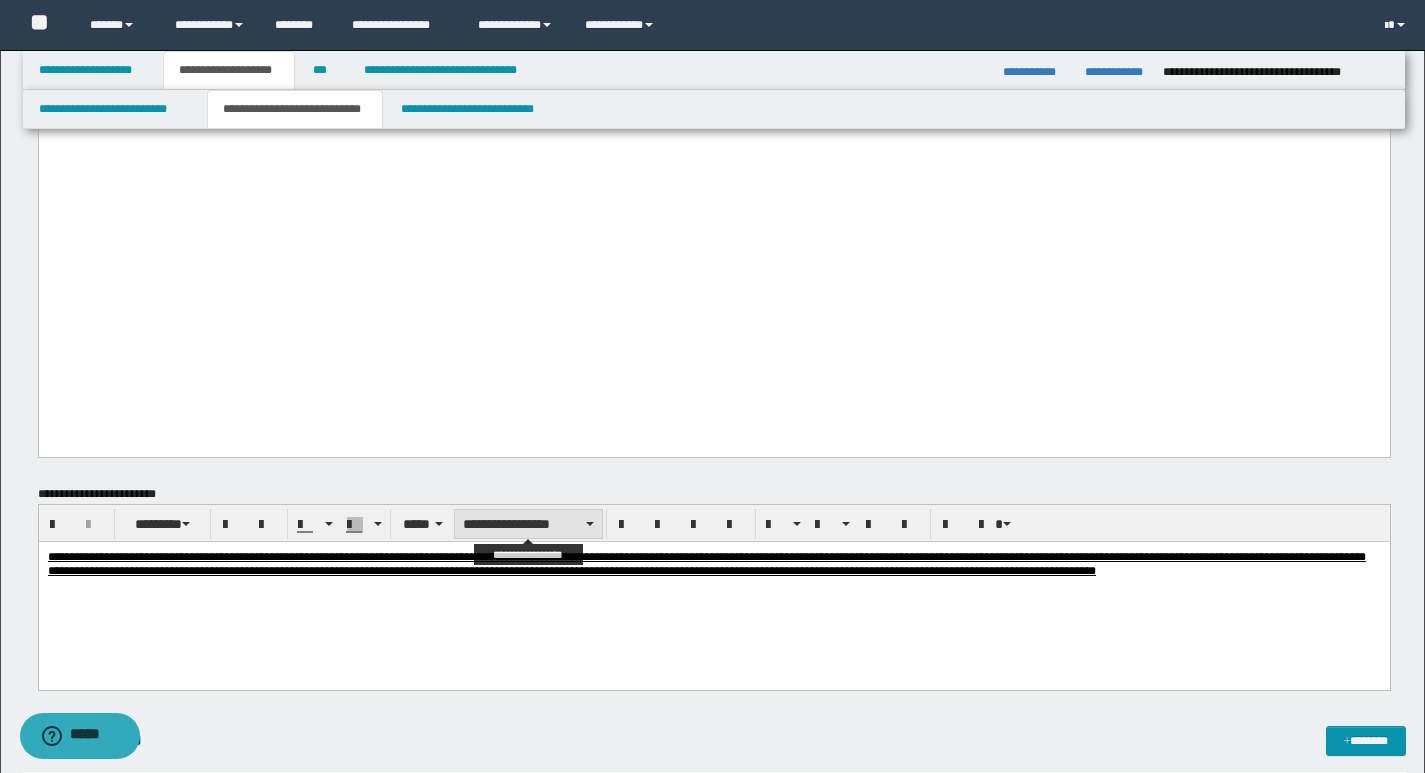 click on "**********" at bounding box center (528, 524) 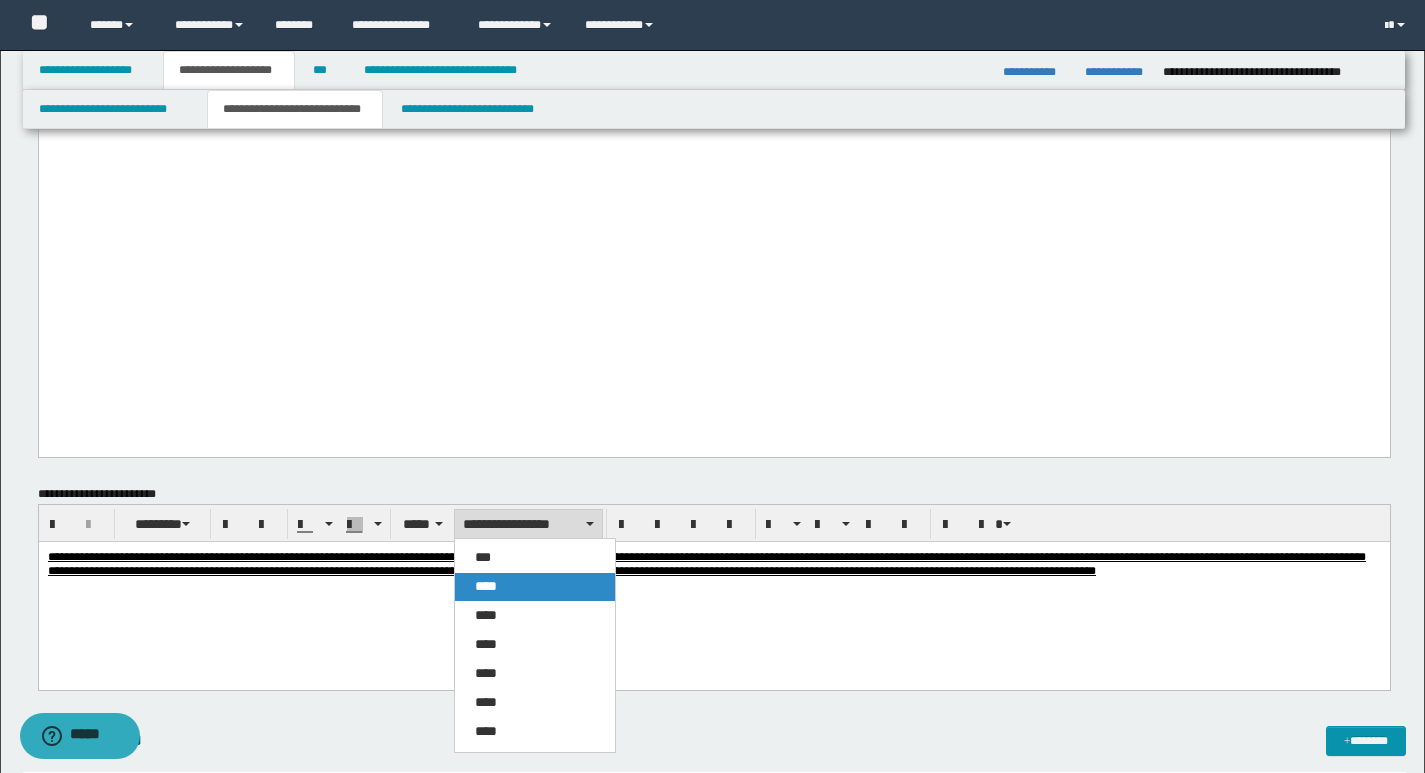 drag, startPoint x: 491, startPoint y: 587, endPoint x: 482, endPoint y: 44, distance: 543.0746 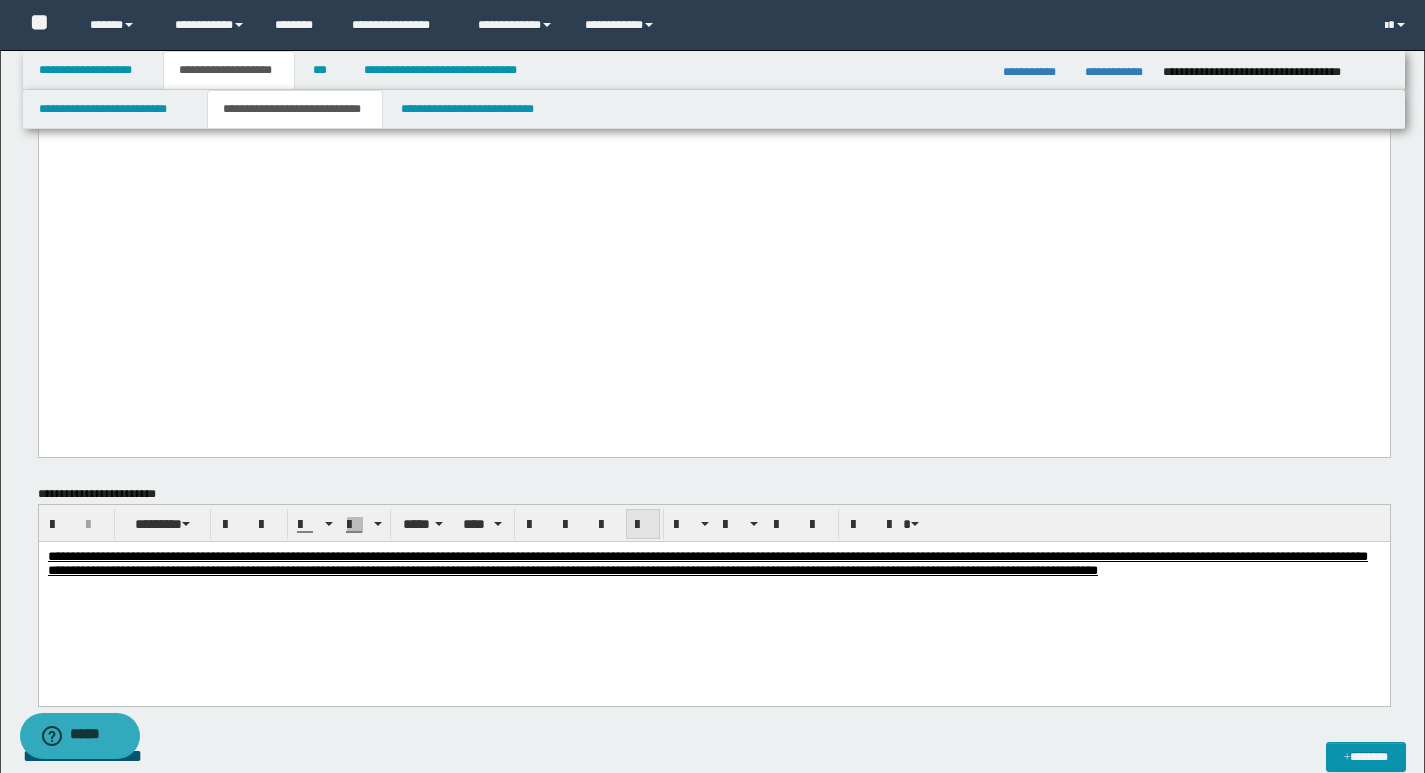 click at bounding box center [643, 525] 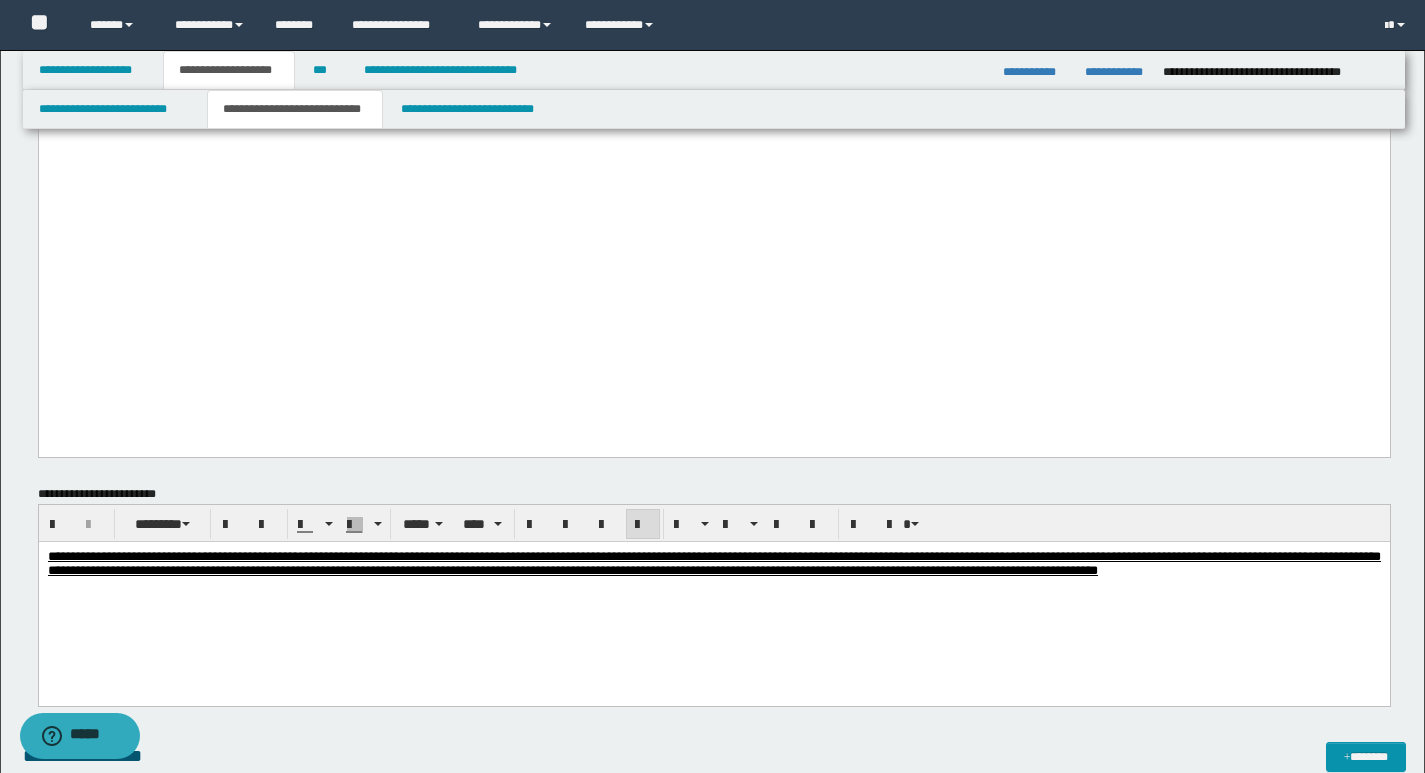 click on "**********" at bounding box center [713, 588] 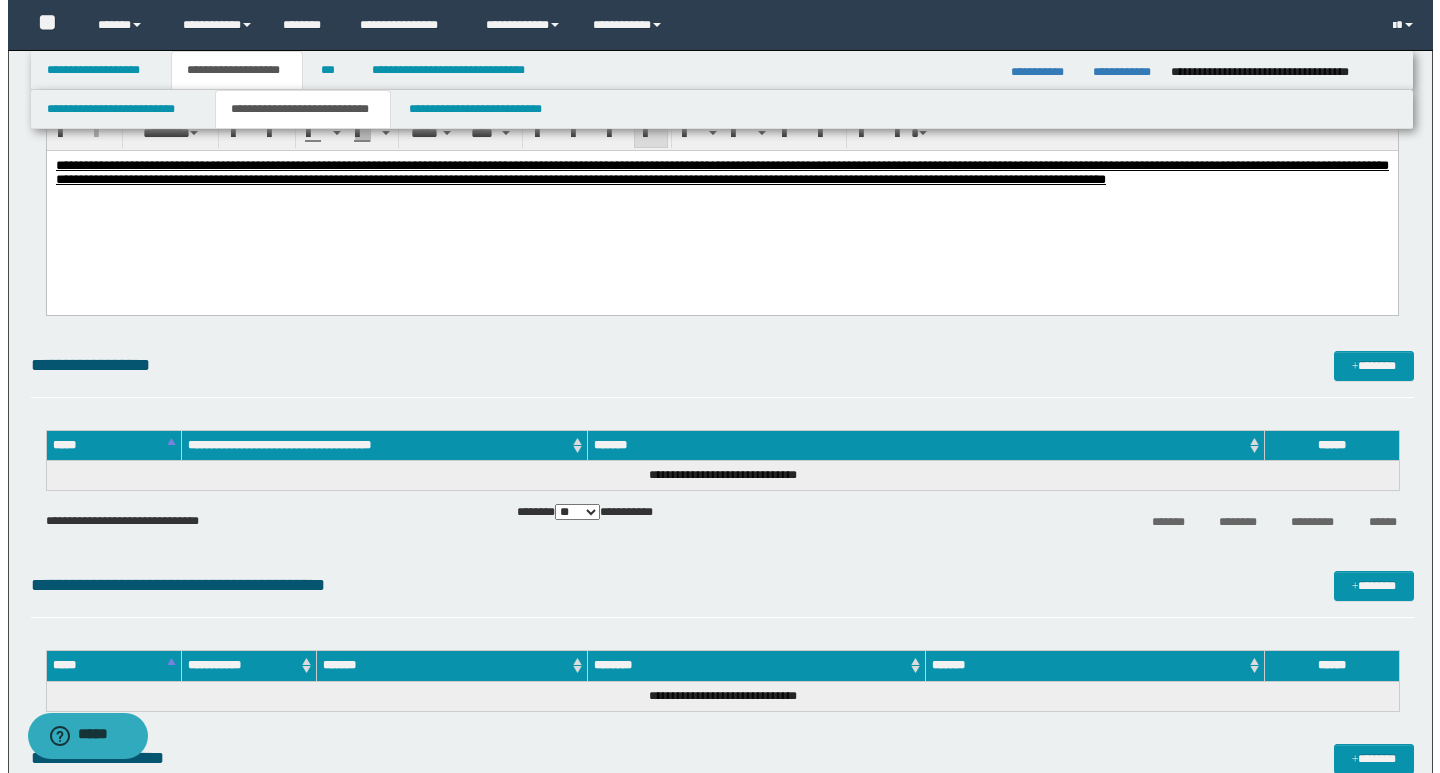 scroll, scrollTop: 2300, scrollLeft: 0, axis: vertical 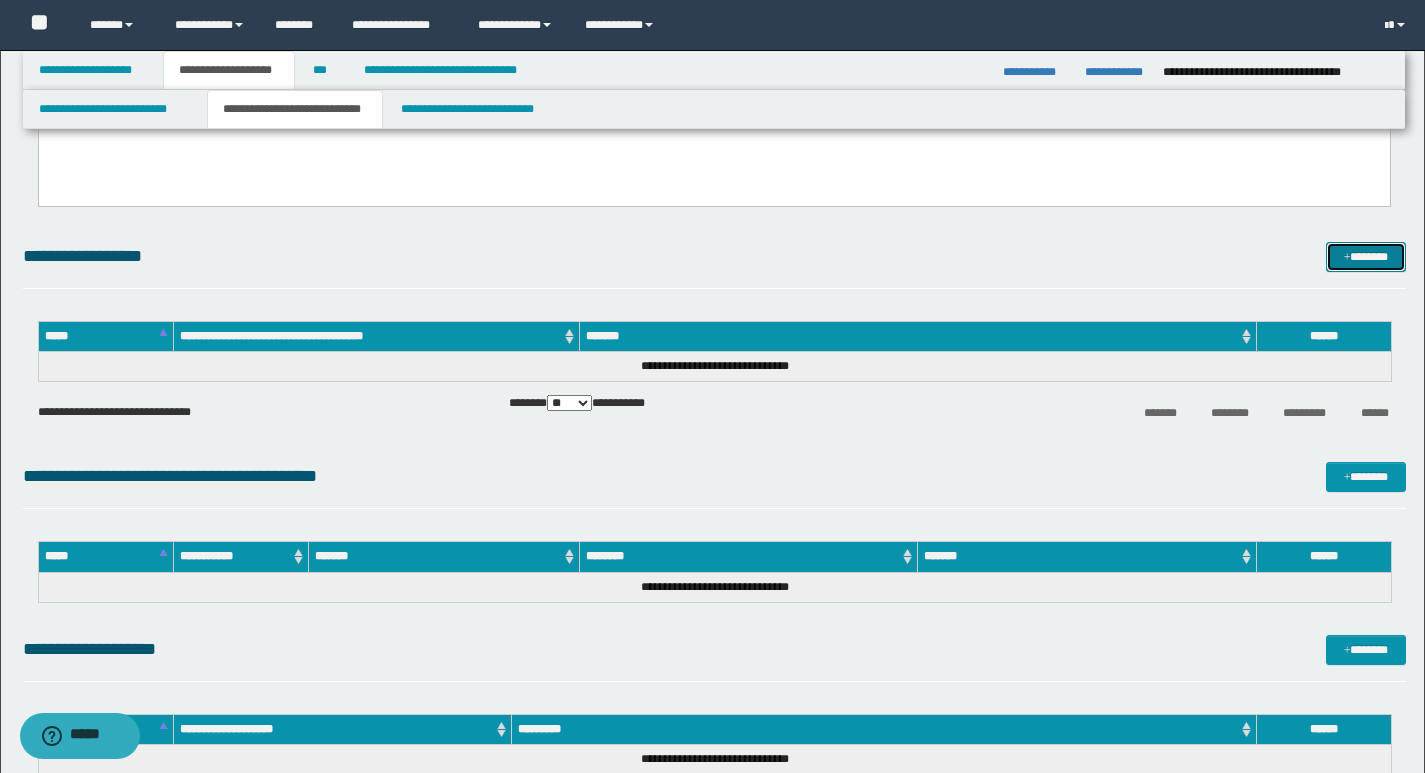 click on "*******" at bounding box center [1366, 257] 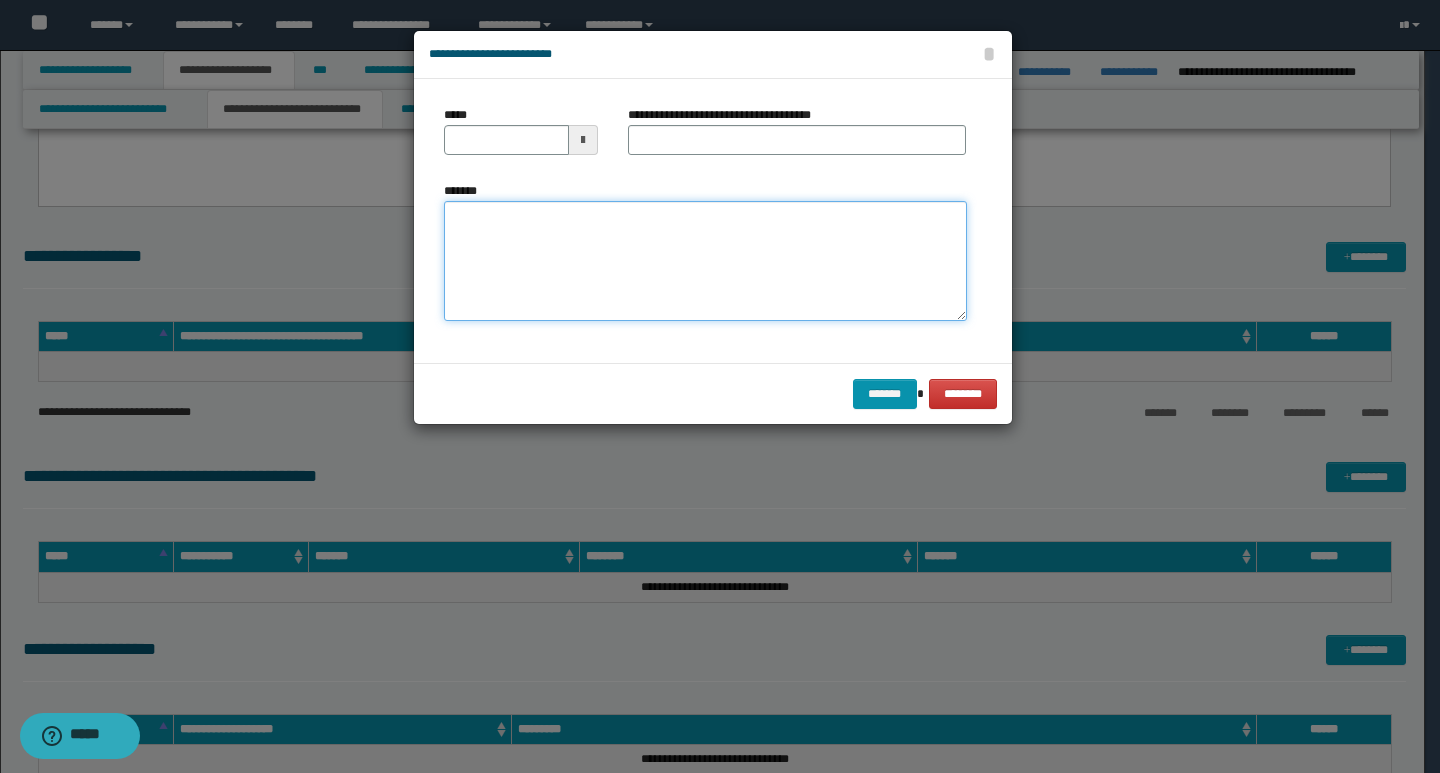 click on "*******" at bounding box center (705, 261) 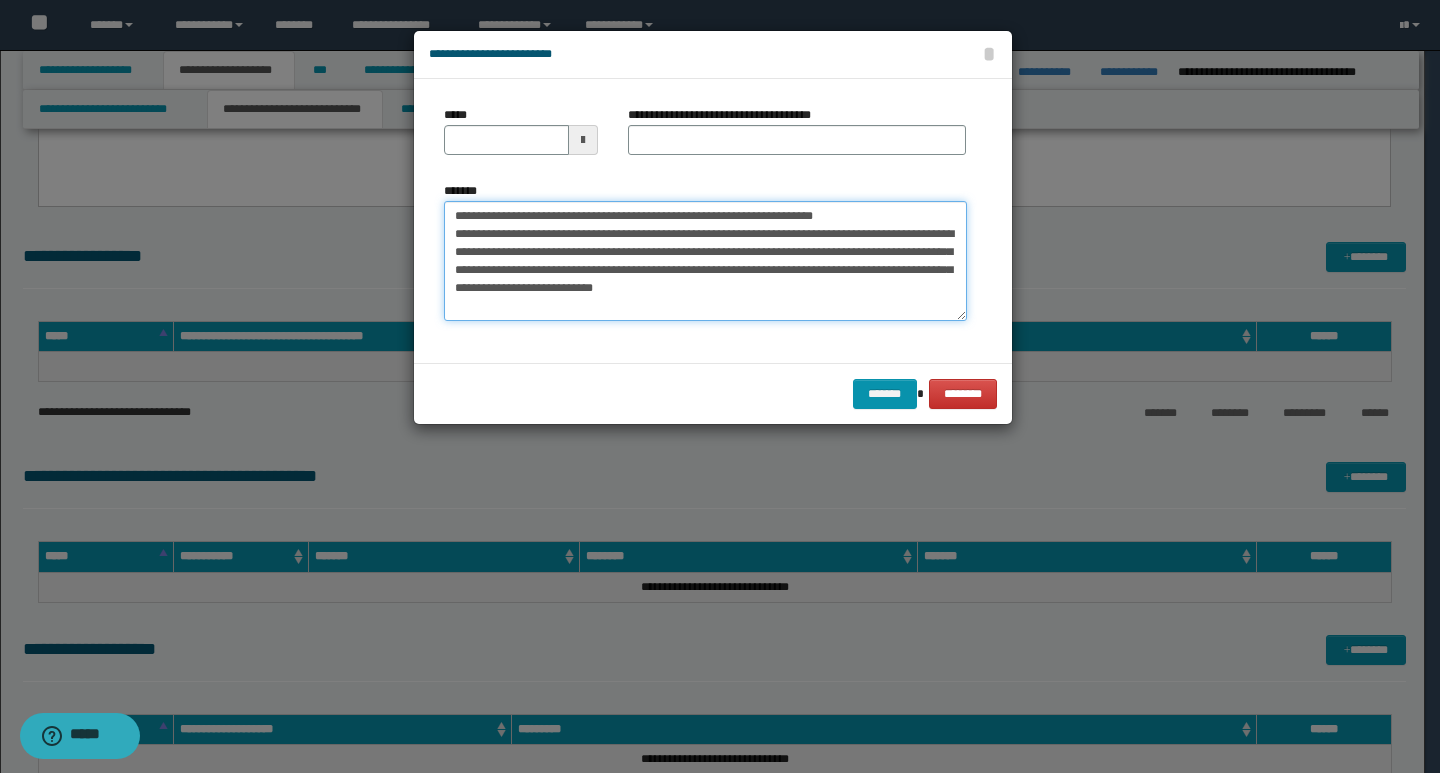 drag, startPoint x: 450, startPoint y: 212, endPoint x: 522, endPoint y: 213, distance: 72.00694 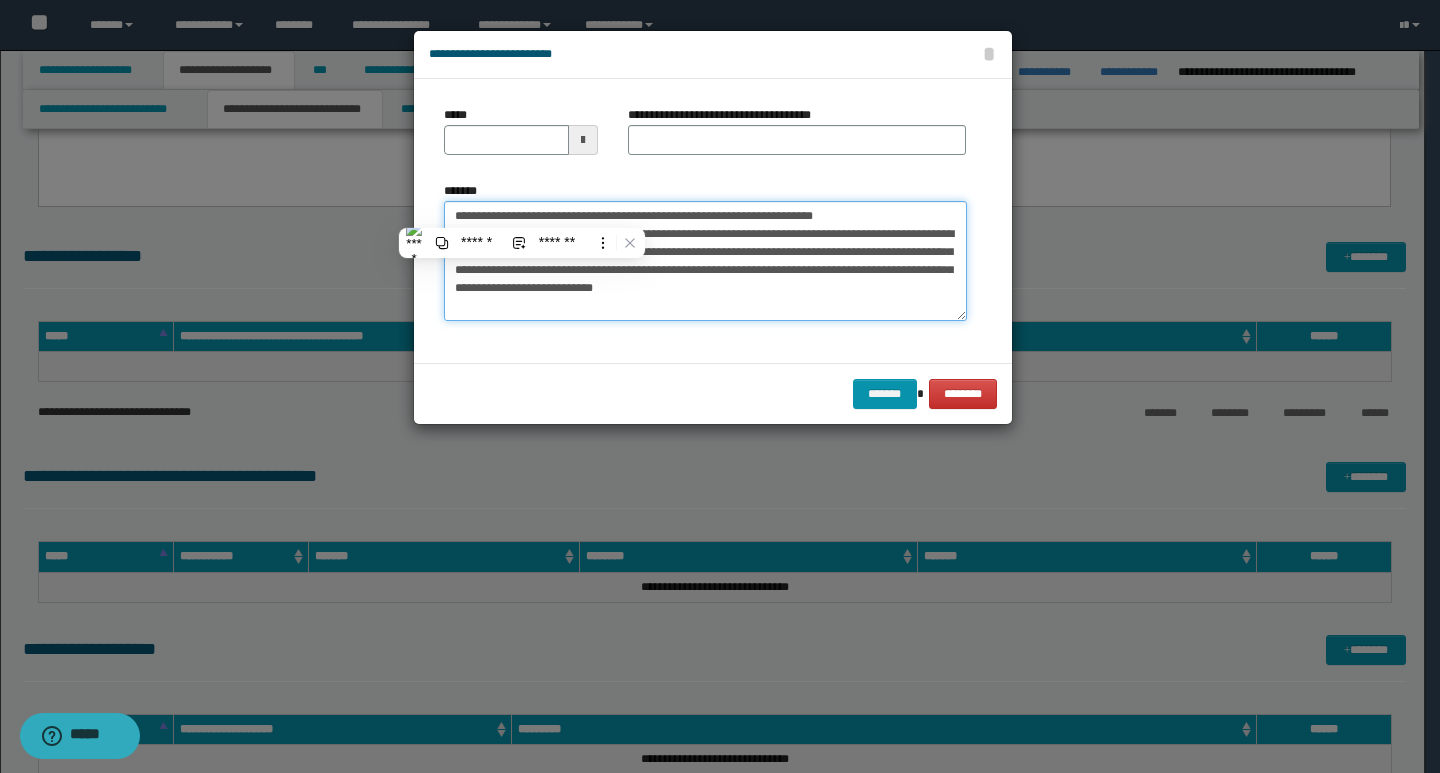 type on "**********" 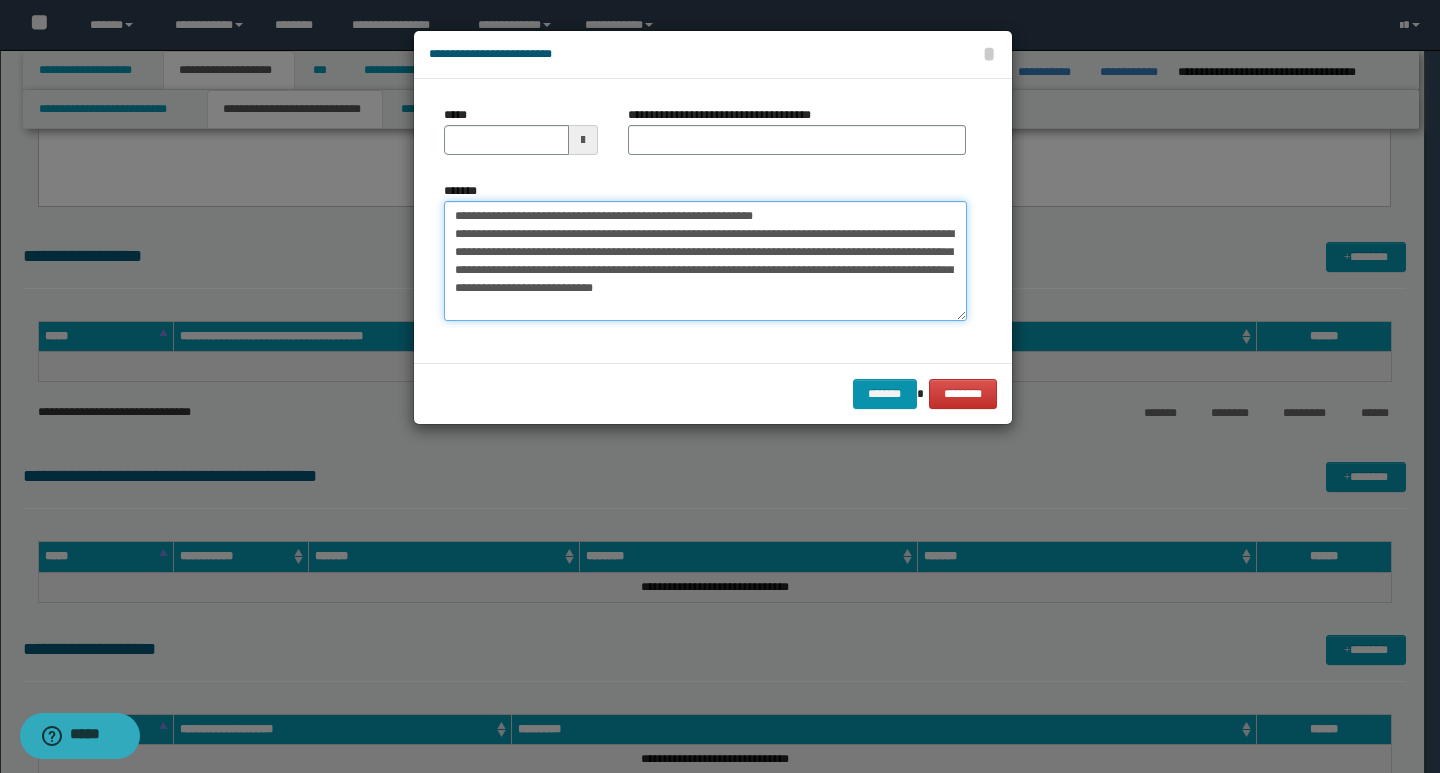 type 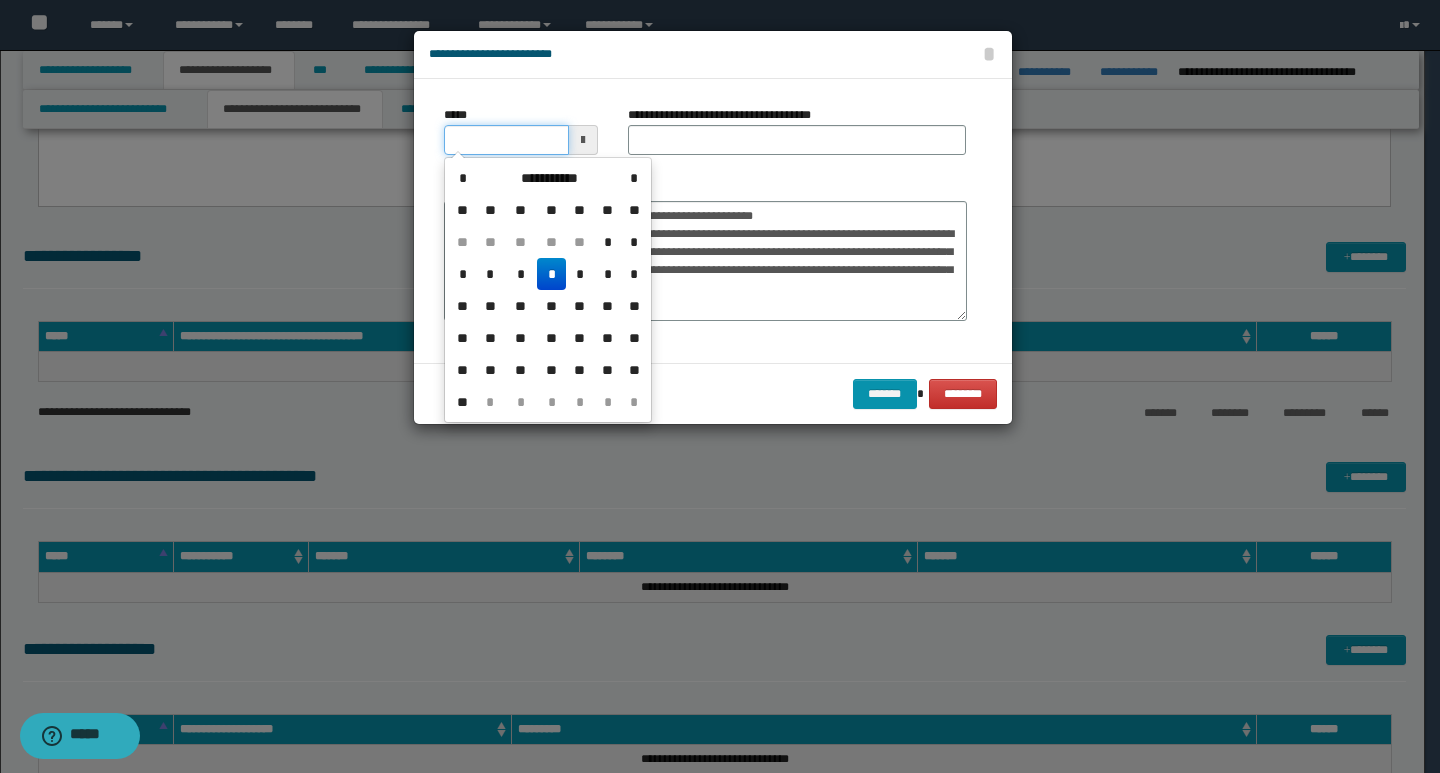 click on "*****" at bounding box center [506, 140] 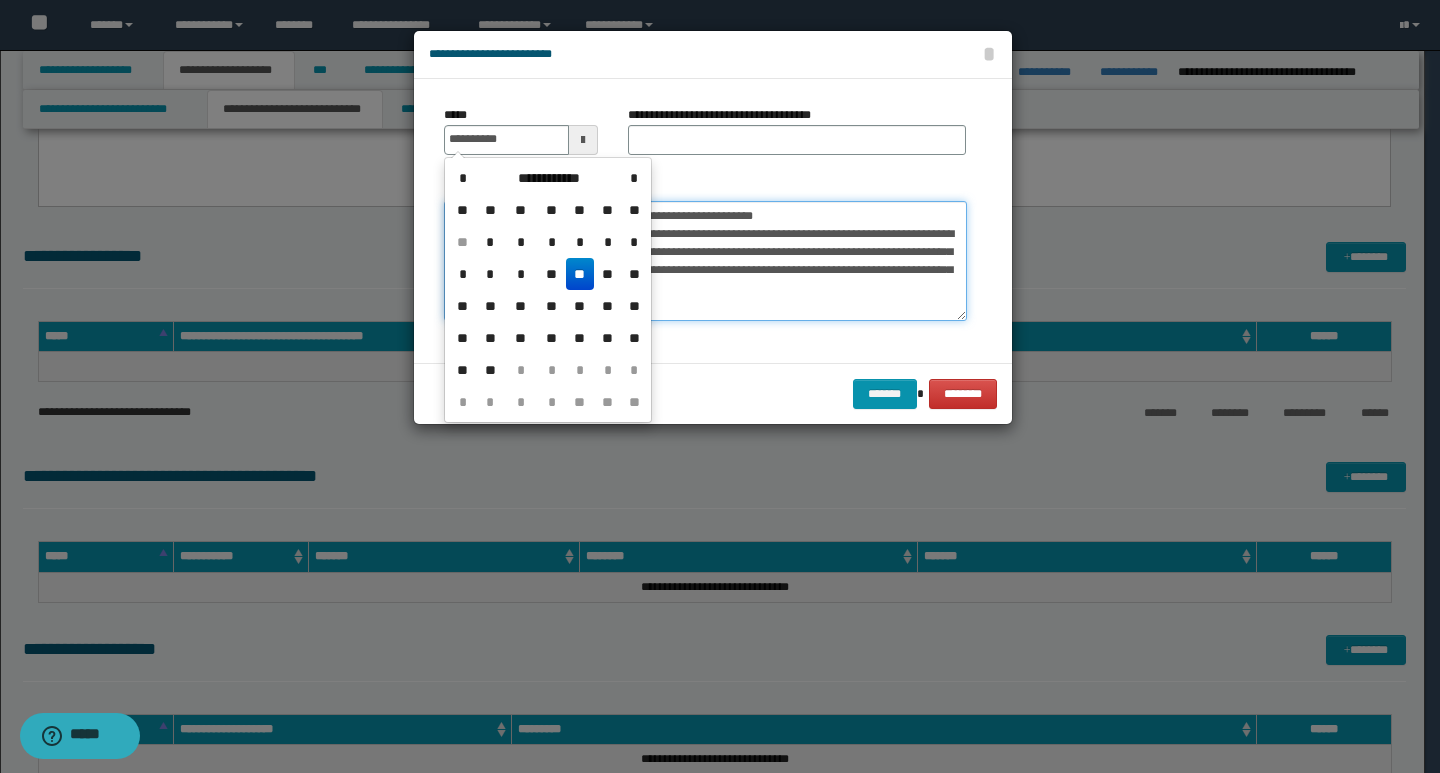 type on "**********" 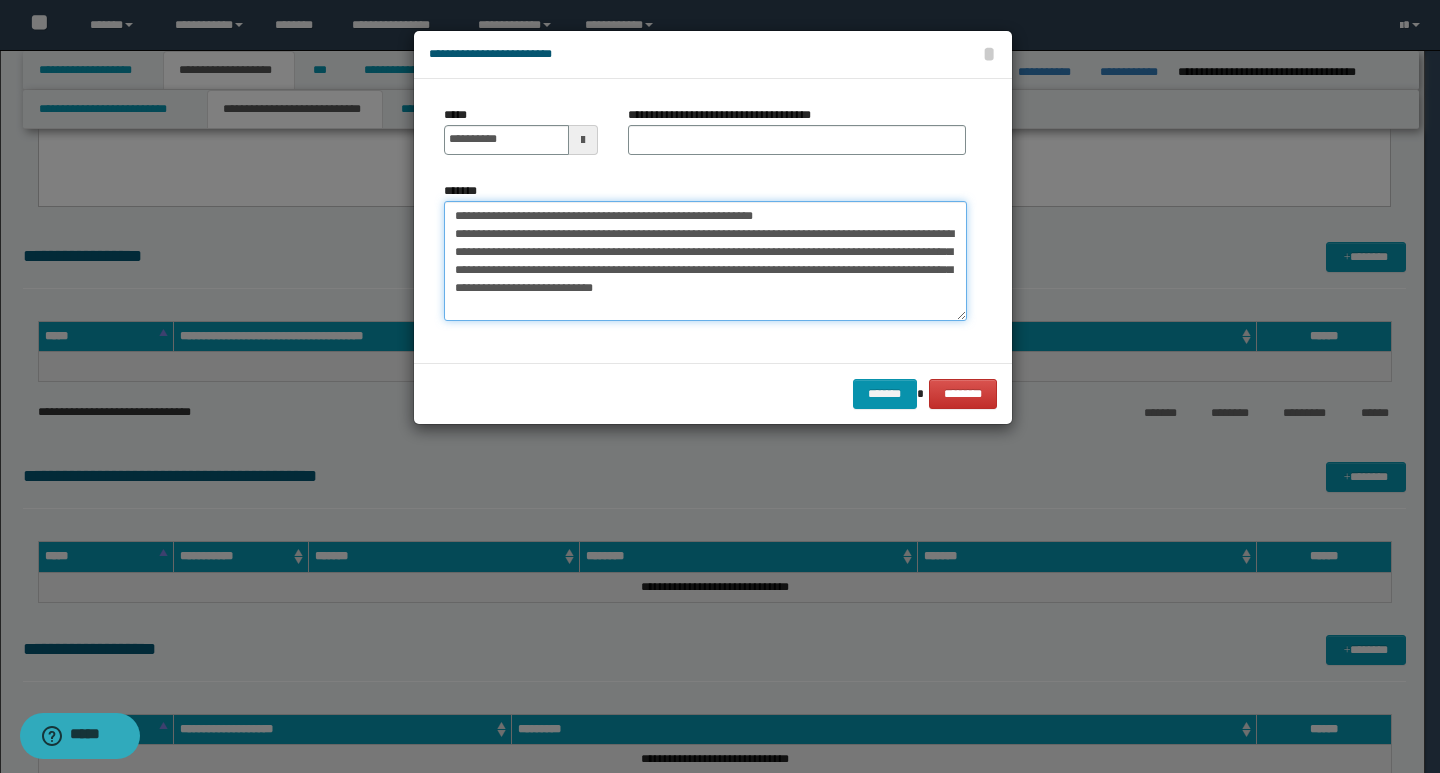 drag, startPoint x: 727, startPoint y: 216, endPoint x: 410, endPoint y: 216, distance: 317 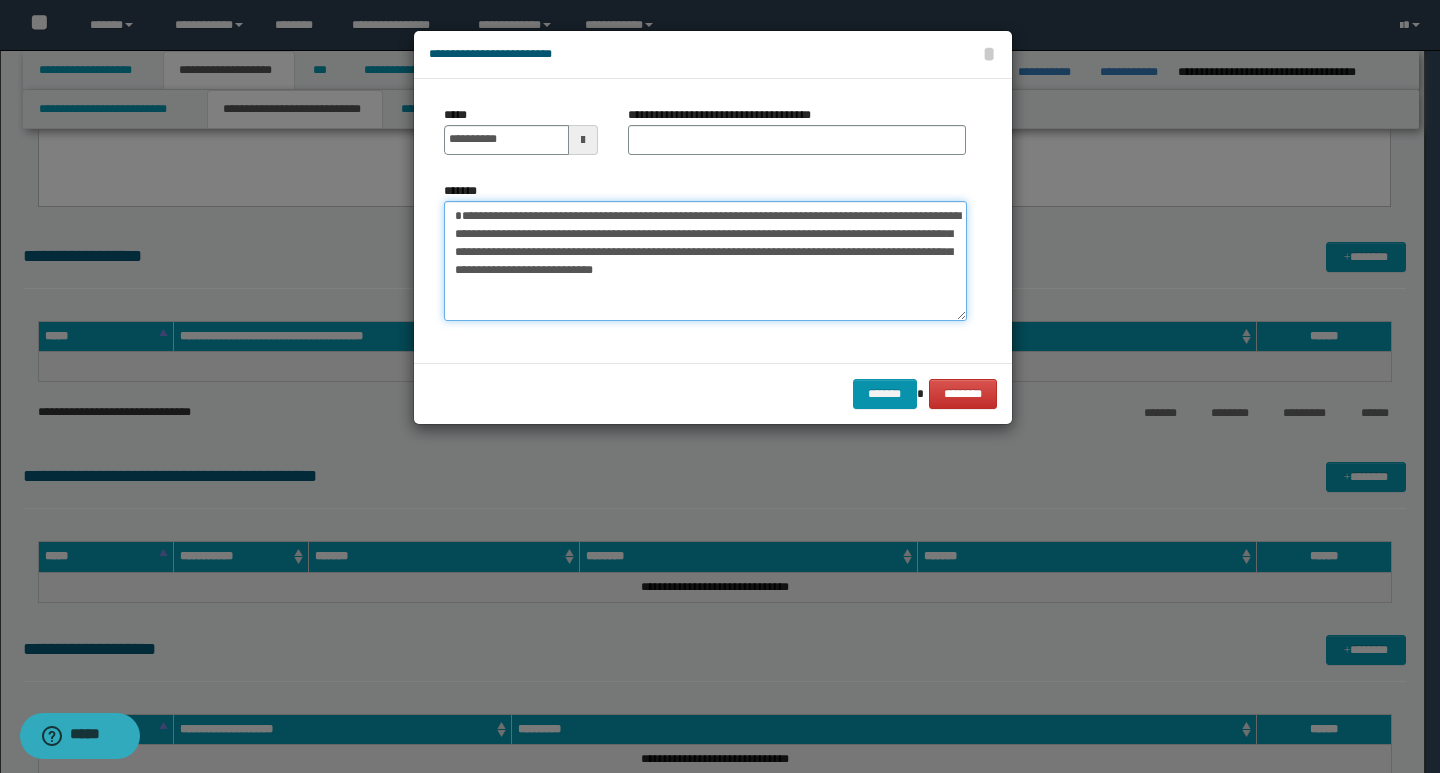 type on "**********" 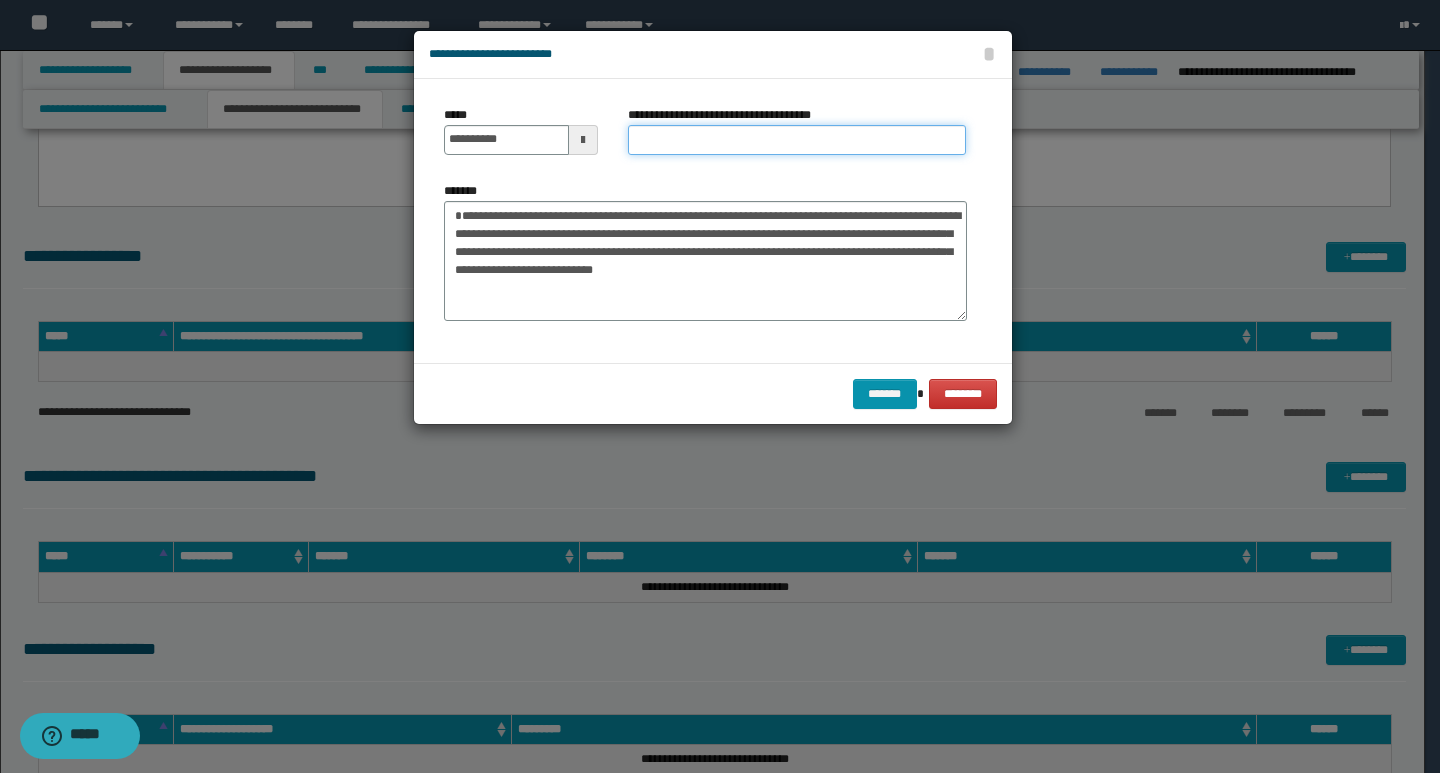 click on "**********" at bounding box center [797, 140] 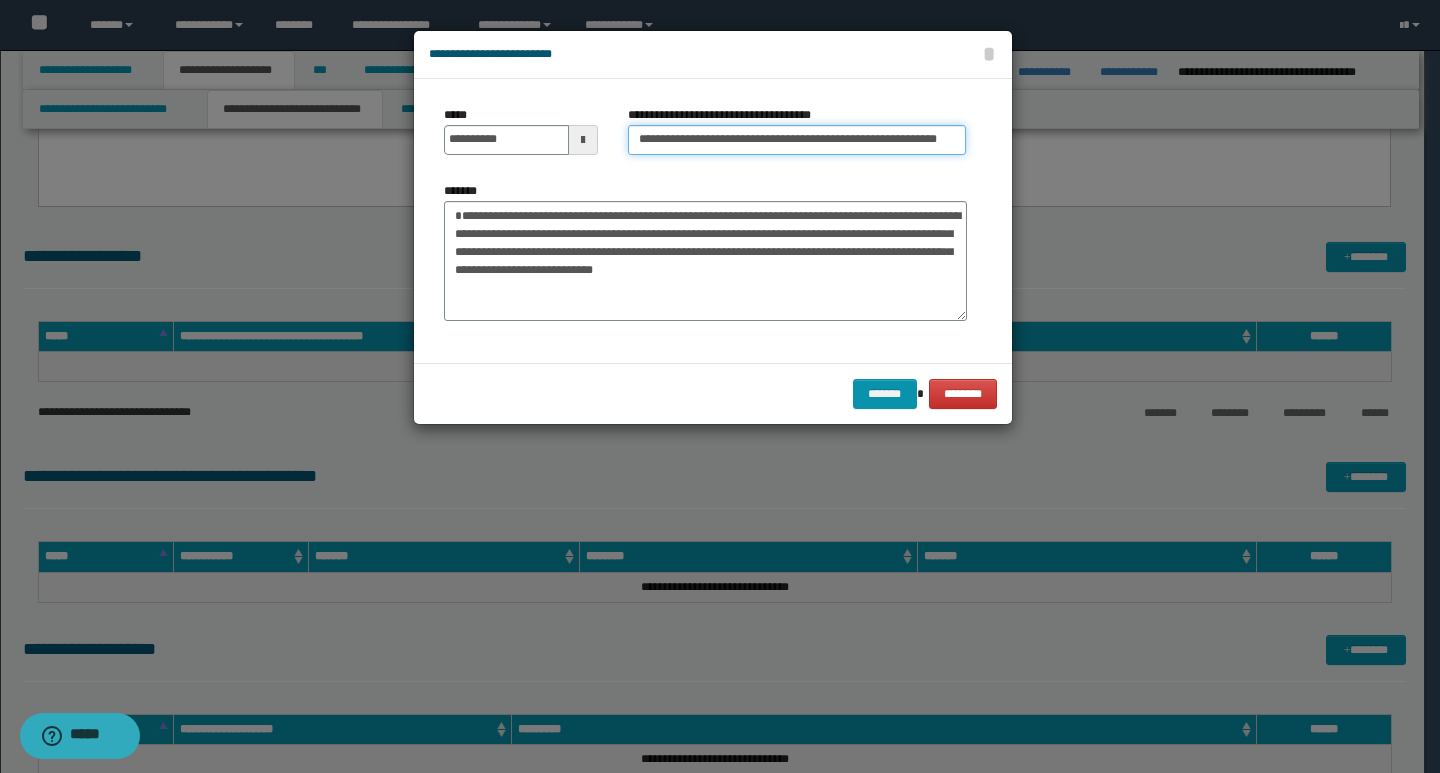 type on "**********" 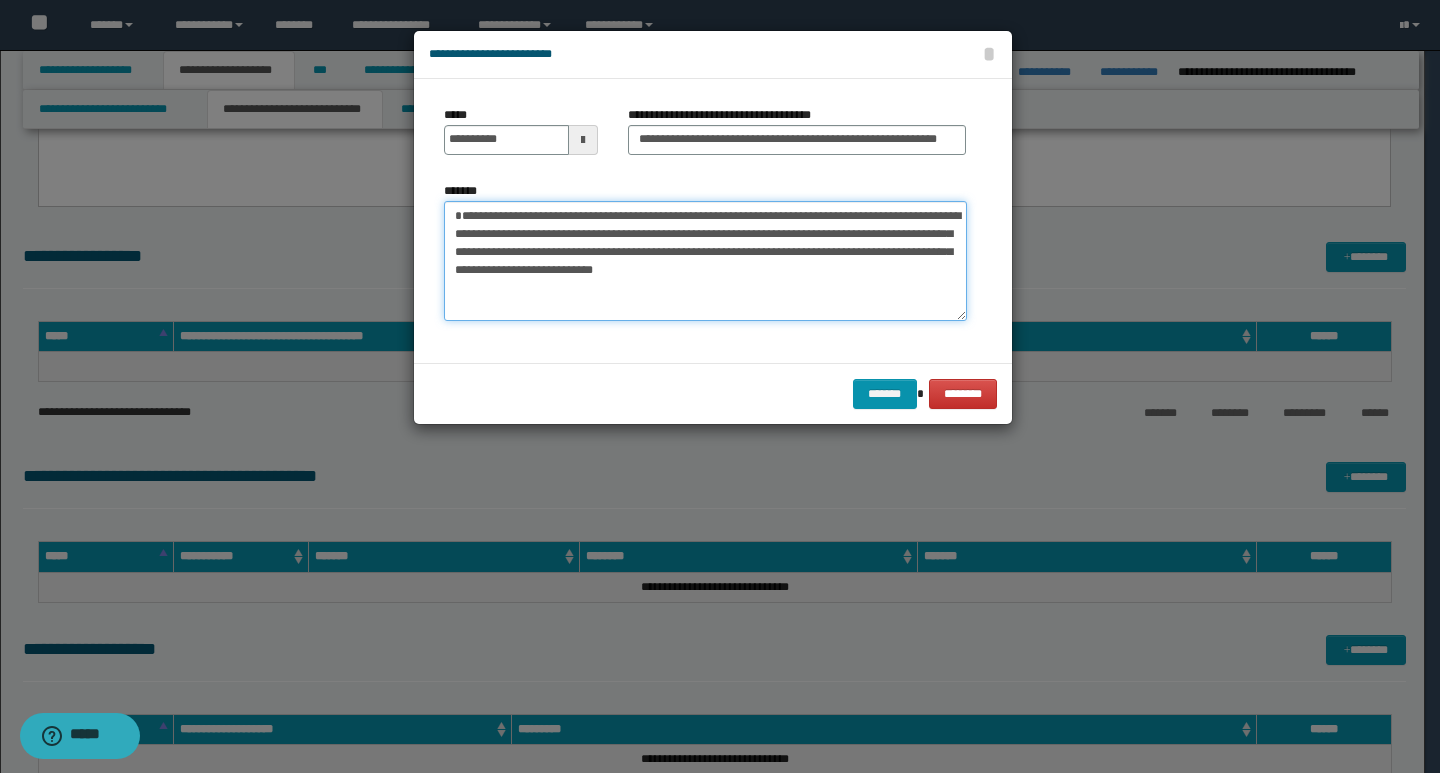 click on "**********" at bounding box center [705, 261] 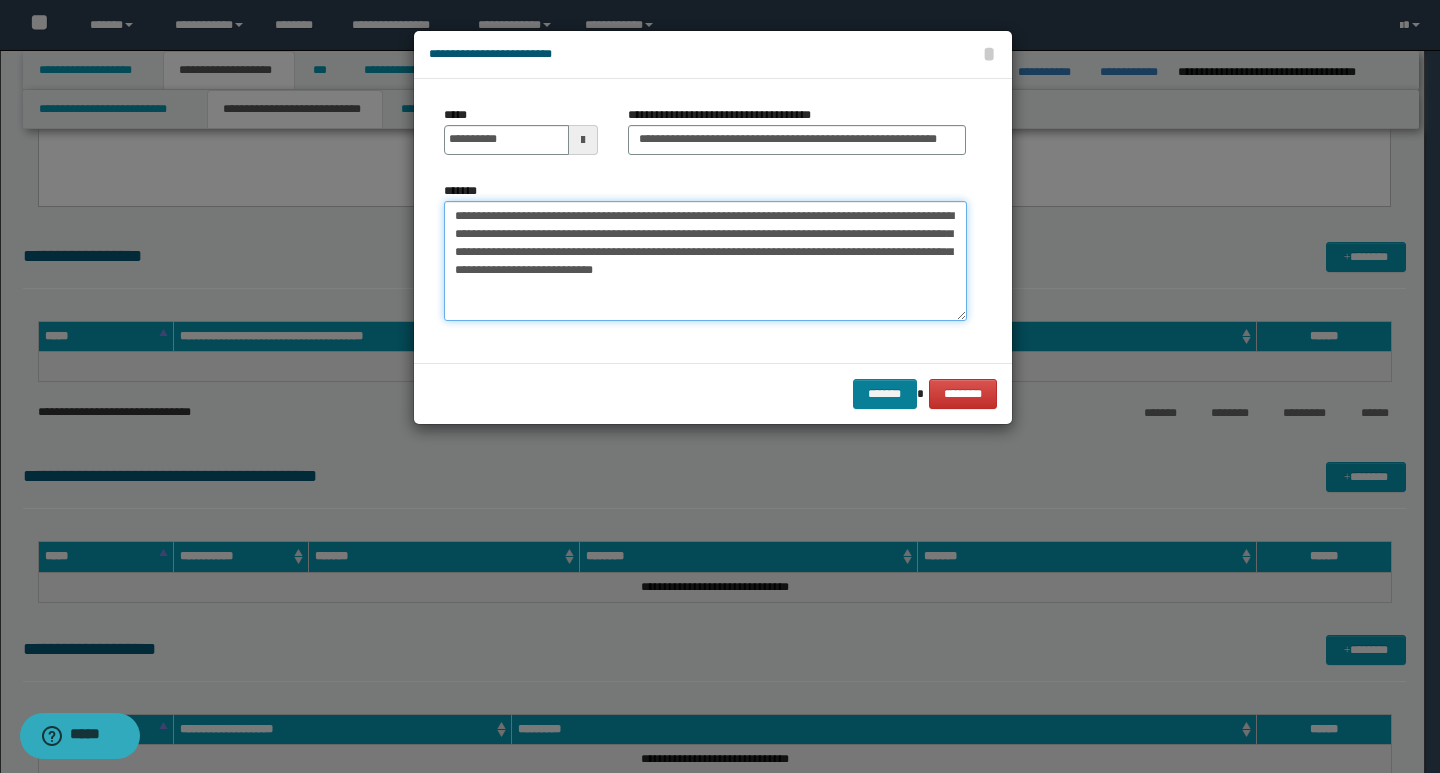 type on "**********" 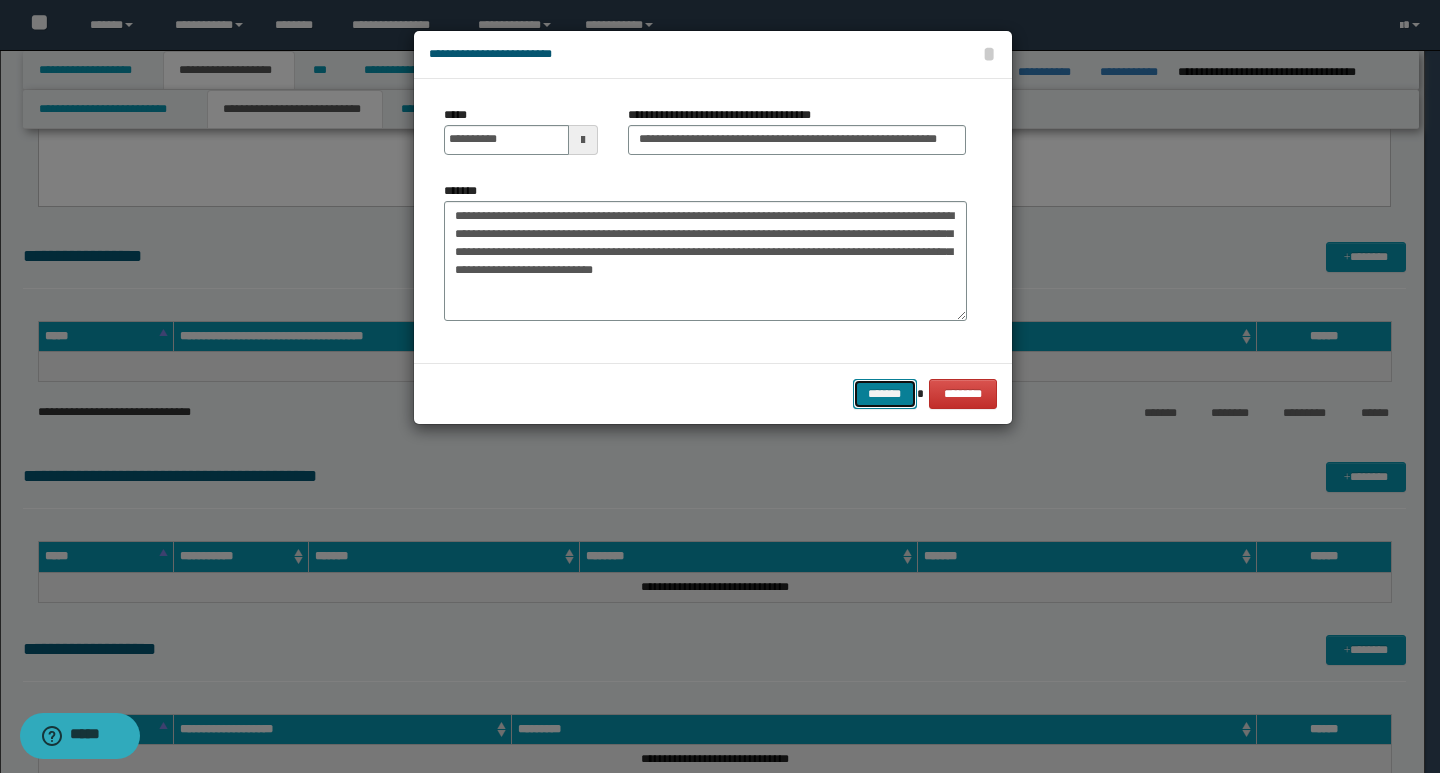 click on "*******" at bounding box center [885, 394] 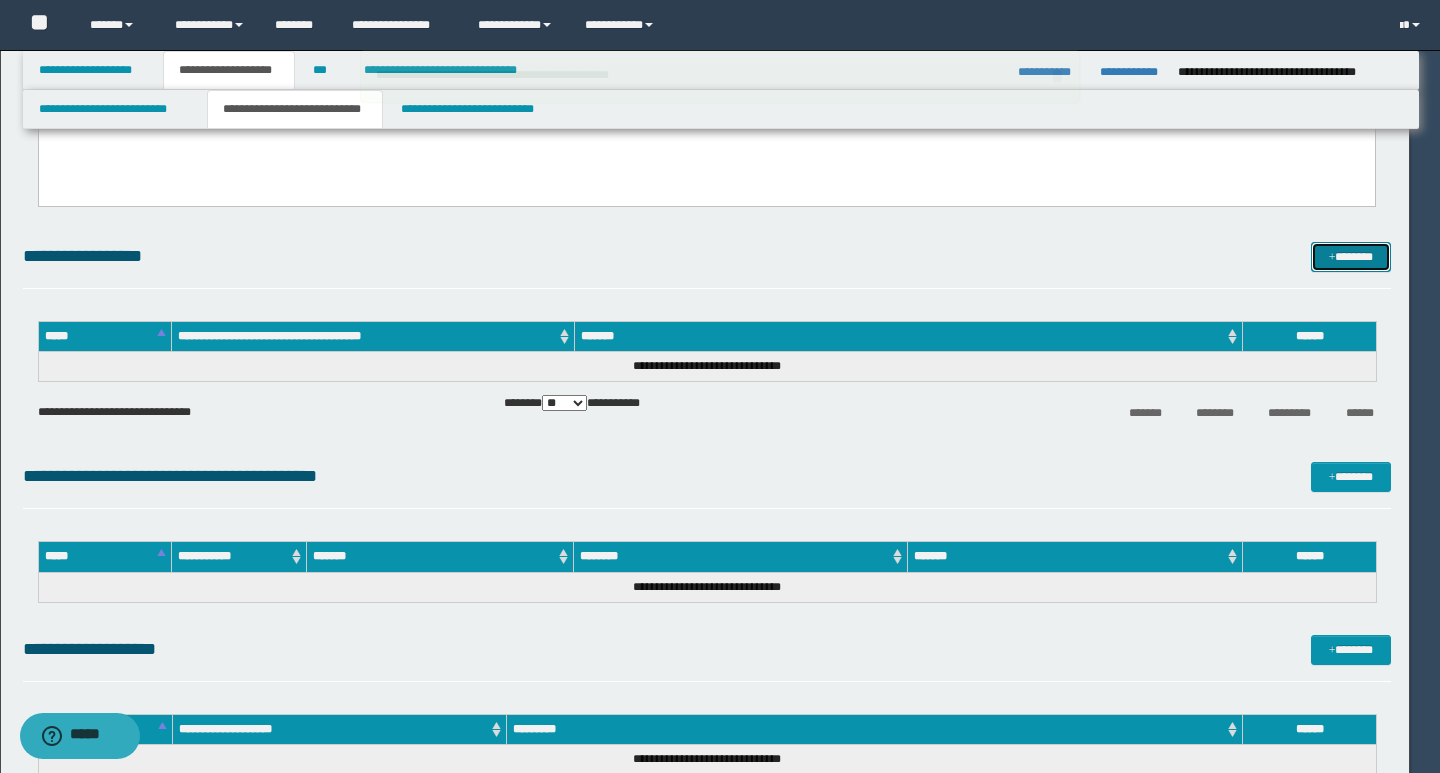 type 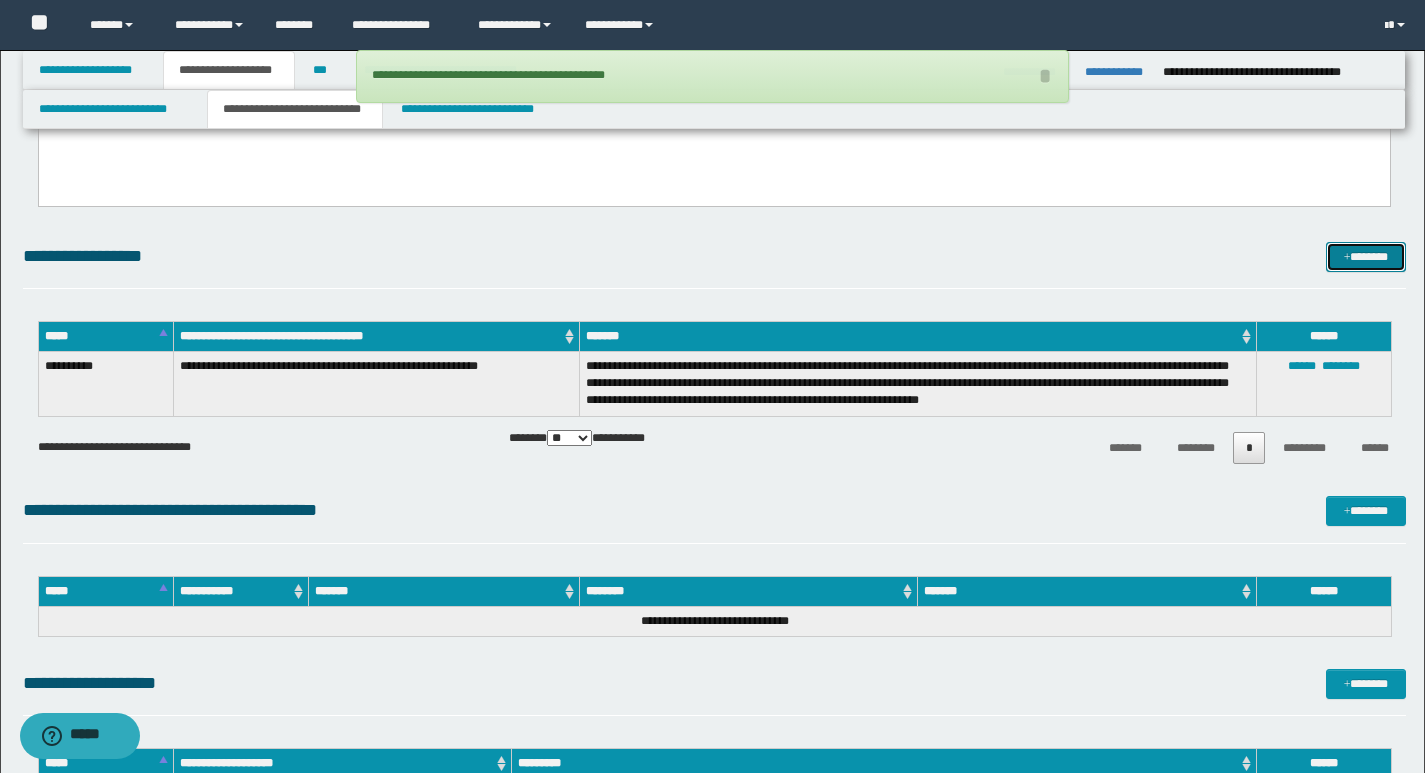 click on "*******" at bounding box center (1366, 257) 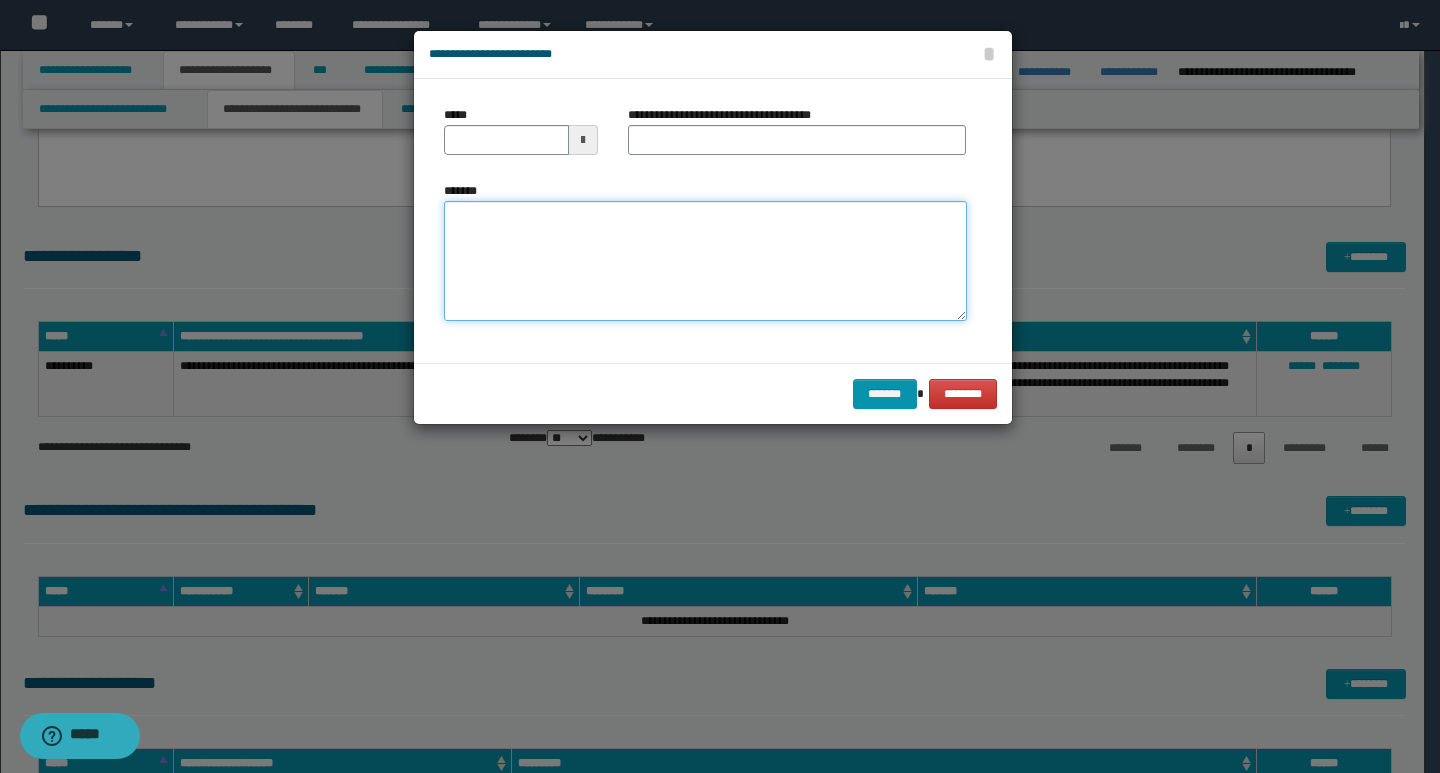 click on "*******" at bounding box center [705, 261] 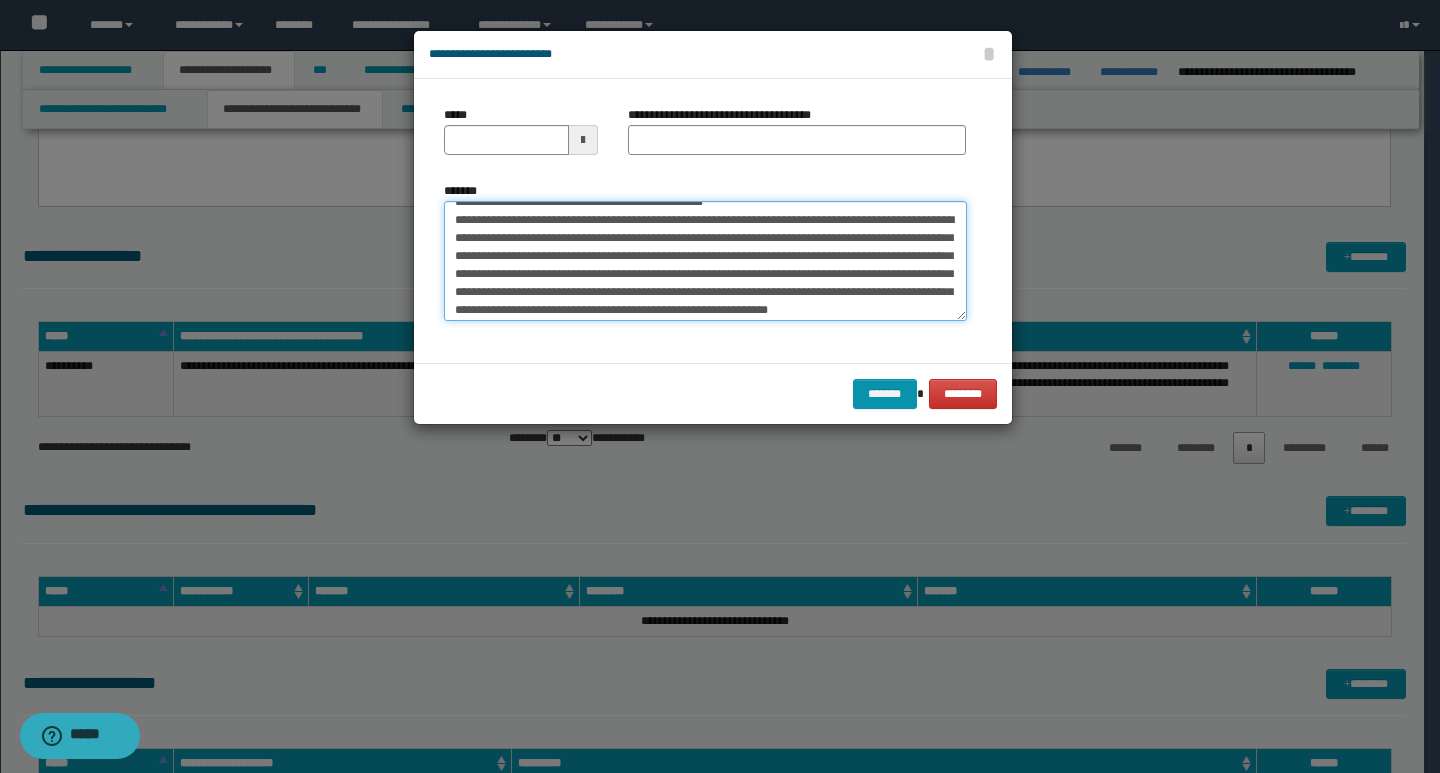 scroll, scrollTop: 0, scrollLeft: 0, axis: both 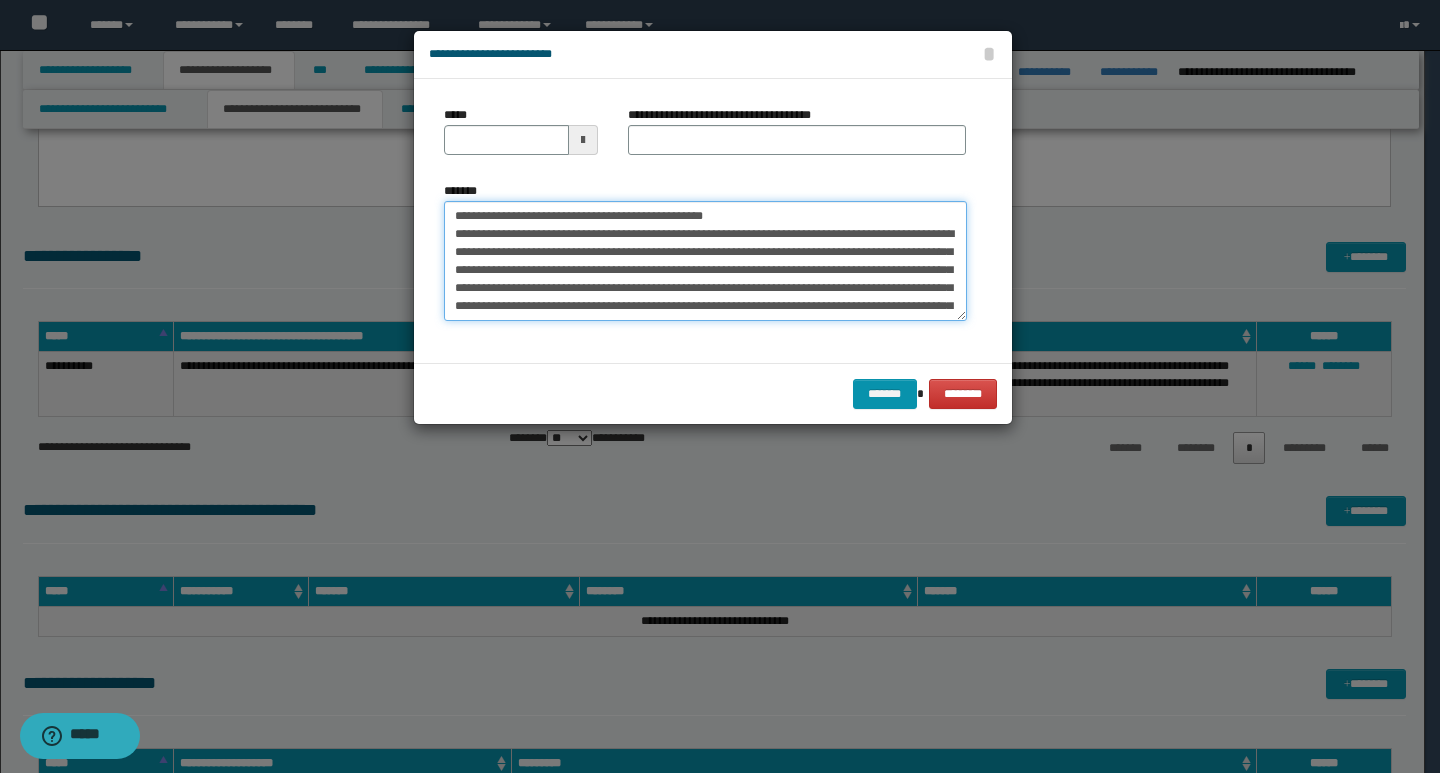 drag, startPoint x: 450, startPoint y: 218, endPoint x: 518, endPoint y: 217, distance: 68.007355 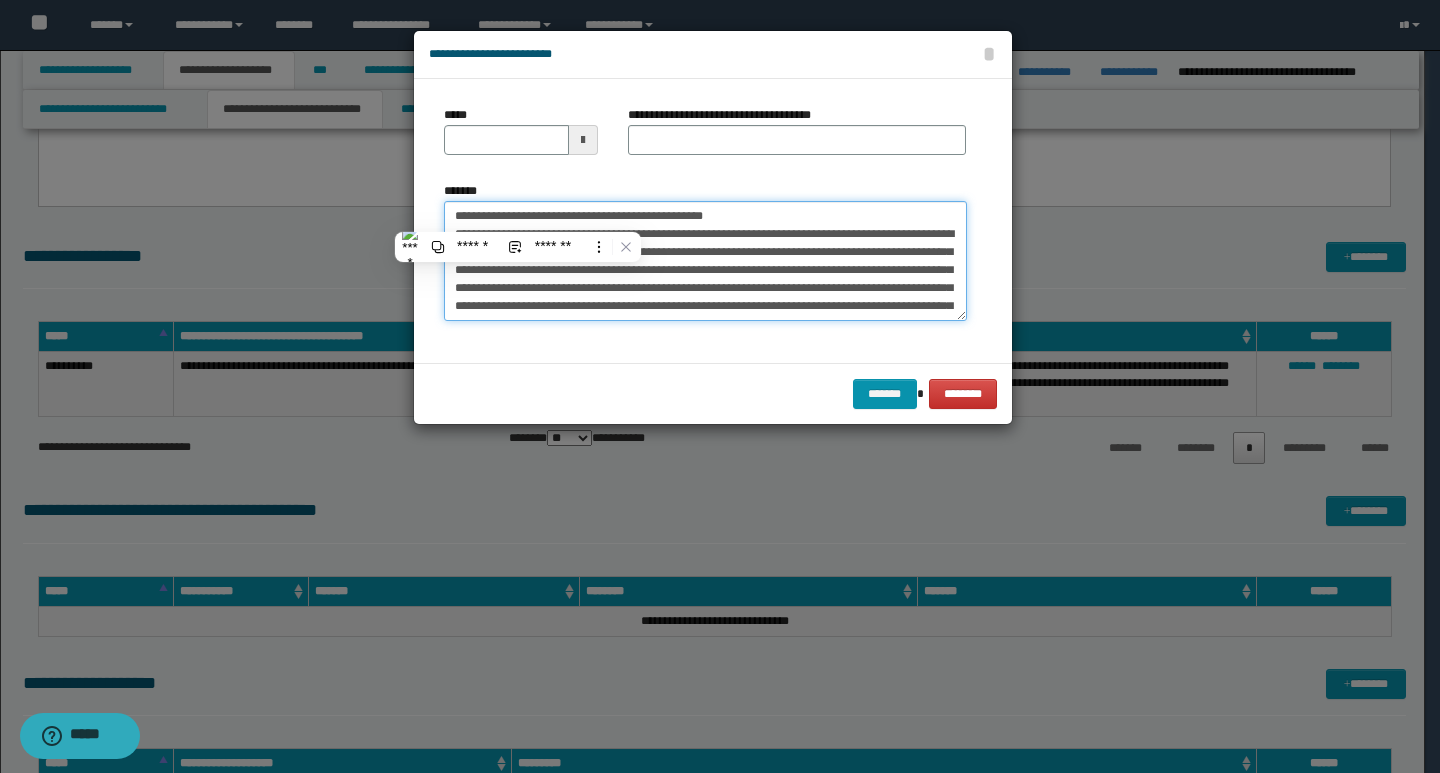 type on "**********" 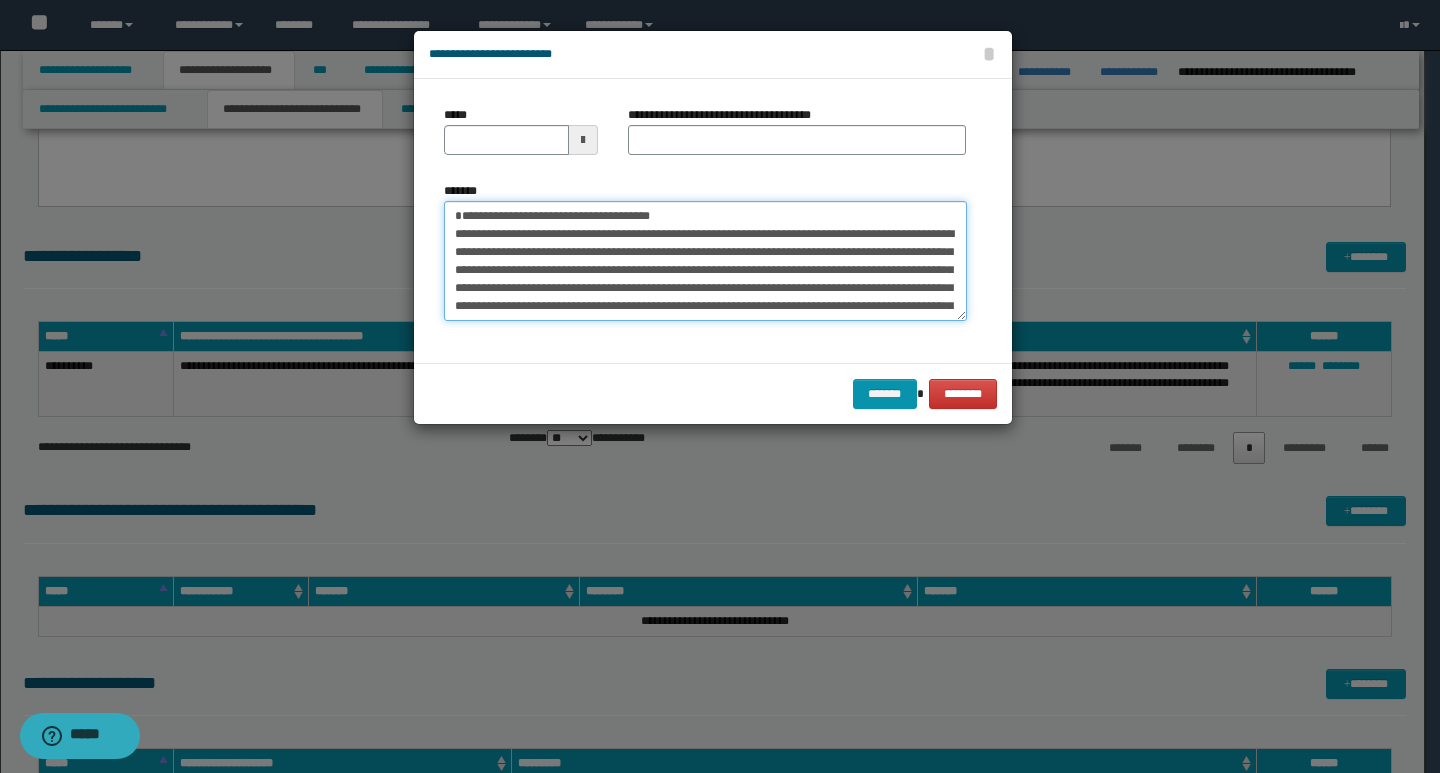type 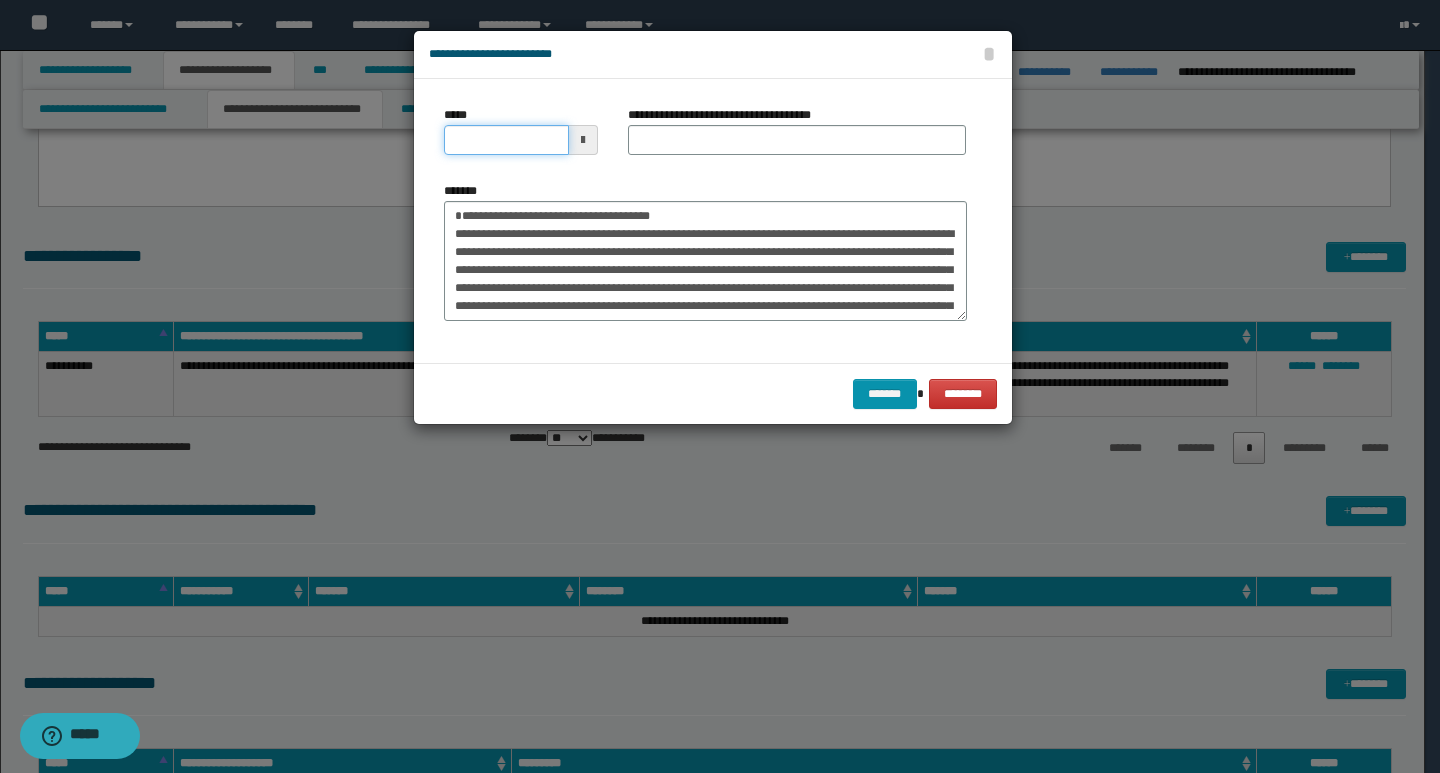 click on "*****" at bounding box center [506, 140] 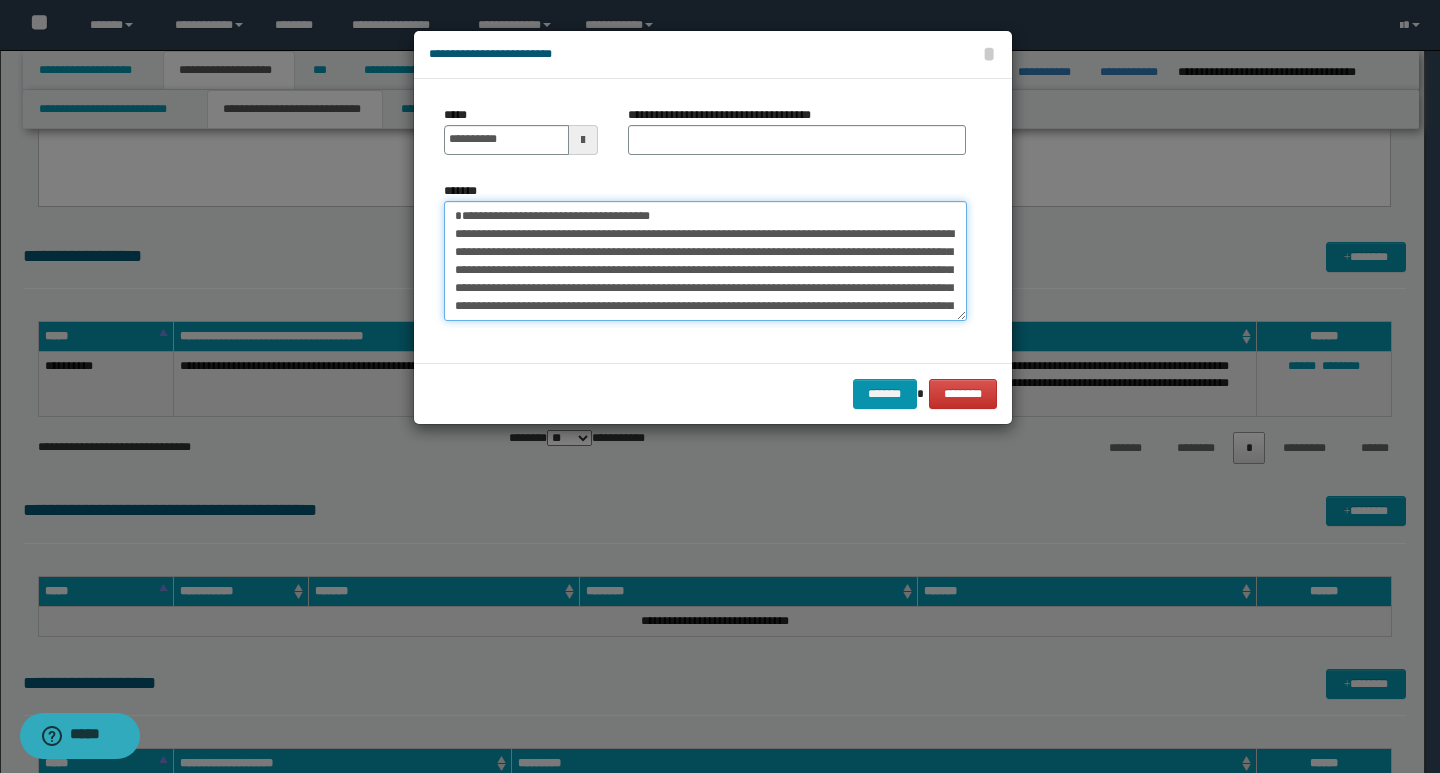type on "**********" 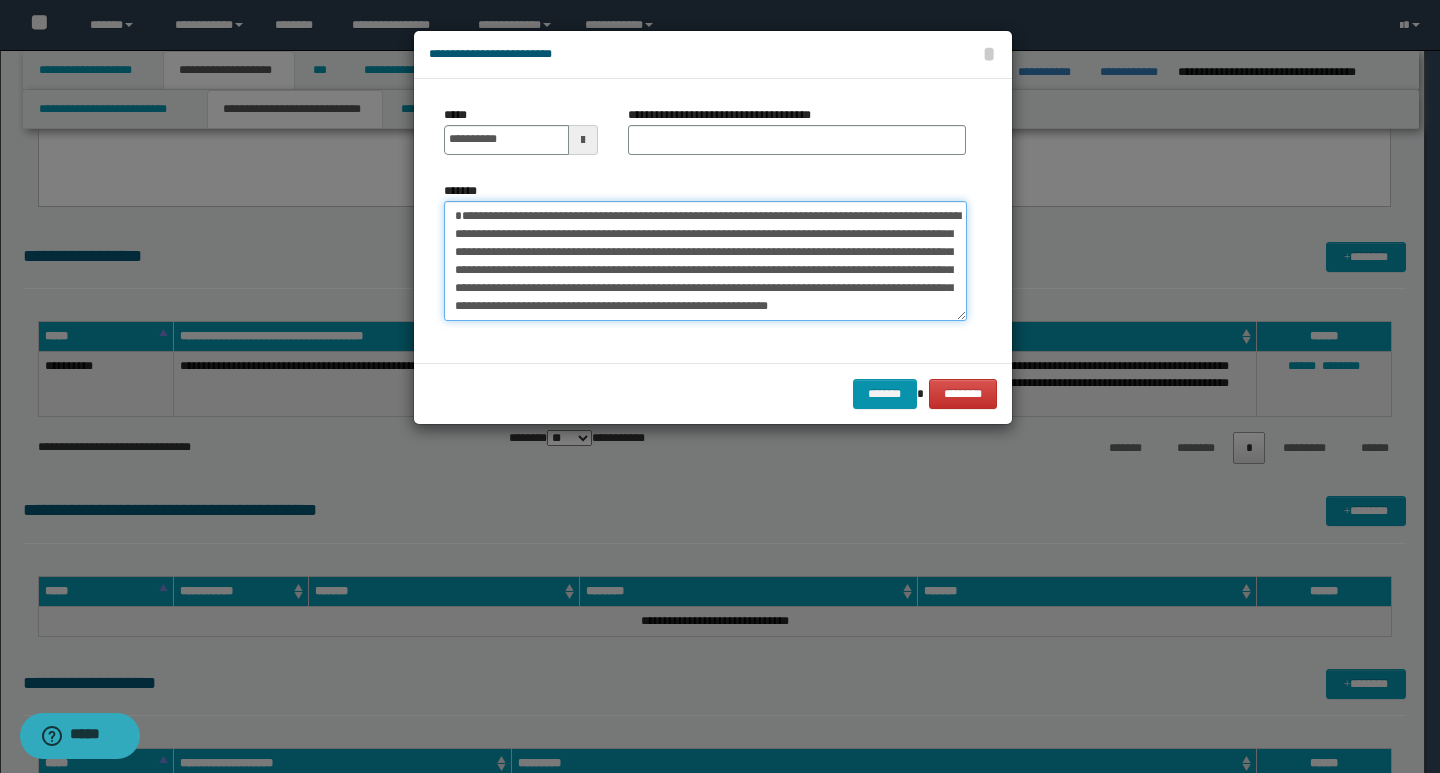 type on "**********" 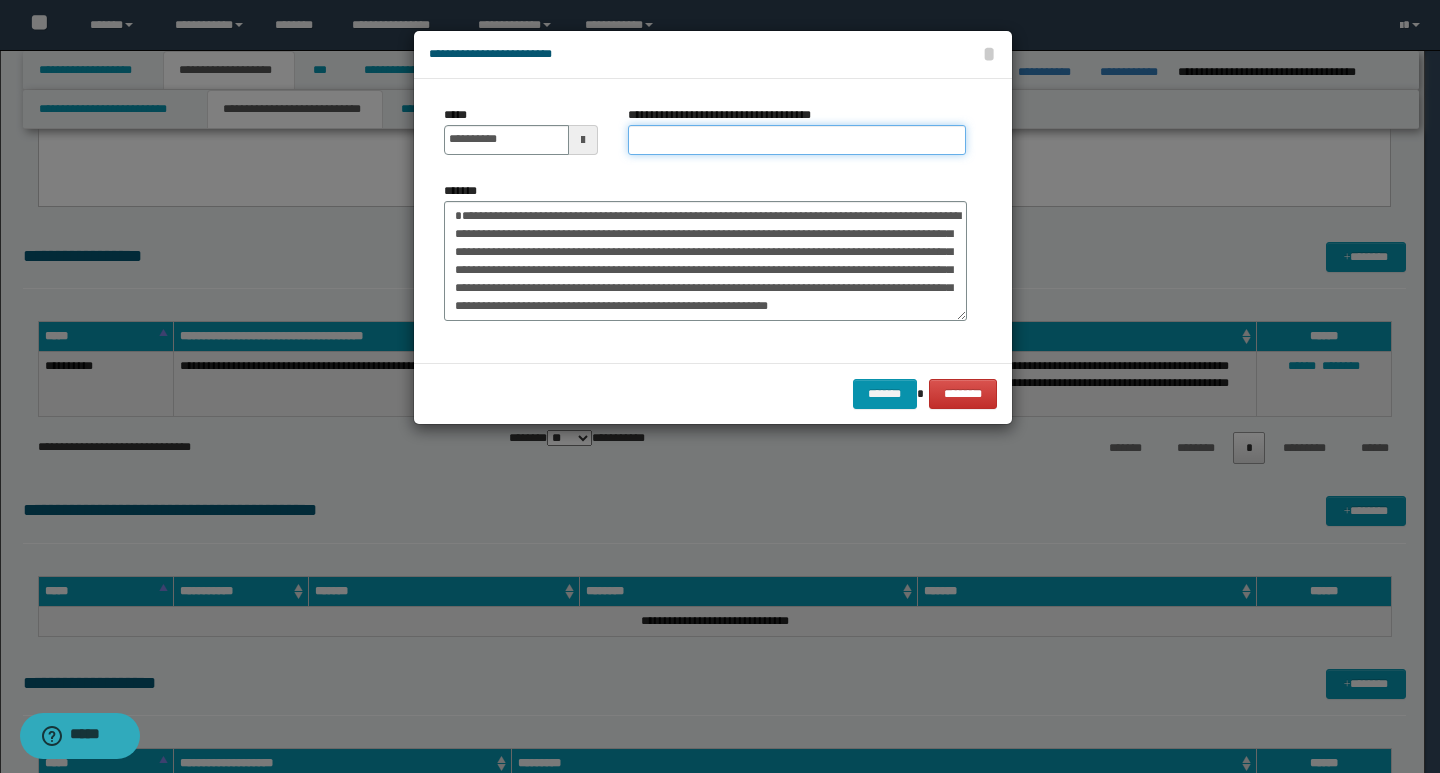 click on "**********" at bounding box center [797, 140] 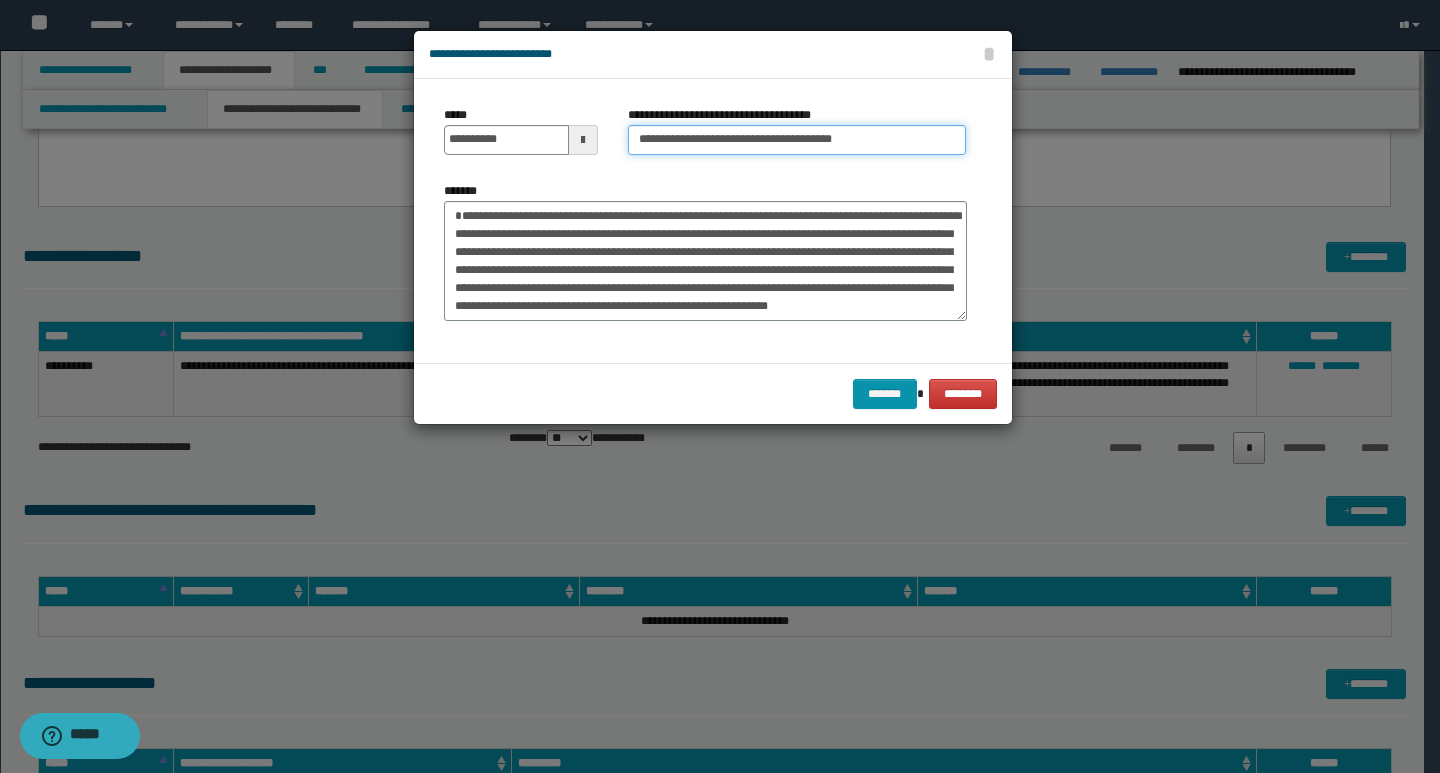 type on "**********" 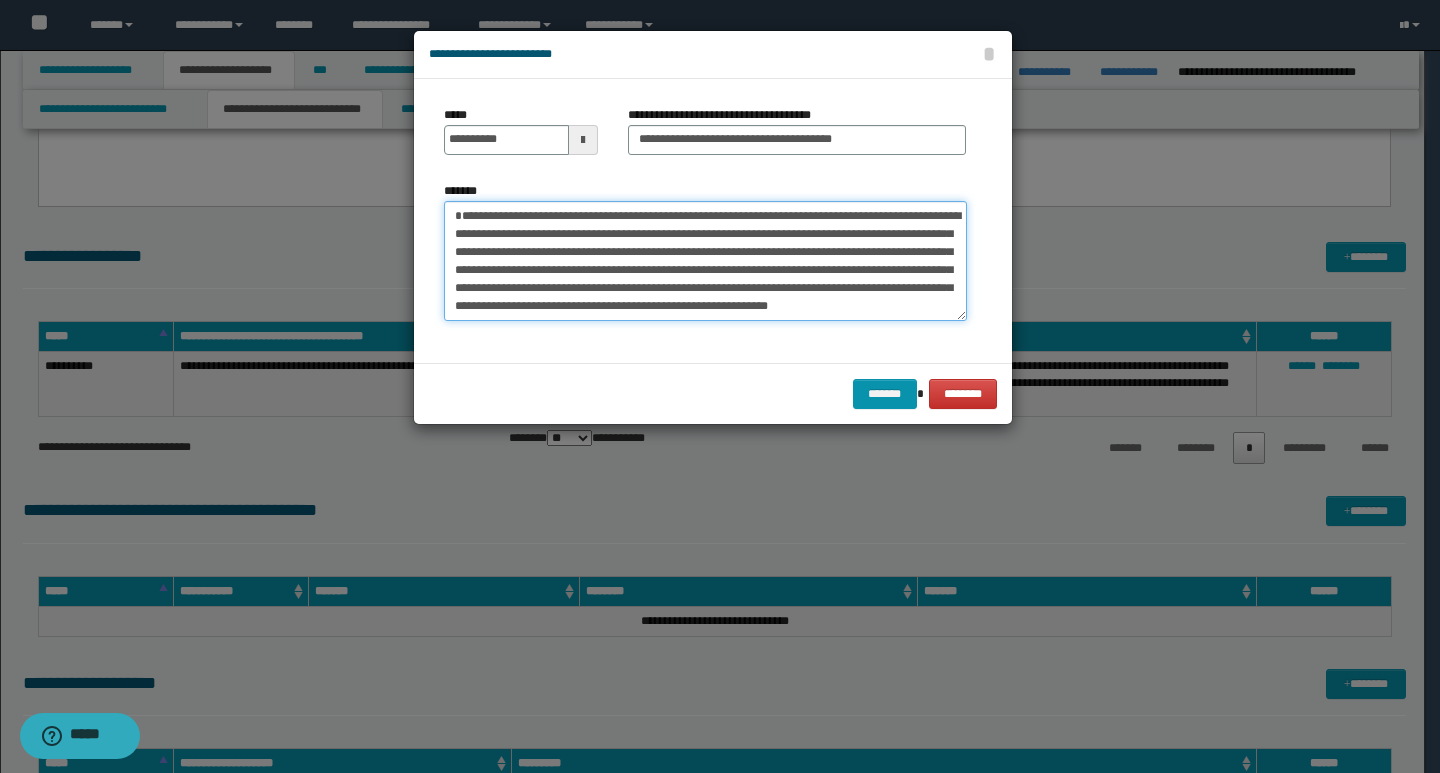 click on "**********" at bounding box center [705, 261] 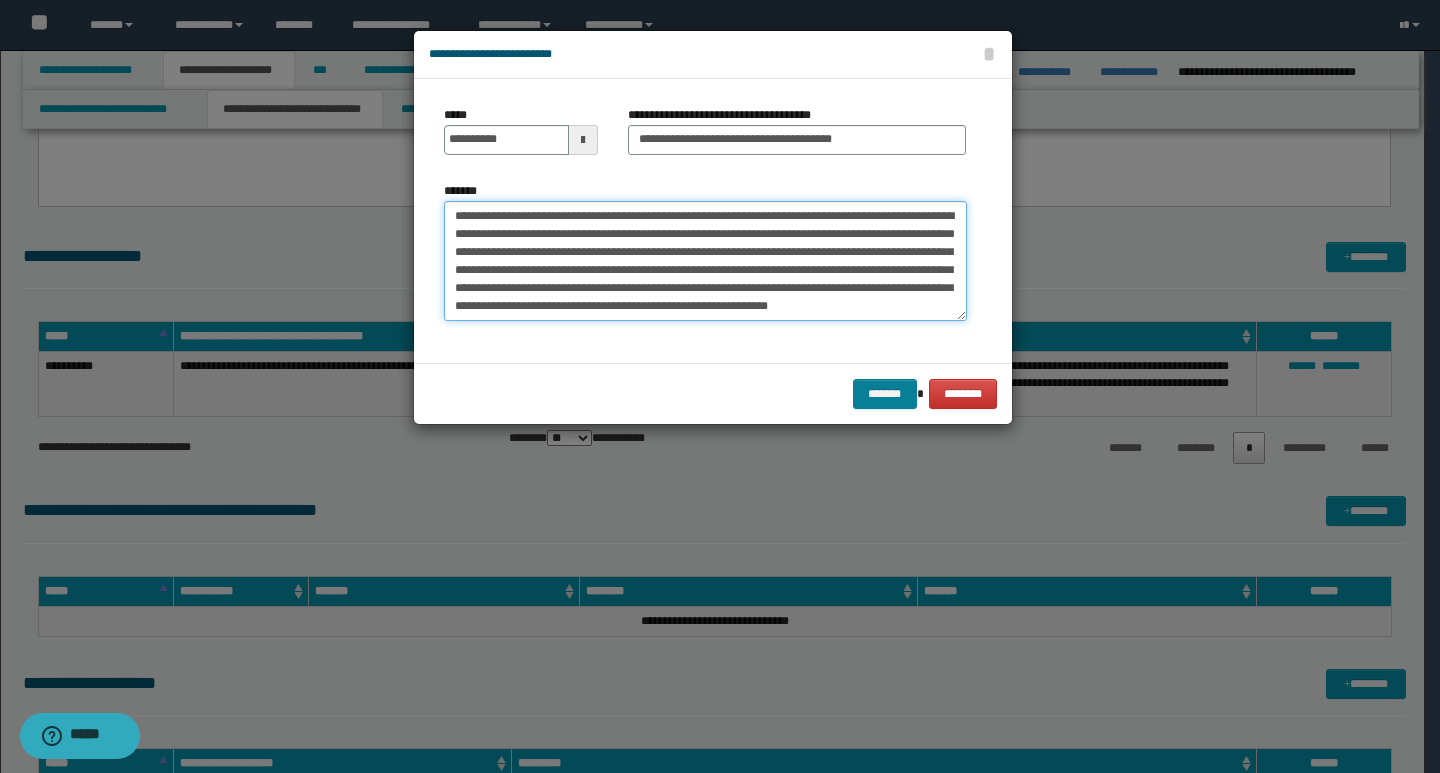 type on "**********" 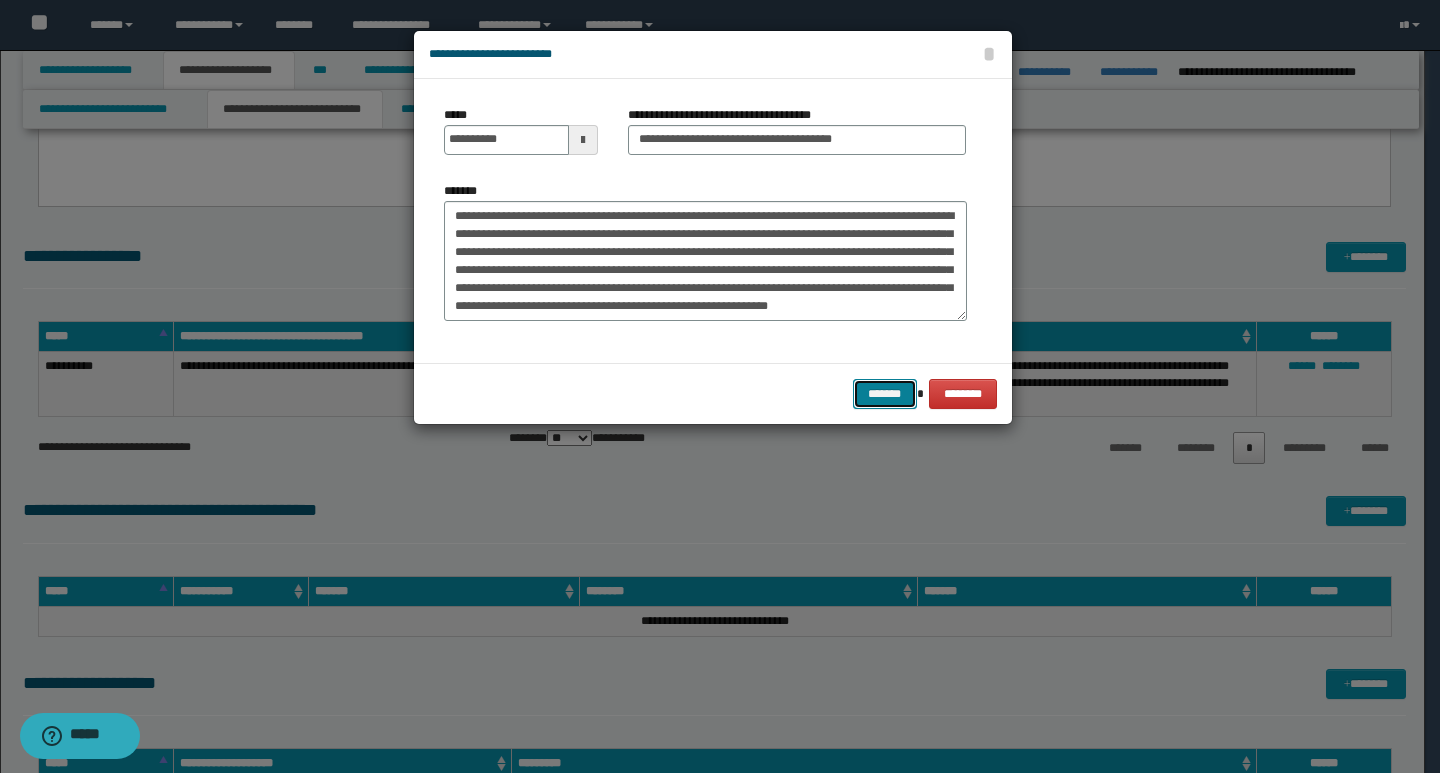click on "*******" at bounding box center (885, 394) 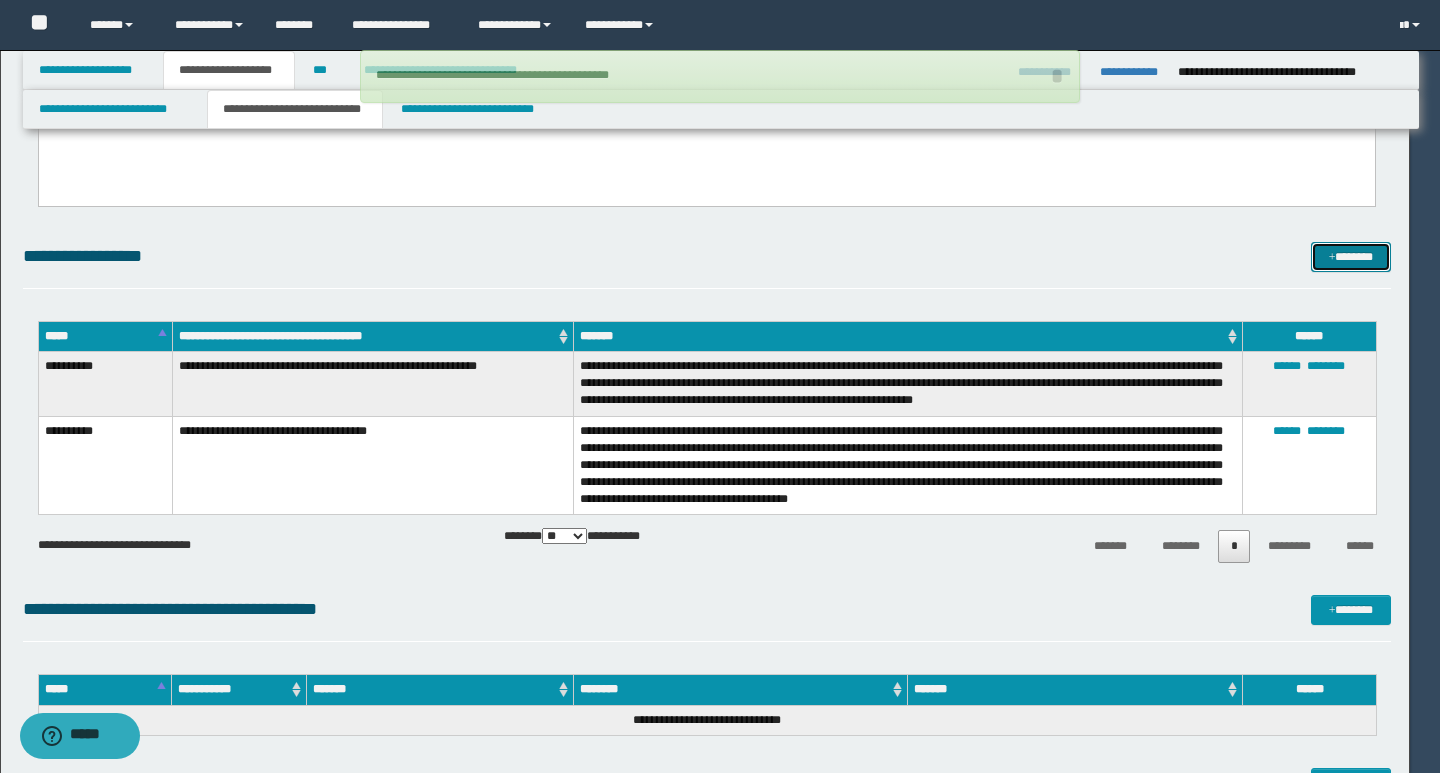 type 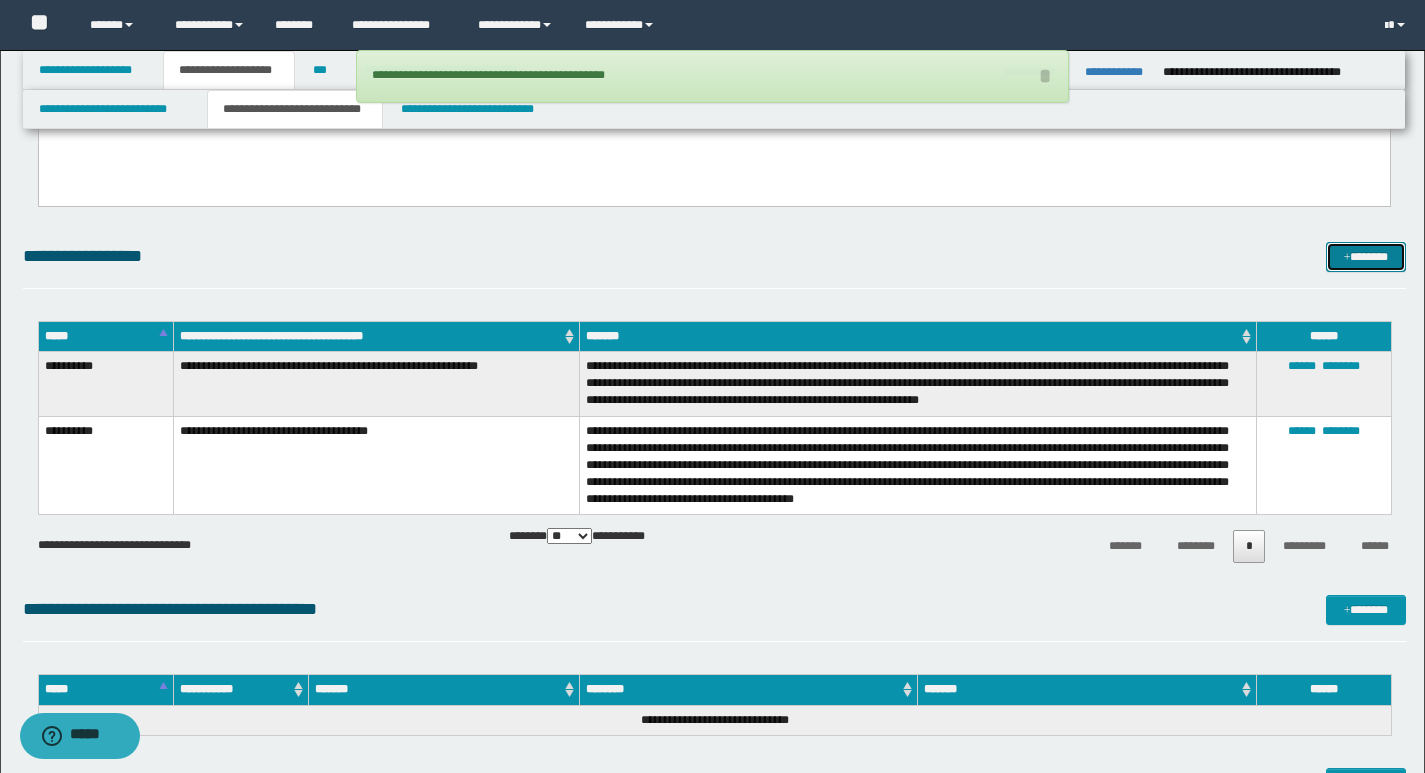 click on "*******" at bounding box center [1366, 257] 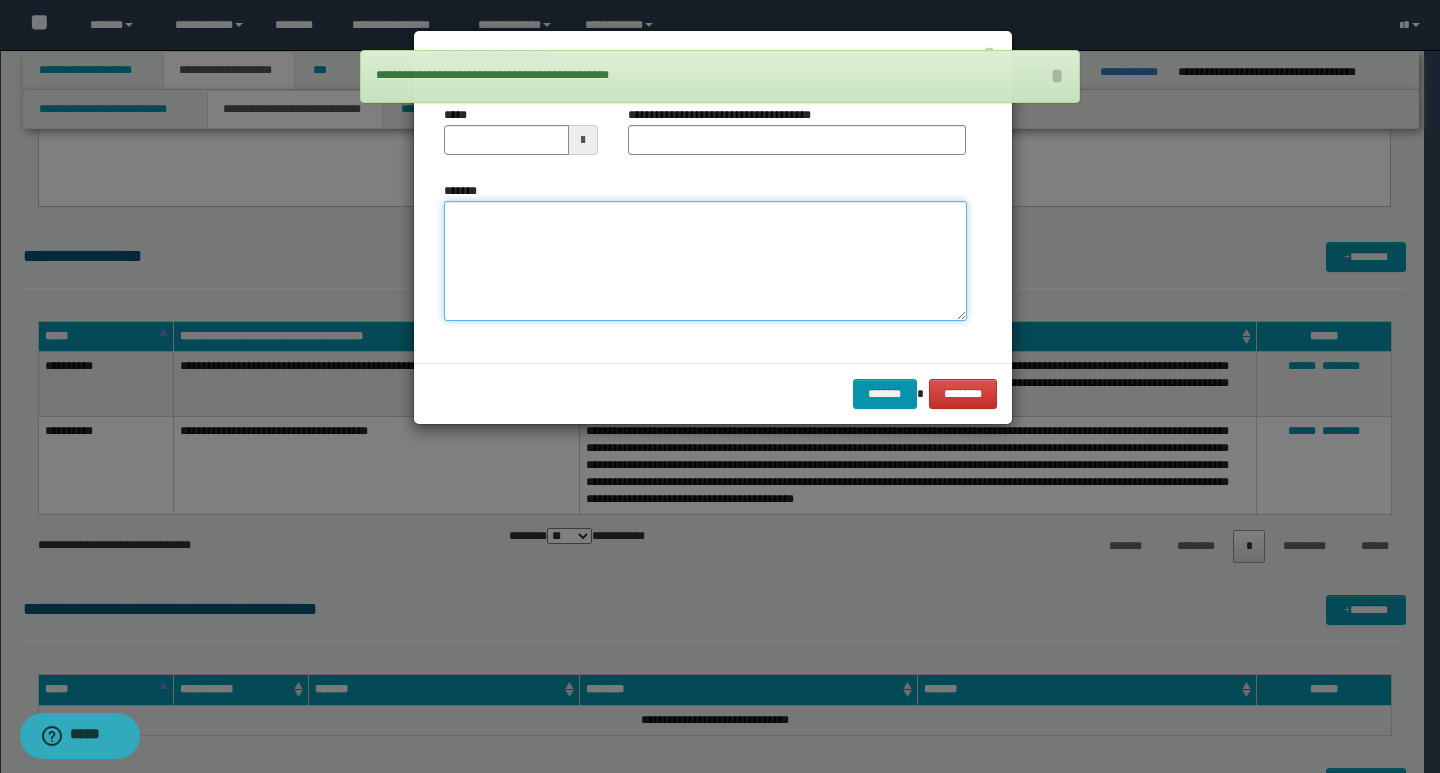 click on "*******" at bounding box center (705, 261) 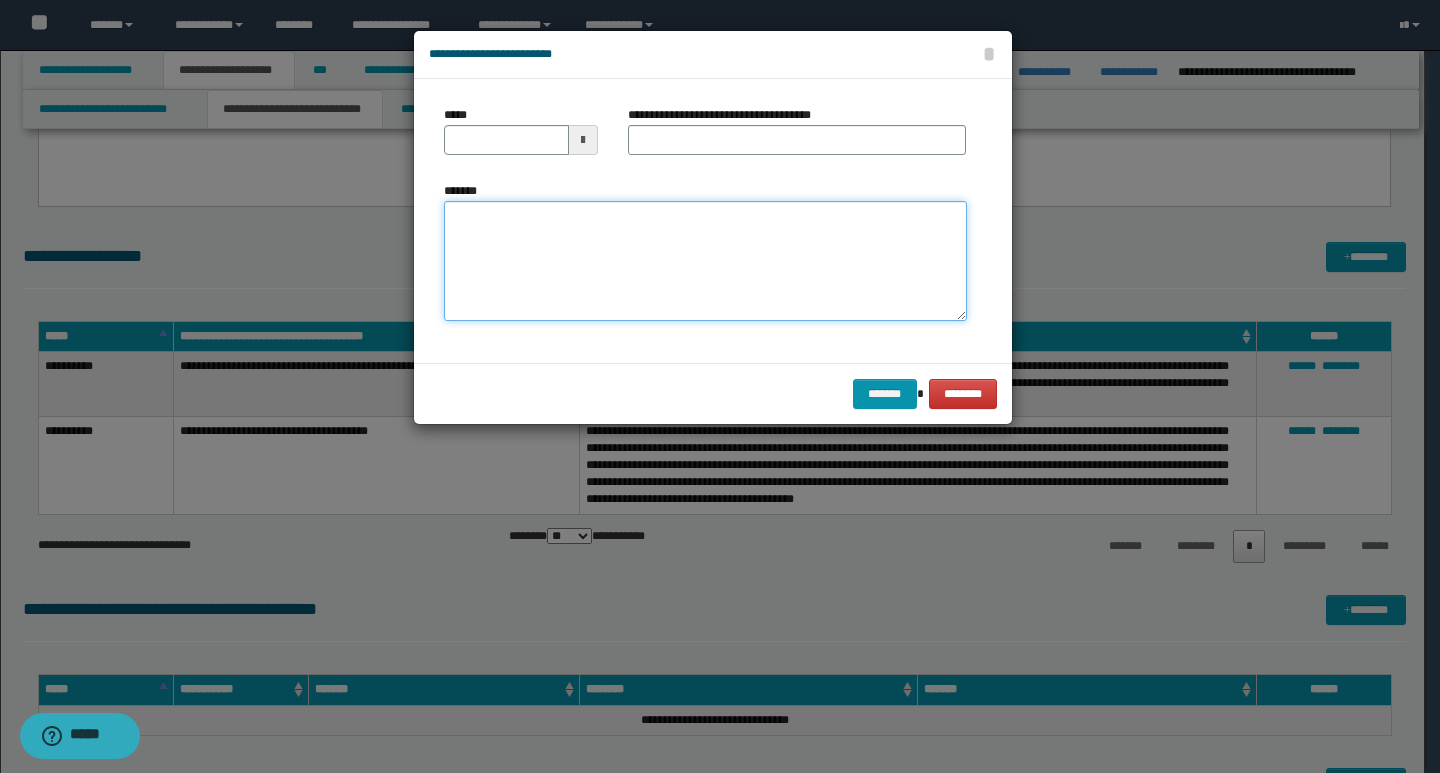 click on "*******" at bounding box center [705, 261] 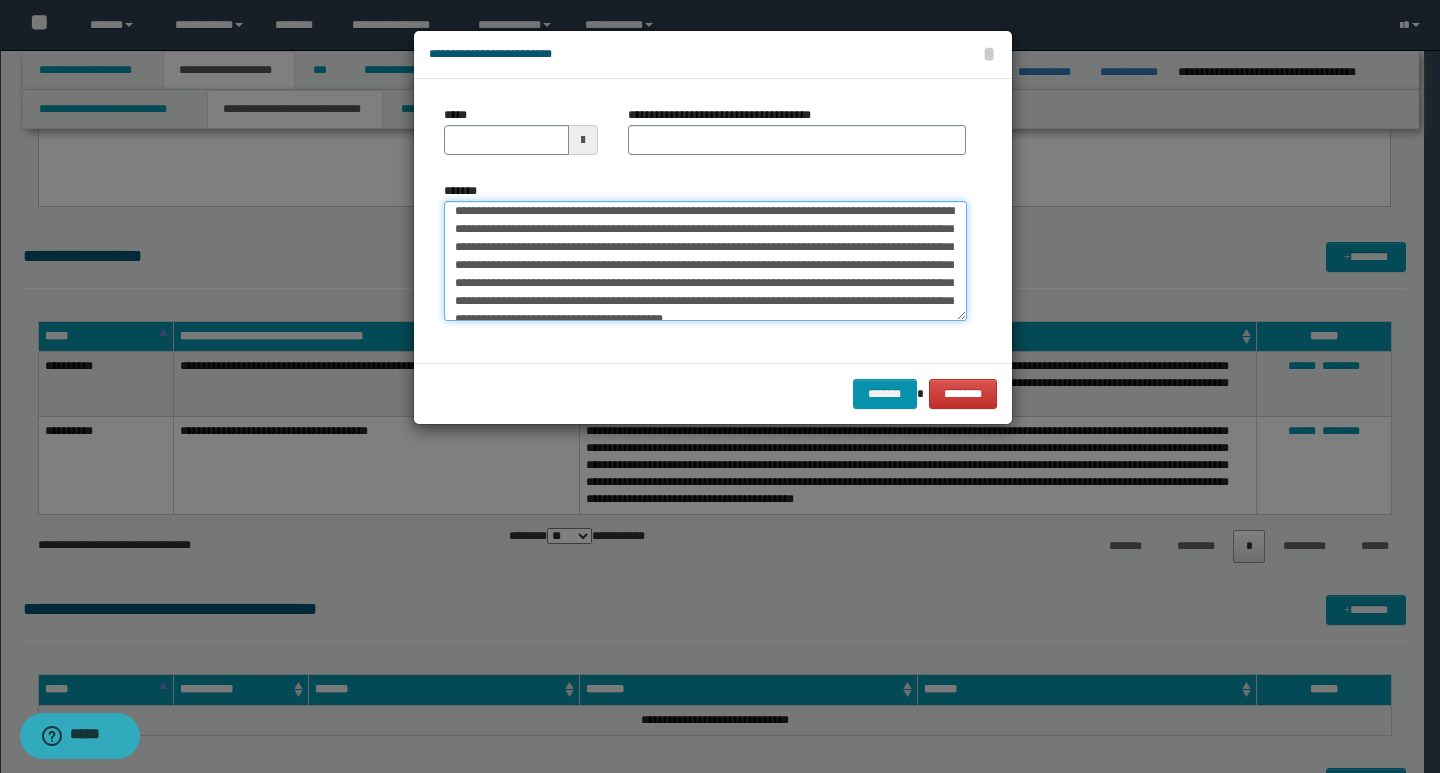scroll, scrollTop: 0, scrollLeft: 0, axis: both 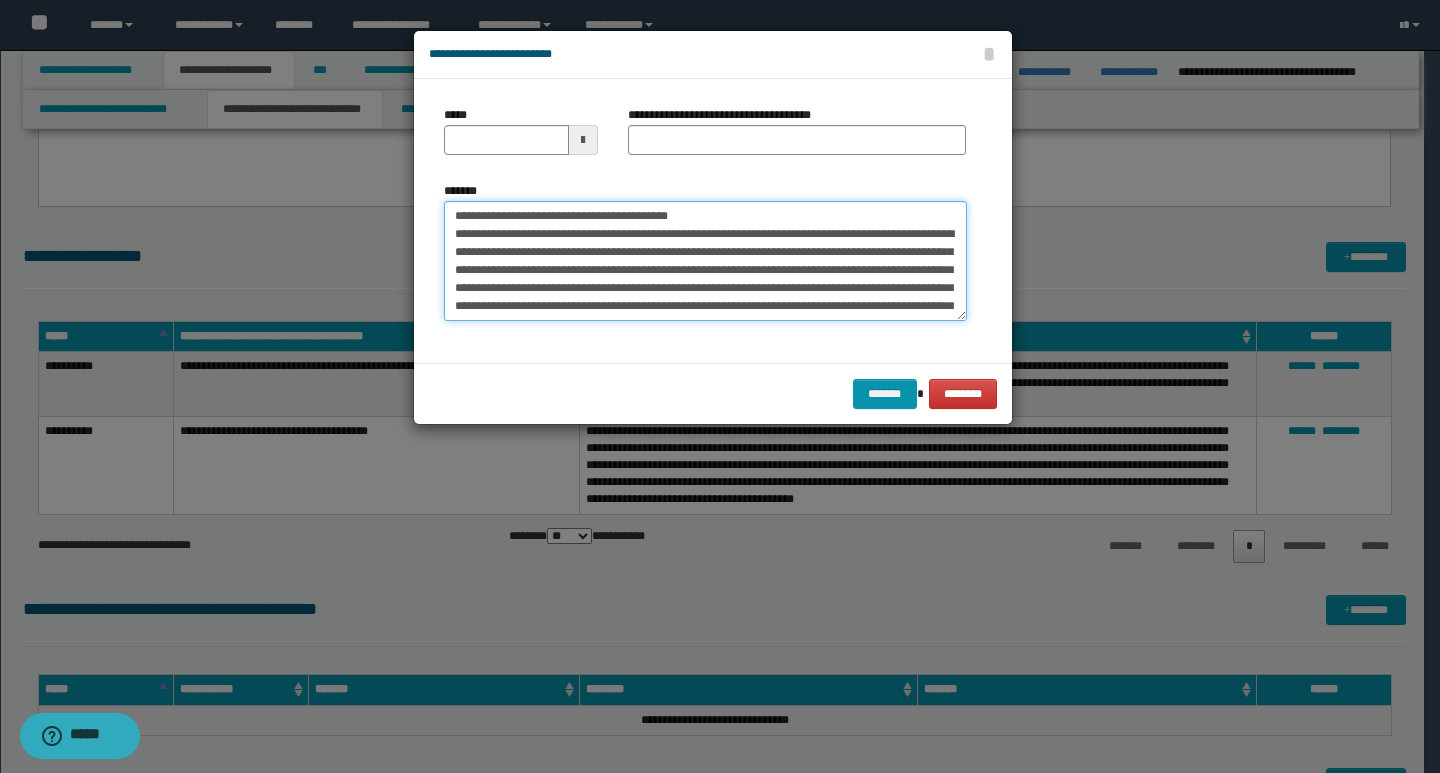 drag, startPoint x: 453, startPoint y: 220, endPoint x: 518, endPoint y: 219, distance: 65.00769 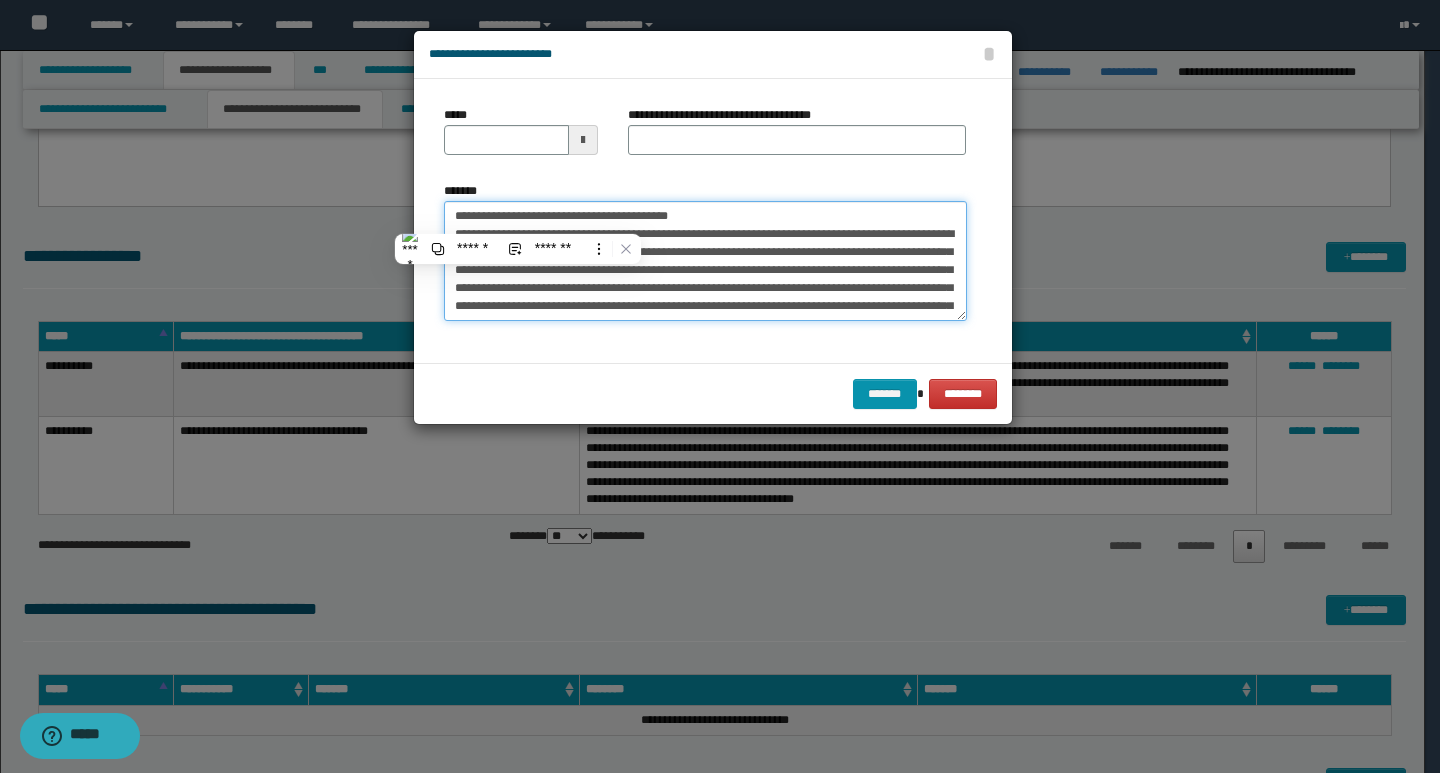type on "**********" 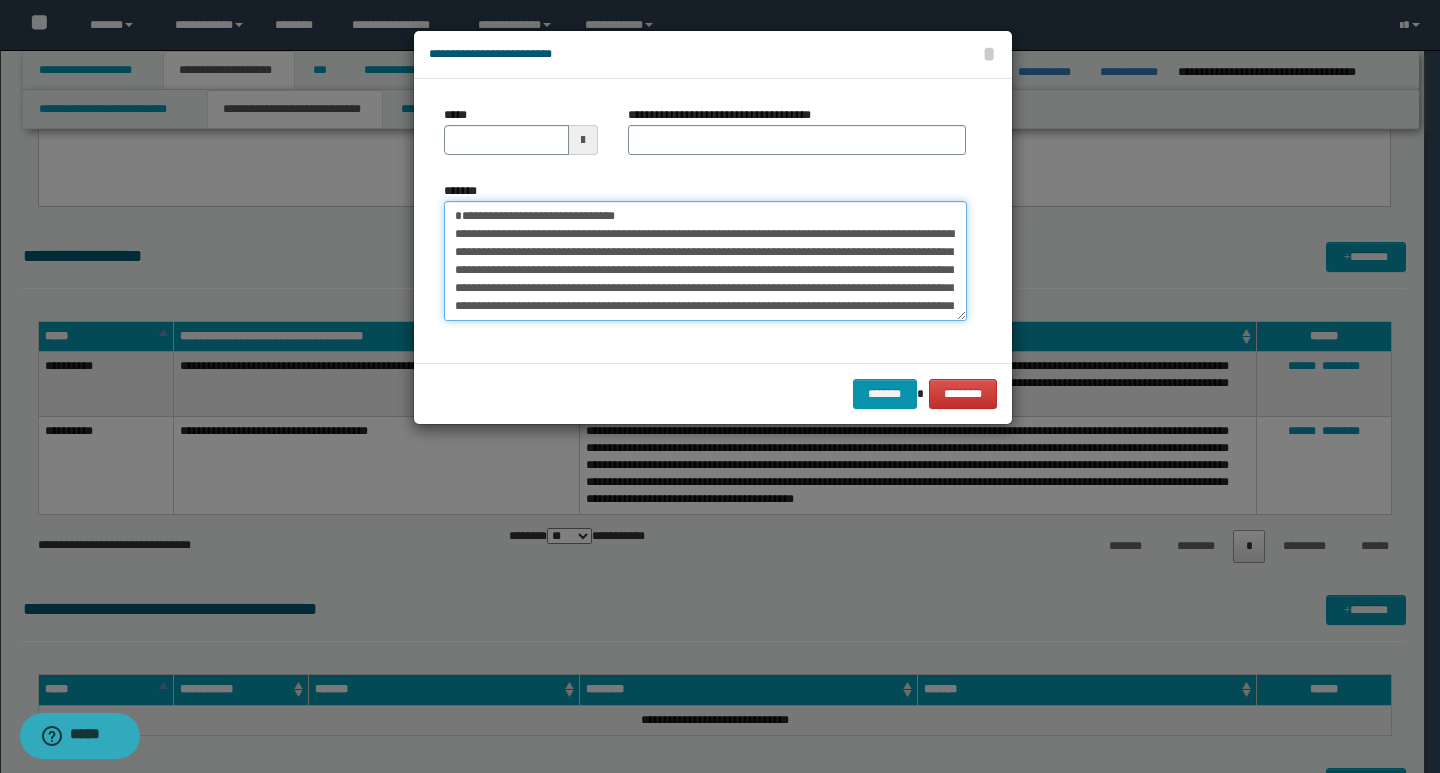 type 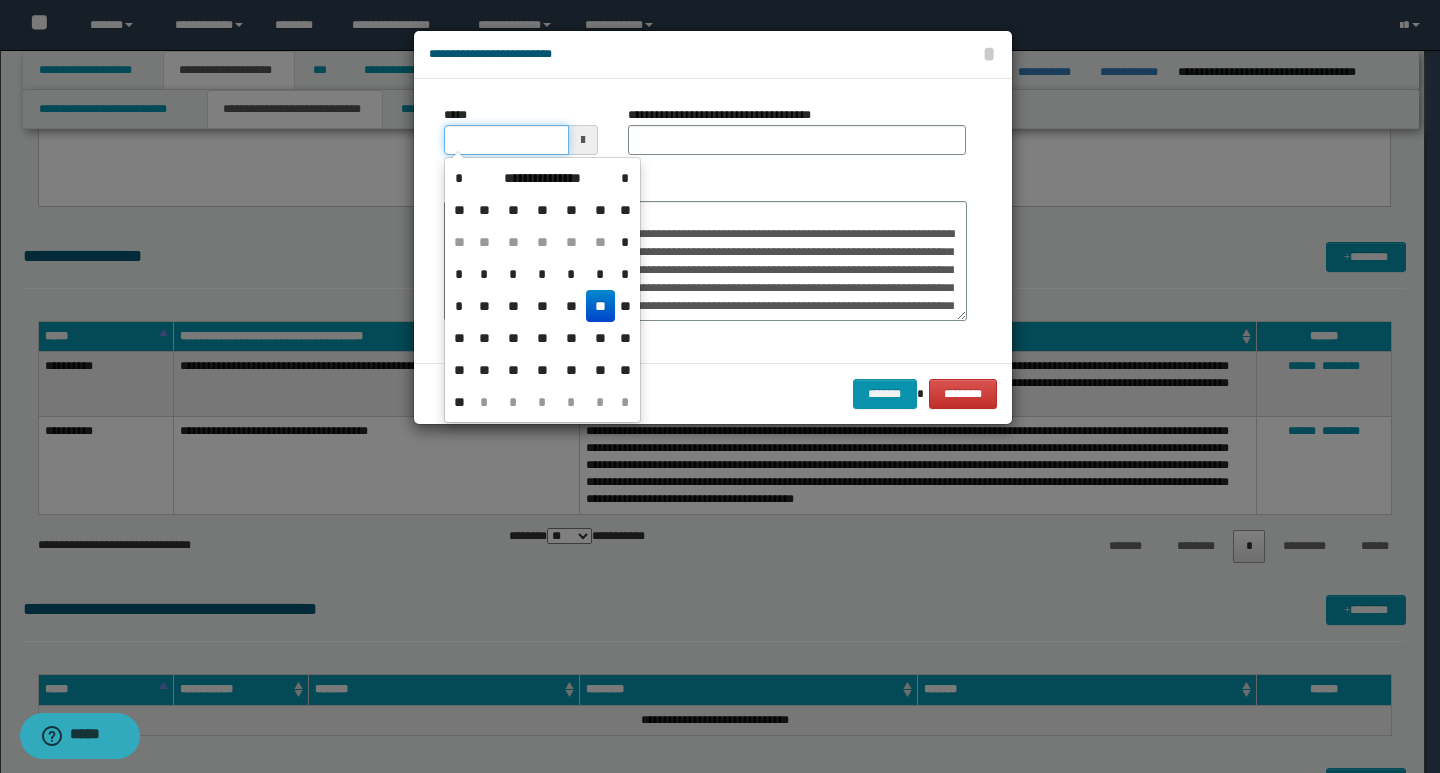 click on "*****" at bounding box center [506, 140] 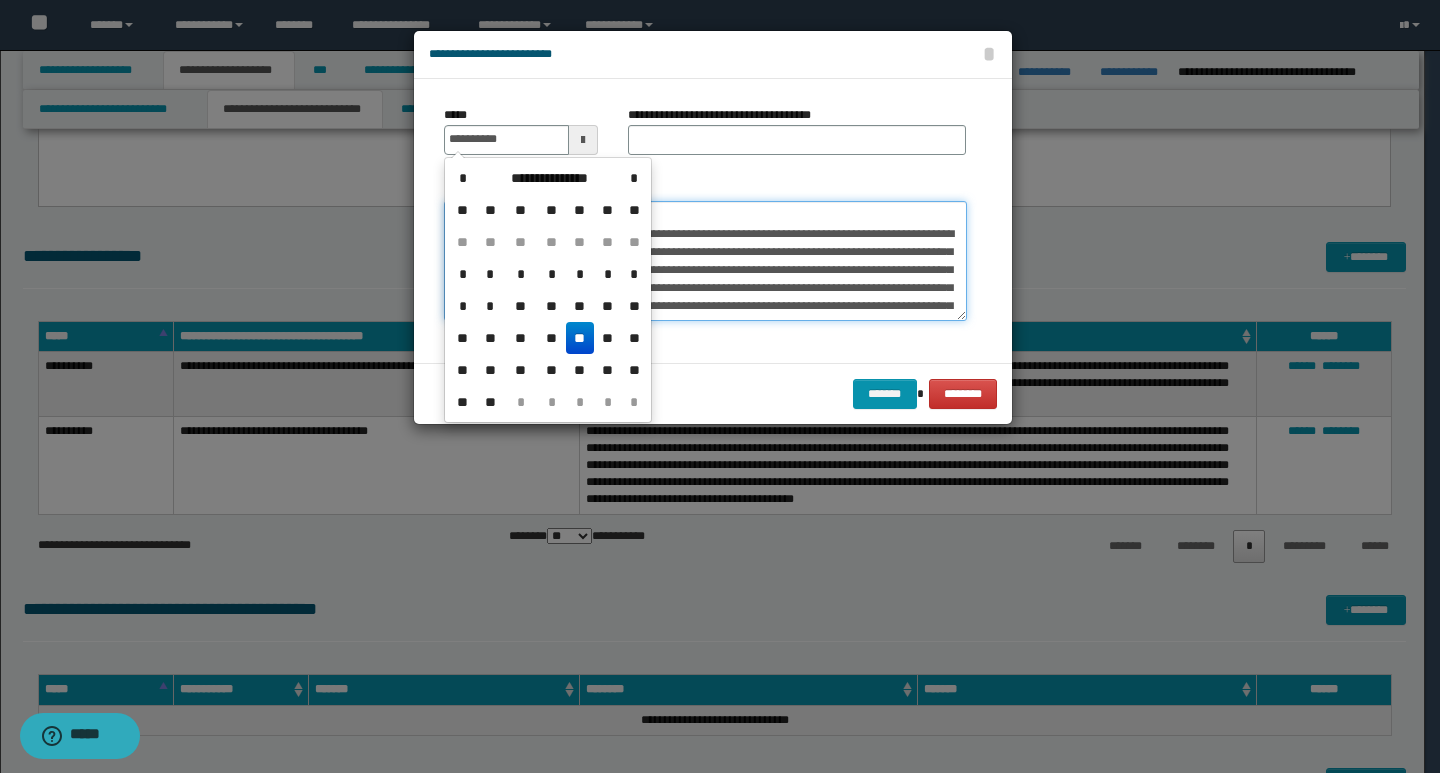 type on "**********" 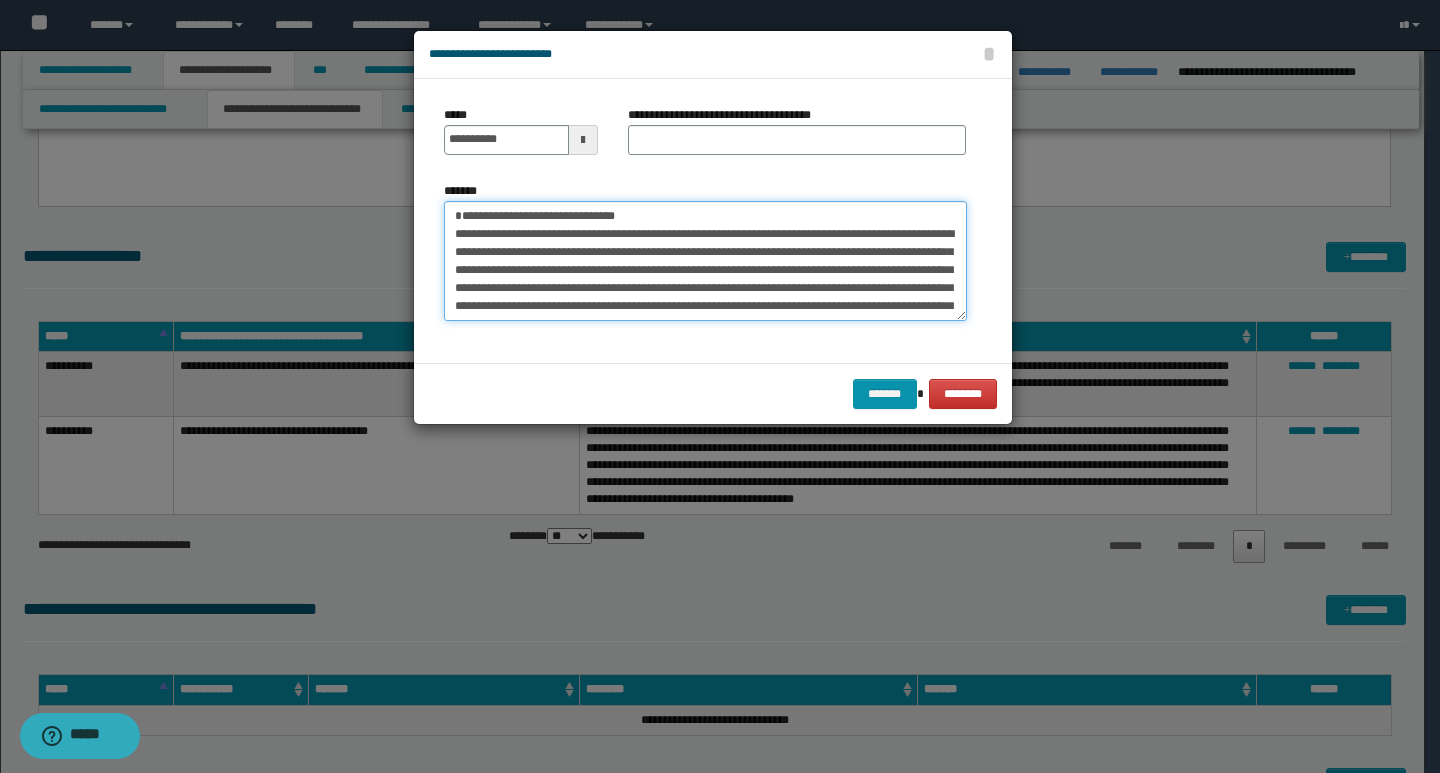 drag, startPoint x: 678, startPoint y: 214, endPoint x: 438, endPoint y: 210, distance: 240.03333 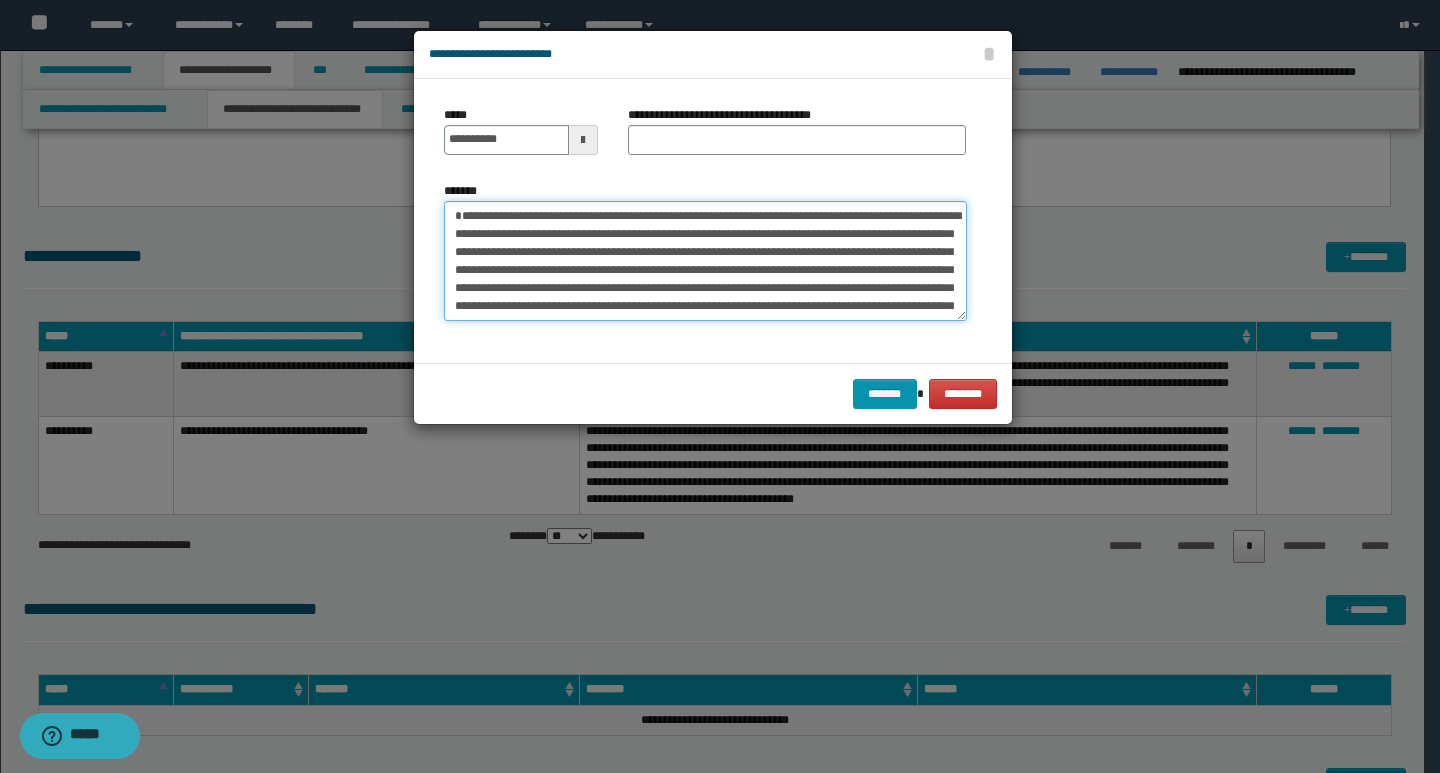type on "**********" 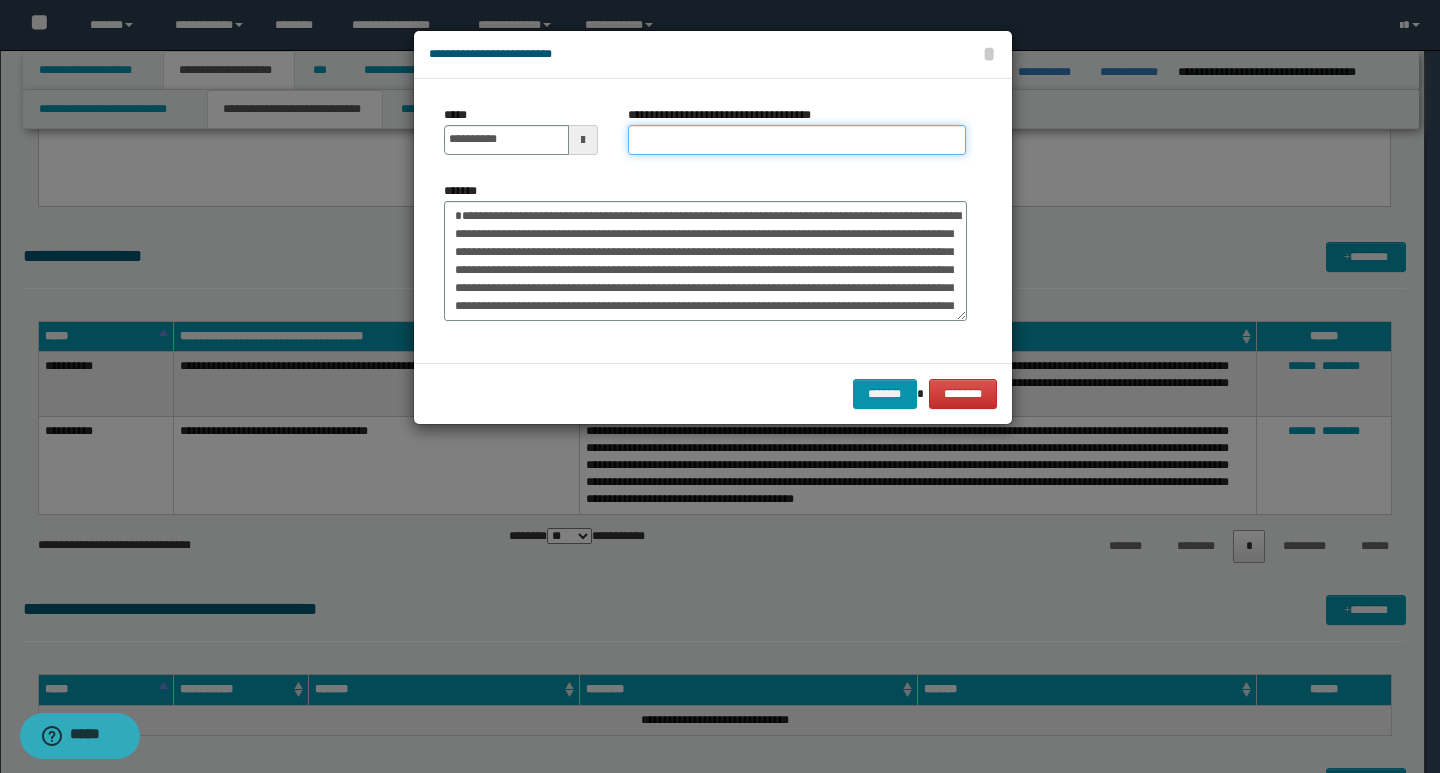 click on "**********" at bounding box center [797, 140] 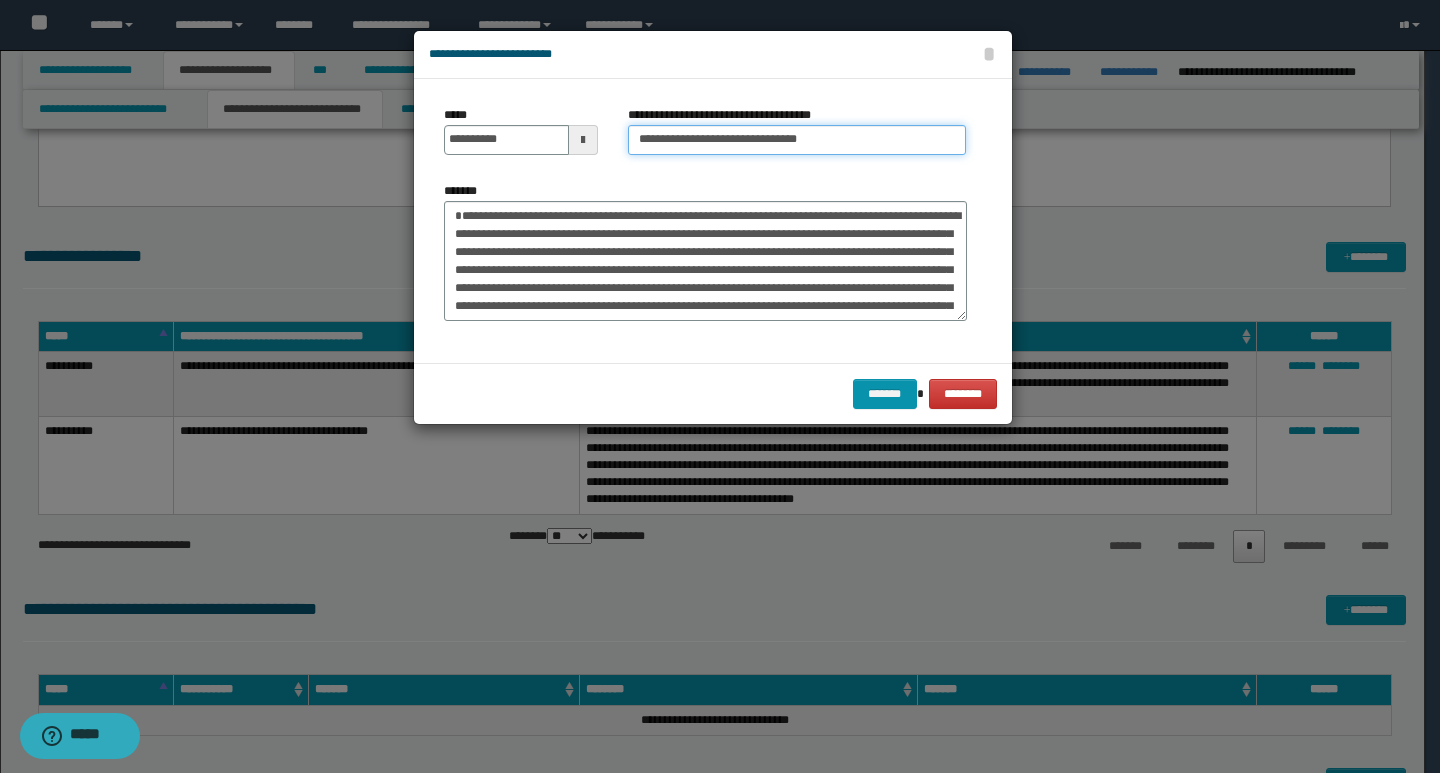 type on "**********" 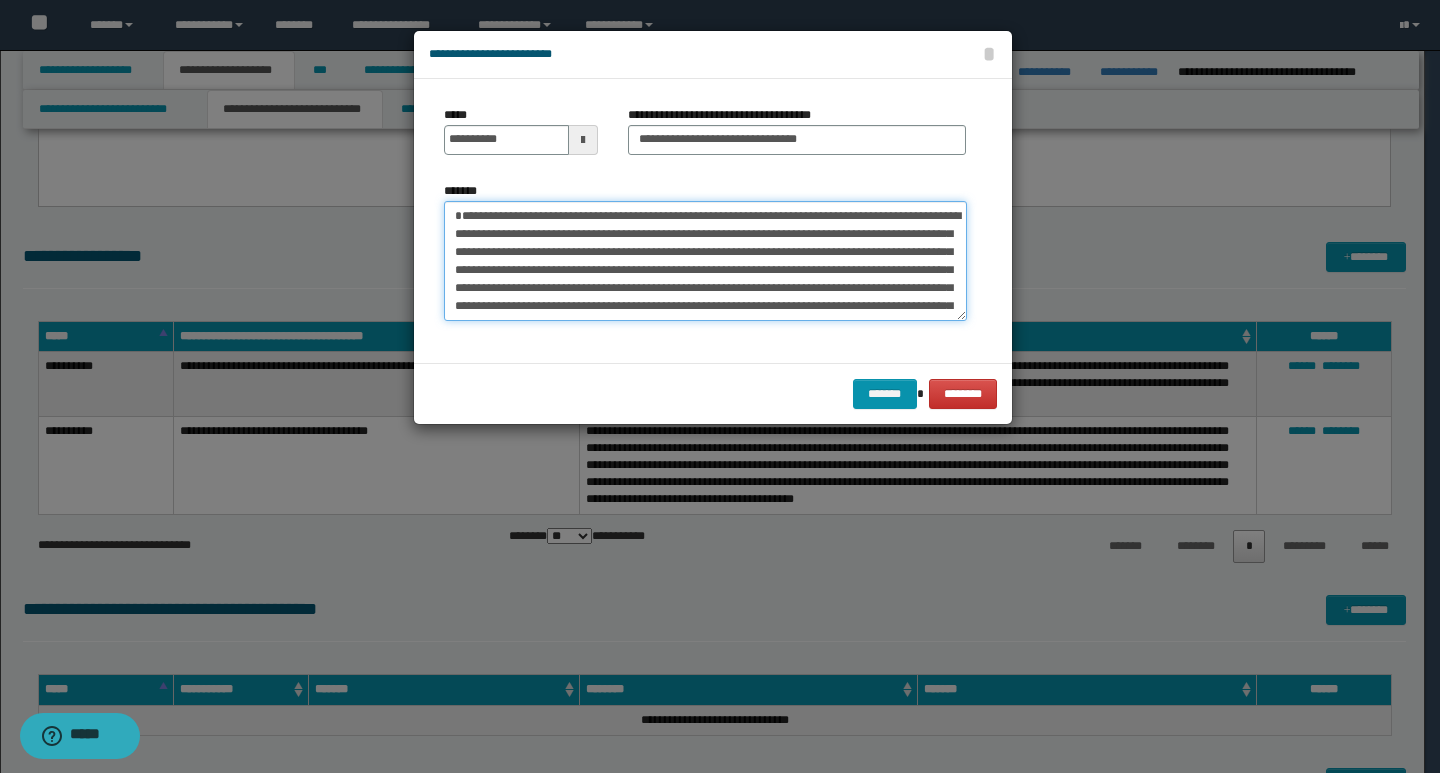click on "**********" at bounding box center (705, 261) 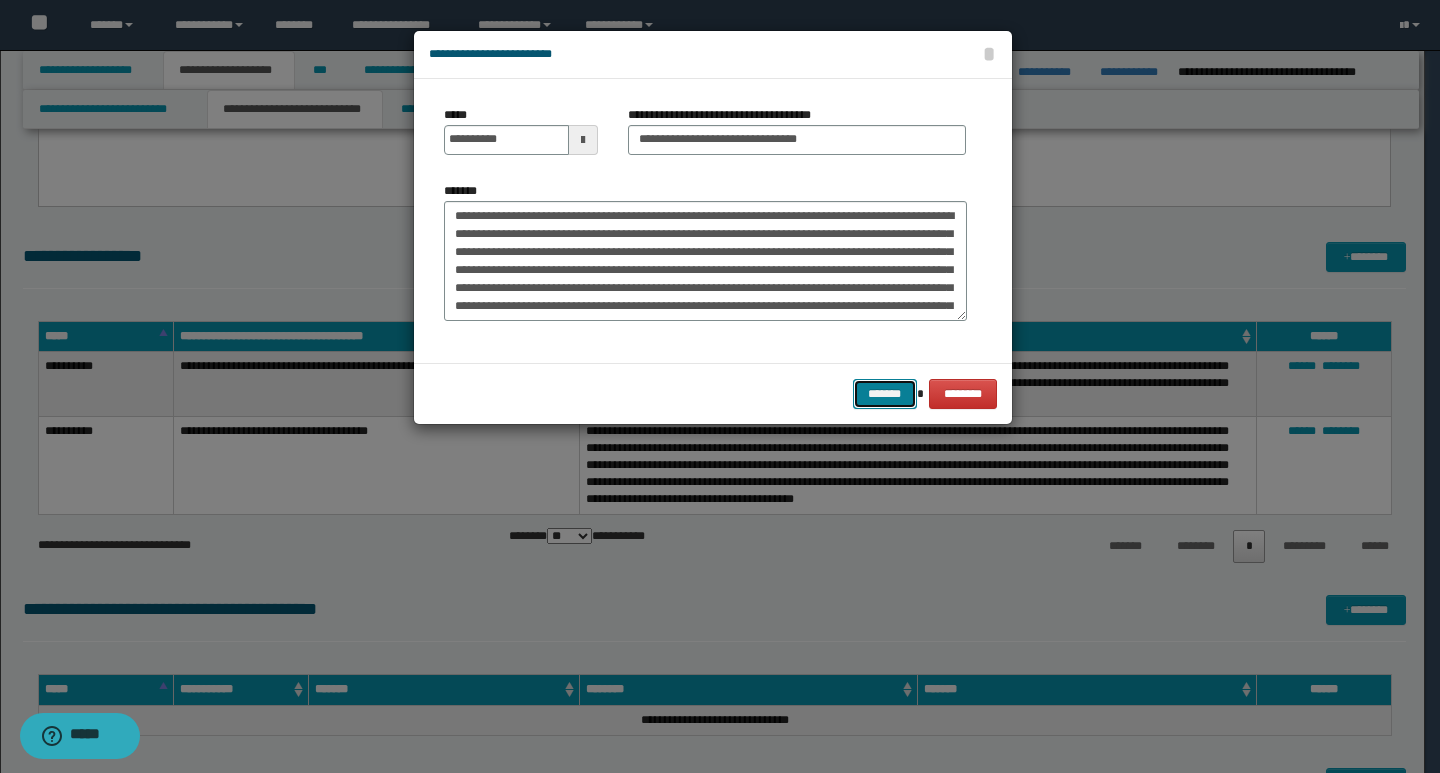 click on "*******" at bounding box center [885, 394] 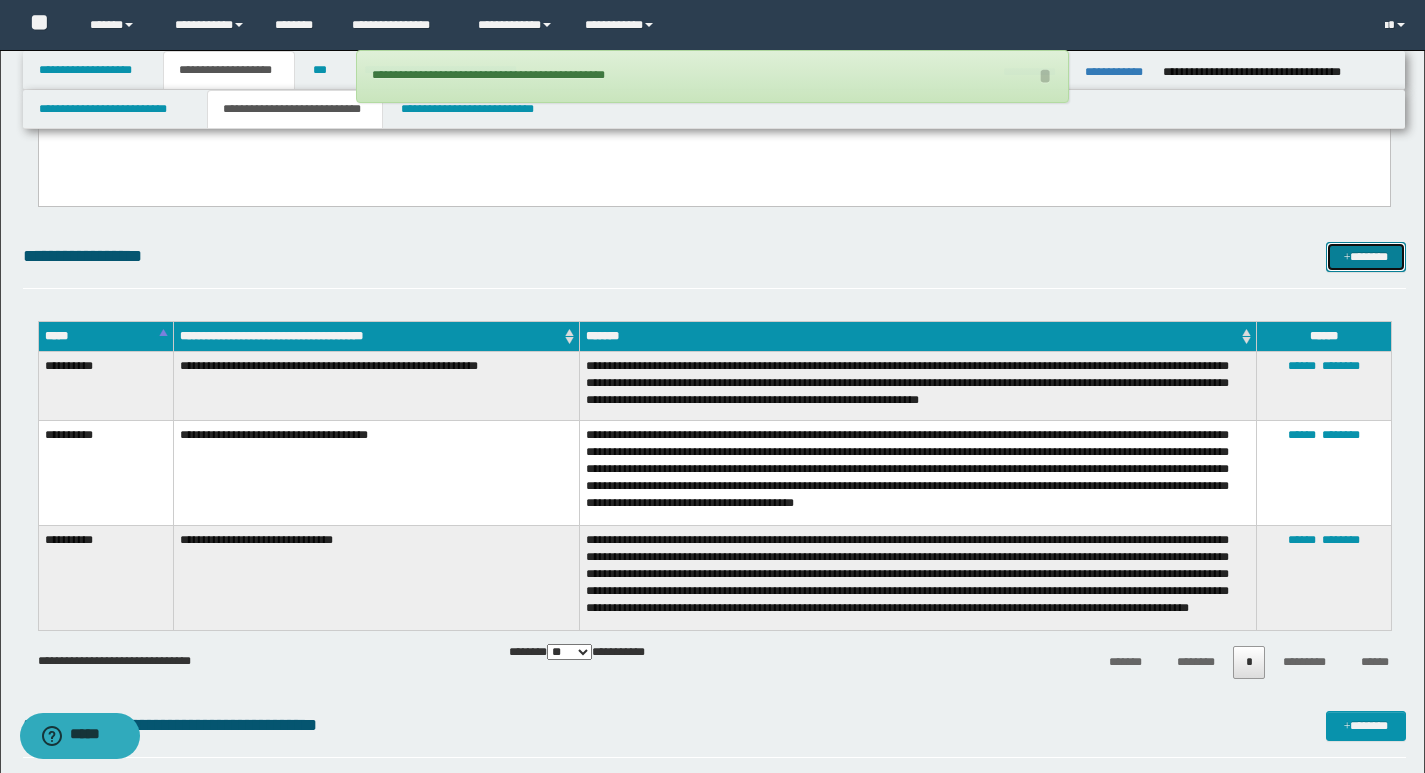 click on "*******" at bounding box center [1366, 257] 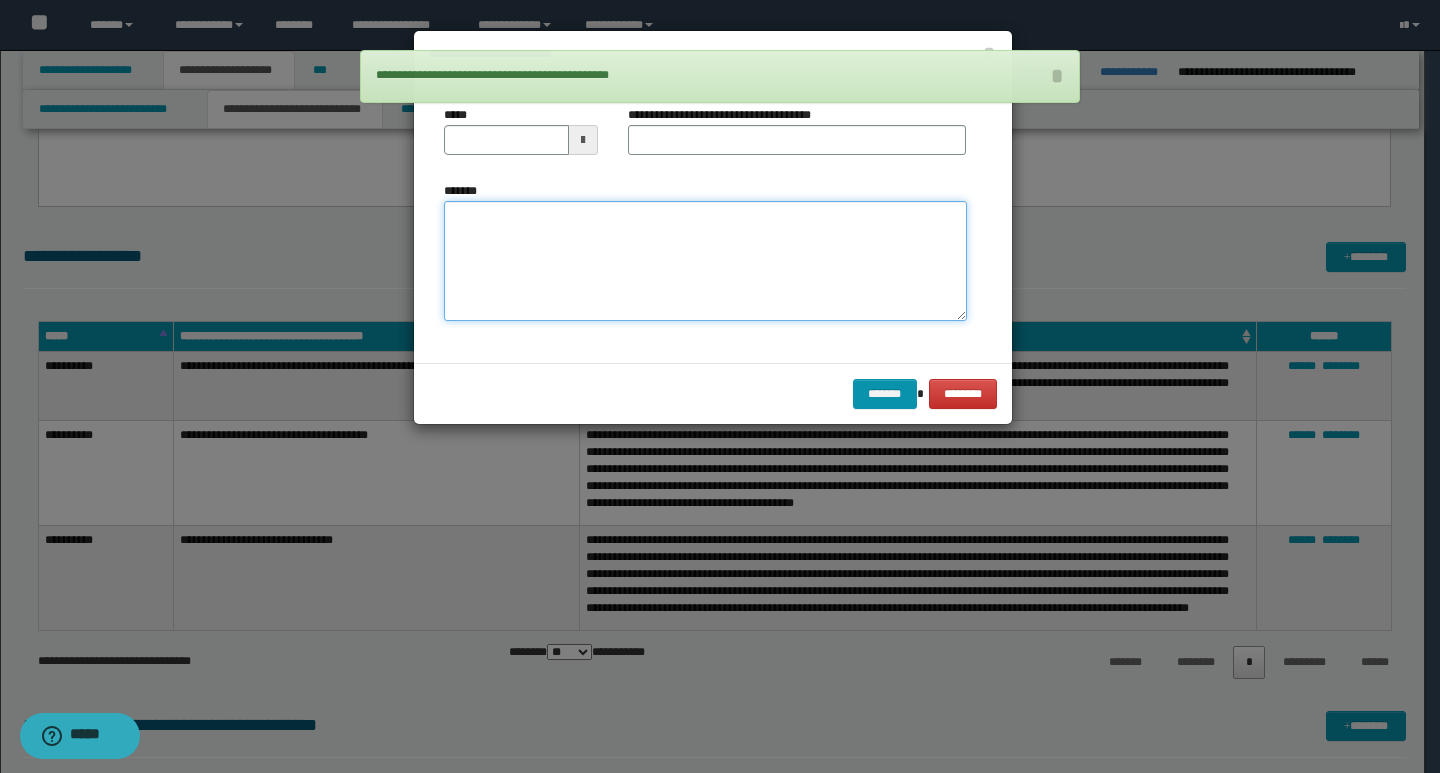 click on "*******" at bounding box center (705, 261) 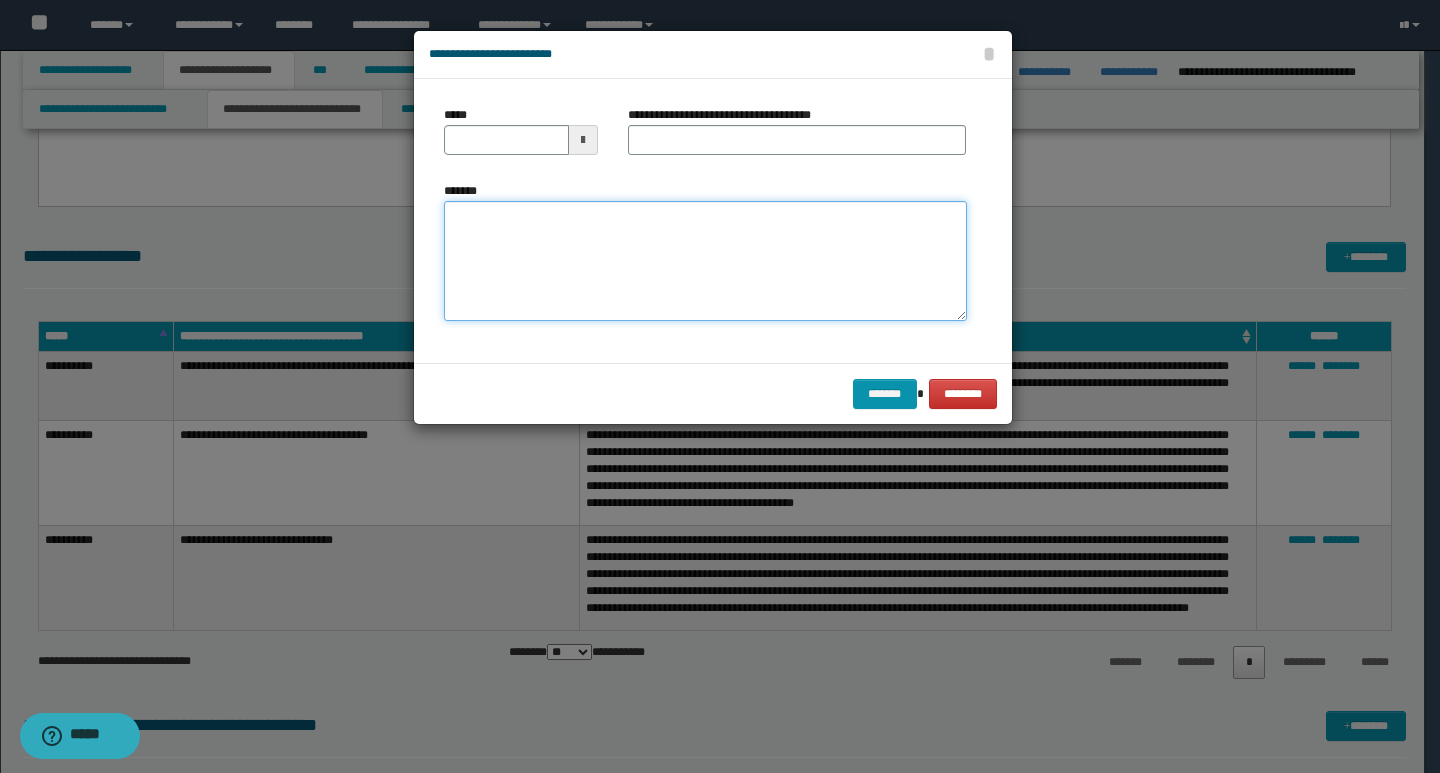 click on "*******" at bounding box center [705, 261] 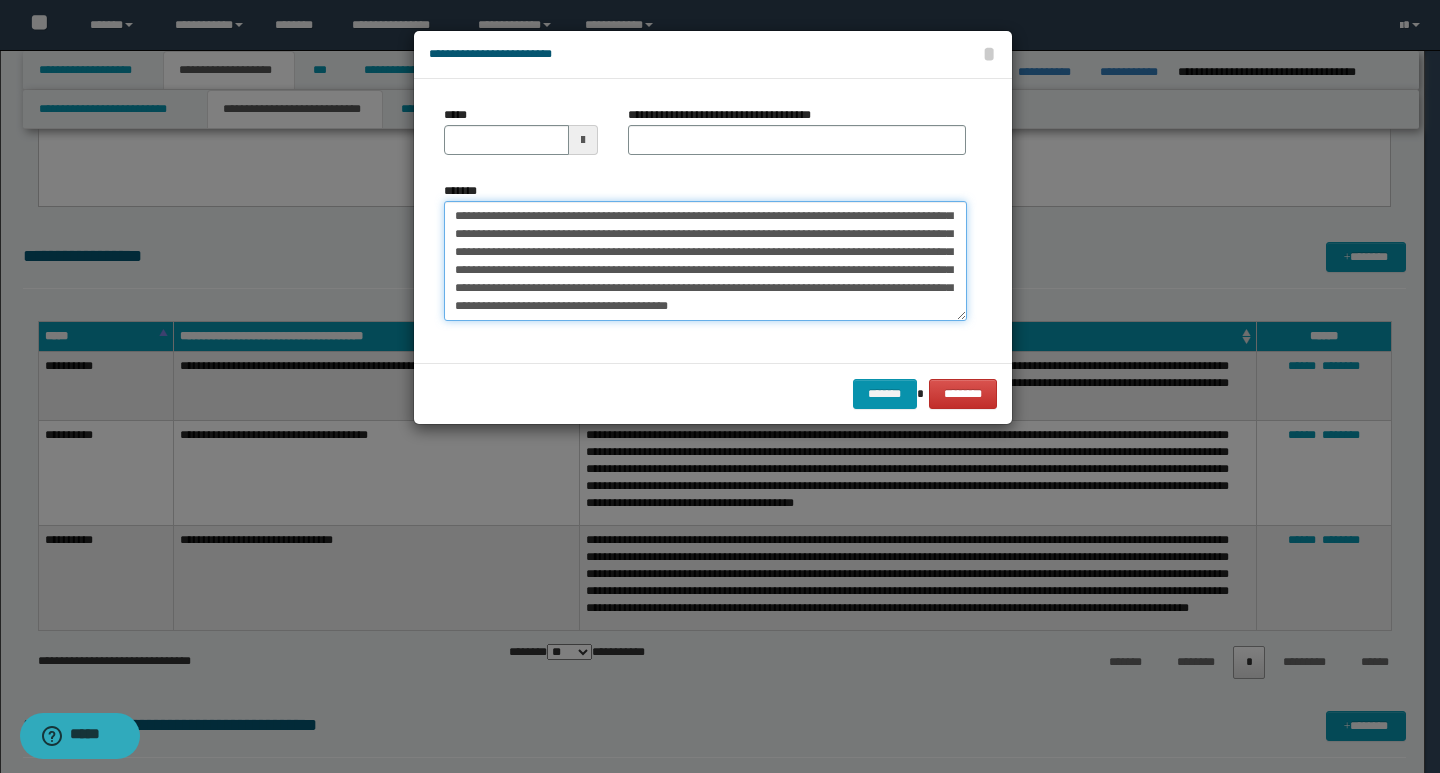 scroll, scrollTop: 0, scrollLeft: 0, axis: both 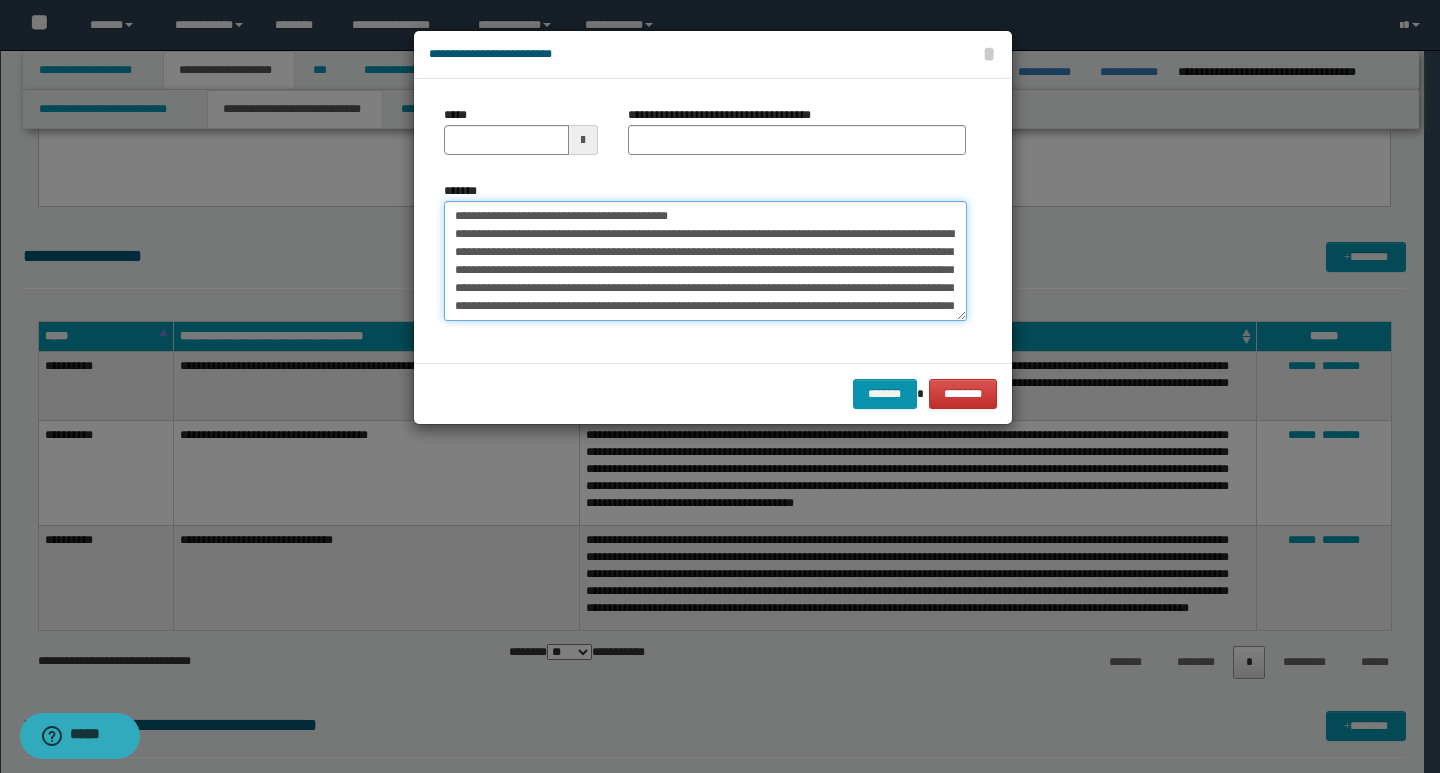 drag, startPoint x: 454, startPoint y: 216, endPoint x: 518, endPoint y: 216, distance: 64 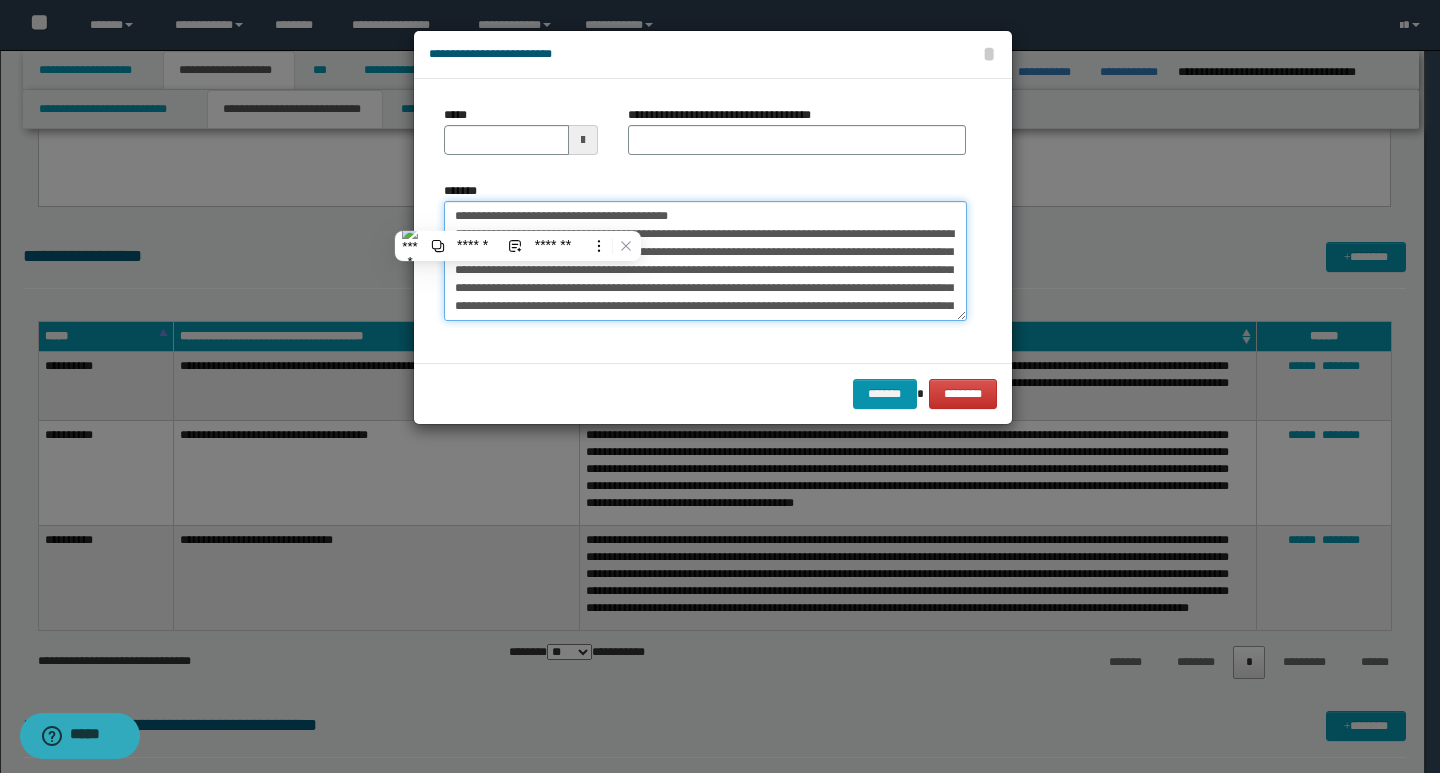 type on "**********" 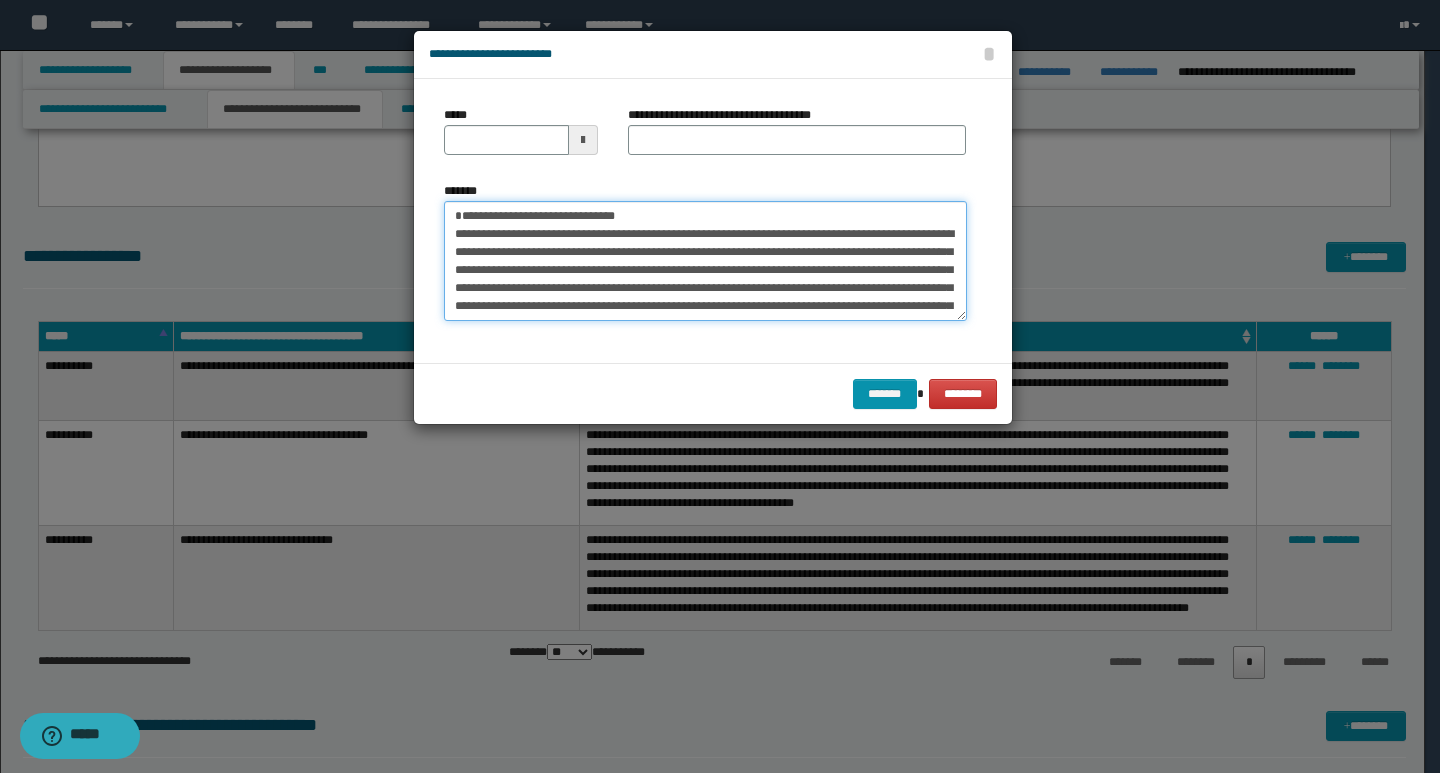 type 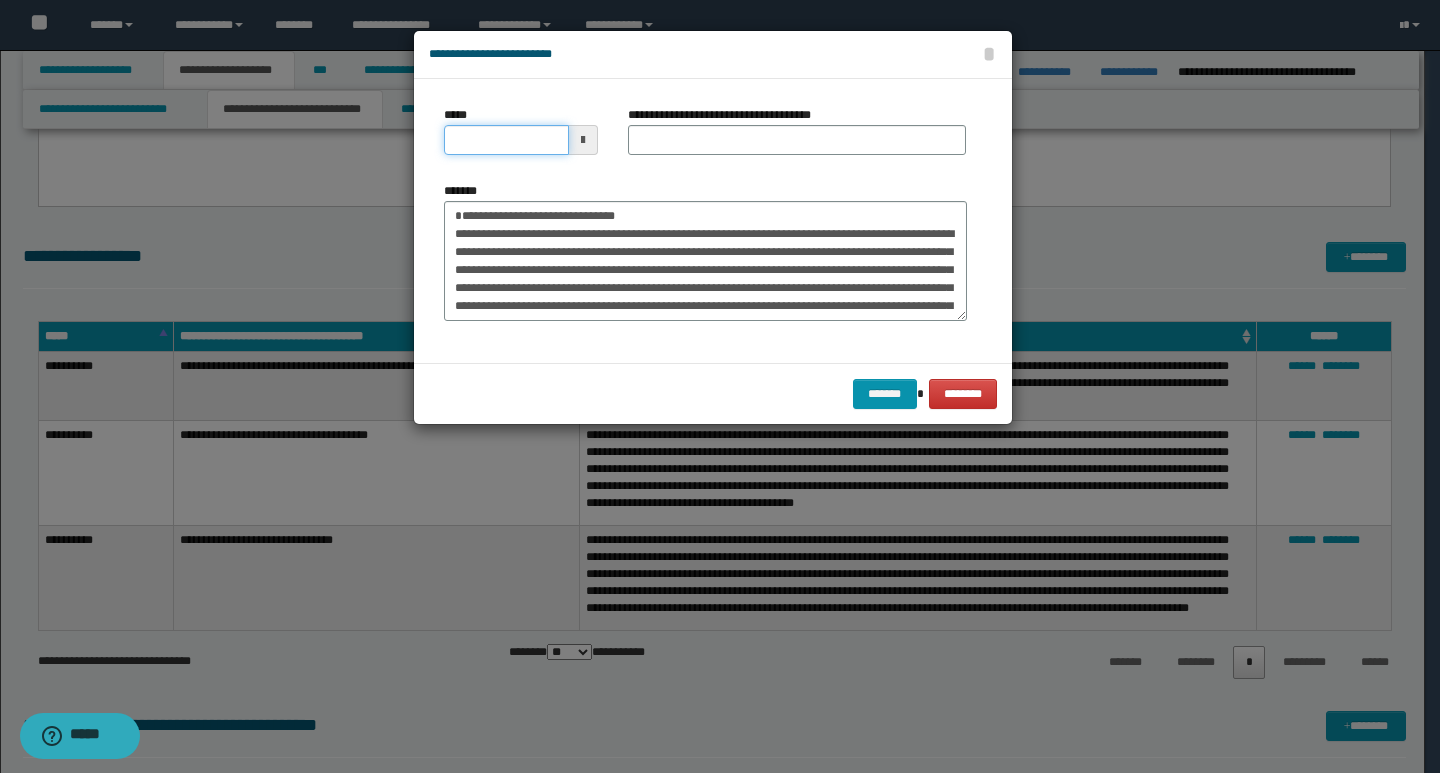 click on "*****" at bounding box center [506, 140] 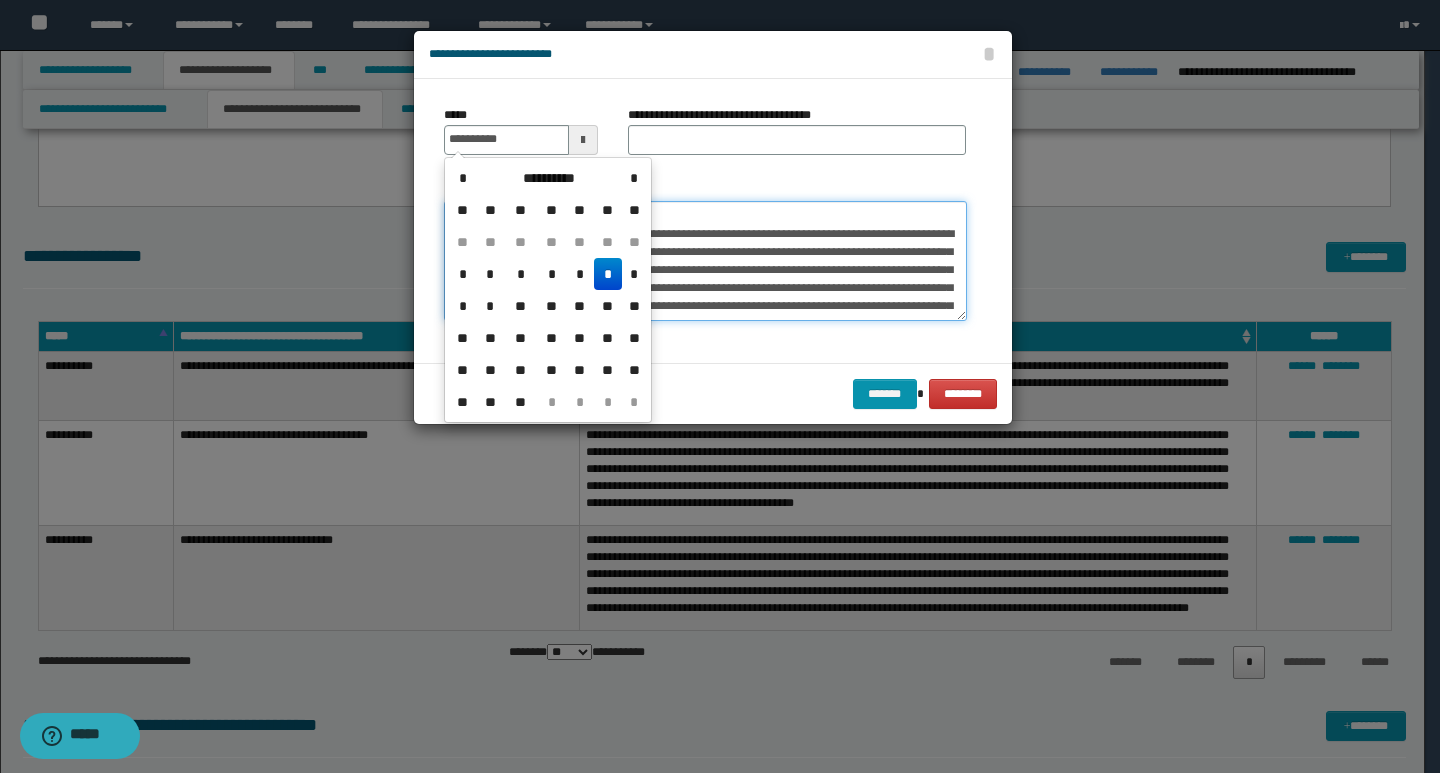 type on "**********" 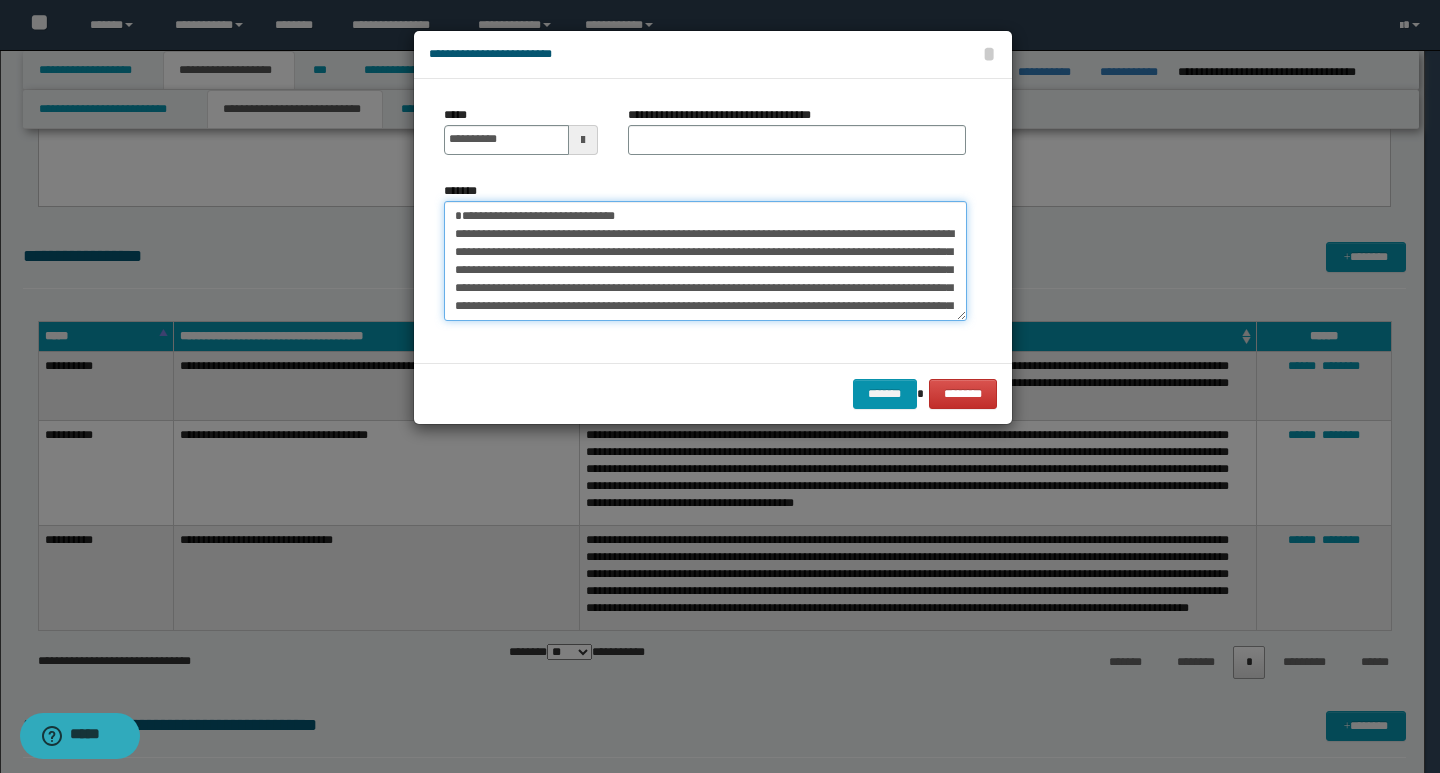 drag, startPoint x: 666, startPoint y: 217, endPoint x: 418, endPoint y: 211, distance: 248.07257 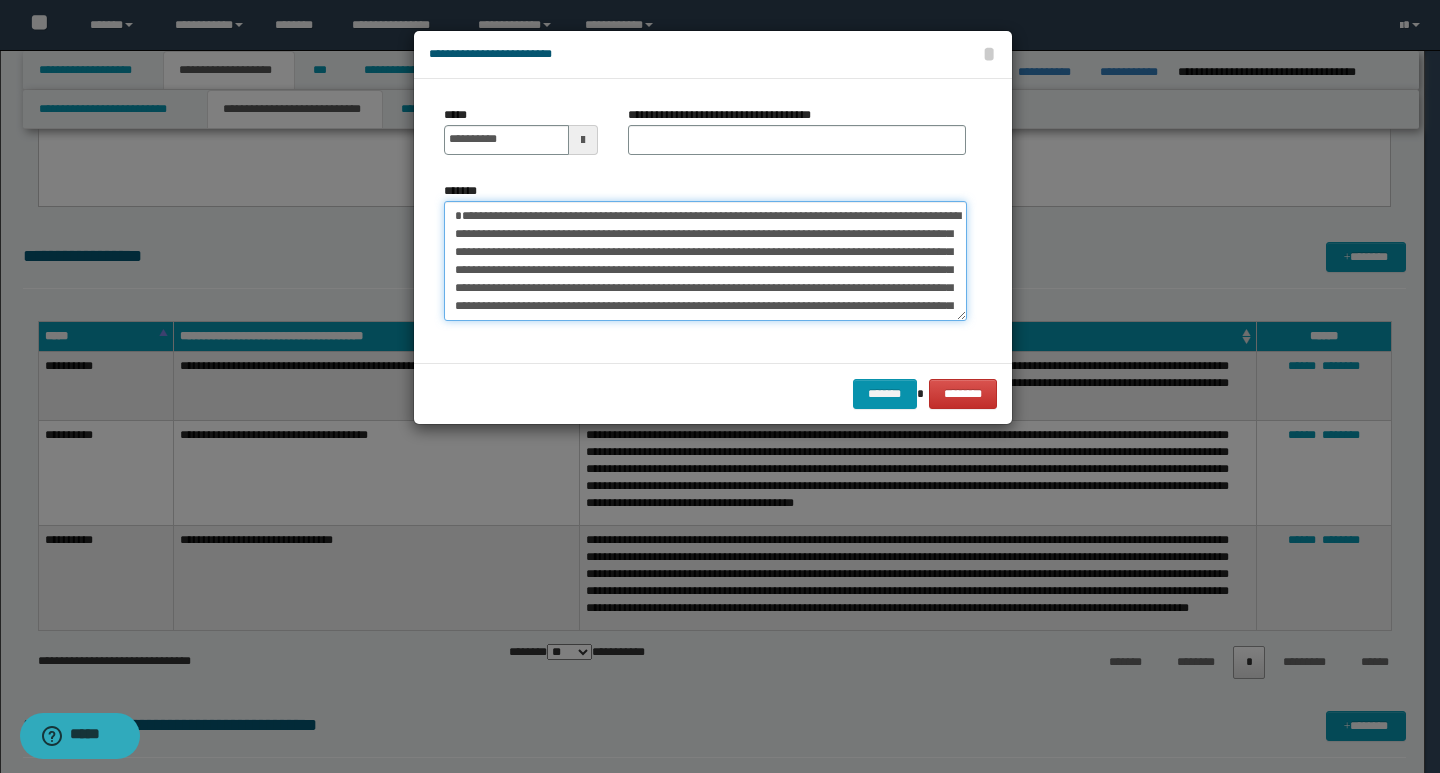 type on "**********" 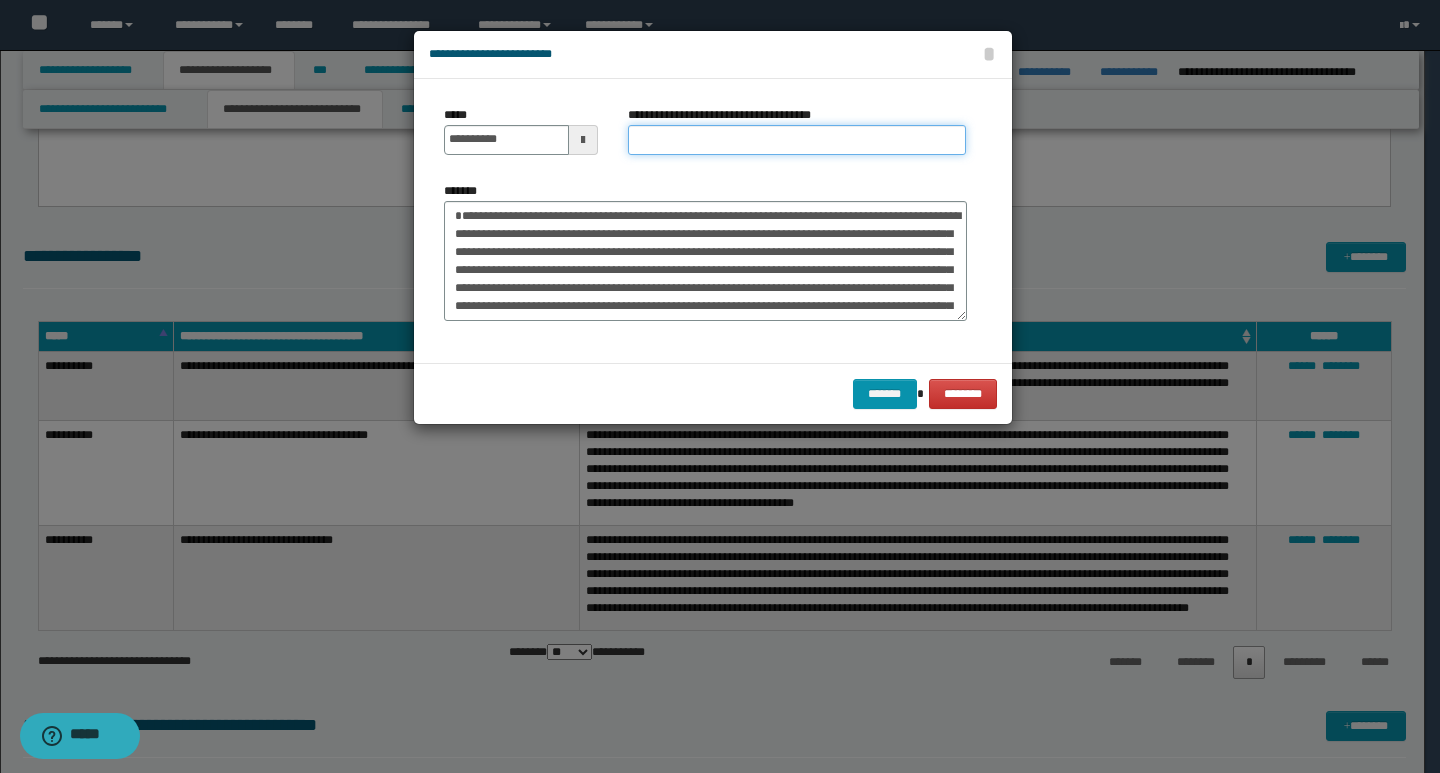 drag, startPoint x: 649, startPoint y: 144, endPoint x: 661, endPoint y: 144, distance: 12 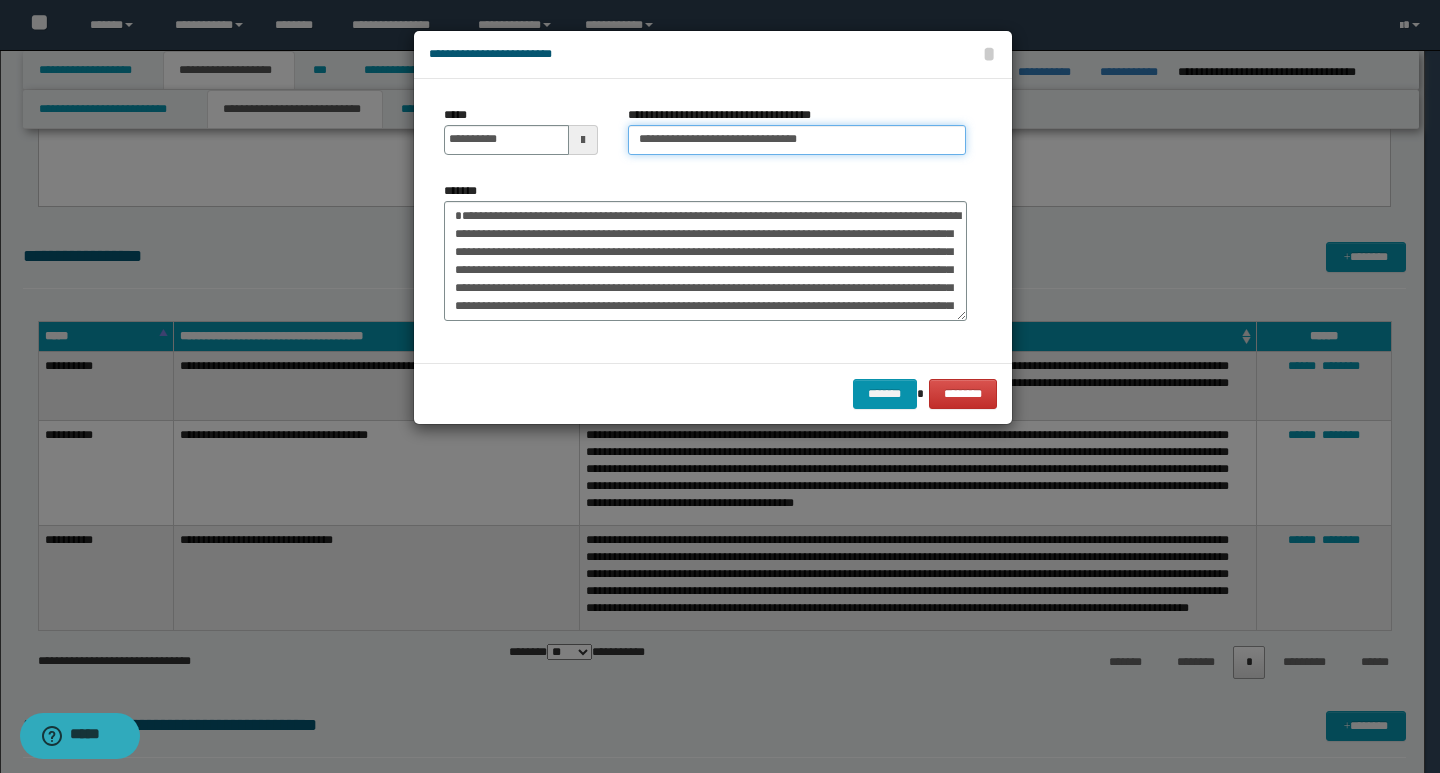 type on "**********" 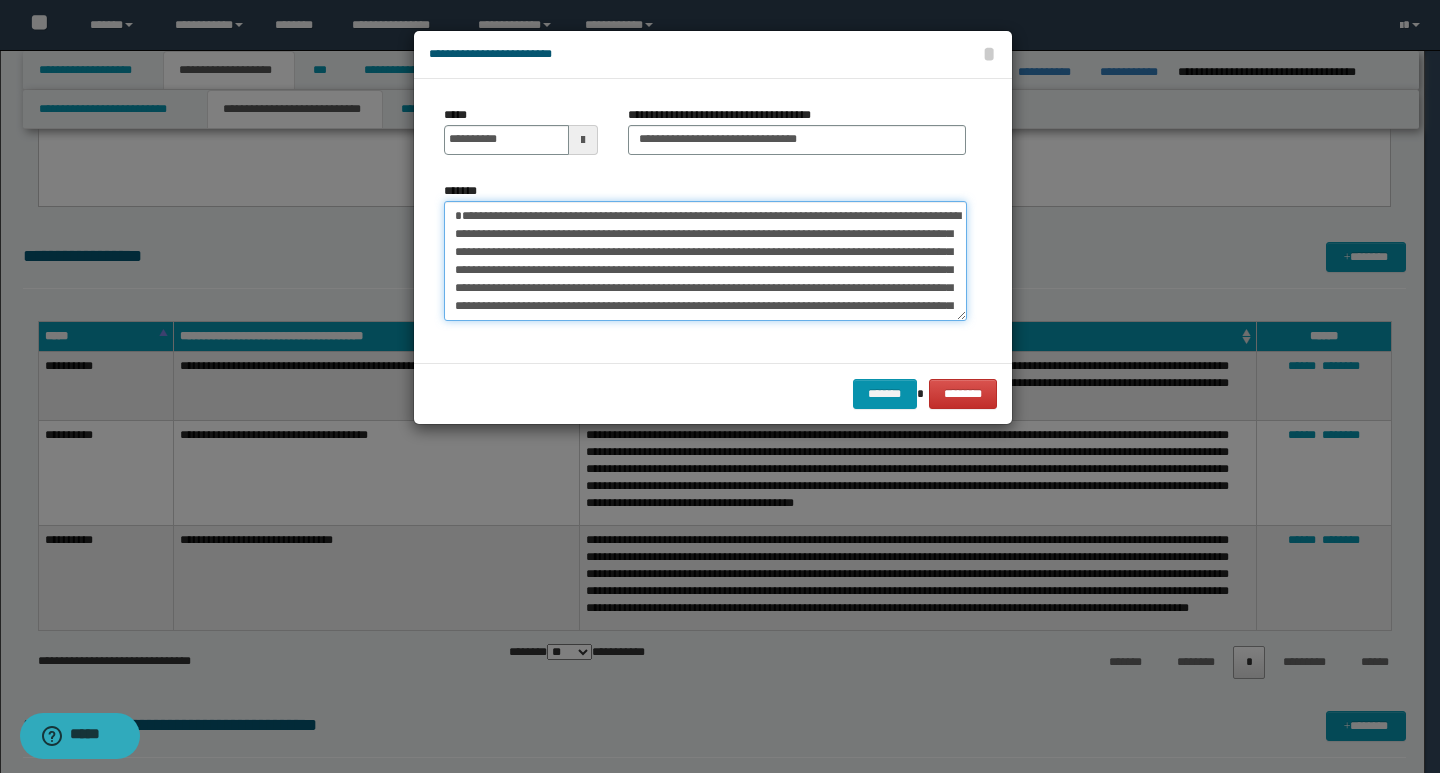 click on "**********" at bounding box center [705, 261] 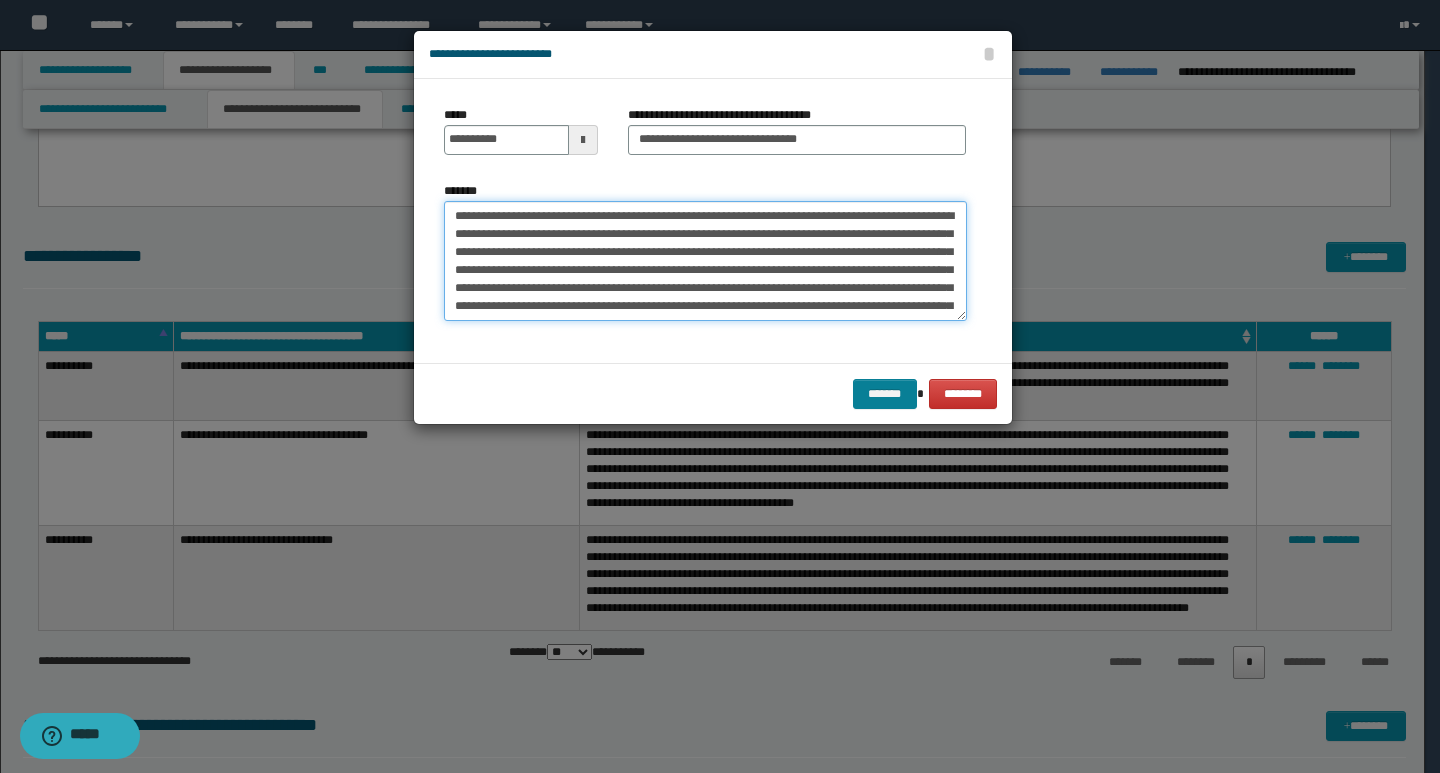 type on "**********" 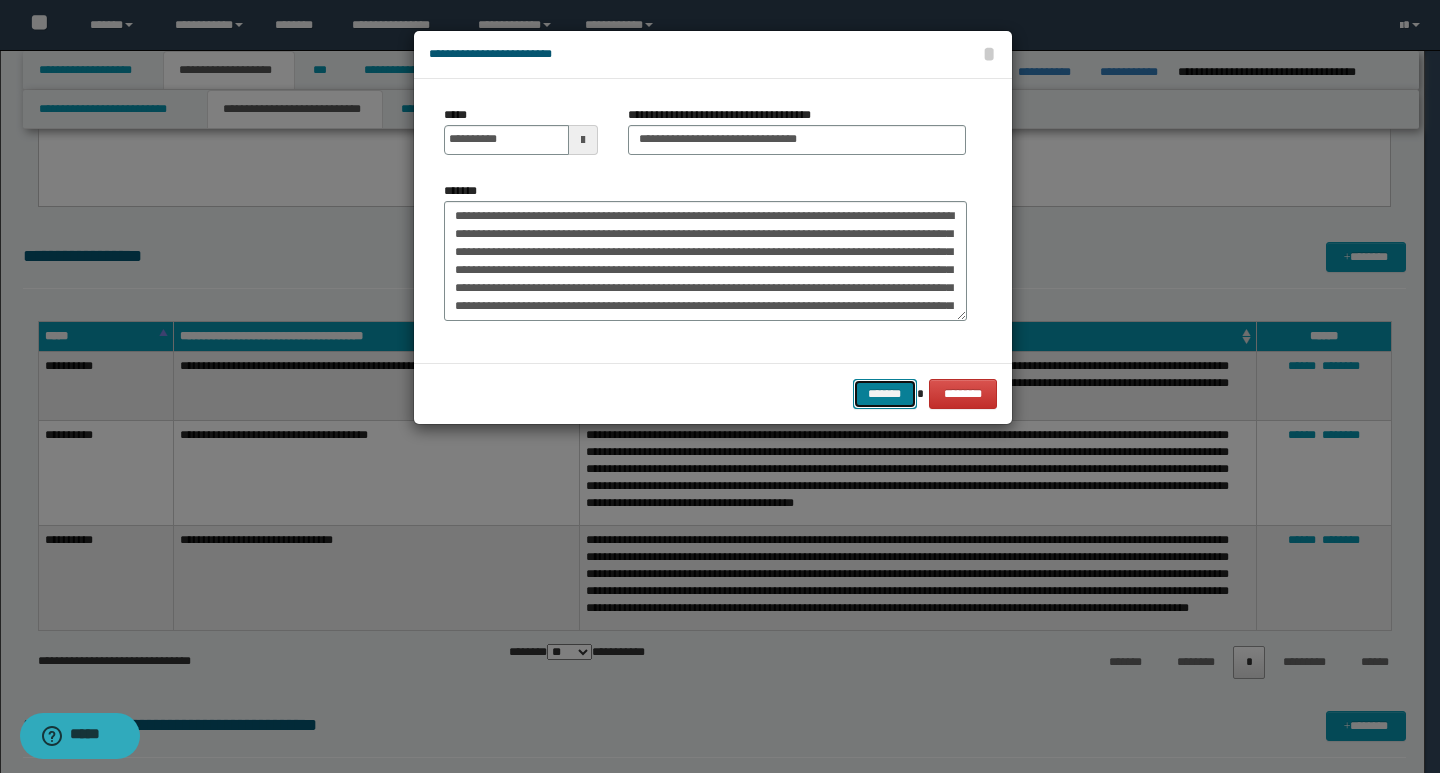 click on "*******" at bounding box center [885, 394] 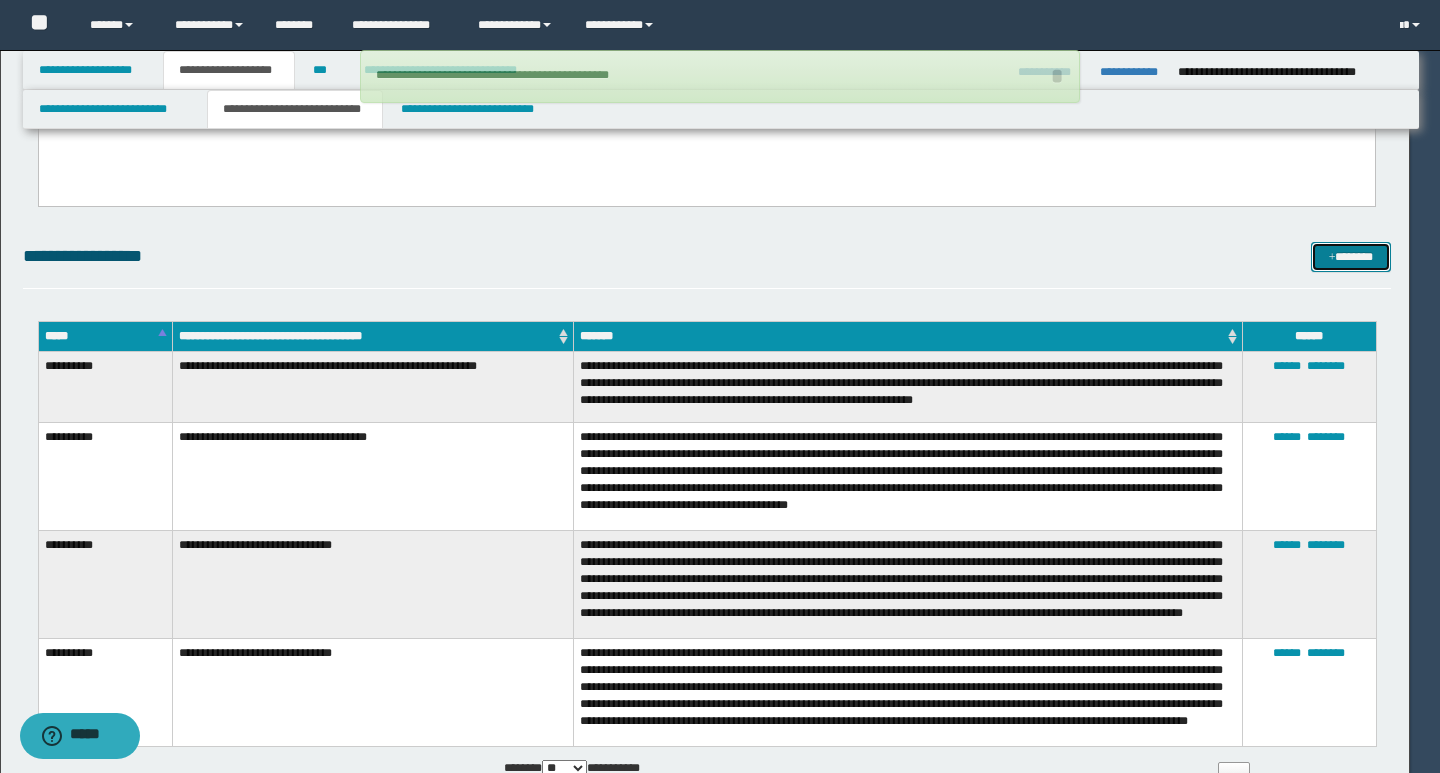 type 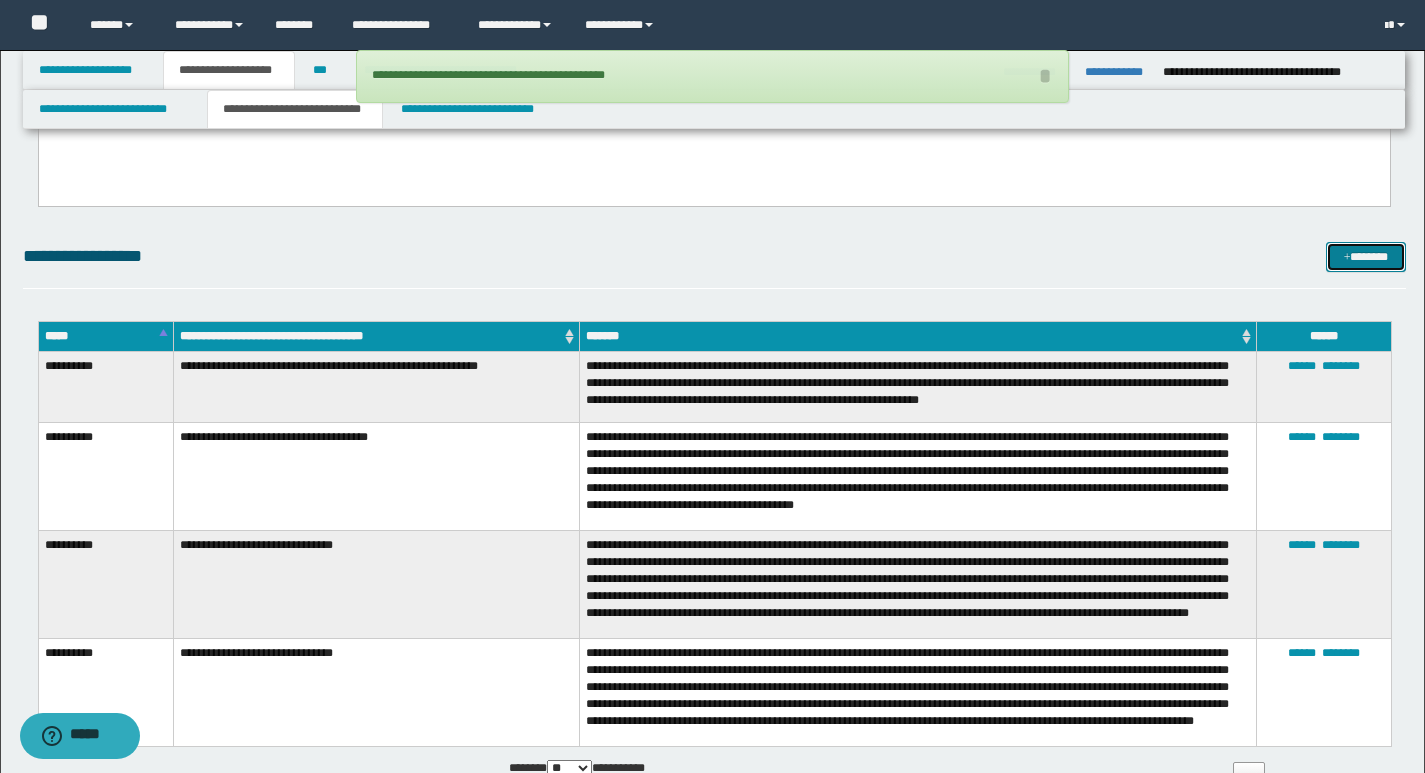 click on "*******" at bounding box center [1366, 257] 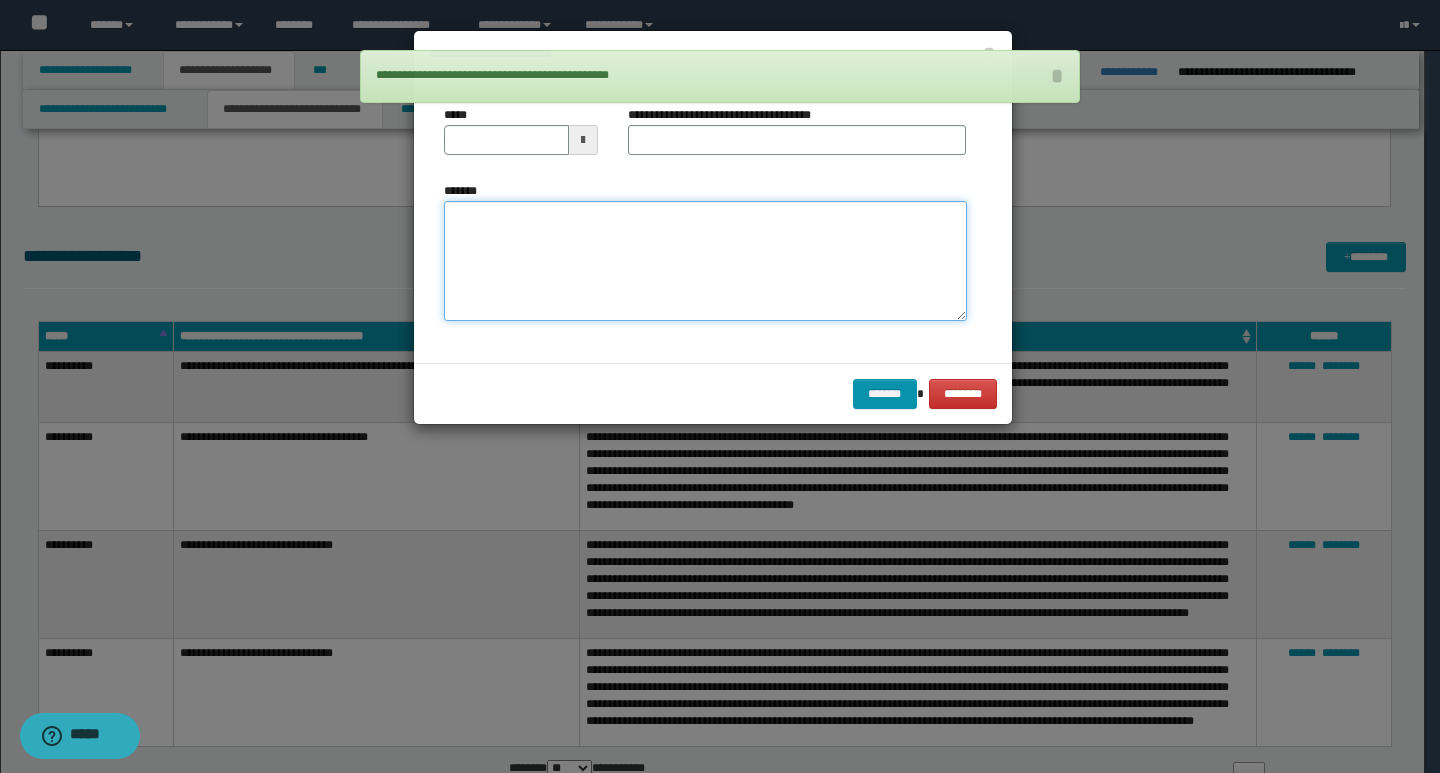 click on "*******" at bounding box center [705, 261] 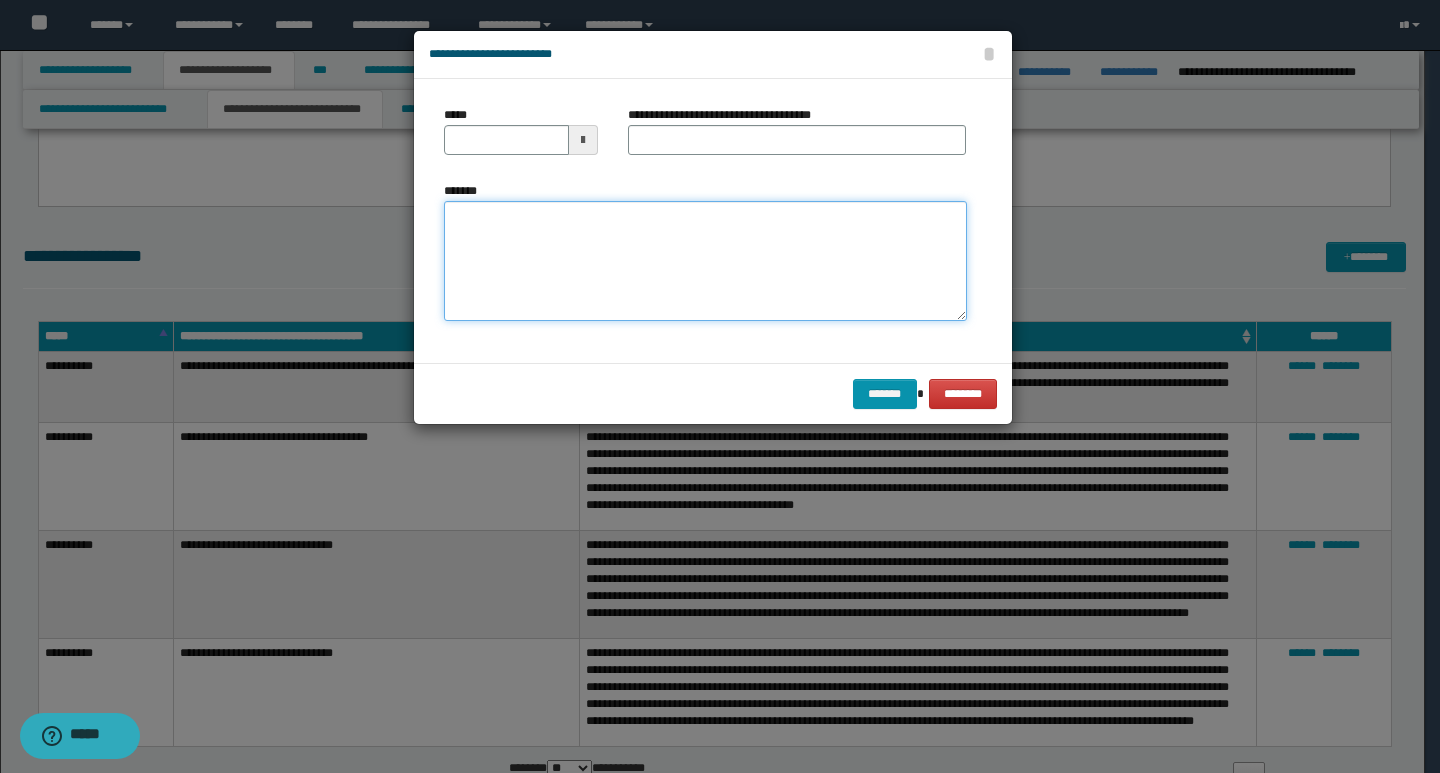 click on "*******" at bounding box center (705, 261) 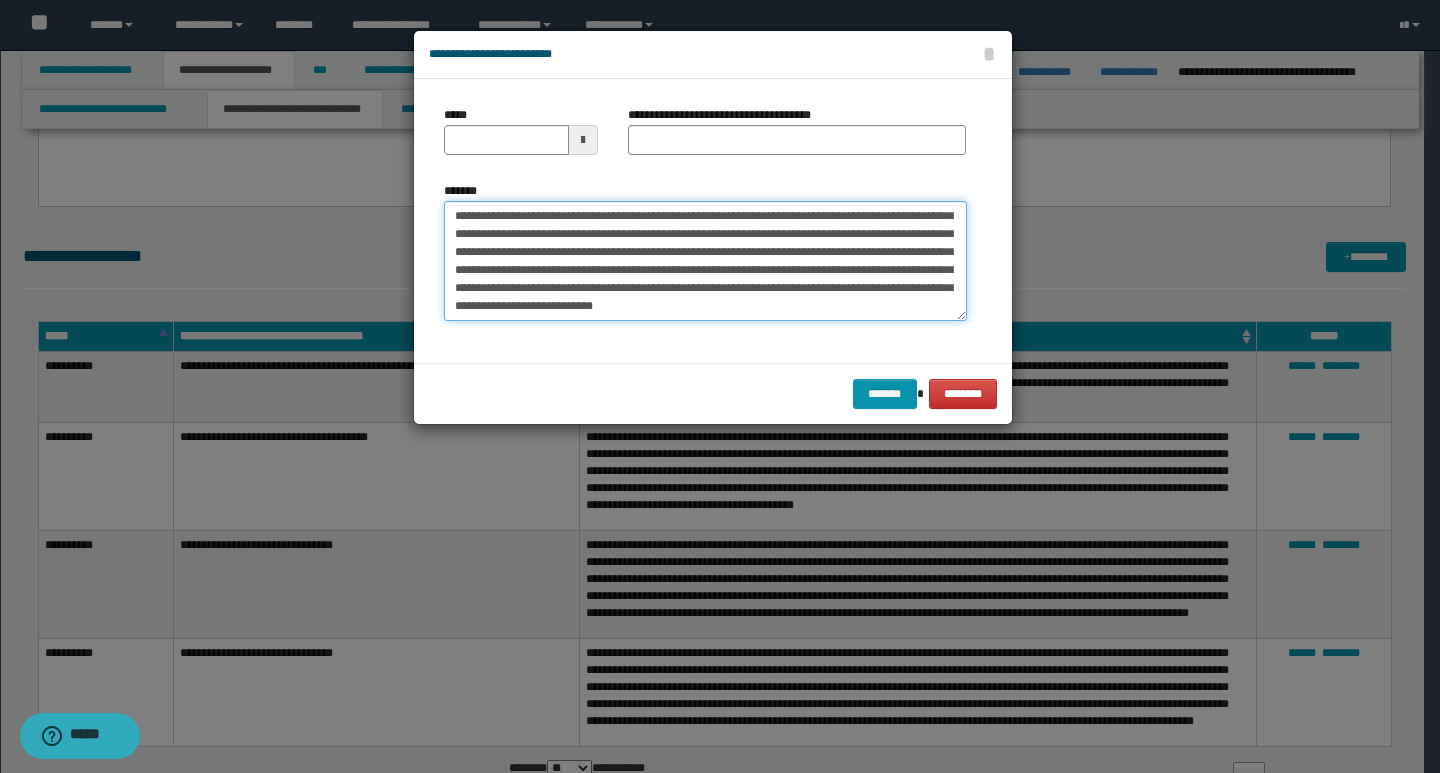 scroll, scrollTop: 0, scrollLeft: 0, axis: both 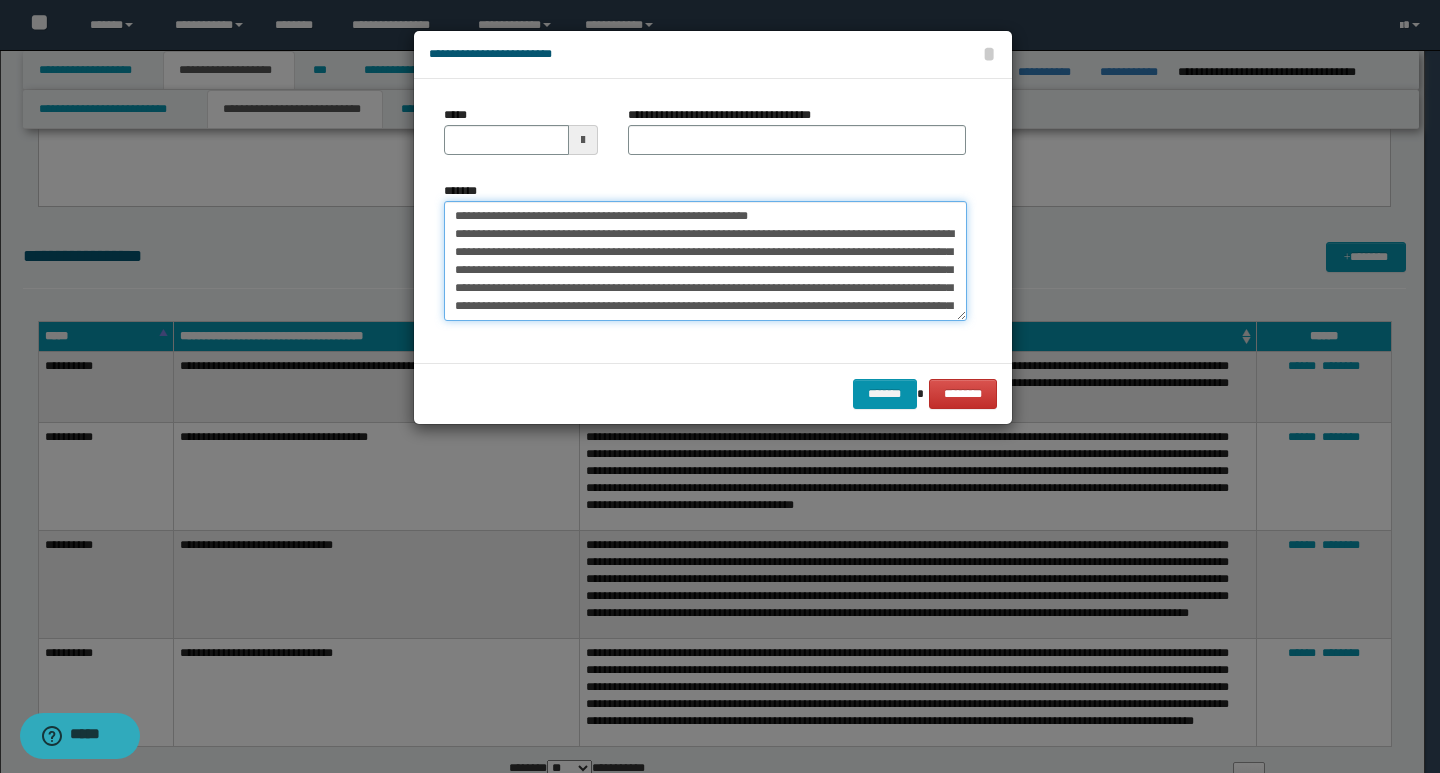drag, startPoint x: 449, startPoint y: 220, endPoint x: 523, endPoint y: 217, distance: 74.06078 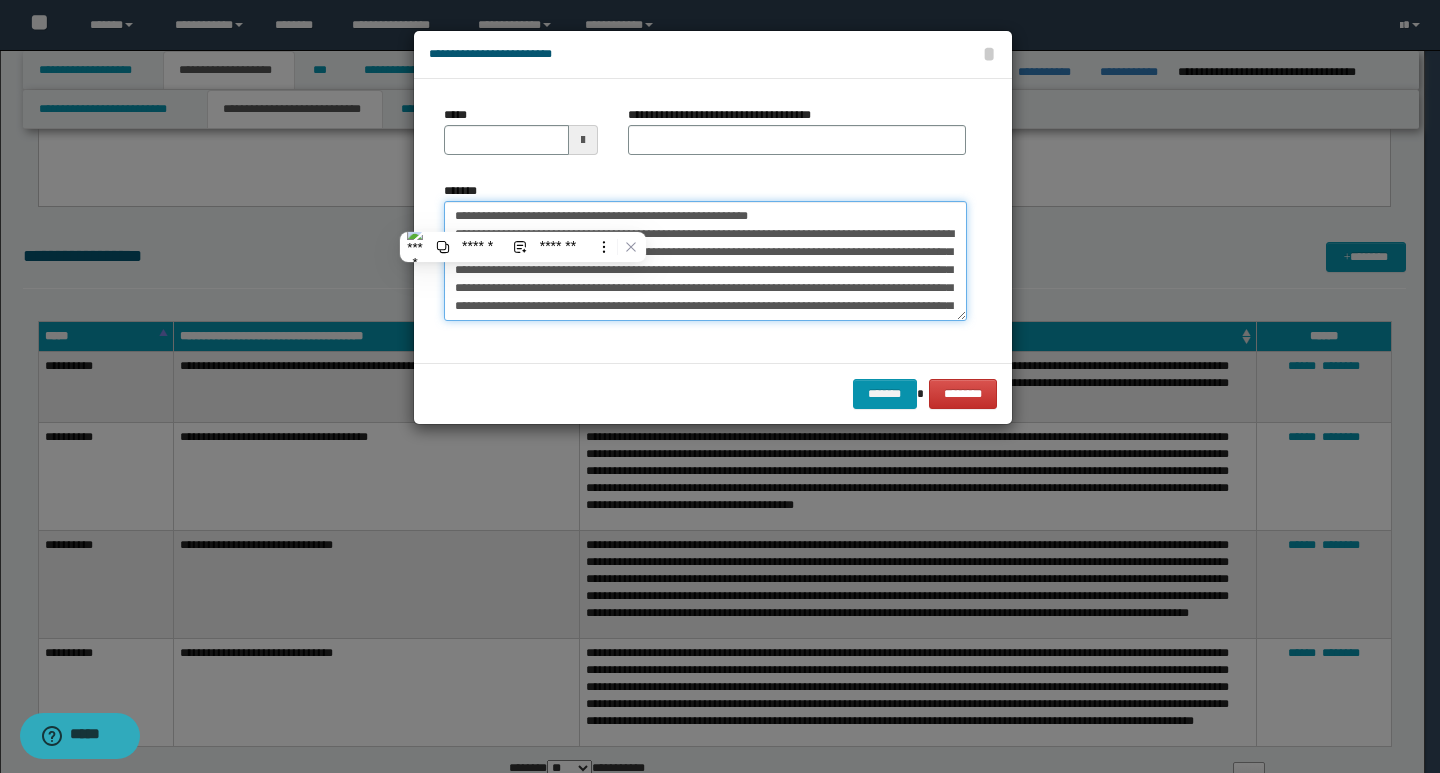 type on "**********" 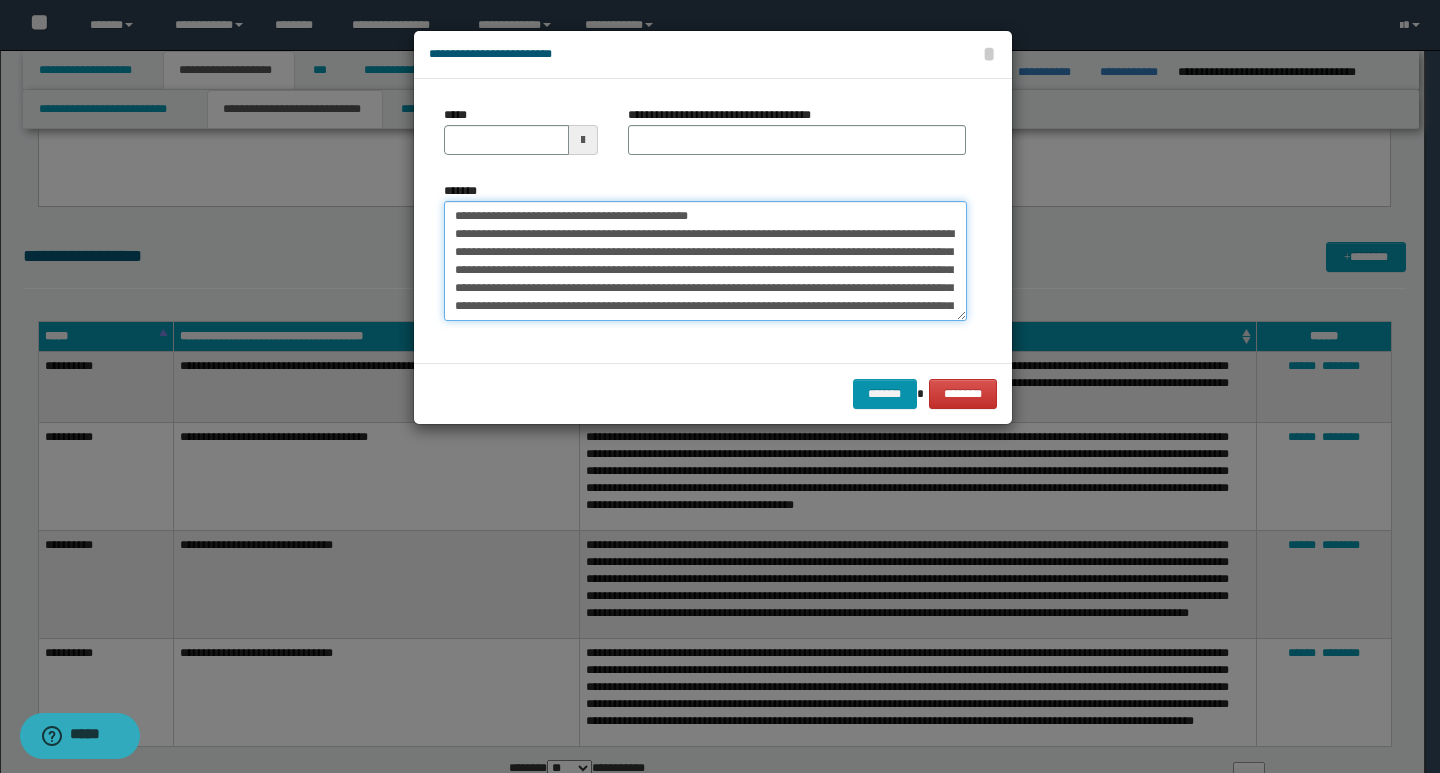 type 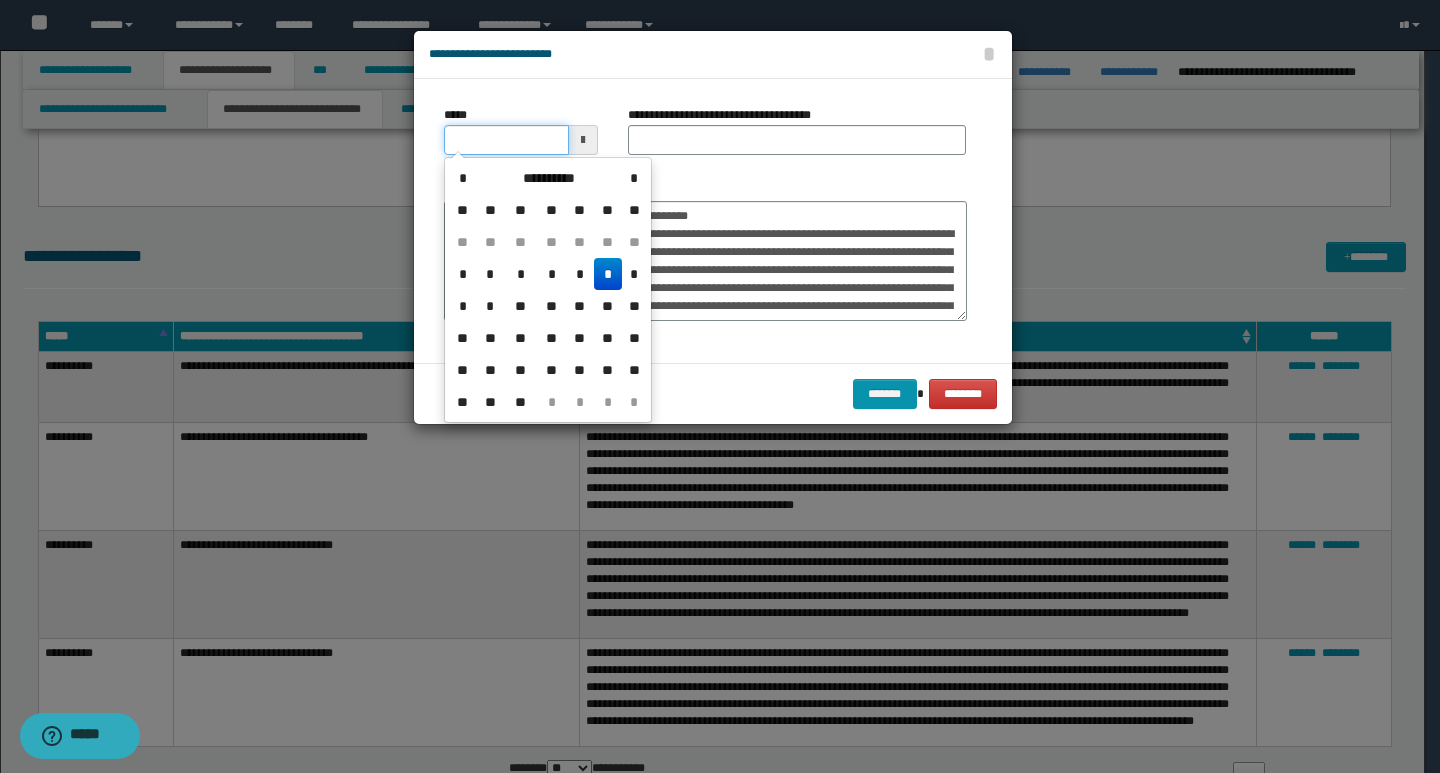 click on "*****" at bounding box center (506, 140) 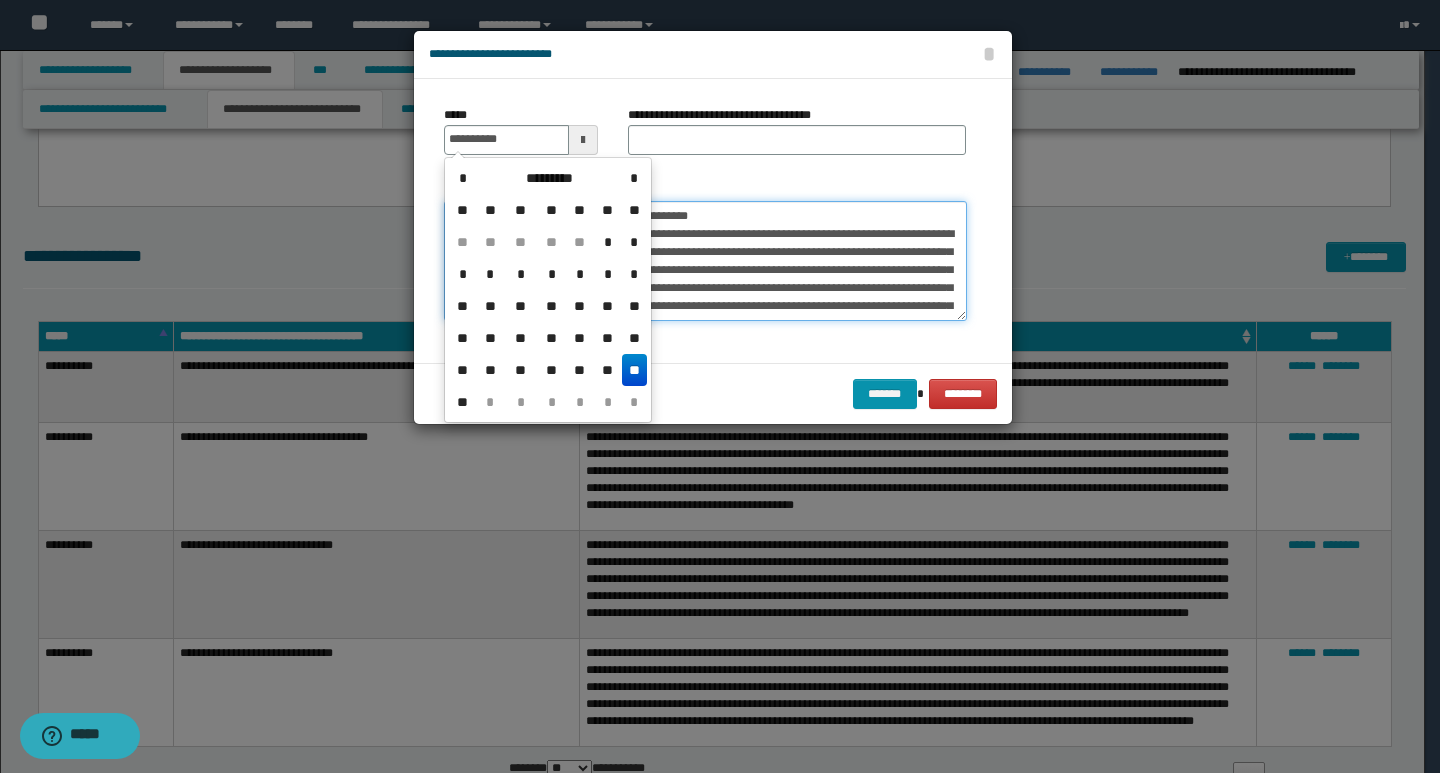 type on "**********" 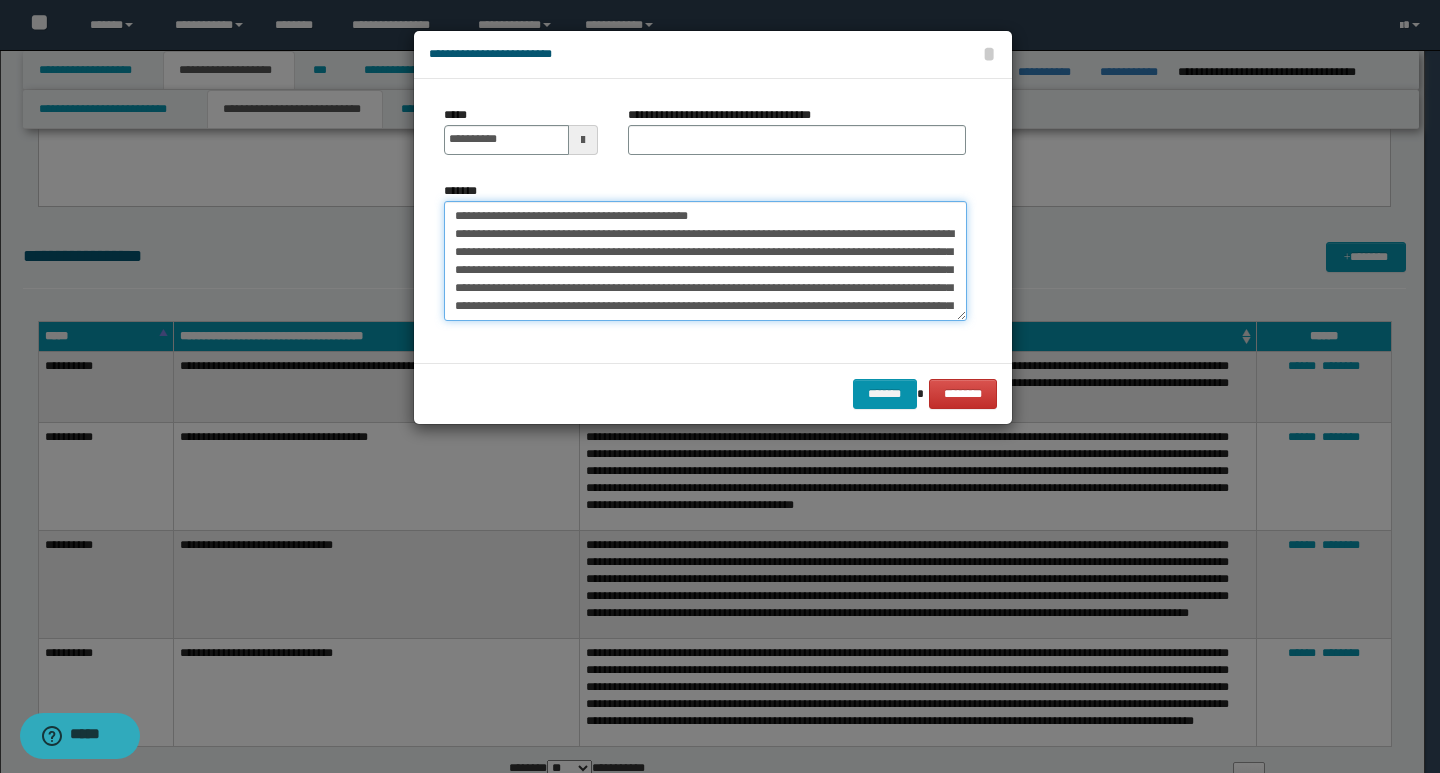 drag, startPoint x: 731, startPoint y: 219, endPoint x: 438, endPoint y: 219, distance: 293 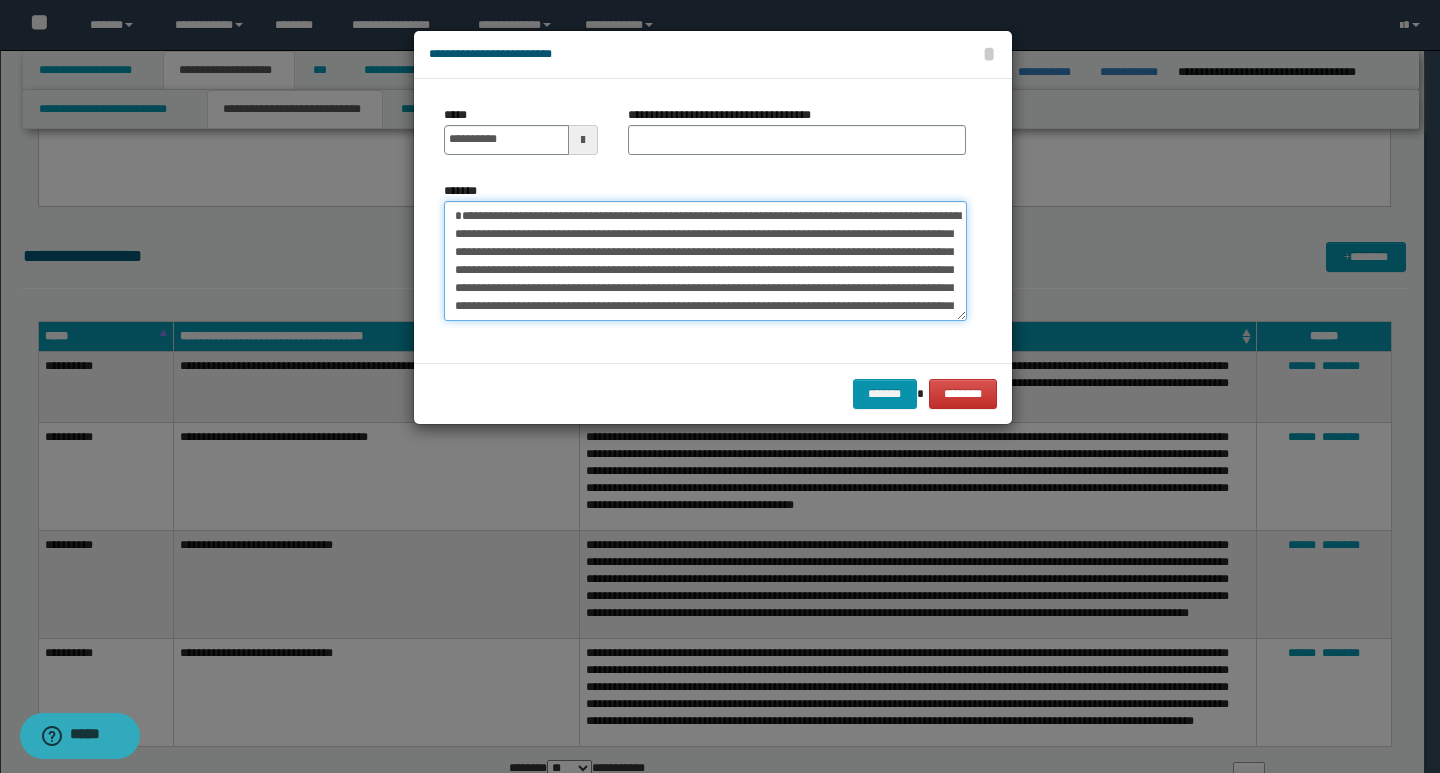 type on "**********" 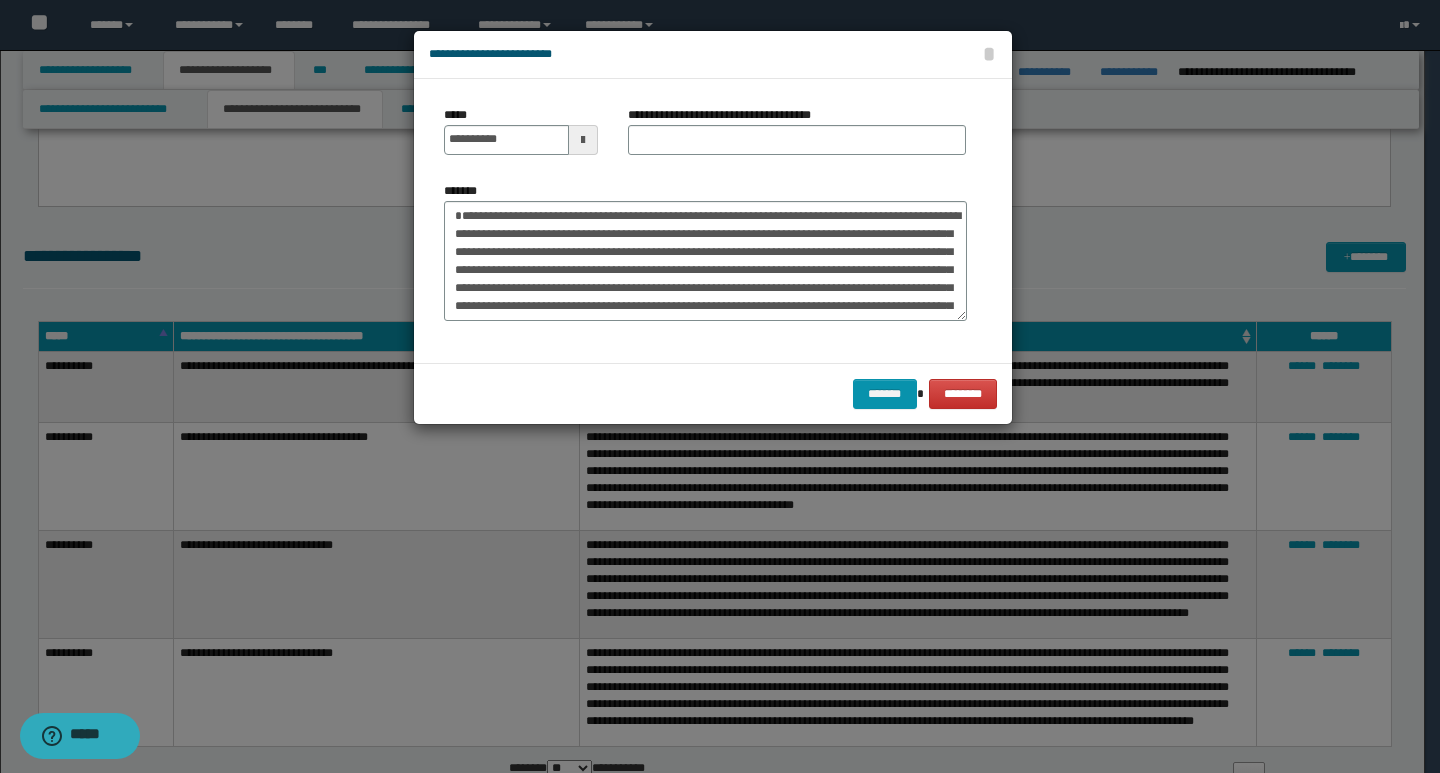 click on "**********" at bounding box center (797, 138) 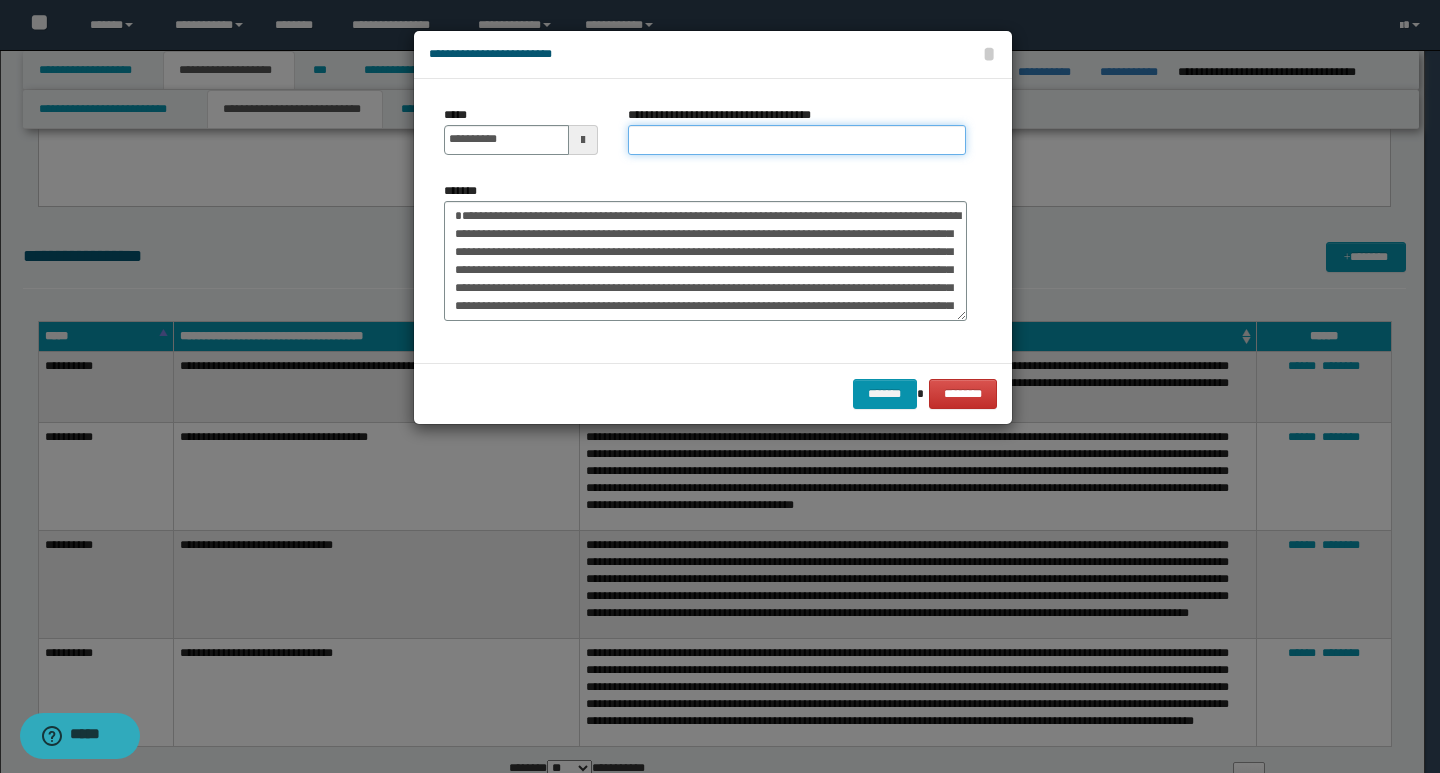 click on "**********" at bounding box center [797, 140] 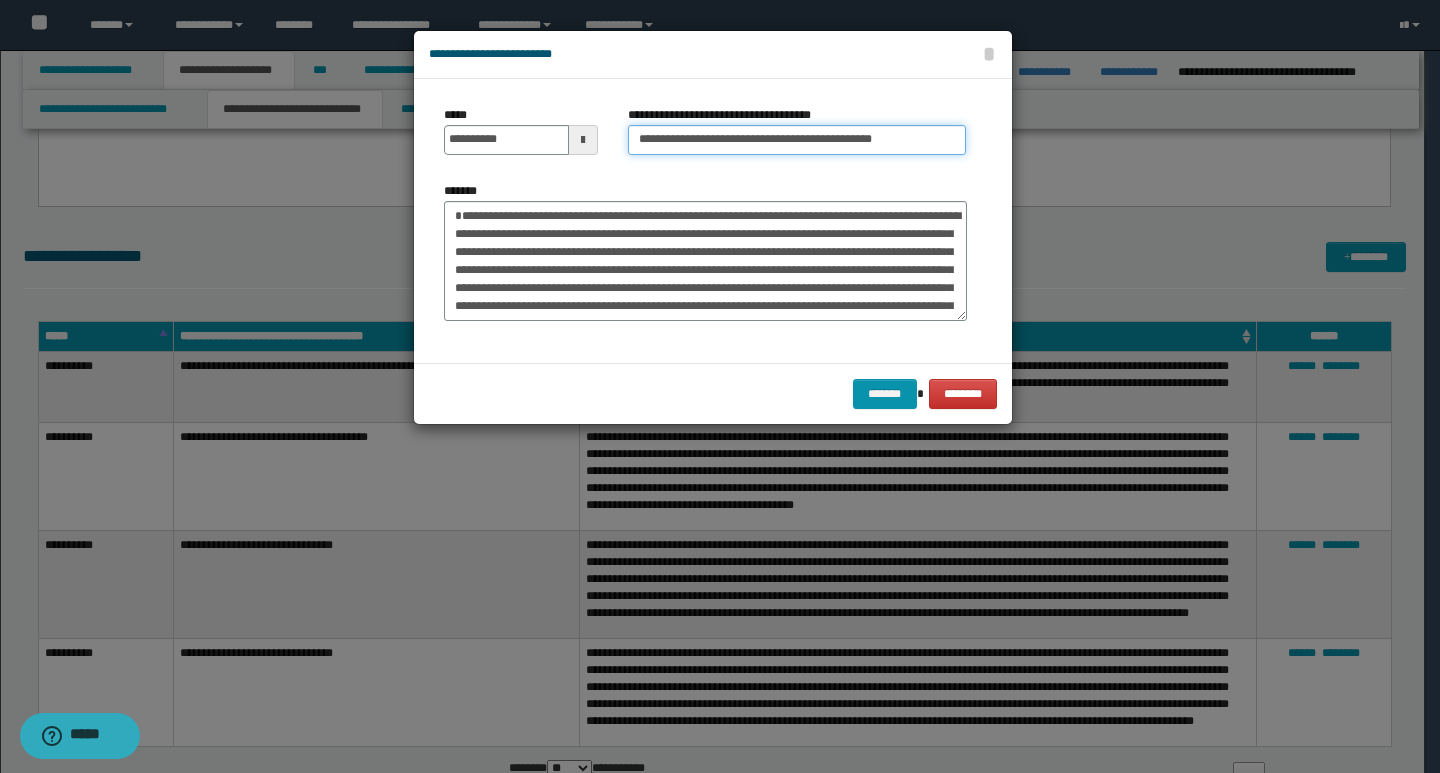 type on "**********" 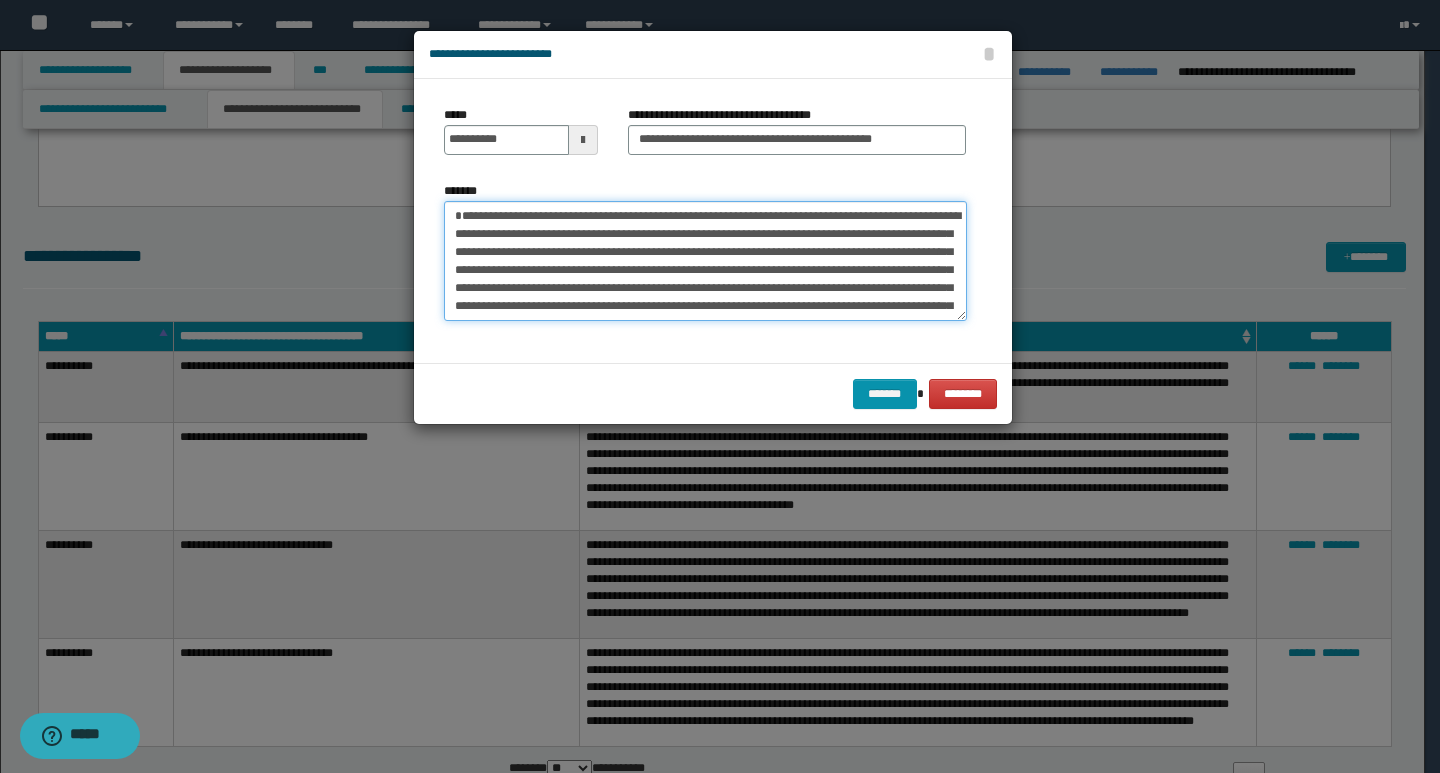 drag, startPoint x: 452, startPoint y: 218, endPoint x: 587, endPoint y: 235, distance: 136.06616 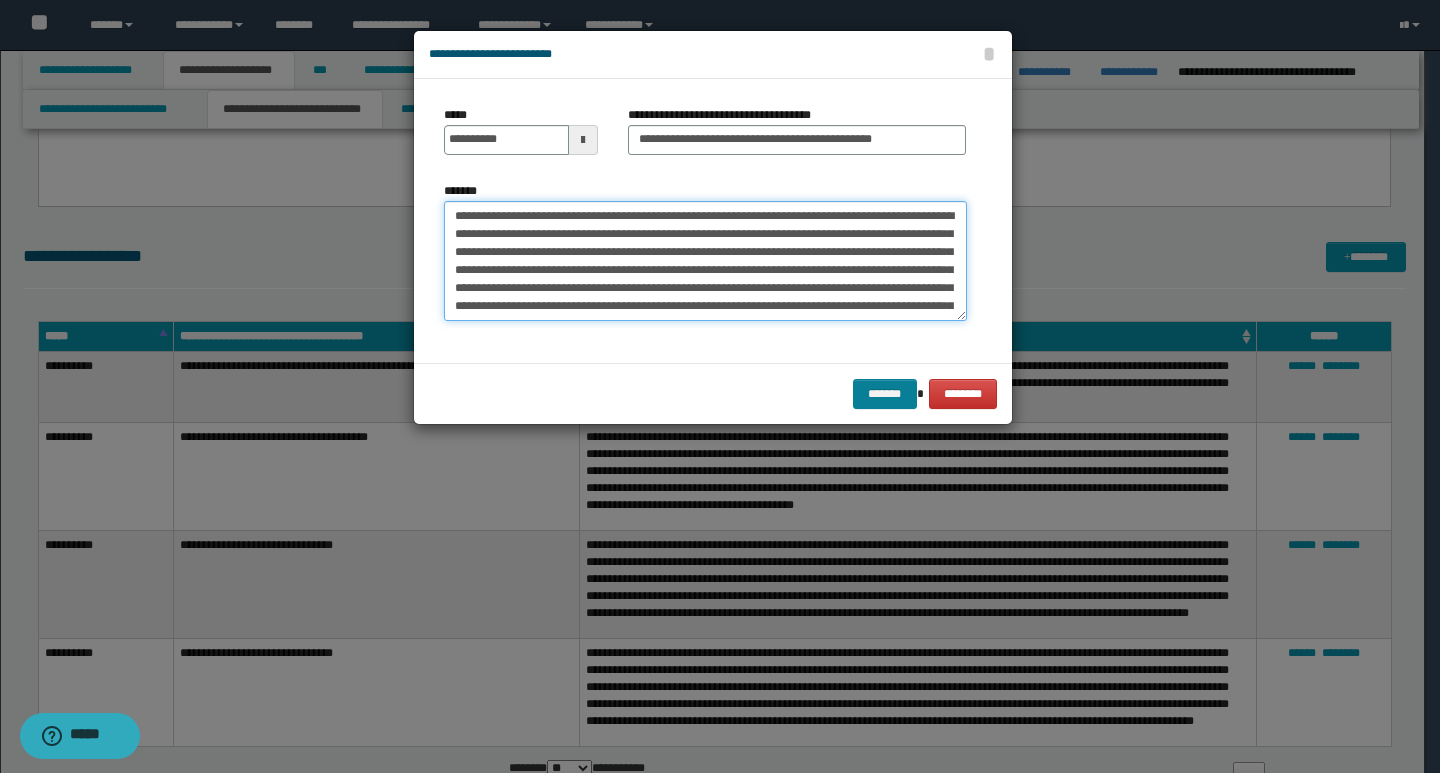 type on "**********" 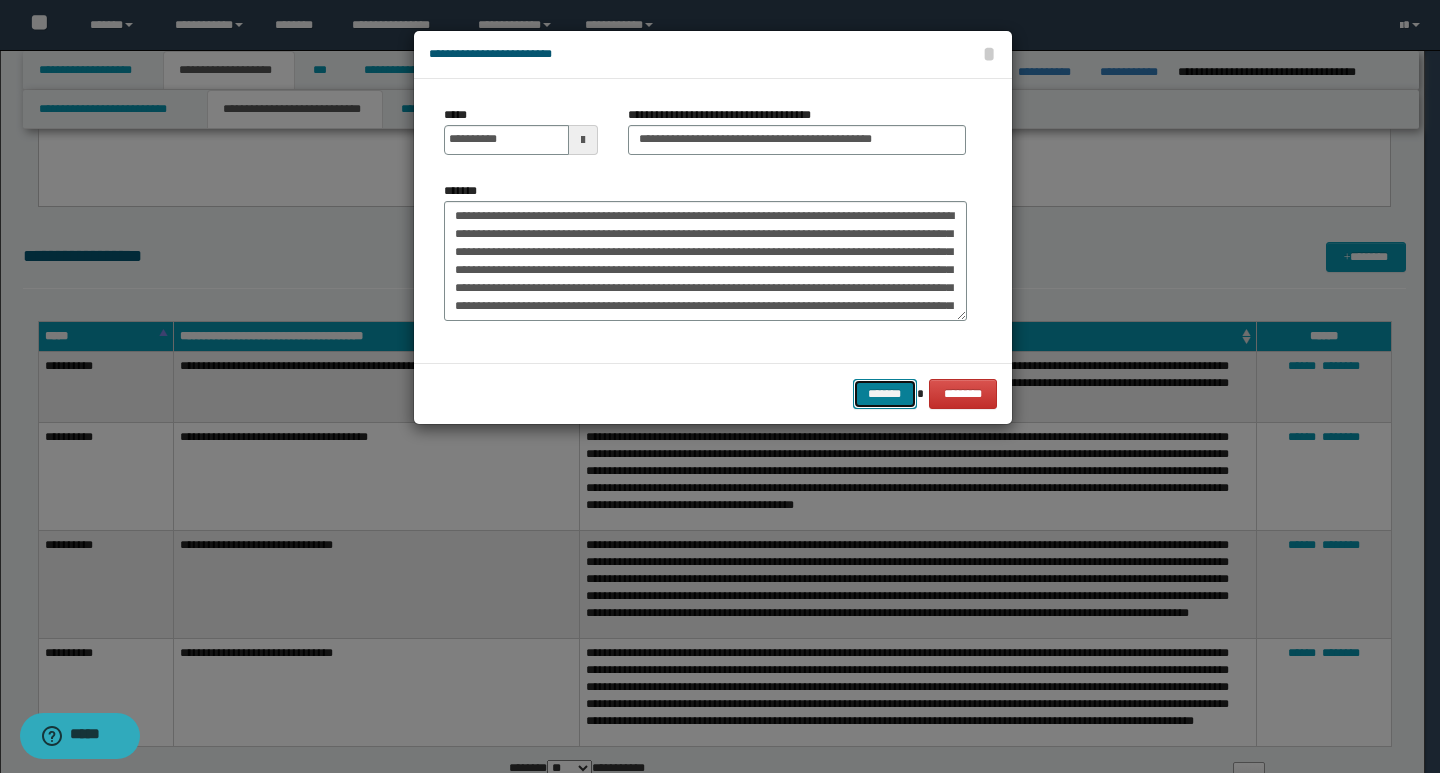 click on "*******" at bounding box center (885, 394) 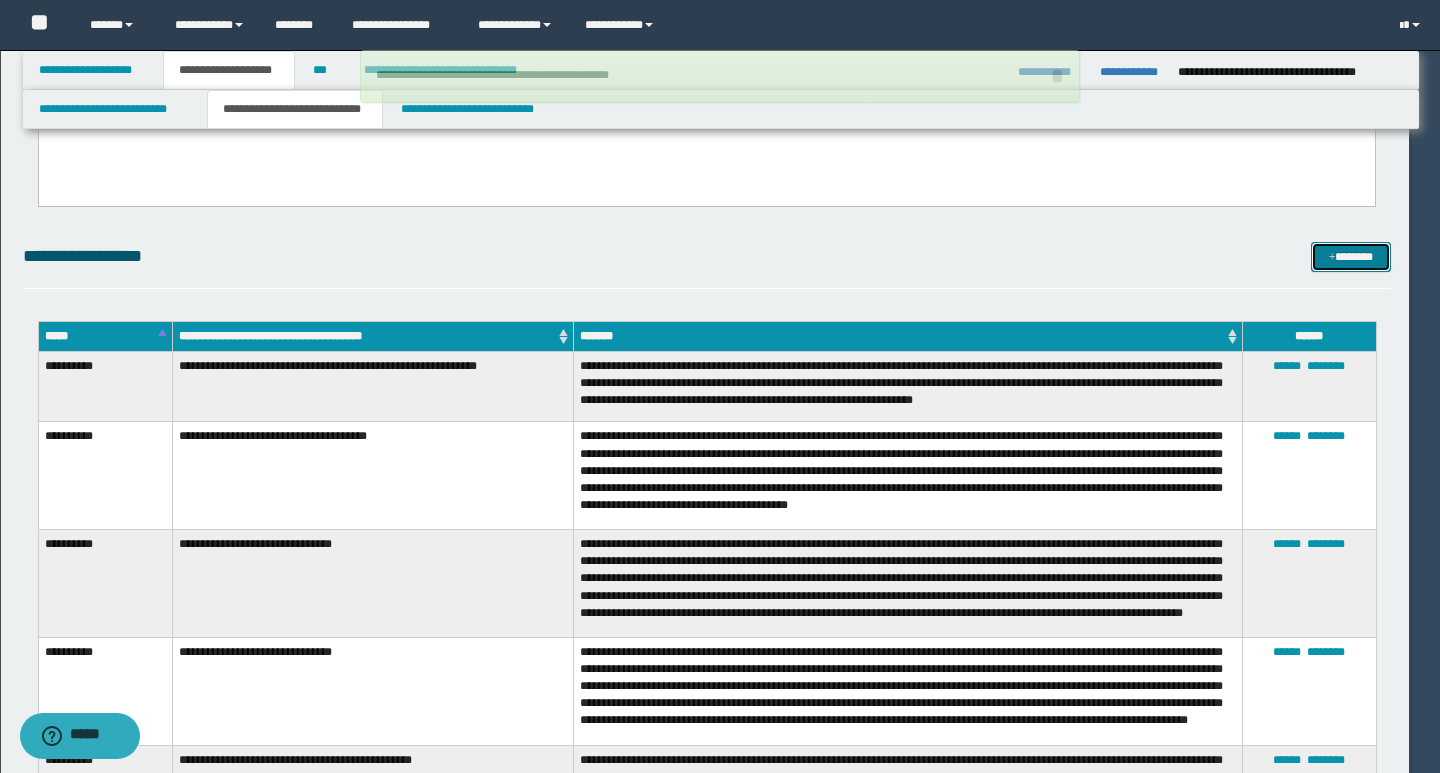 type 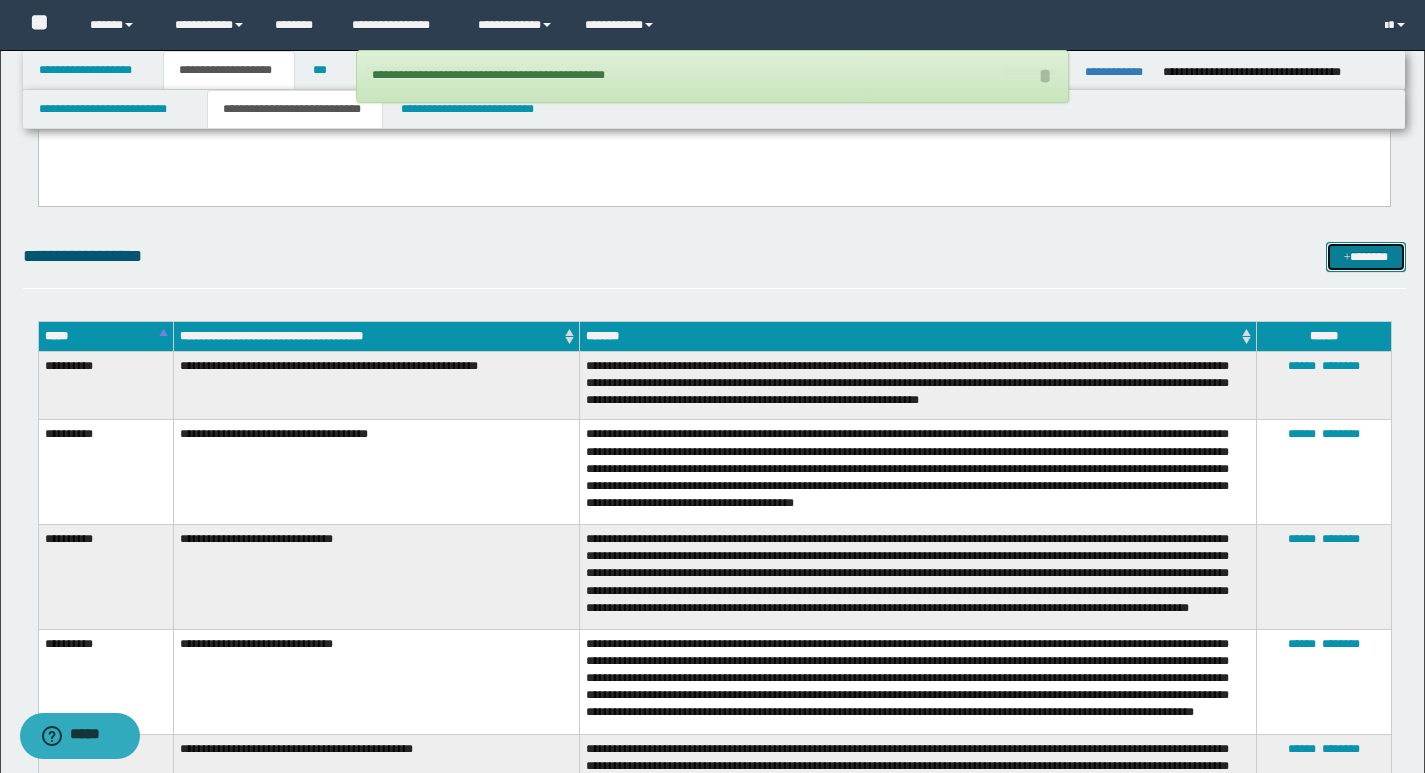 click on "*******" at bounding box center (1366, 257) 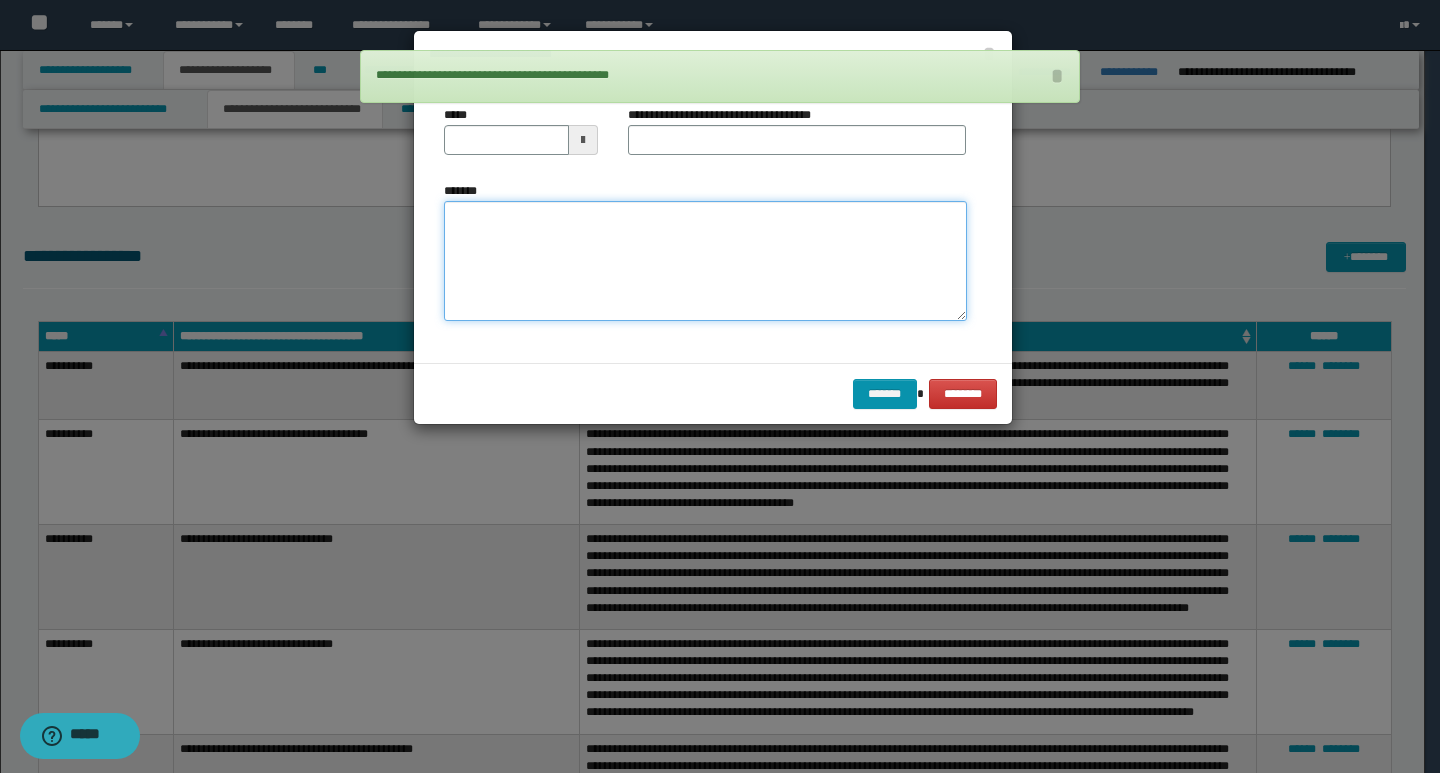 click on "*******" at bounding box center [705, 261] 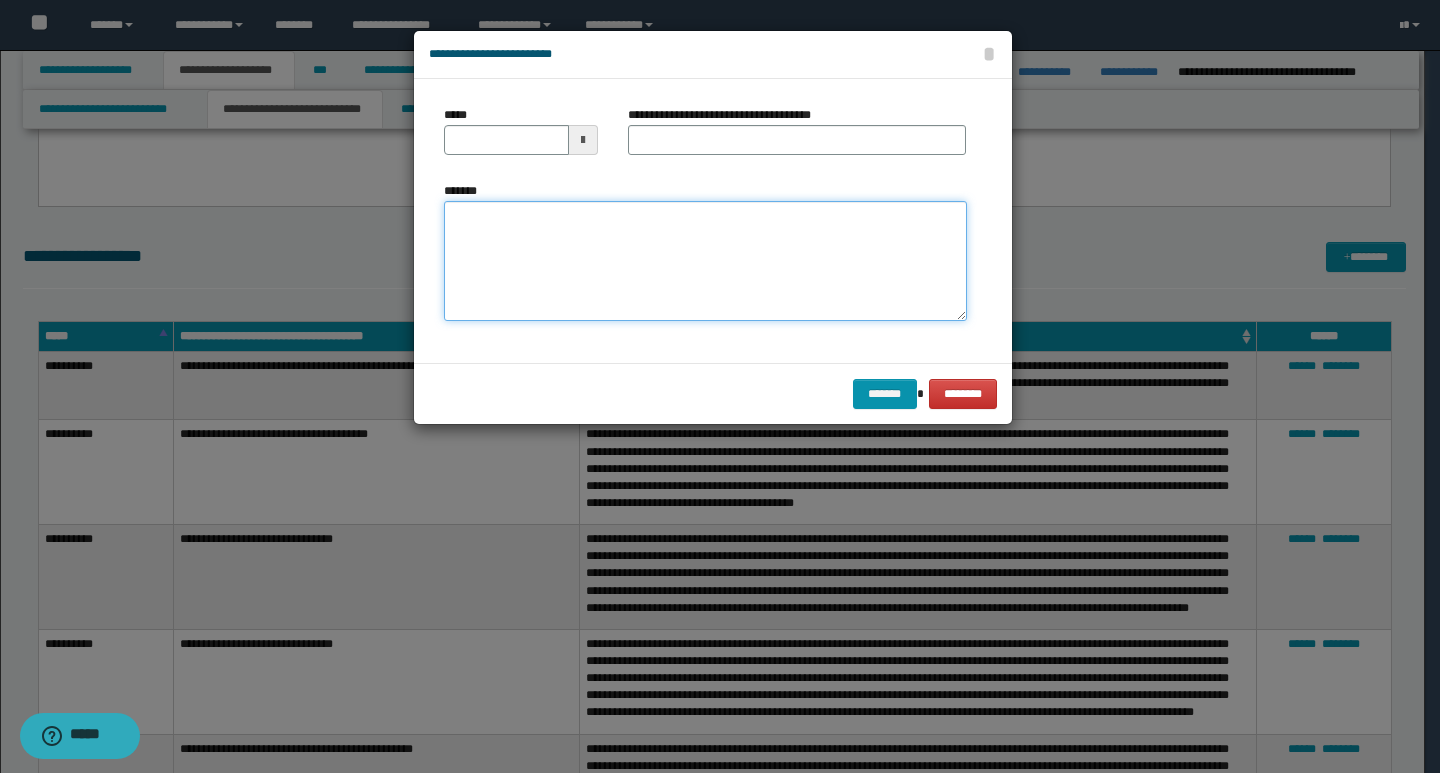 click on "*******" at bounding box center [705, 261] 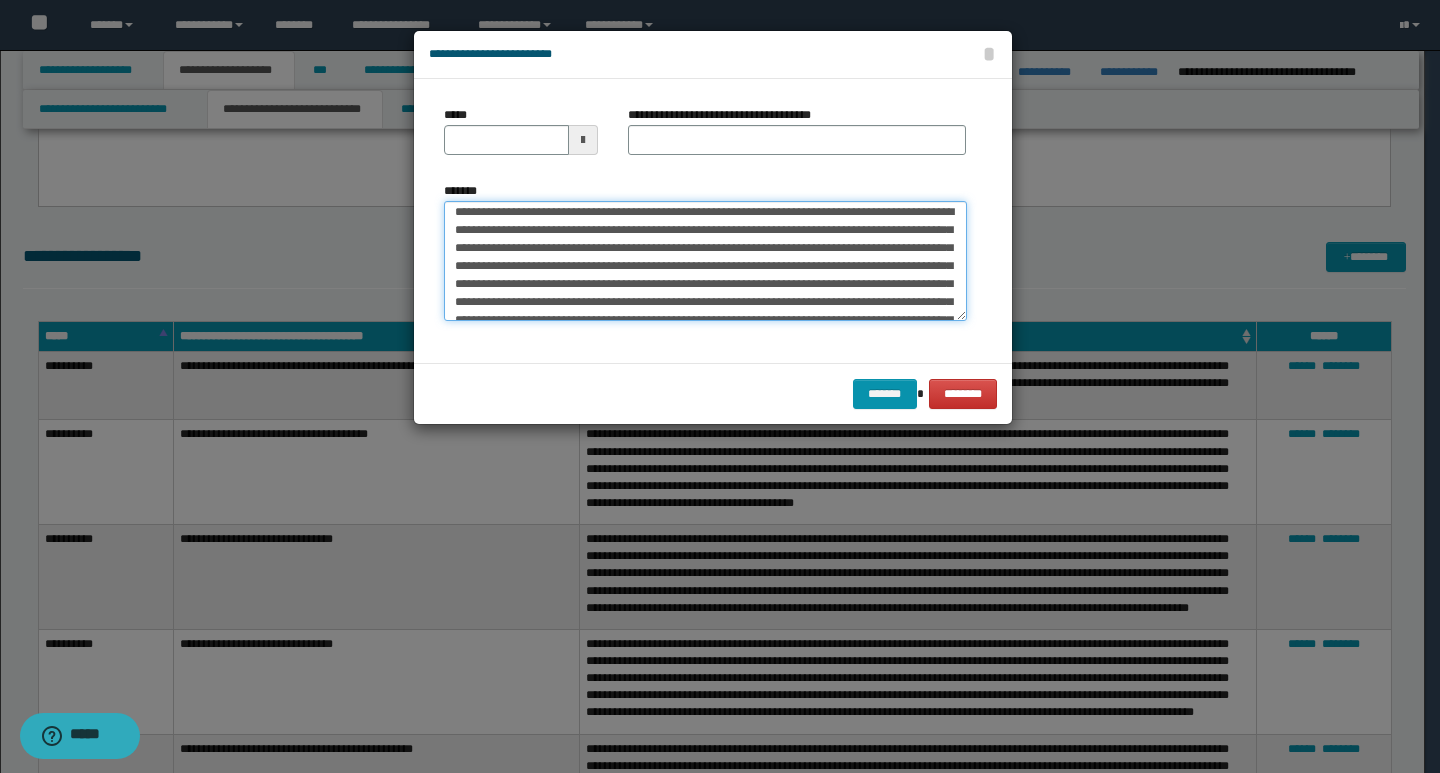 scroll, scrollTop: 0, scrollLeft: 0, axis: both 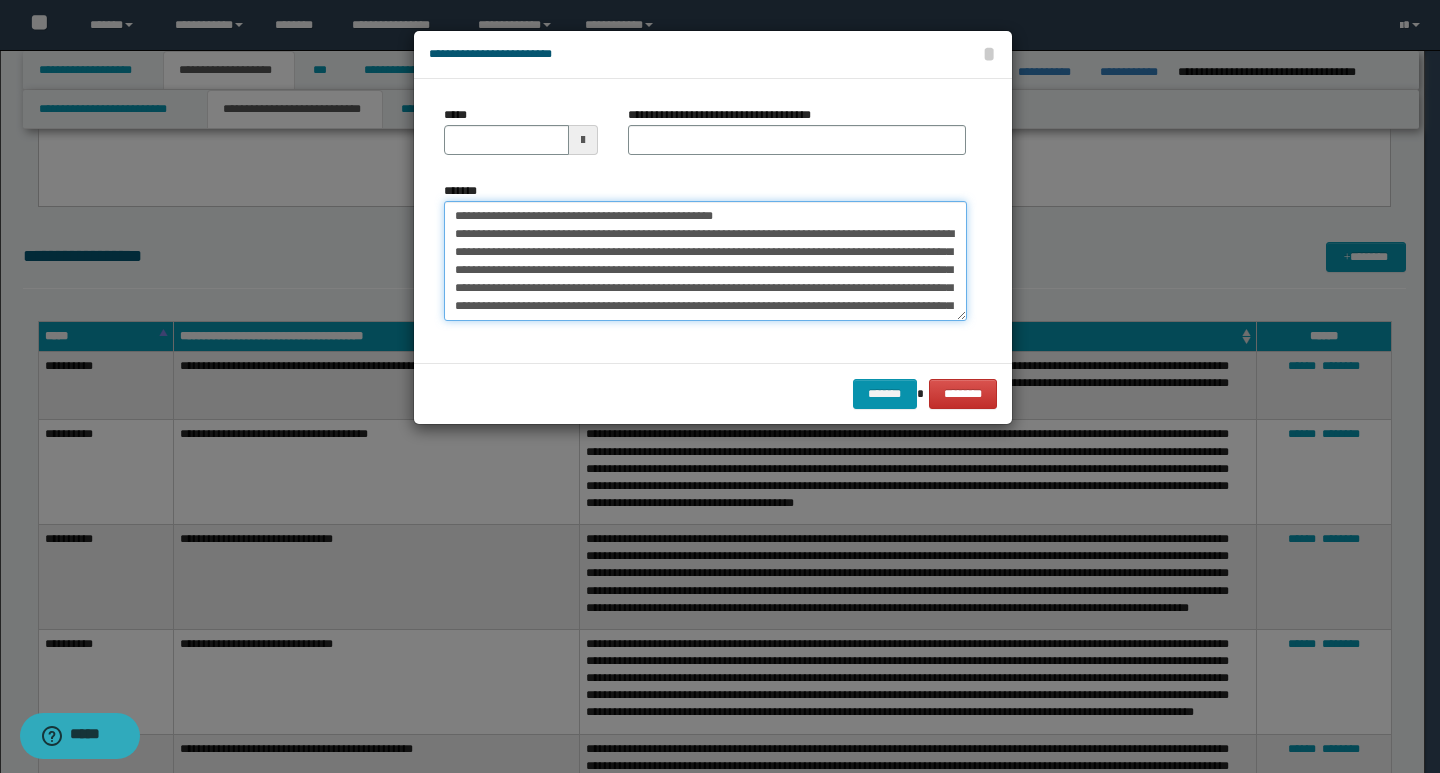 drag, startPoint x: 454, startPoint y: 216, endPoint x: 520, endPoint y: 214, distance: 66.0303 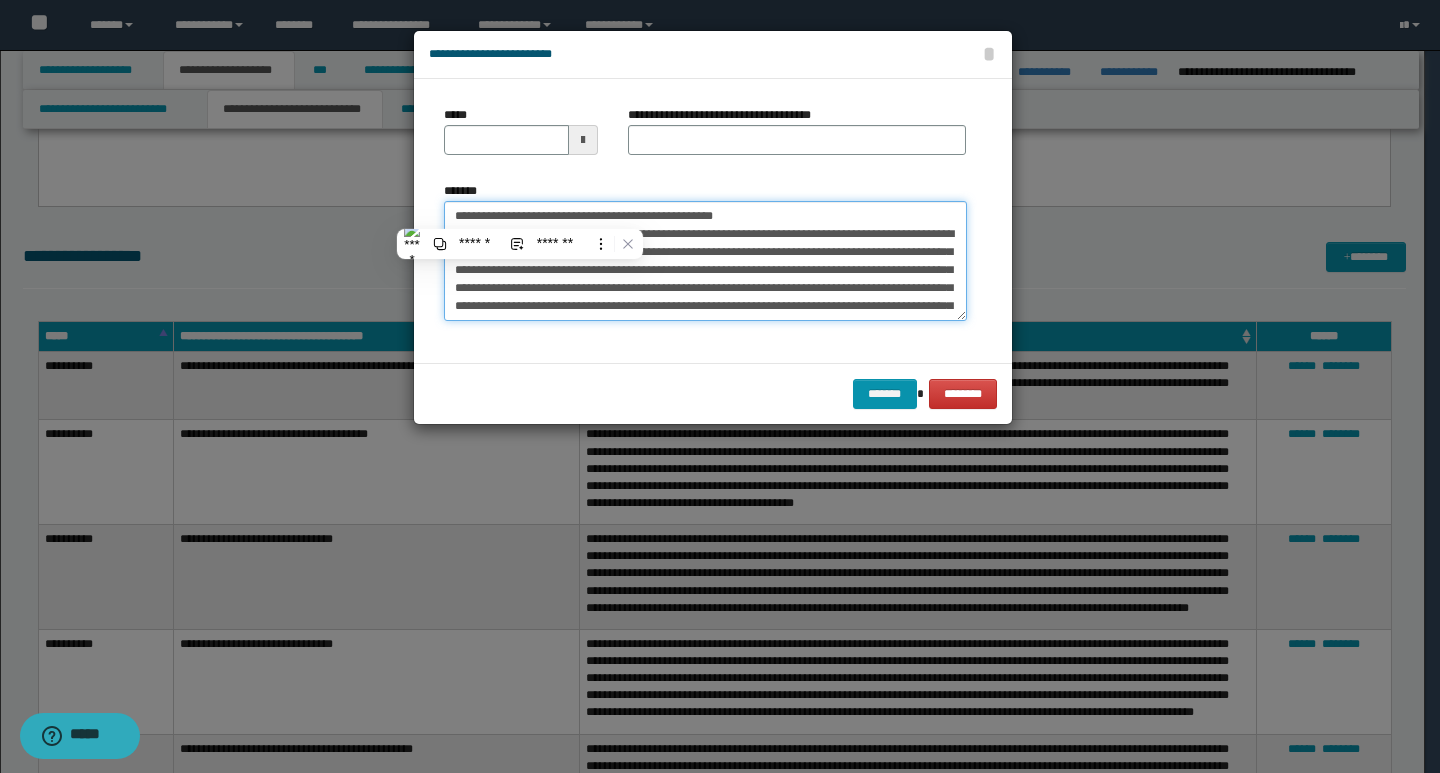 type on "**********" 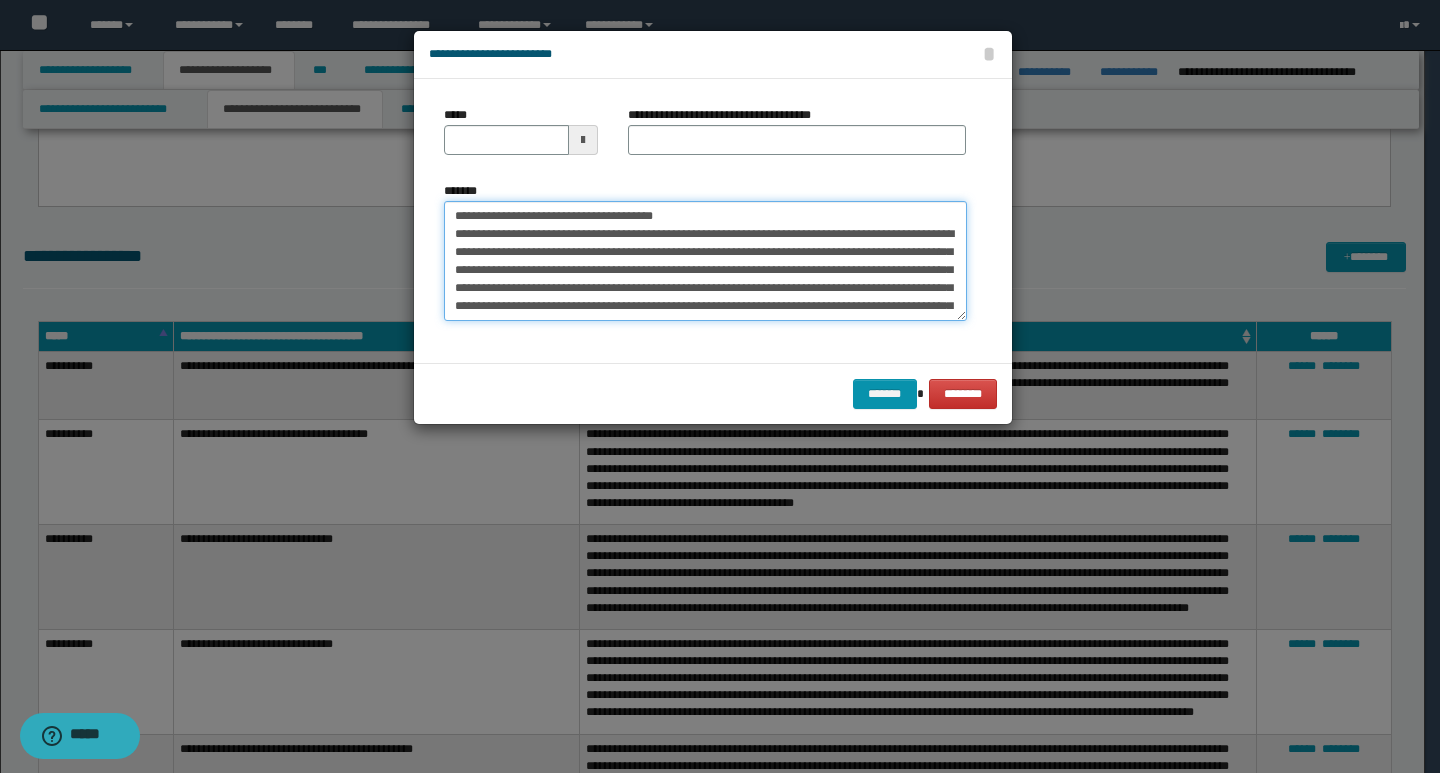 type 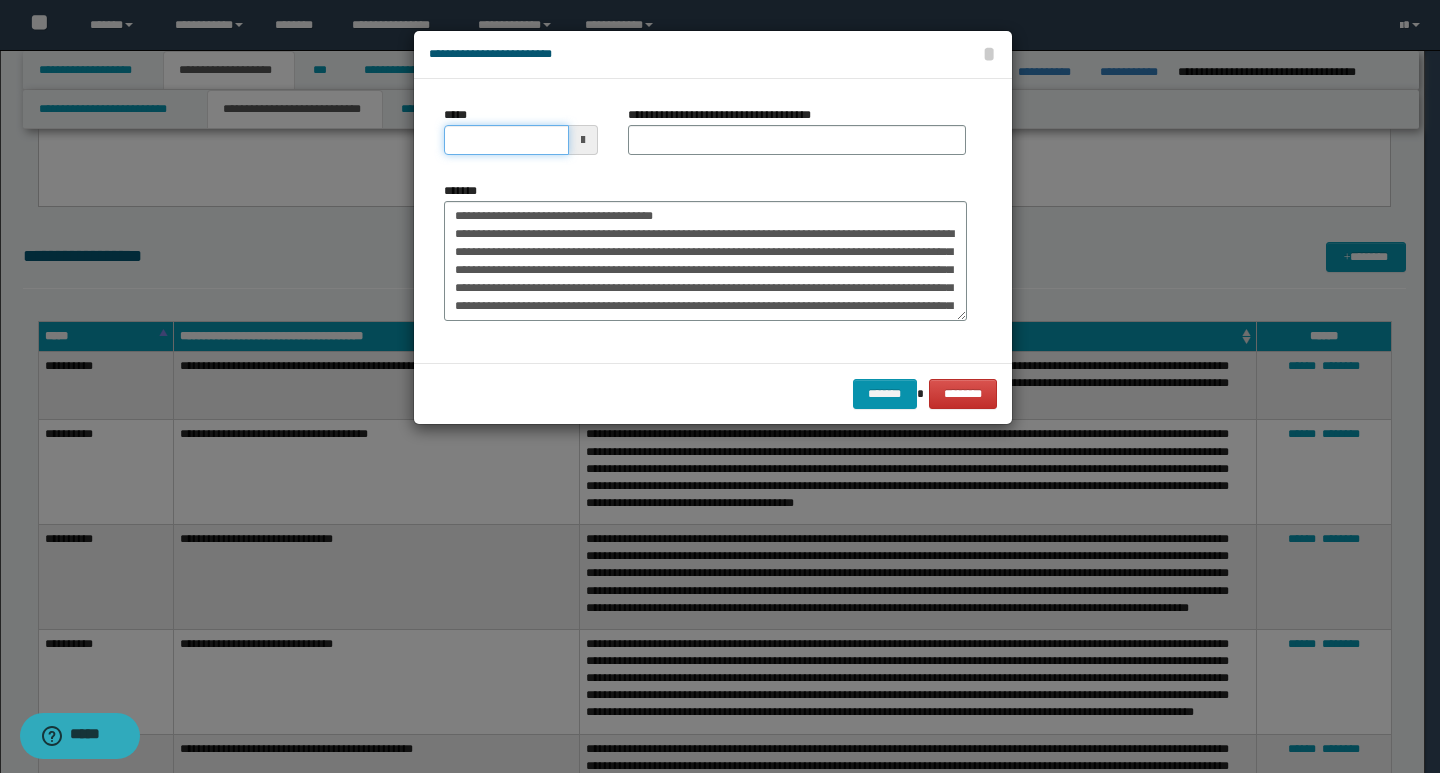 click on "*****" at bounding box center [506, 140] 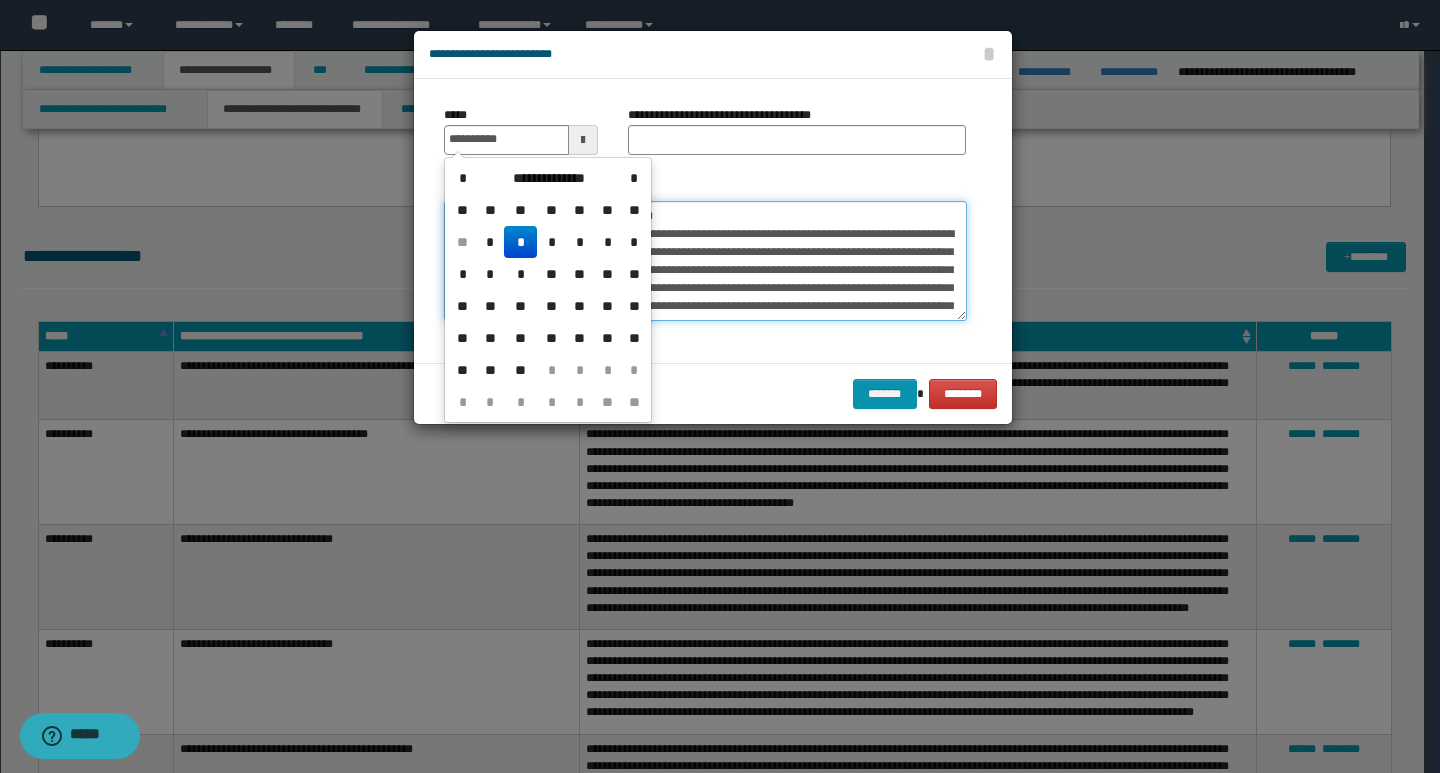 type on "**********" 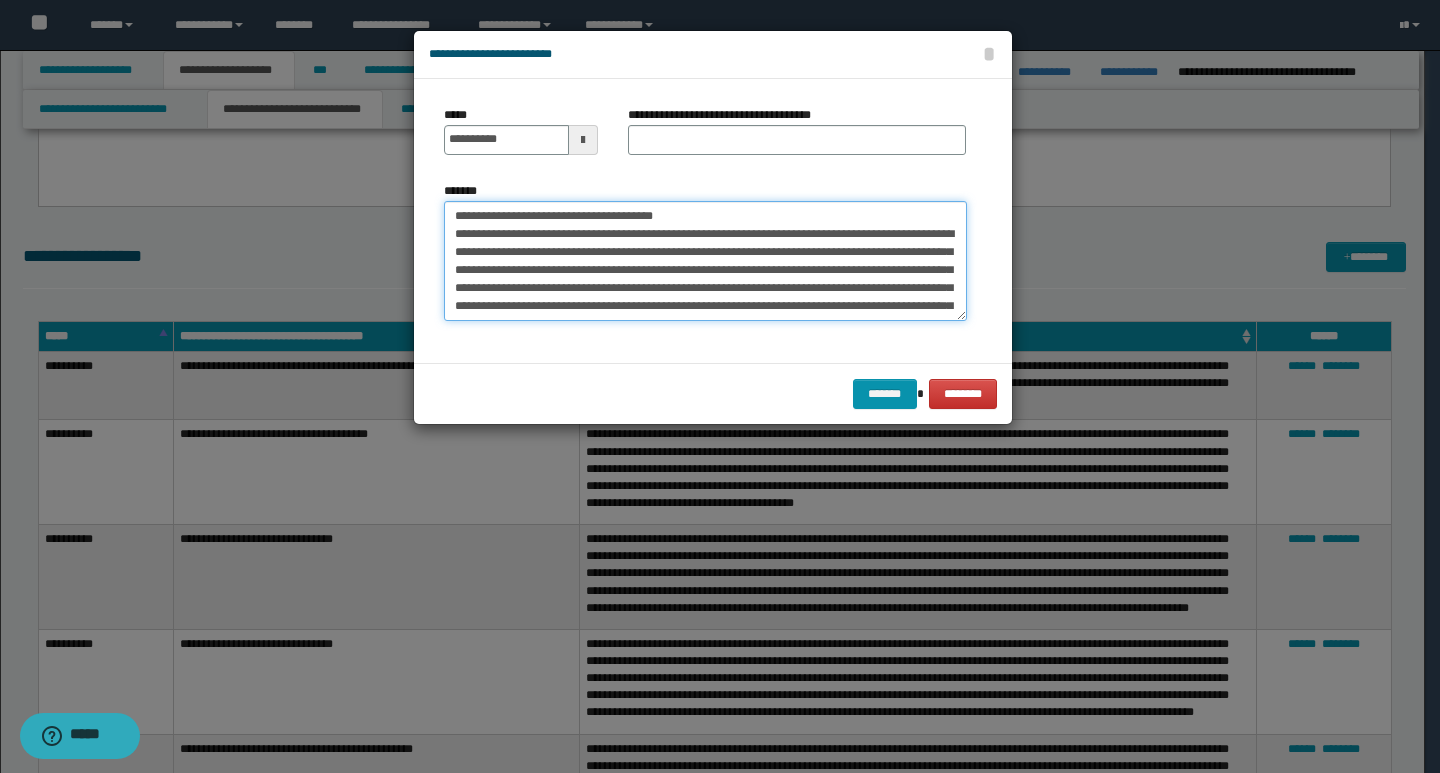 drag, startPoint x: 690, startPoint y: 212, endPoint x: 427, endPoint y: 209, distance: 263.01712 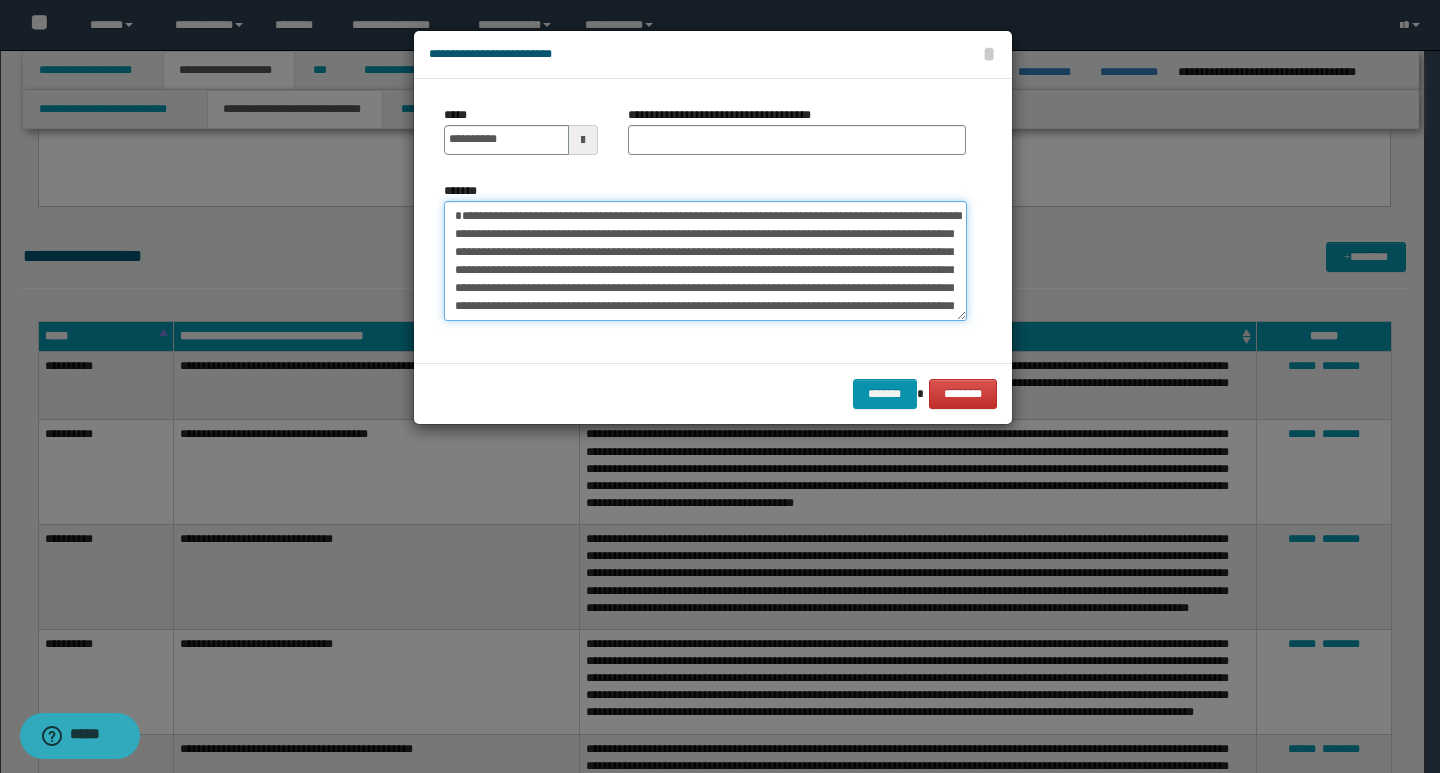 type on "**********" 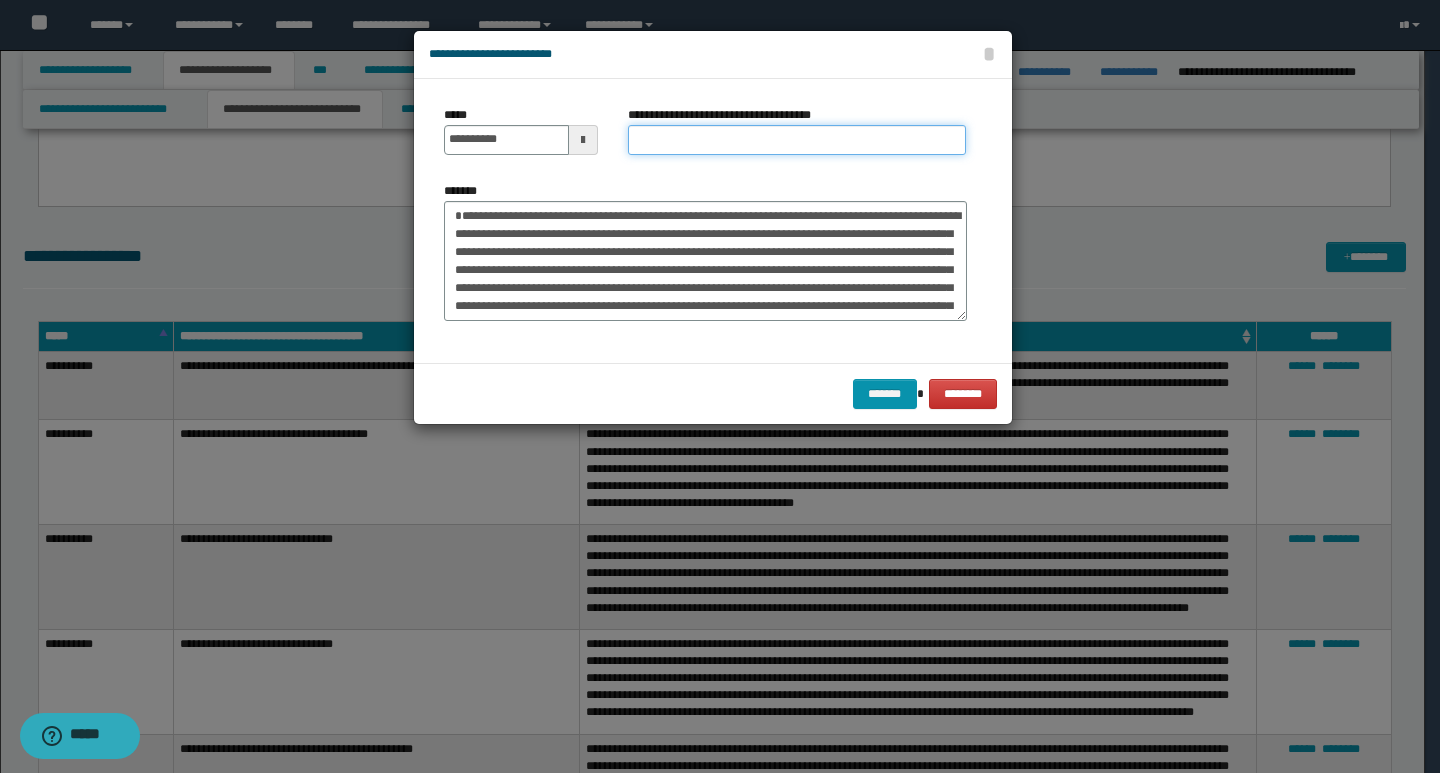 click on "**********" at bounding box center (797, 140) 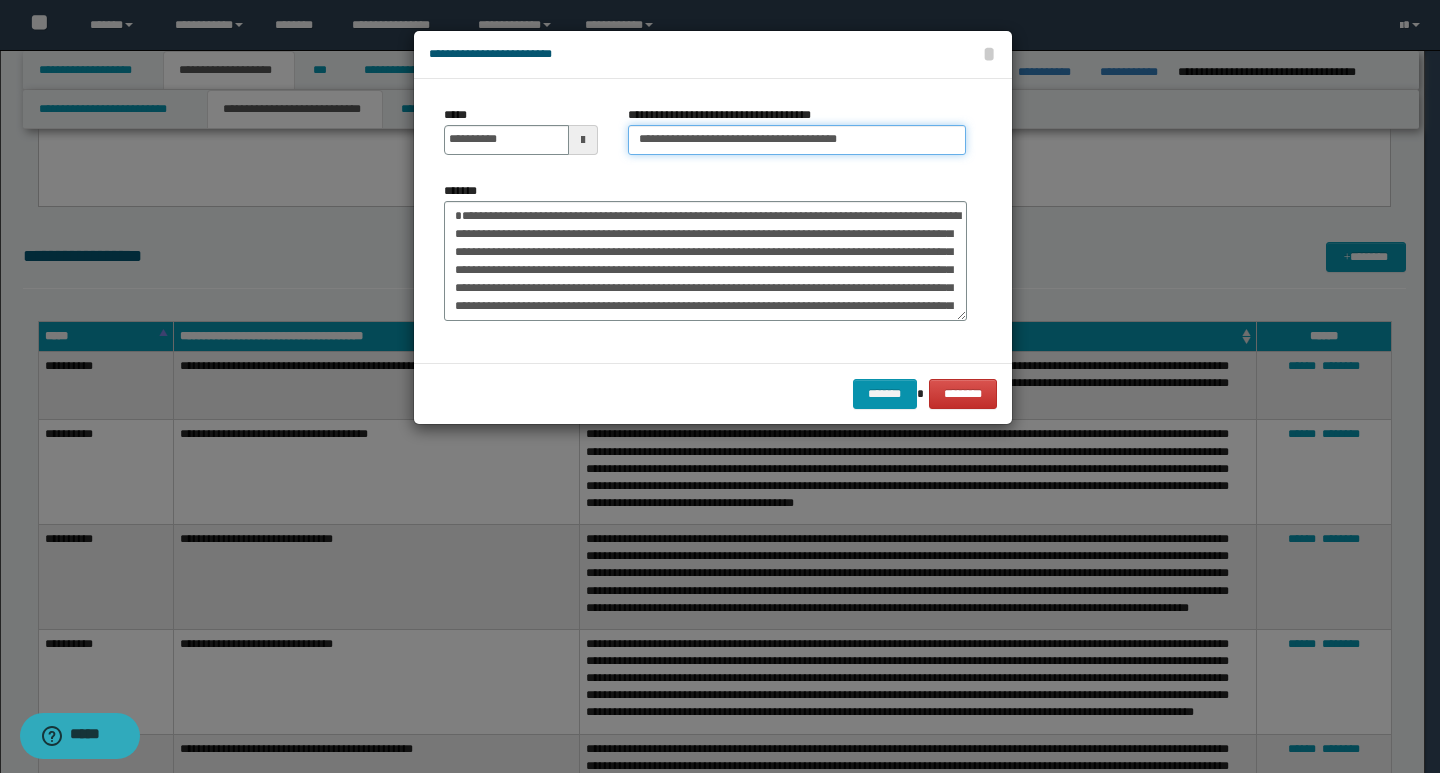 type on "**********" 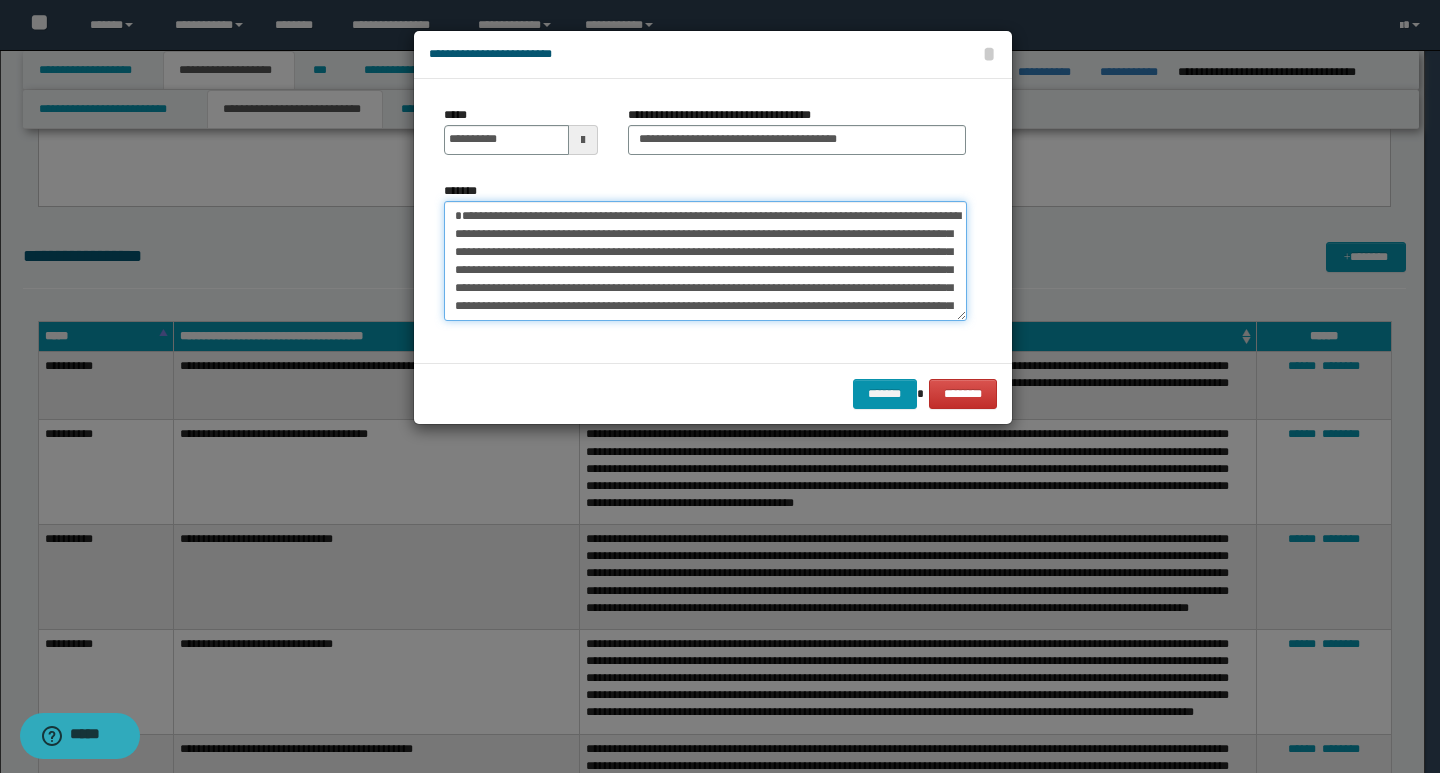 click on "*******" at bounding box center [705, 261] 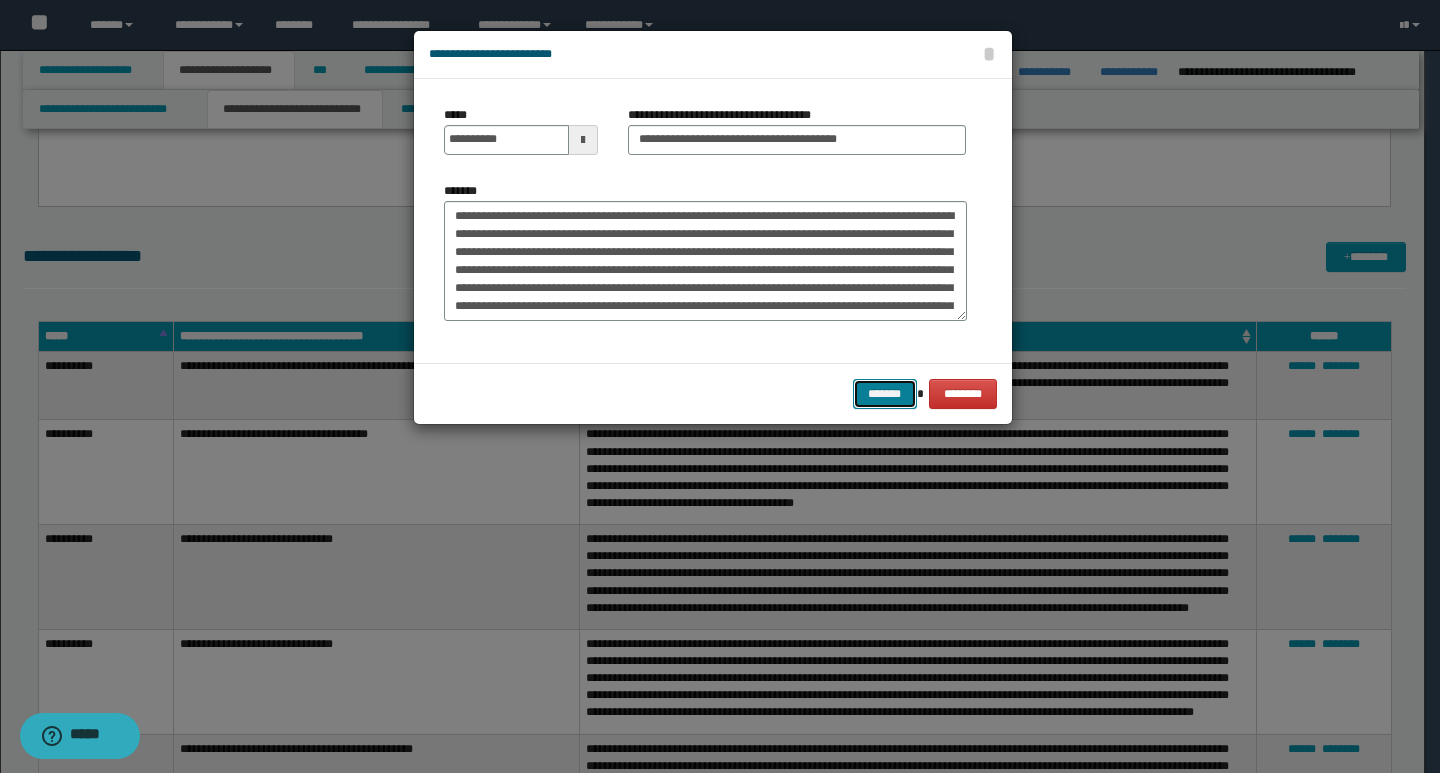 click on "*******" at bounding box center [885, 394] 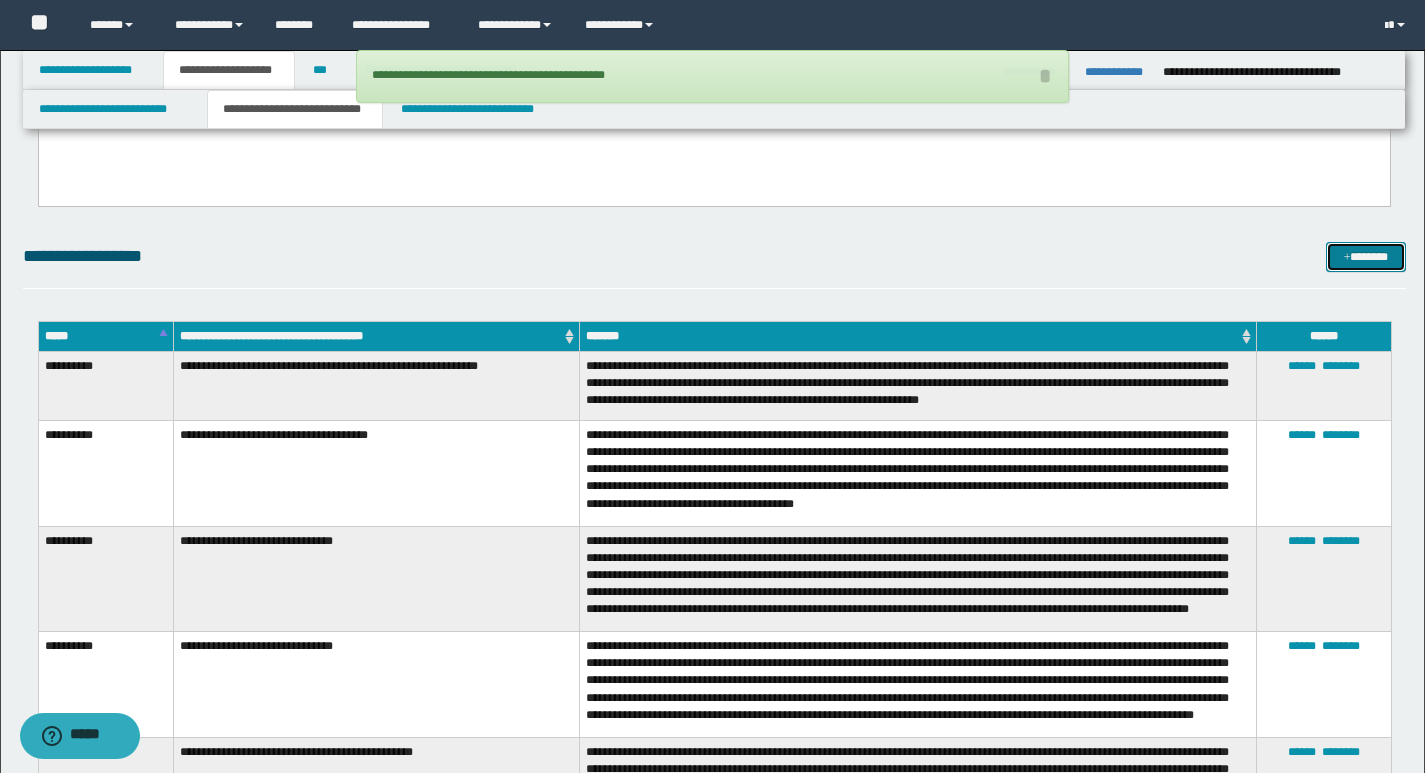 click on "*******" at bounding box center (1366, 257) 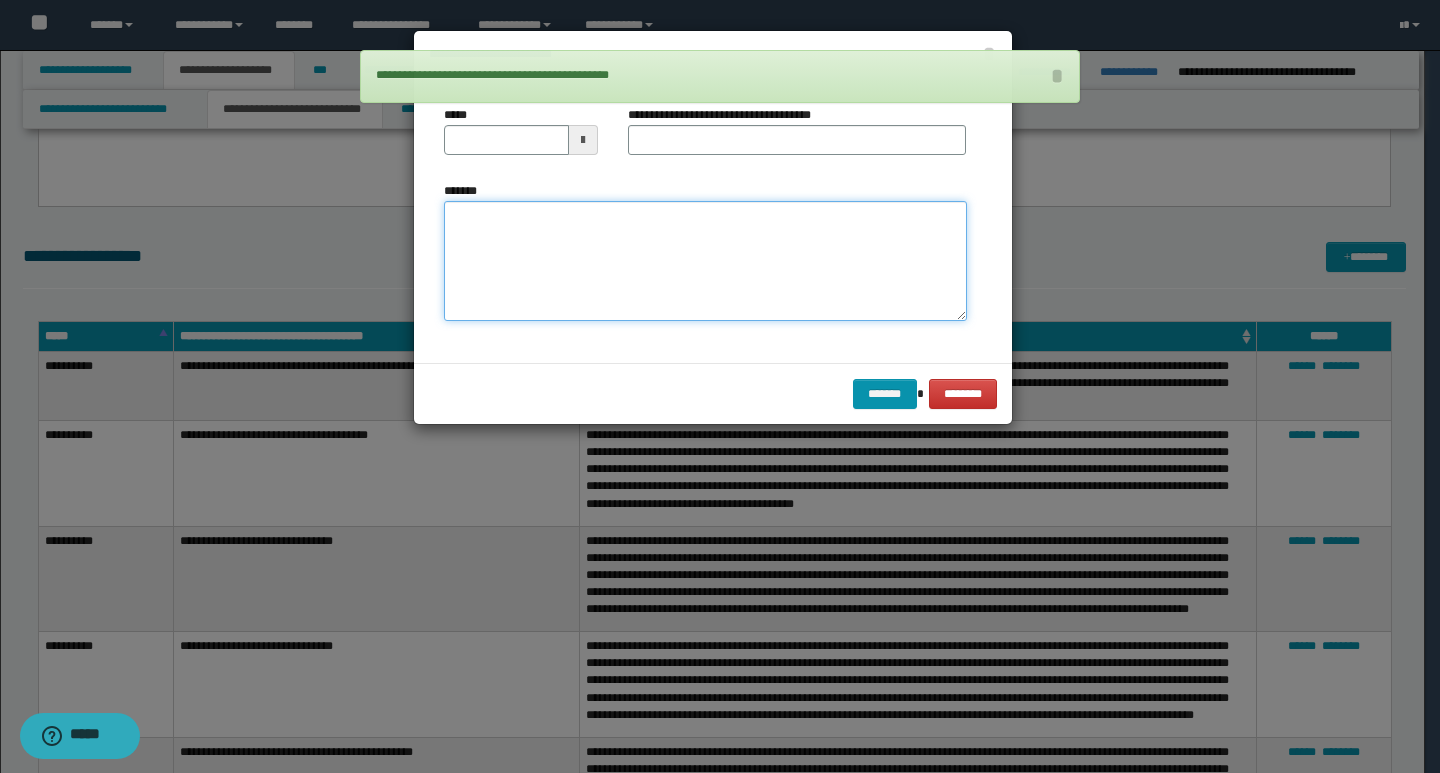 click on "*******" at bounding box center [705, 261] 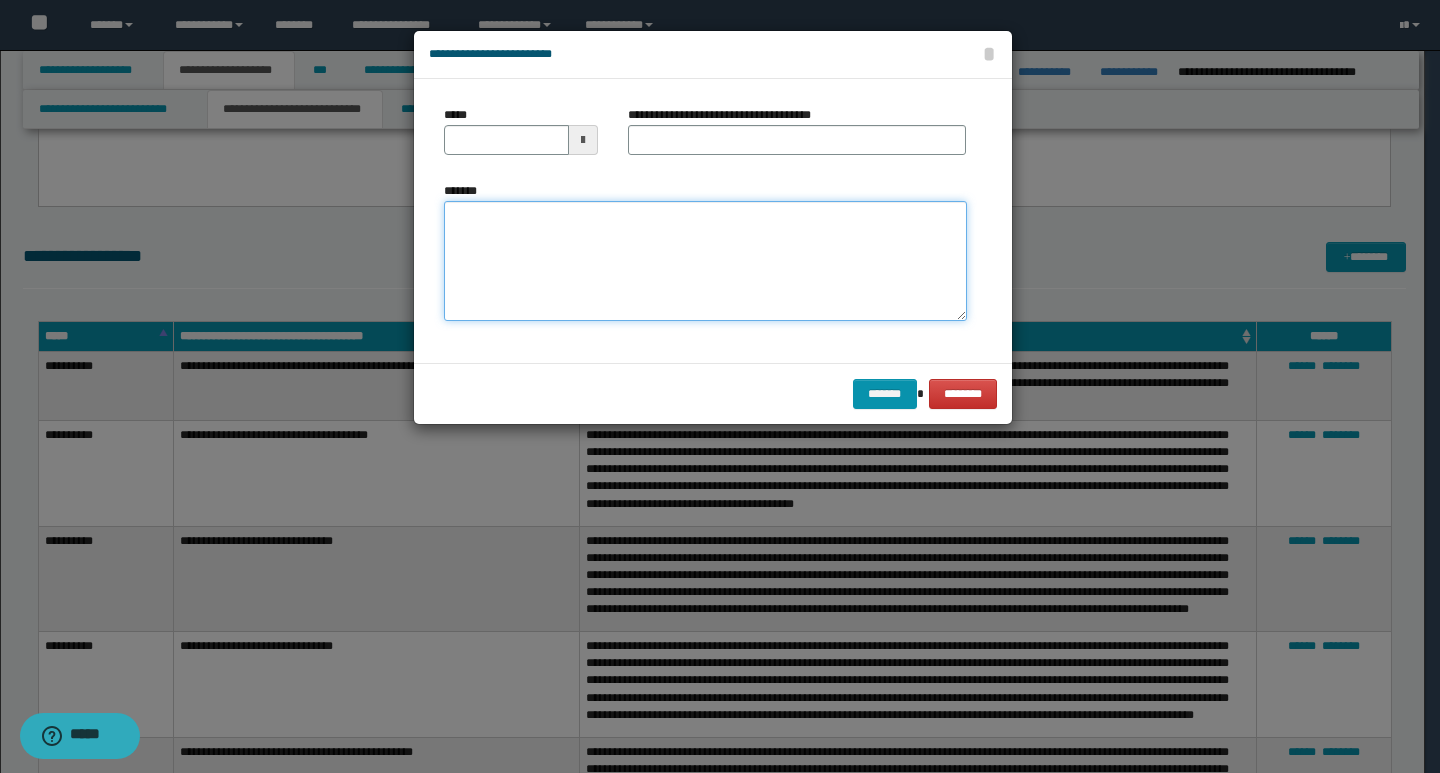 click on "*******" at bounding box center (705, 261) 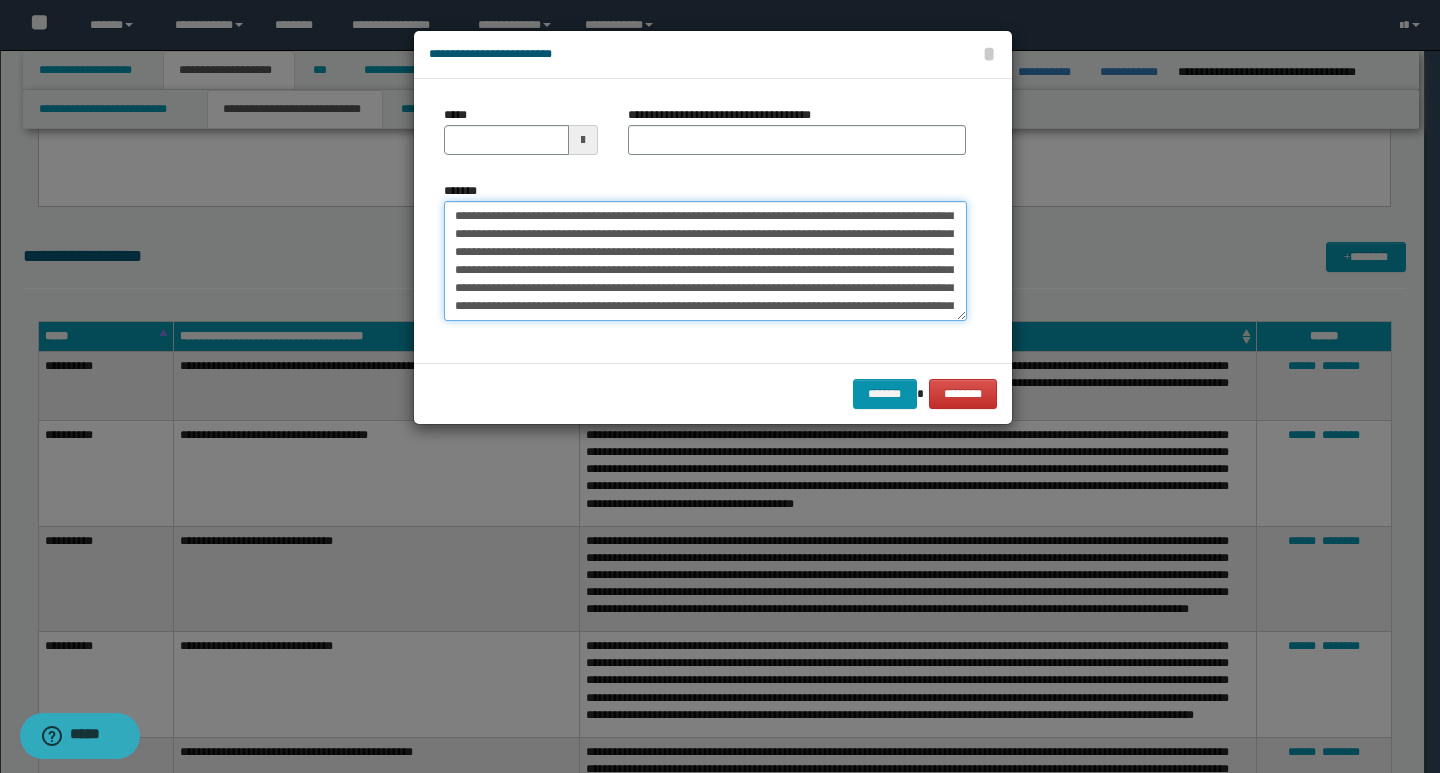 scroll, scrollTop: 0, scrollLeft: 0, axis: both 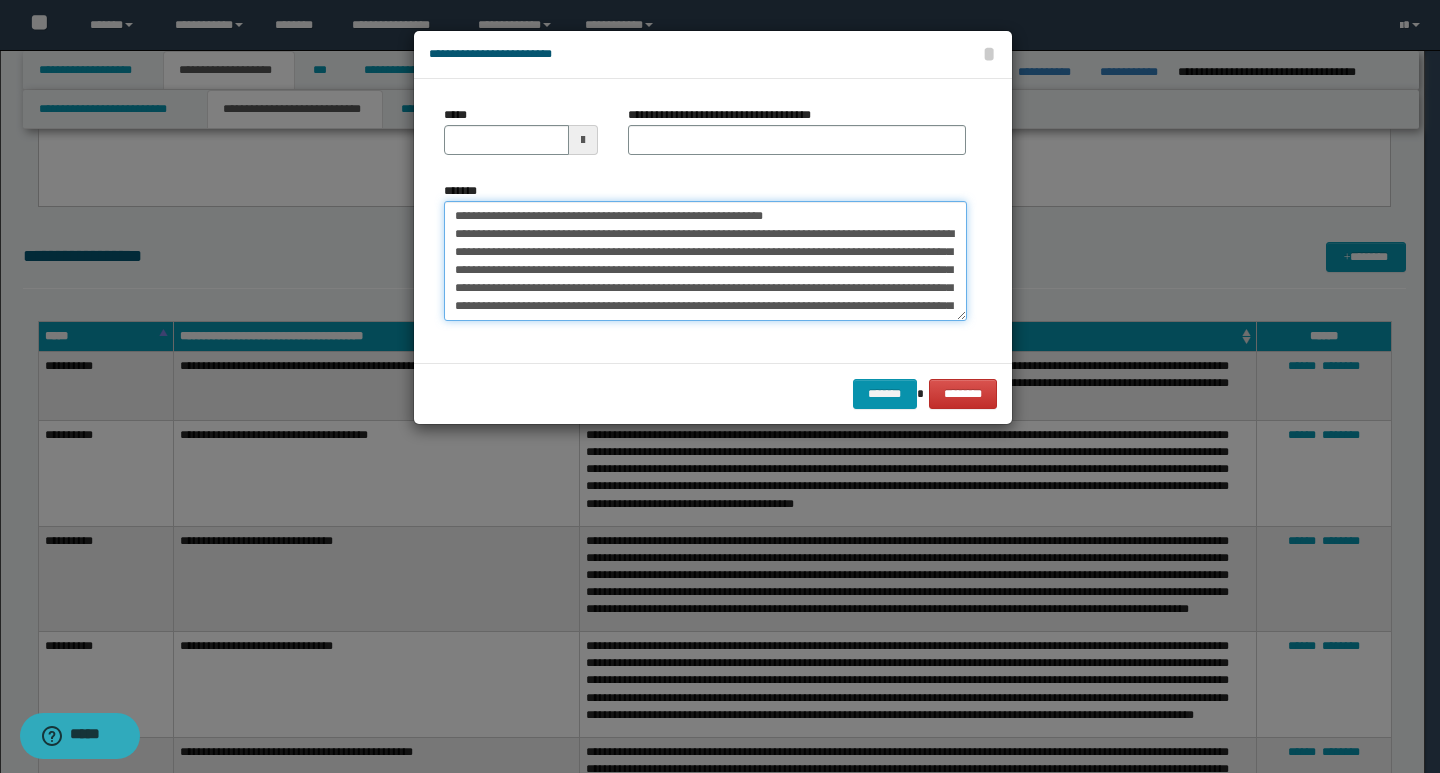 drag, startPoint x: 452, startPoint y: 218, endPoint x: 518, endPoint y: 222, distance: 66.1211 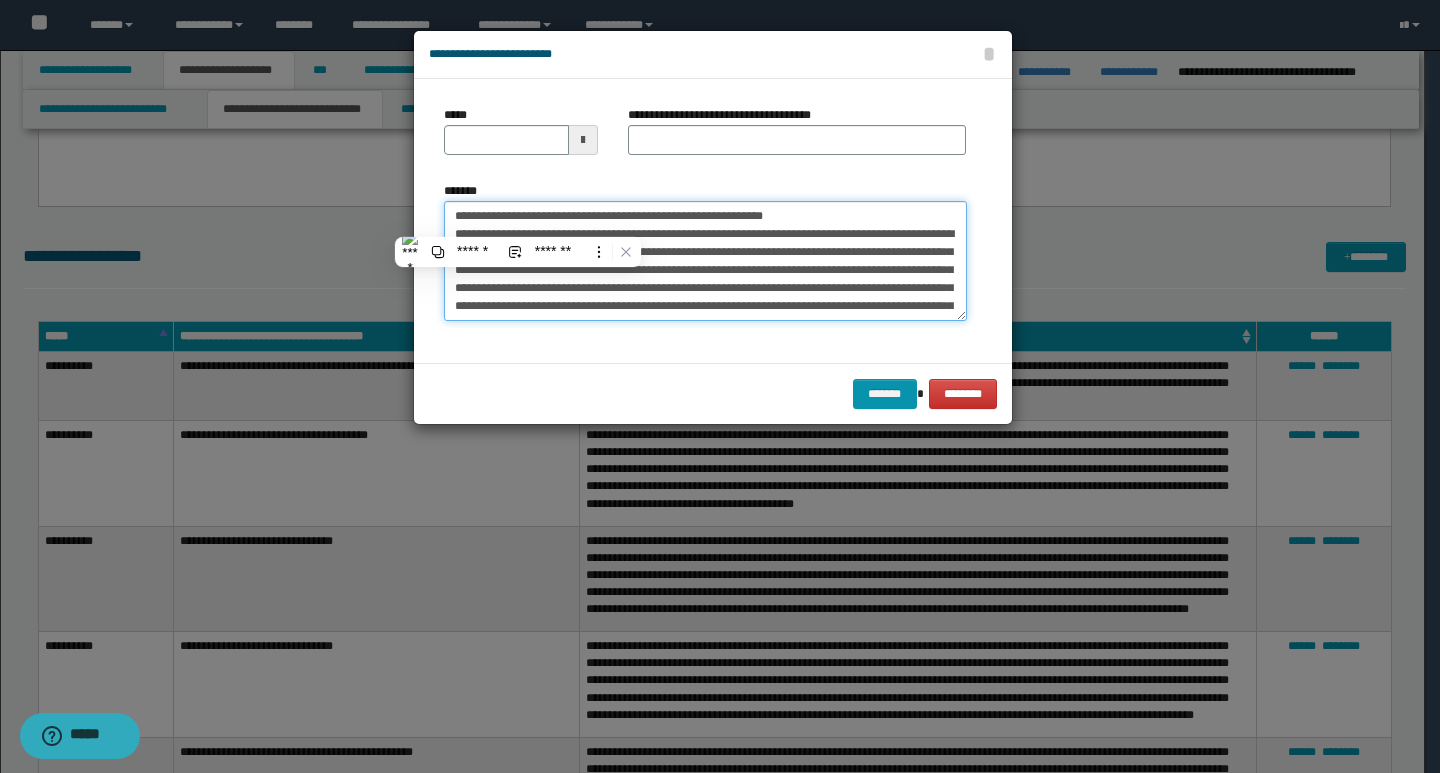 type on "**********" 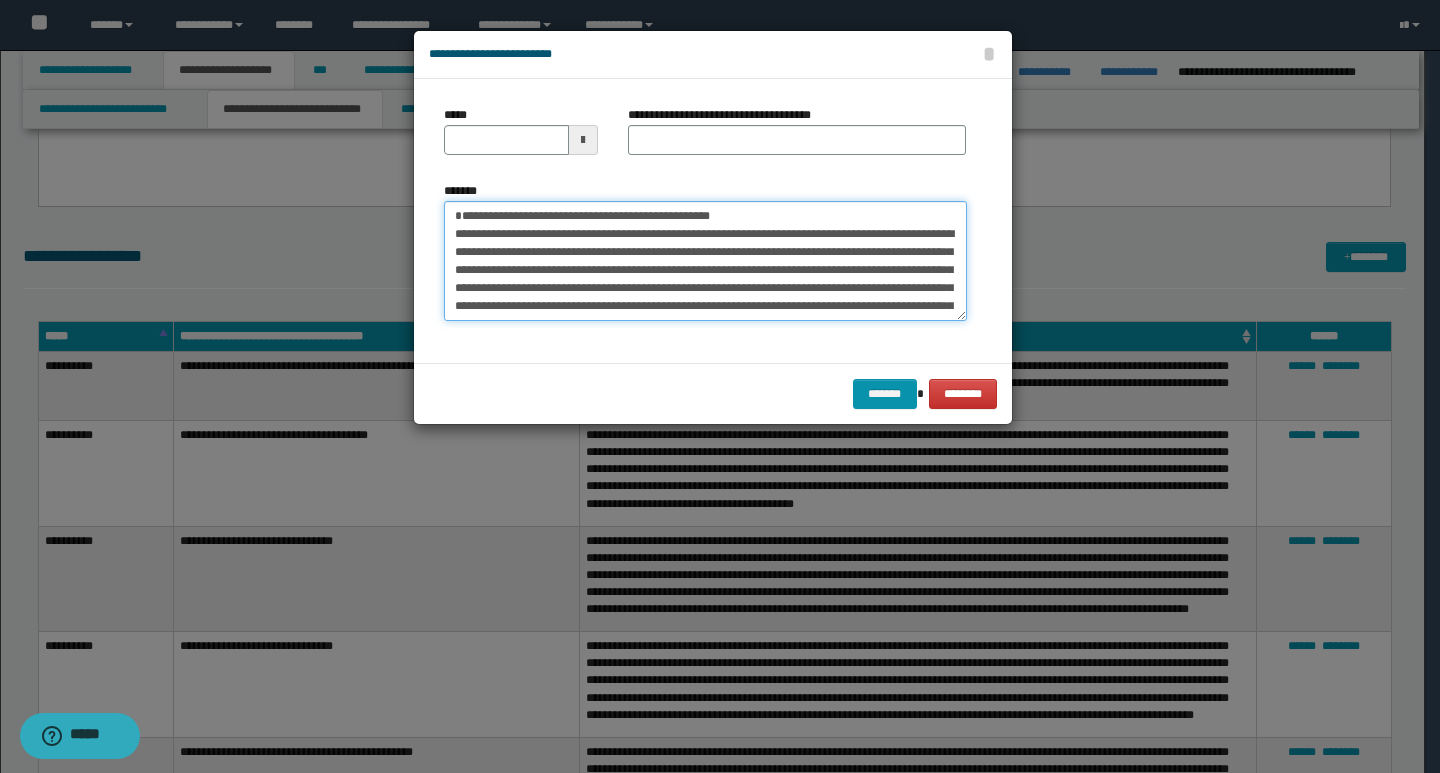 type 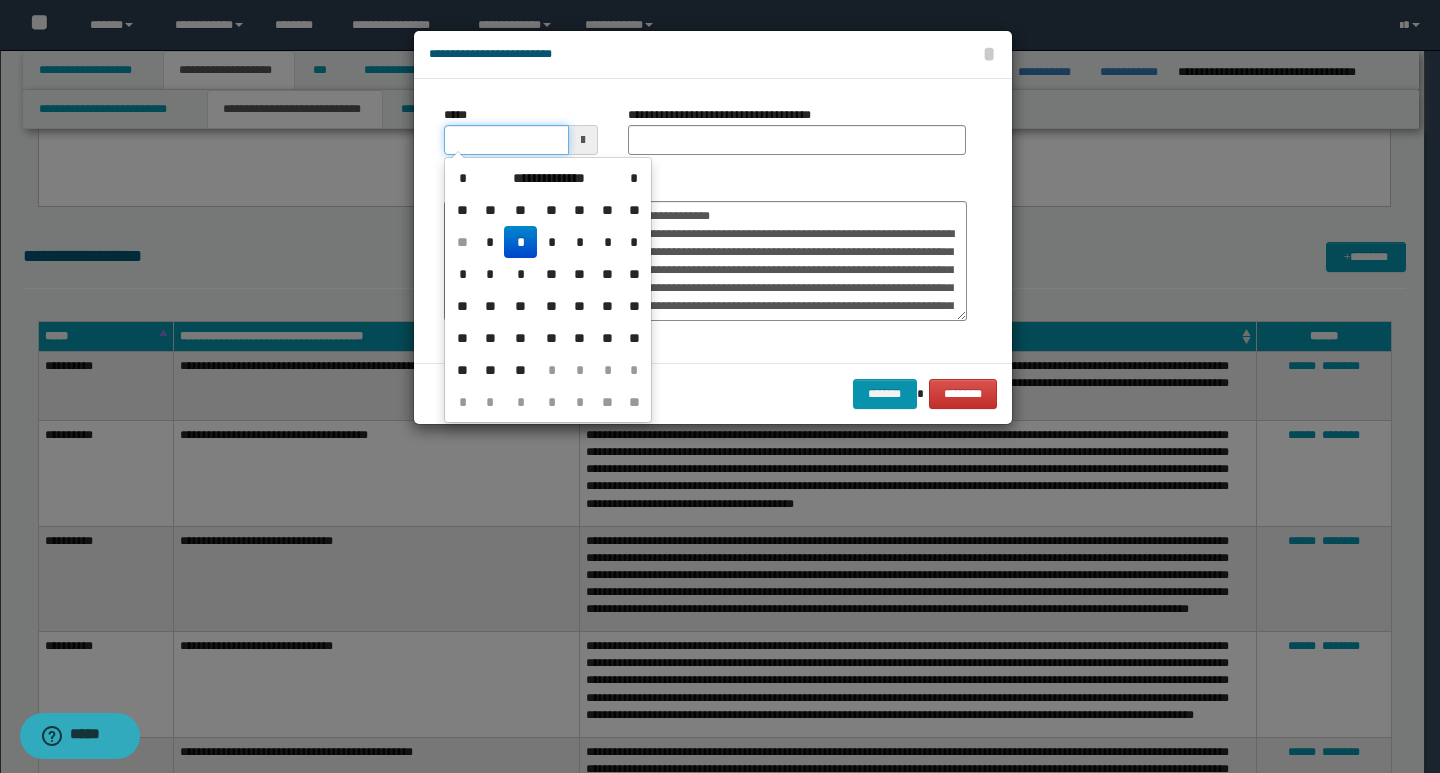 click on "*****" at bounding box center (506, 140) 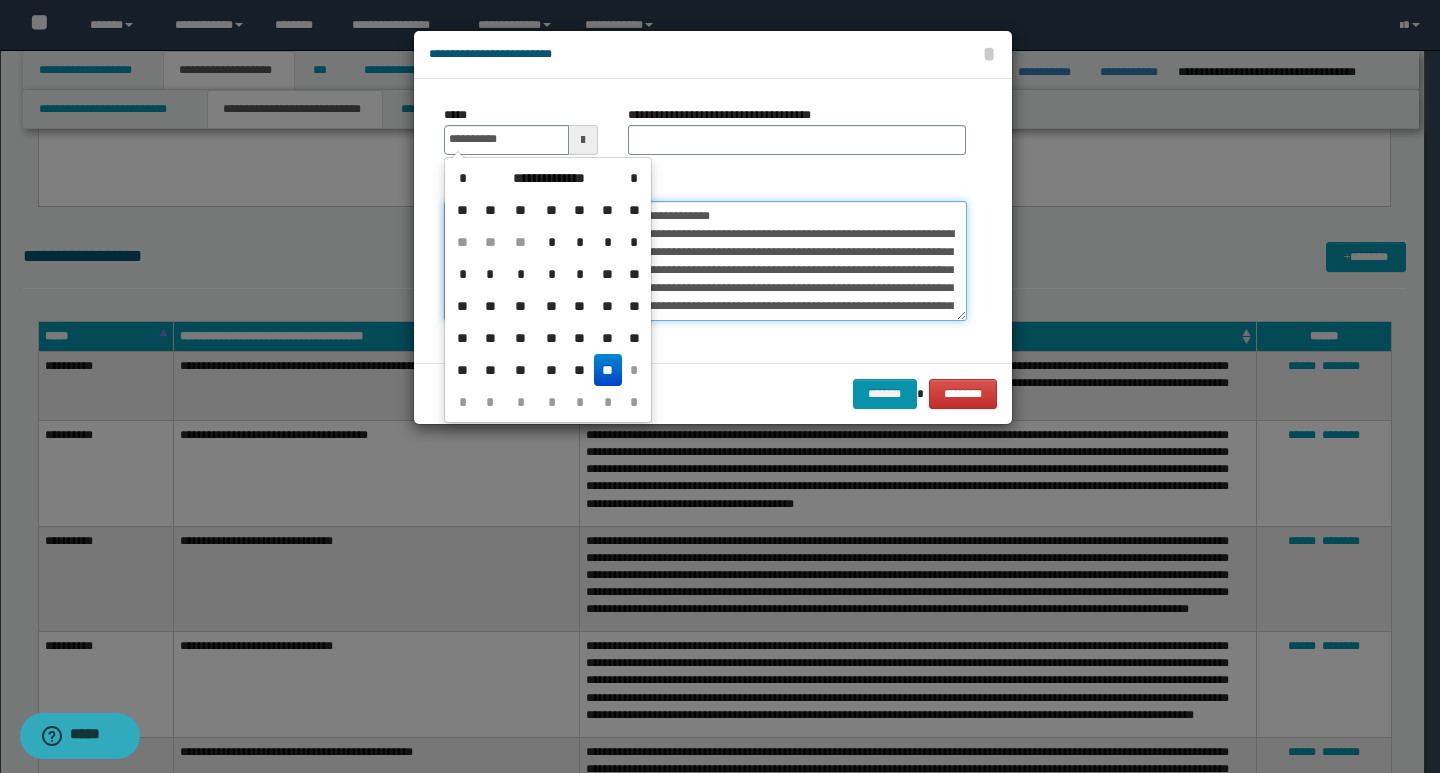 type on "**********" 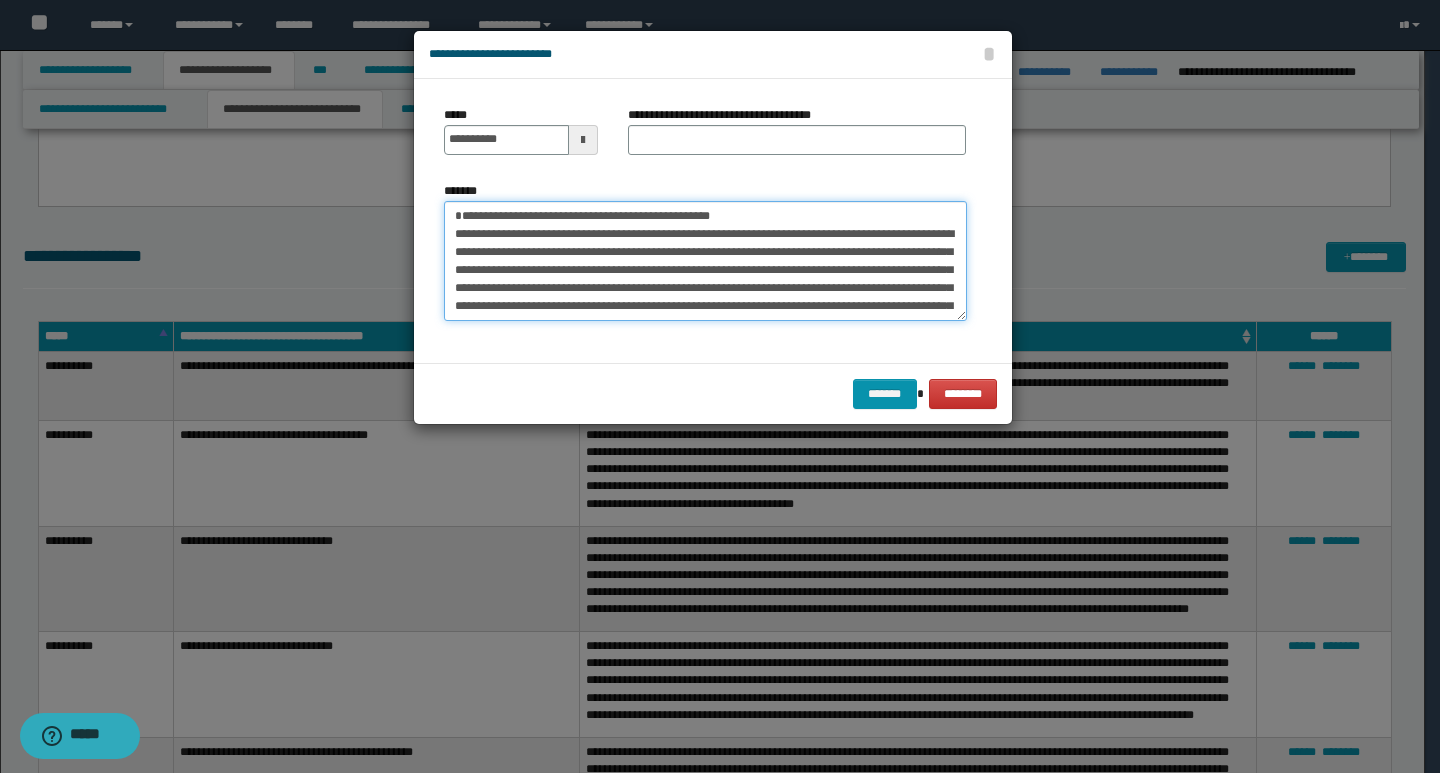 drag, startPoint x: 749, startPoint y: 218, endPoint x: 438, endPoint y: 218, distance: 311 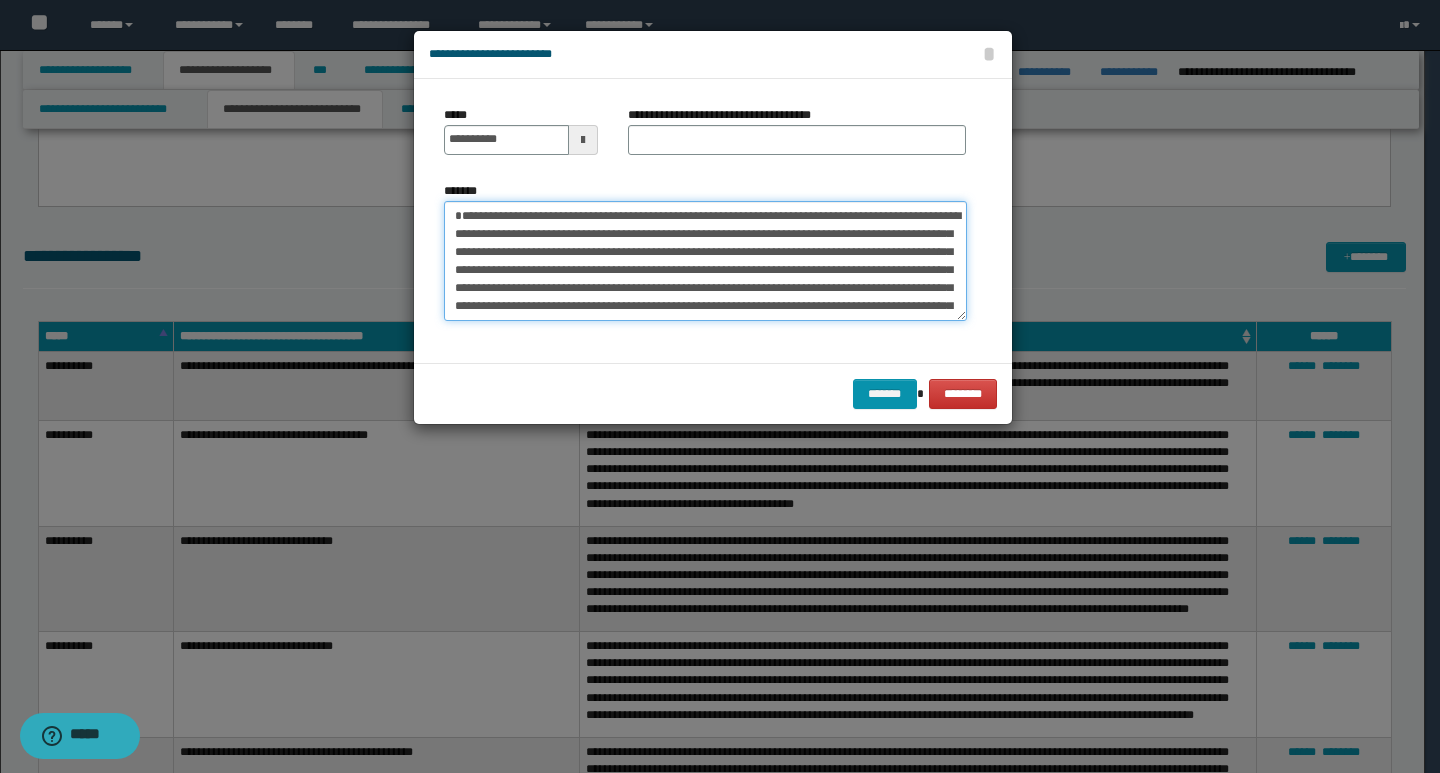 type on "**********" 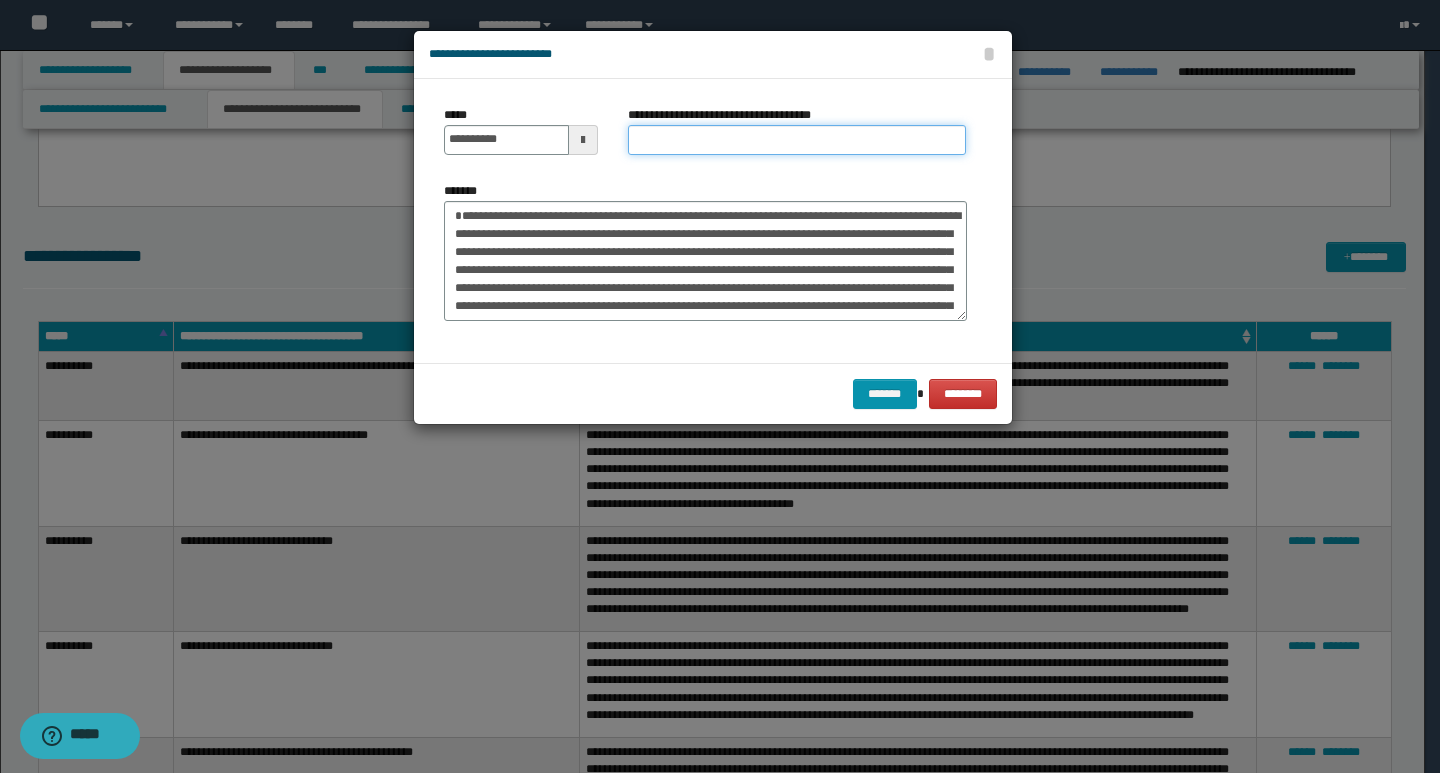 click on "**********" at bounding box center (797, 140) 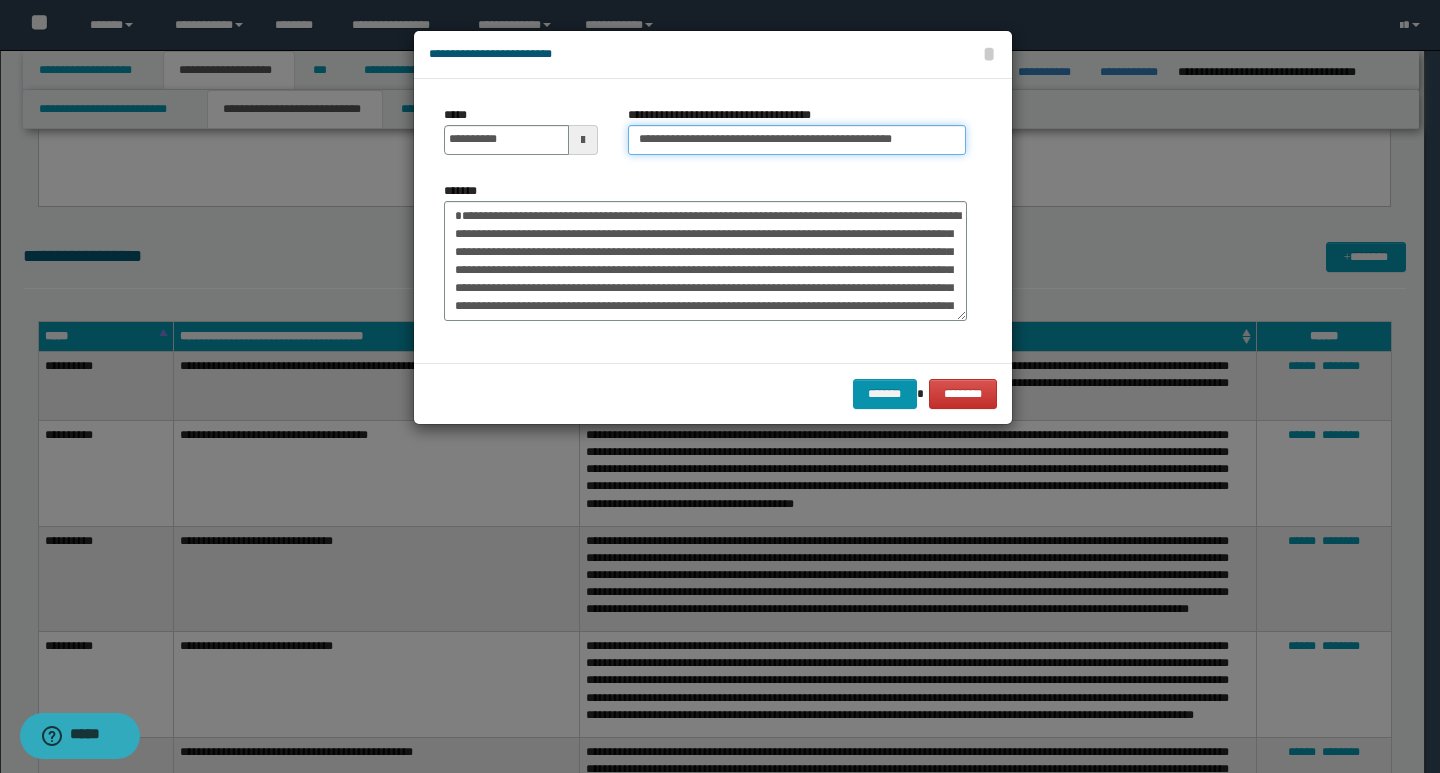 type on "**********" 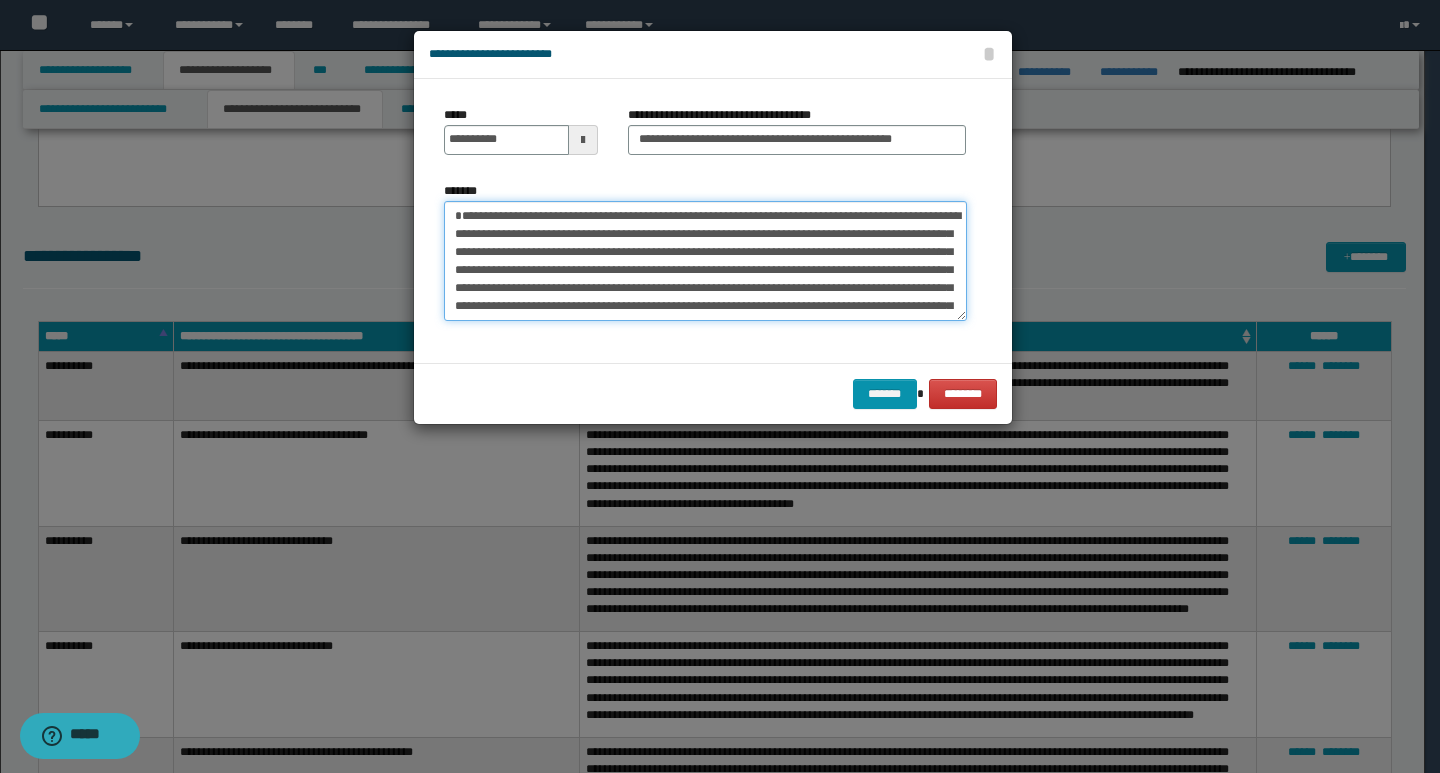 drag, startPoint x: 452, startPoint y: 211, endPoint x: 541, endPoint y: 233, distance: 91.67879 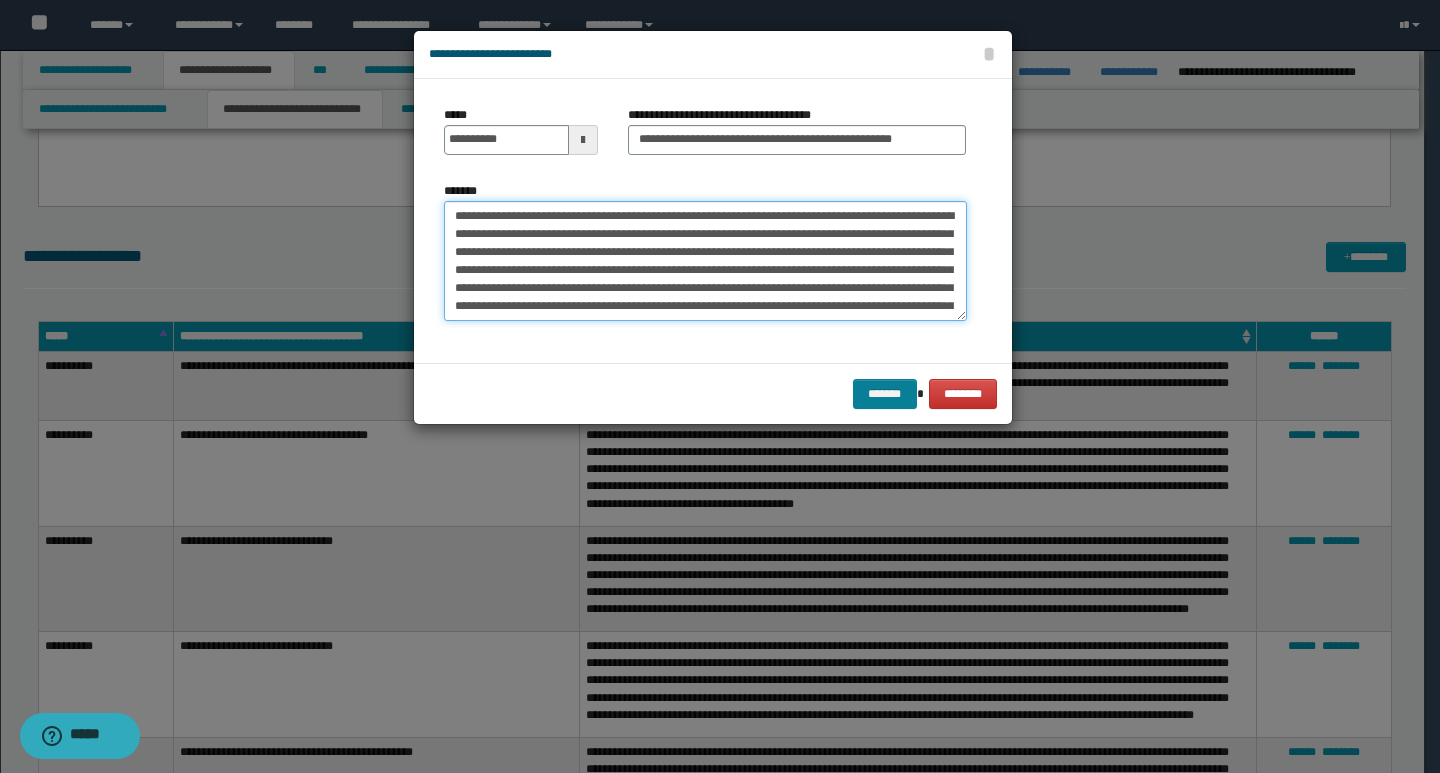 type on "**********" 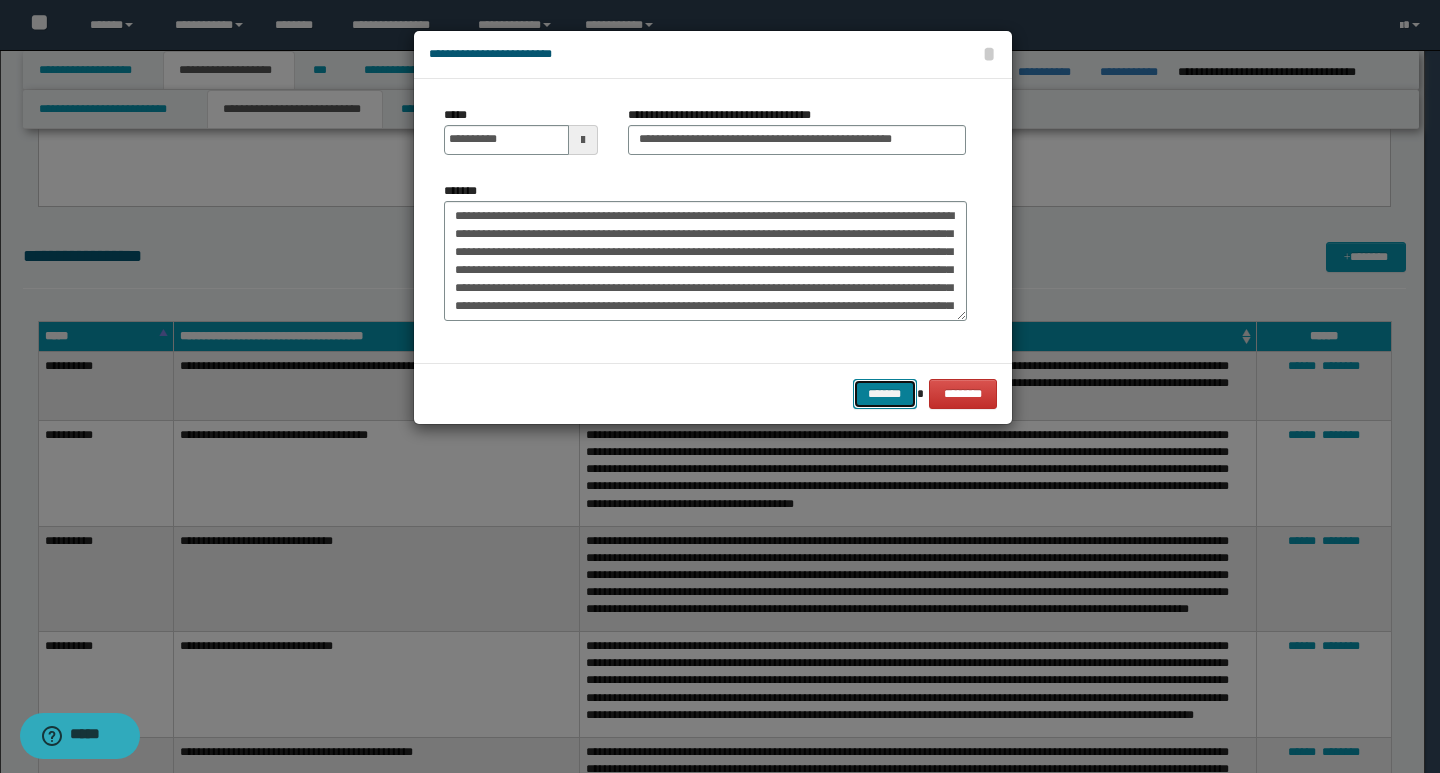 click on "*******" at bounding box center [885, 394] 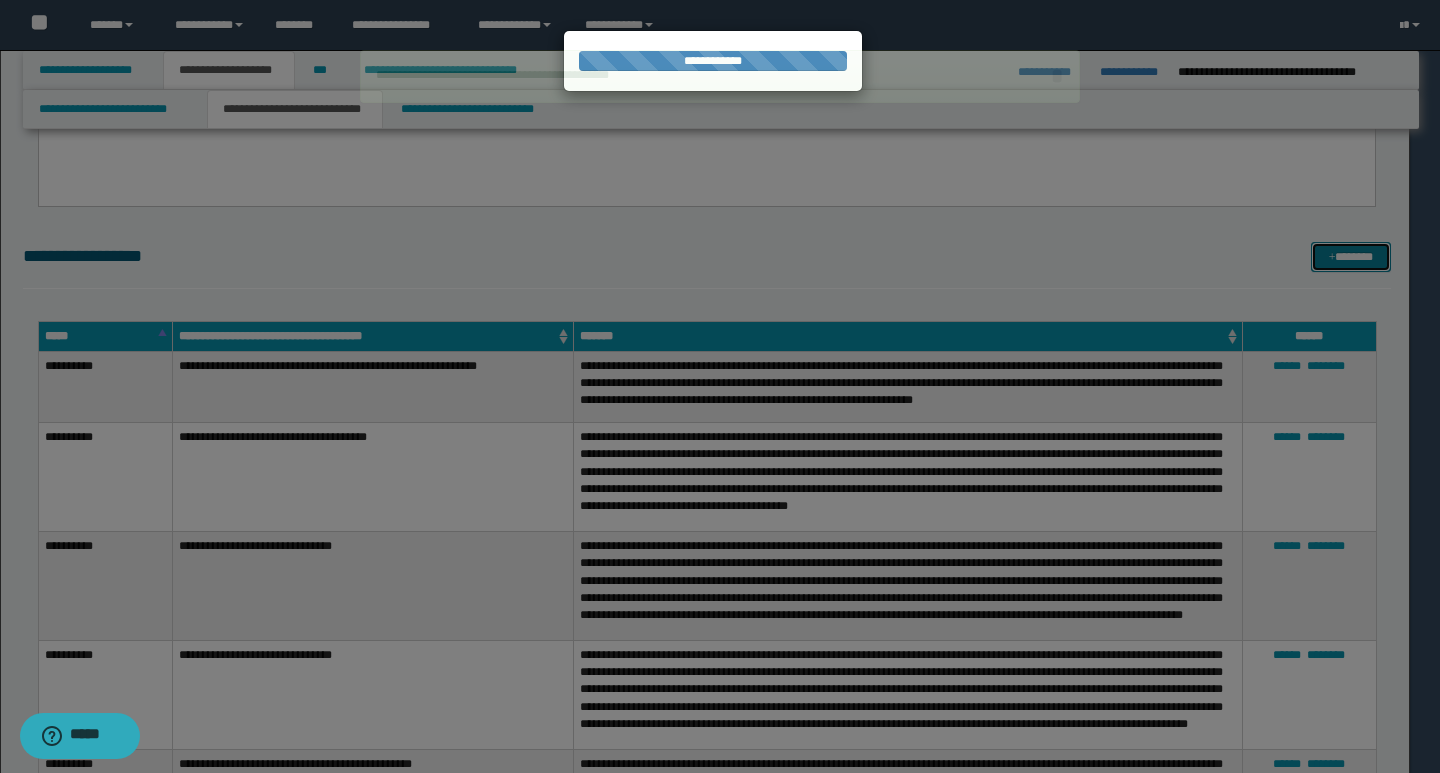 type 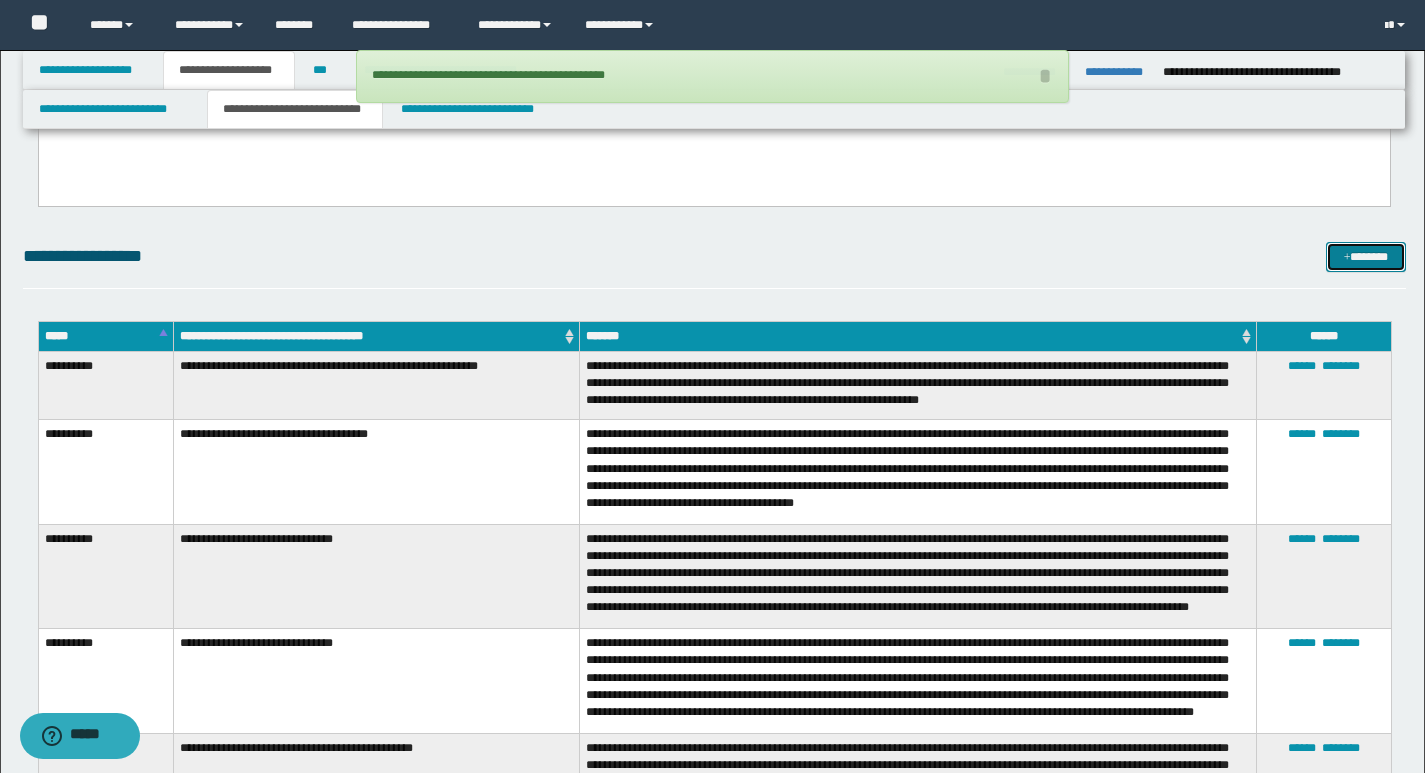 click on "*******" at bounding box center [1366, 257] 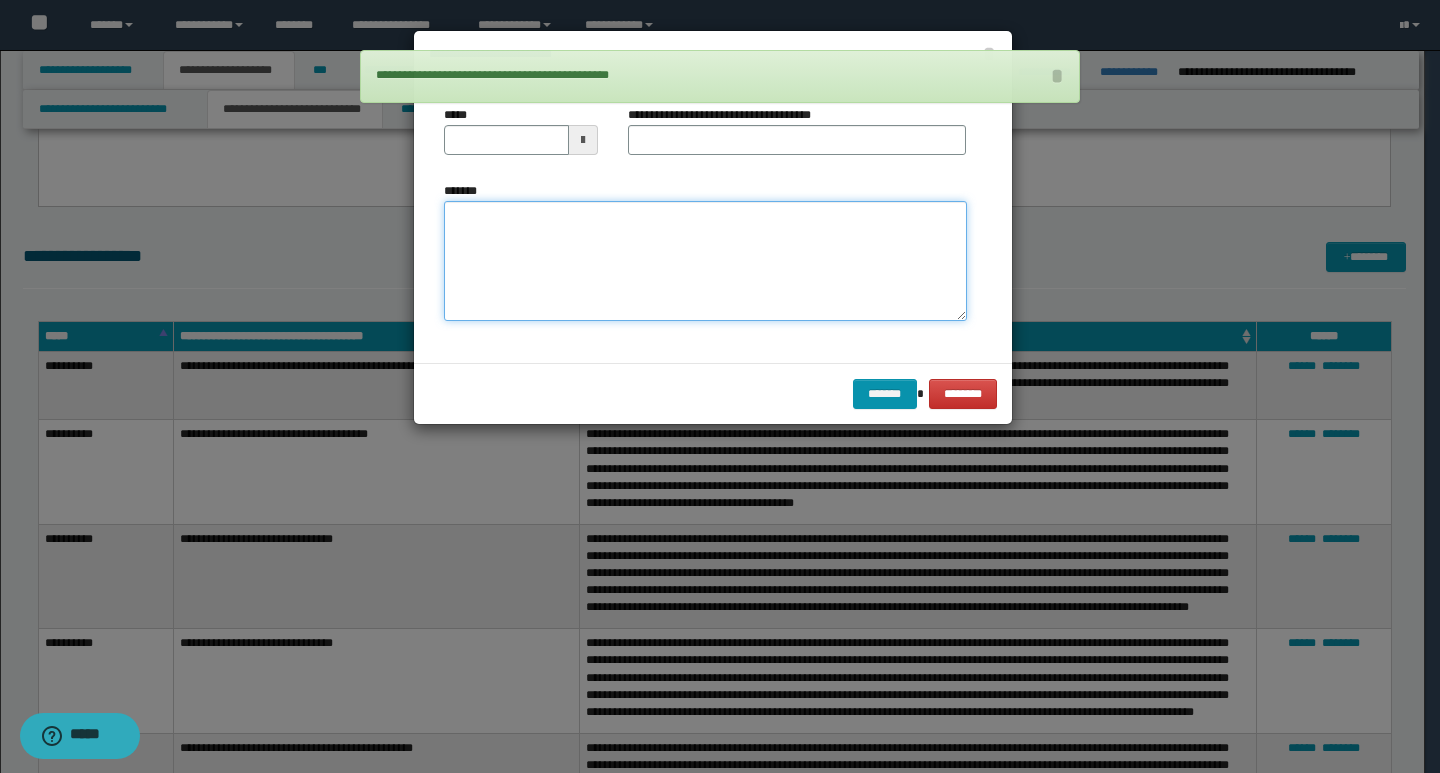 click on "*******" at bounding box center [705, 261] 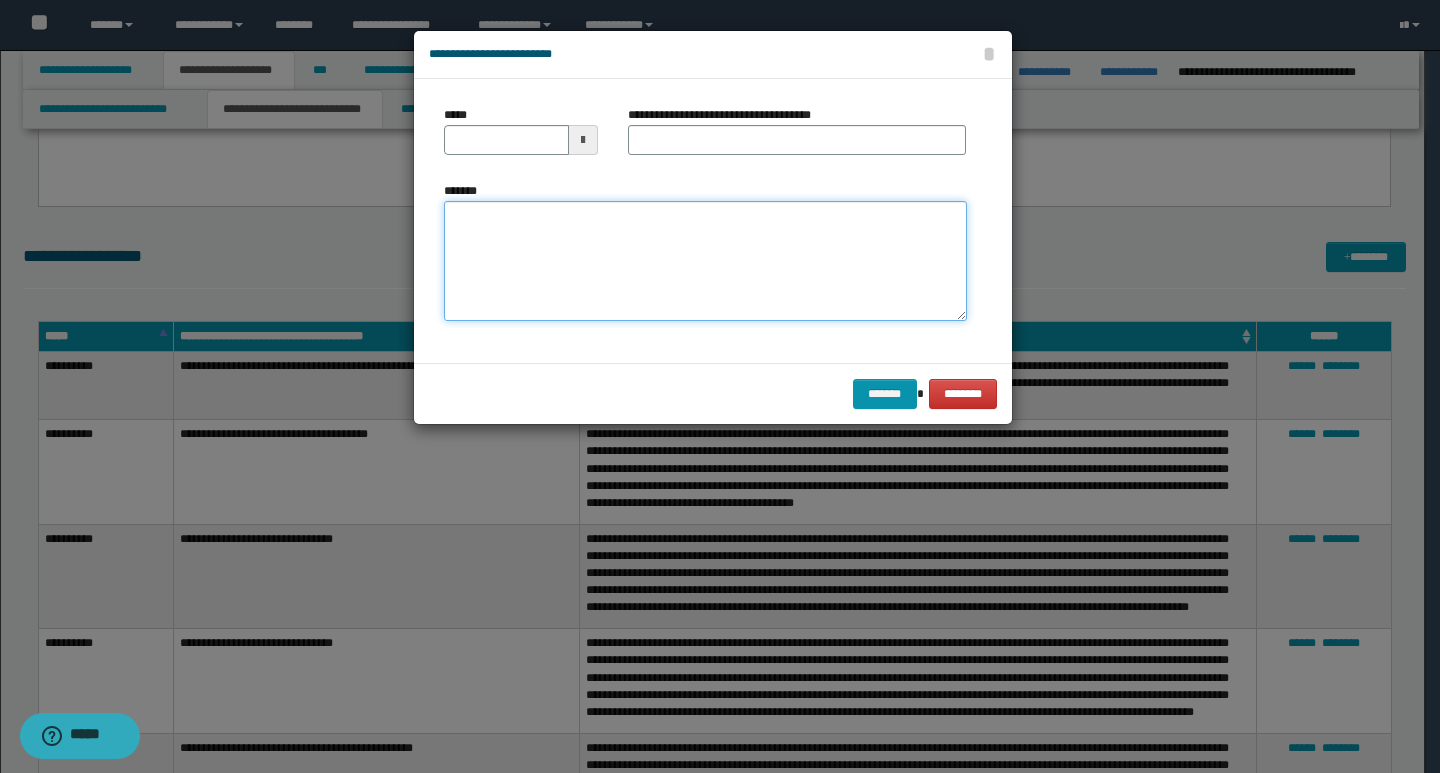 click on "*******" at bounding box center [705, 261] 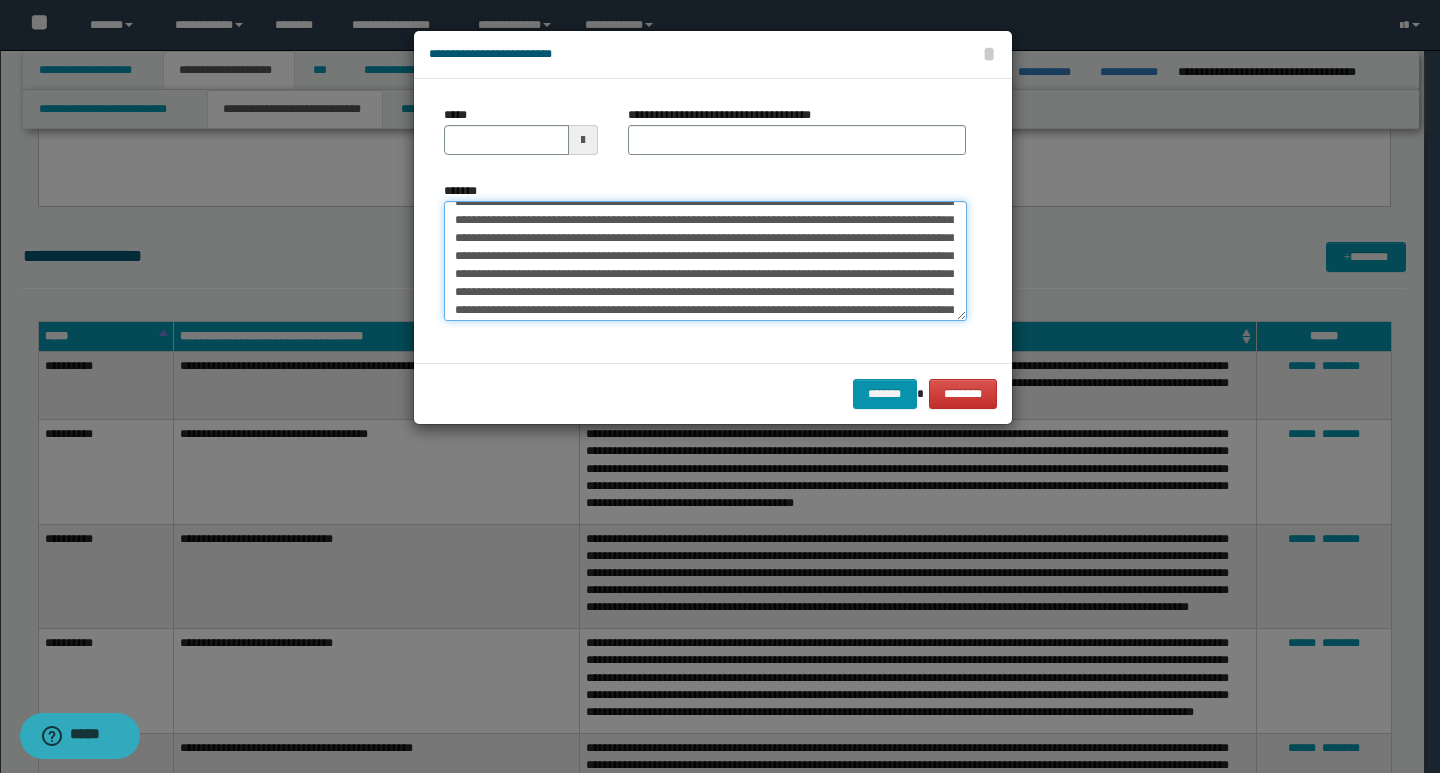 scroll, scrollTop: 0, scrollLeft: 0, axis: both 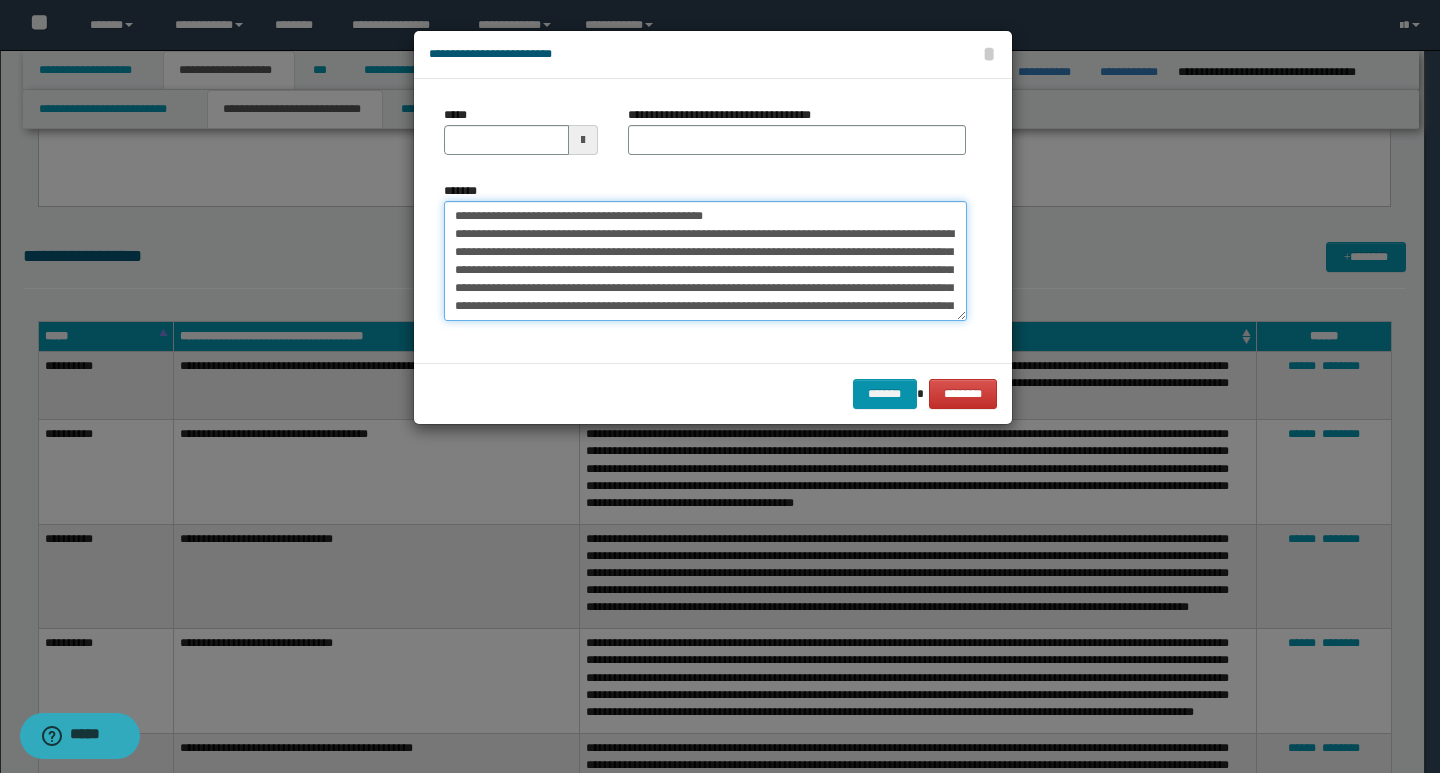 drag, startPoint x: 454, startPoint y: 218, endPoint x: 518, endPoint y: 219, distance: 64.00781 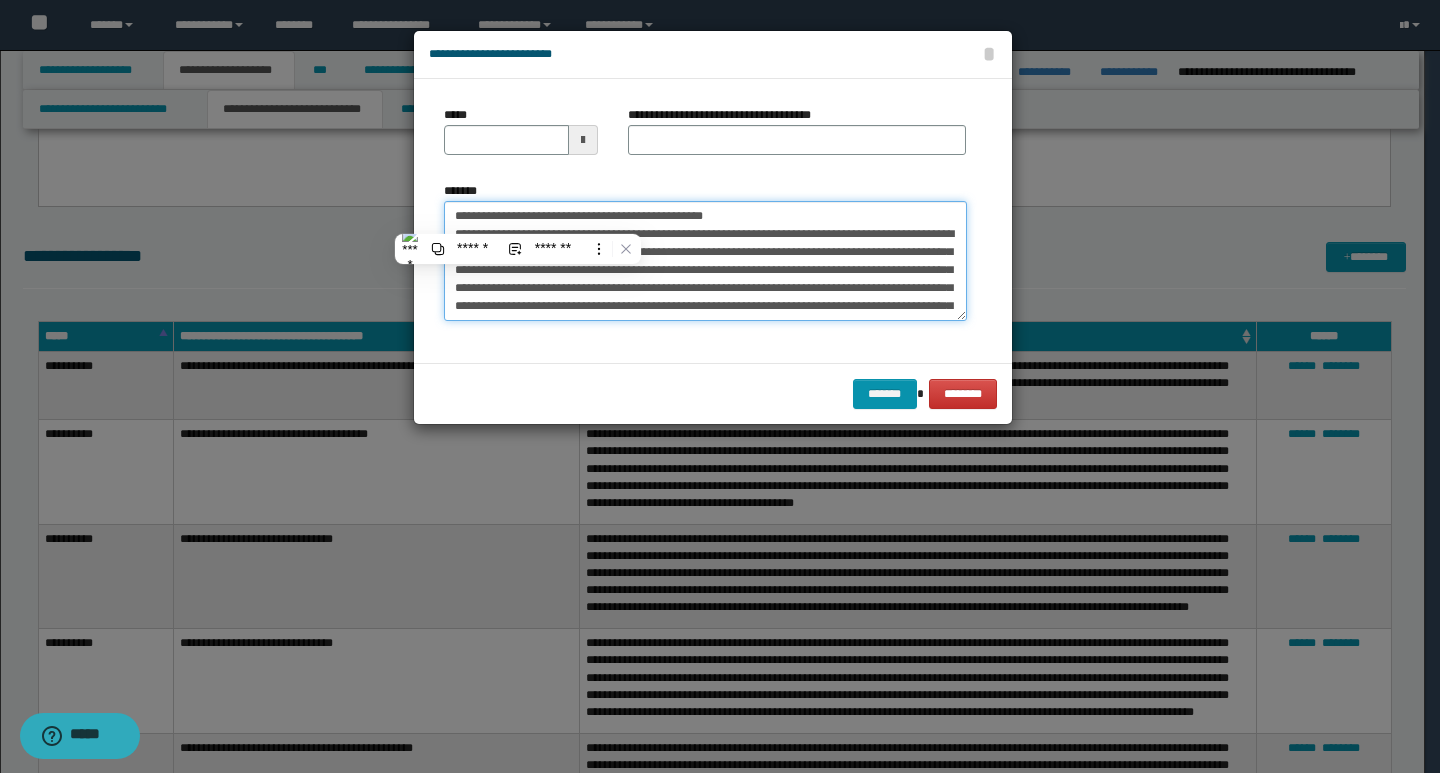 type on "**********" 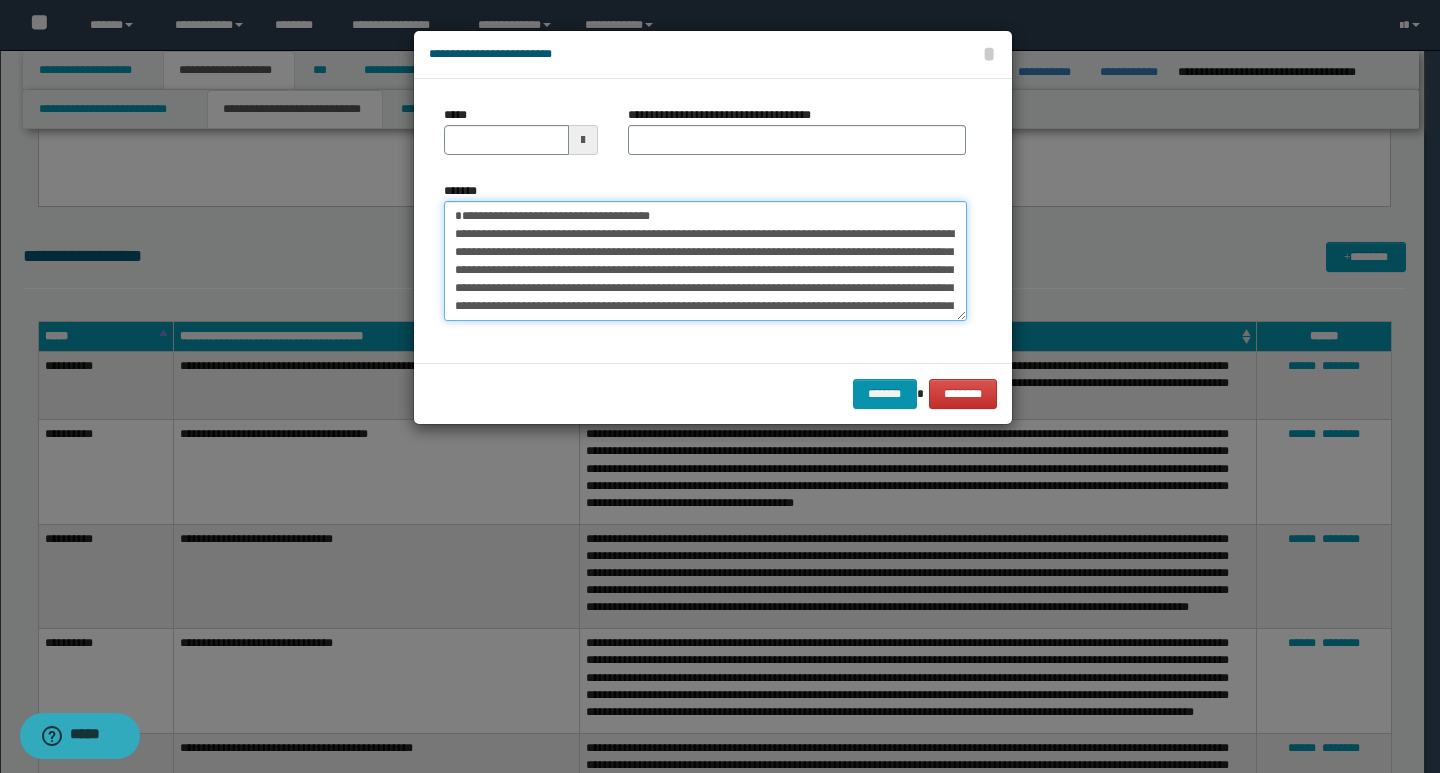 type 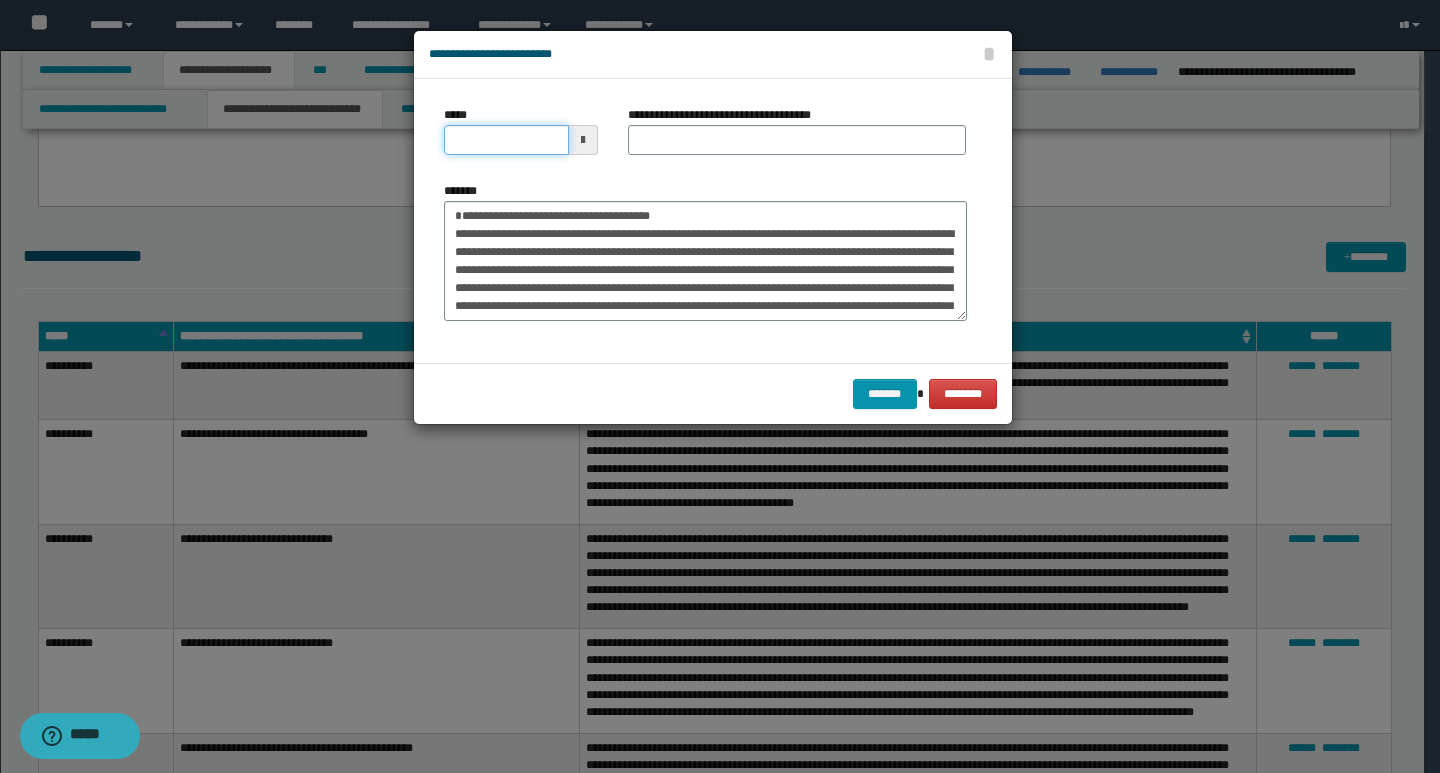 click on "*****" at bounding box center (506, 140) 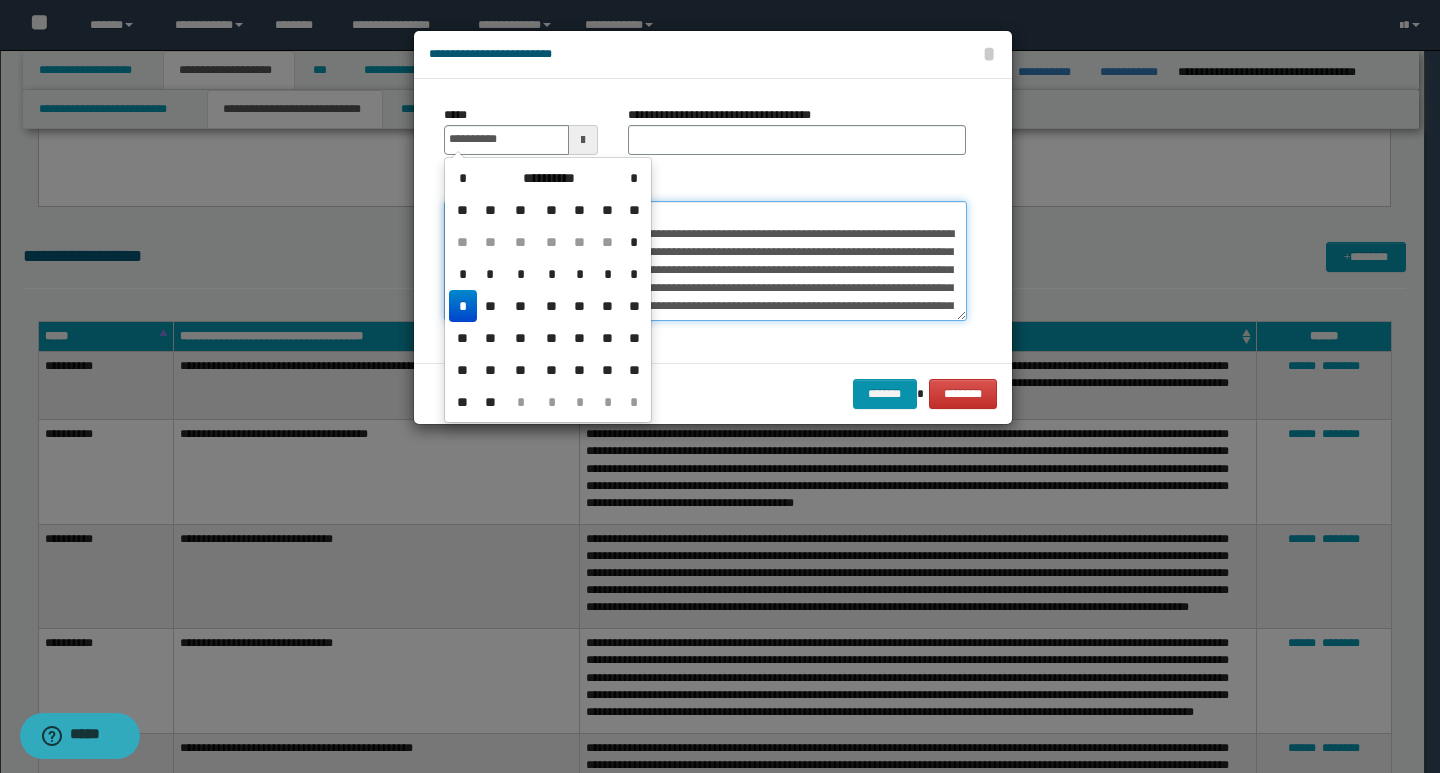 type on "**********" 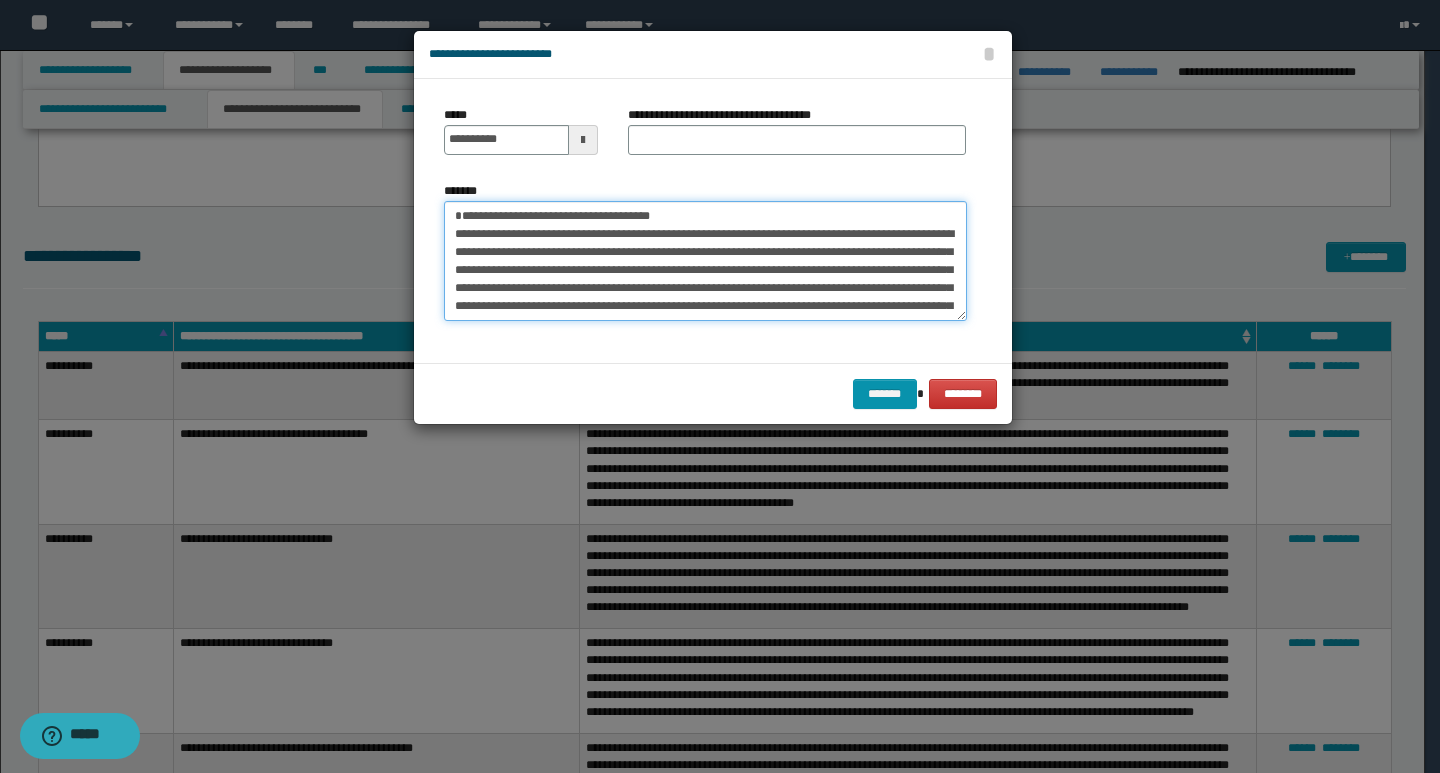drag, startPoint x: 676, startPoint y: 223, endPoint x: 432, endPoint y: 222, distance: 244.00204 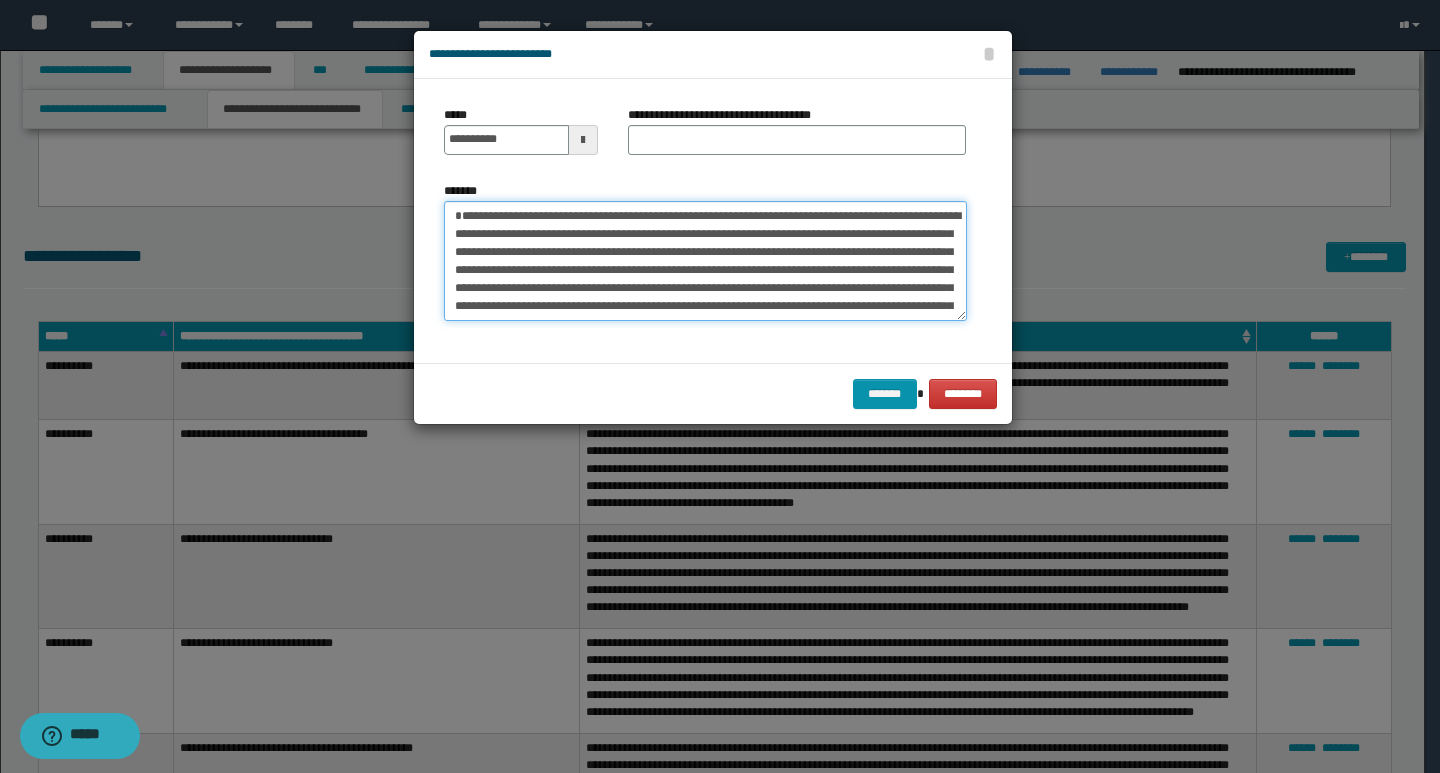 type on "**********" 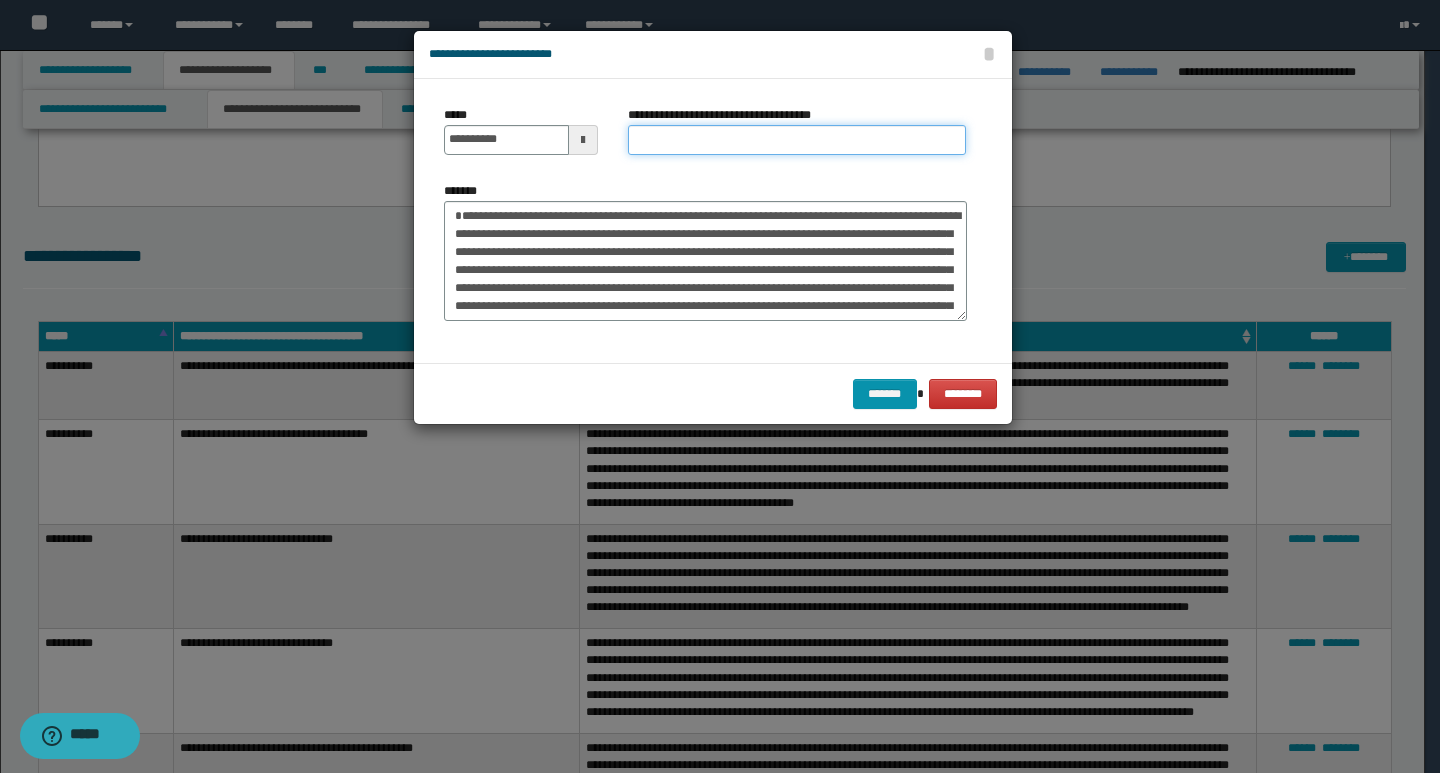 click on "**********" at bounding box center (797, 140) 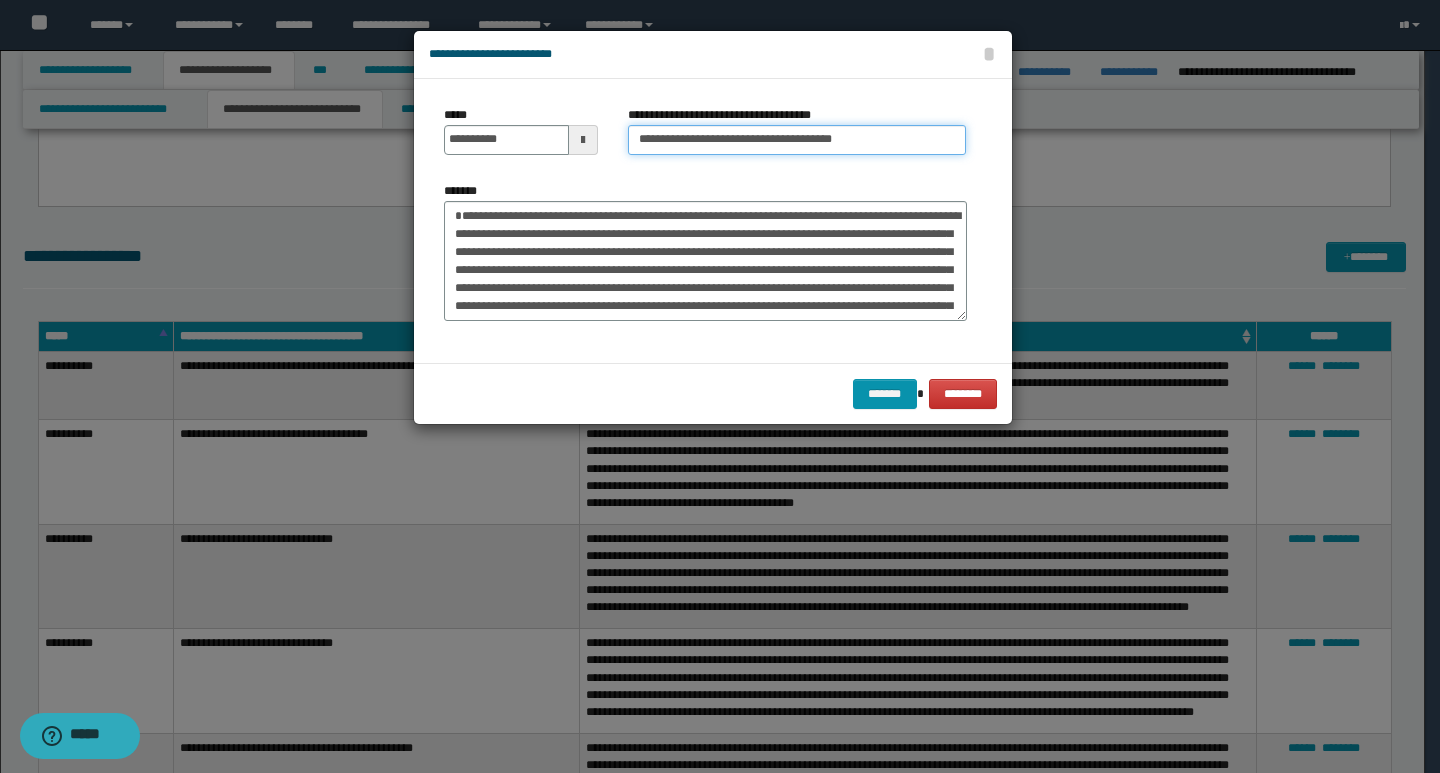type on "**********" 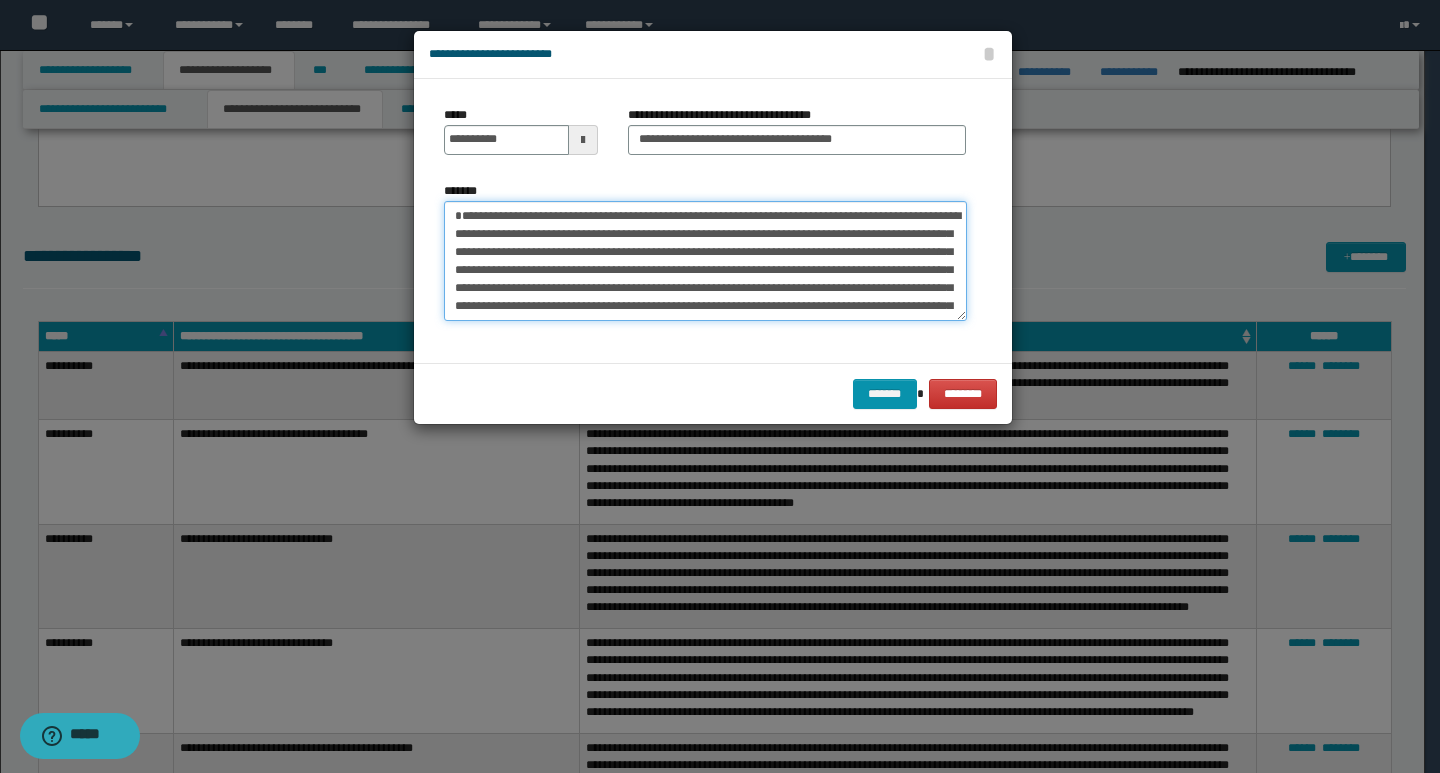 drag, startPoint x: 455, startPoint y: 219, endPoint x: 592, endPoint y: 234, distance: 137.81873 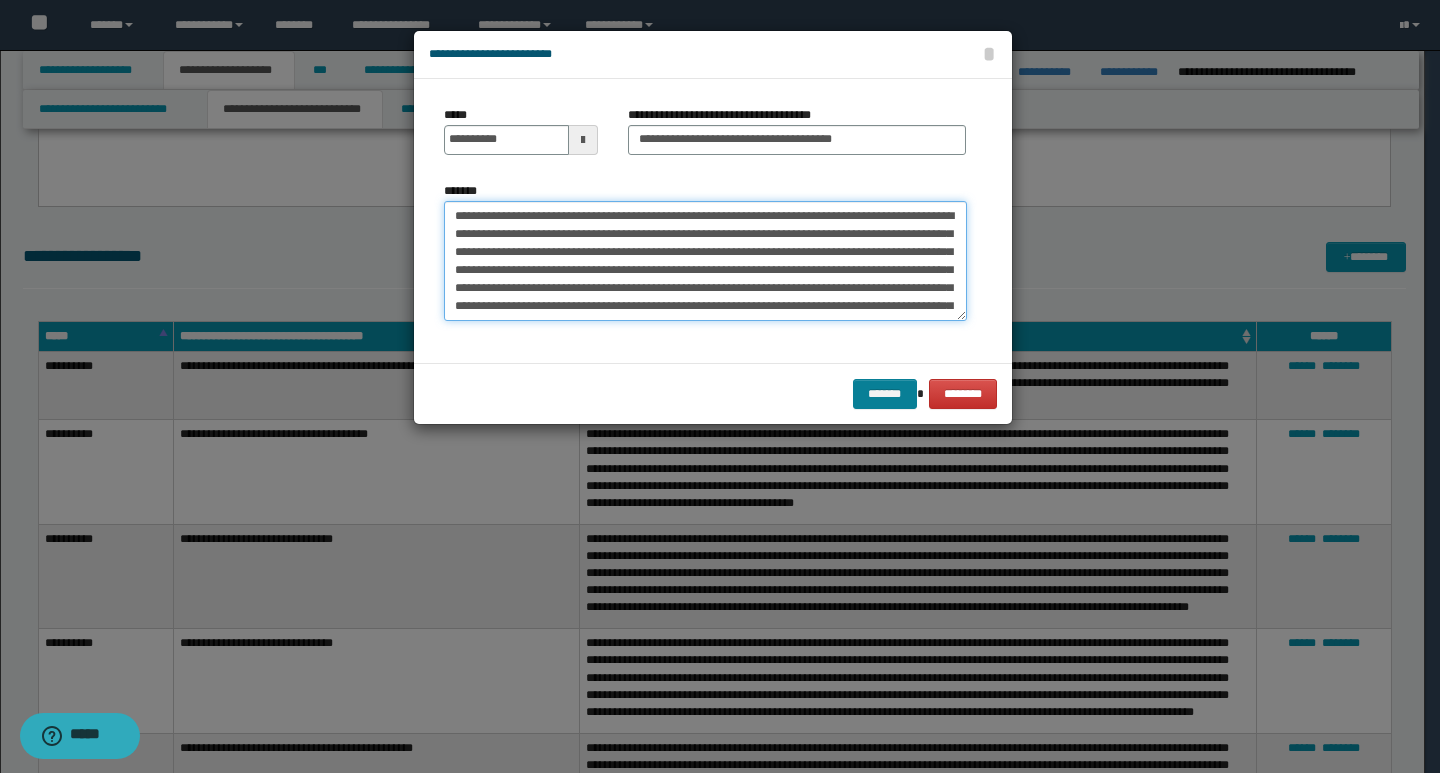 type on "**********" 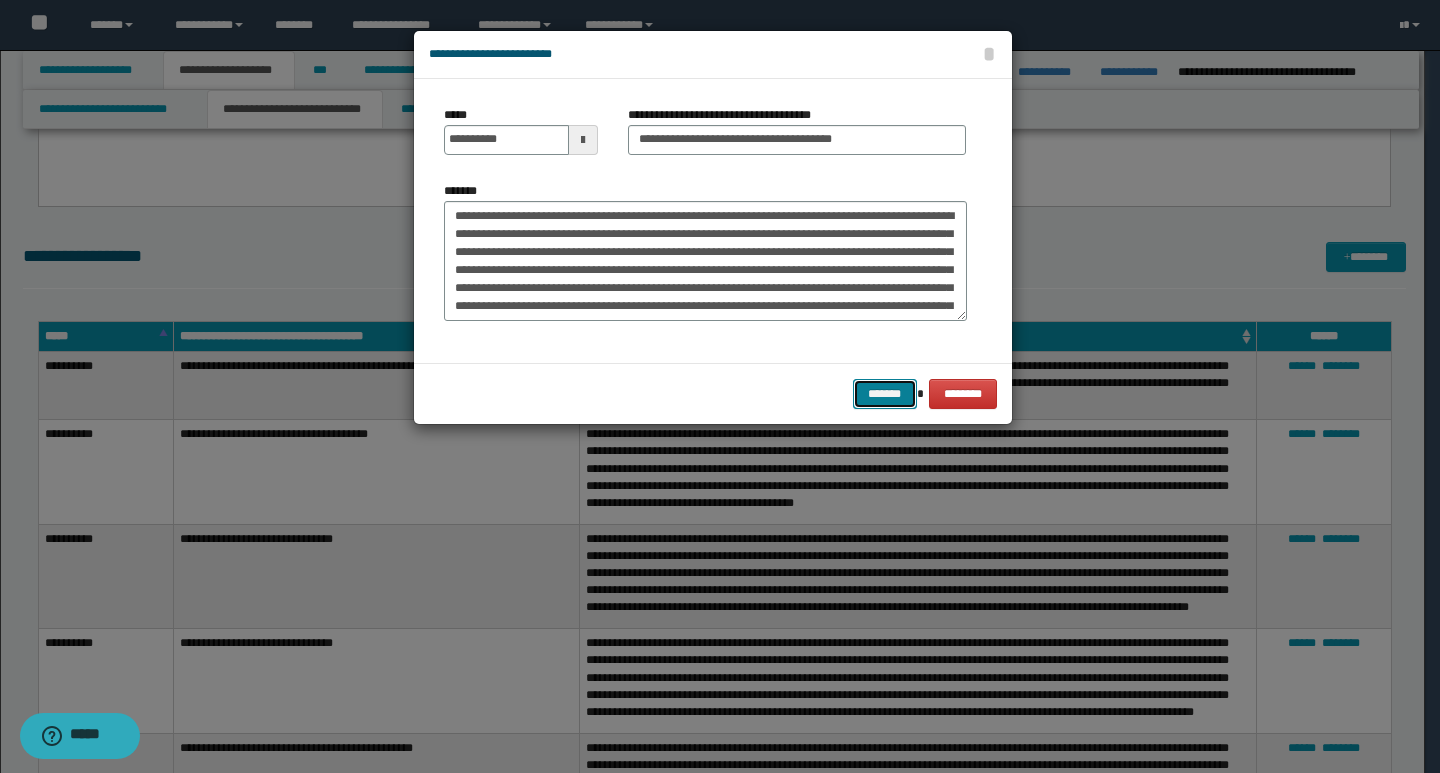 click on "*******" at bounding box center [885, 394] 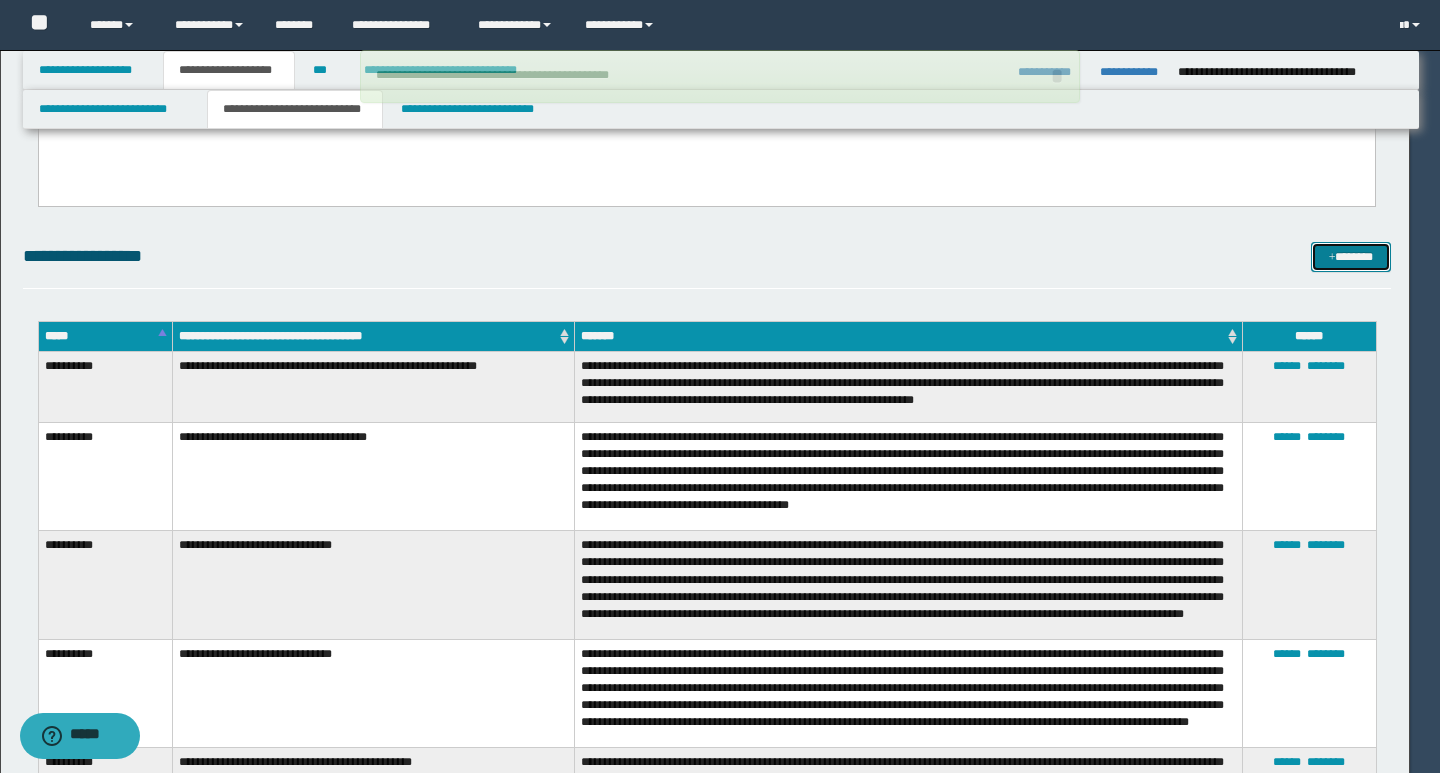 type 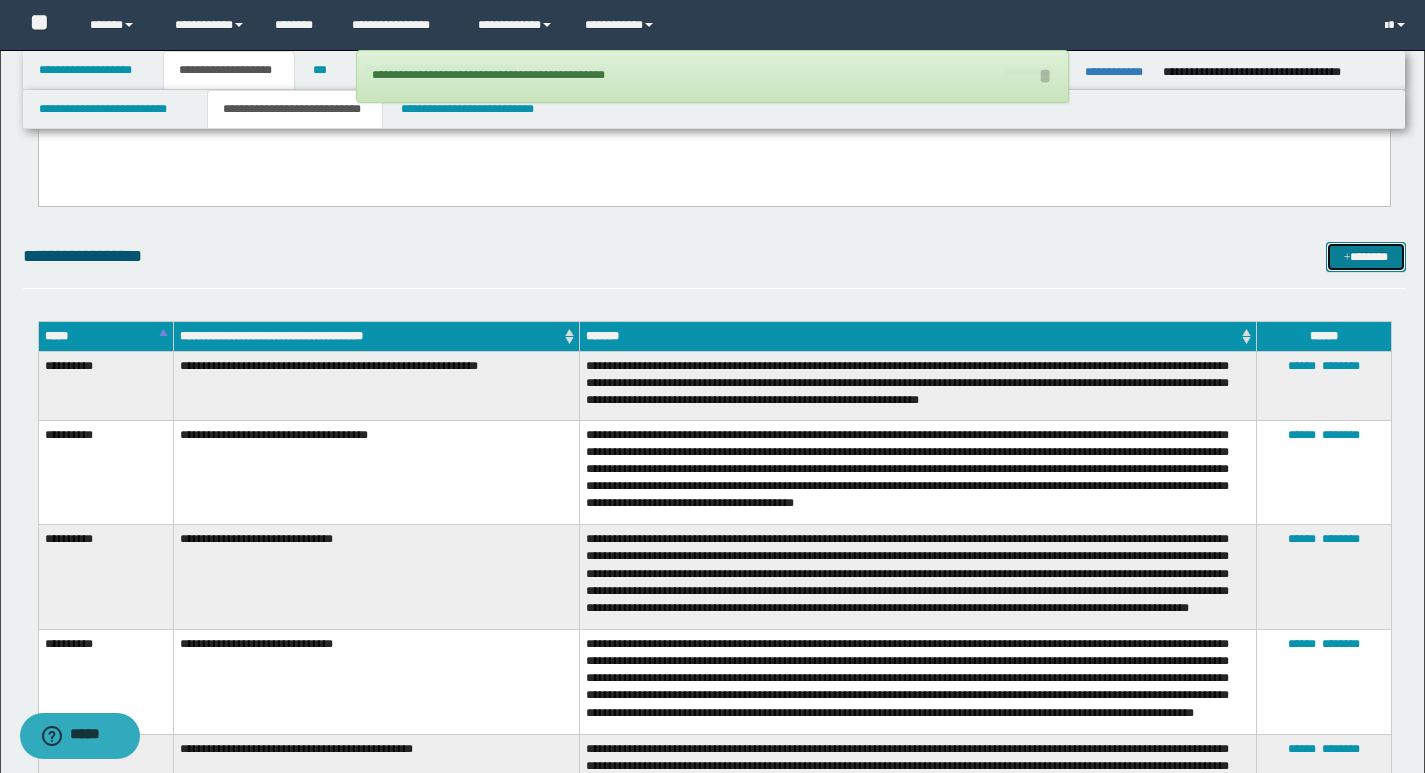 click on "*******" at bounding box center (1366, 257) 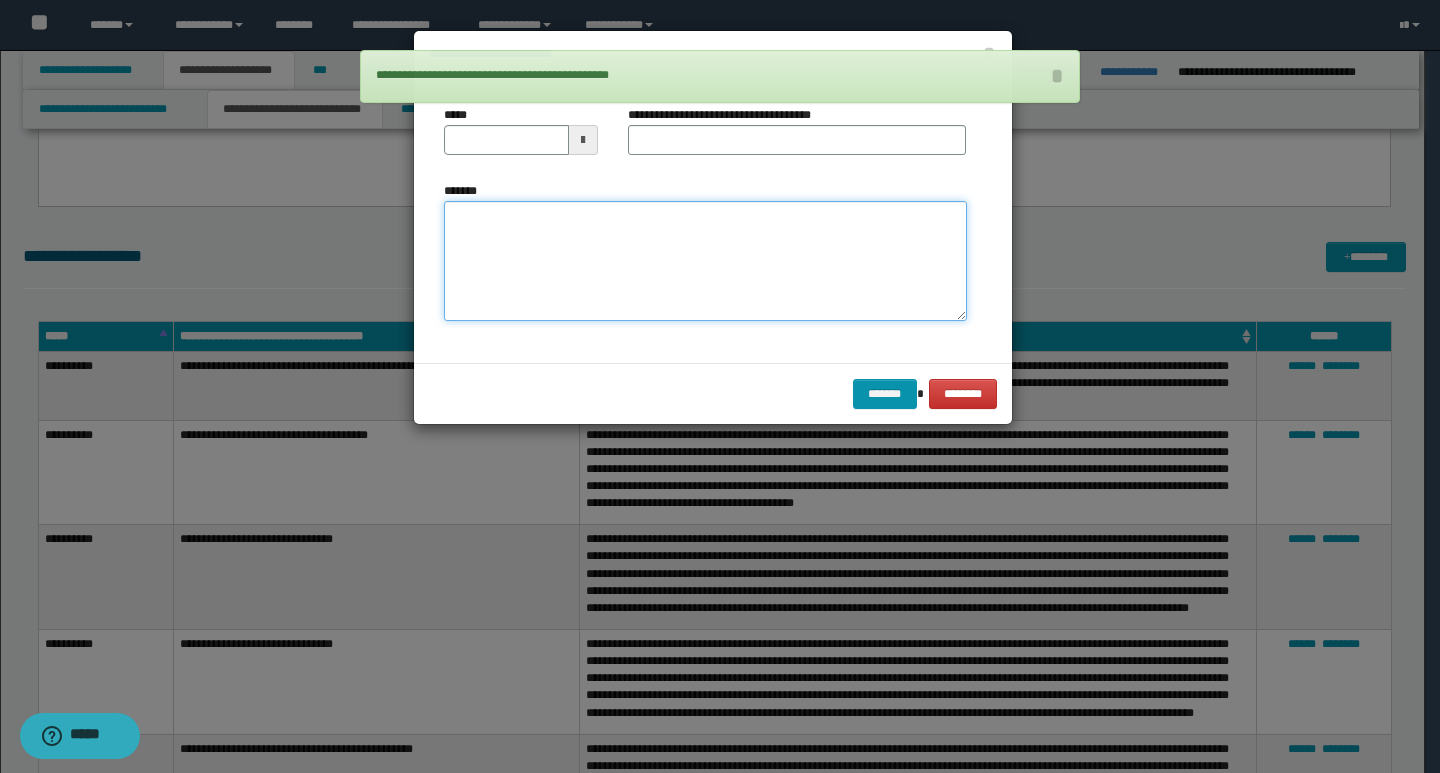 click on "*******" at bounding box center [705, 261] 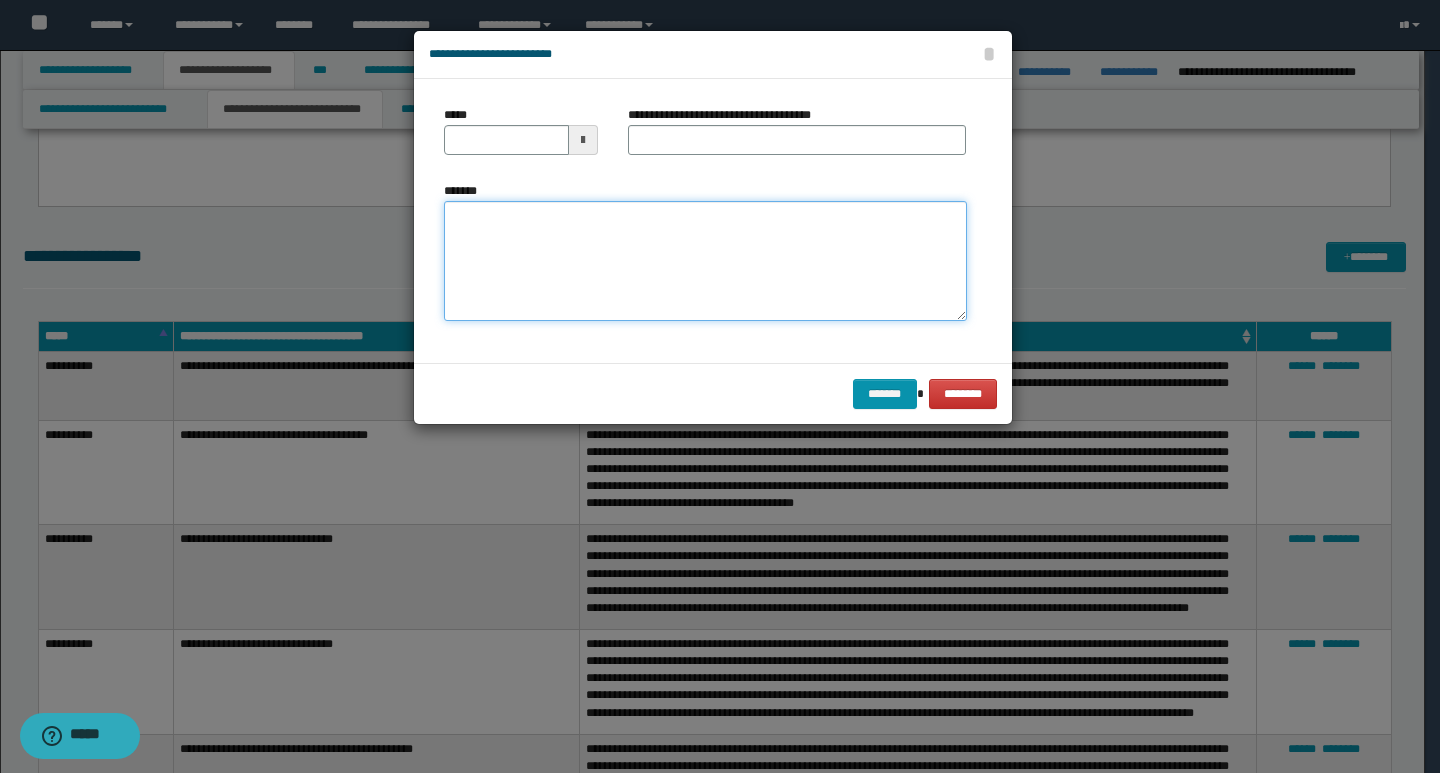 click on "*******" at bounding box center (705, 261) 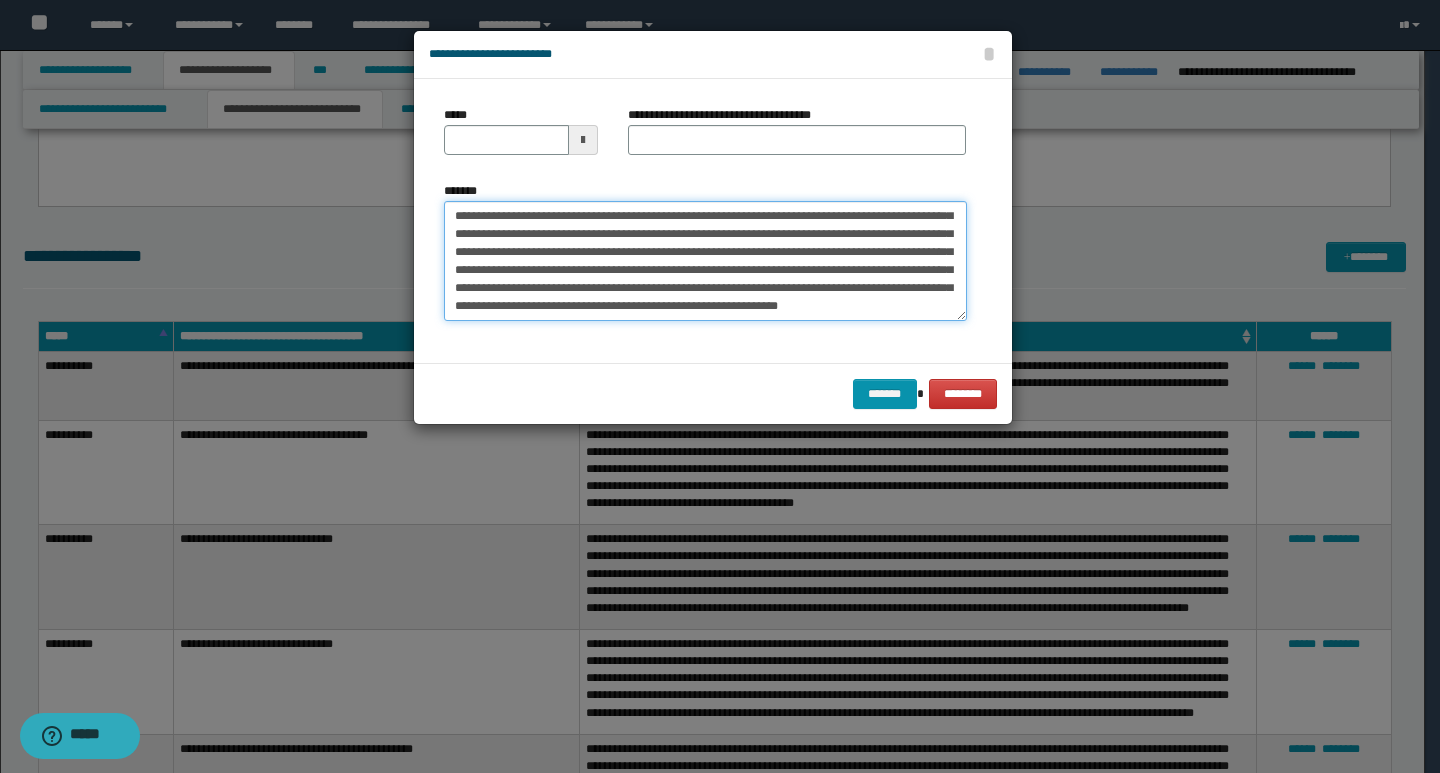 scroll, scrollTop: 0, scrollLeft: 0, axis: both 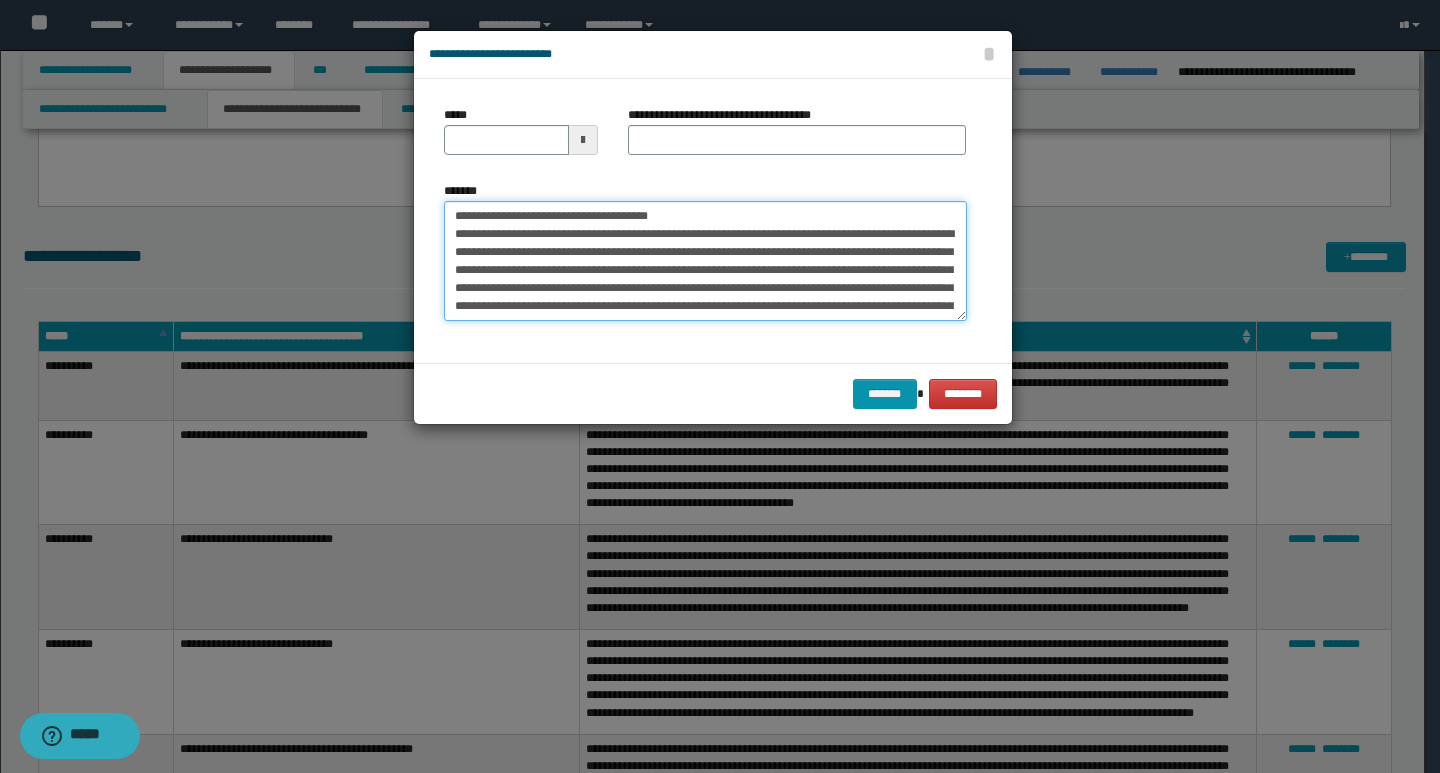 drag, startPoint x: 453, startPoint y: 213, endPoint x: 519, endPoint y: 222, distance: 66.61081 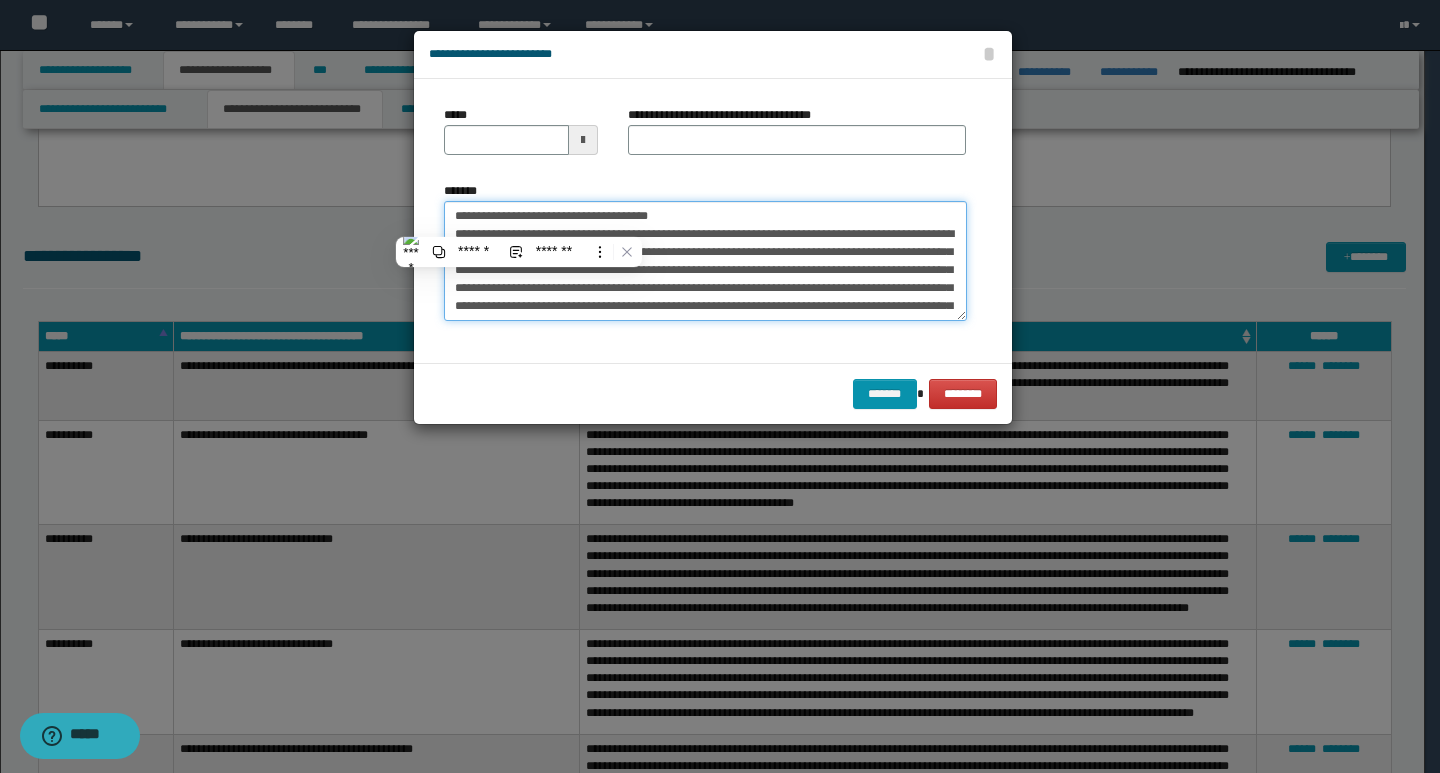 type on "**********" 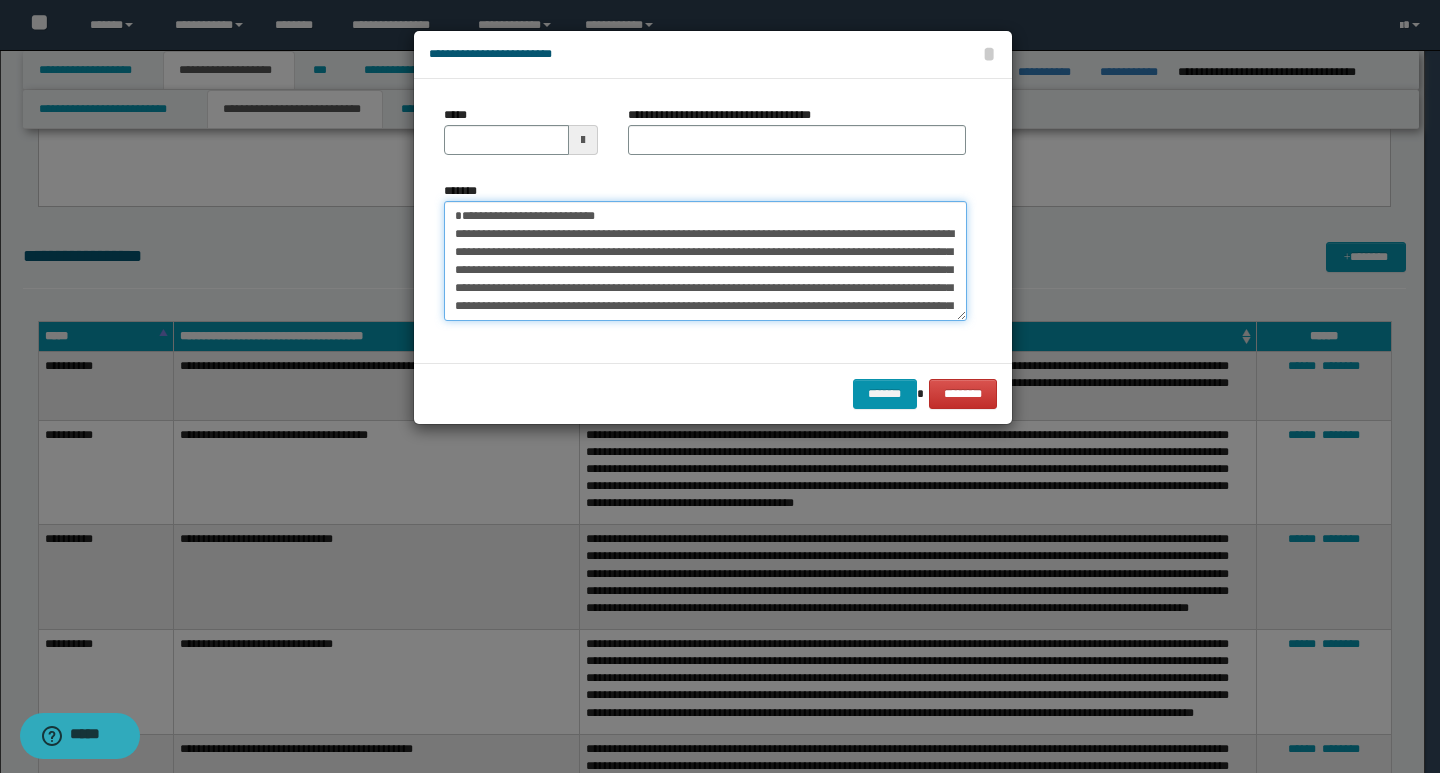 type 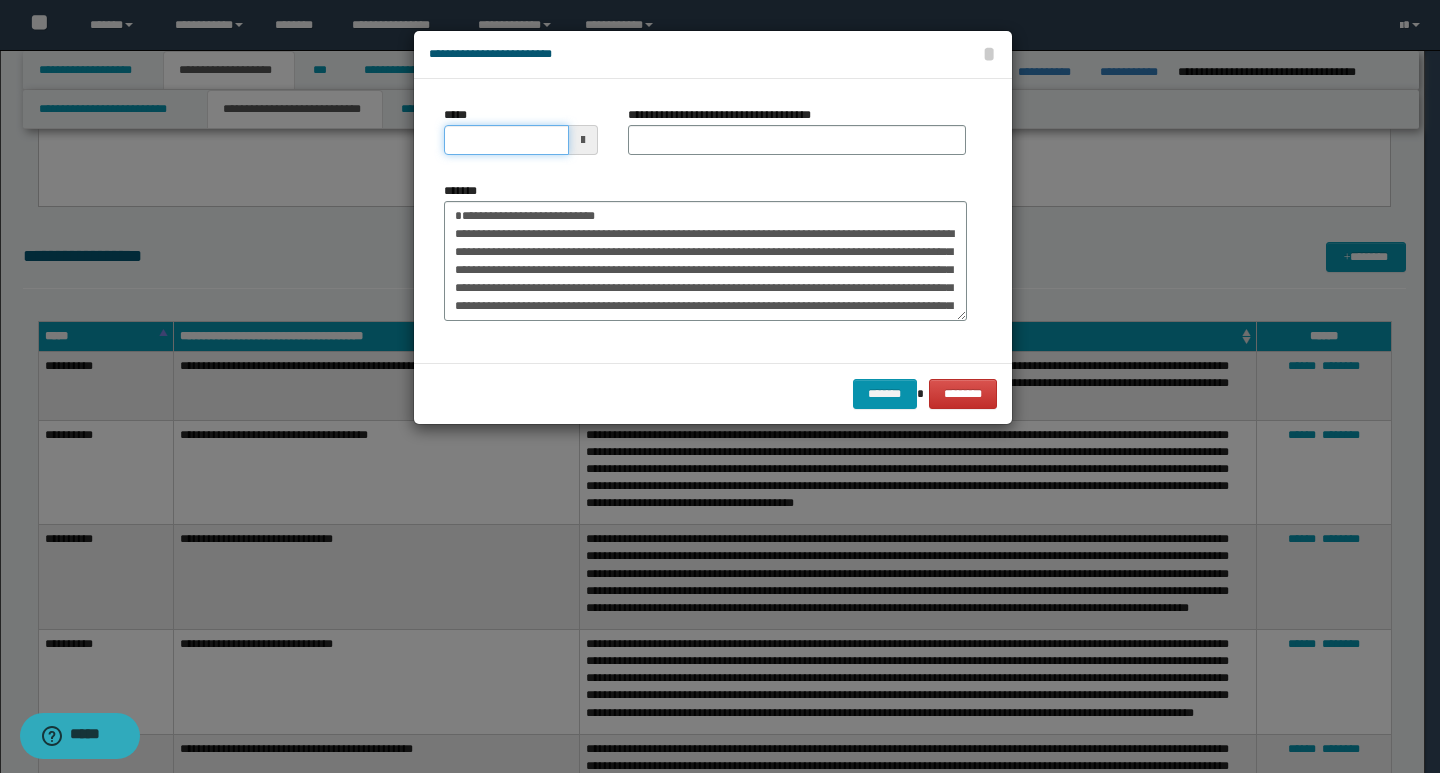 click on "*****" at bounding box center [506, 140] 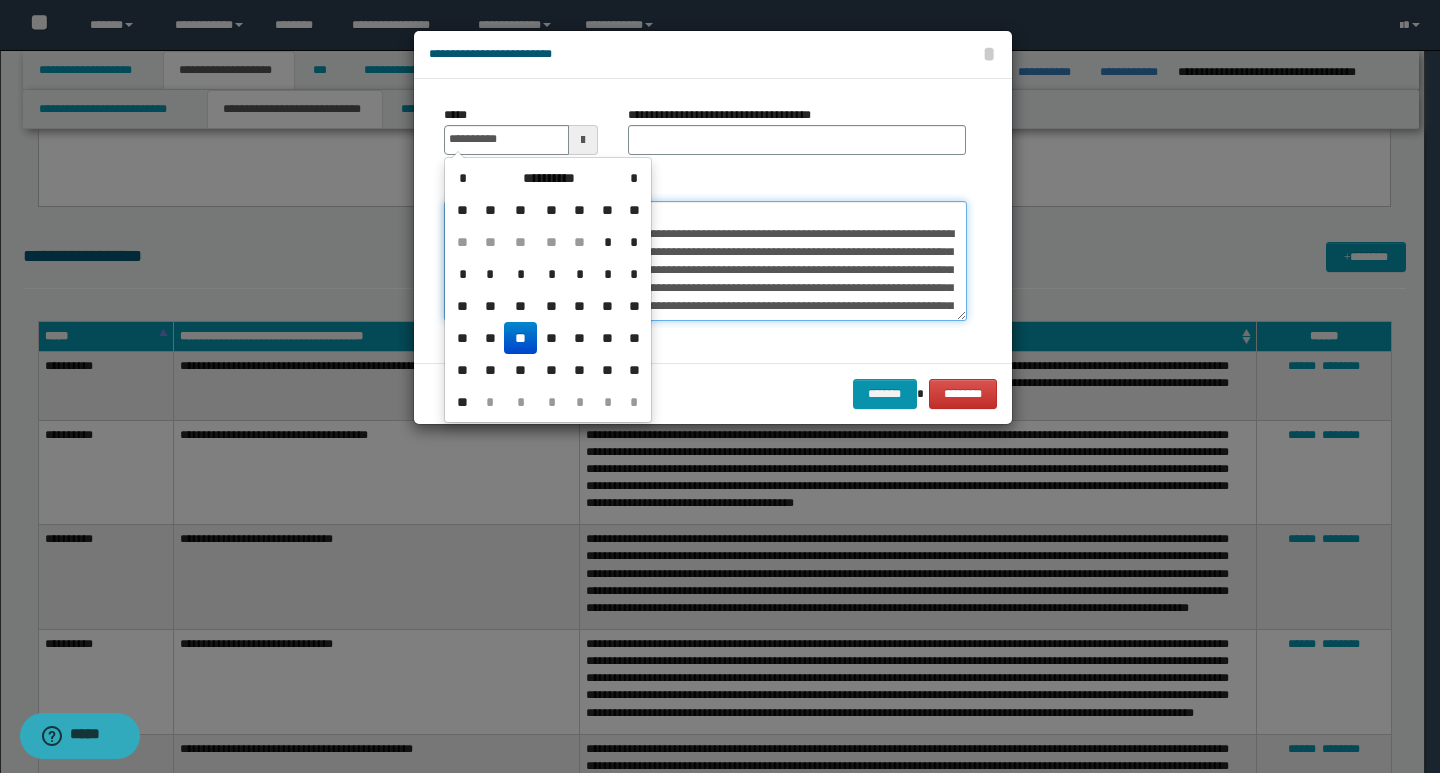 type on "**********" 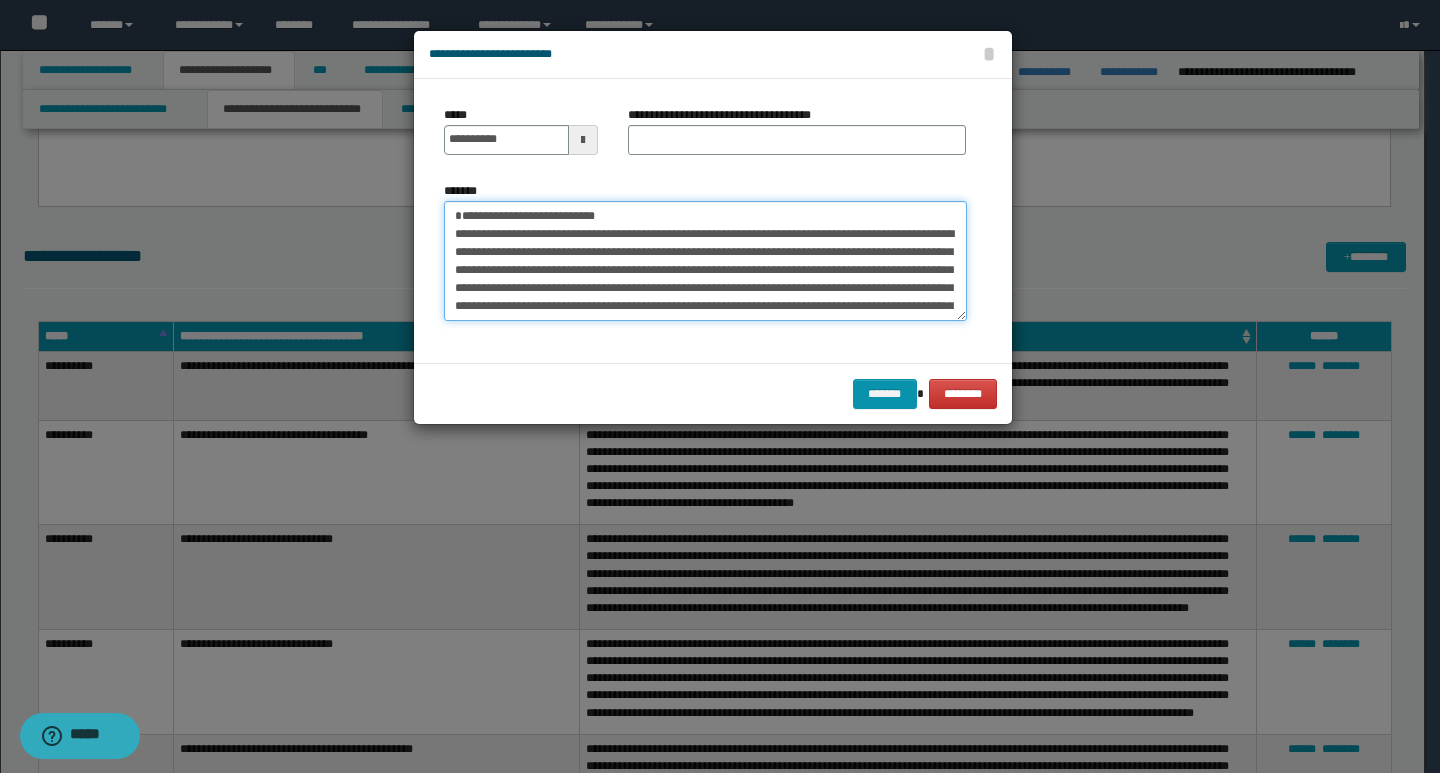 drag, startPoint x: 686, startPoint y: 215, endPoint x: 435, endPoint y: 220, distance: 251.04979 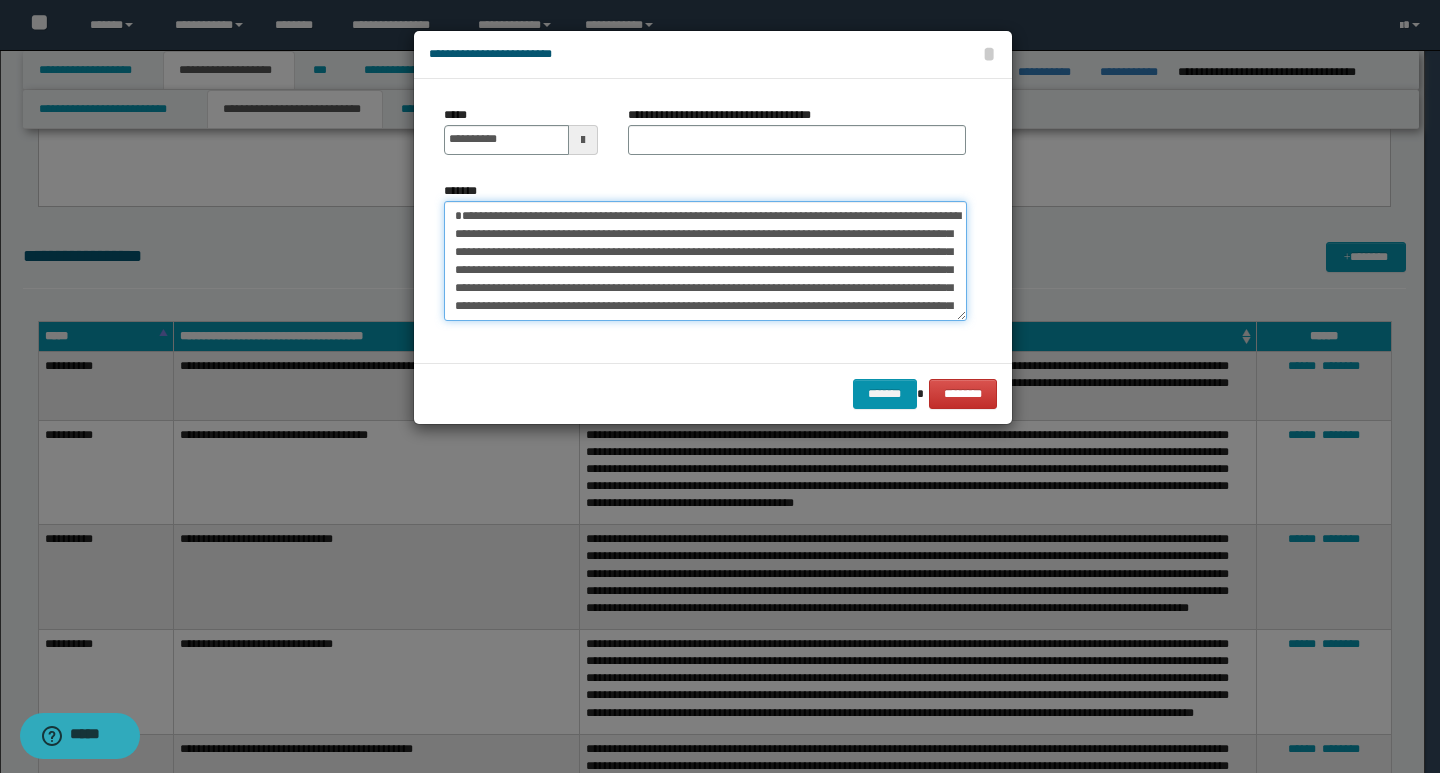 type on "**********" 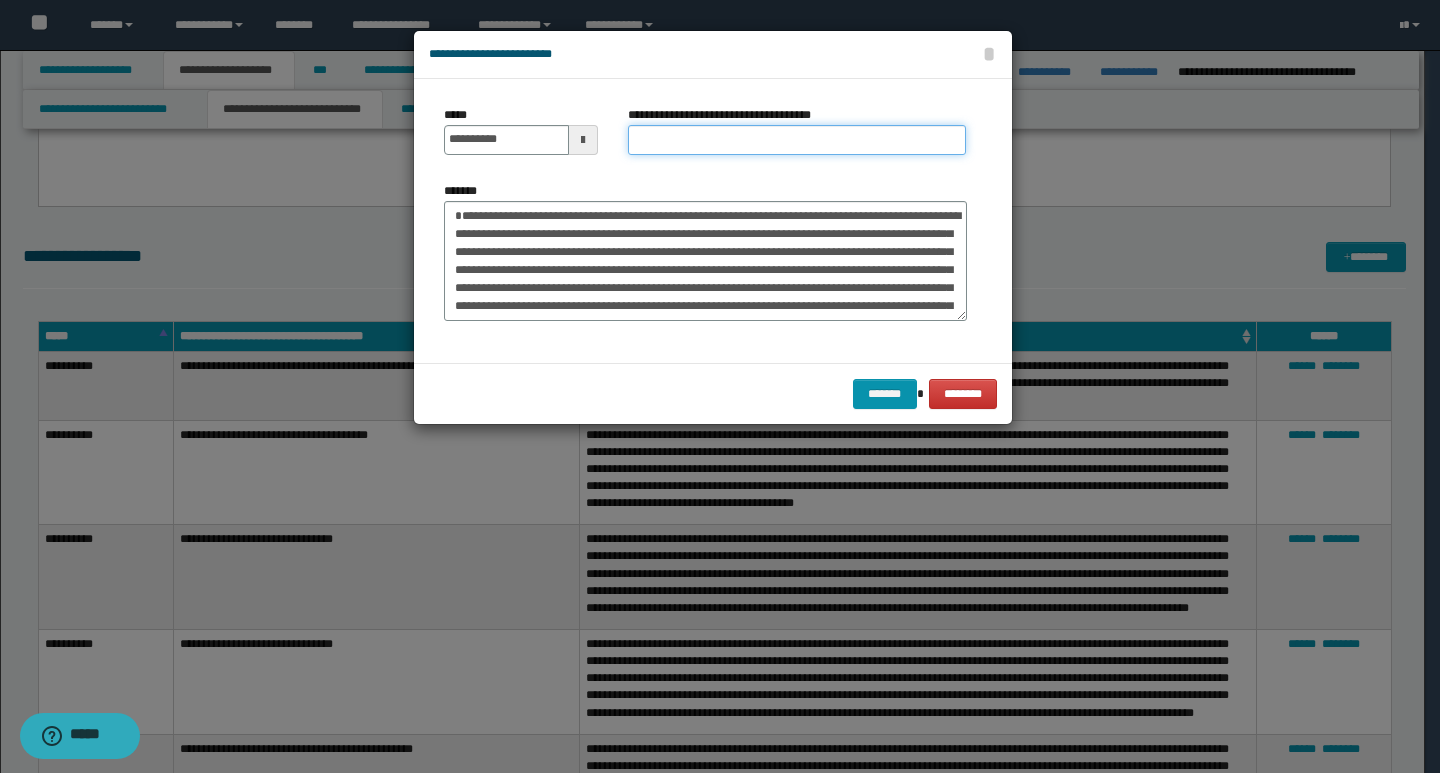 click on "**********" at bounding box center (797, 140) 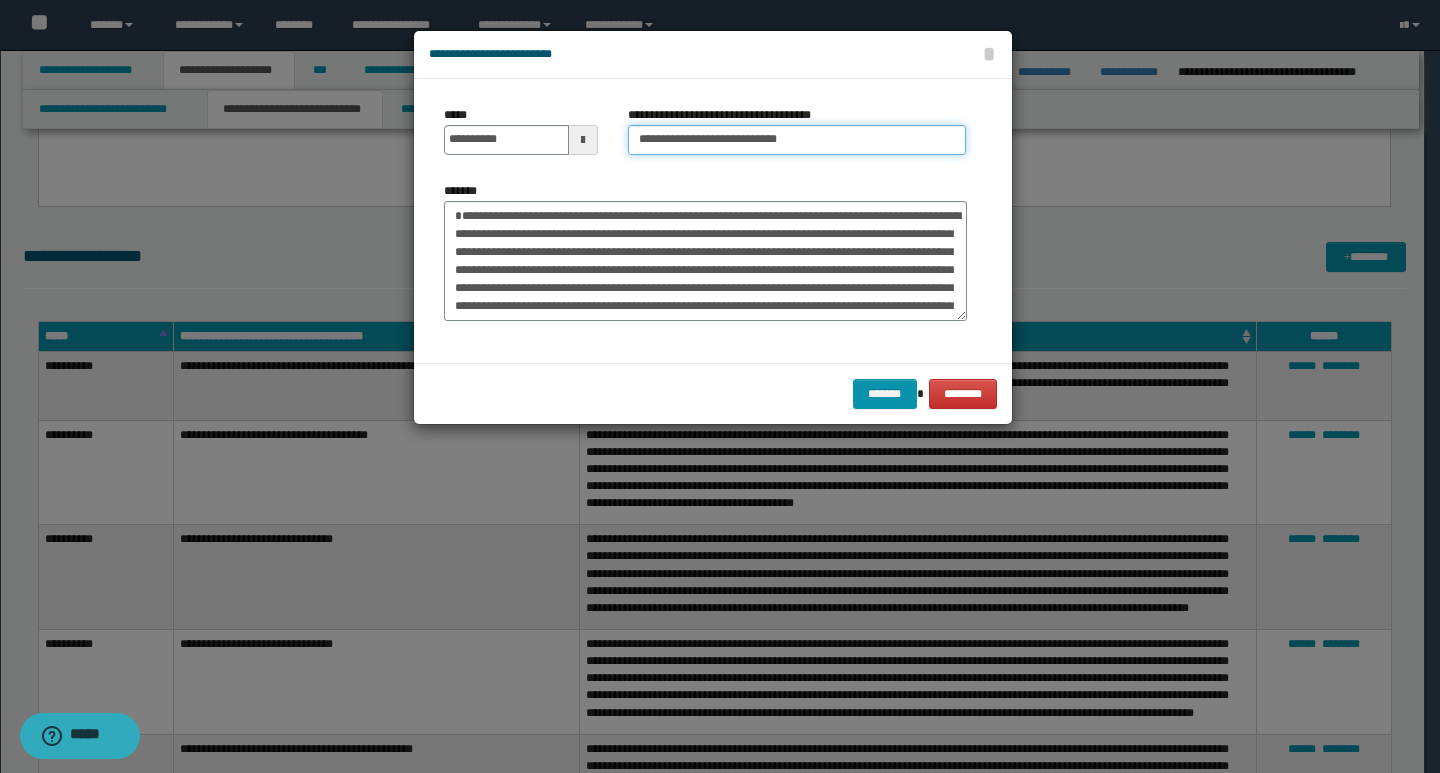 type on "**********" 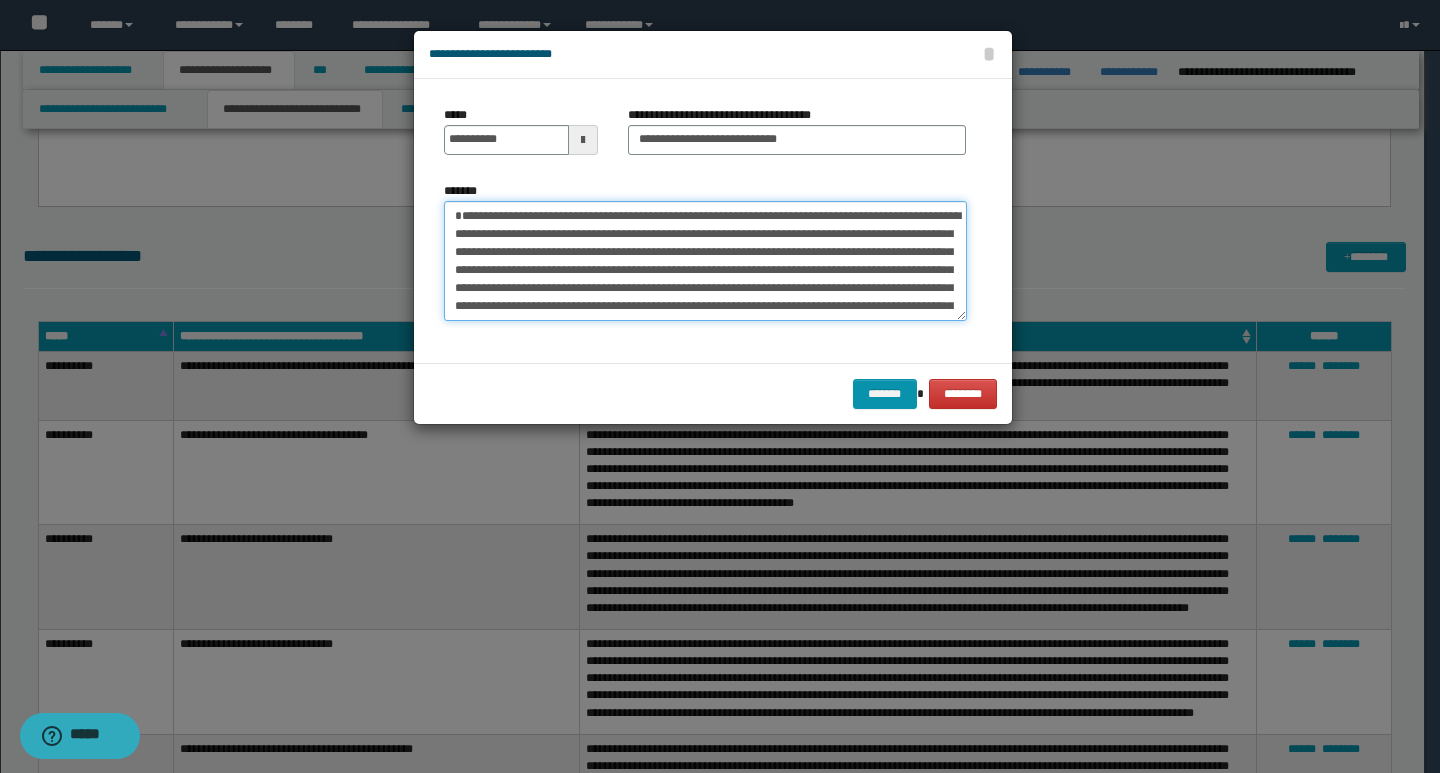 click on "**********" at bounding box center [705, 261] 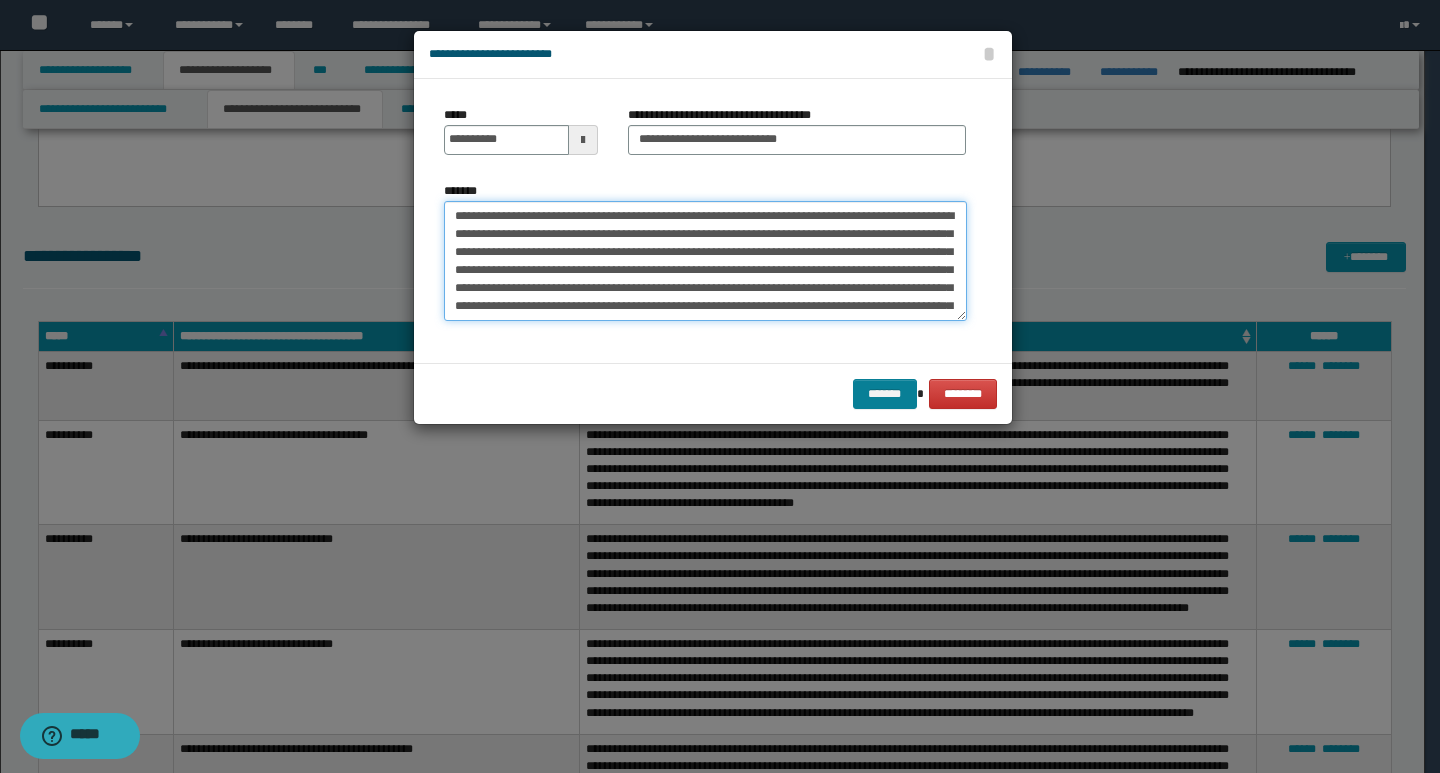 type on "**********" 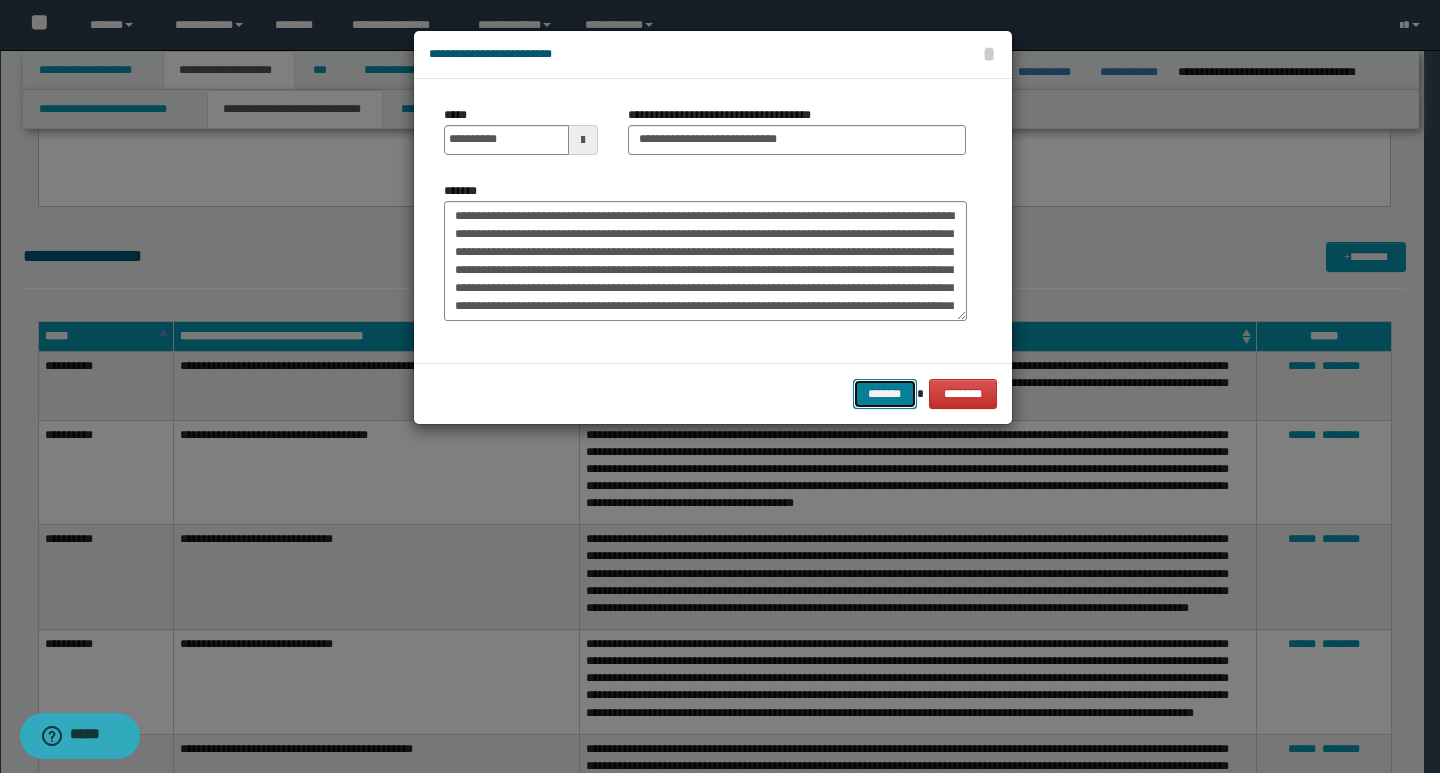 click on "*******" at bounding box center [885, 394] 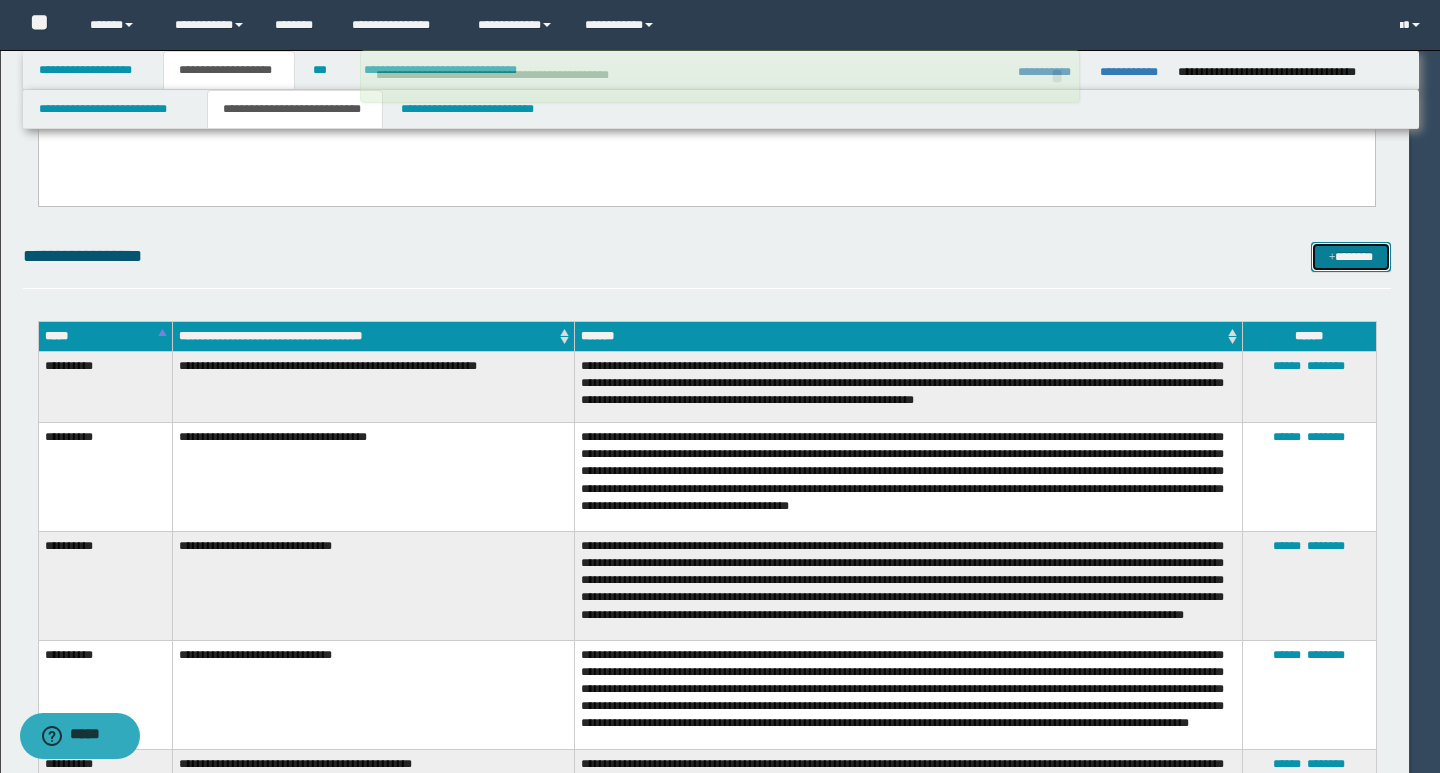 type 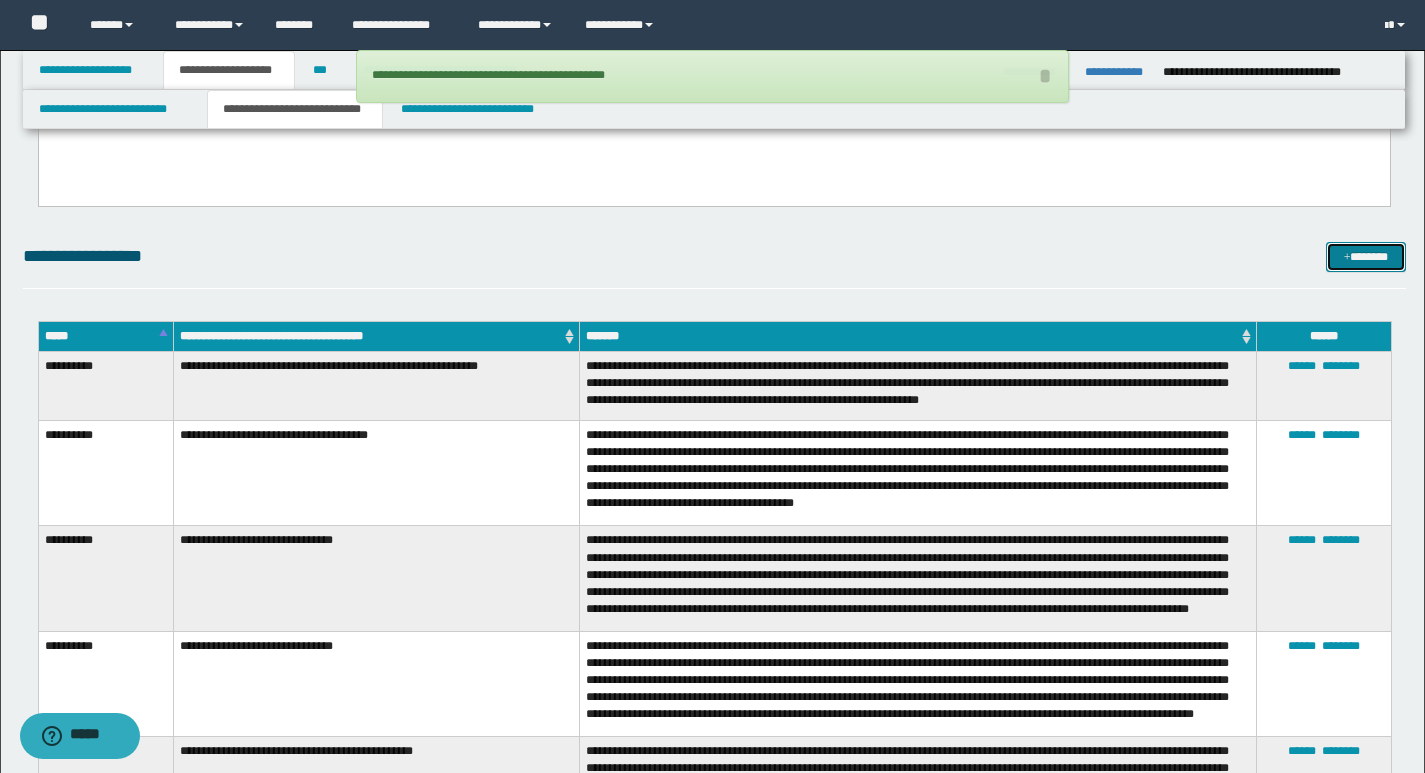 click on "*******" at bounding box center (1366, 257) 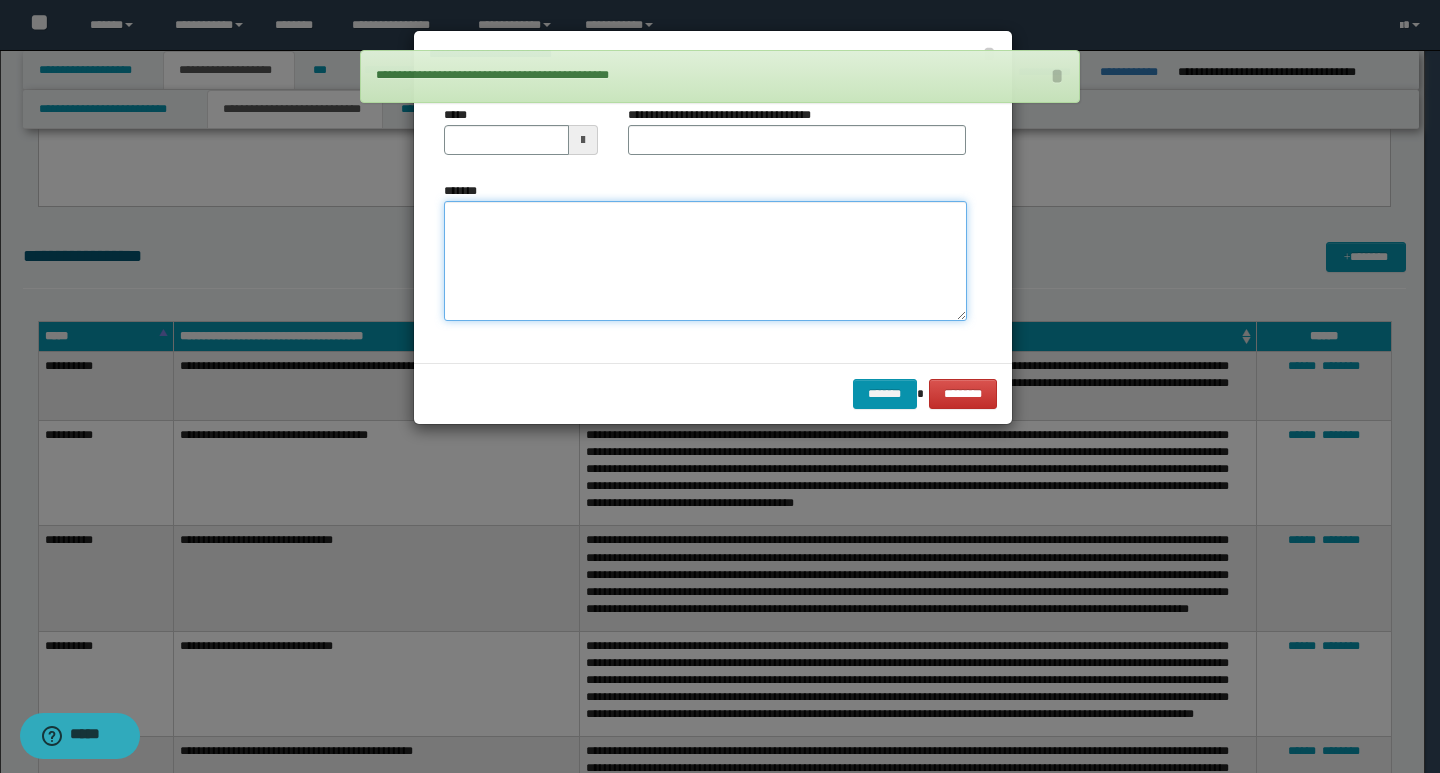 click on "*******" at bounding box center [705, 261] 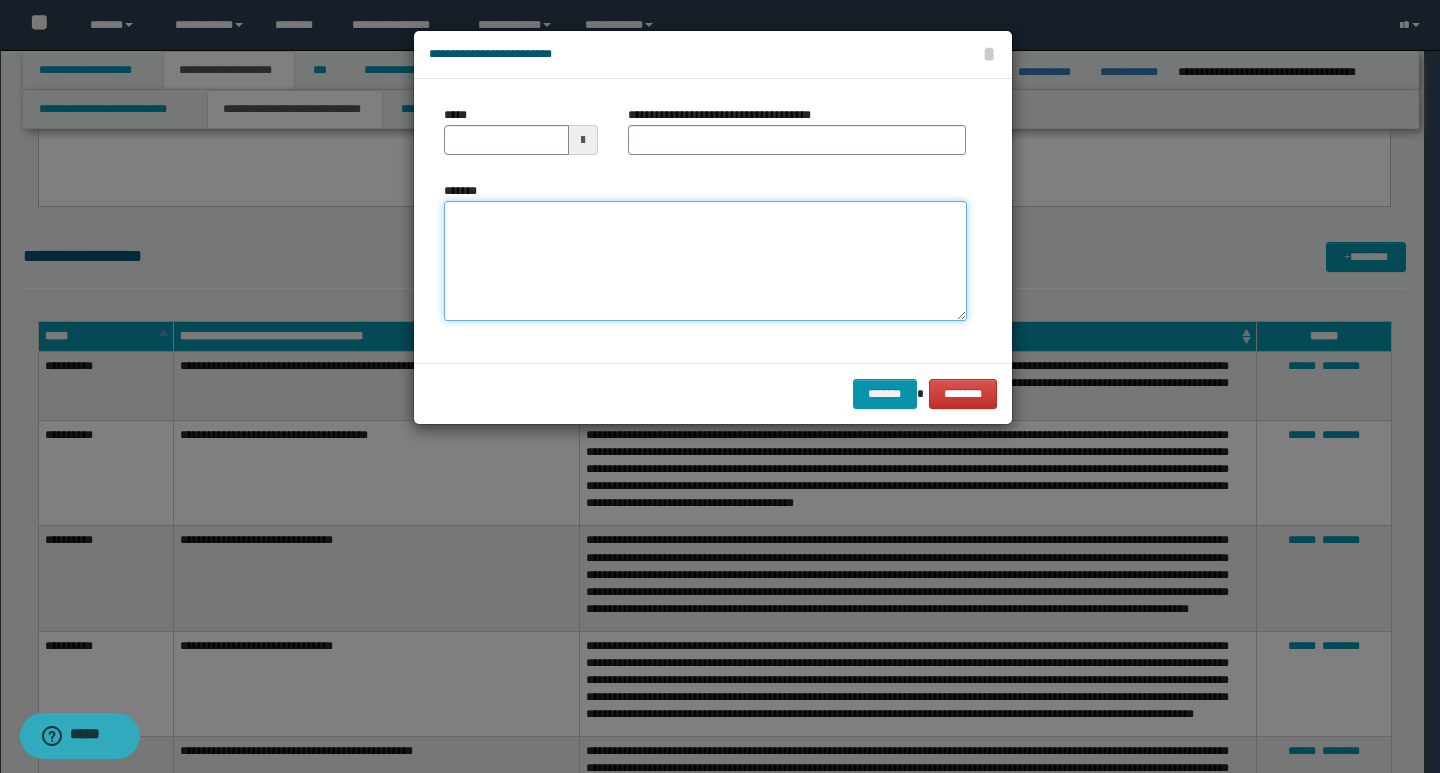 click on "*******" at bounding box center [705, 261] 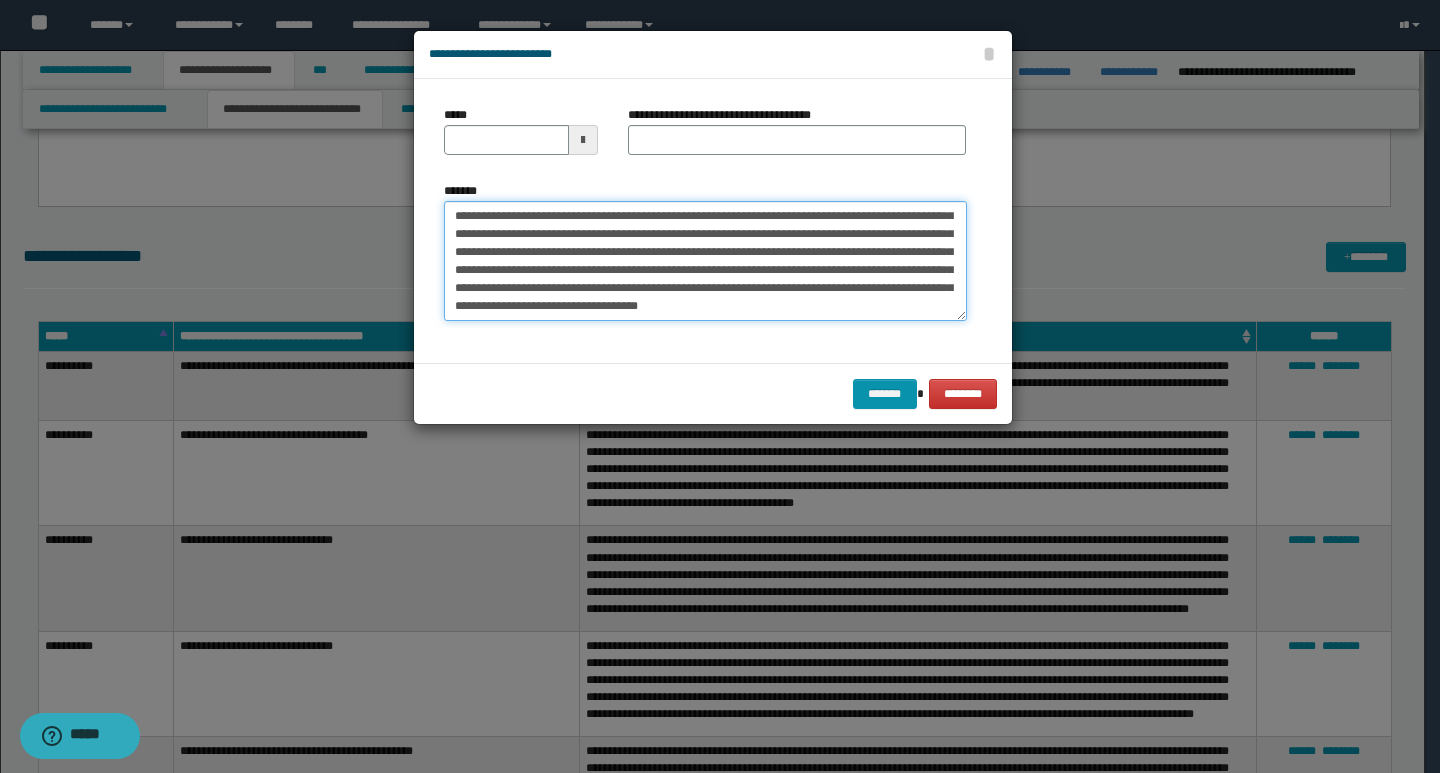 scroll, scrollTop: 0, scrollLeft: 0, axis: both 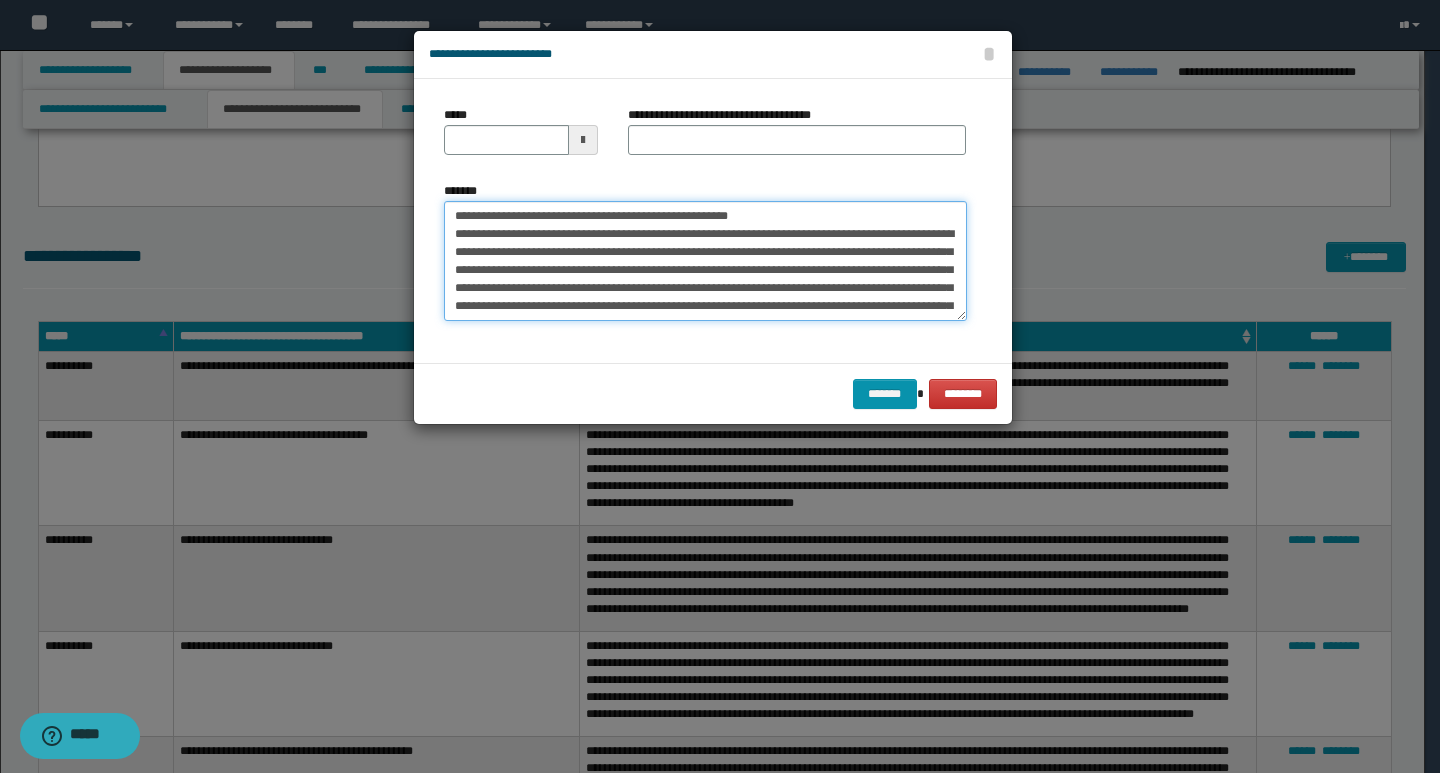 drag, startPoint x: 451, startPoint y: 214, endPoint x: 519, endPoint y: 219, distance: 68.18358 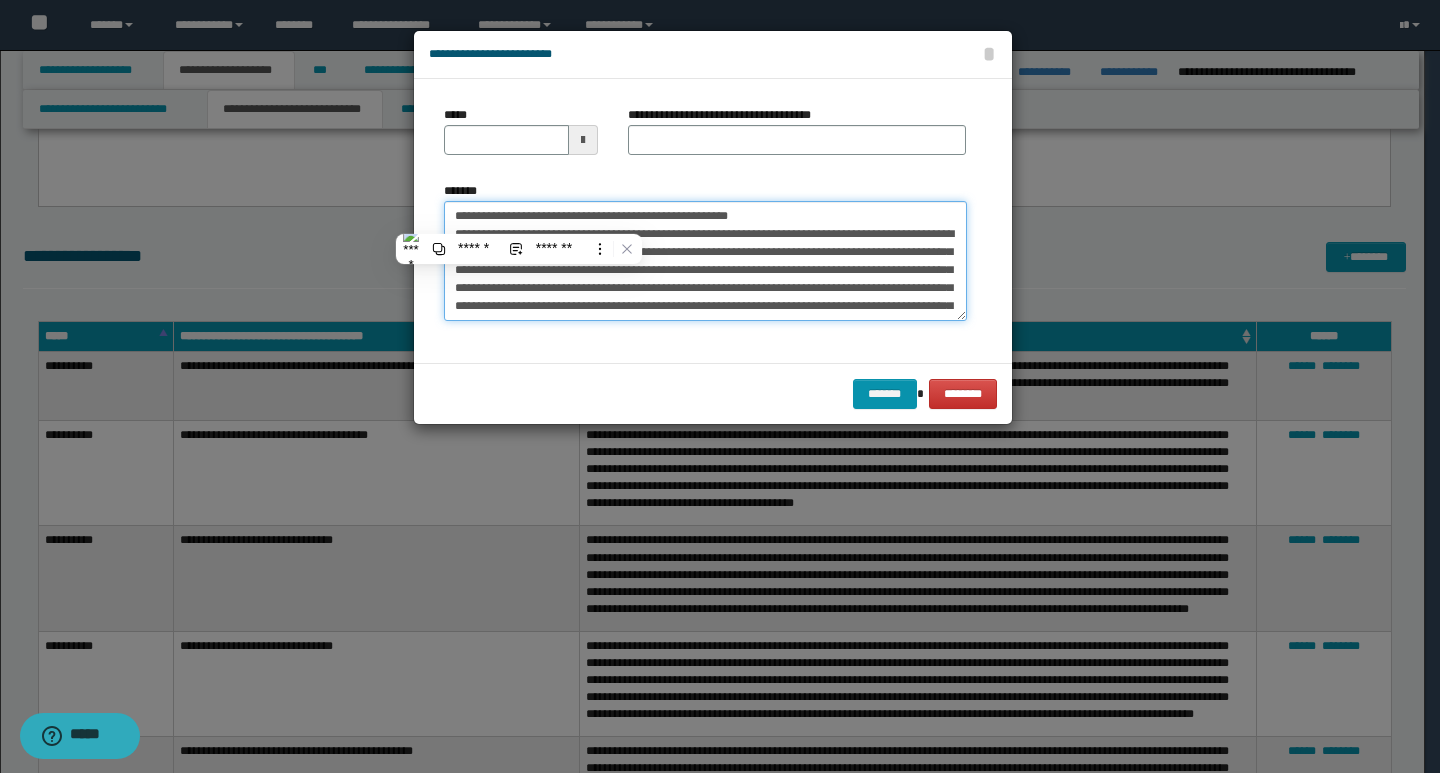 type on "**********" 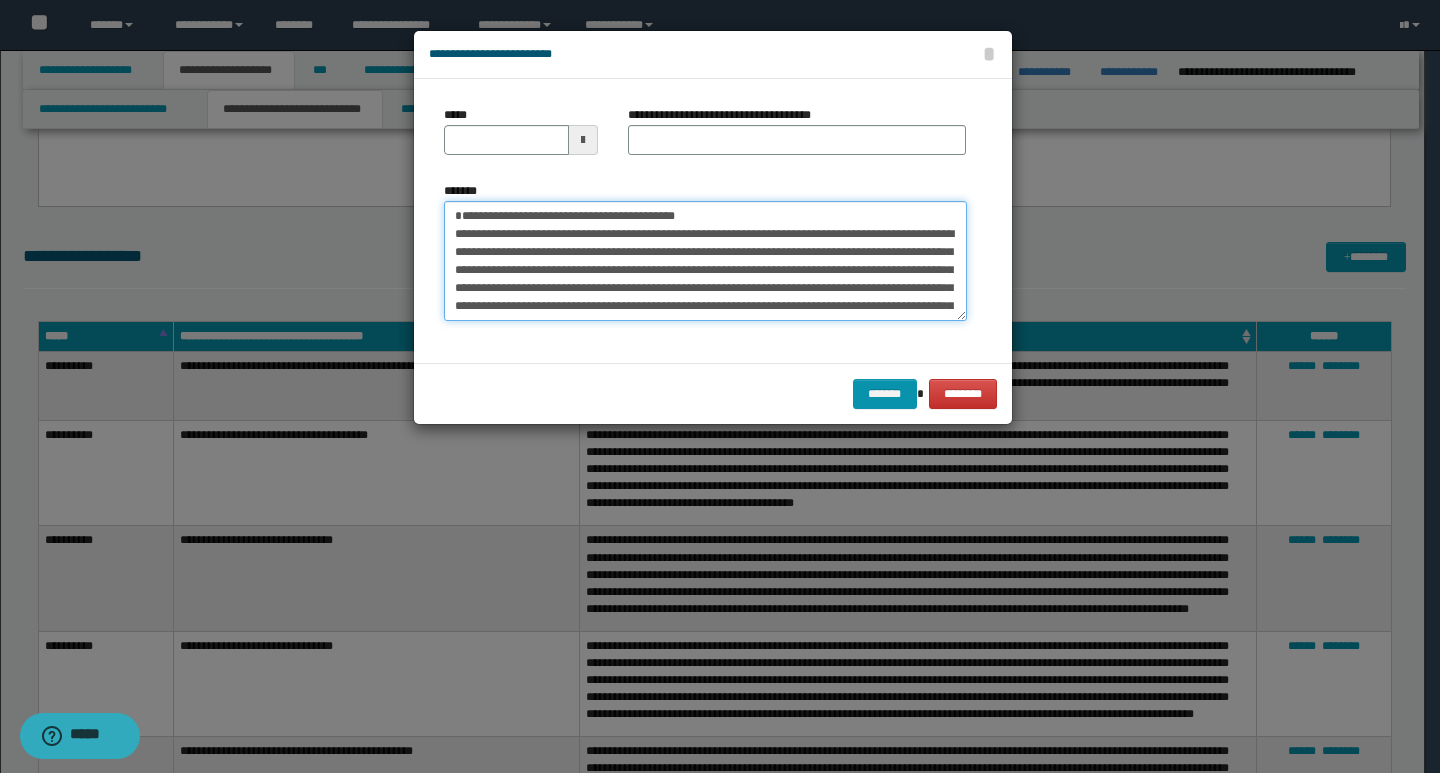 type 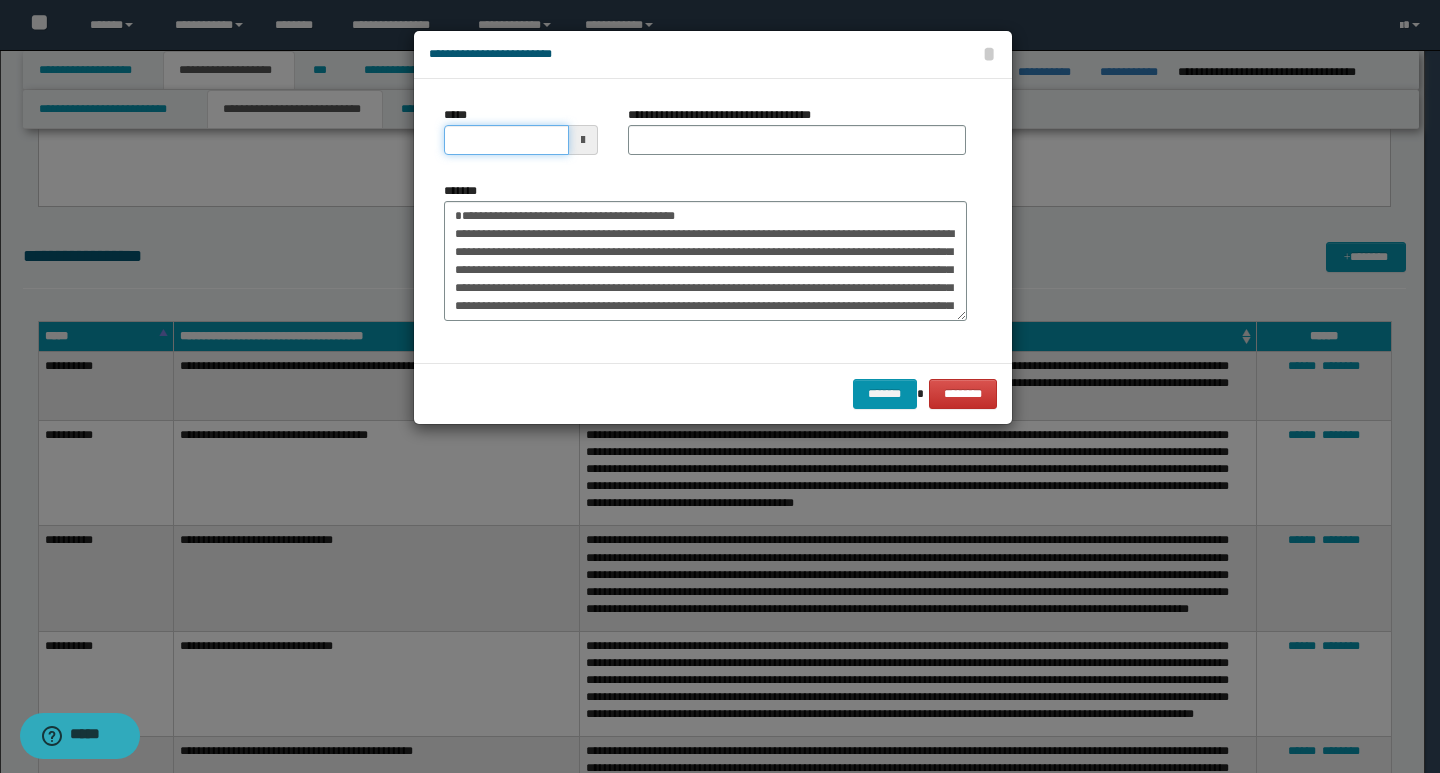 click on "*****" at bounding box center (506, 140) 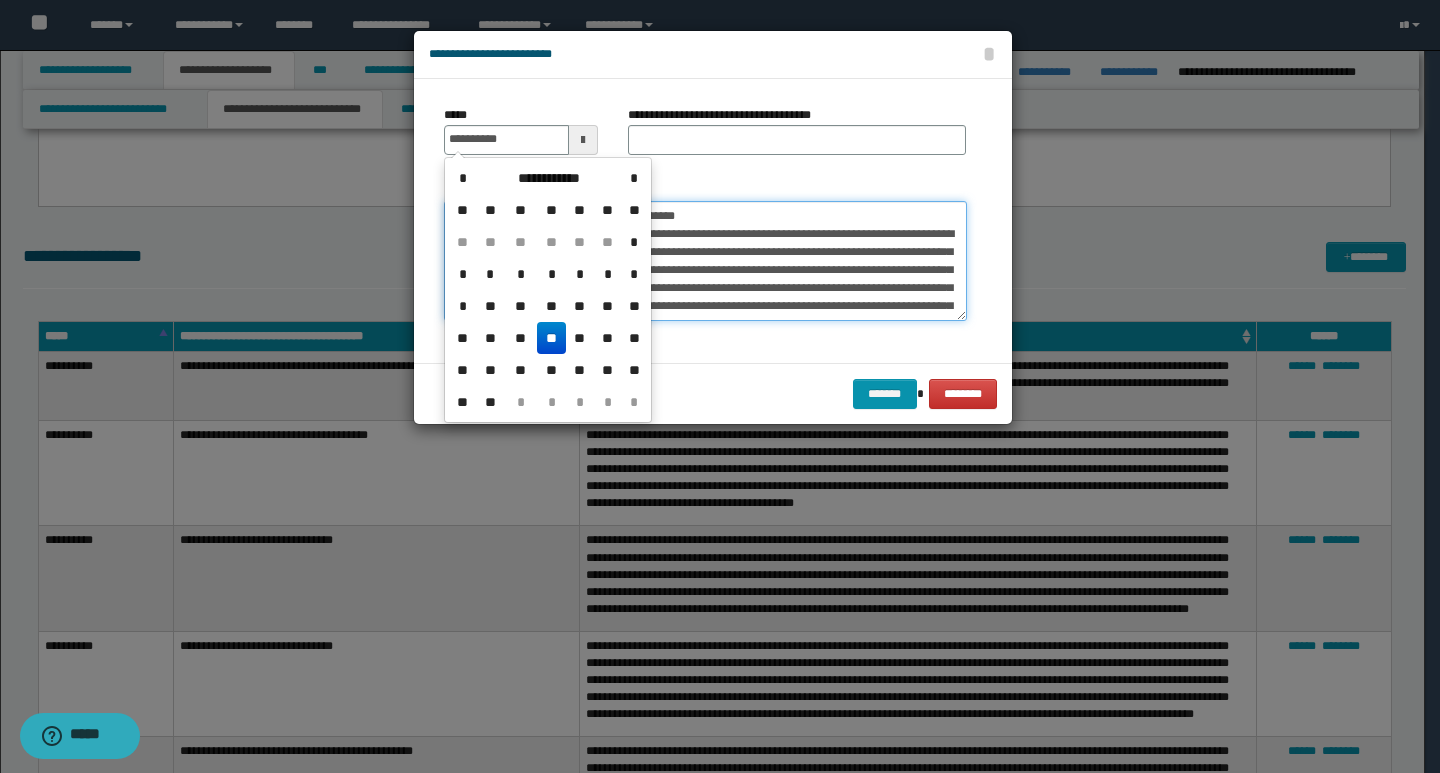 type on "**********" 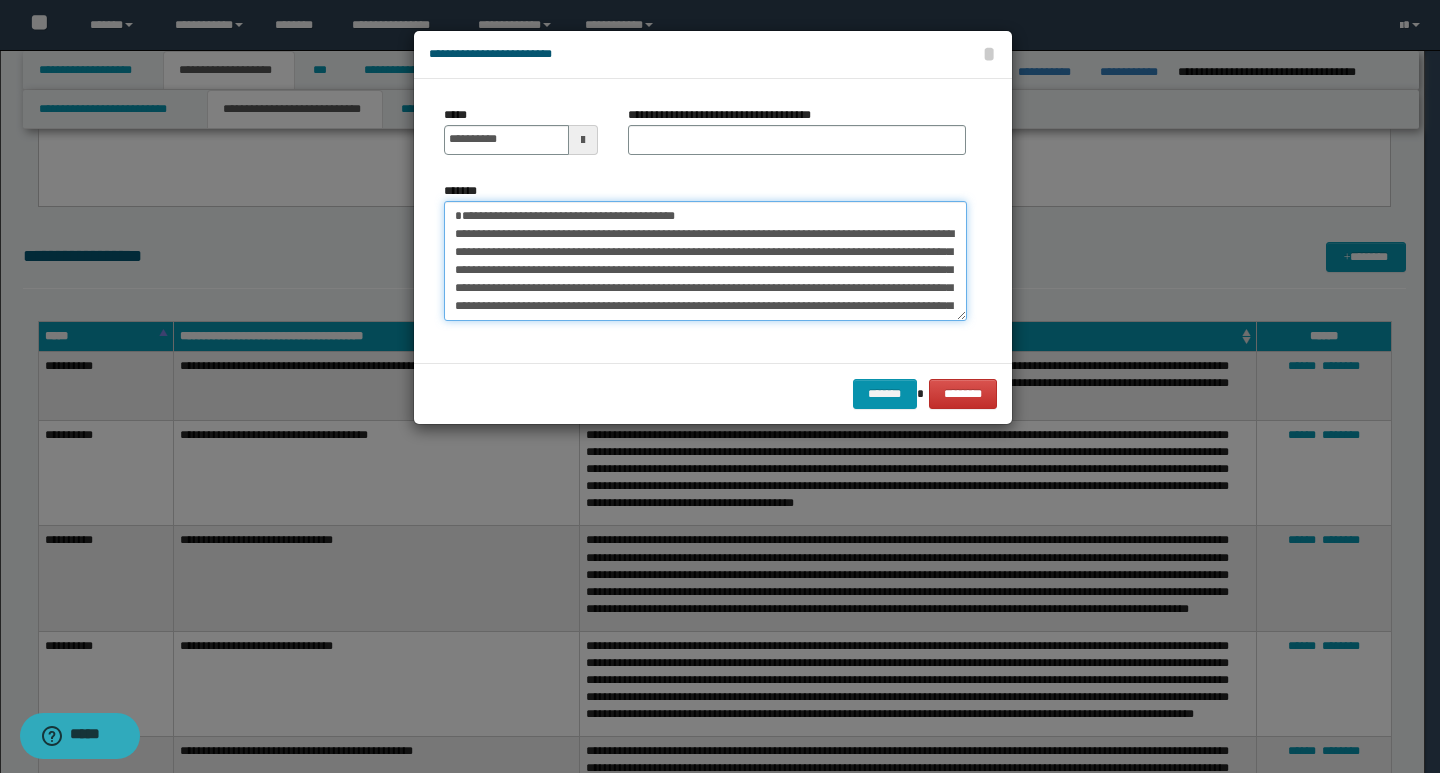 drag, startPoint x: 718, startPoint y: 217, endPoint x: 418, endPoint y: 217, distance: 300 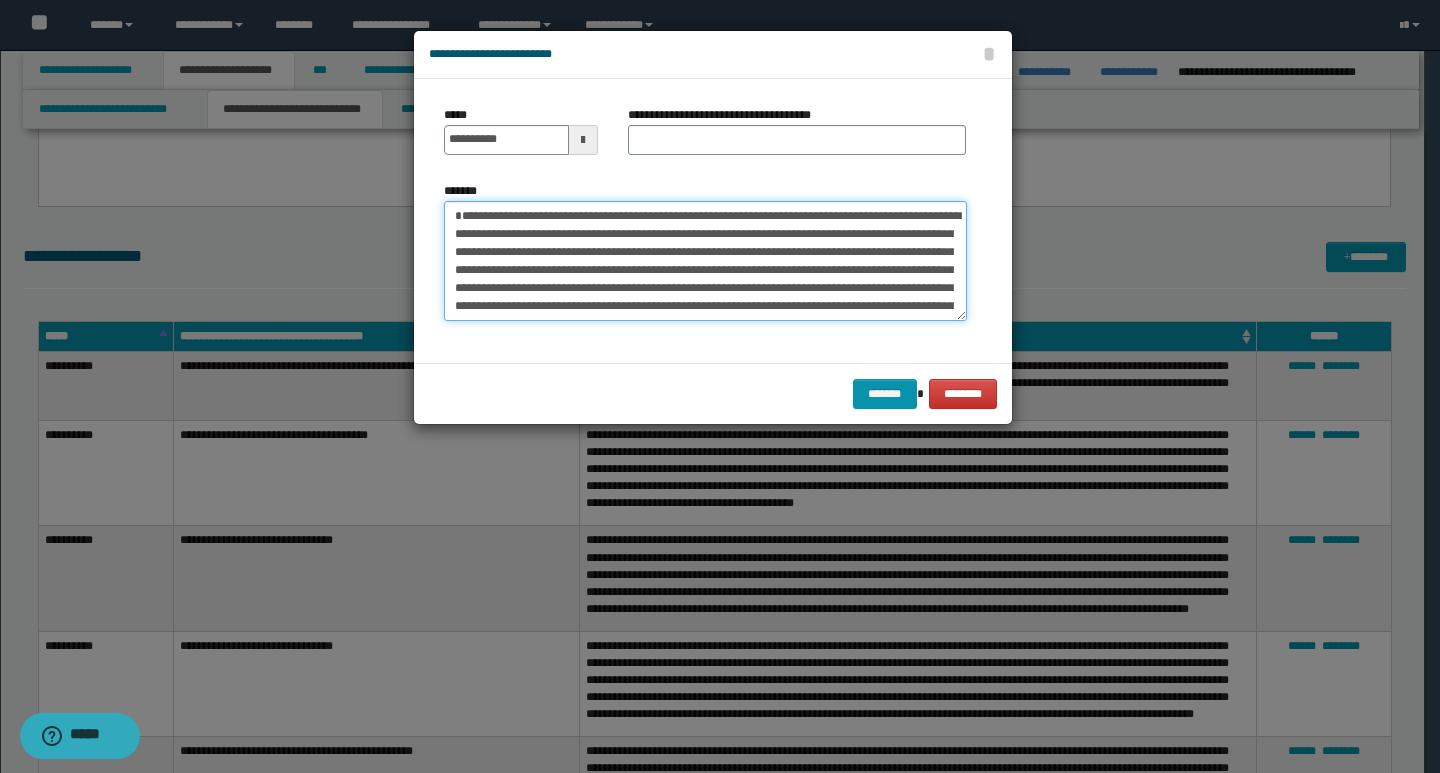 type on "**********" 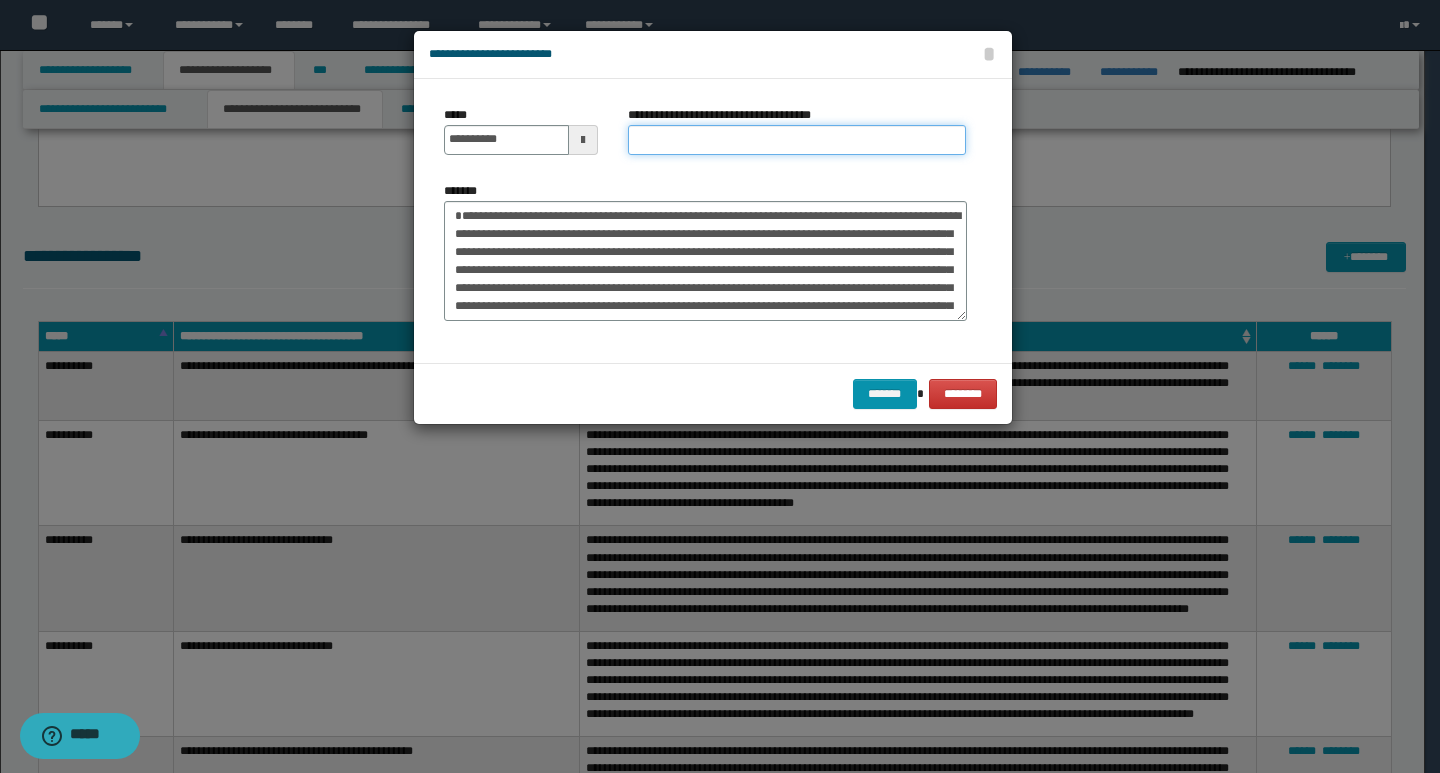 click on "**********" at bounding box center [797, 140] 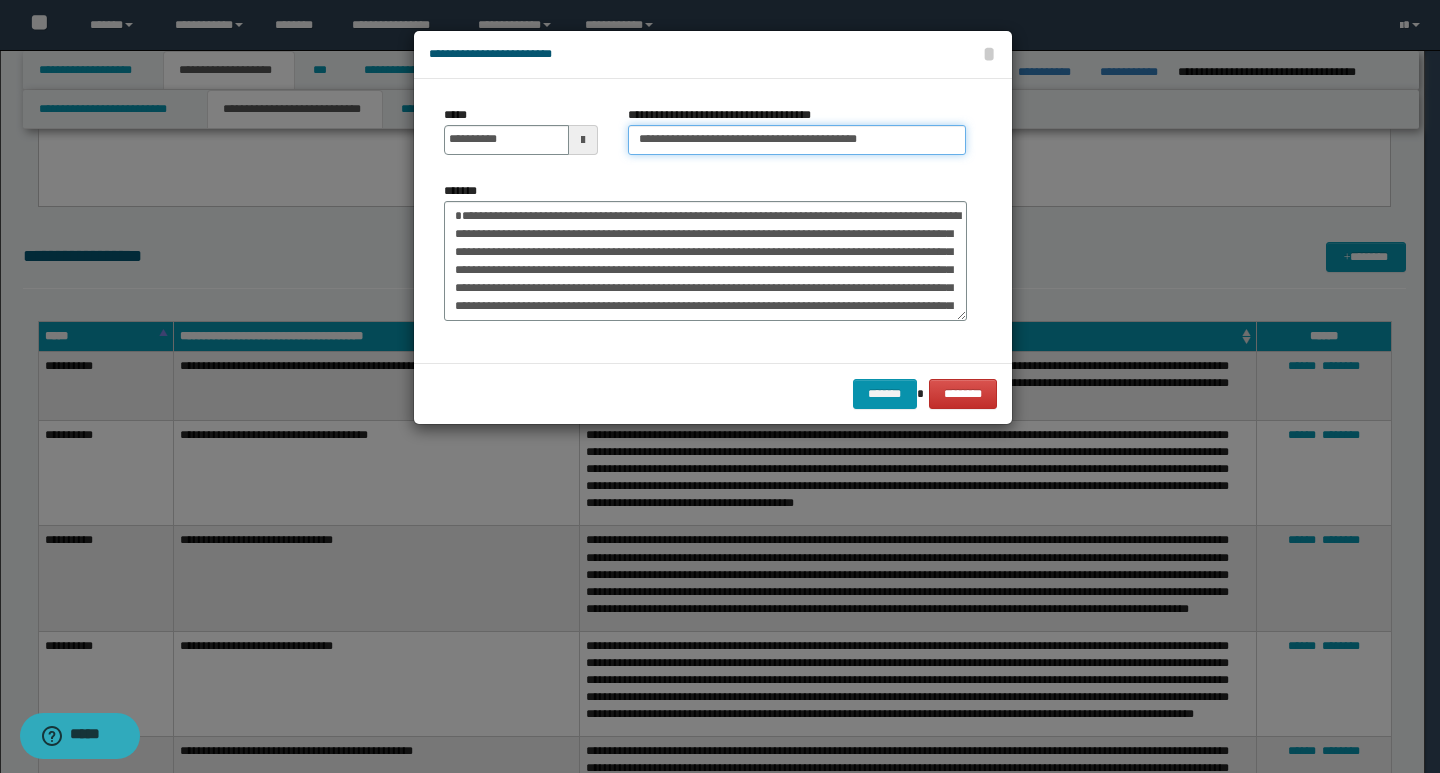 type on "**********" 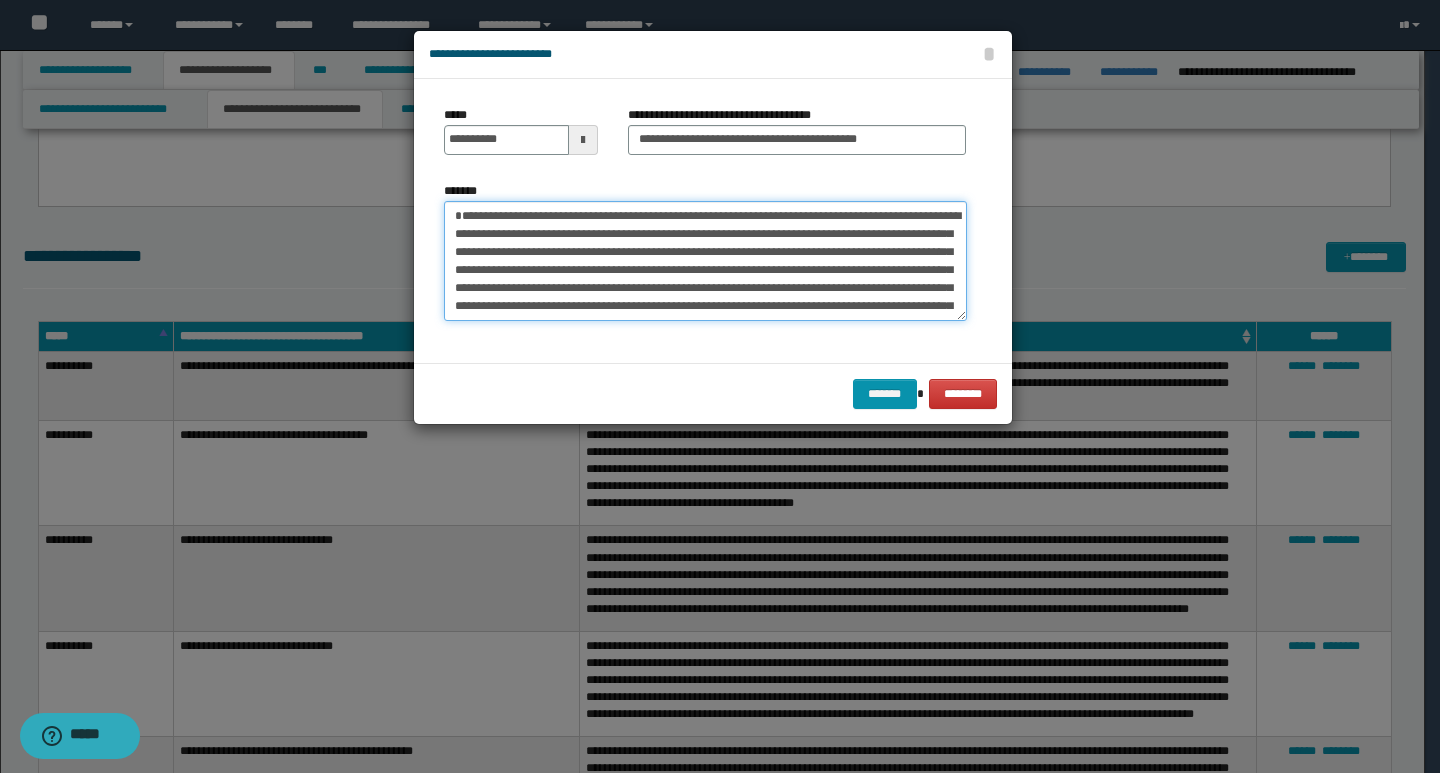 click on "**********" at bounding box center [705, 261] 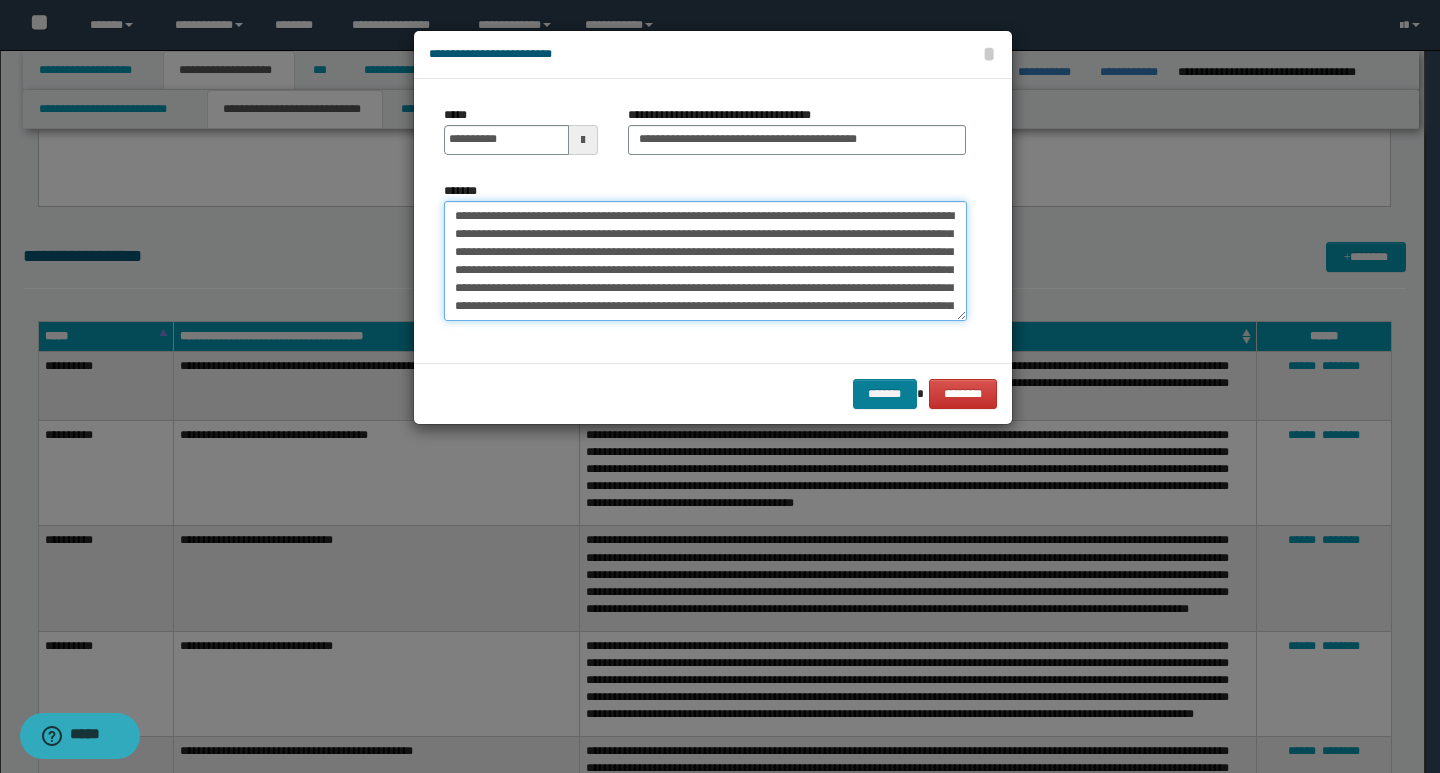 type on "**********" 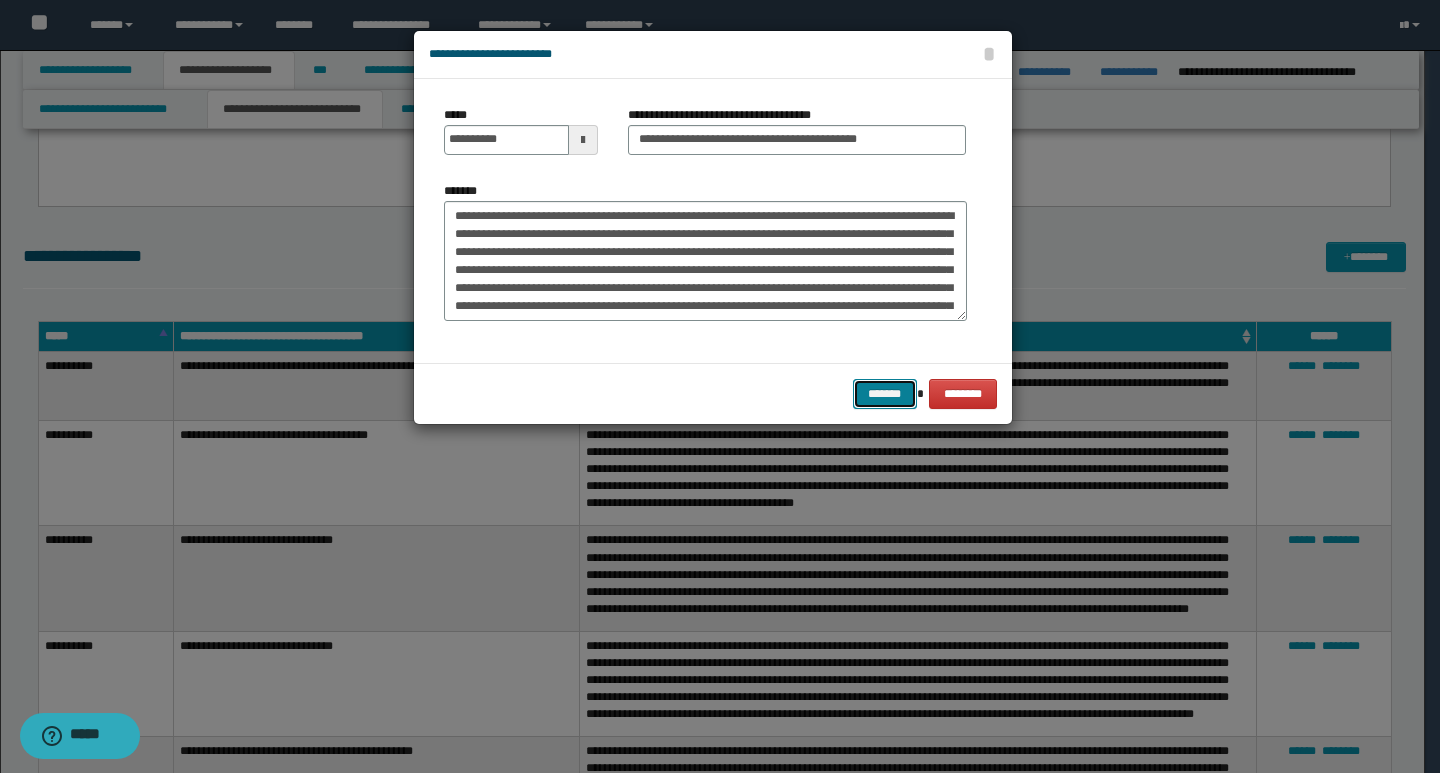 click on "*******" at bounding box center (885, 394) 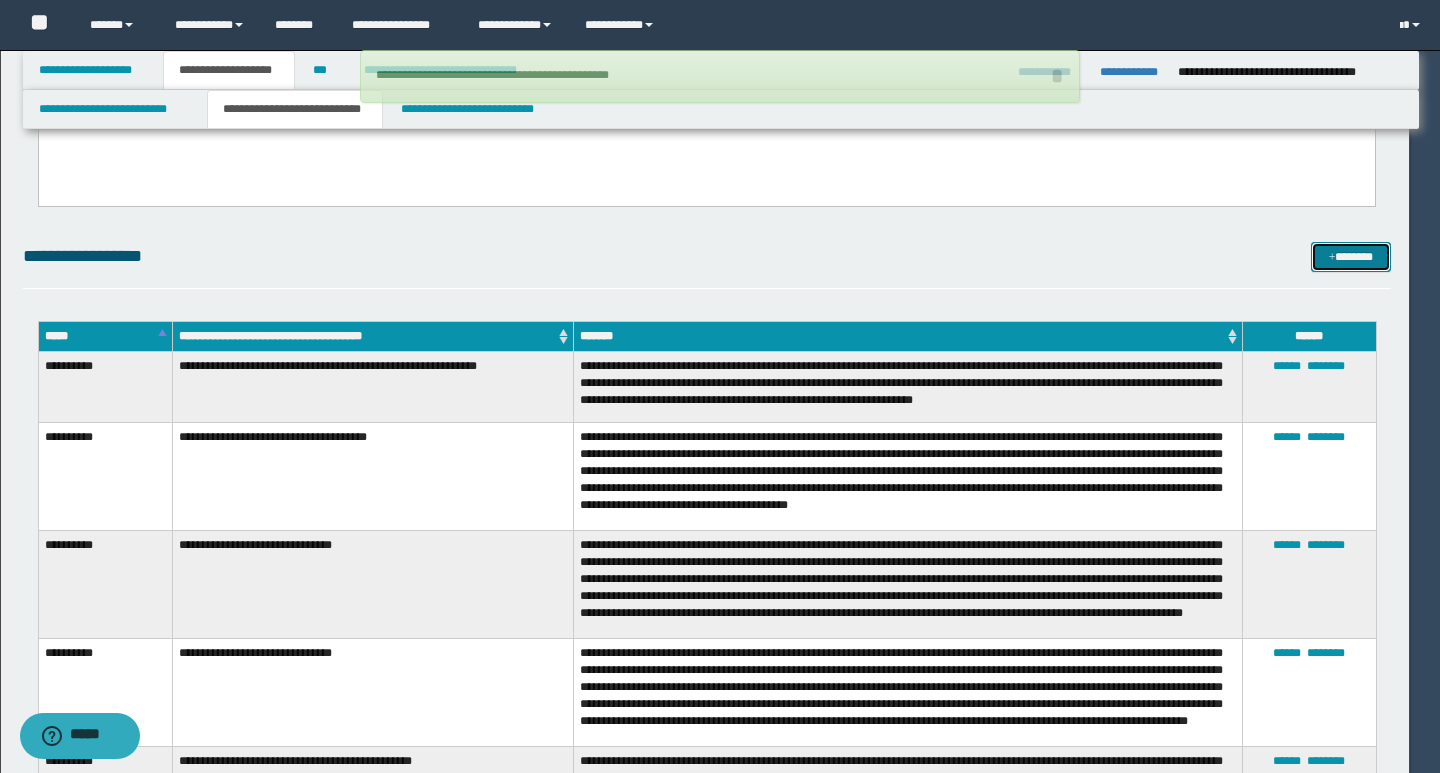 type 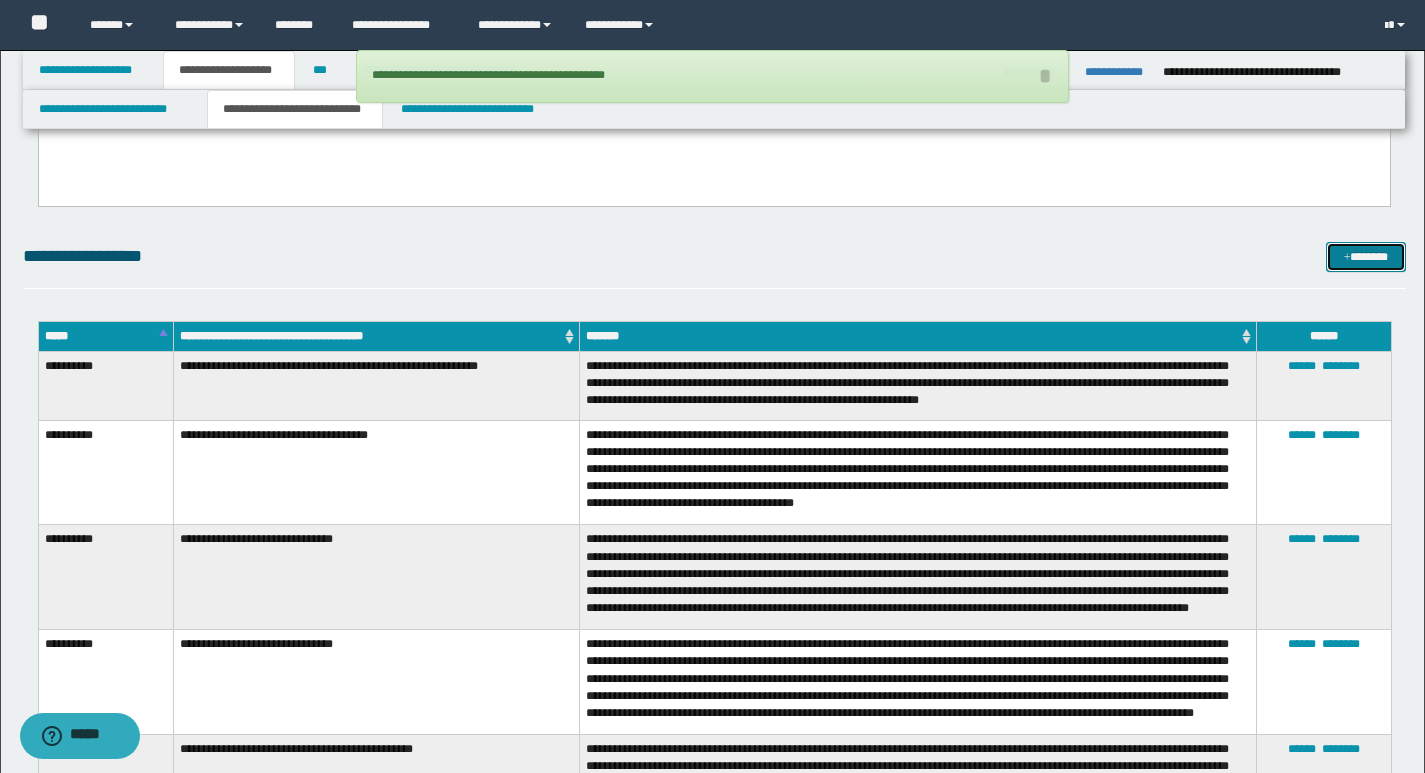 click on "*******" at bounding box center (1366, 257) 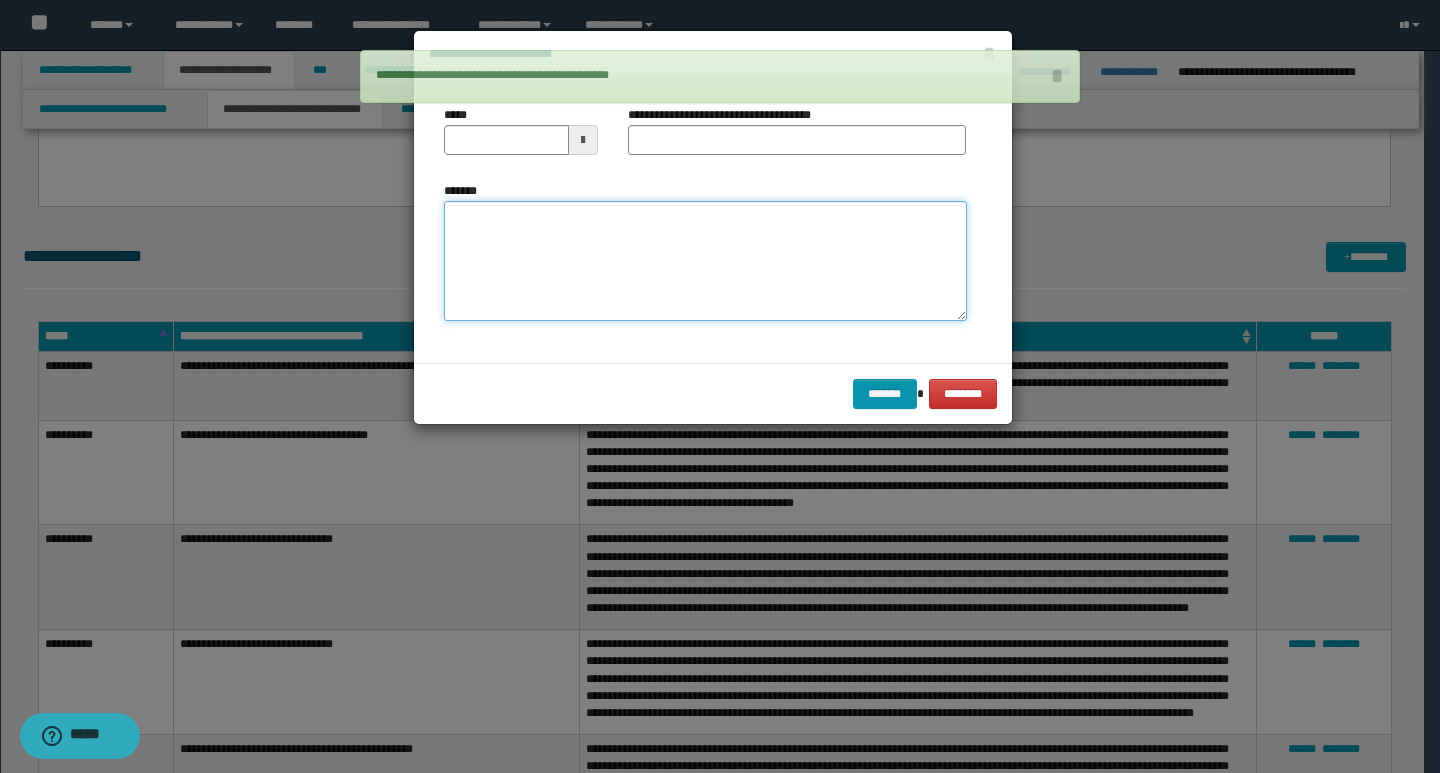 click on "*******" at bounding box center [705, 261] 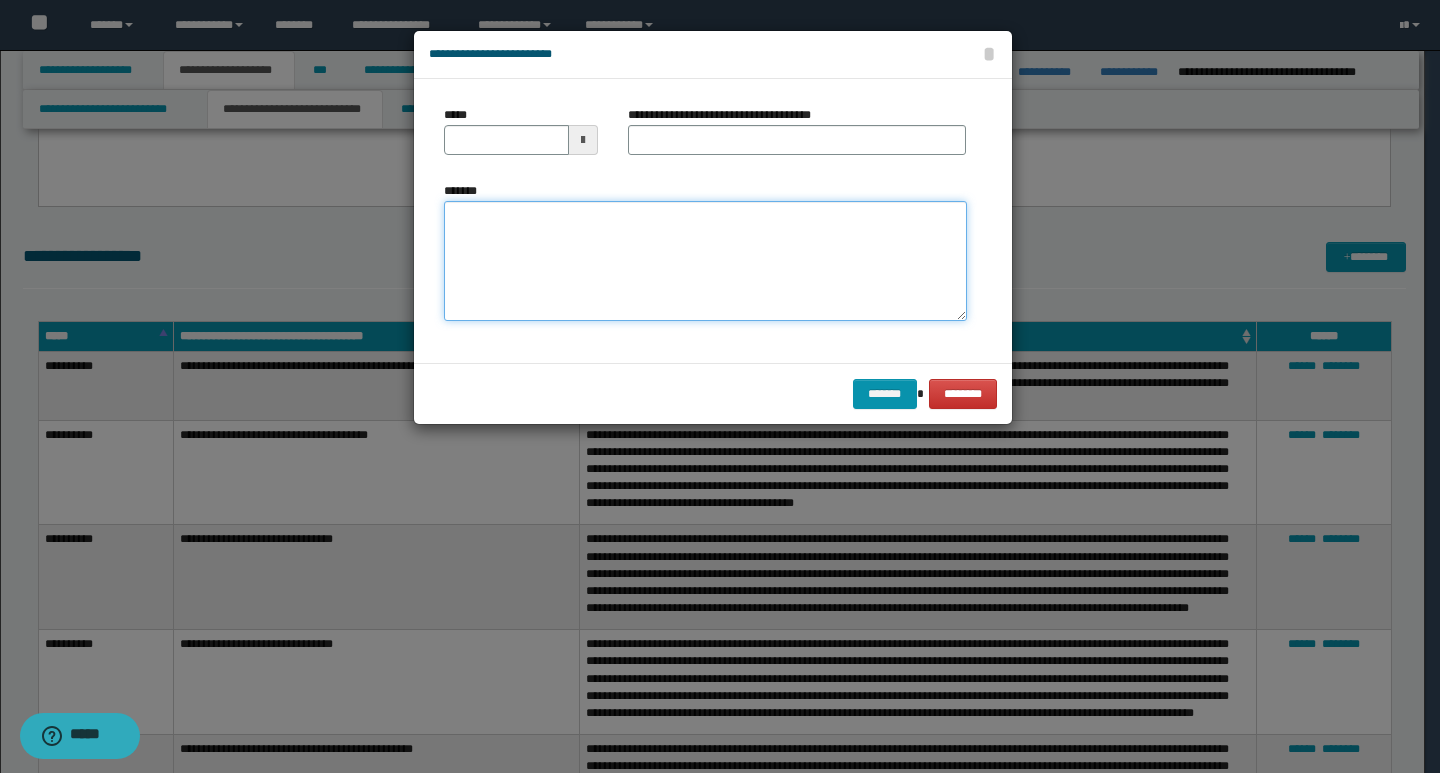 click on "*******" at bounding box center (705, 261) 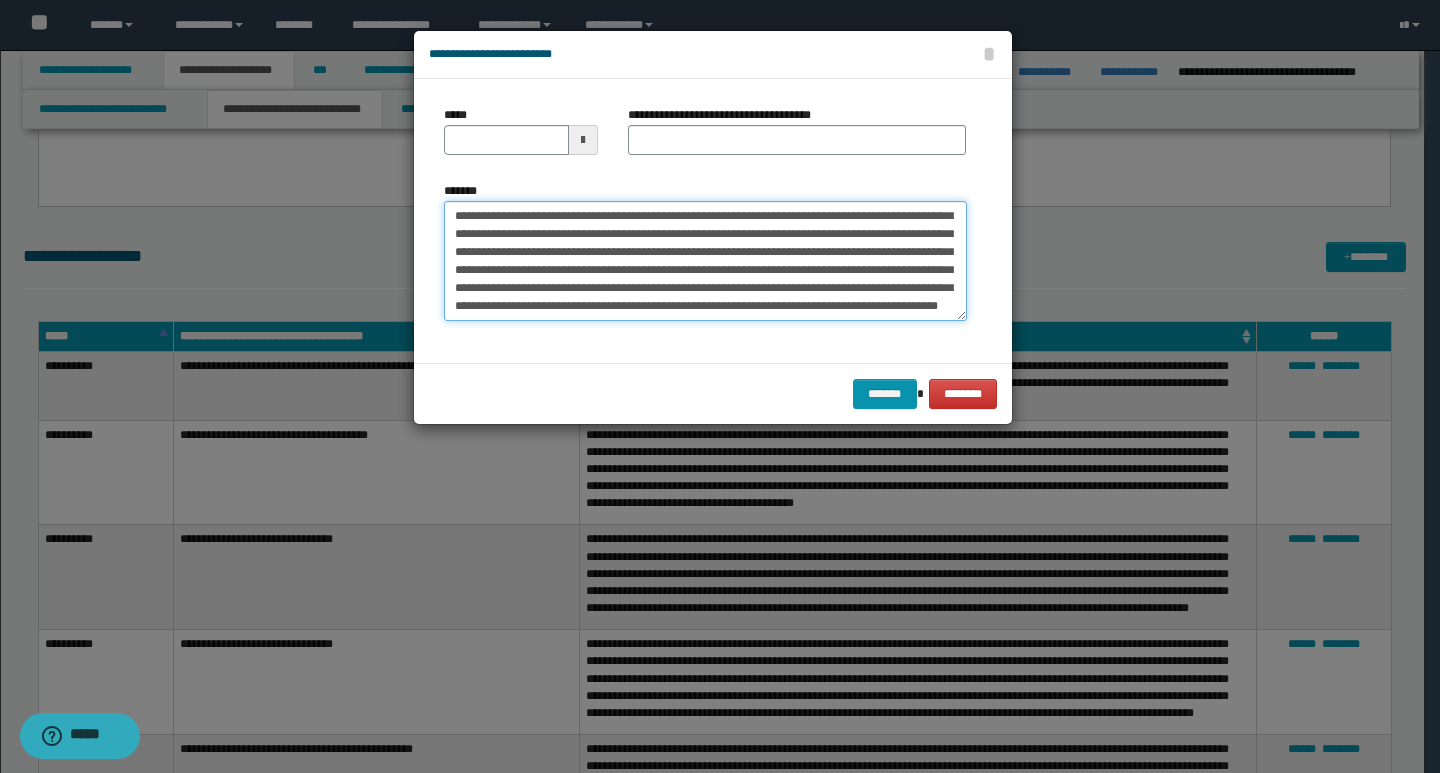scroll, scrollTop: 0, scrollLeft: 0, axis: both 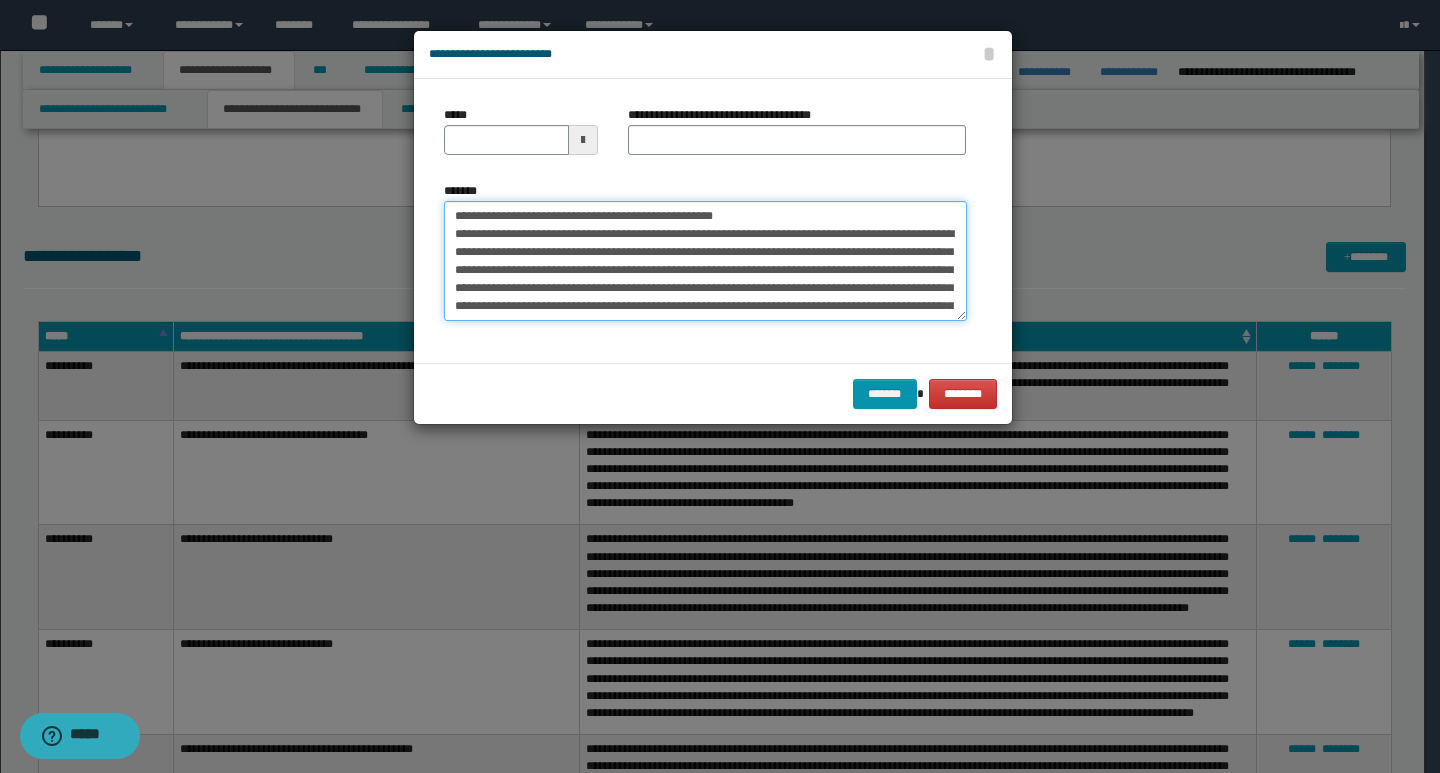 drag, startPoint x: 452, startPoint y: 214, endPoint x: 521, endPoint y: 222, distance: 69.46222 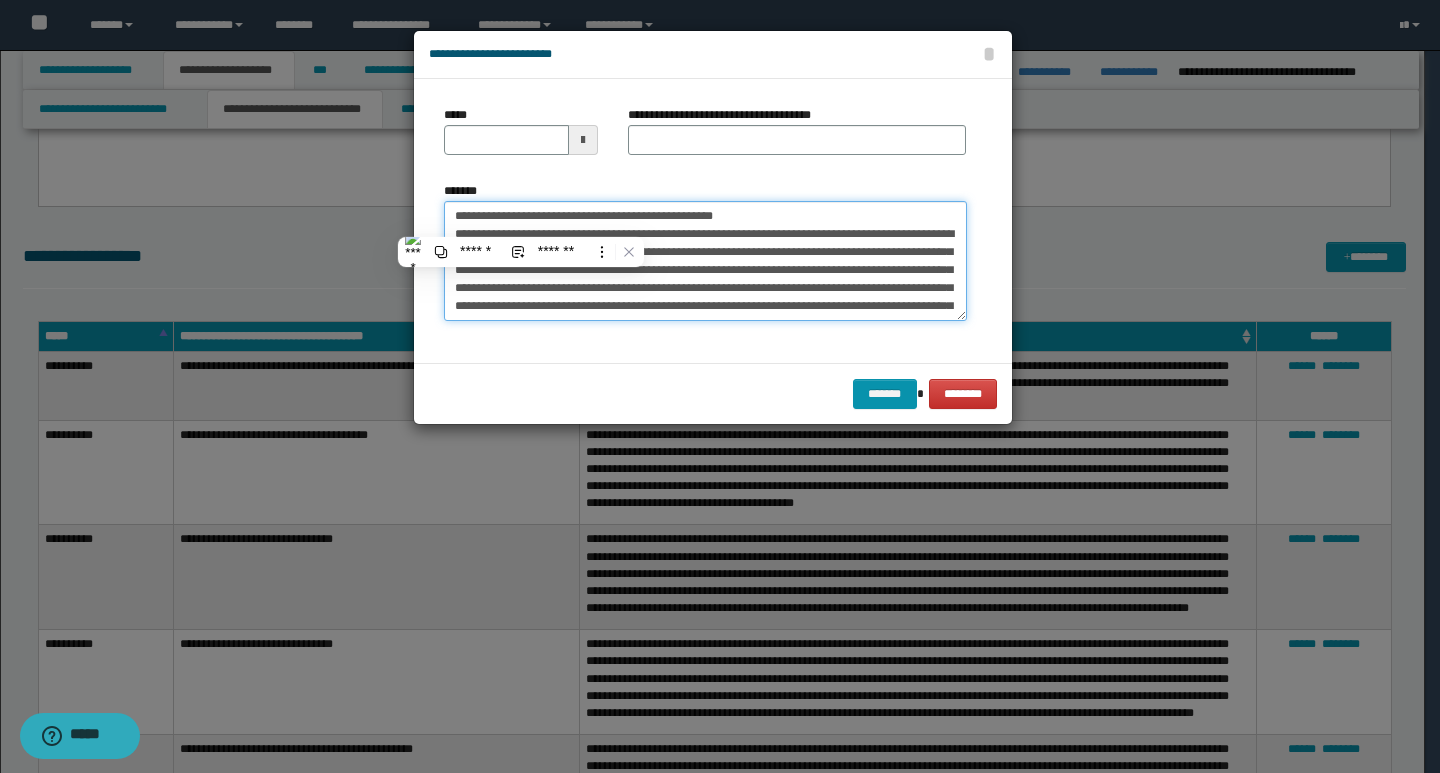 type on "**********" 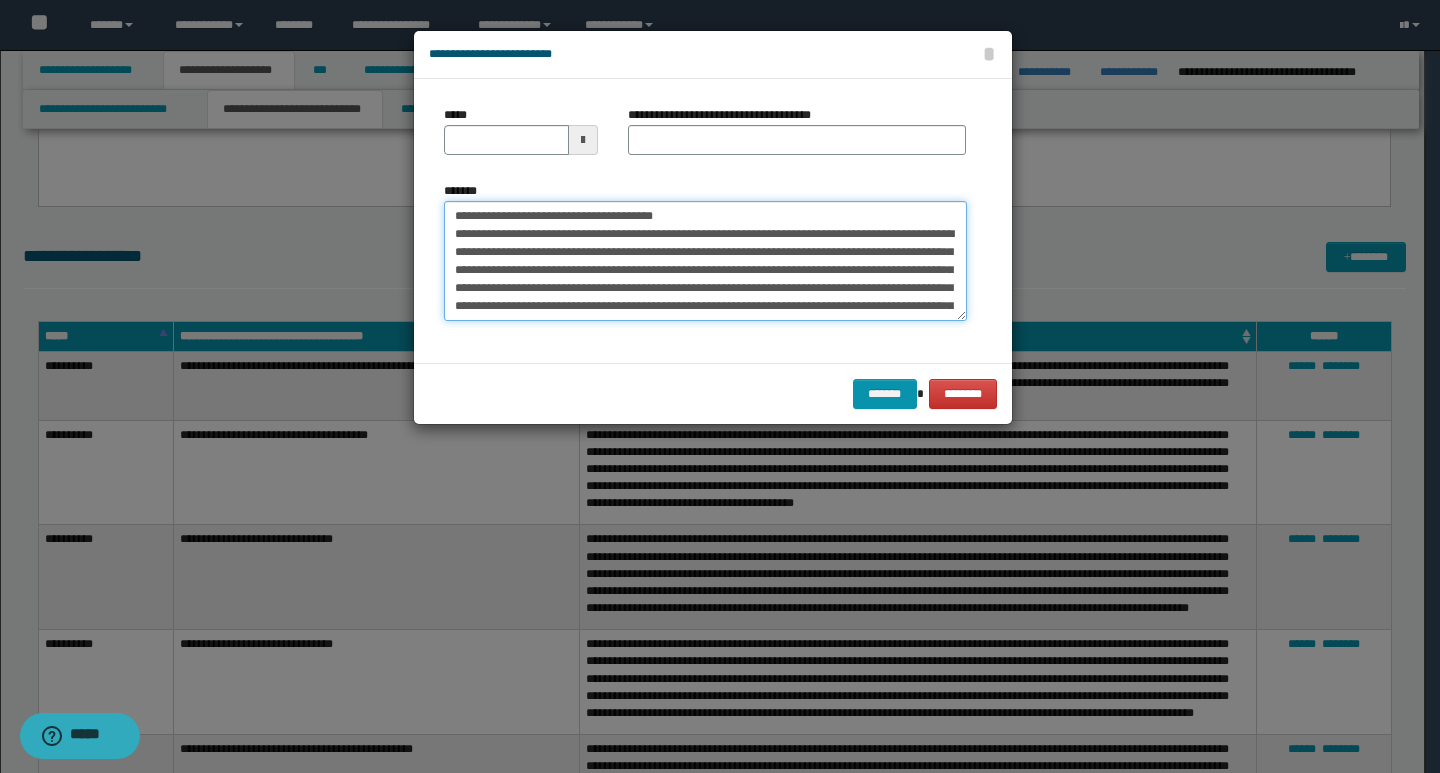 type 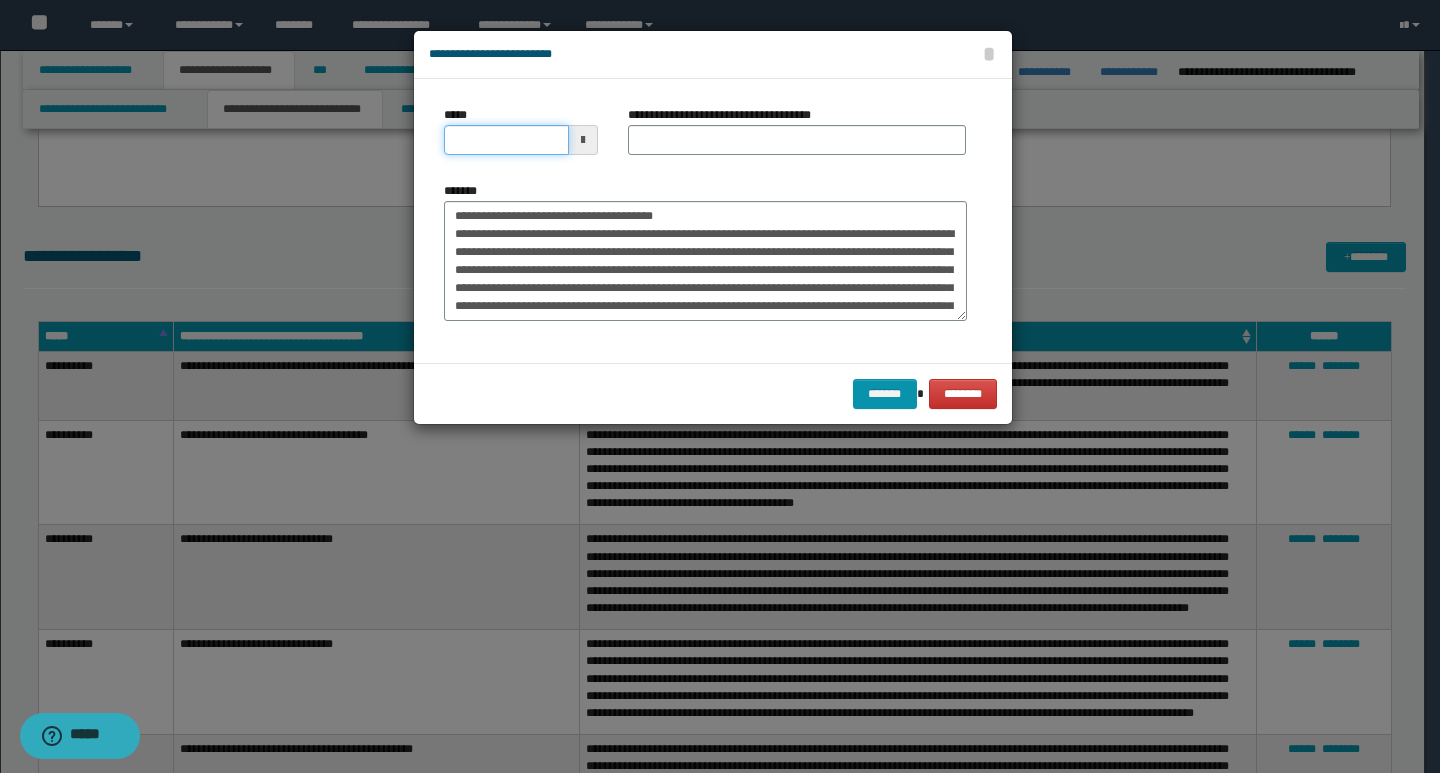 click on "*****" at bounding box center (506, 140) 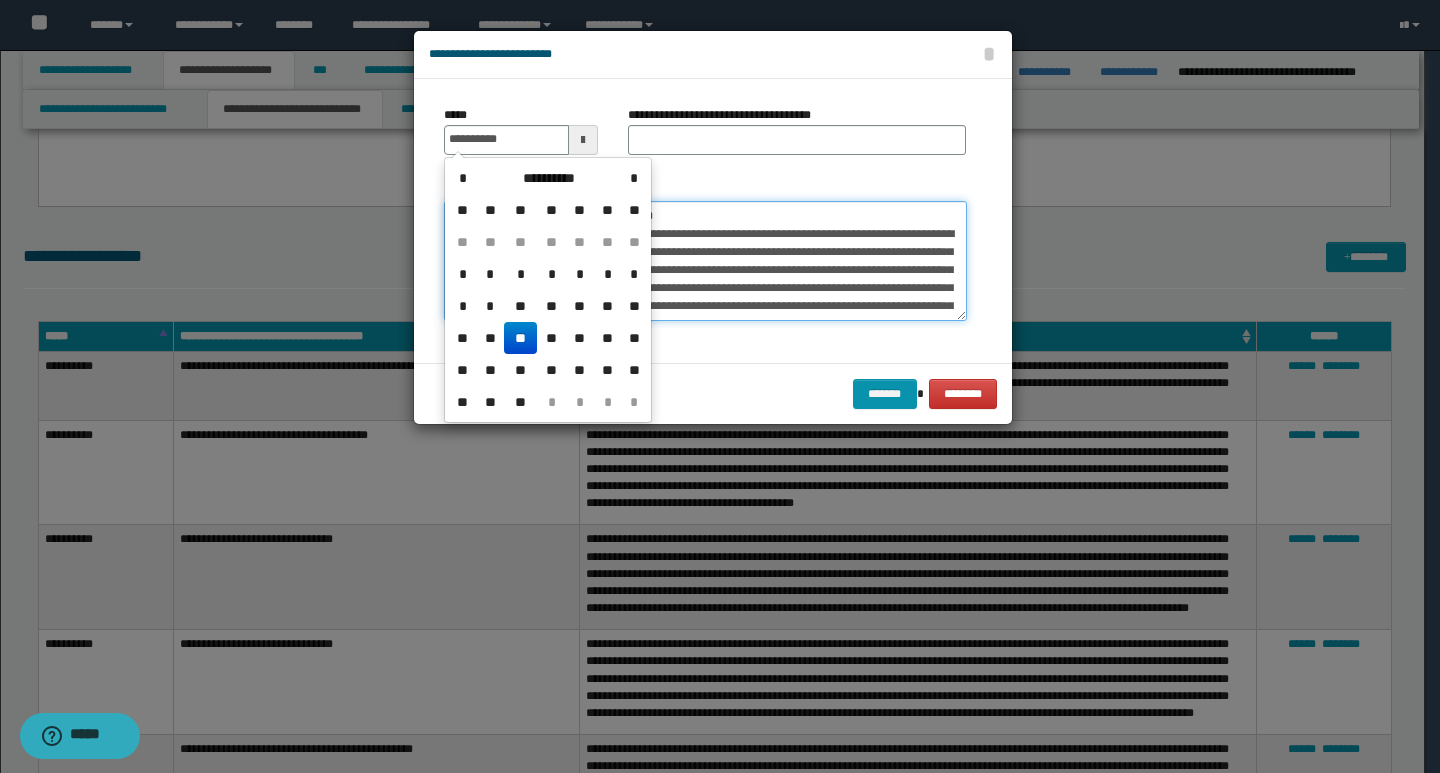 type on "**********" 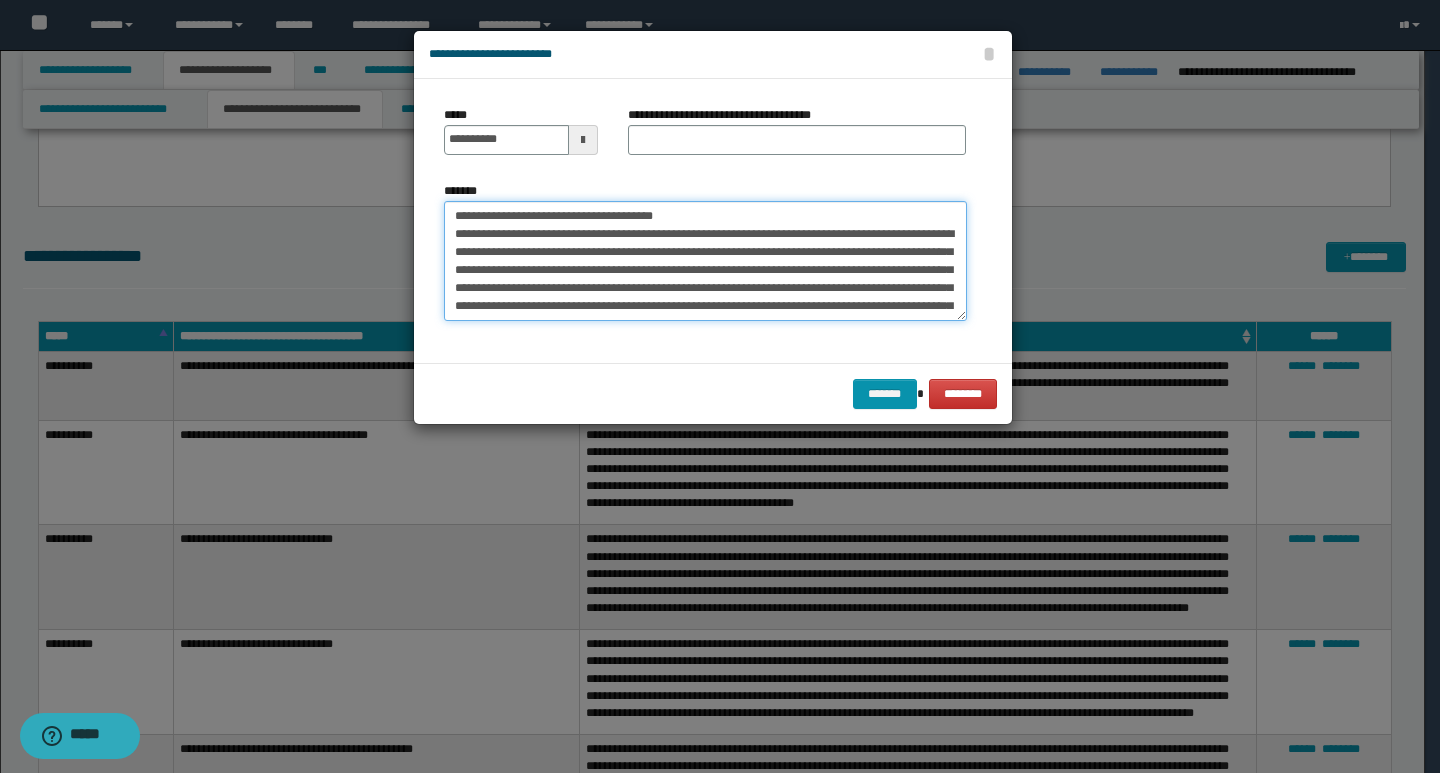 drag, startPoint x: 748, startPoint y: 222, endPoint x: 434, endPoint y: 218, distance: 314.02548 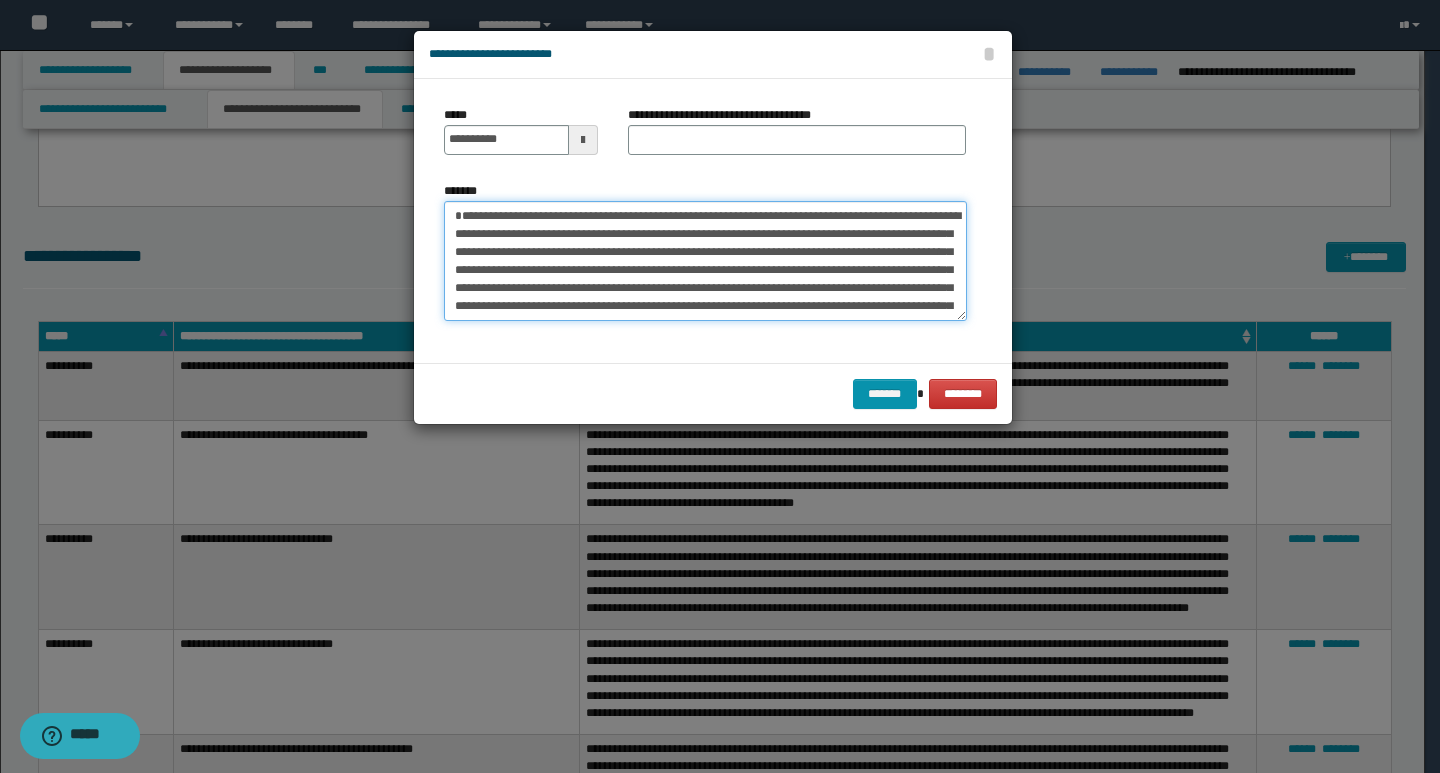 type on "**********" 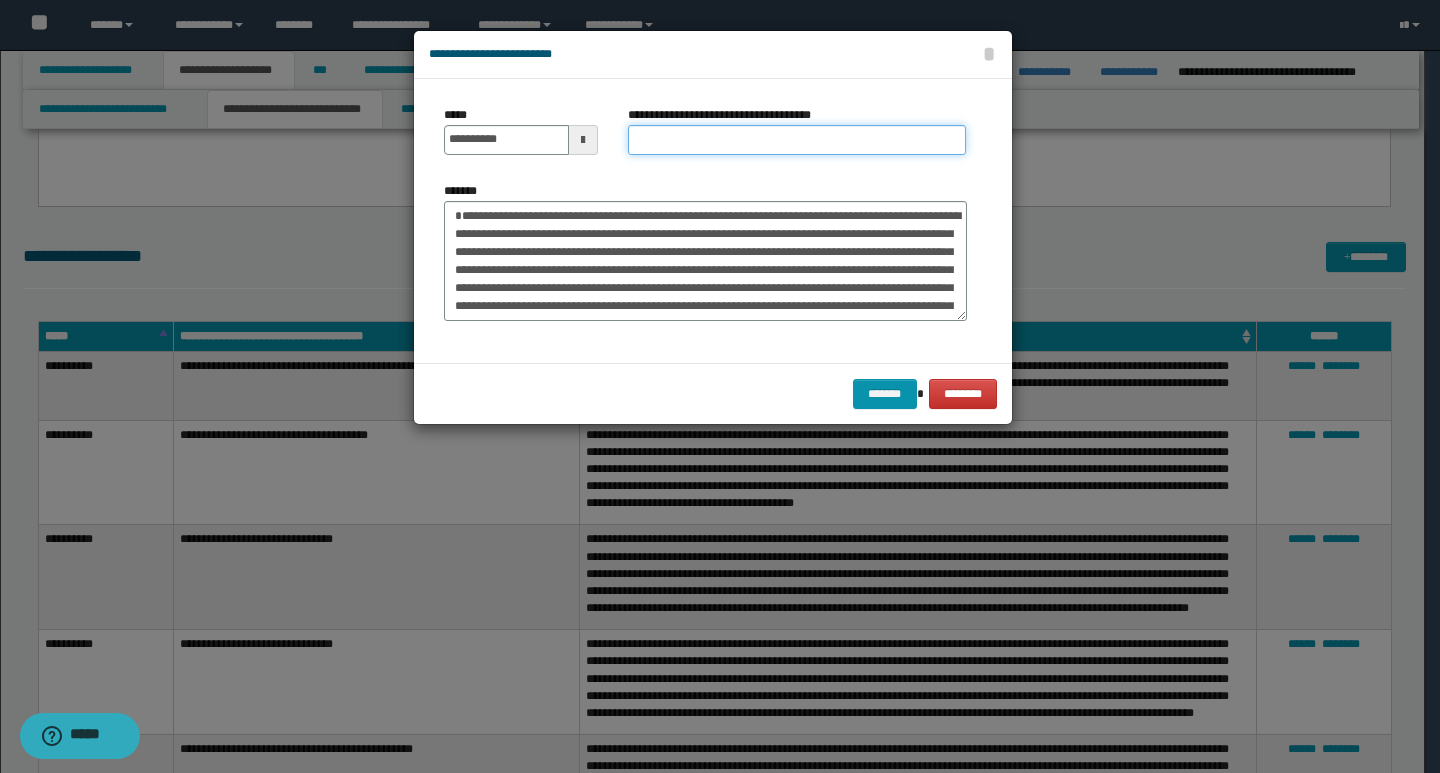 click on "**********" at bounding box center (797, 140) 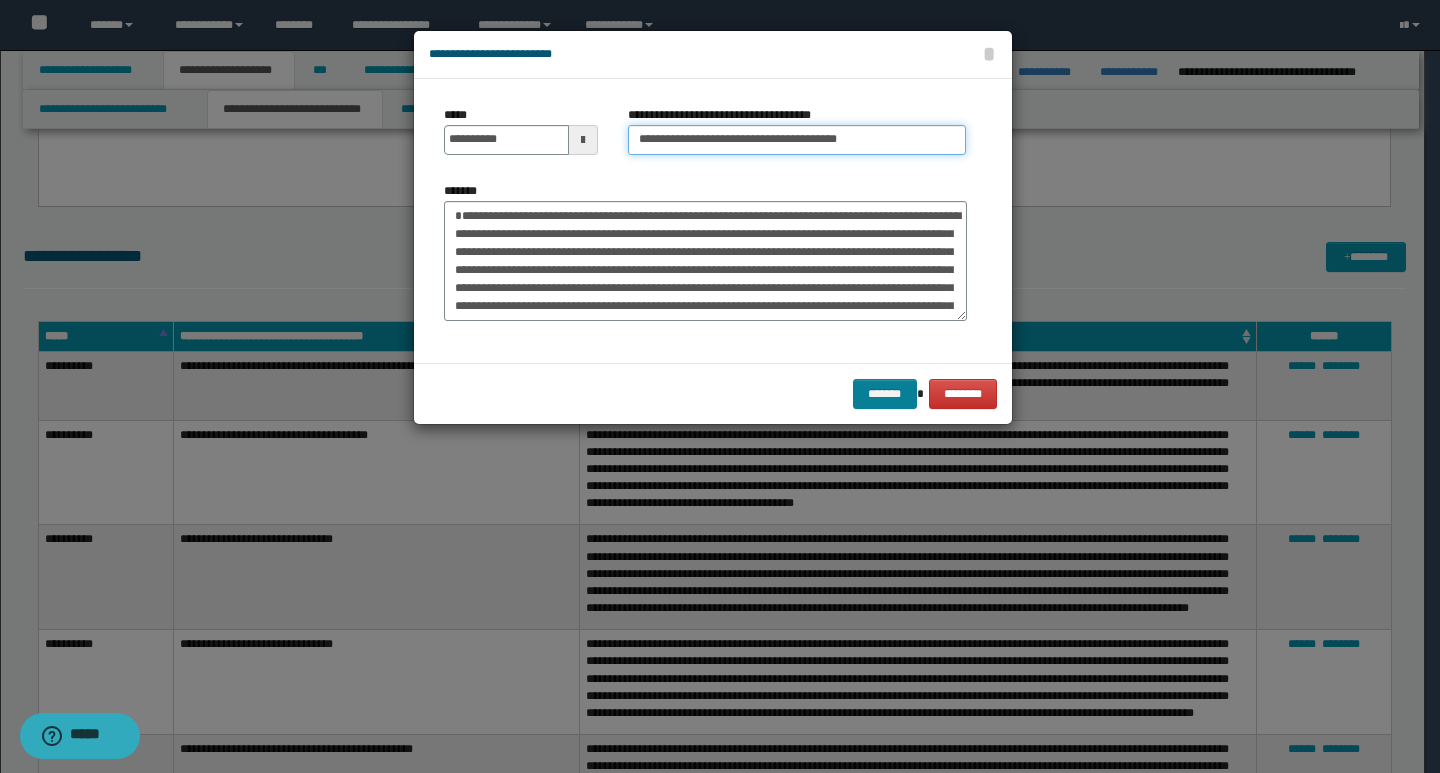 type on "**********" 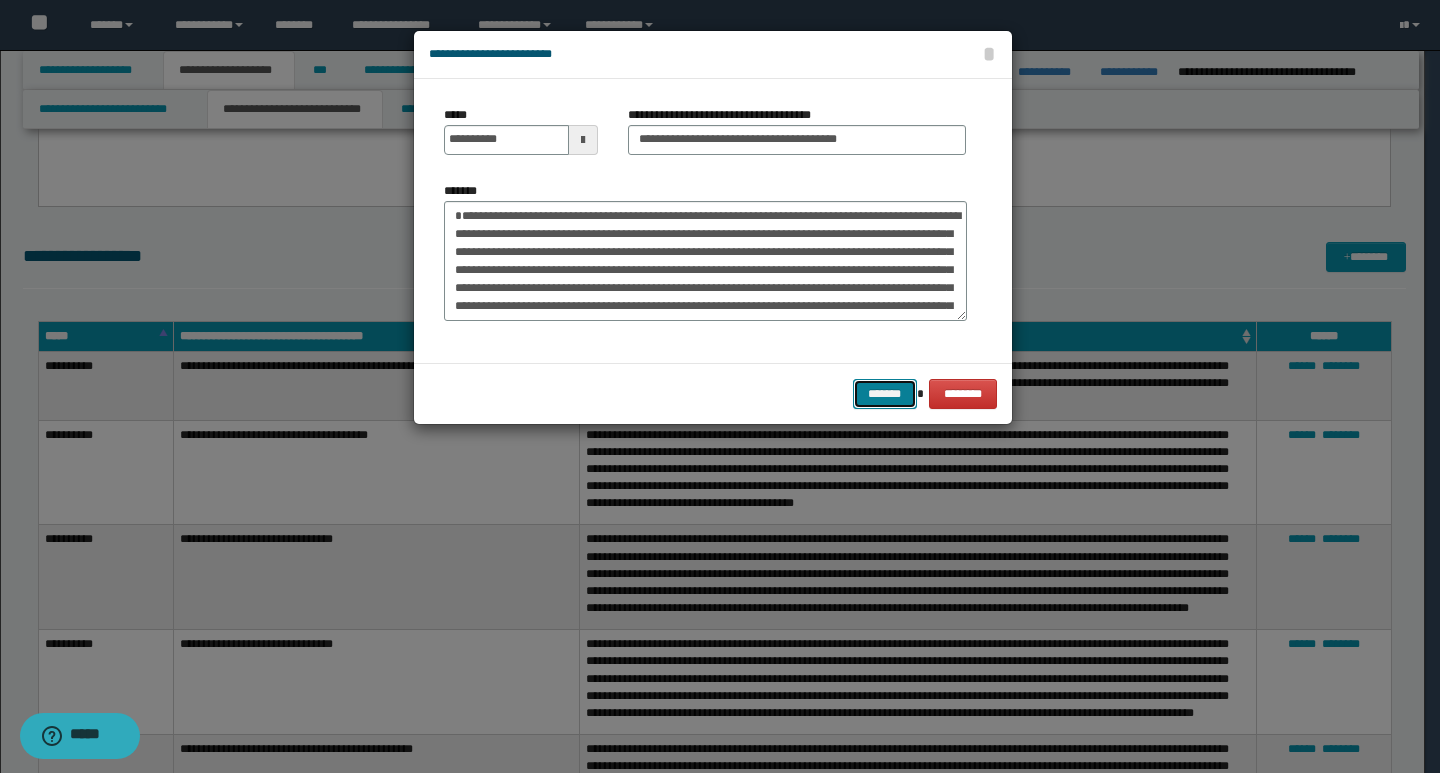 click on "*******" at bounding box center [885, 394] 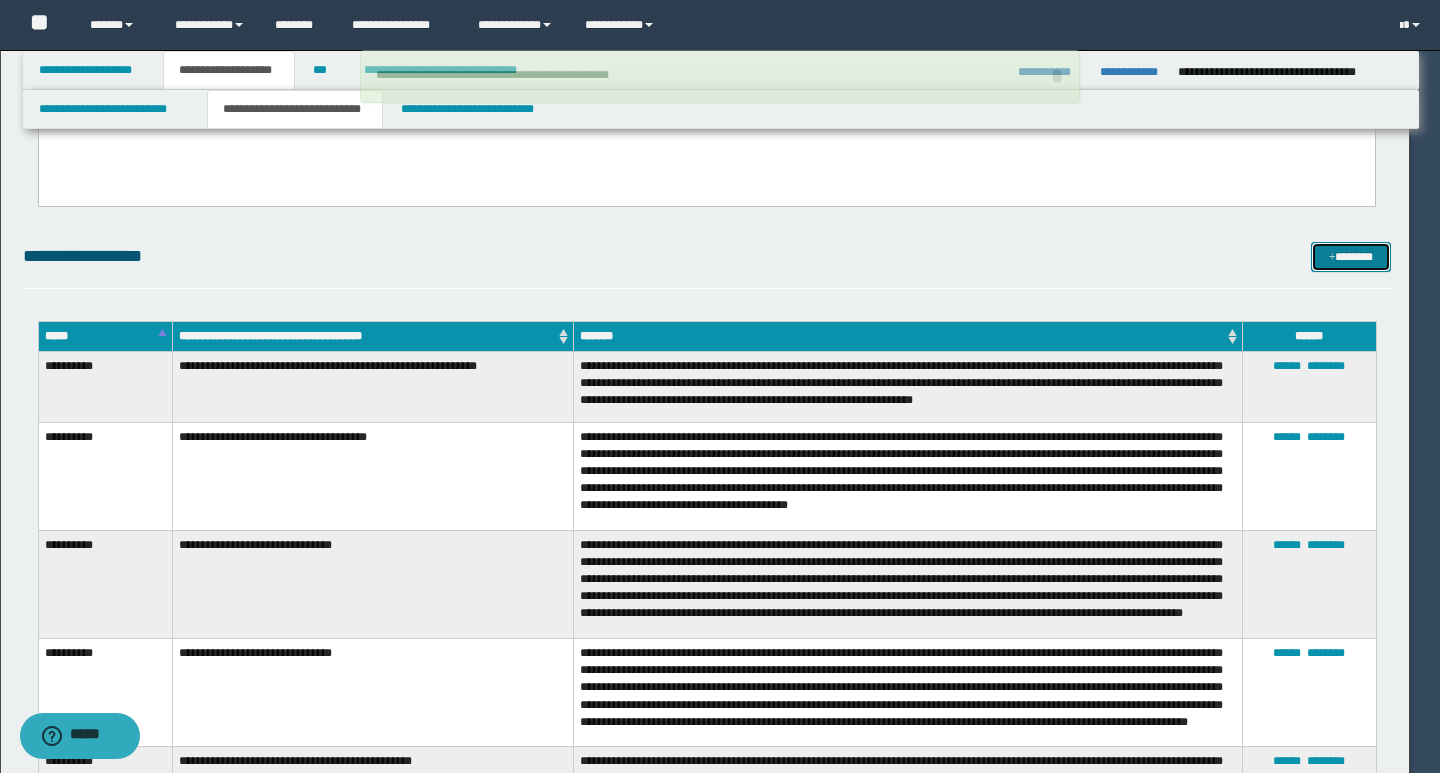 type 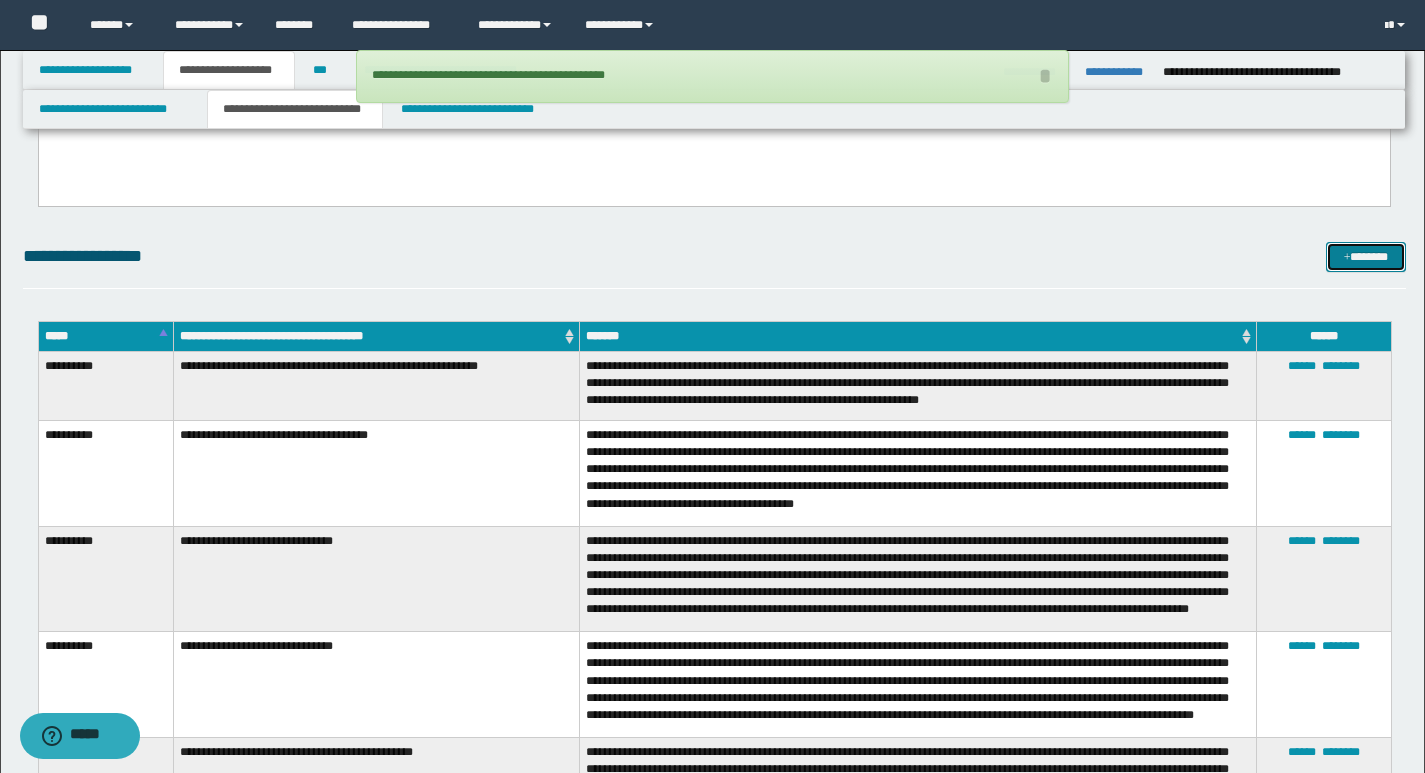 click on "*******" at bounding box center [1366, 257] 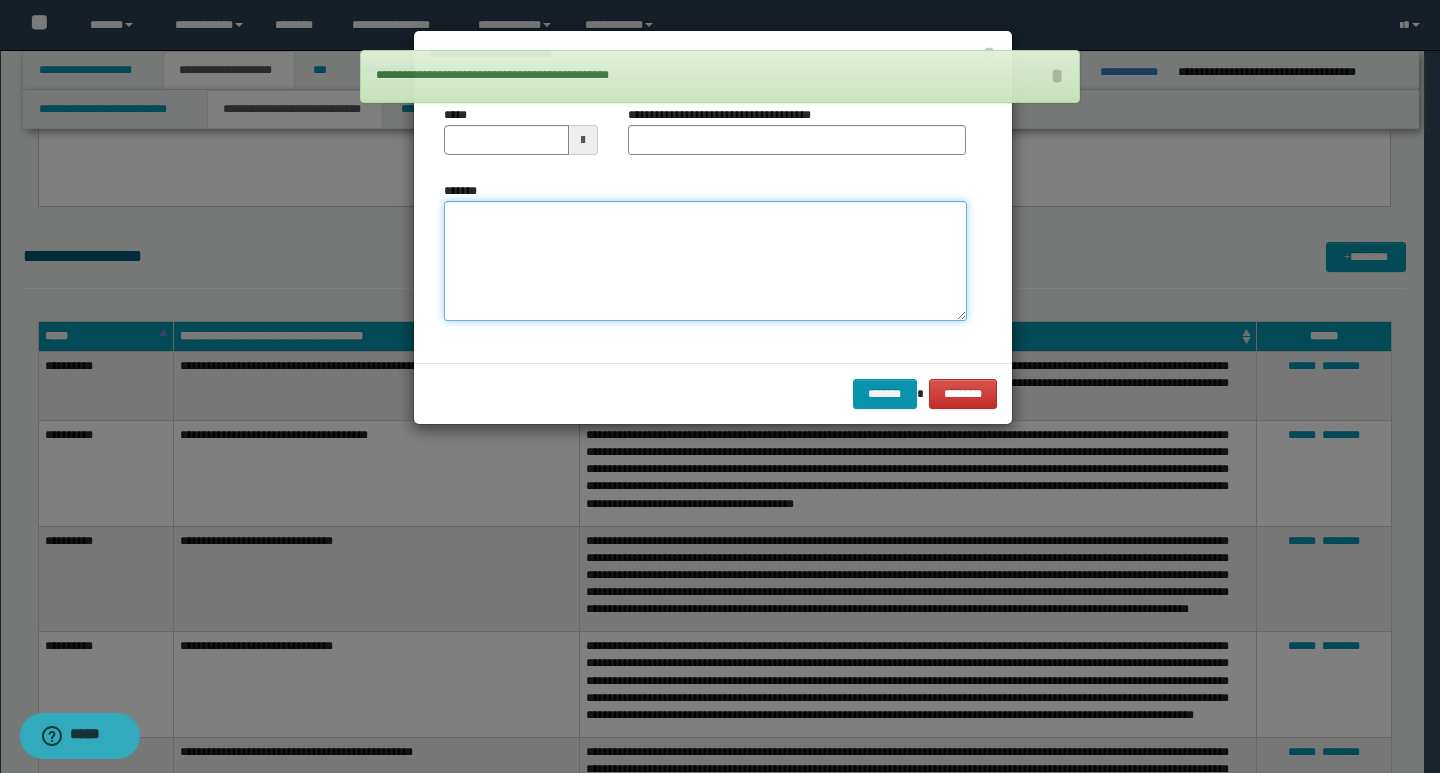 click on "*******" at bounding box center [705, 261] 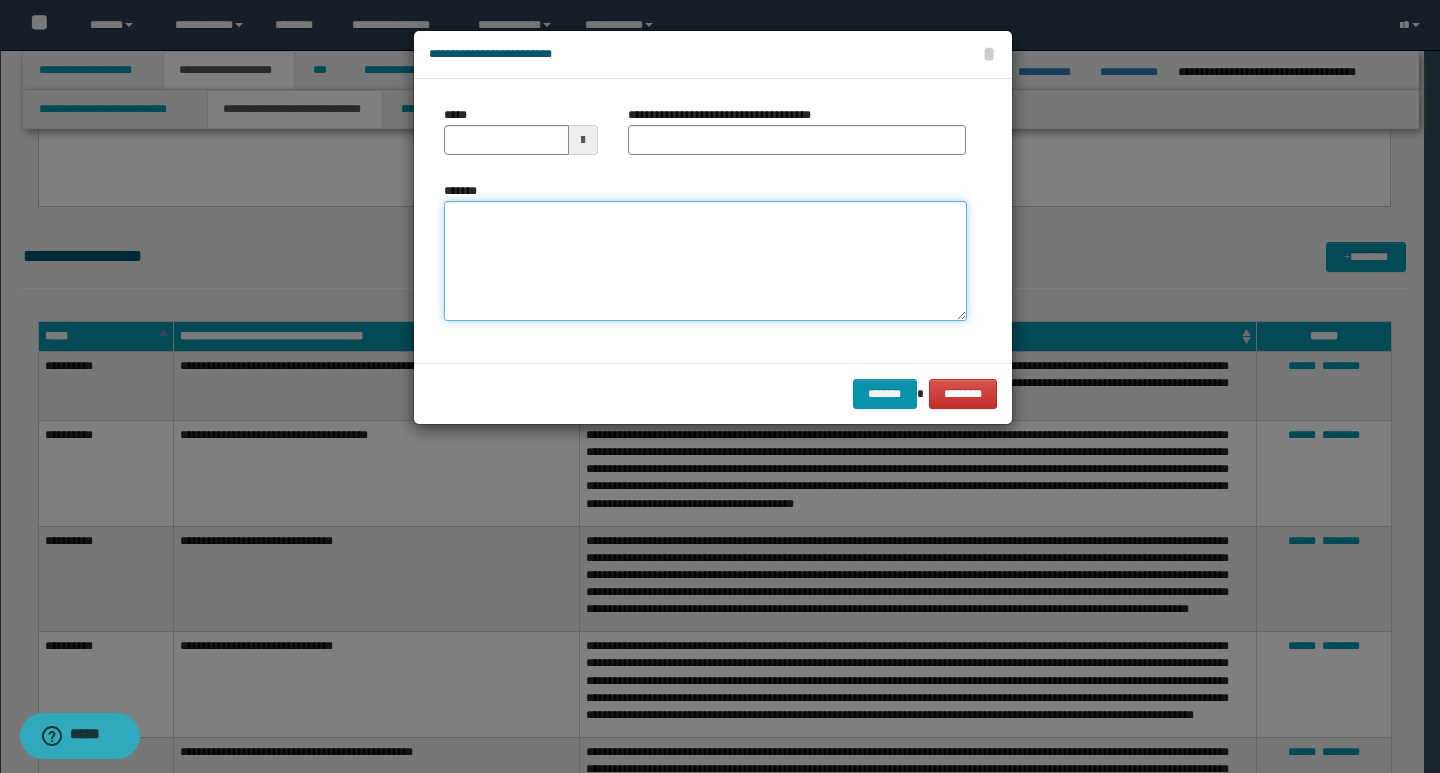 click on "*******" at bounding box center (705, 261) 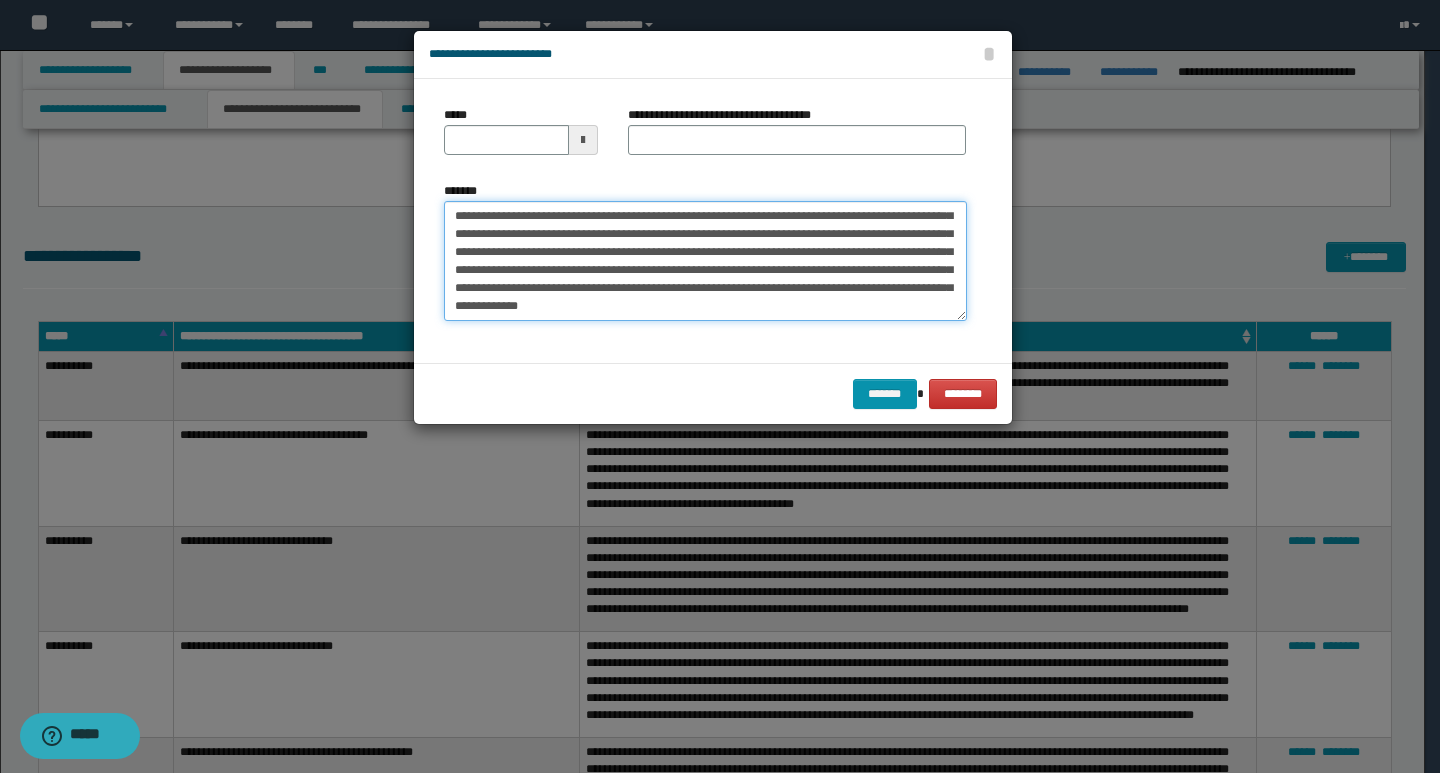 scroll, scrollTop: 0, scrollLeft: 0, axis: both 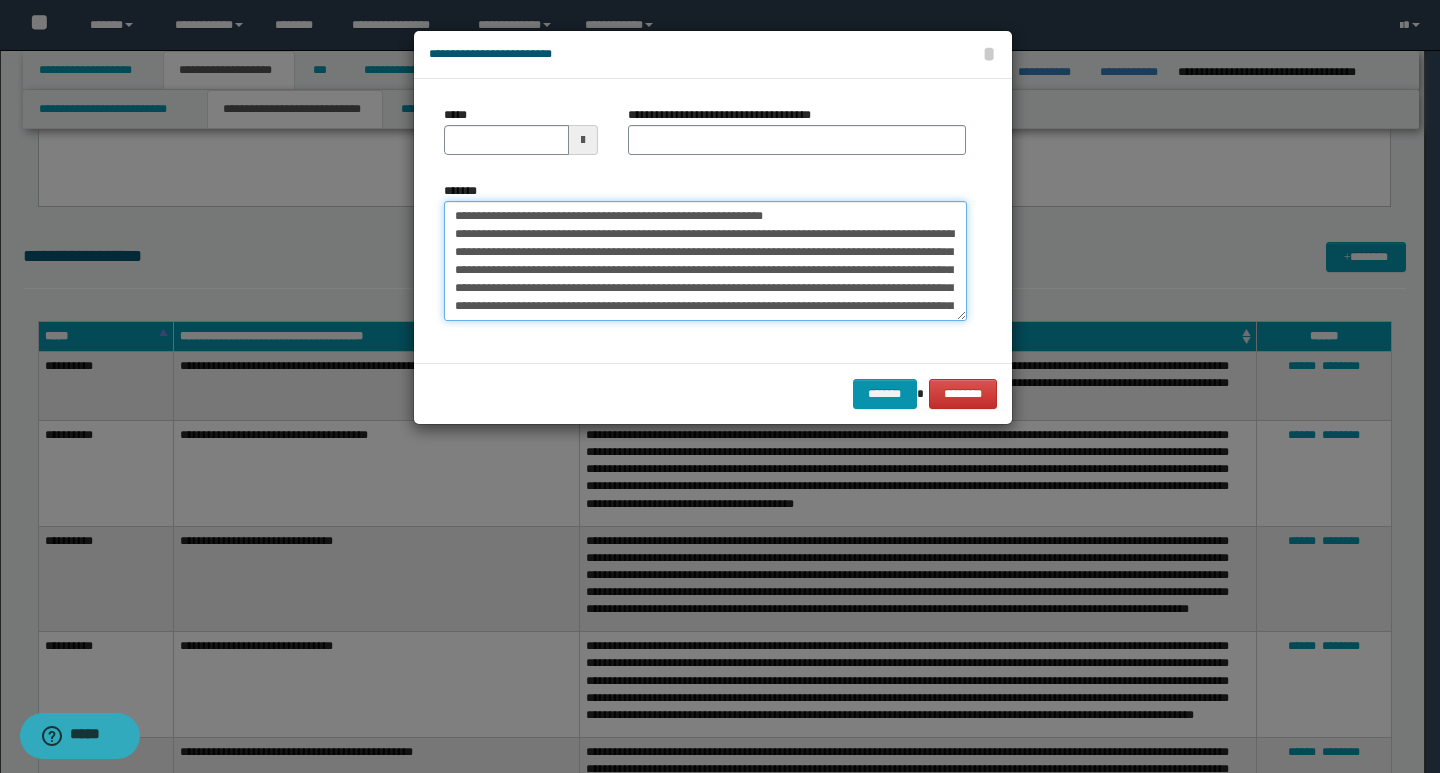 drag, startPoint x: 455, startPoint y: 216, endPoint x: 521, endPoint y: 216, distance: 66 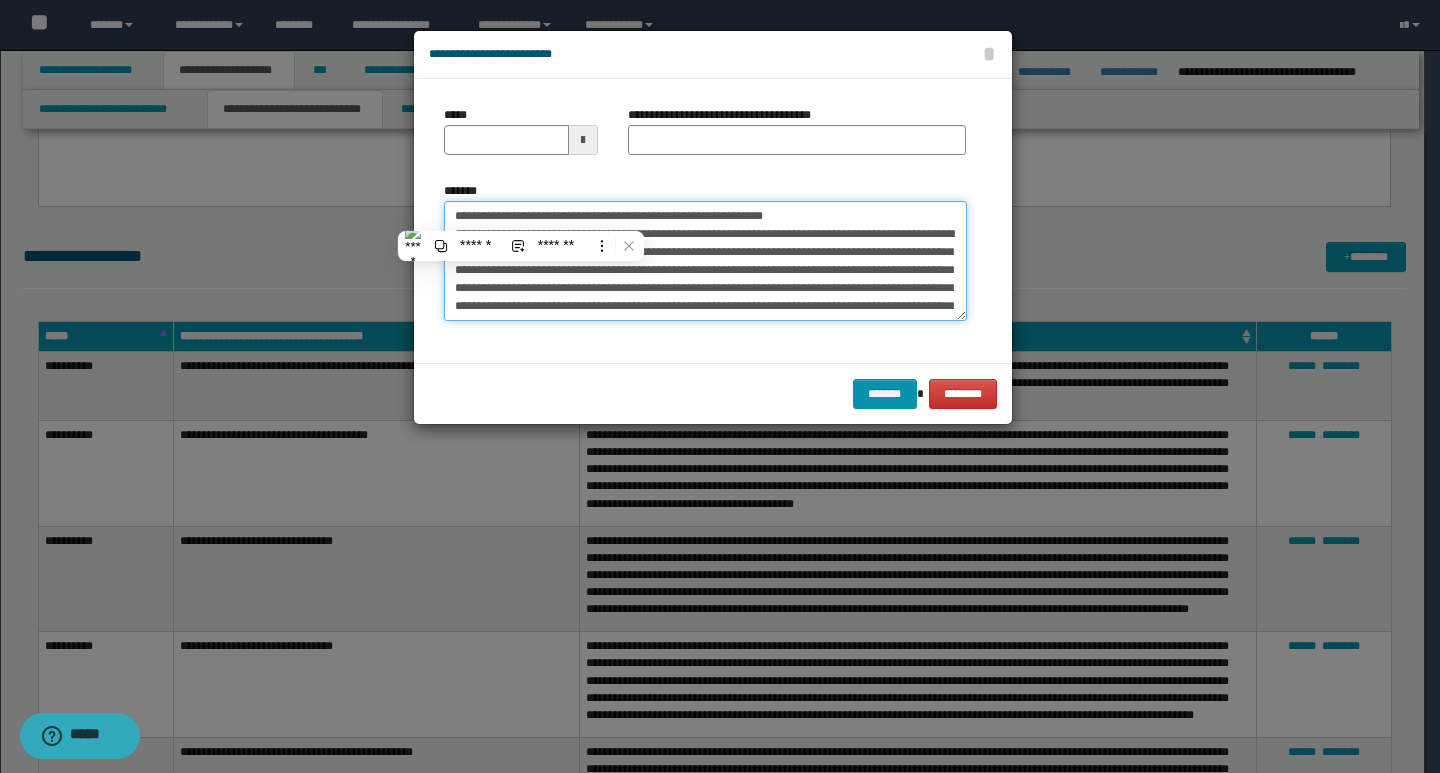 type on "**********" 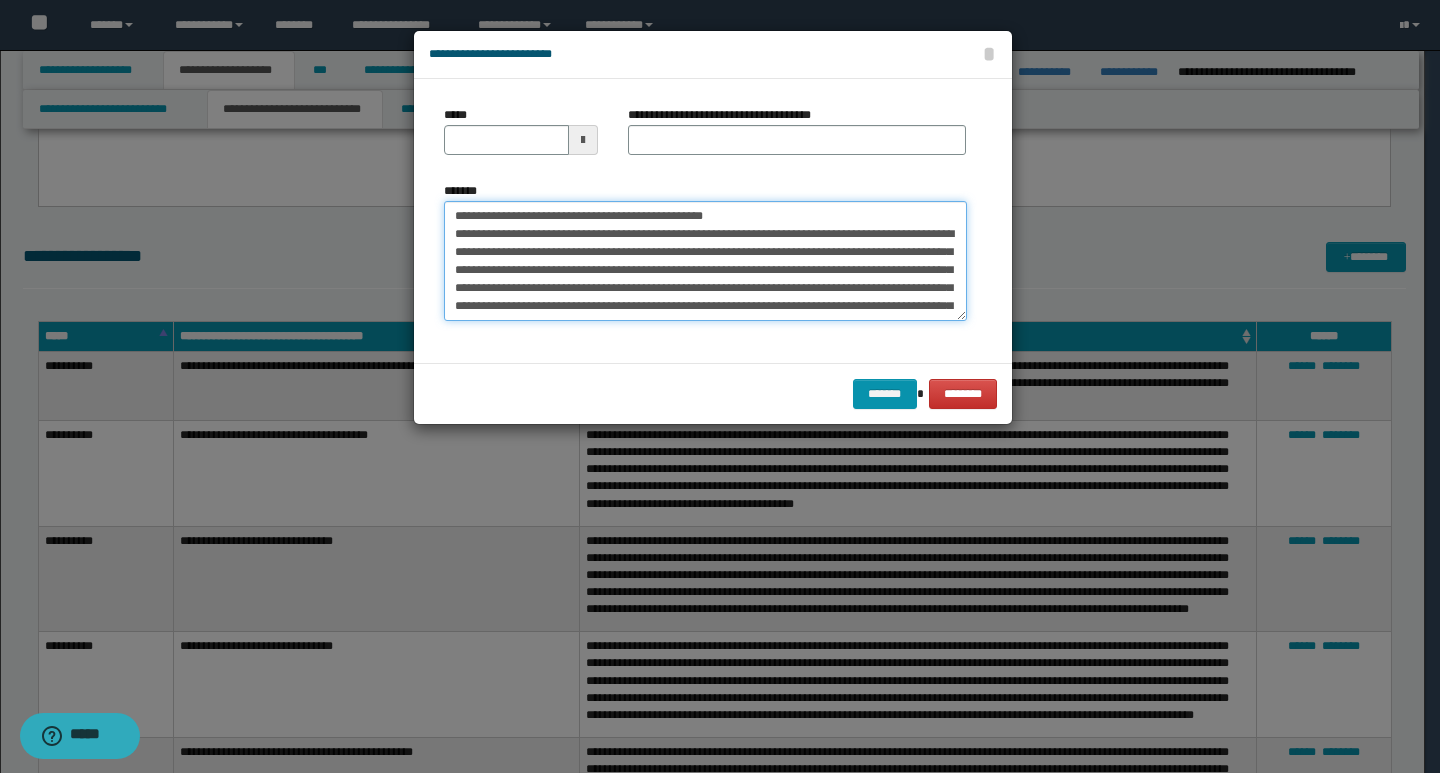 type 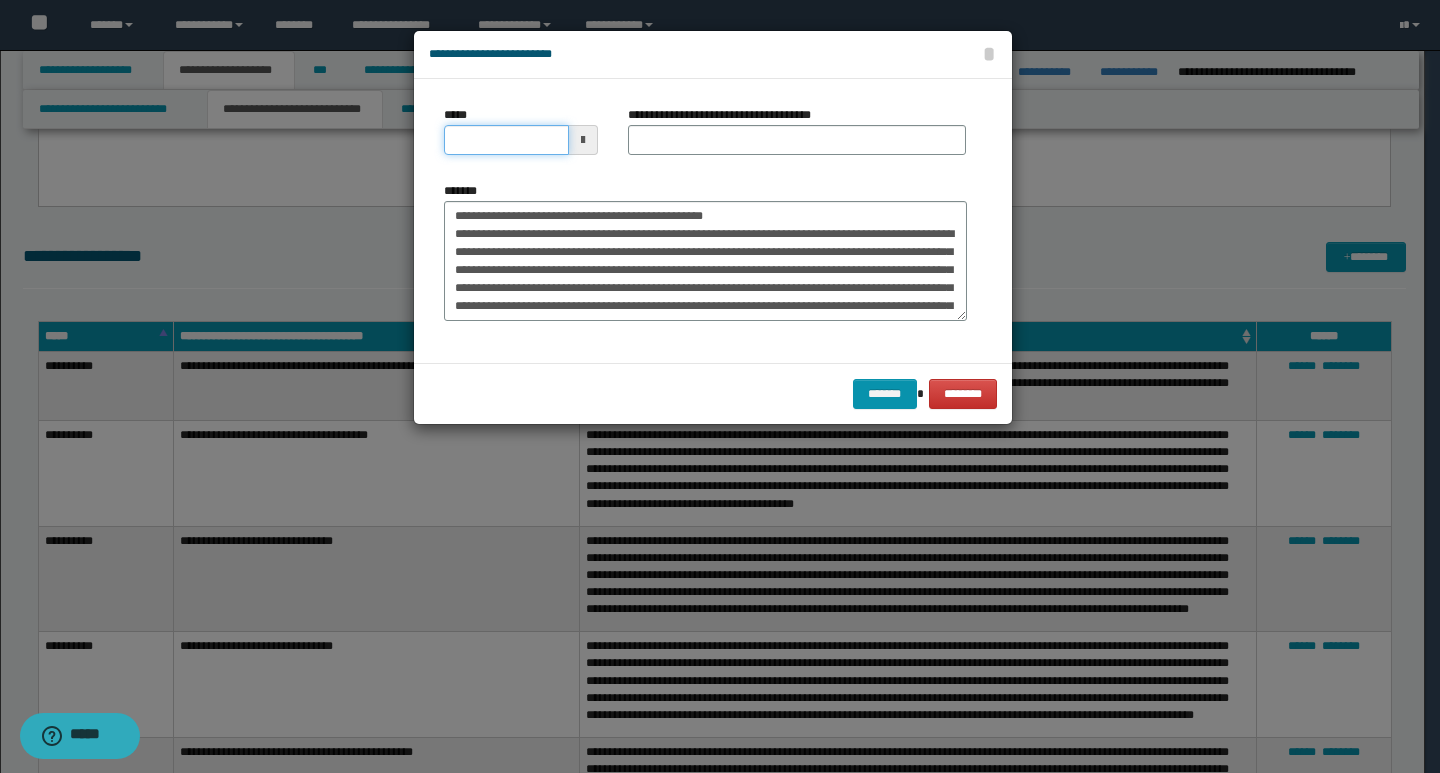 click on "*****" at bounding box center (506, 140) 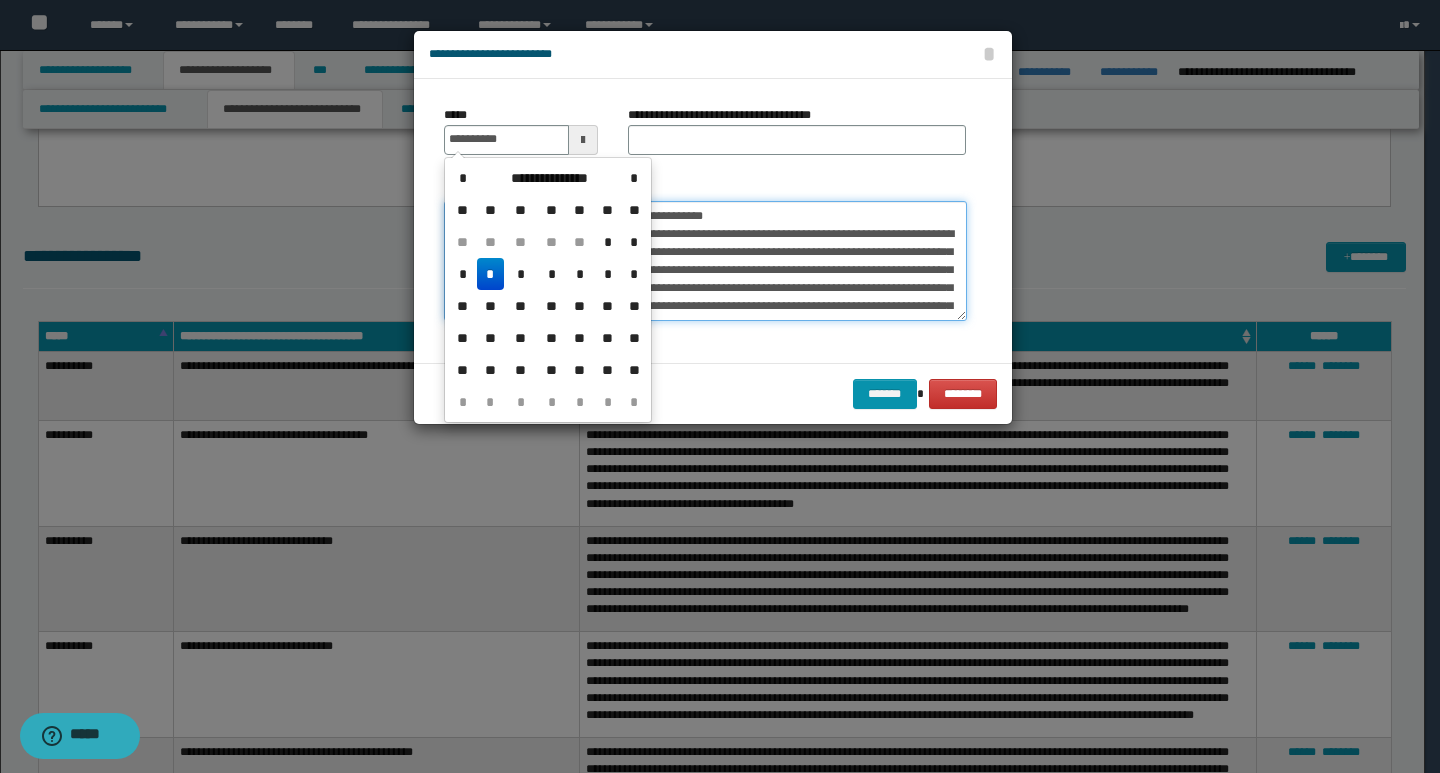 type on "**********" 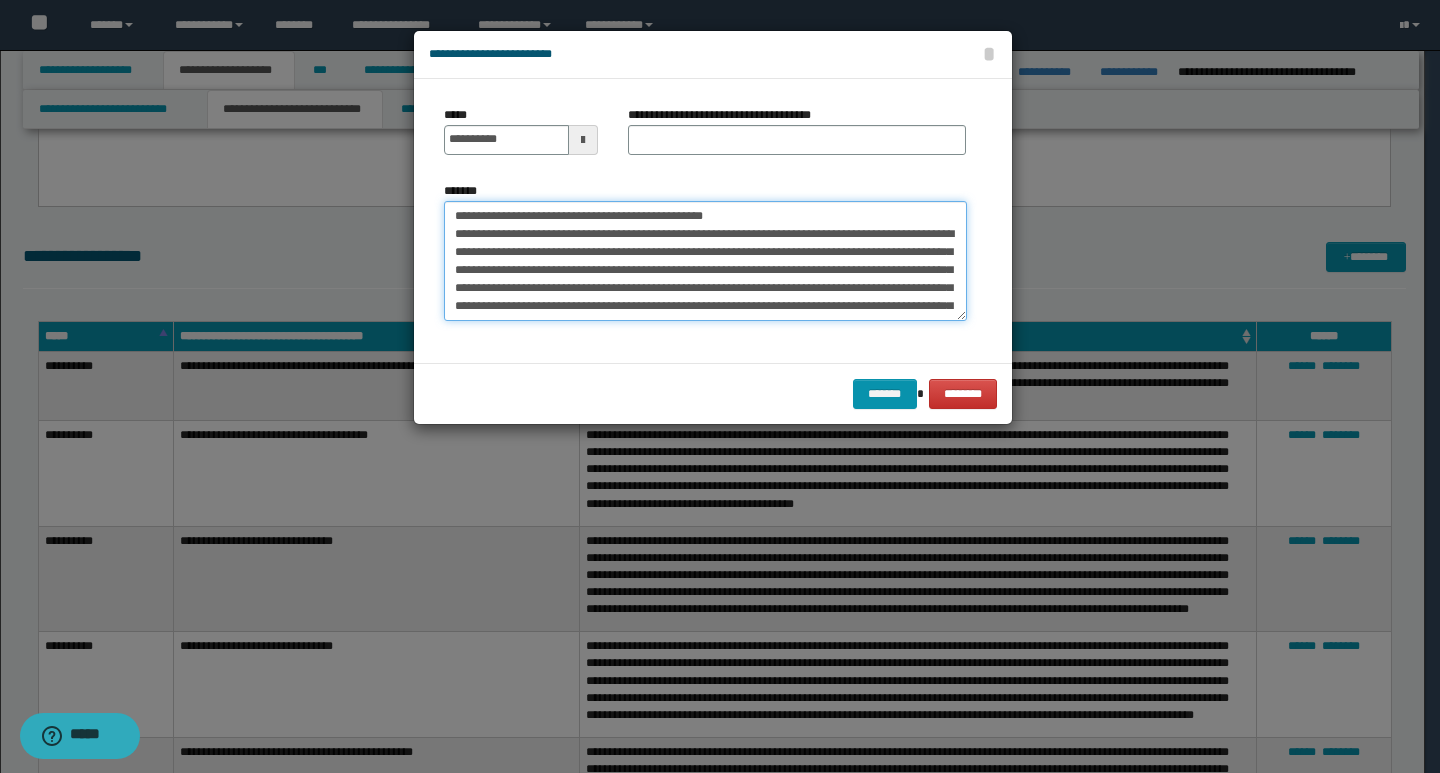 drag, startPoint x: 738, startPoint y: 215, endPoint x: 418, endPoint y: 215, distance: 320 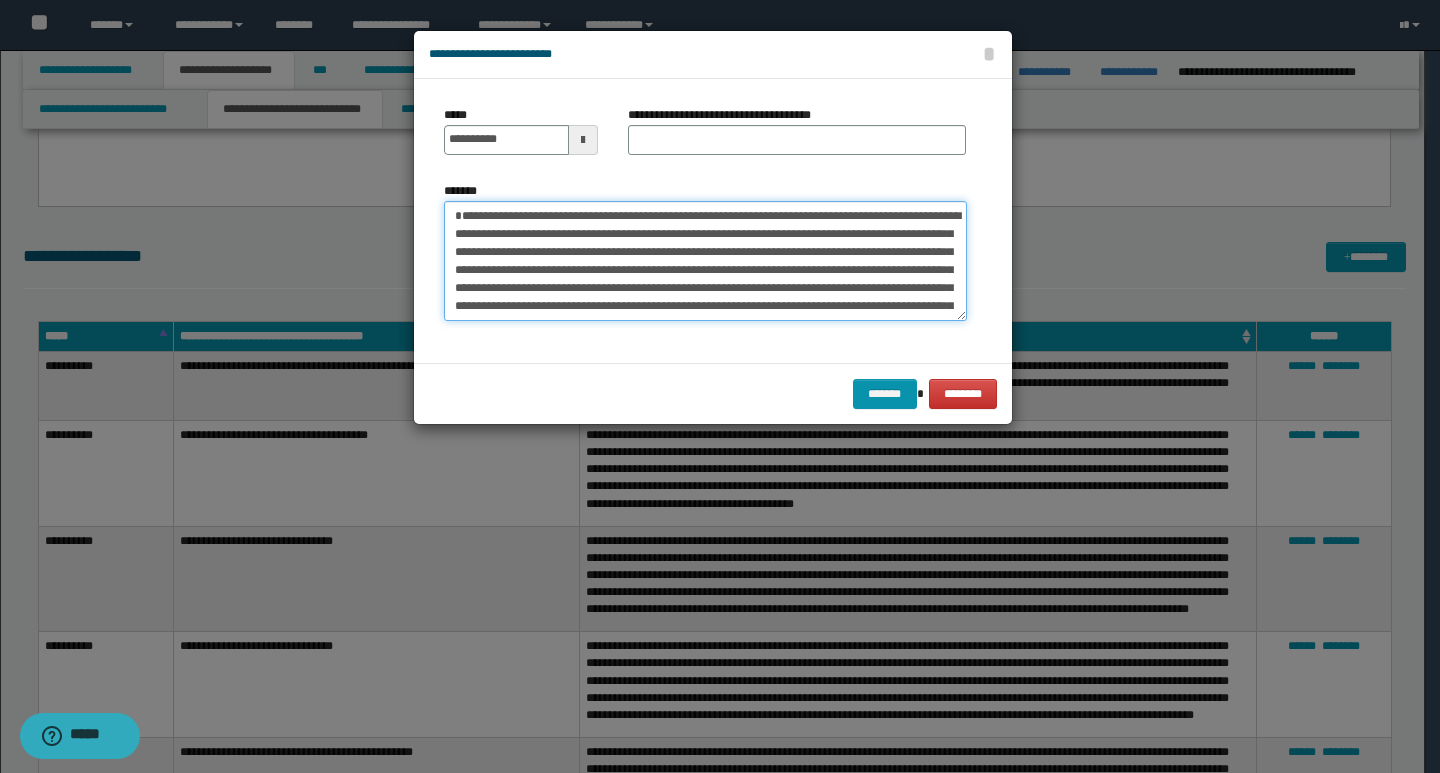 type on "**********" 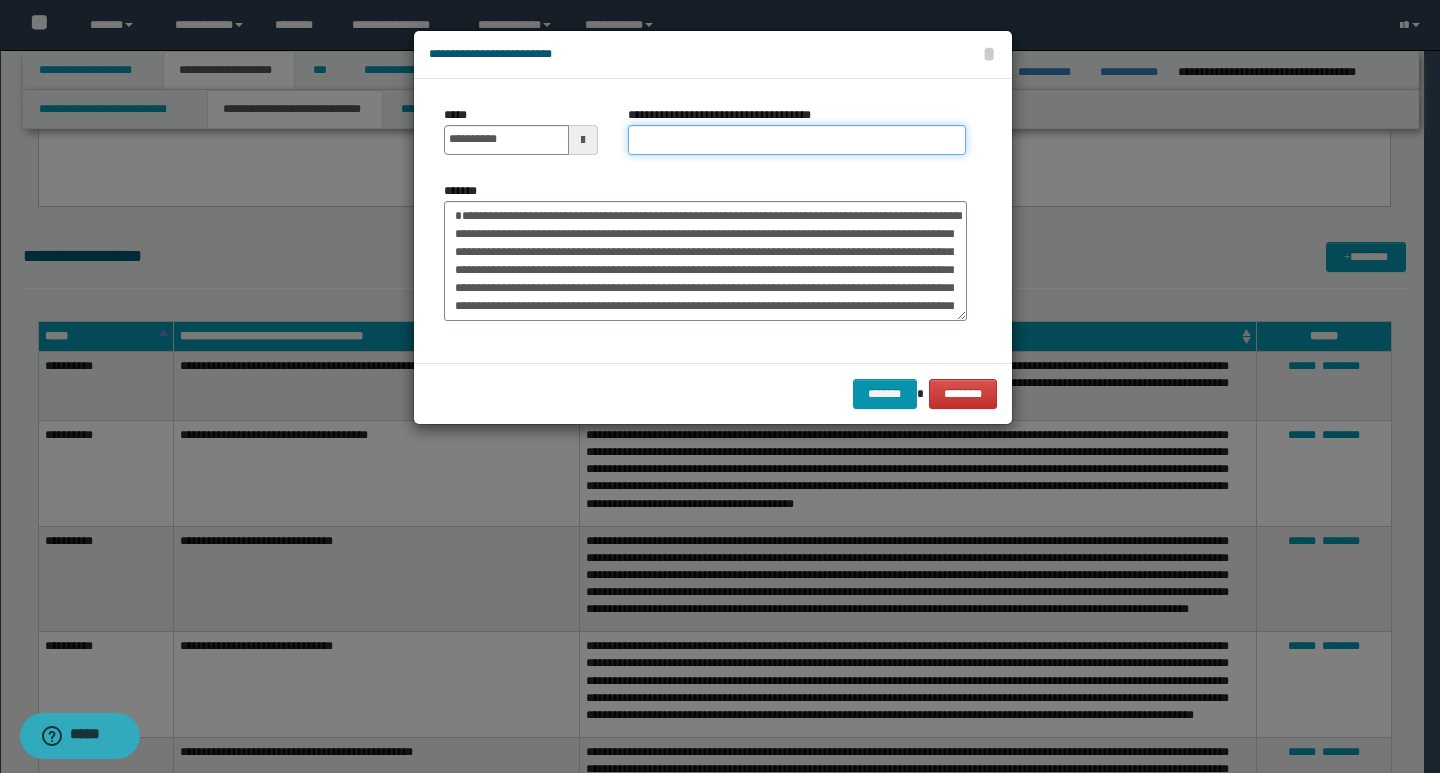 click on "**********" at bounding box center [797, 140] 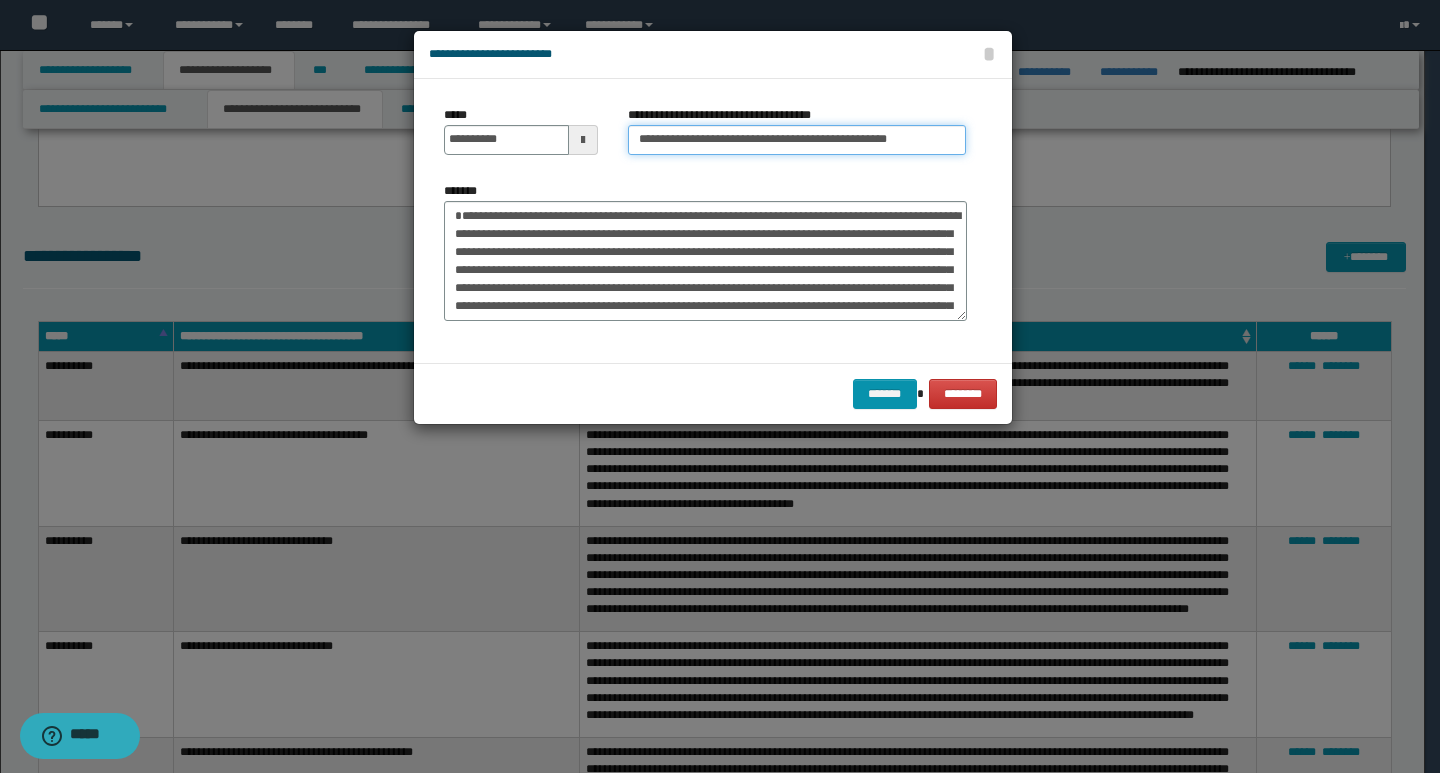 type on "**********" 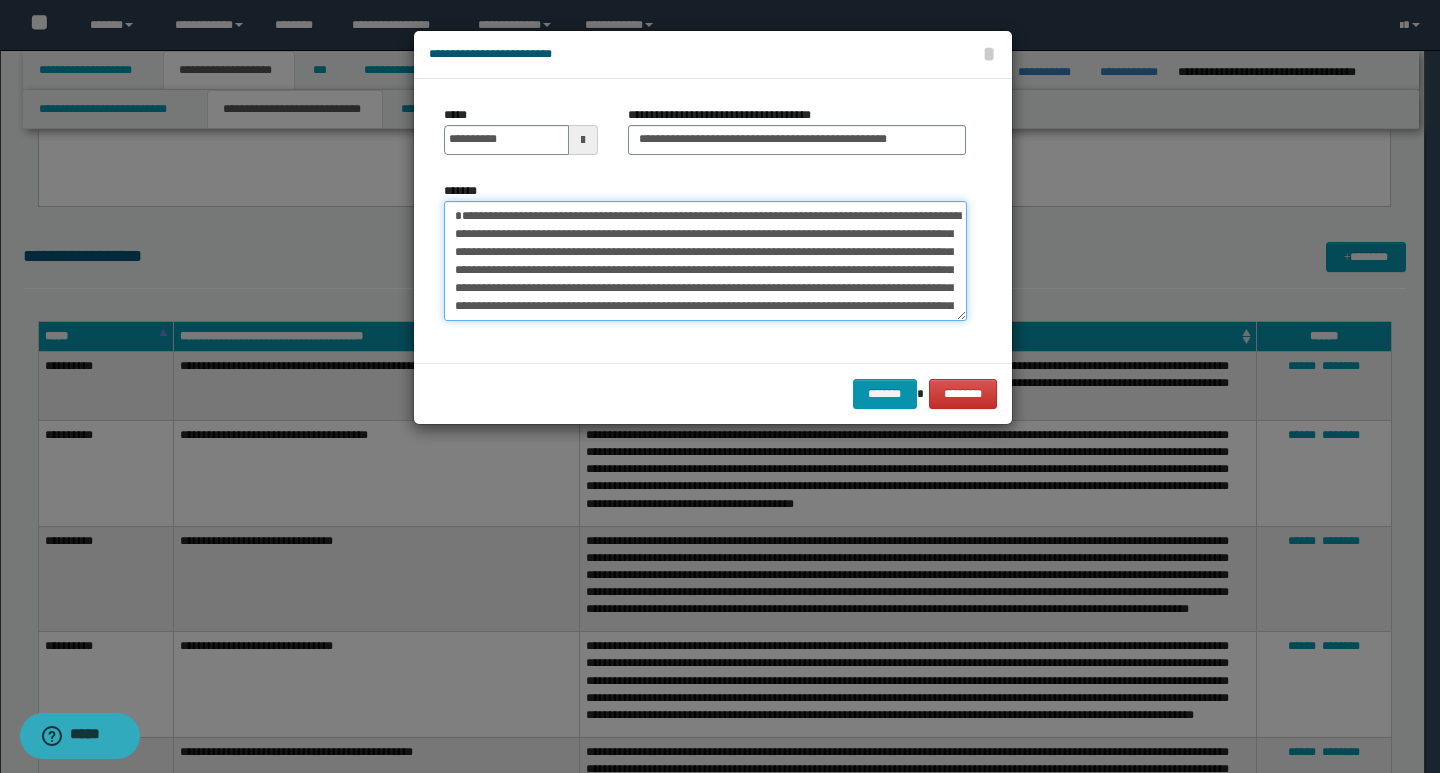 click on "*******" at bounding box center (705, 261) 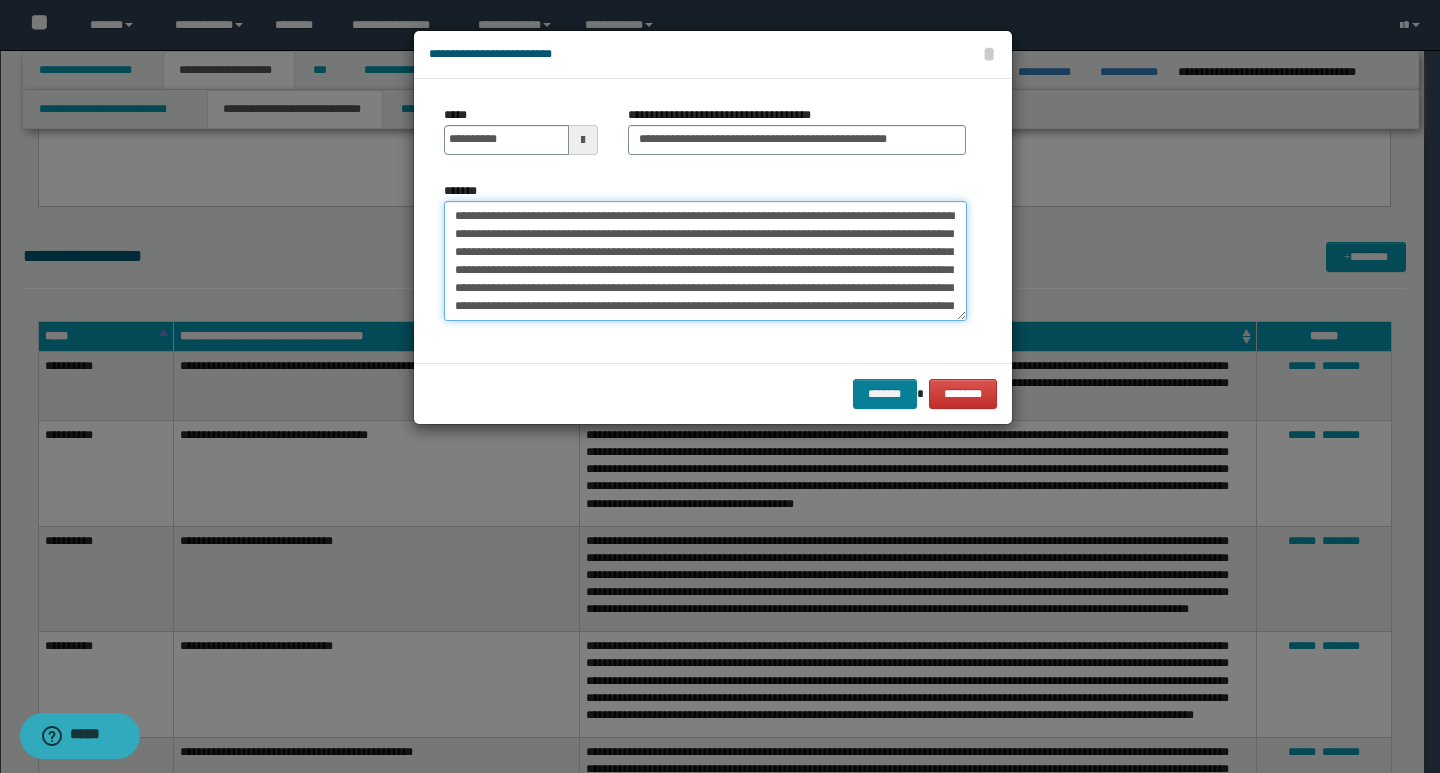 type on "**********" 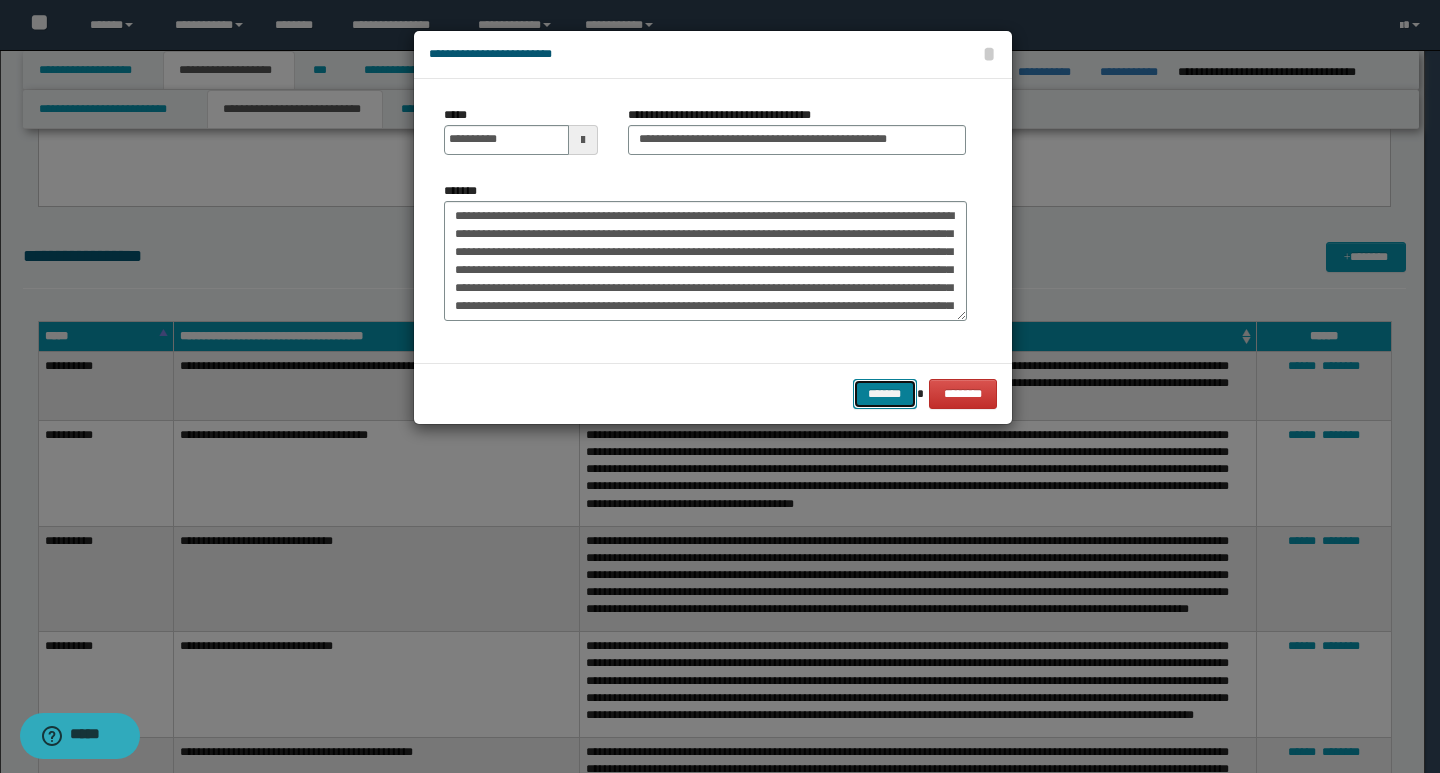 click on "*******" at bounding box center [885, 394] 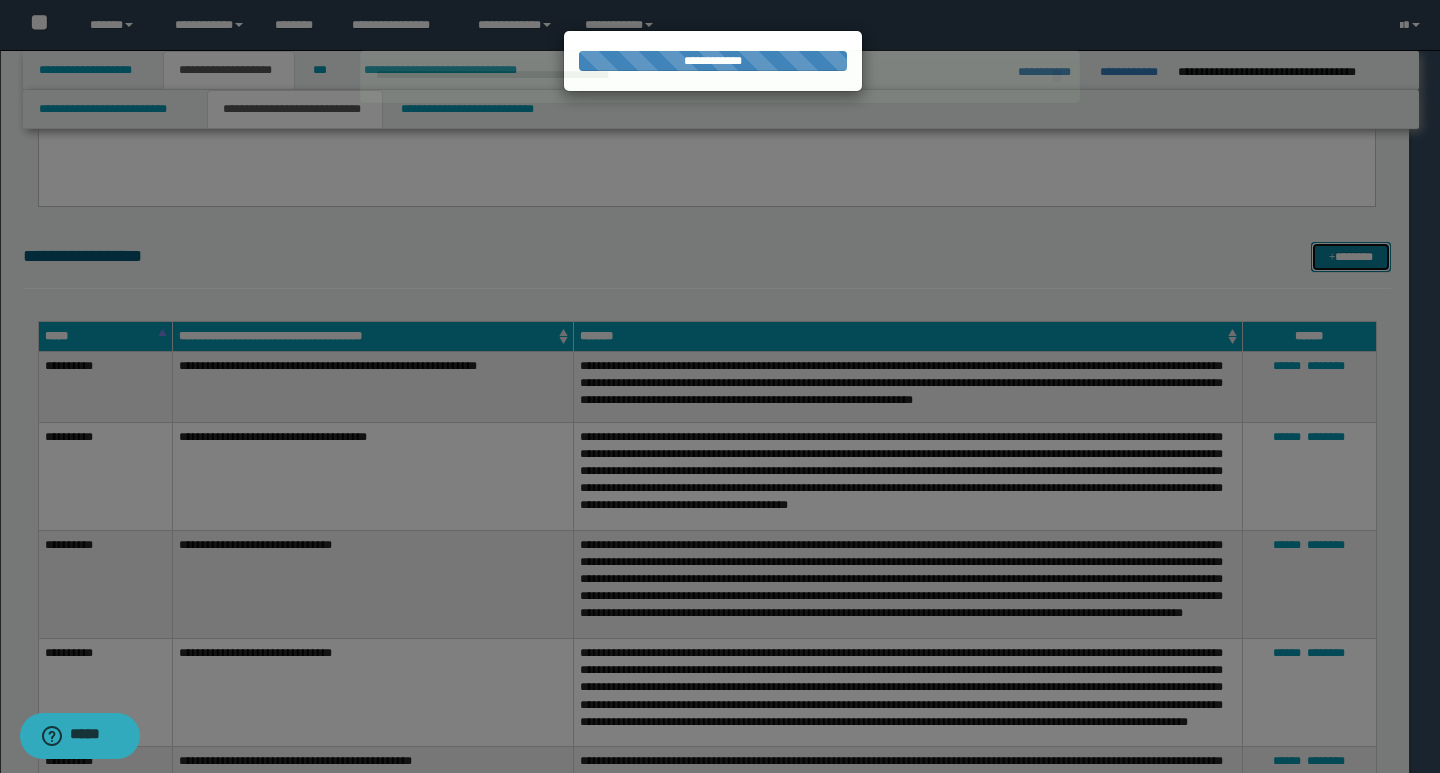 type 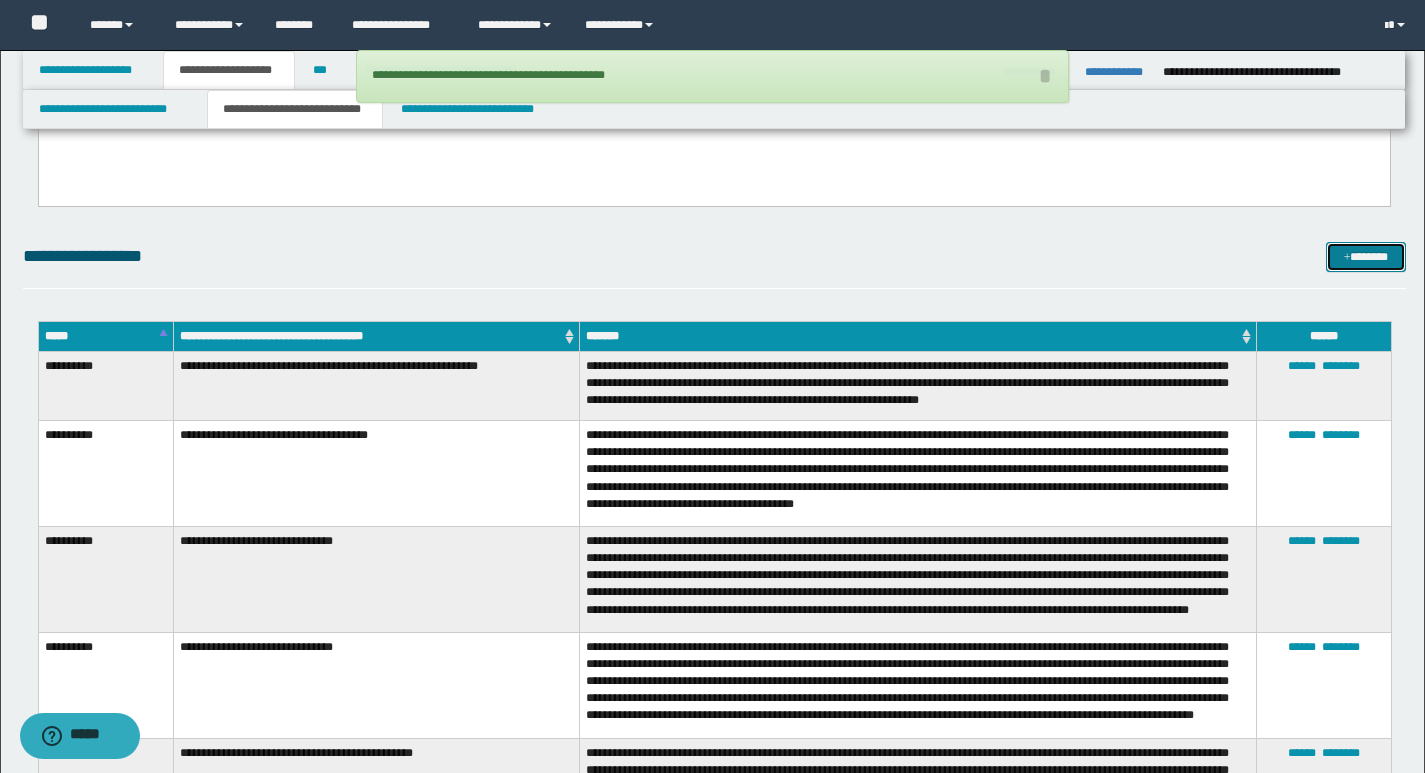 click on "*******" at bounding box center (1366, 257) 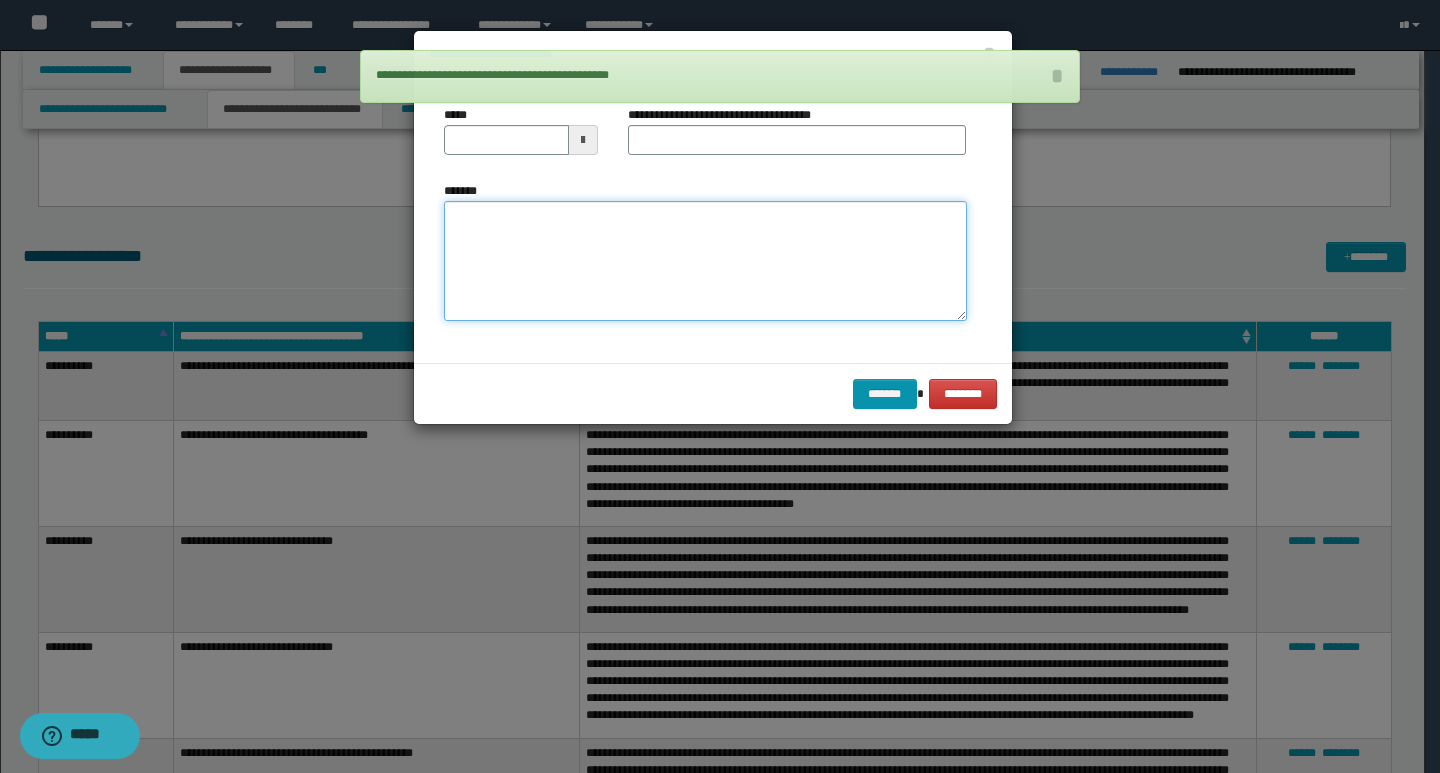 click on "*******" at bounding box center [705, 261] 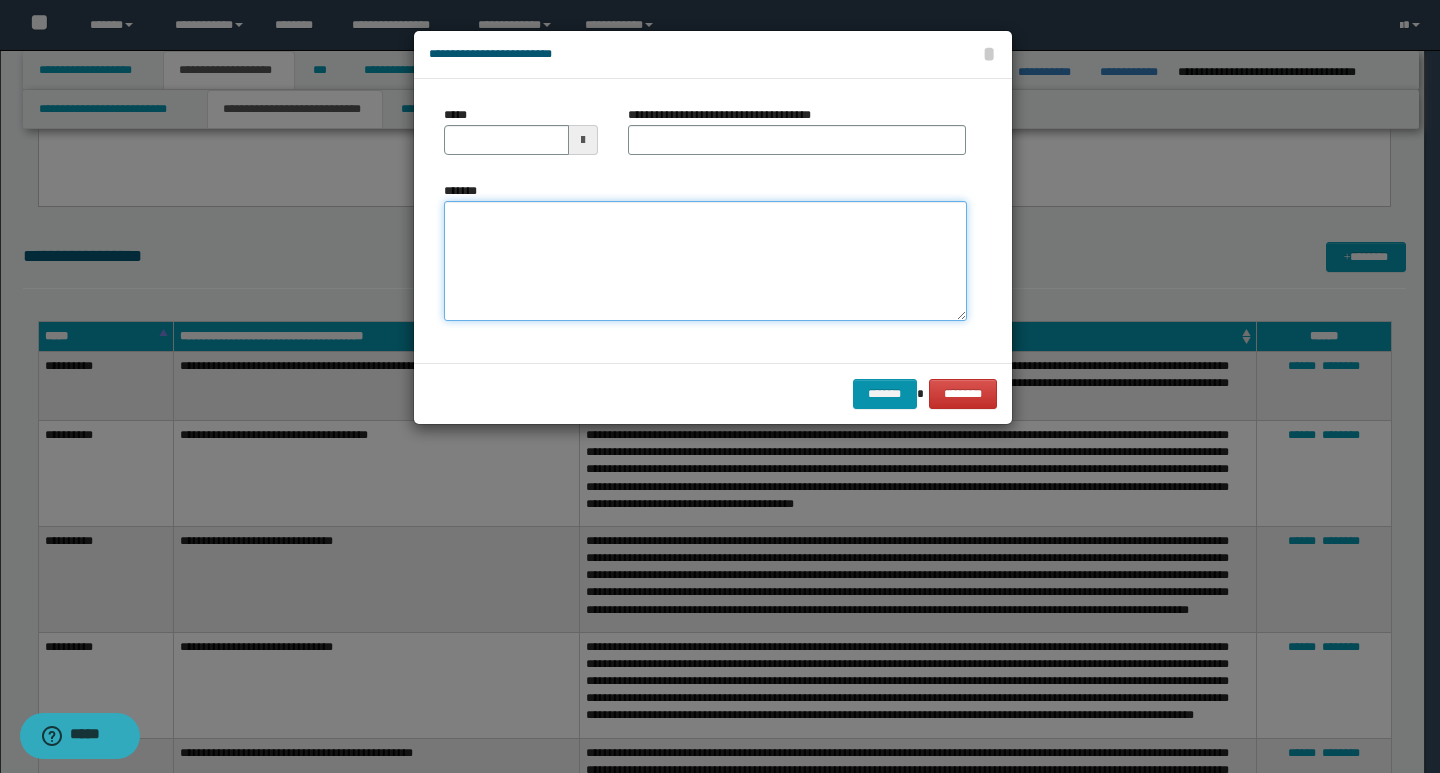 click on "*******" at bounding box center [705, 261] 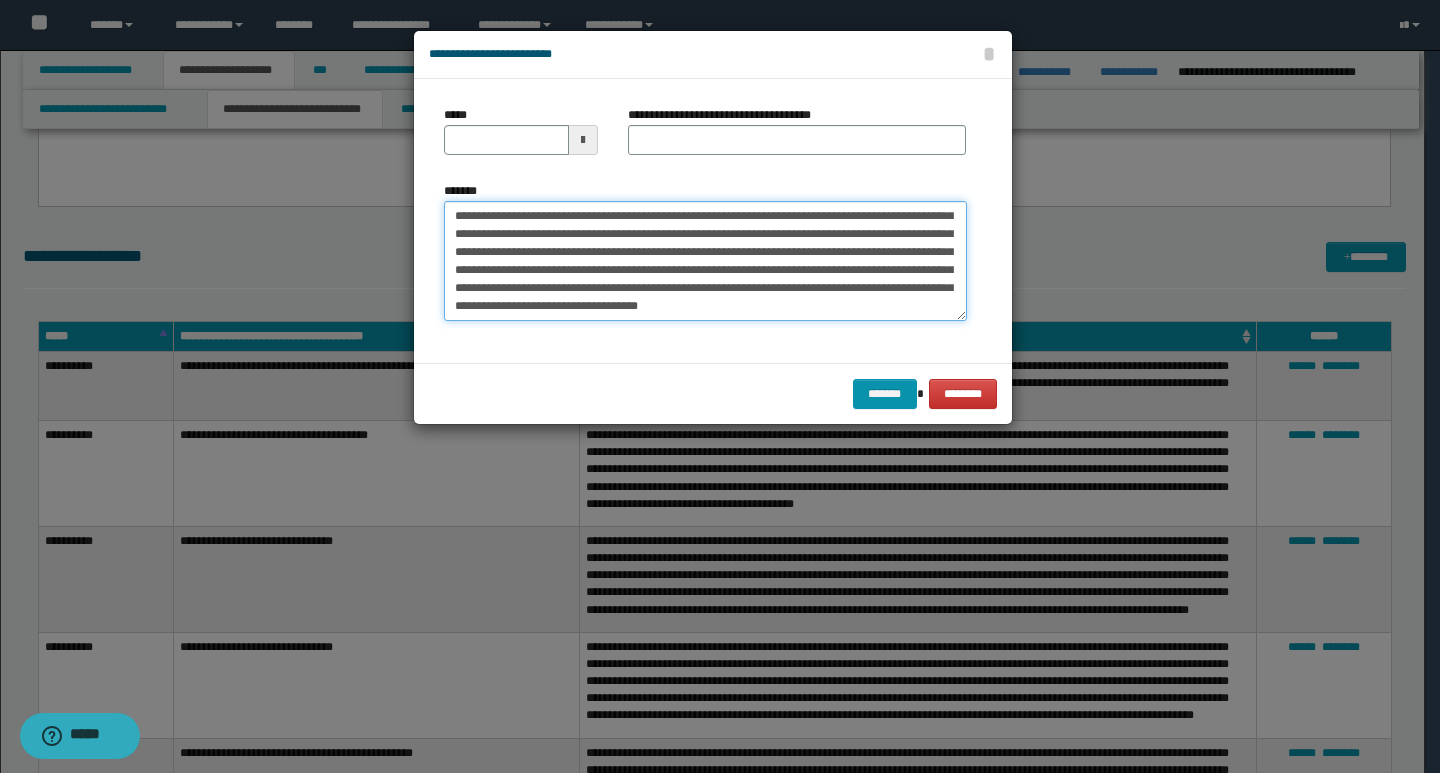 scroll, scrollTop: 0, scrollLeft: 0, axis: both 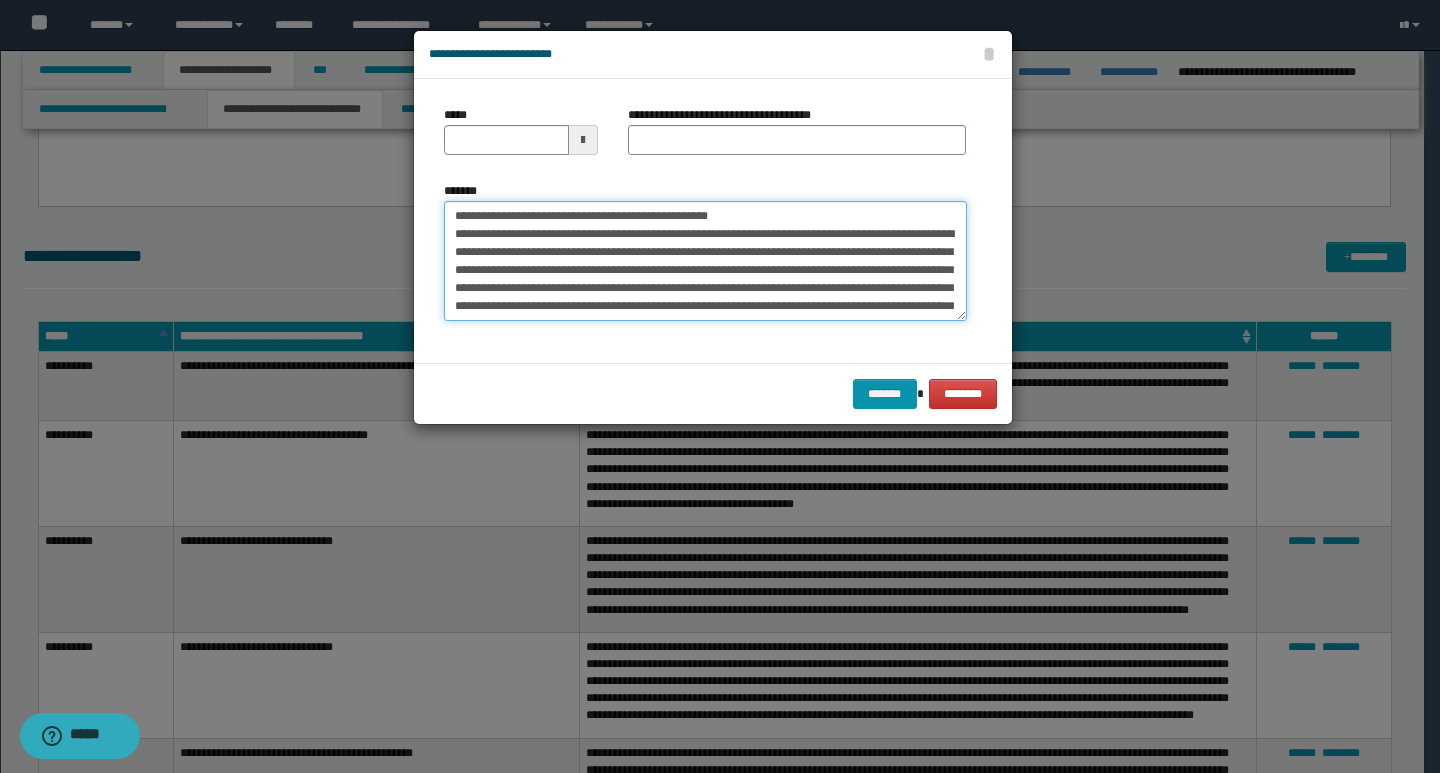 drag, startPoint x: 450, startPoint y: 214, endPoint x: 520, endPoint y: 216, distance: 70.028564 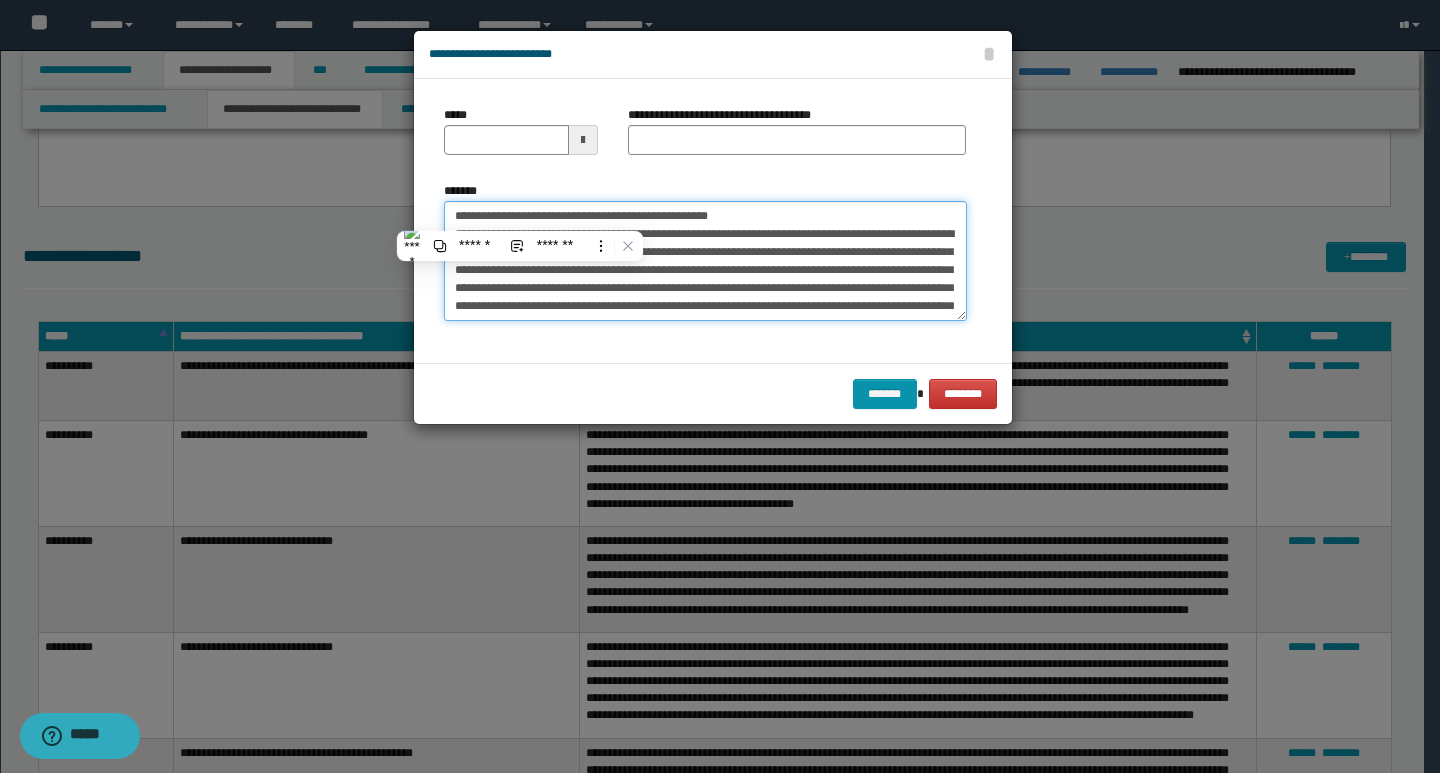 type on "**********" 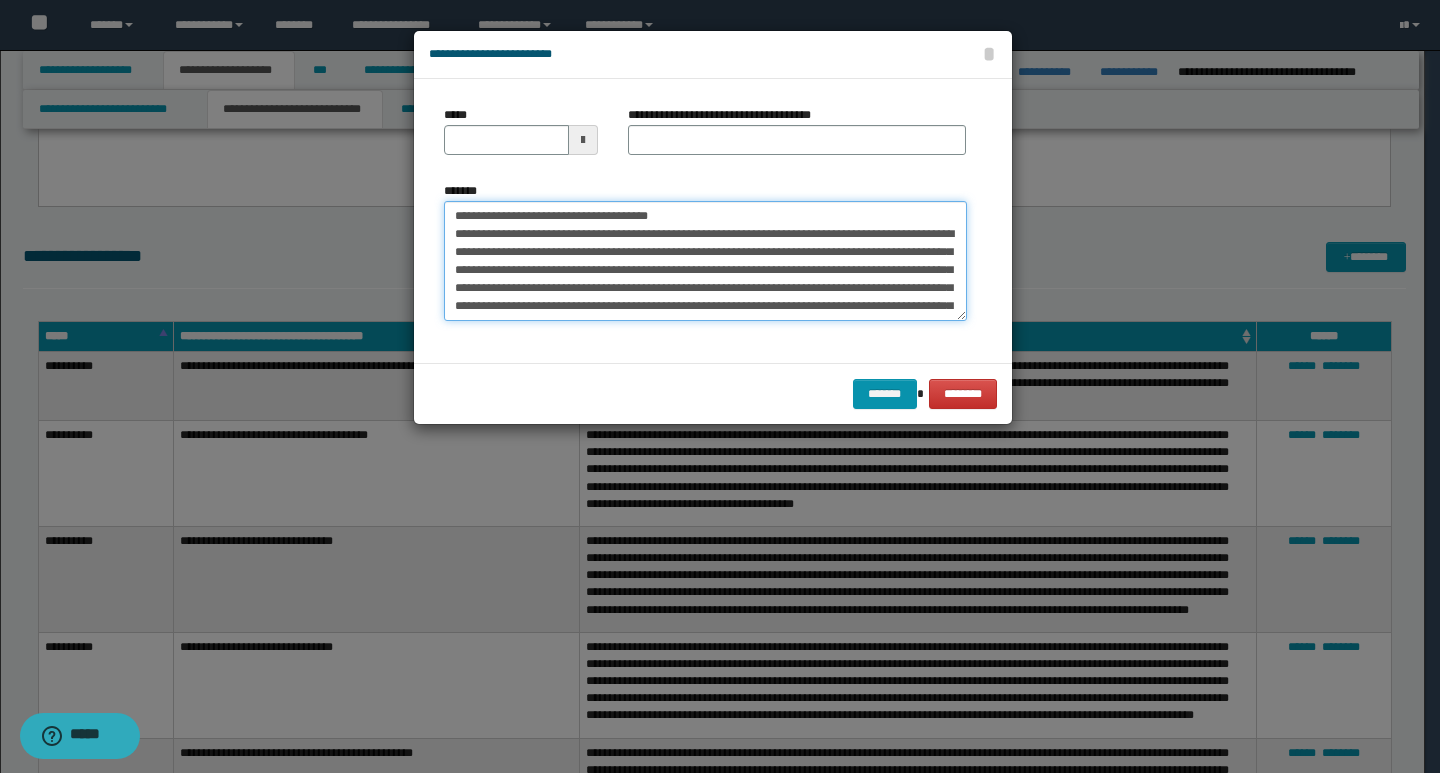 type 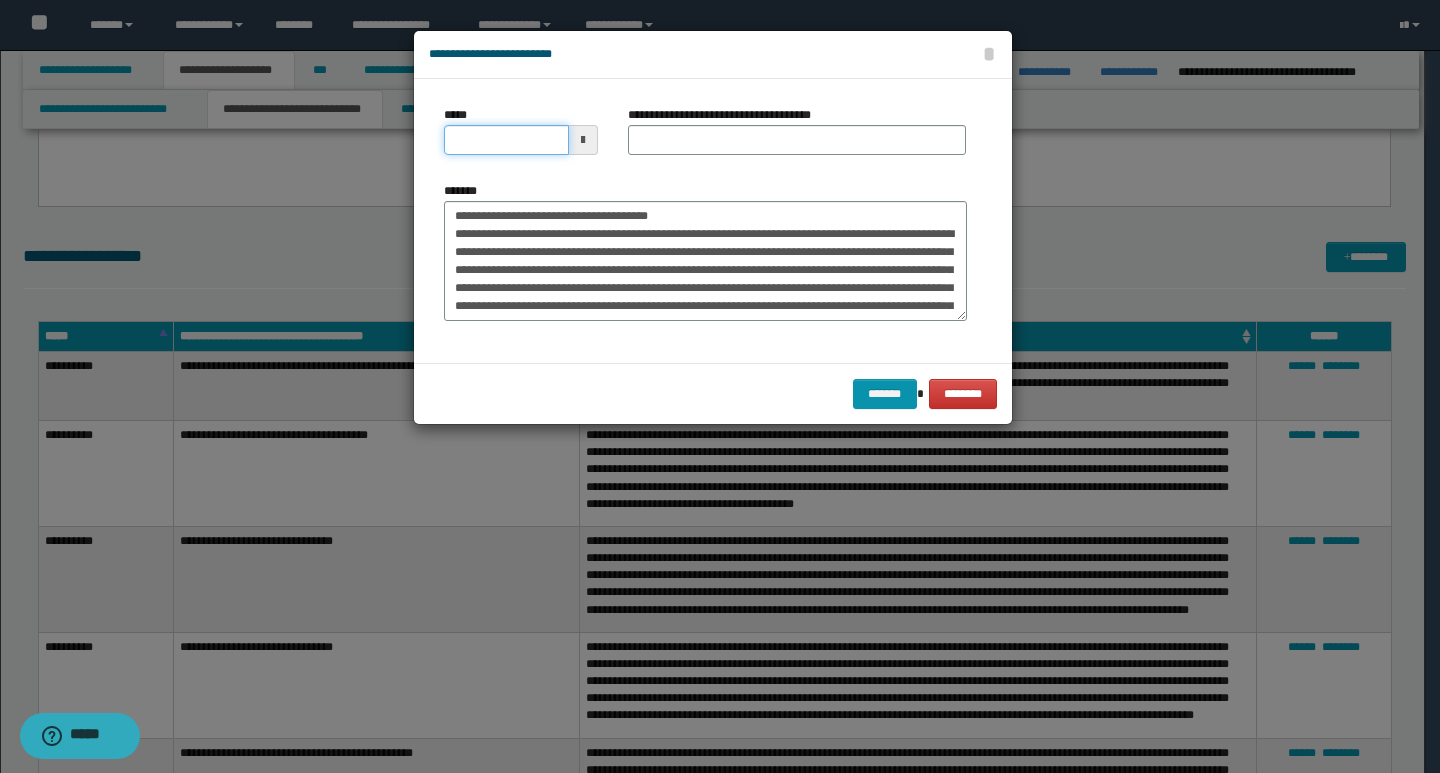 click on "*****" at bounding box center (506, 140) 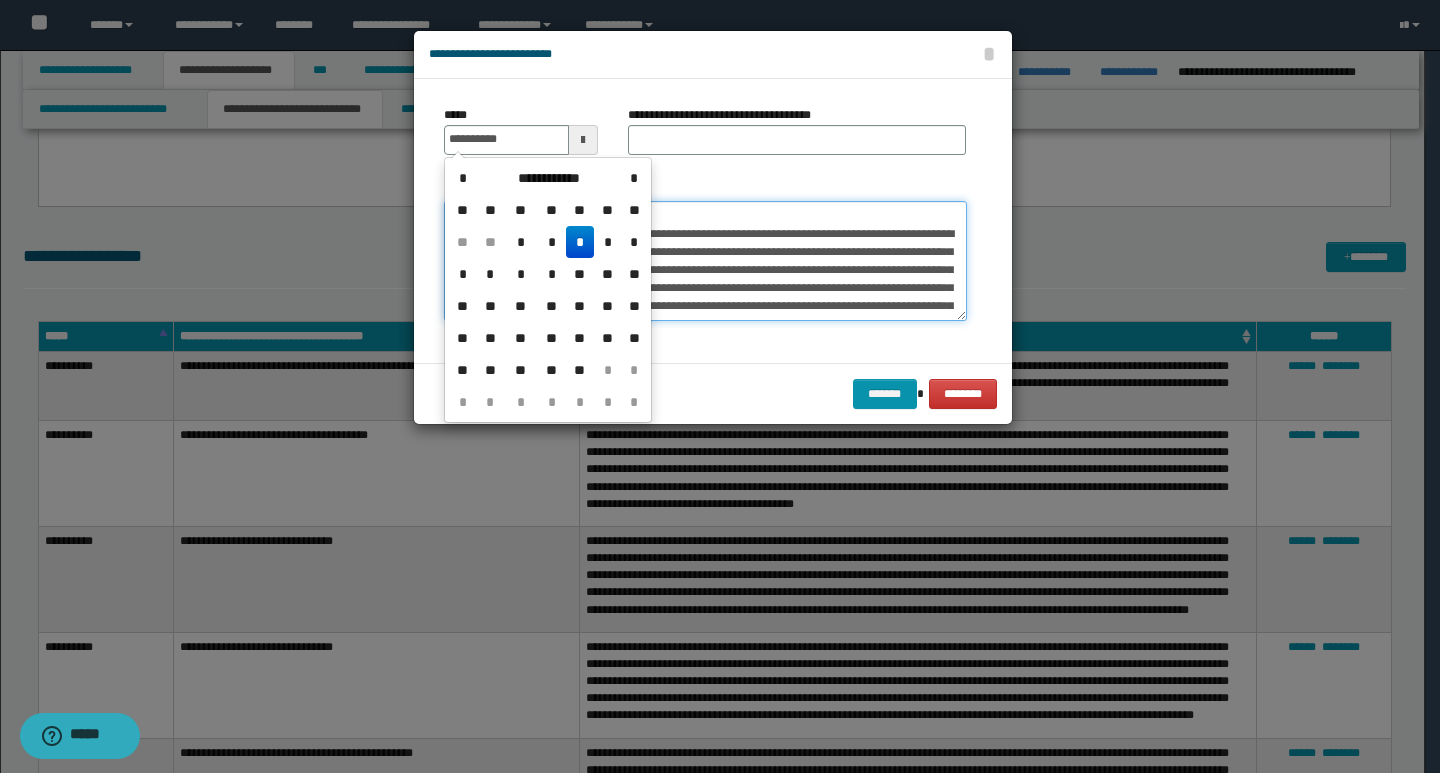 type on "**********" 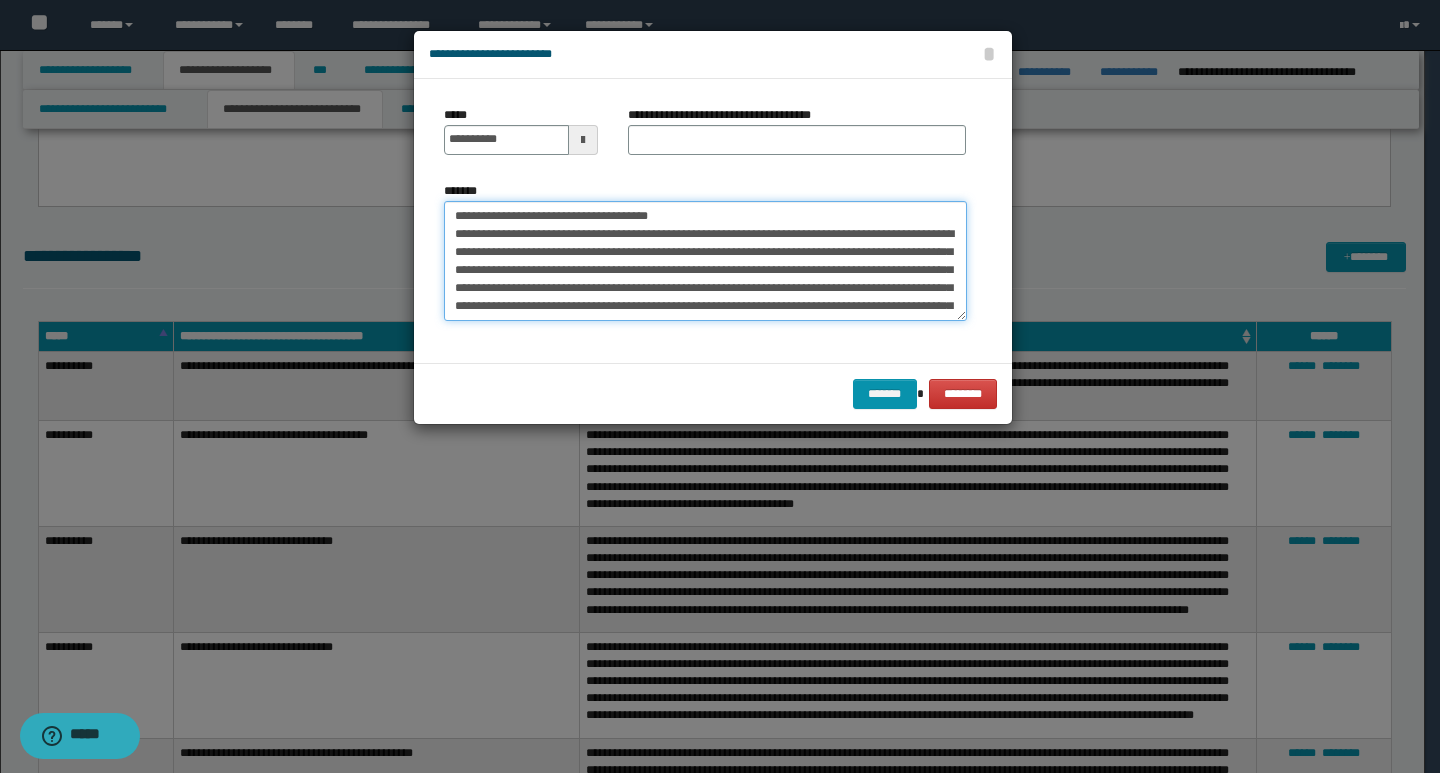 drag, startPoint x: 677, startPoint y: 210, endPoint x: 435, endPoint y: 212, distance: 242.00827 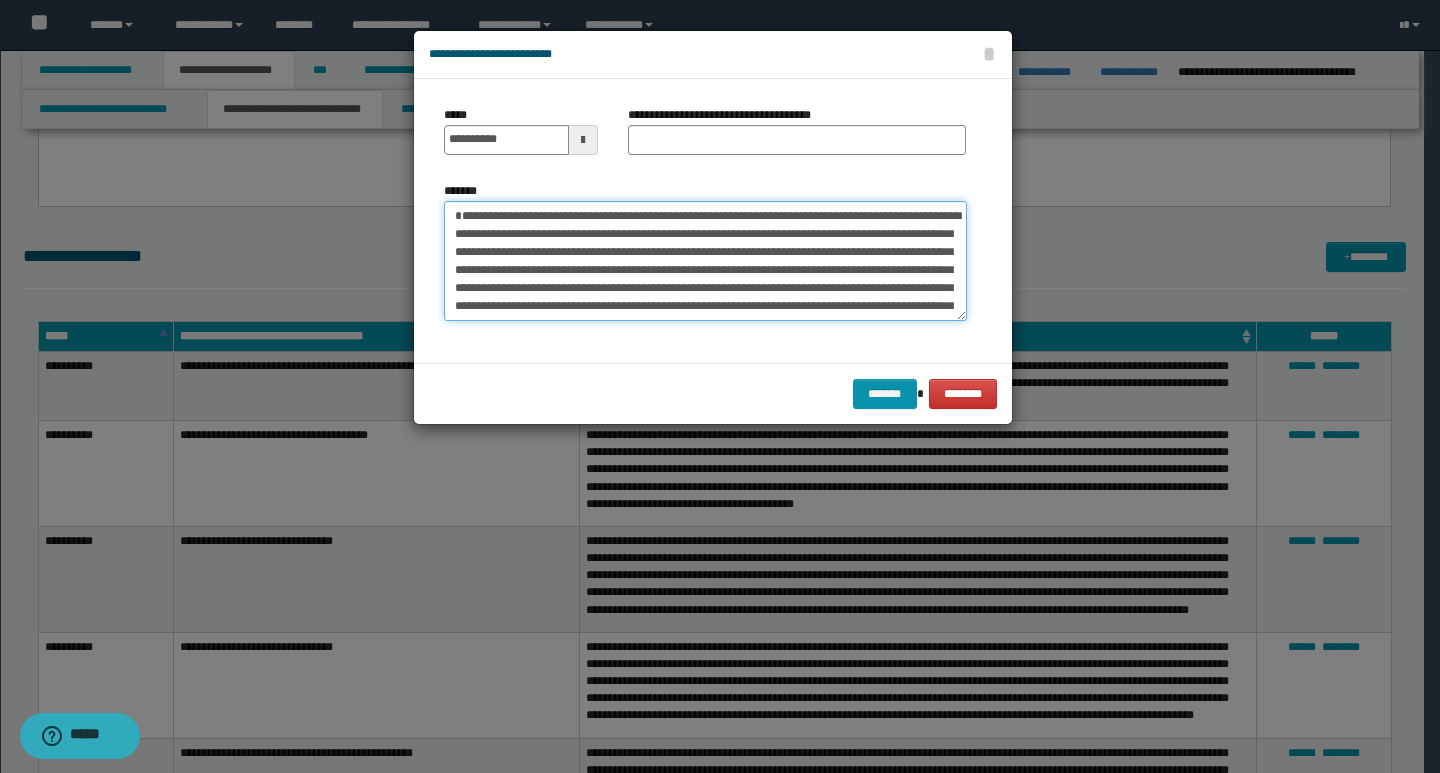 type on "**********" 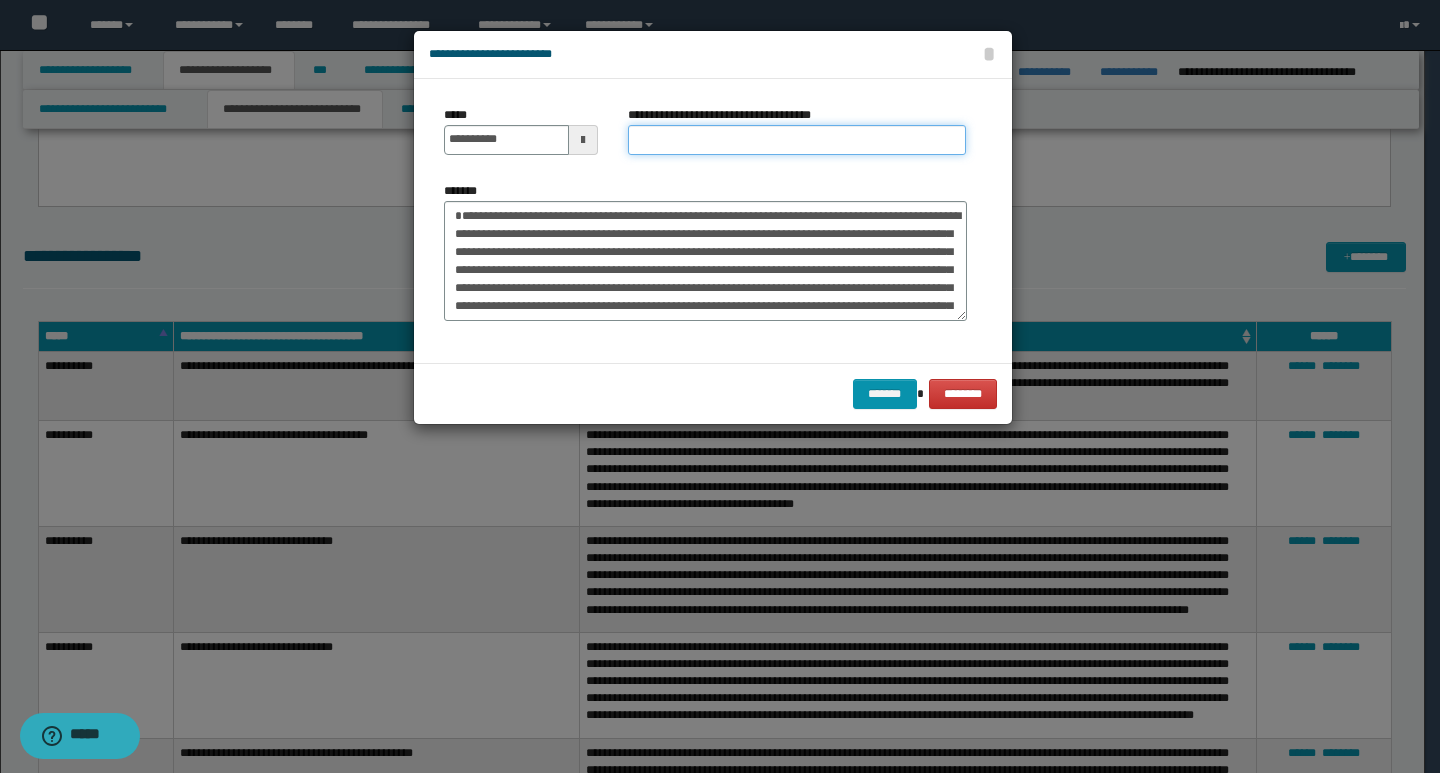 click on "**********" at bounding box center (797, 140) 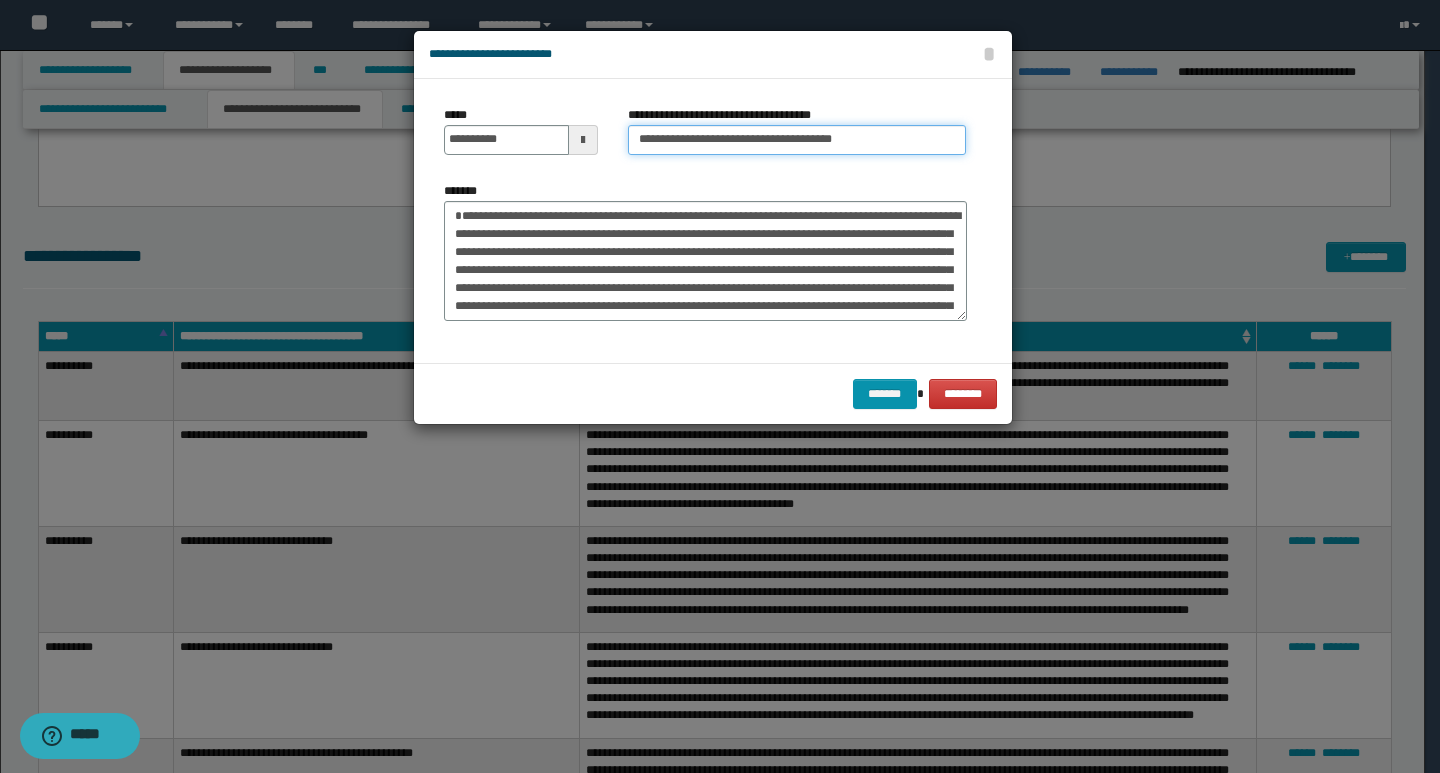 type on "**********" 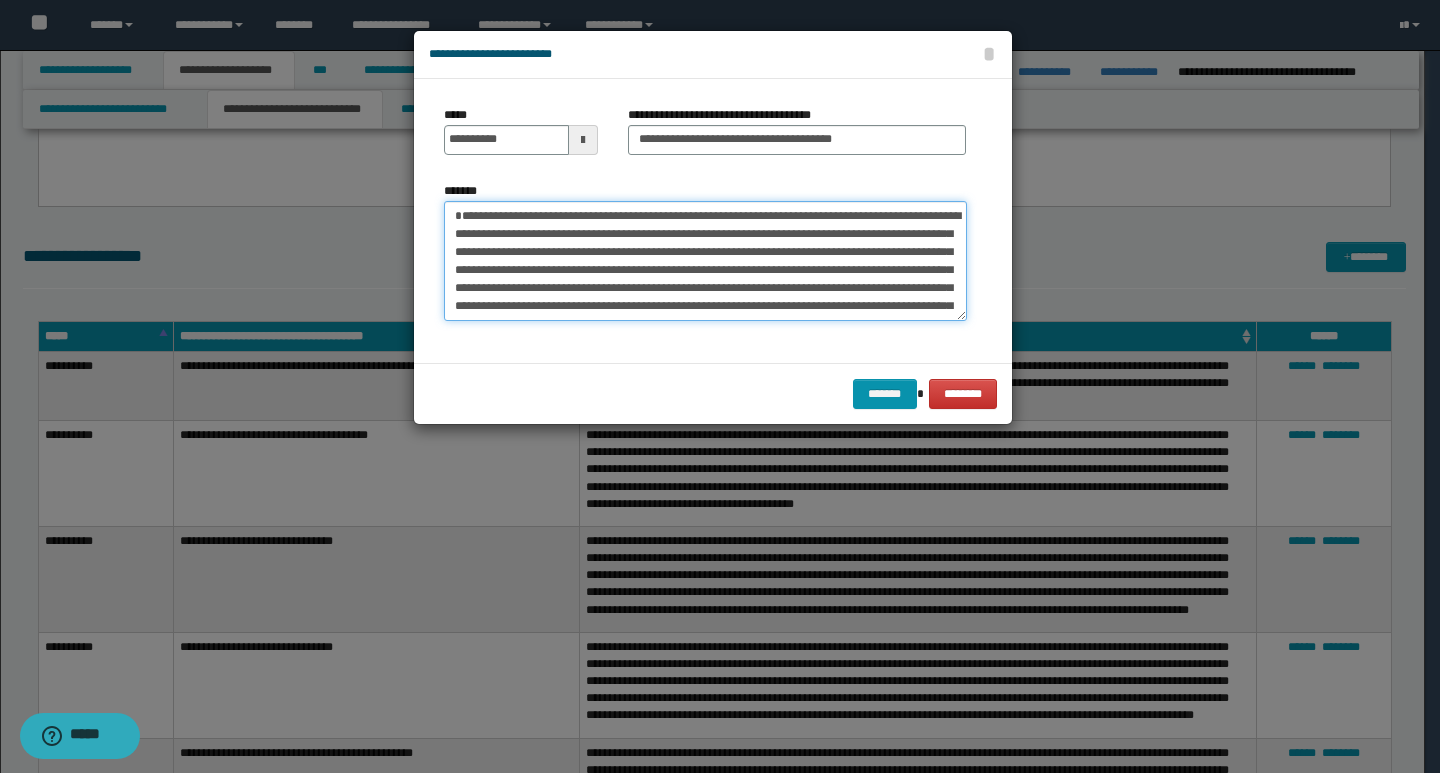 click on "**********" at bounding box center (705, 261) 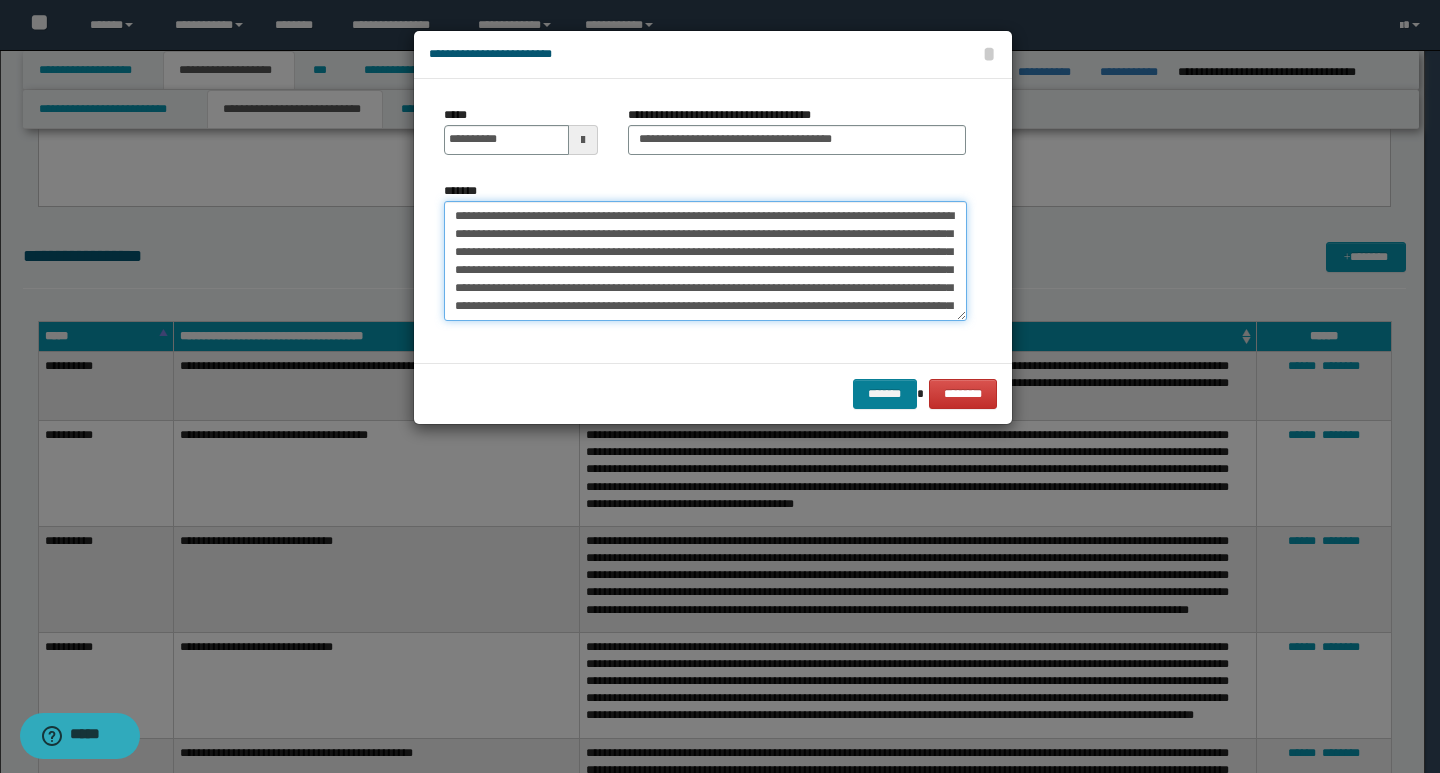 type on "**********" 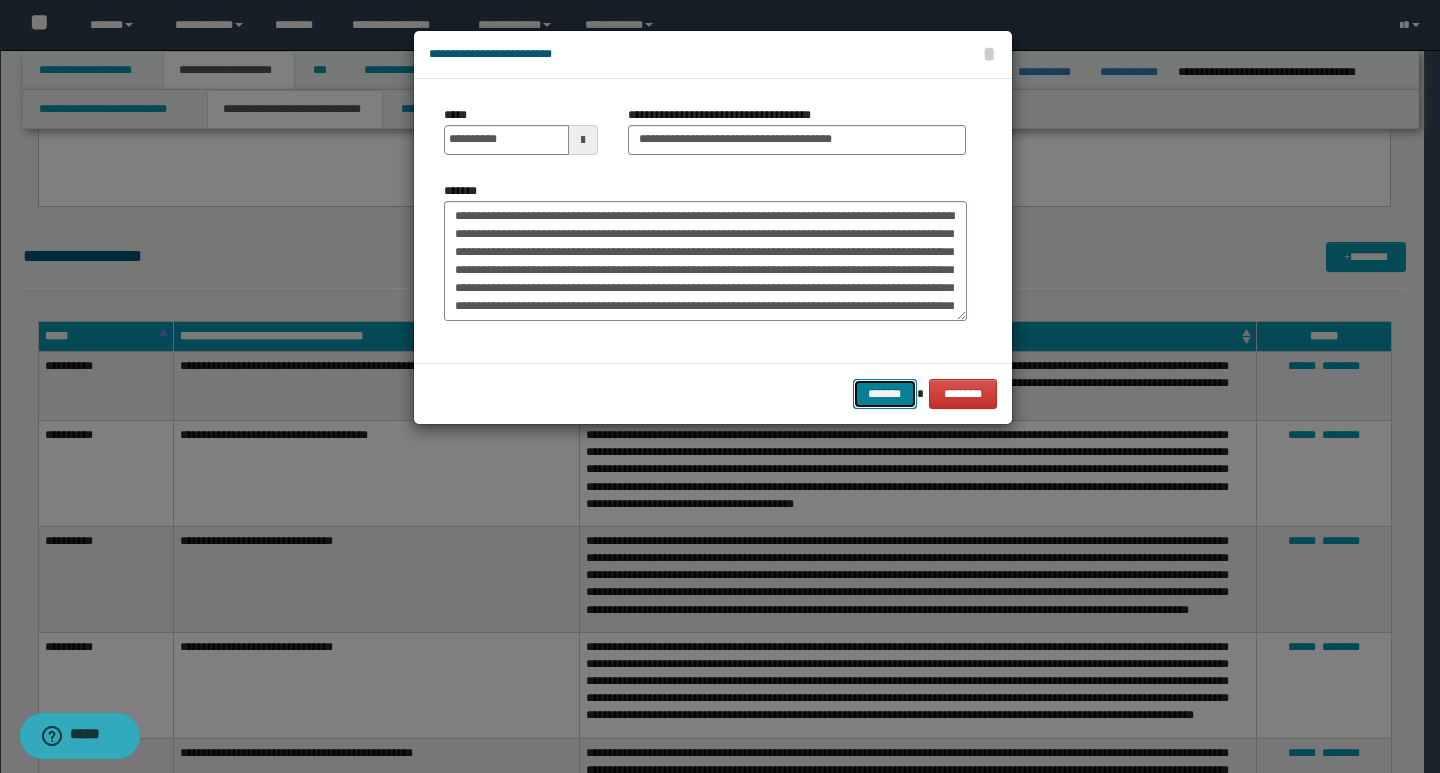 click on "*******" at bounding box center [885, 394] 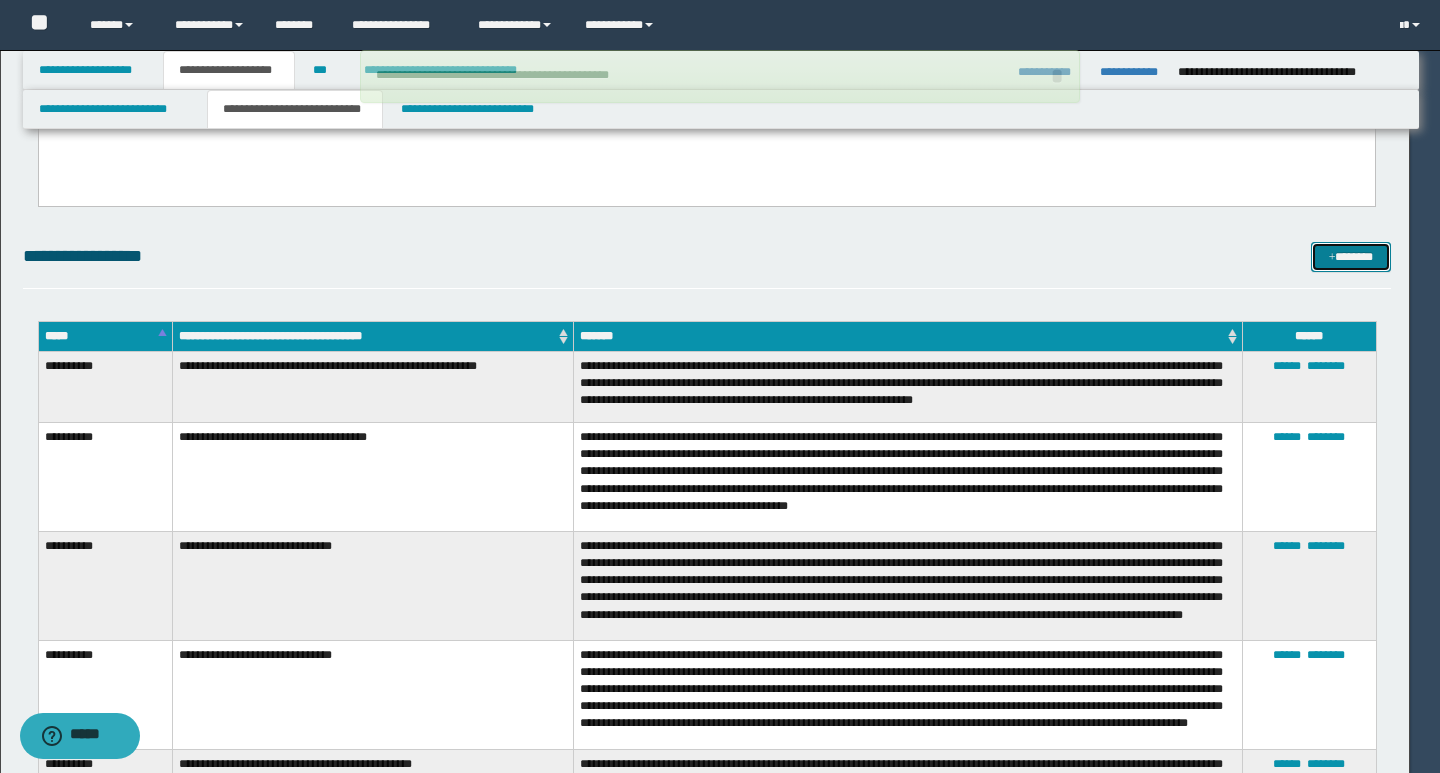 type 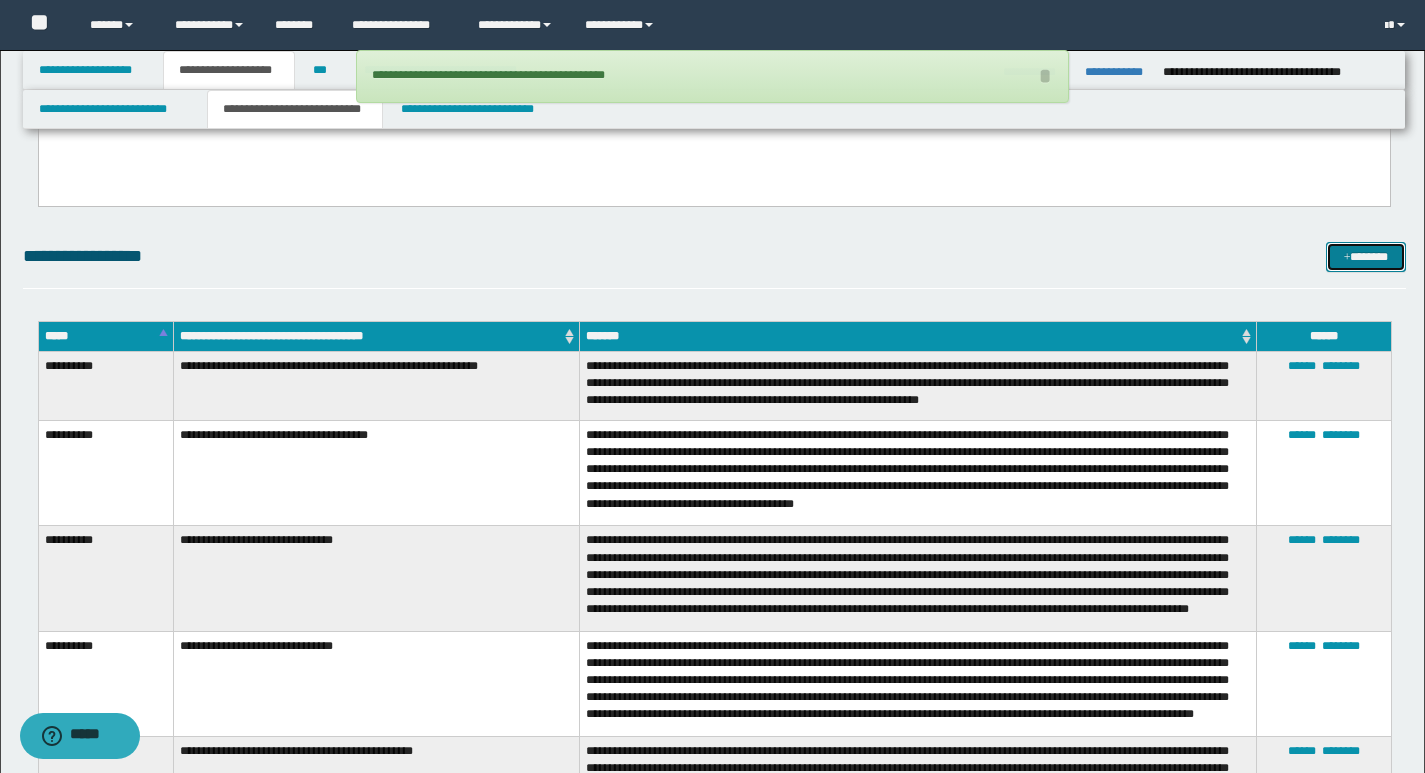 click on "*******" at bounding box center [1366, 257] 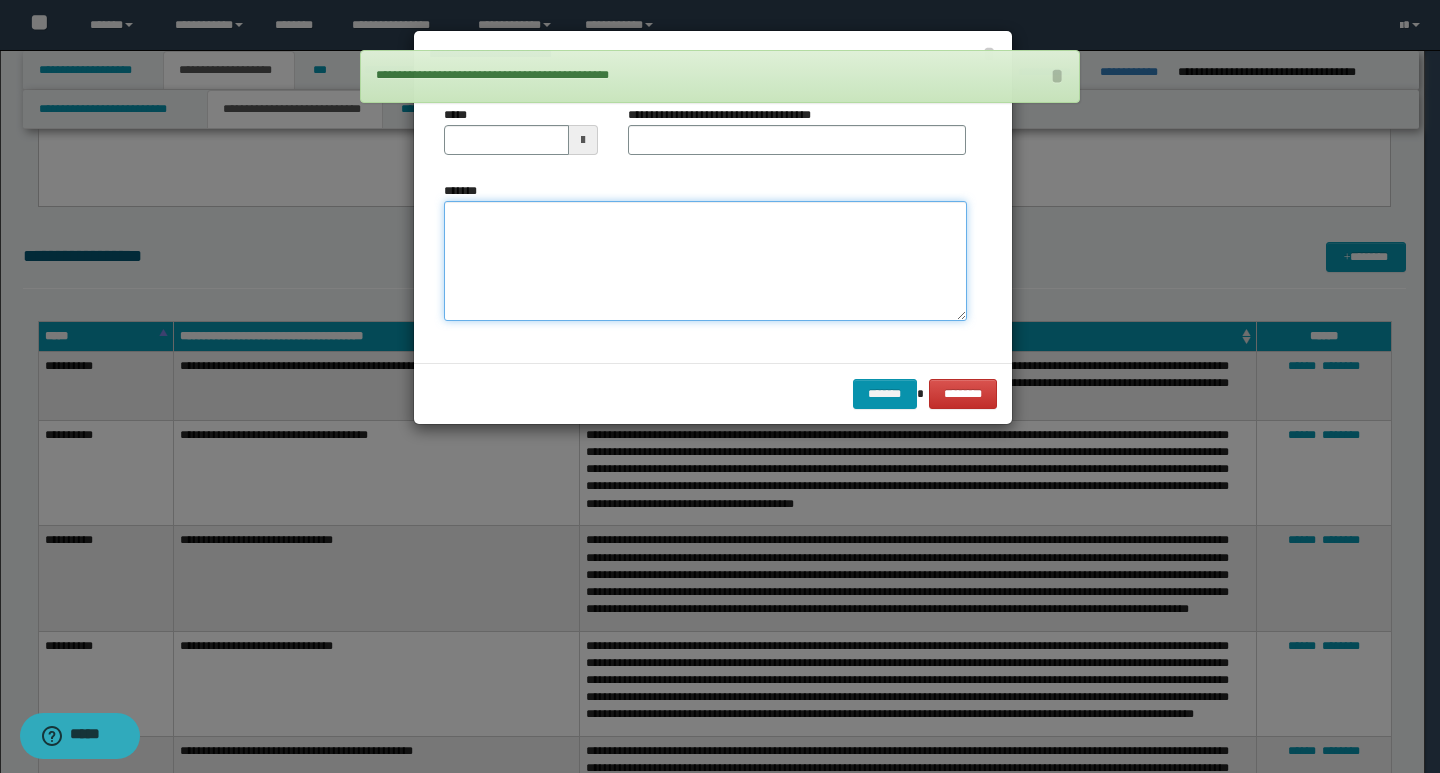 click on "*******" at bounding box center (705, 261) 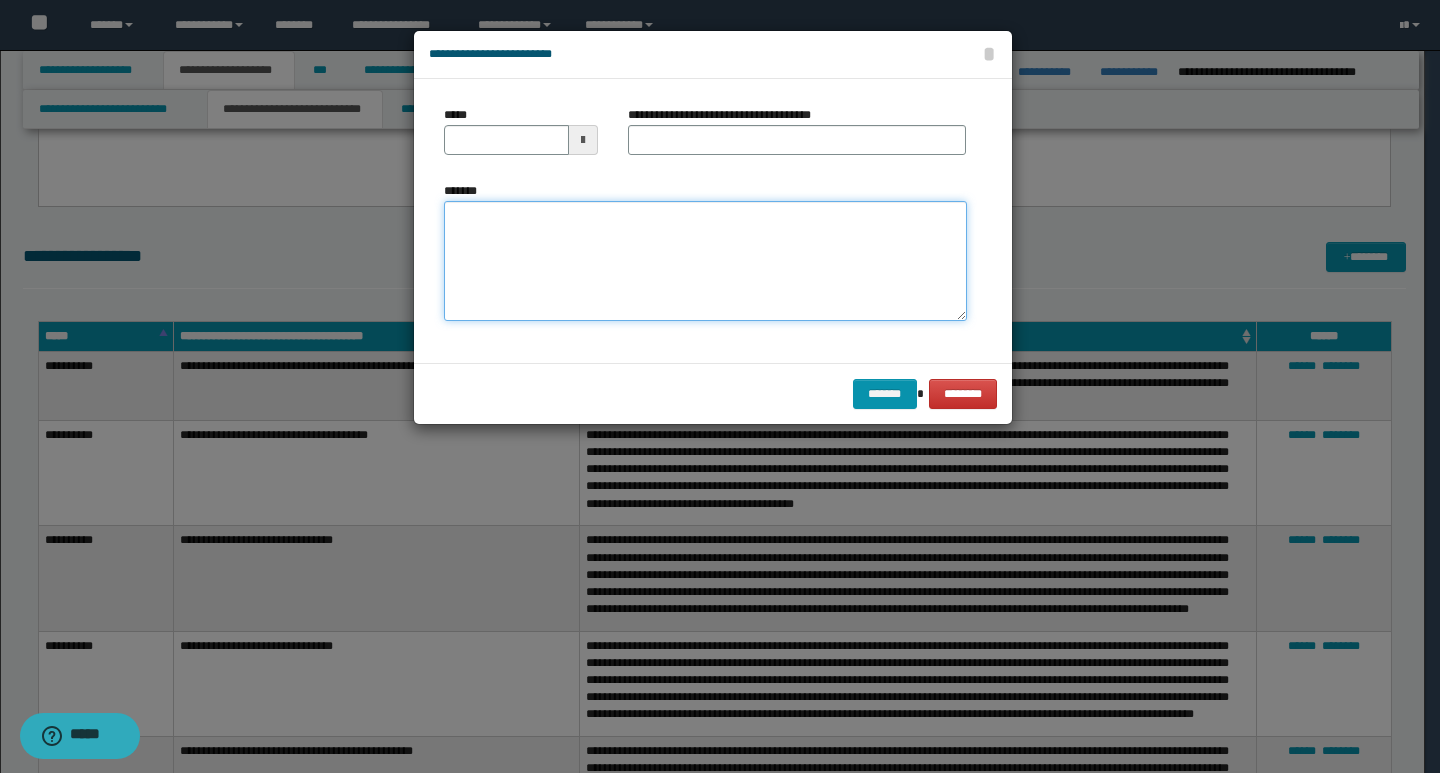 click on "*******" at bounding box center [705, 261] 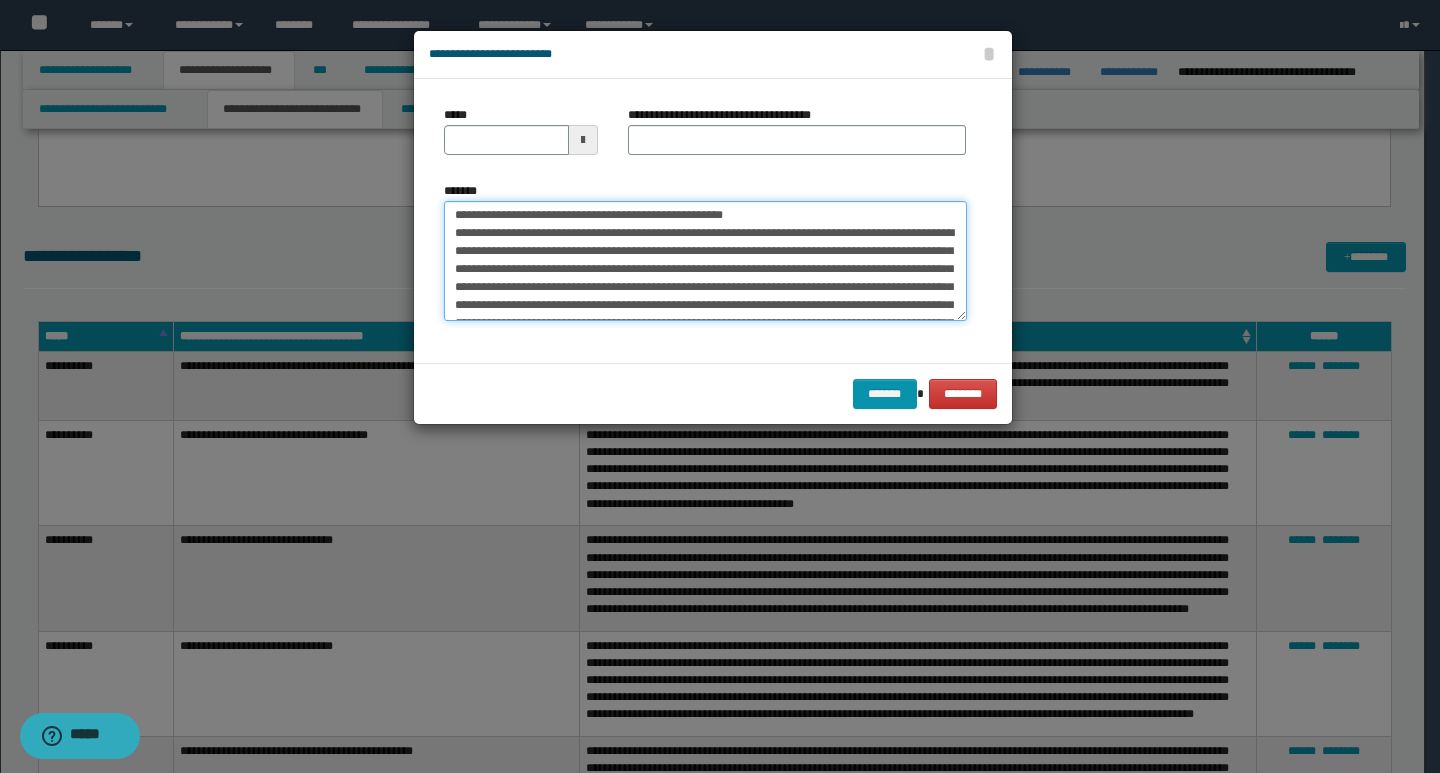 scroll, scrollTop: 0, scrollLeft: 0, axis: both 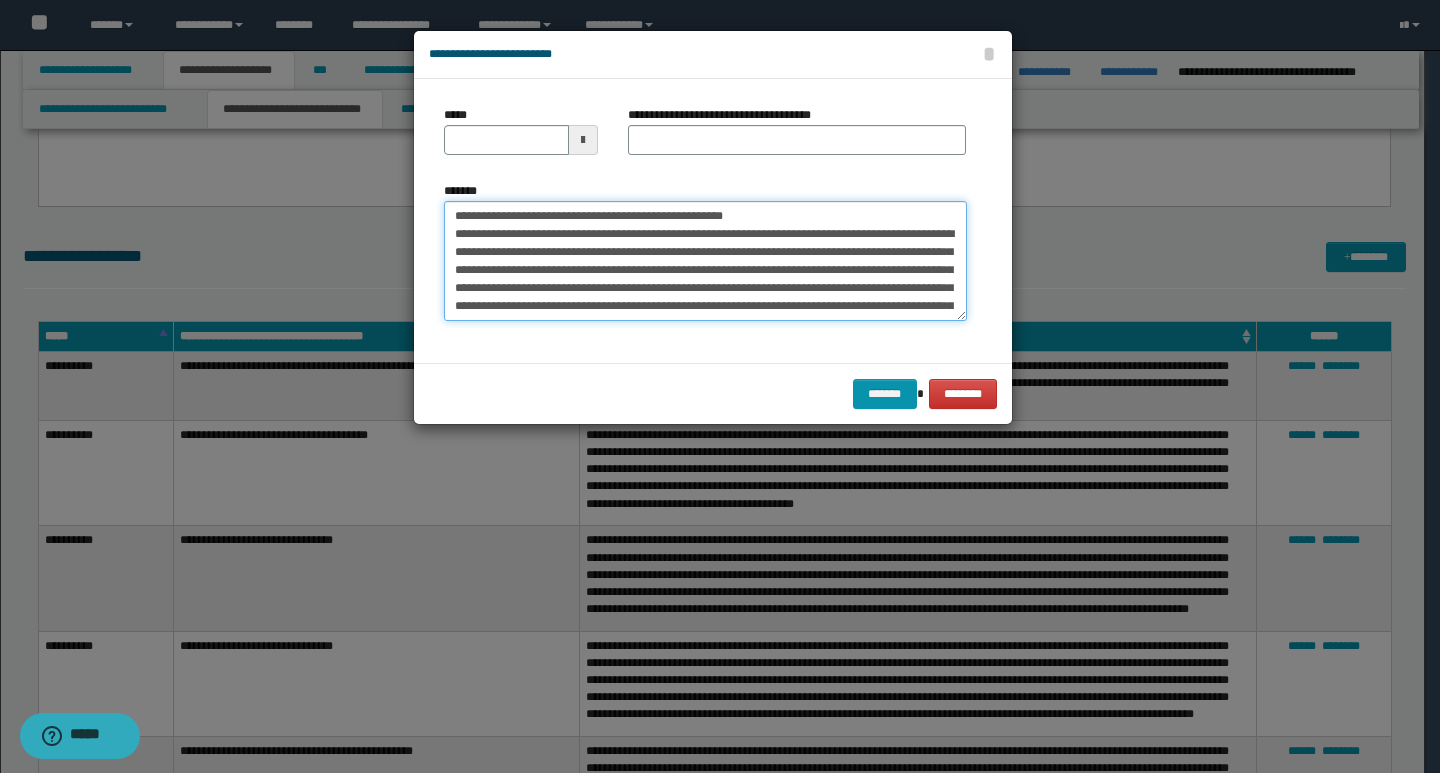 drag, startPoint x: 452, startPoint y: 210, endPoint x: 518, endPoint y: 213, distance: 66.068146 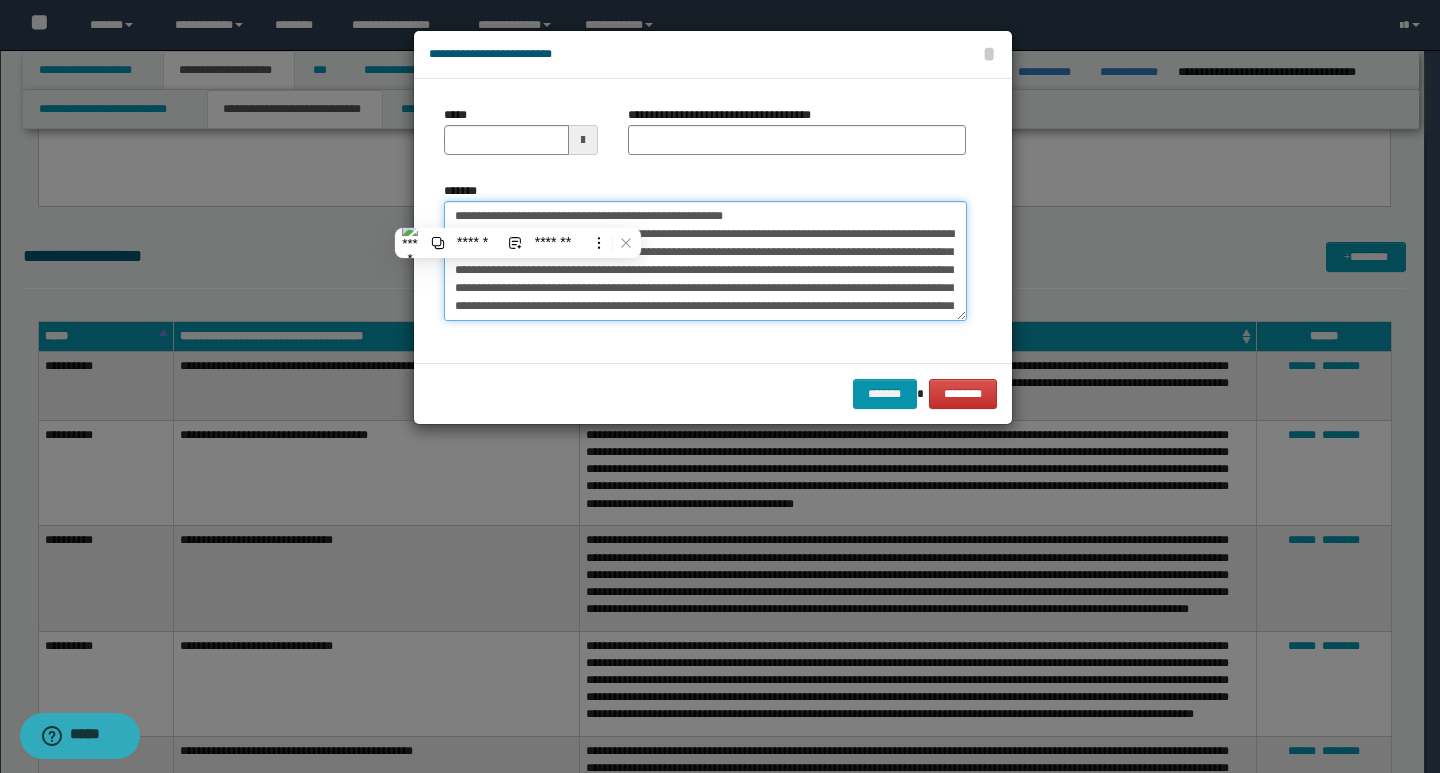 type on "**********" 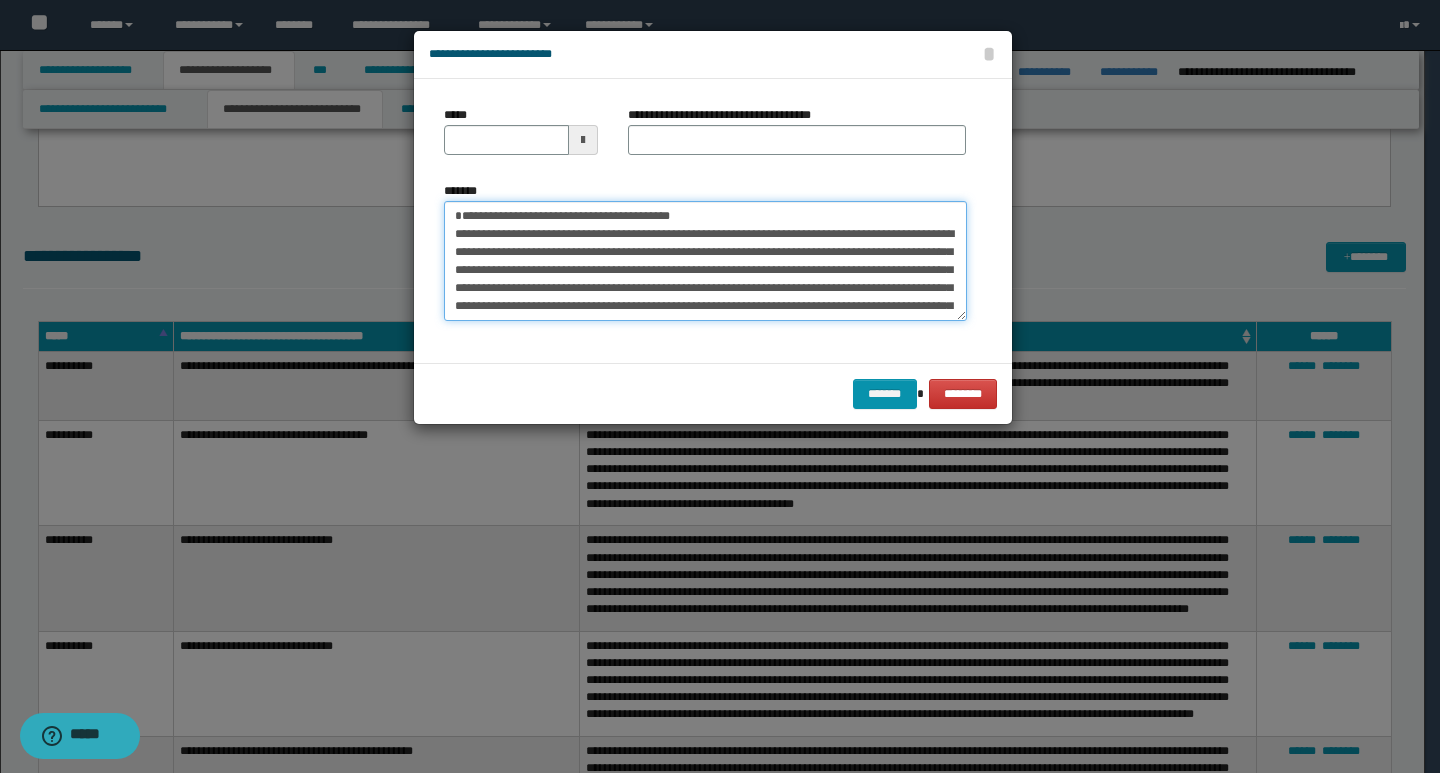 type 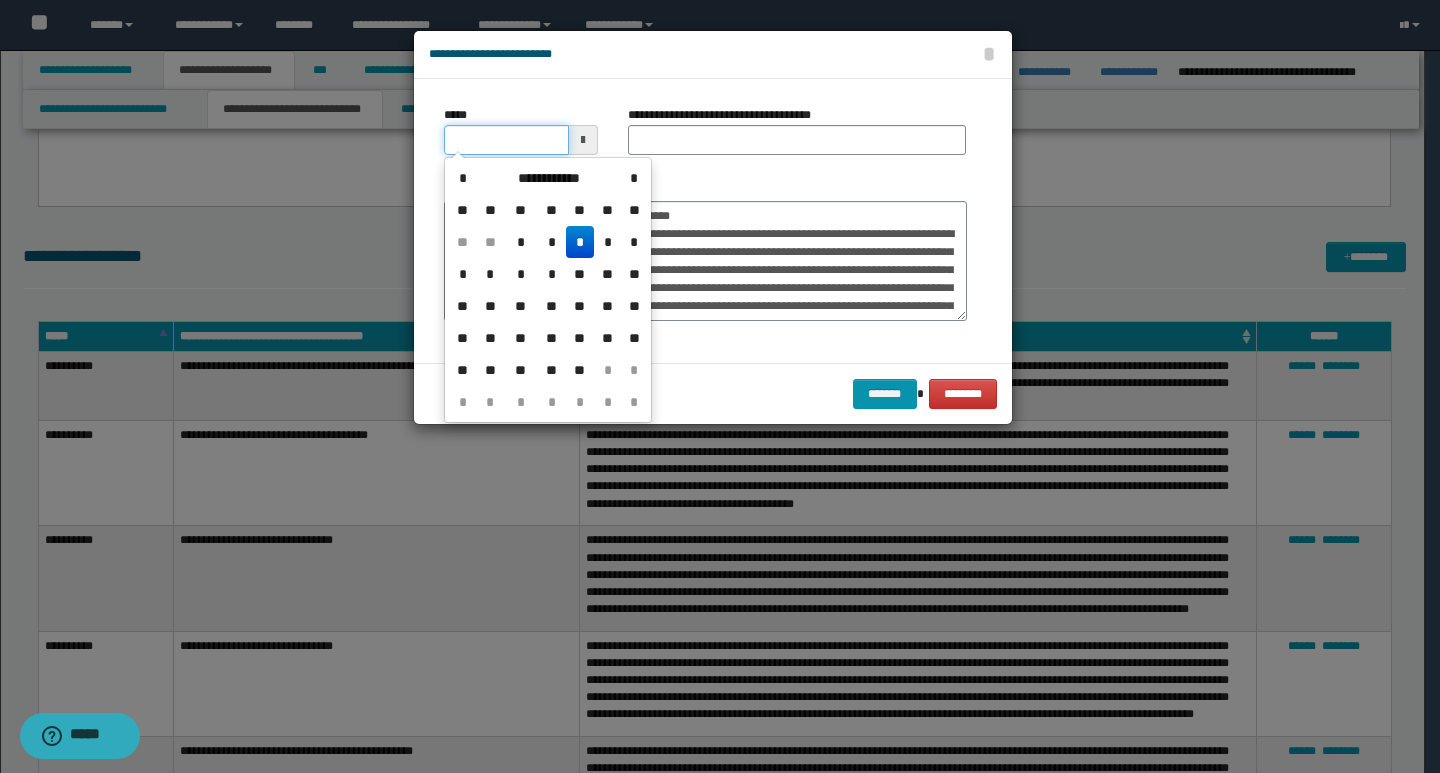 click on "*****" at bounding box center [506, 140] 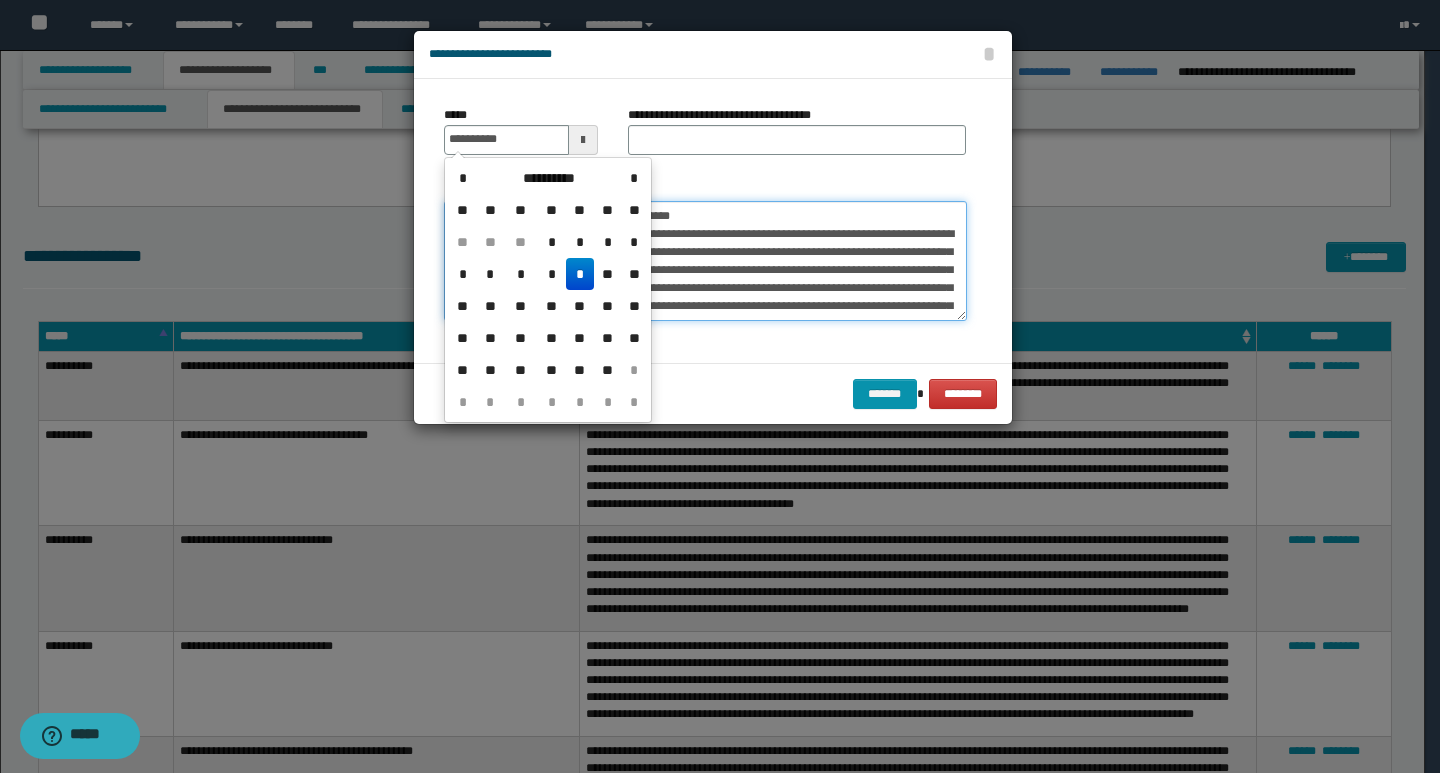 type on "**********" 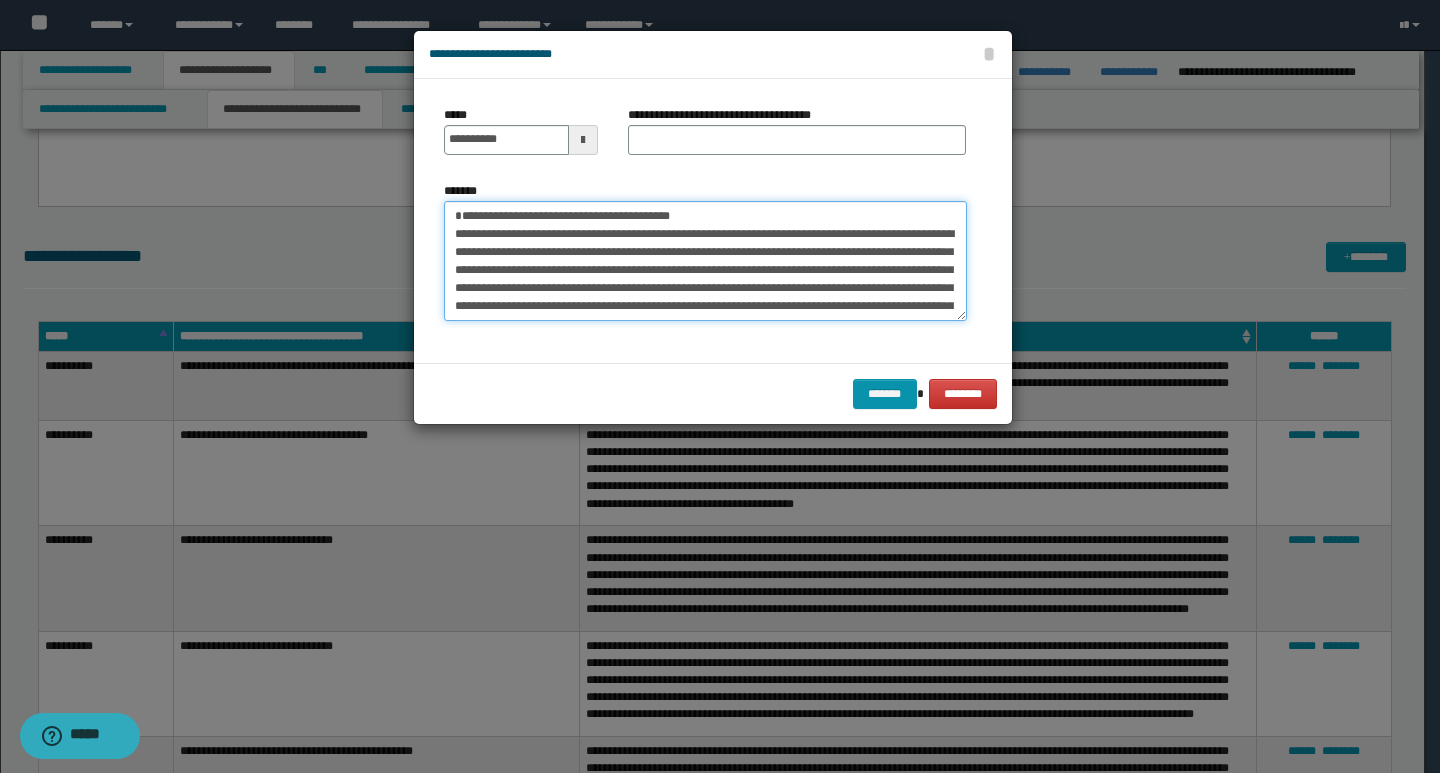 drag, startPoint x: 711, startPoint y: 212, endPoint x: 408, endPoint y: 216, distance: 303.0264 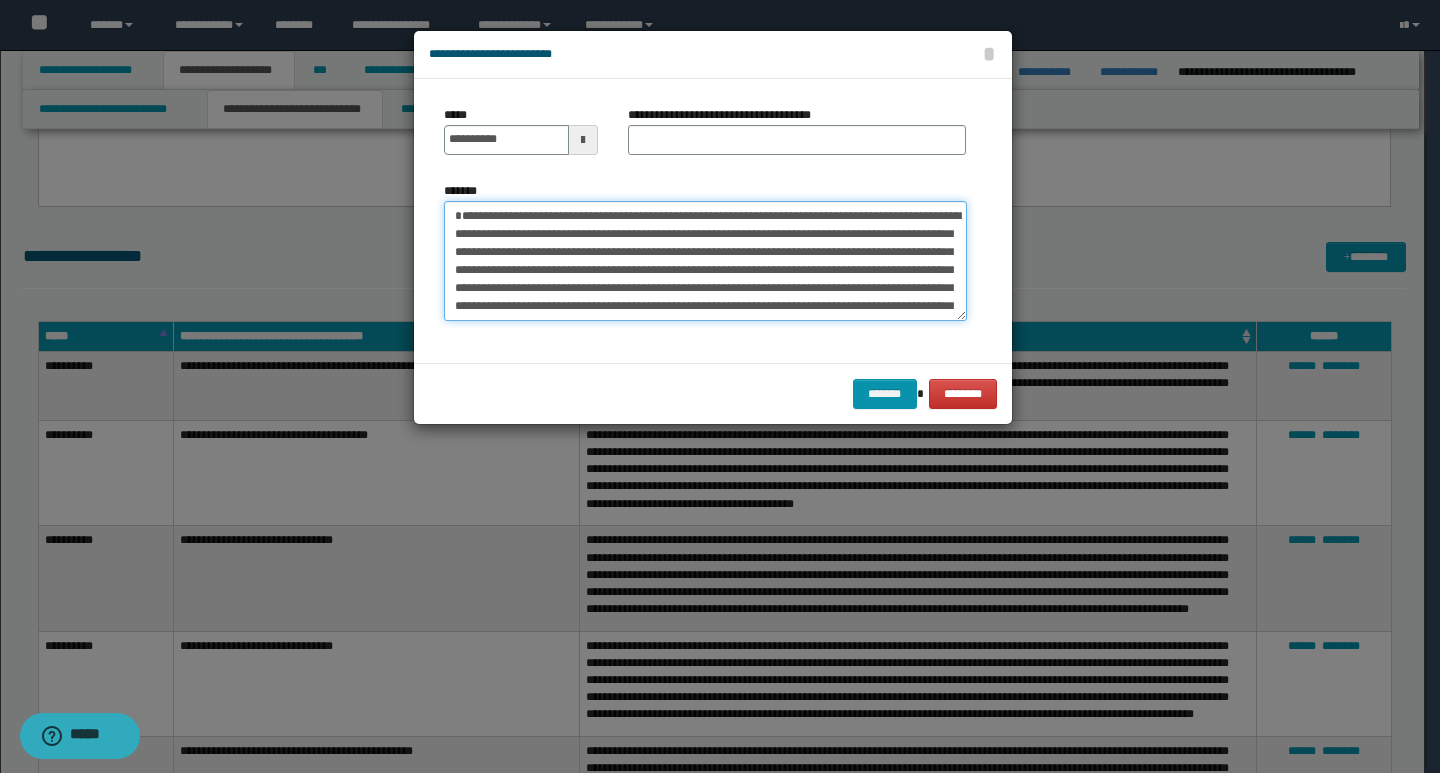 type on "**********" 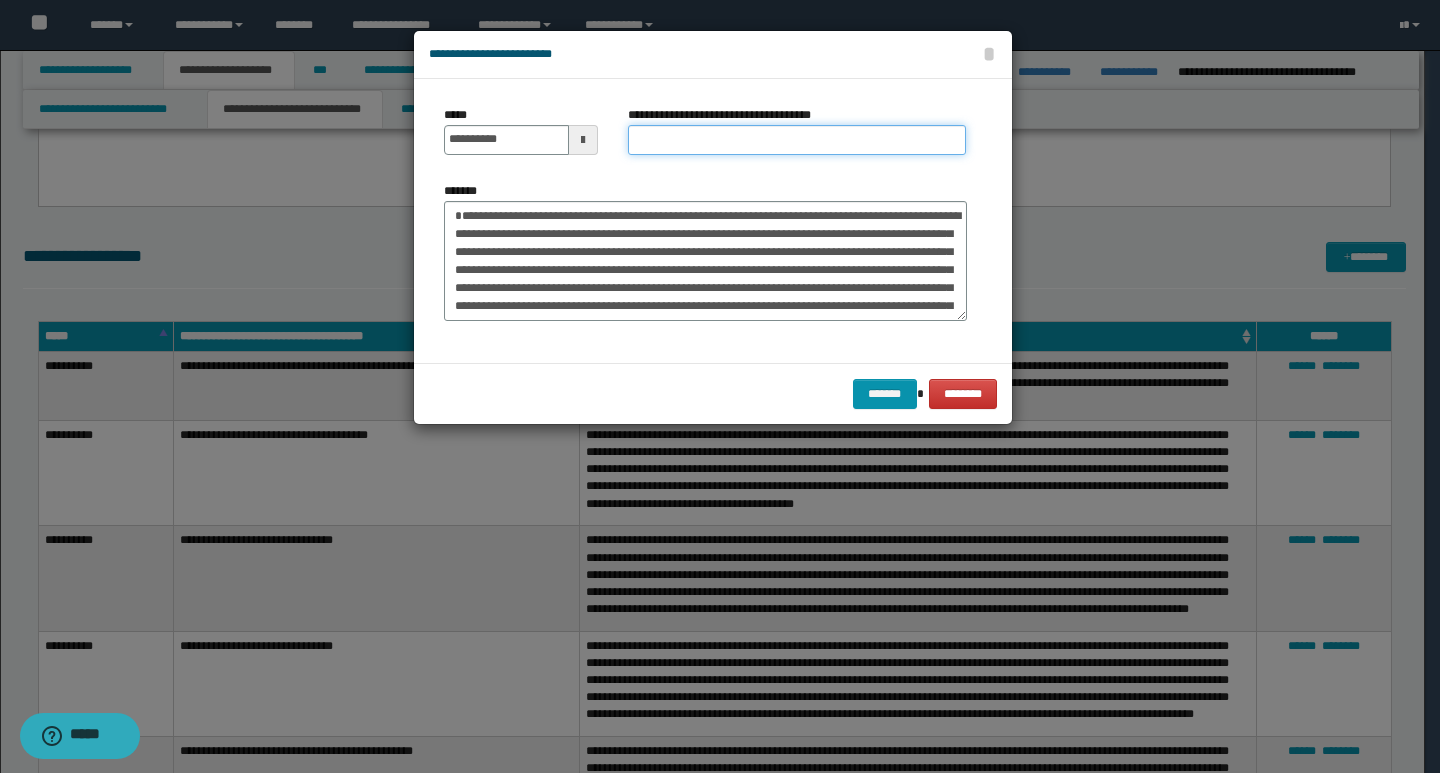click on "**********" at bounding box center [797, 140] 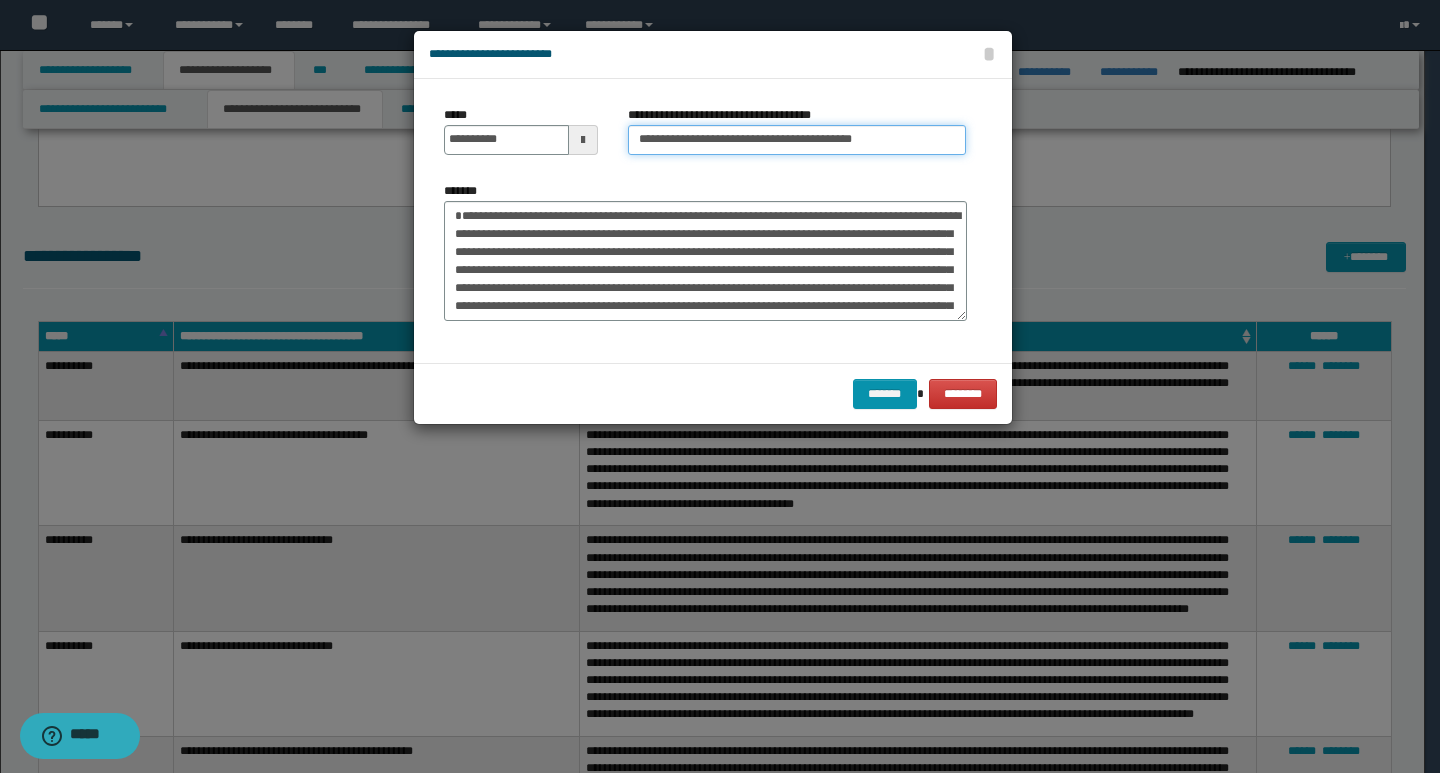 type on "**********" 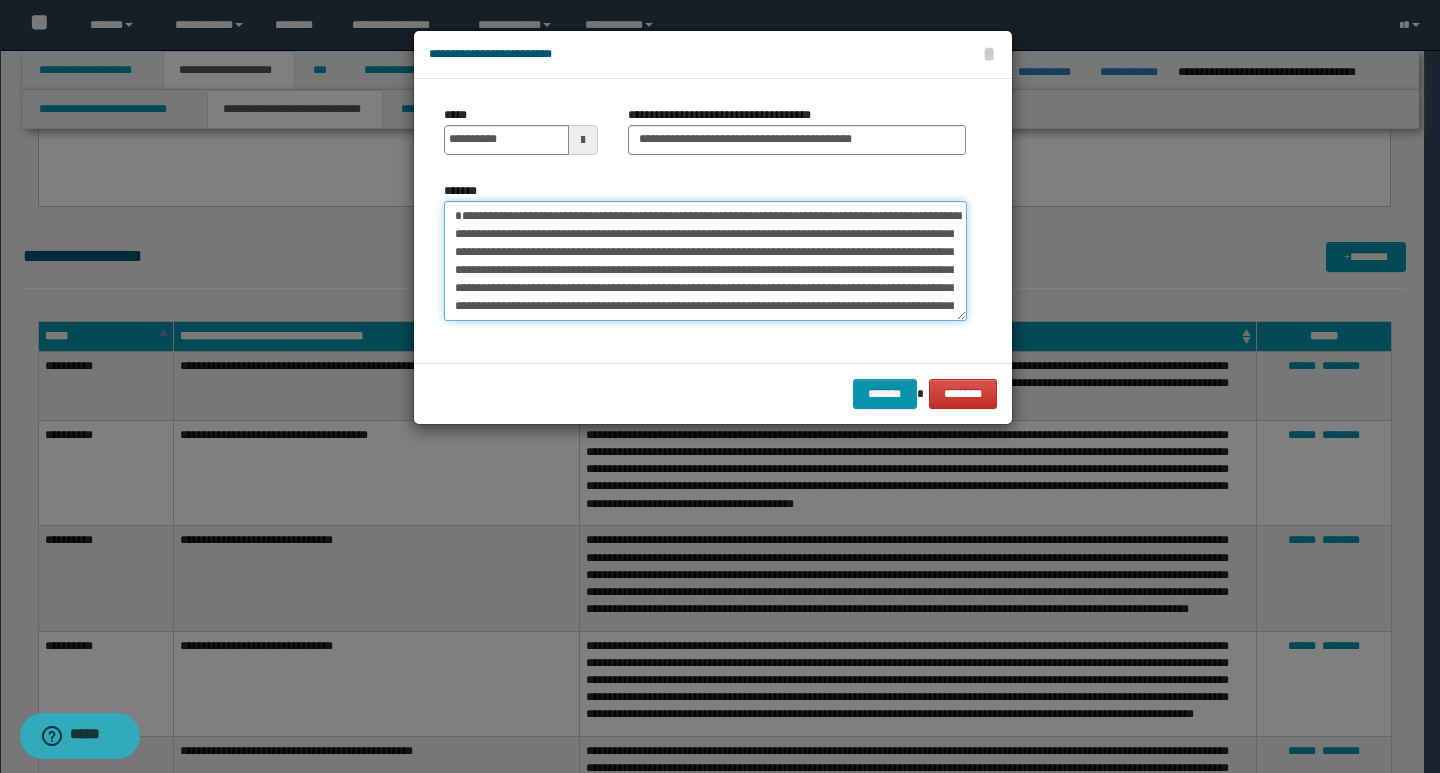 drag, startPoint x: 463, startPoint y: 218, endPoint x: 537, endPoint y: 227, distance: 74.54529 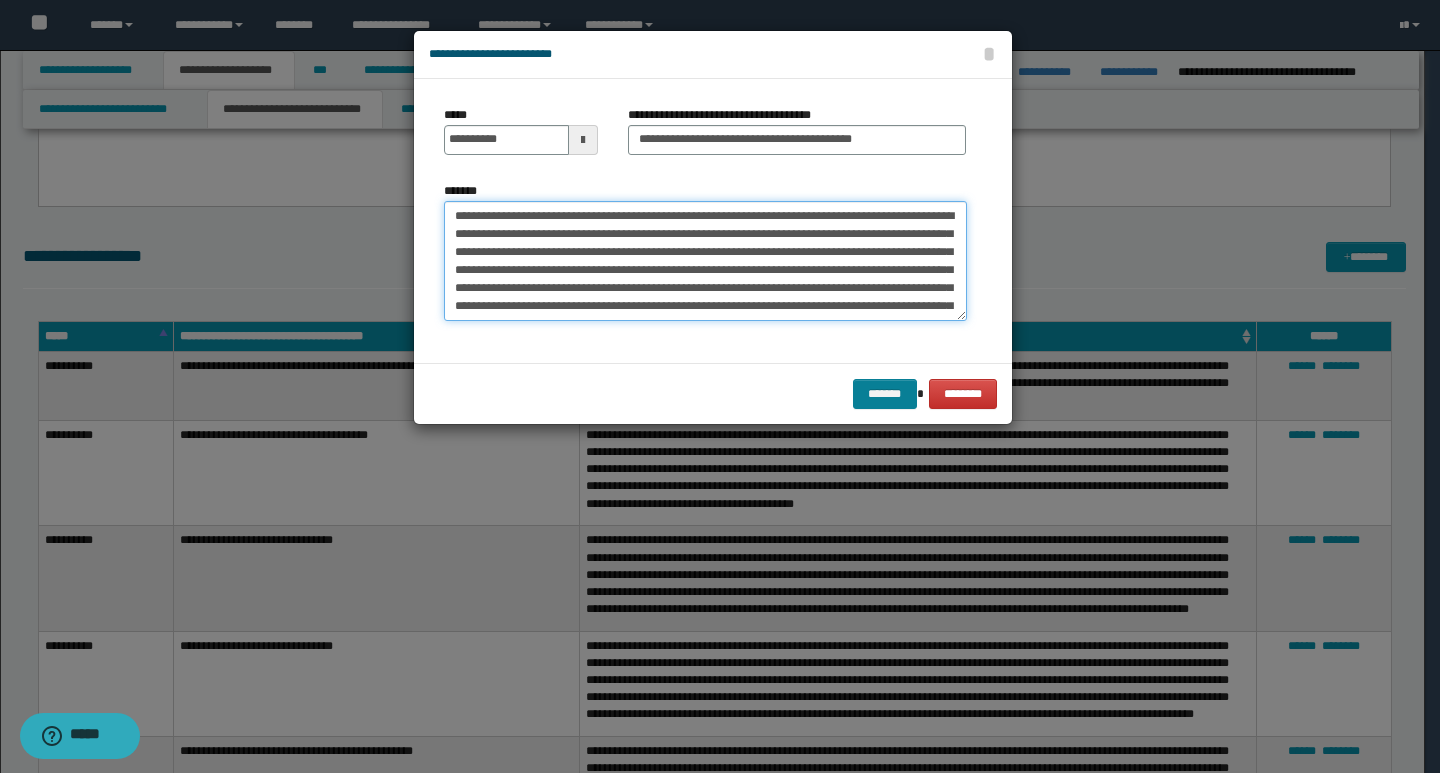 type on "**********" 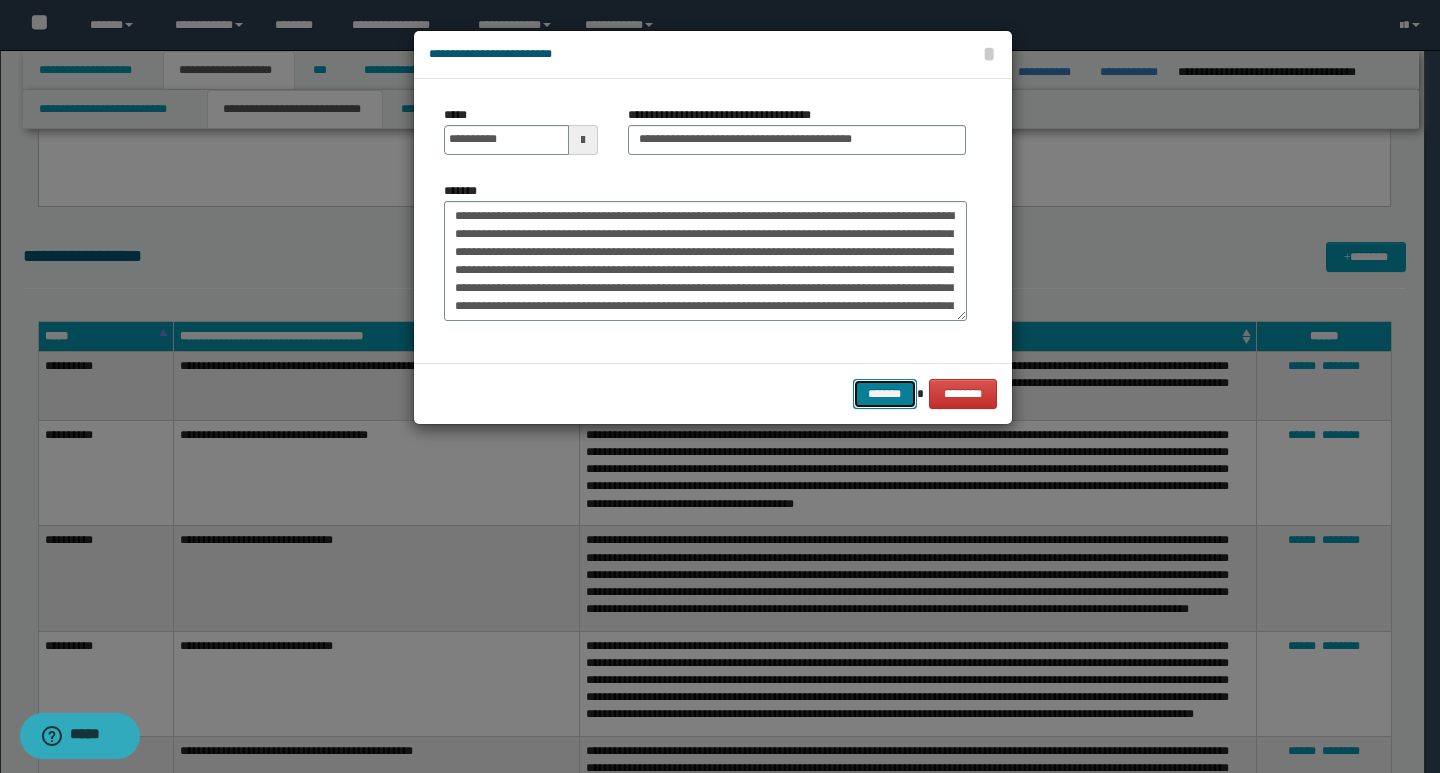 click on "*******" at bounding box center (885, 394) 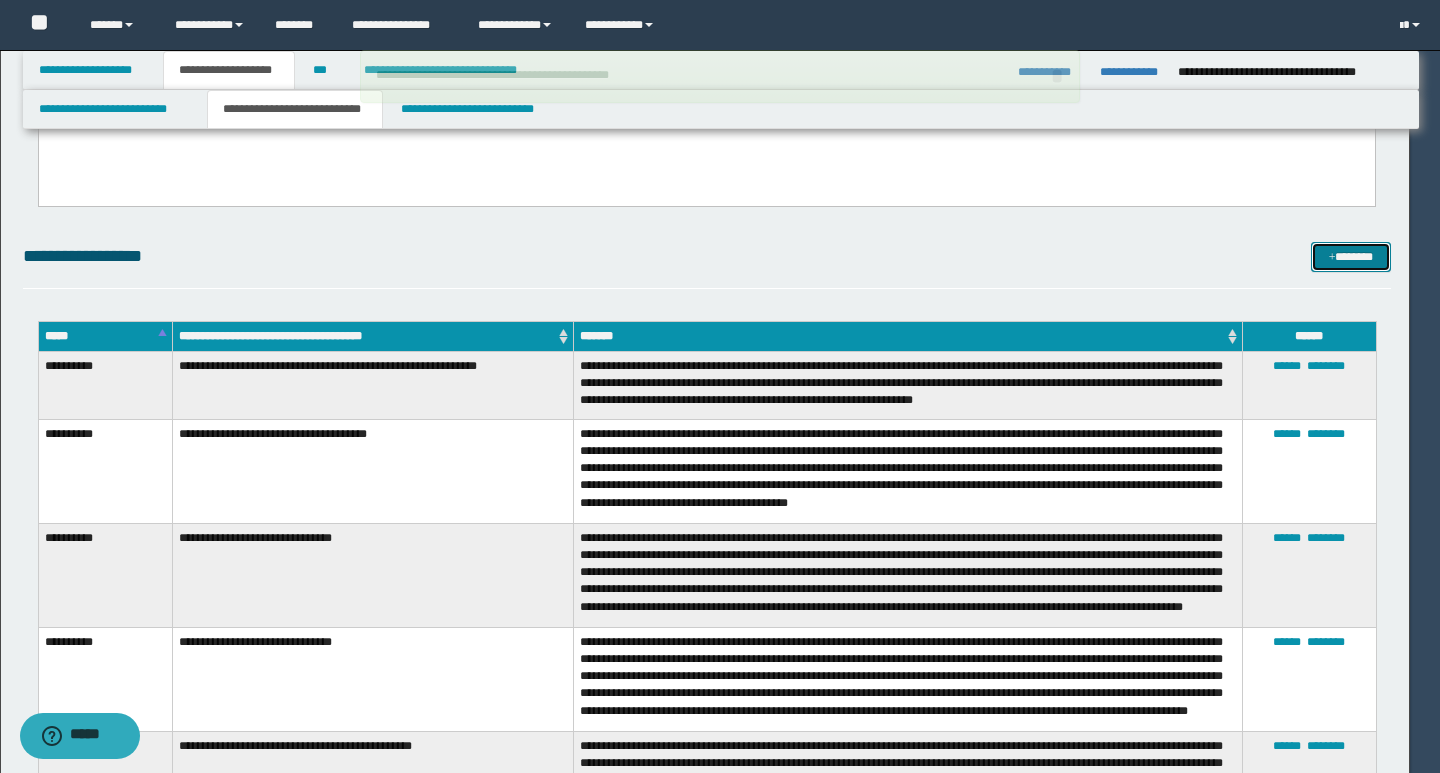 type 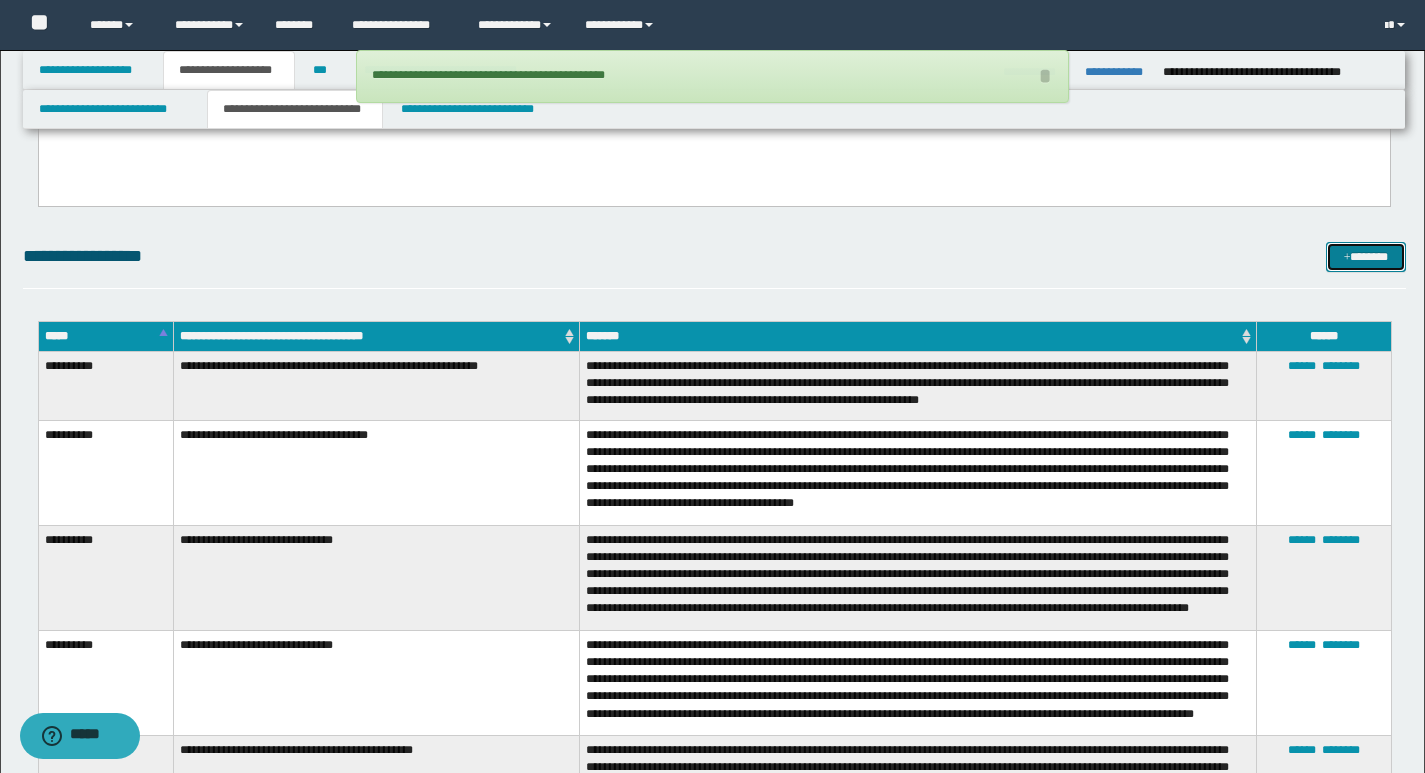 click on "*******" at bounding box center [1366, 257] 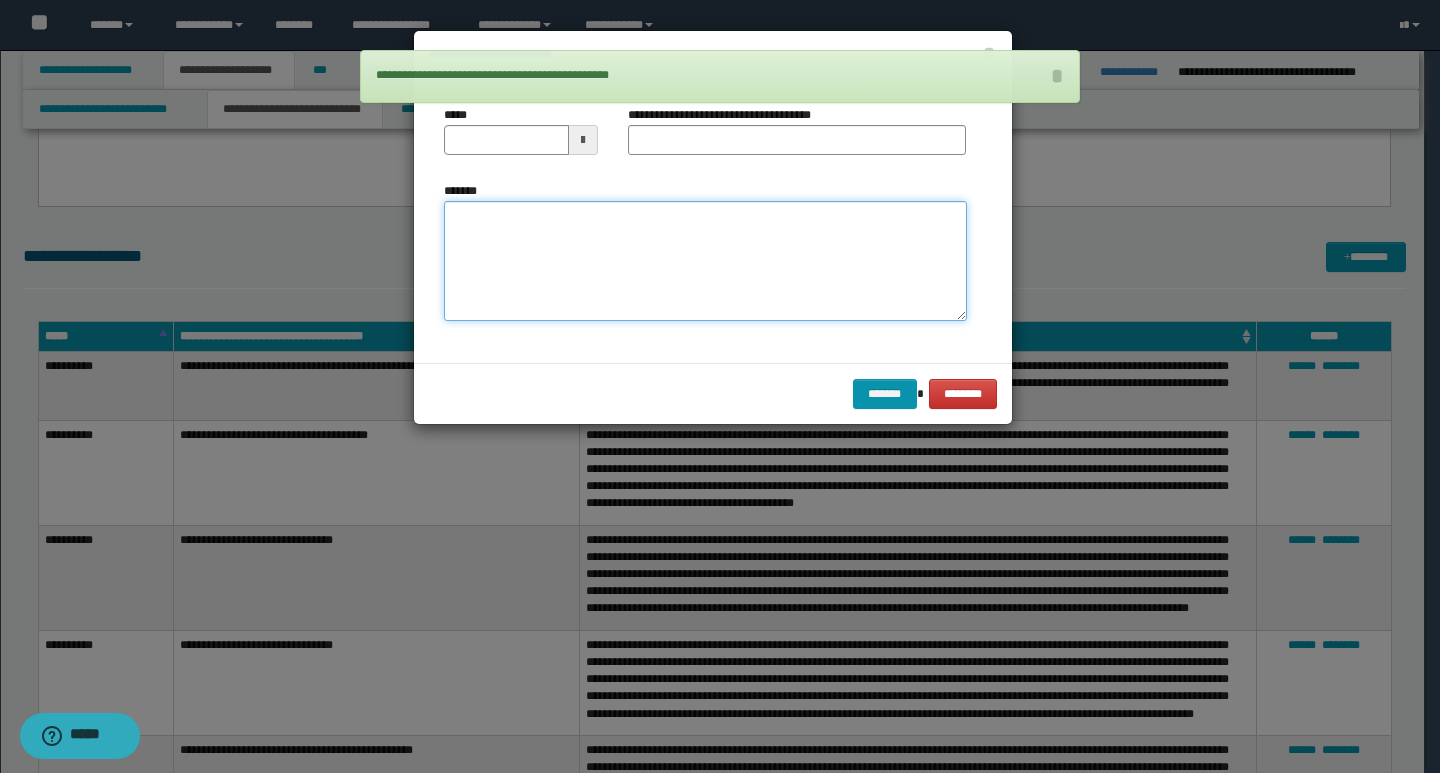 click on "*******" at bounding box center [705, 261] 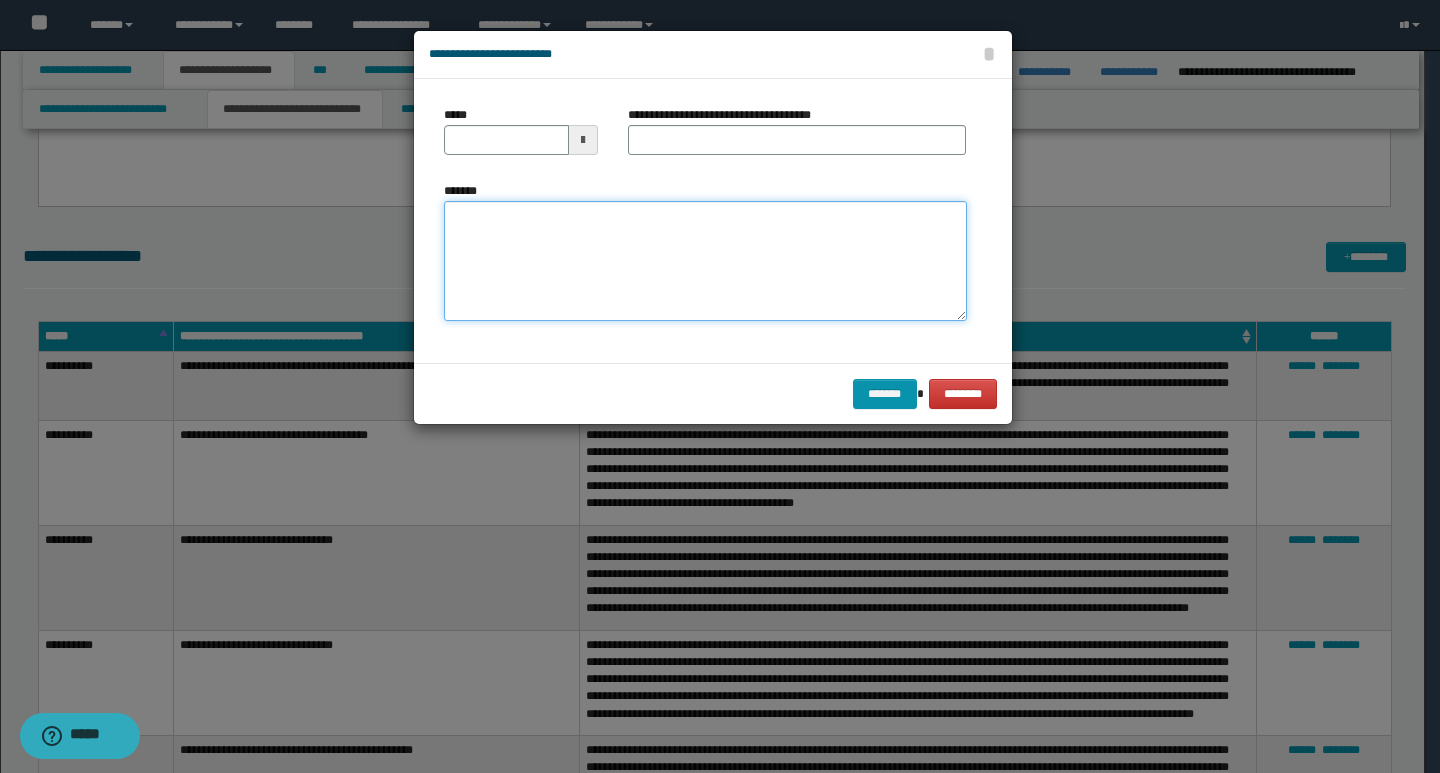 click on "*******" at bounding box center [705, 261] 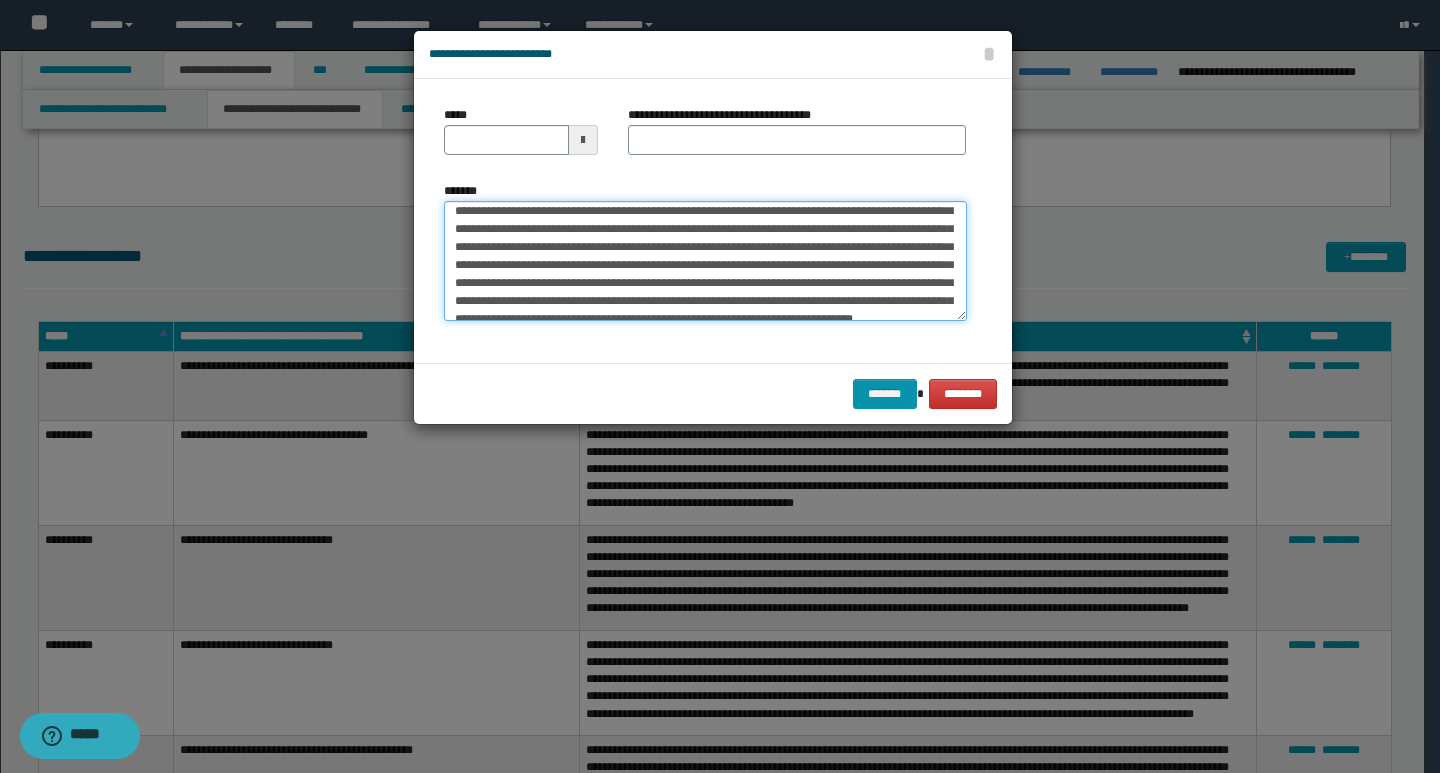 scroll, scrollTop: 0, scrollLeft: 0, axis: both 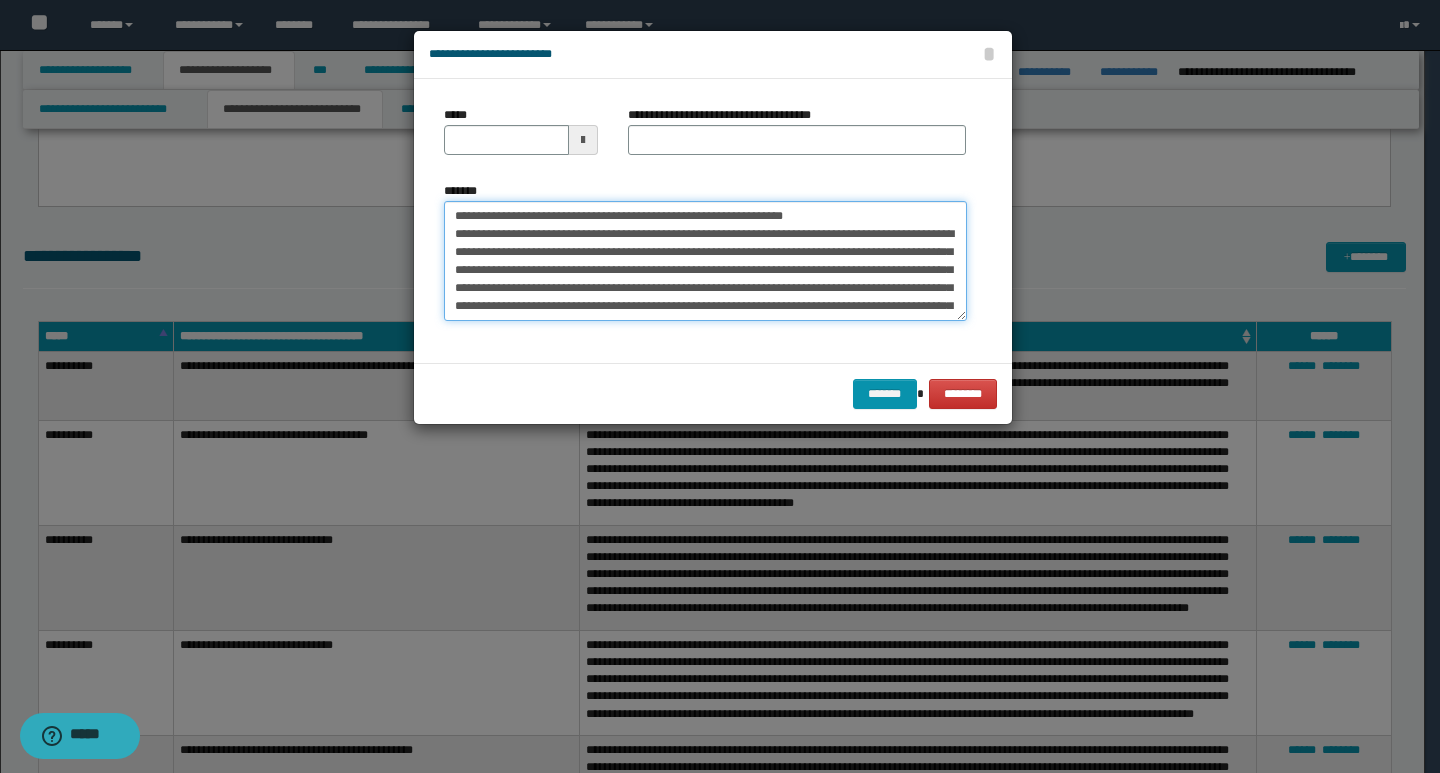 drag, startPoint x: 452, startPoint y: 215, endPoint x: 519, endPoint y: 224, distance: 67.601776 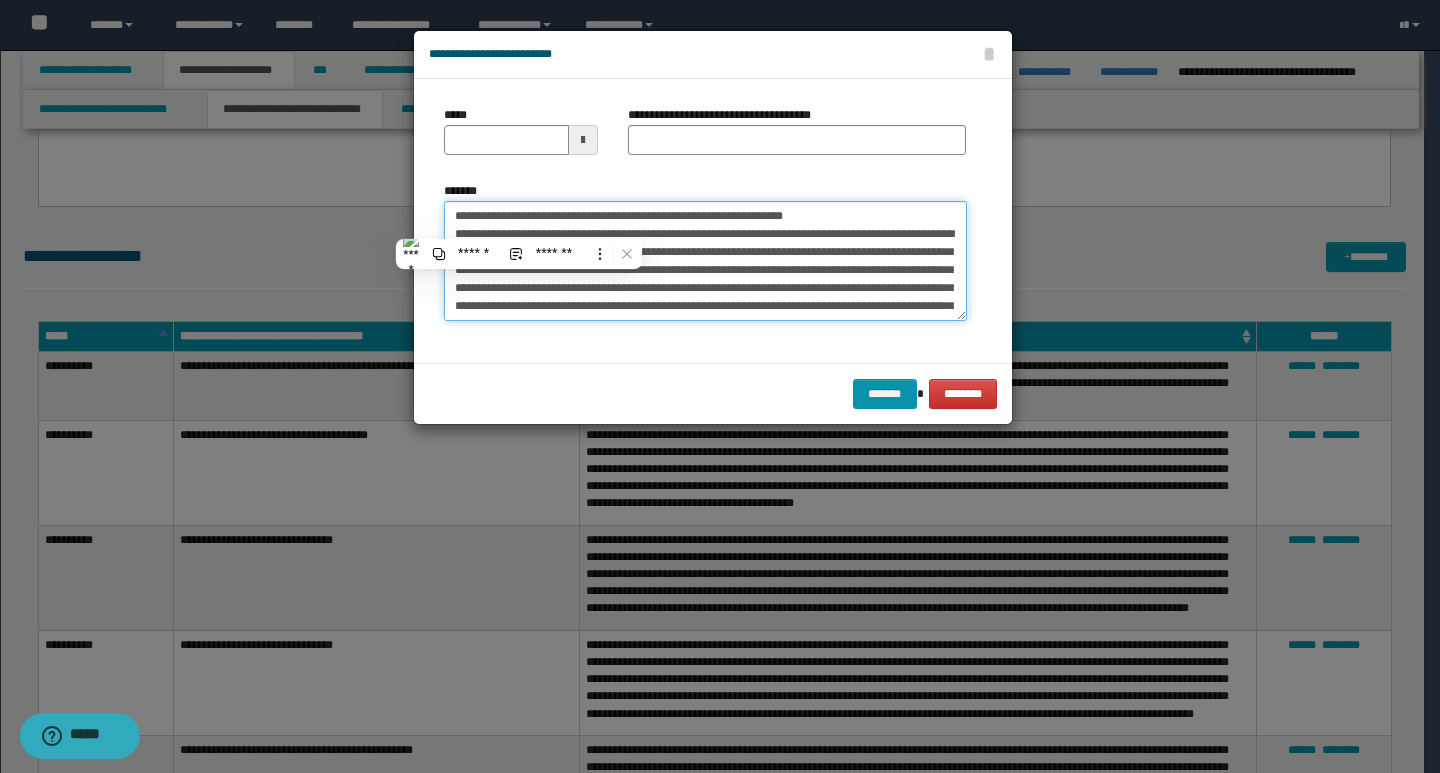 type on "**********" 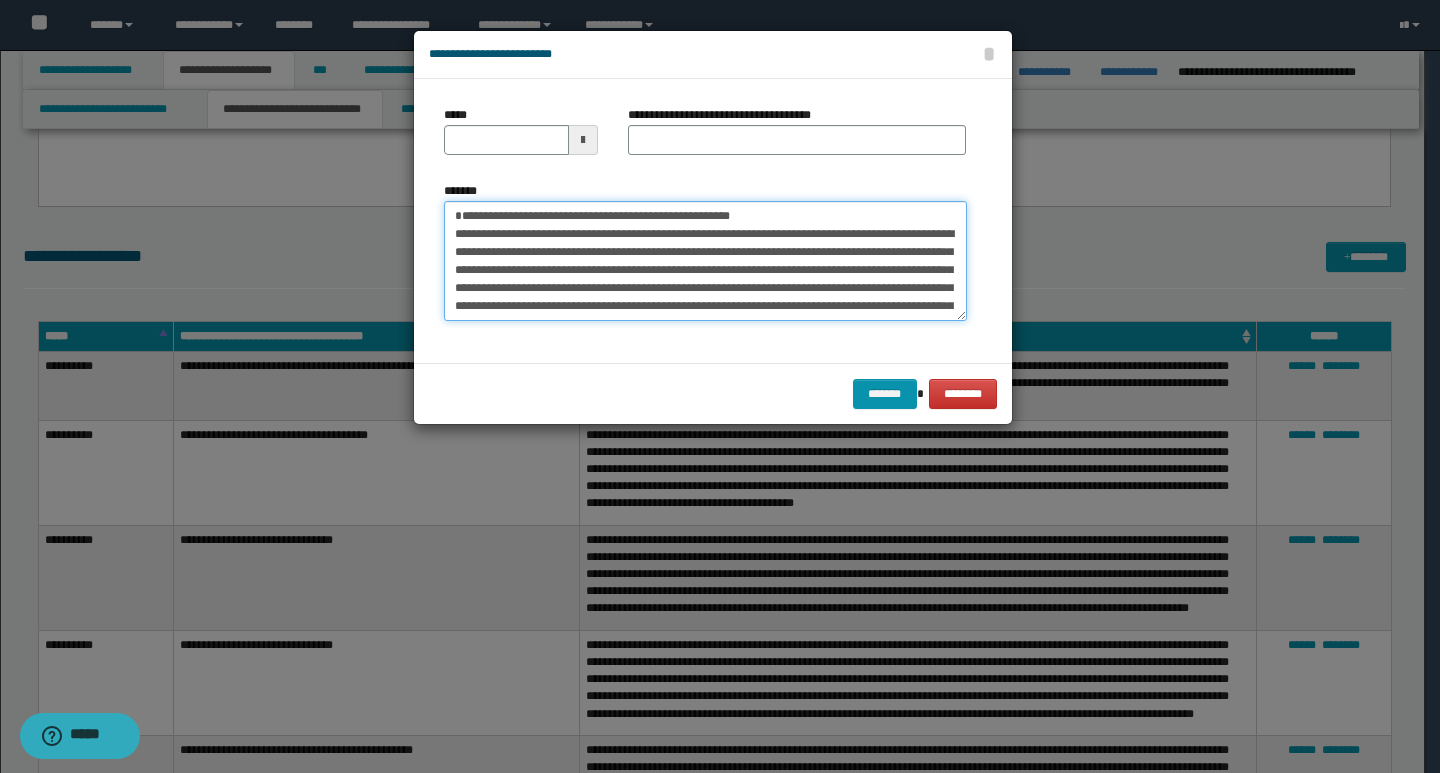 type 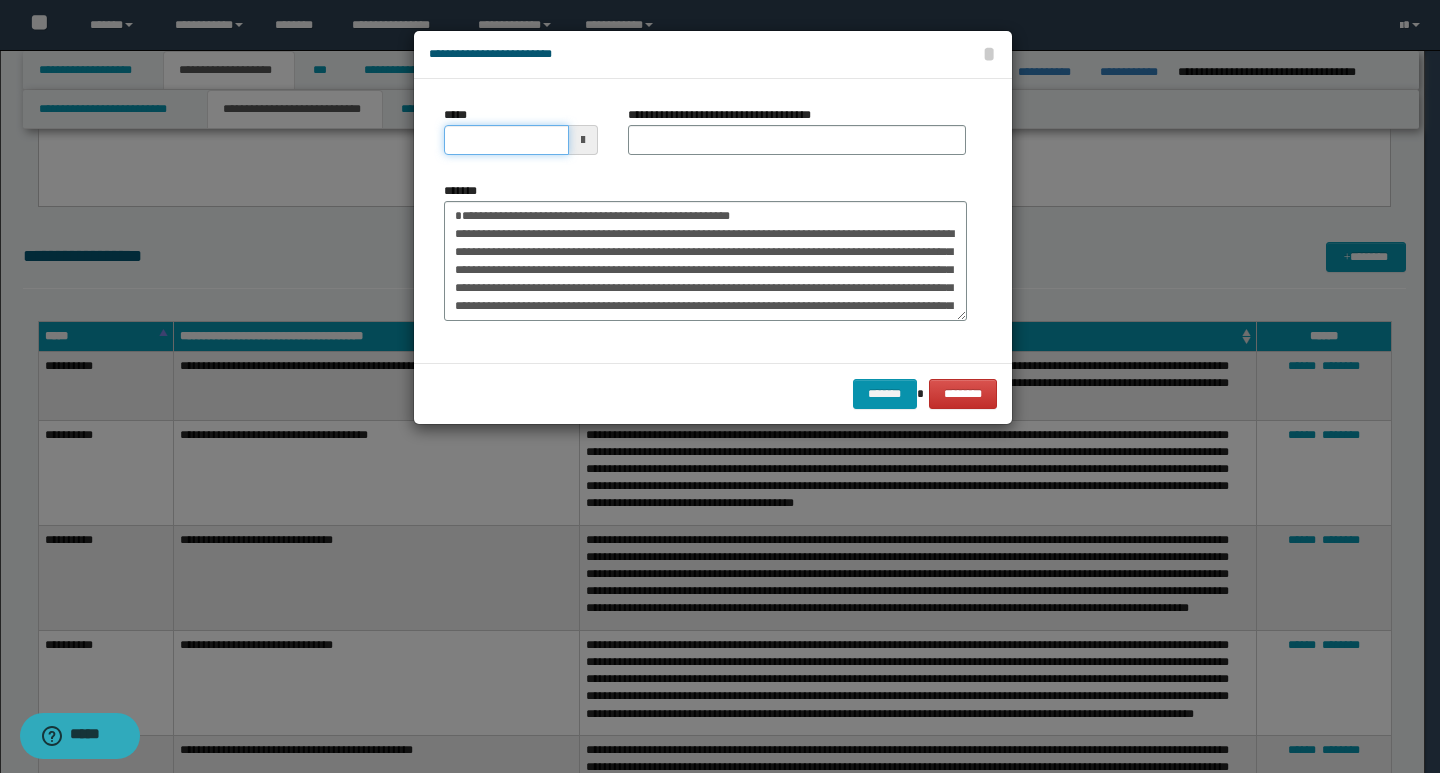click on "*****" at bounding box center [506, 140] 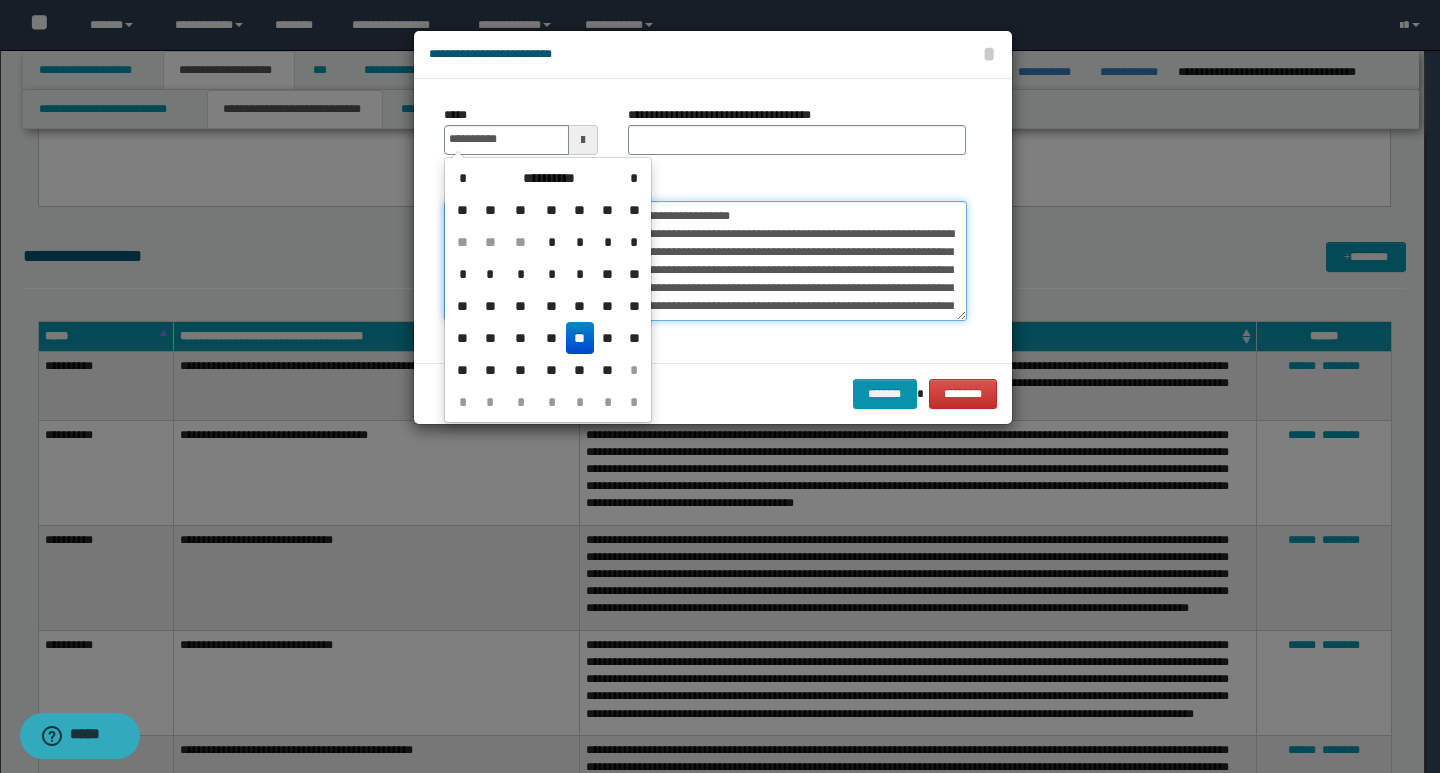 type on "**********" 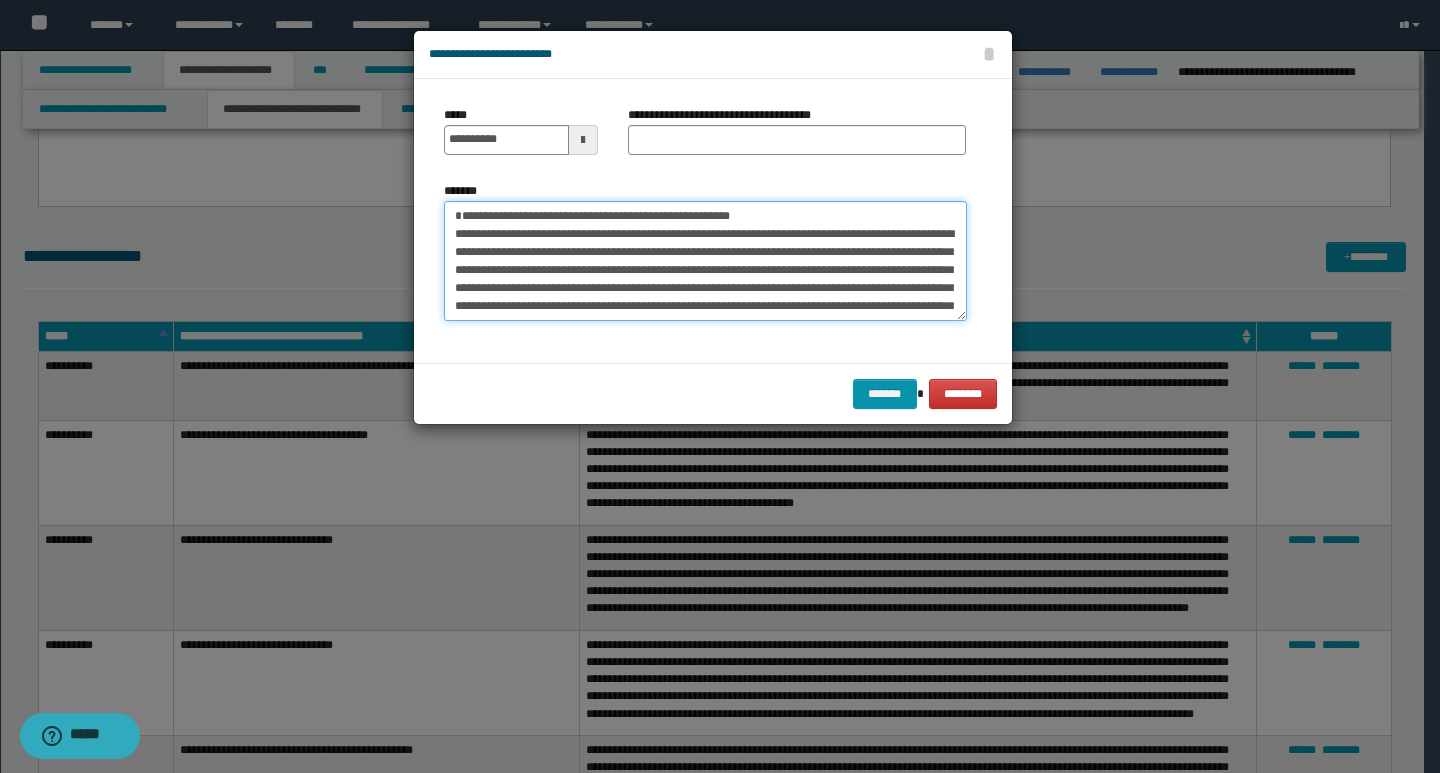 drag, startPoint x: 760, startPoint y: 216, endPoint x: 448, endPoint y: 218, distance: 312.0064 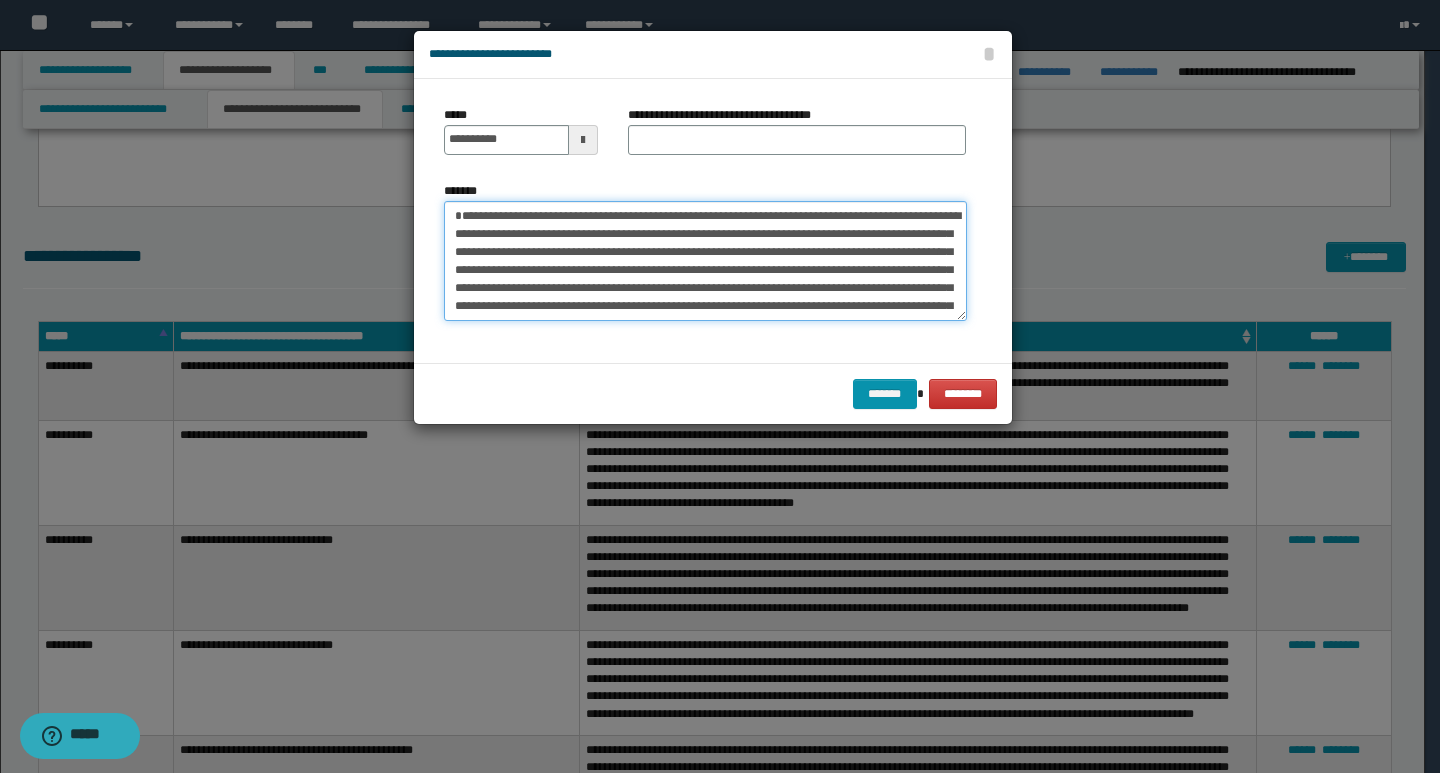 type on "**********" 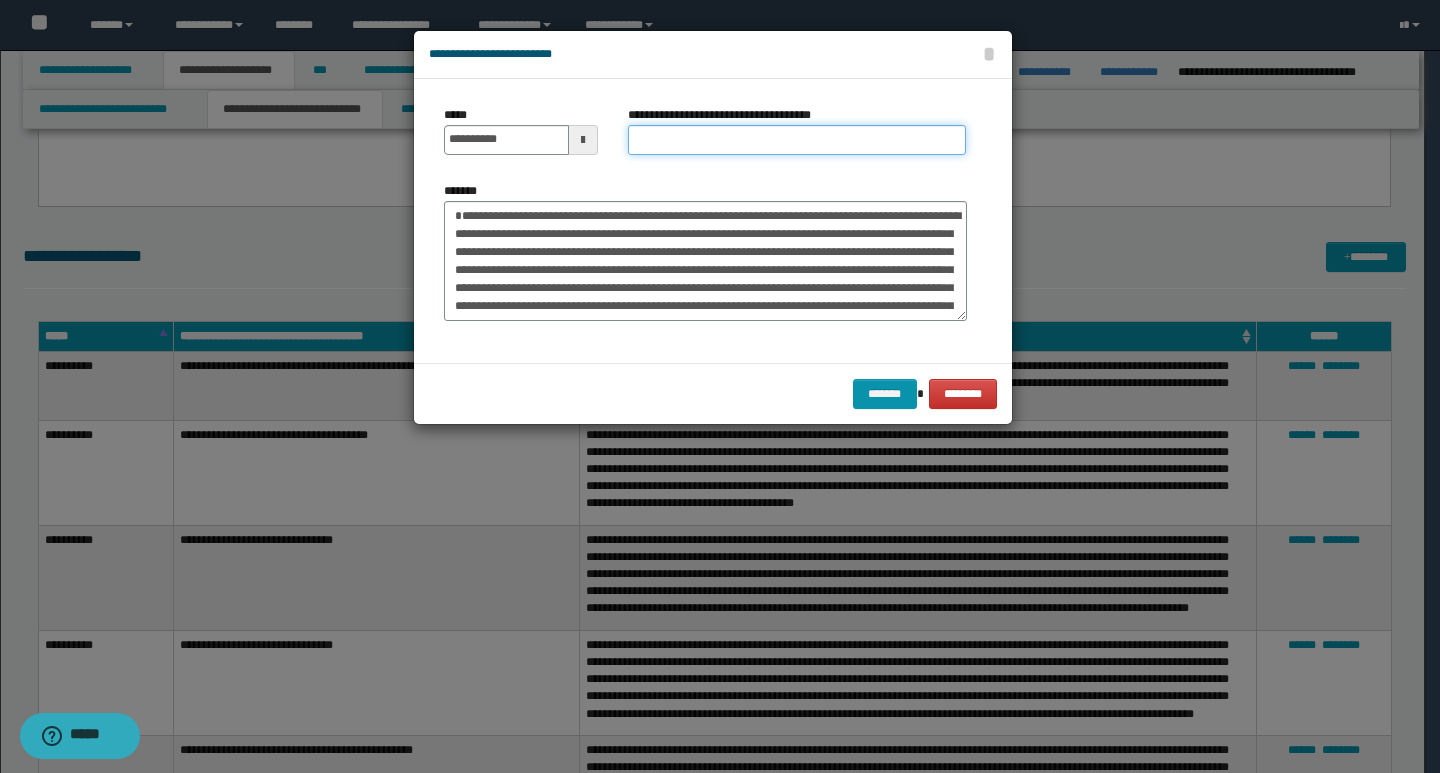 click on "**********" at bounding box center (797, 140) 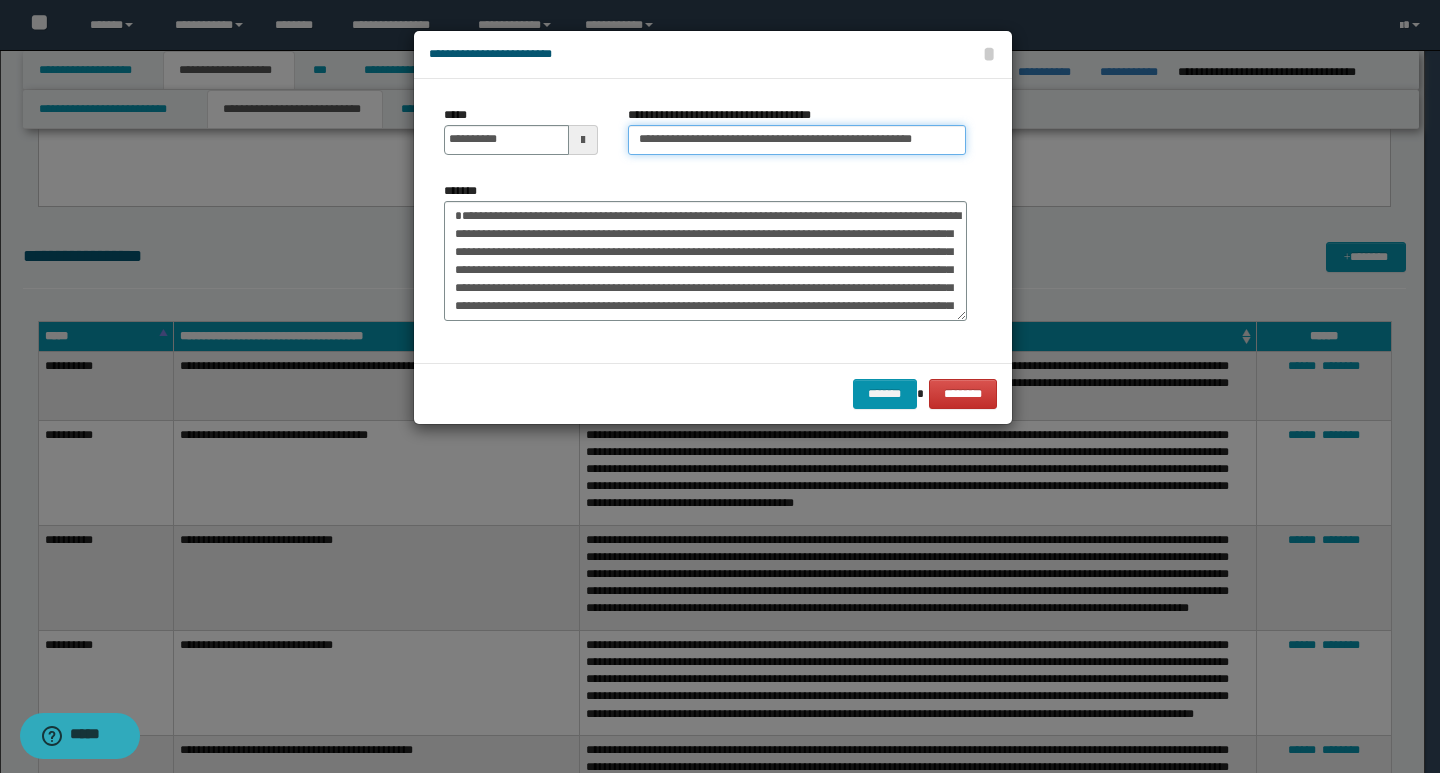 type on "**********" 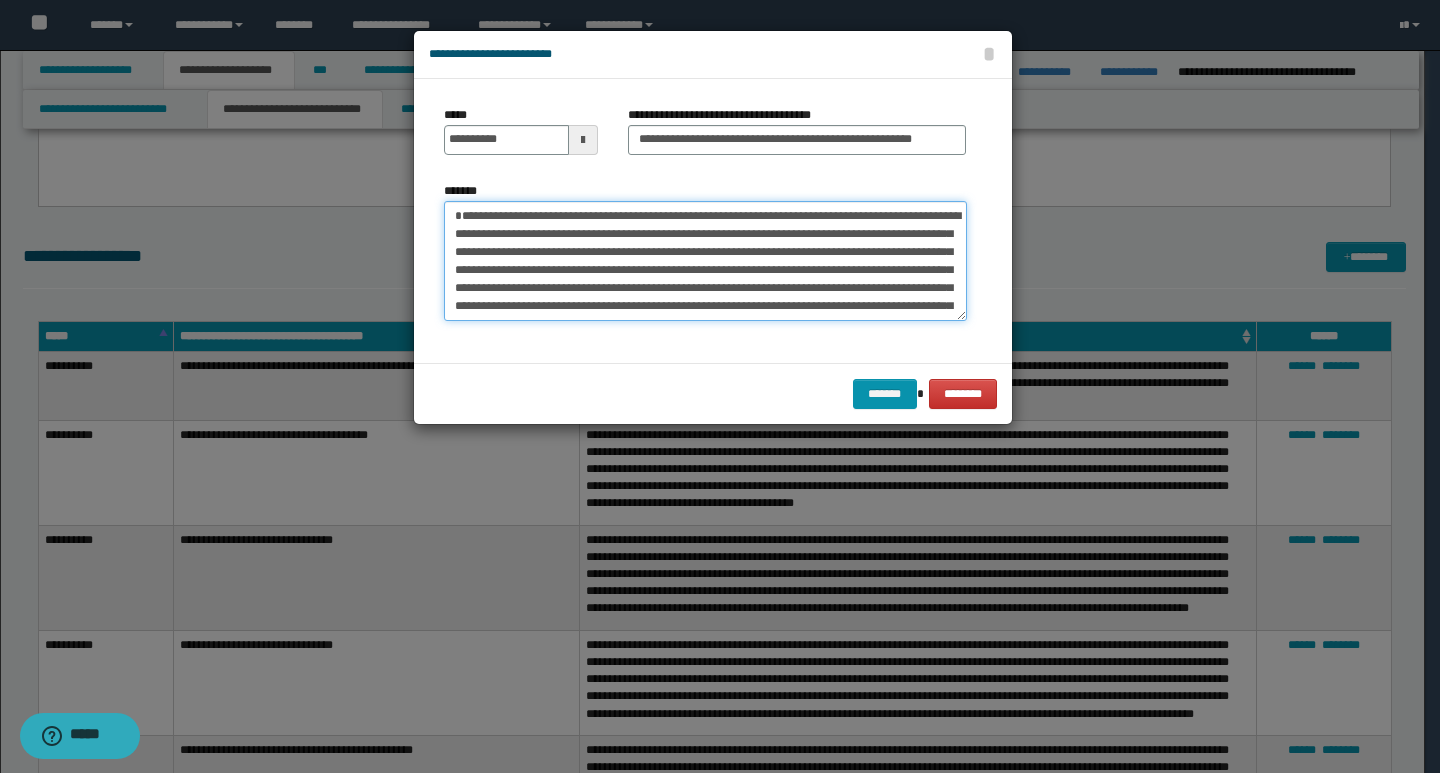drag, startPoint x: 451, startPoint y: 214, endPoint x: 539, endPoint y: 228, distance: 89.106674 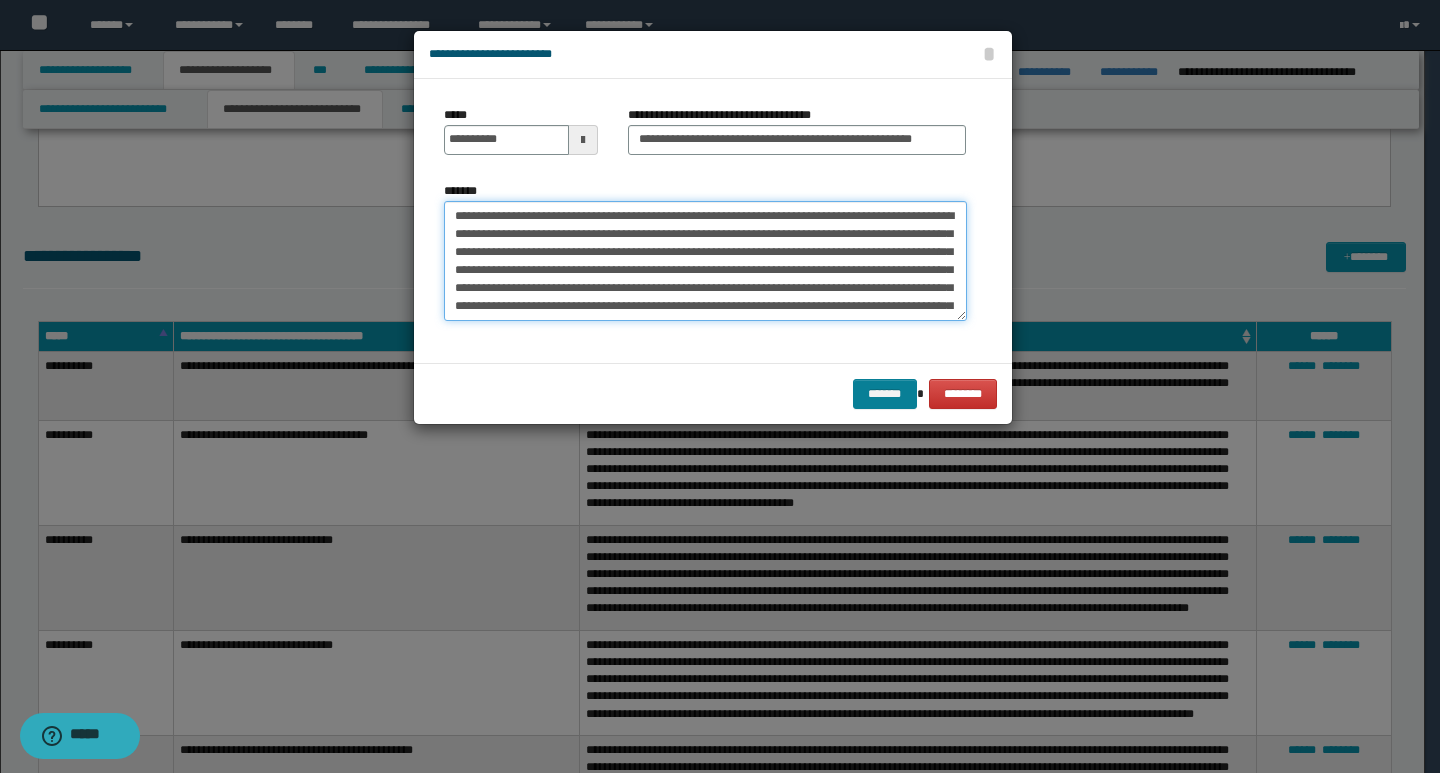 type on "**********" 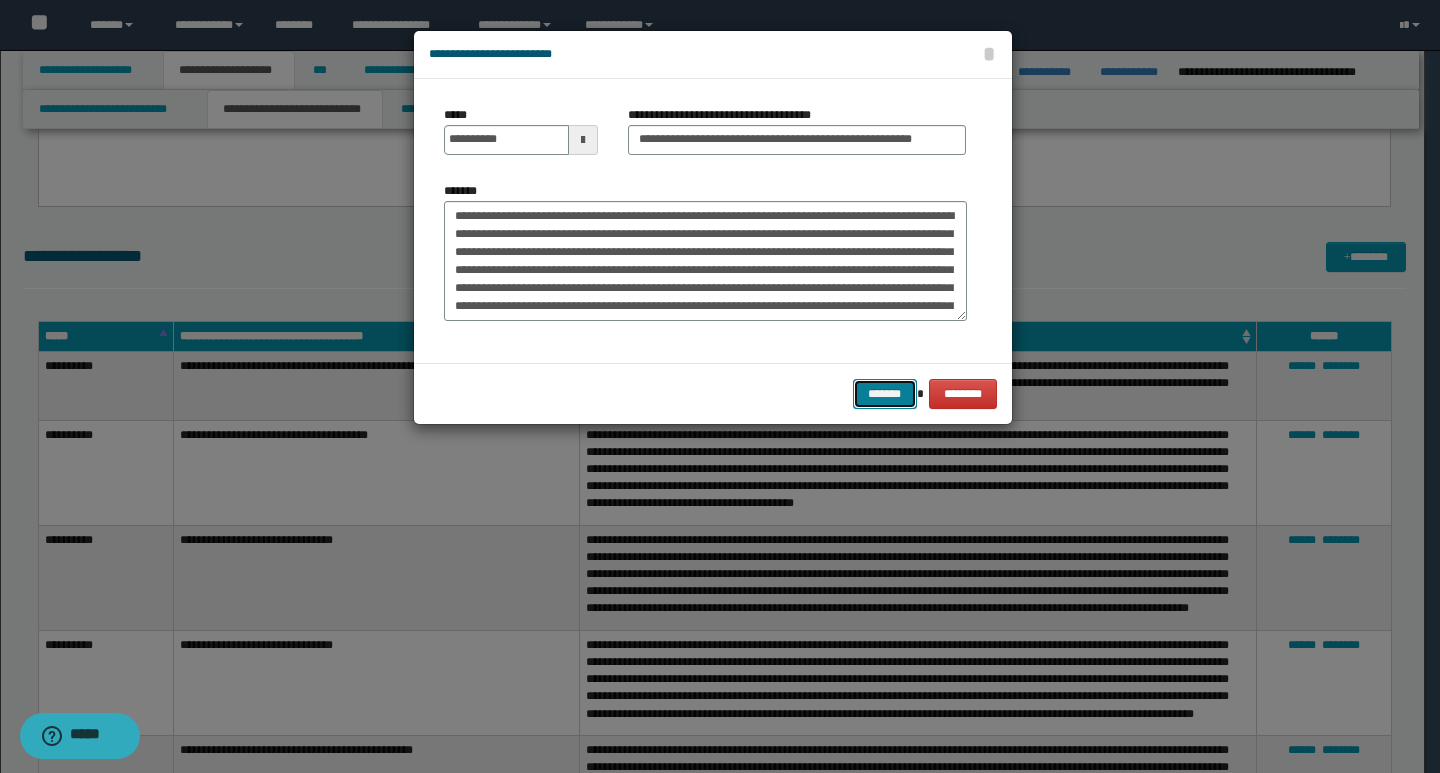 click on "*******" at bounding box center [885, 394] 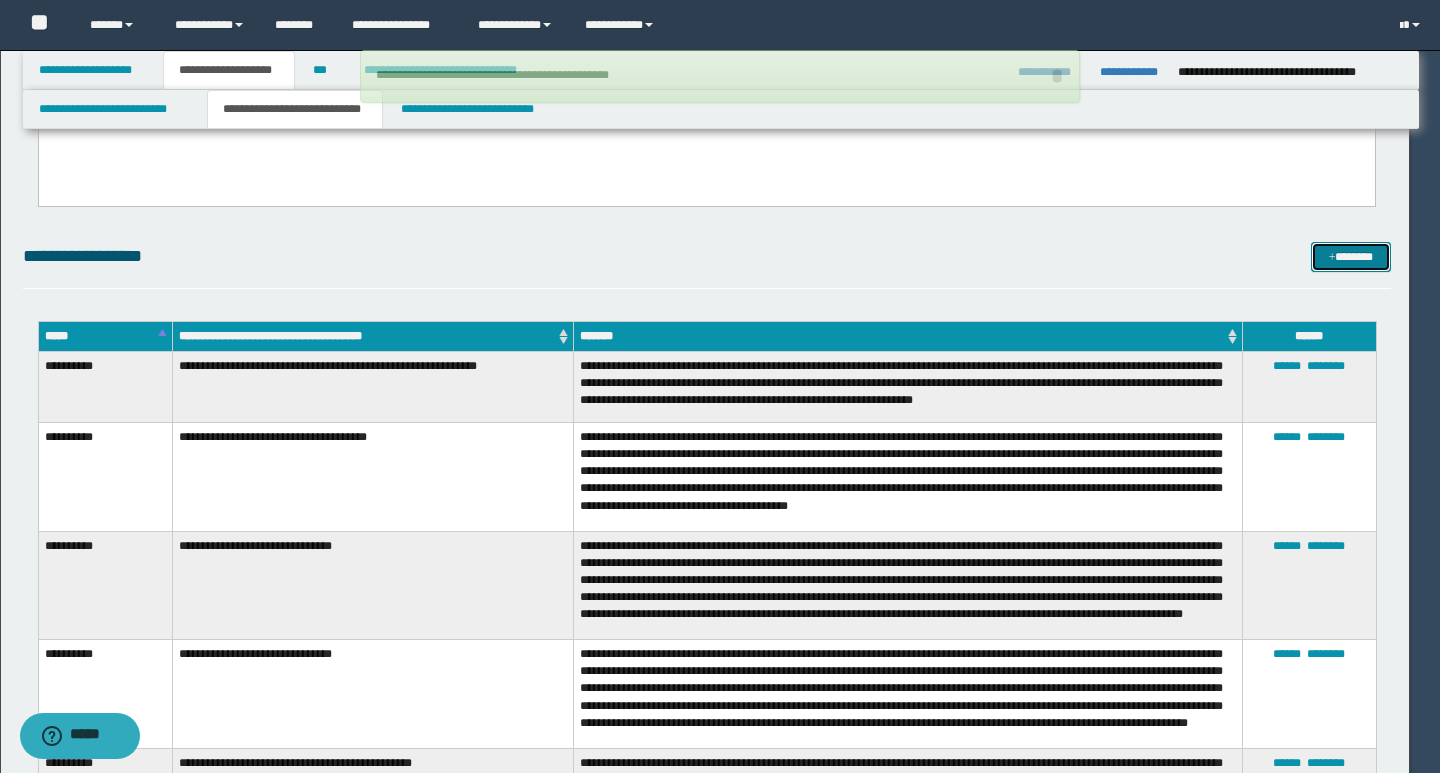type 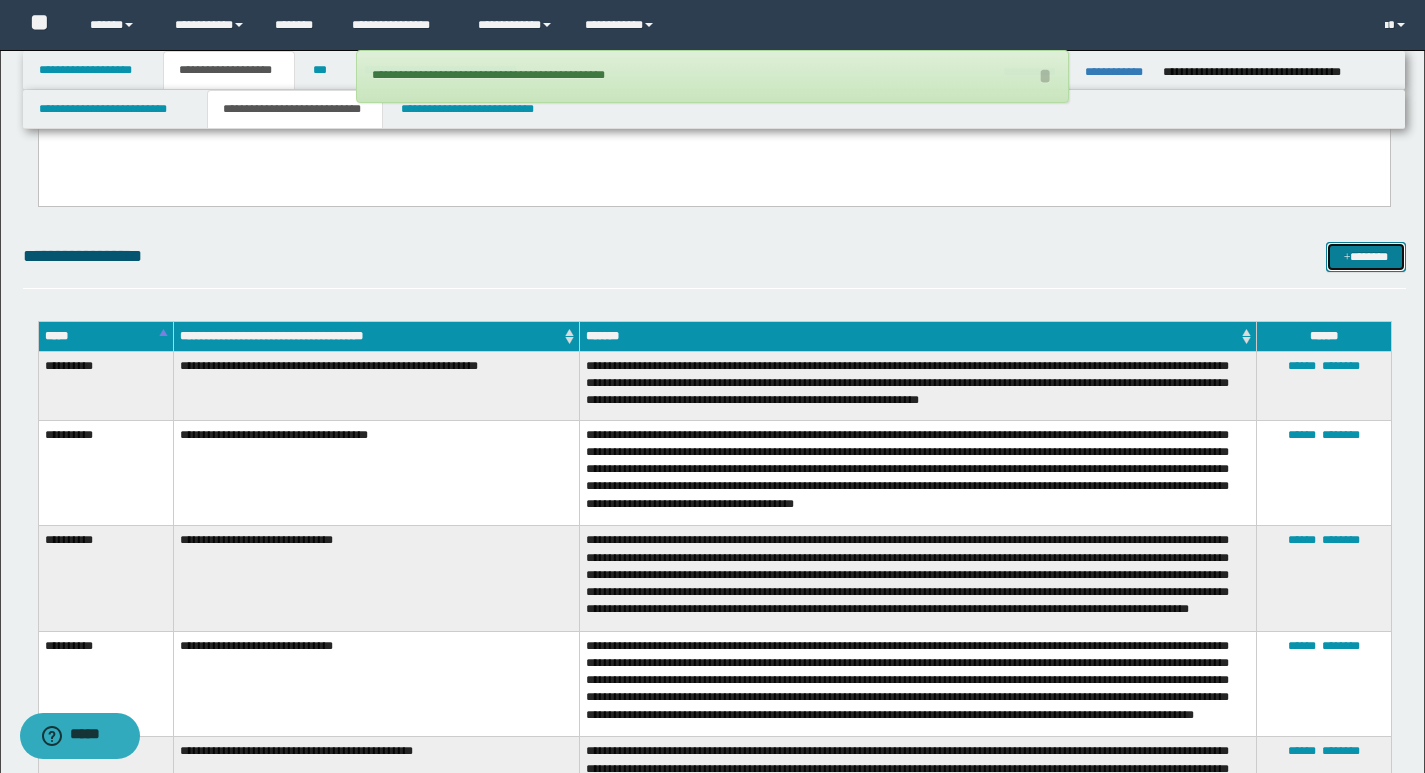 click on "*******" at bounding box center [1366, 257] 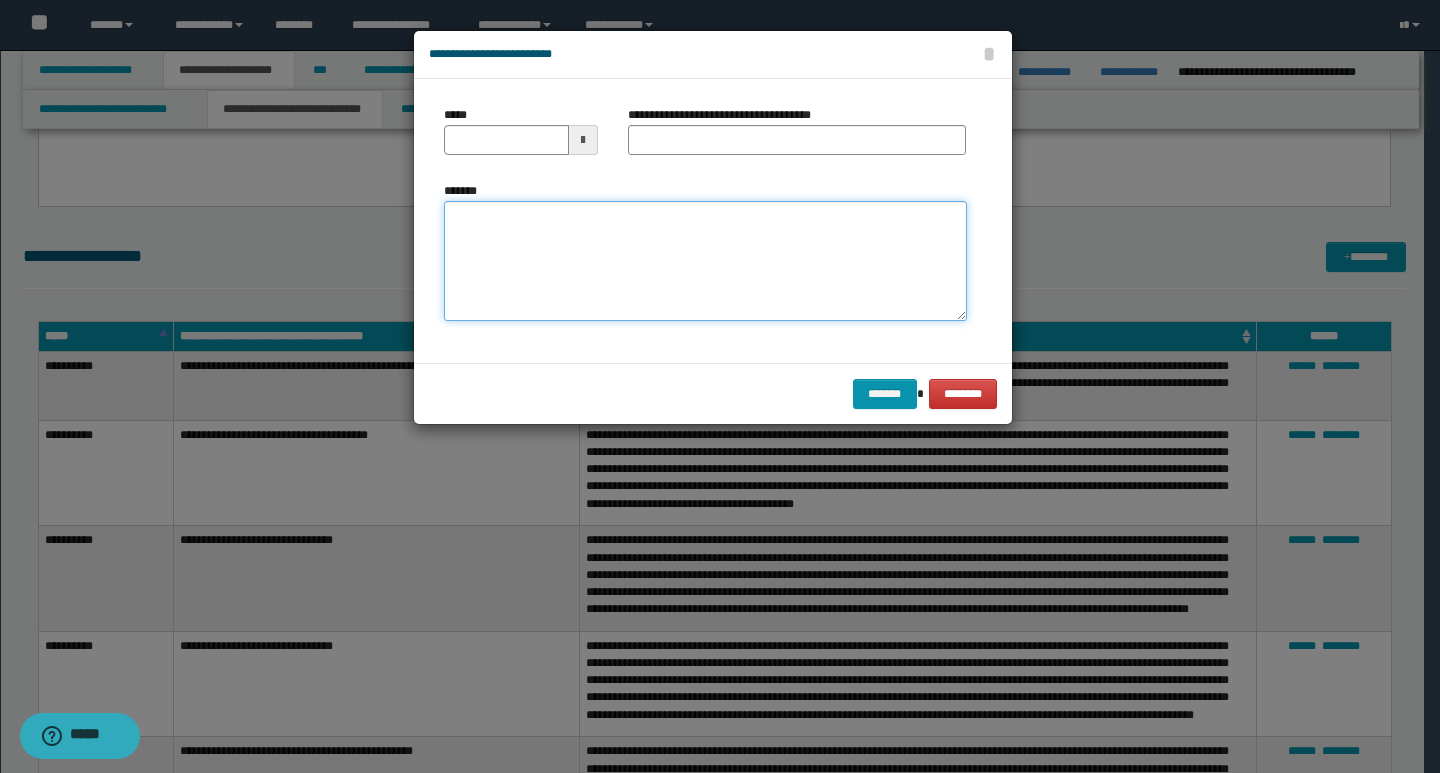 click on "*******" at bounding box center [705, 261] 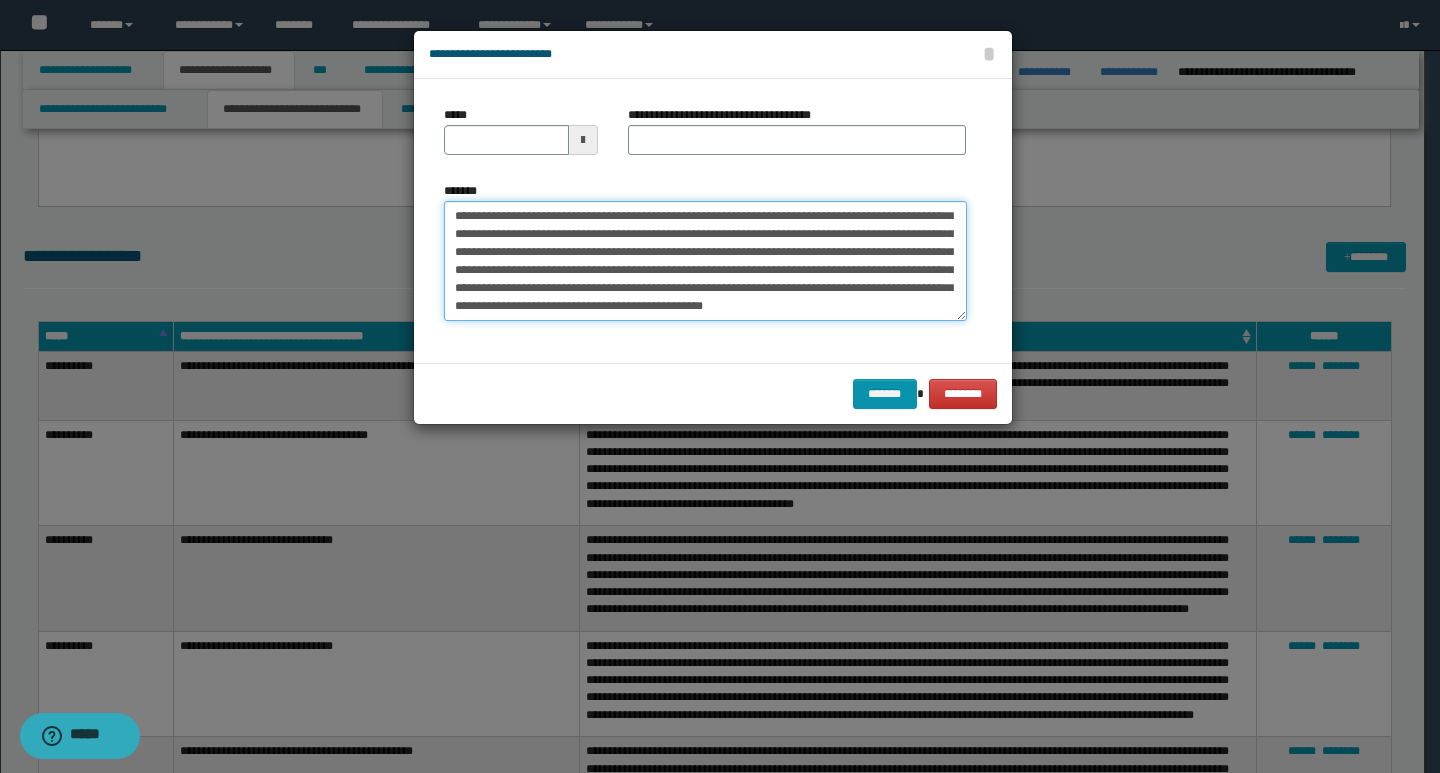scroll, scrollTop: 0, scrollLeft: 0, axis: both 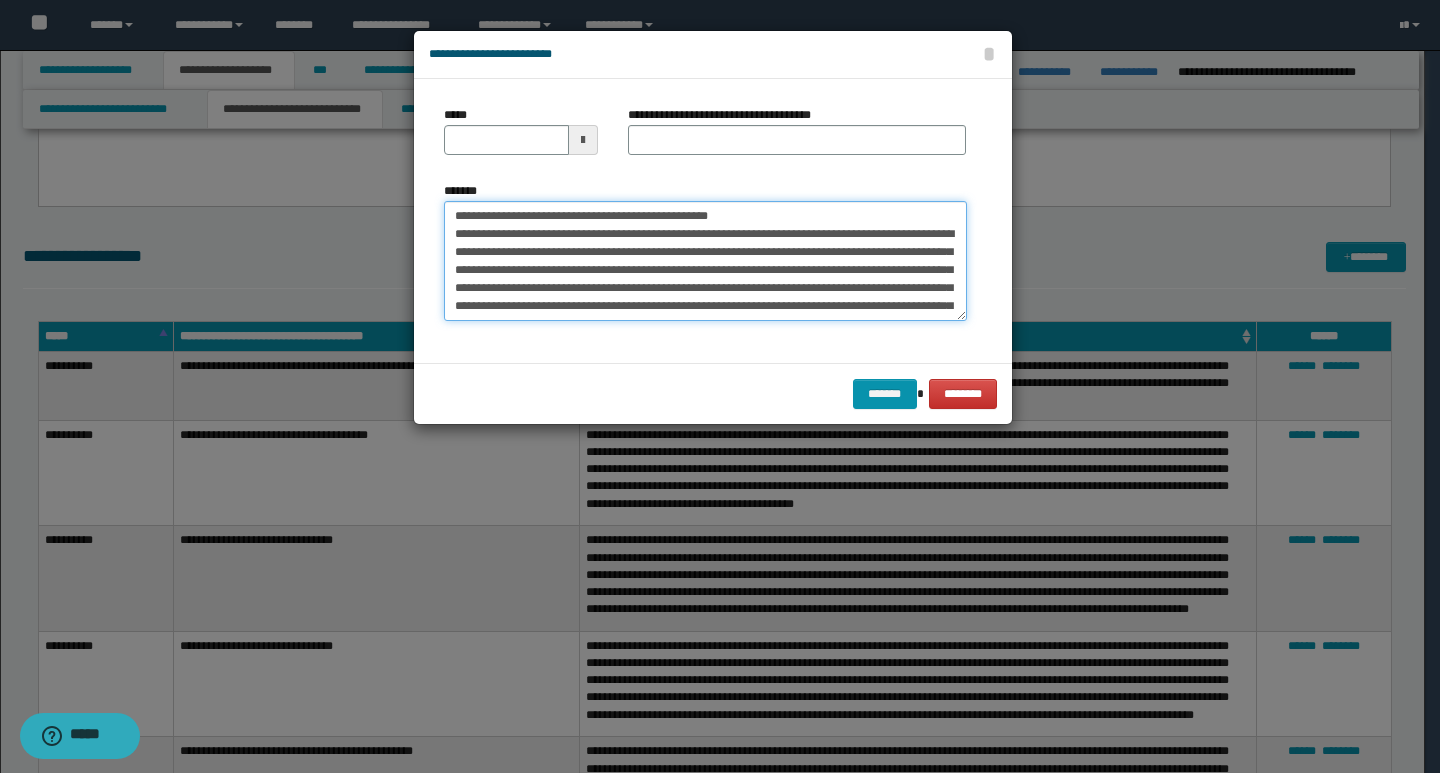 drag, startPoint x: 450, startPoint y: 217, endPoint x: 519, endPoint y: 219, distance: 69.02898 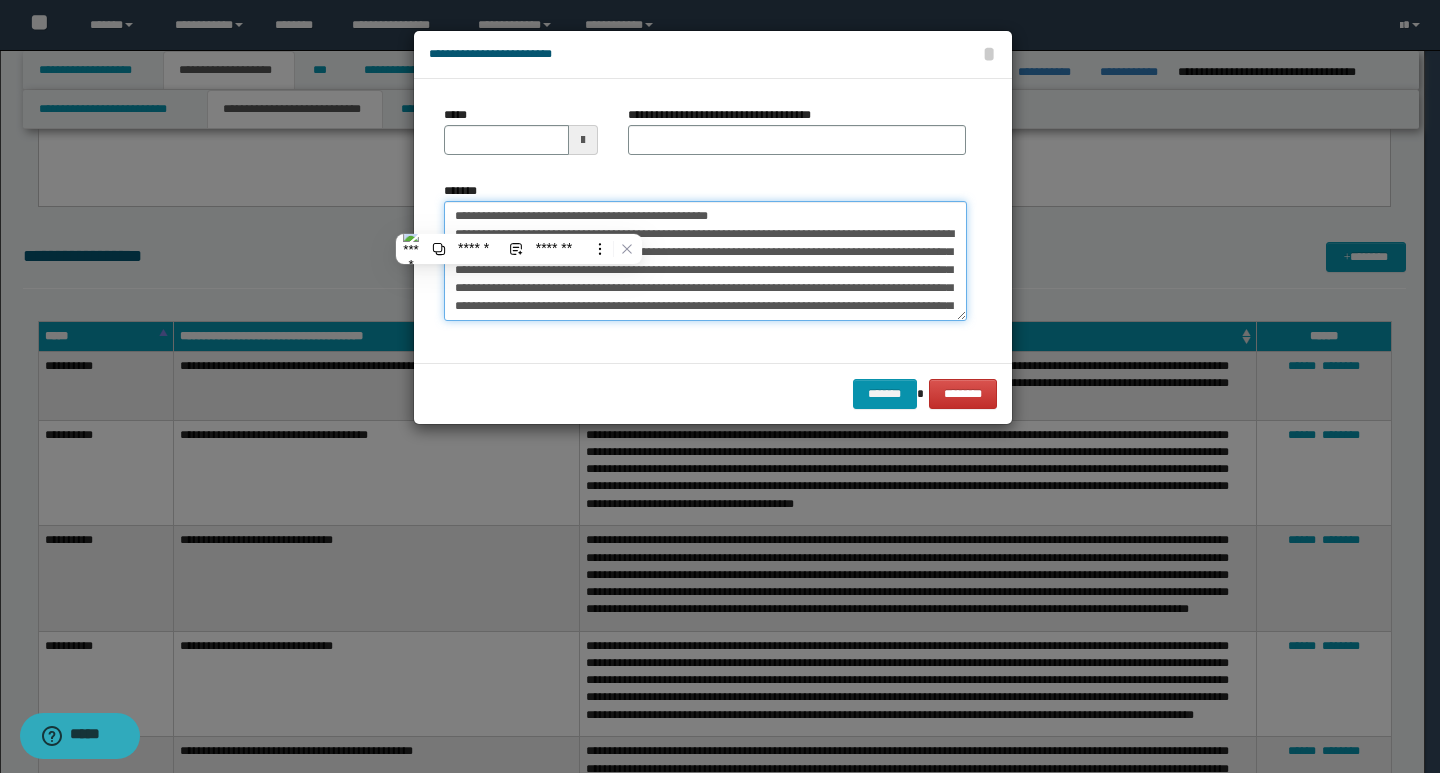 type on "**********" 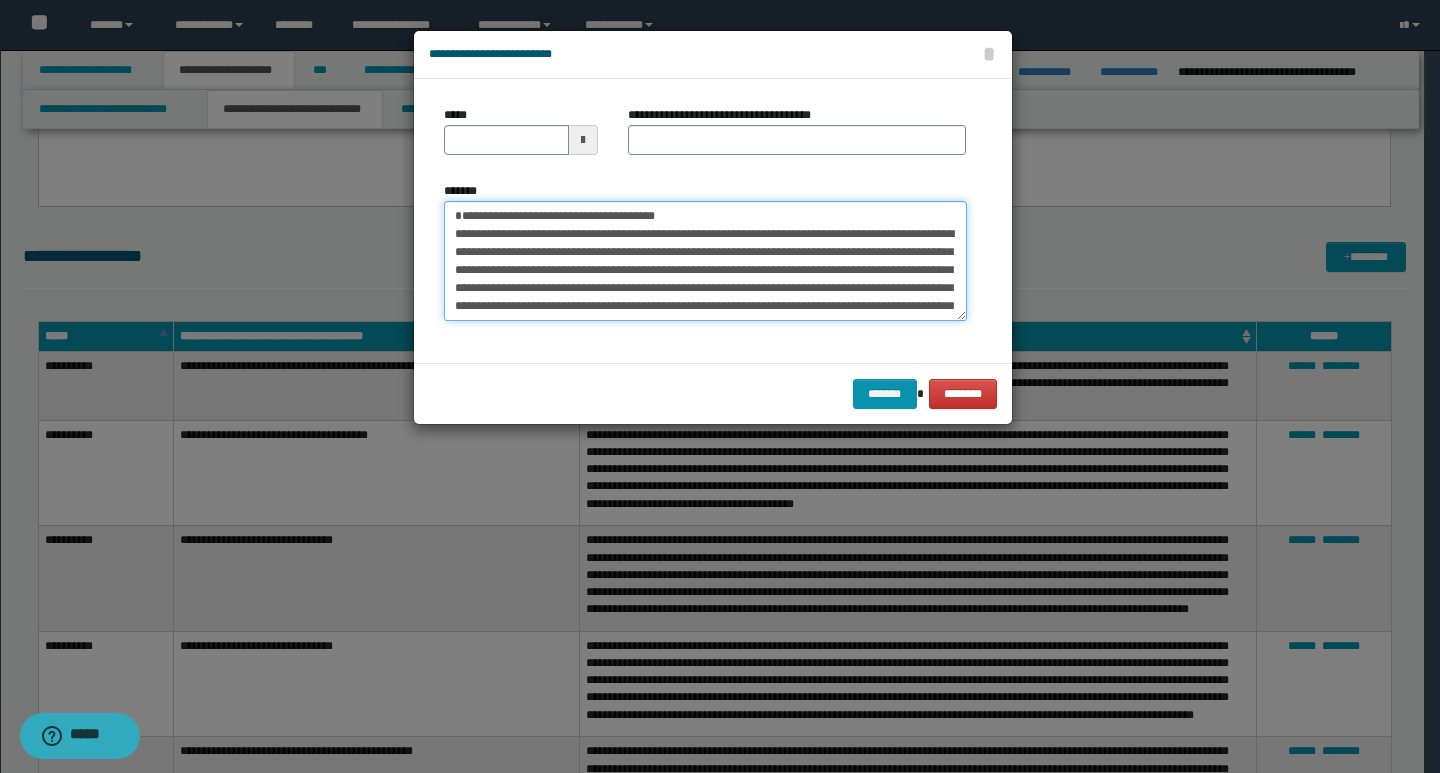 type 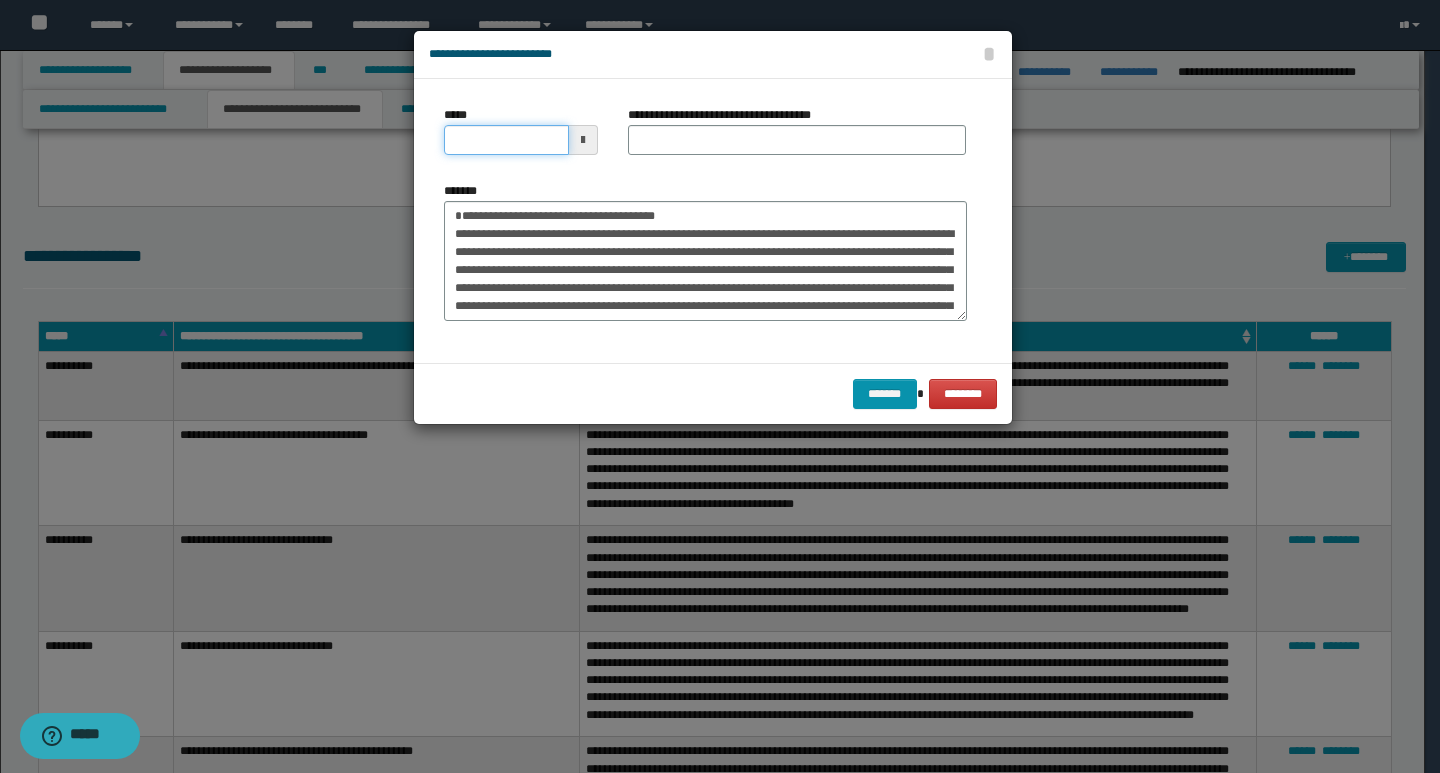click on "*****" at bounding box center (506, 140) 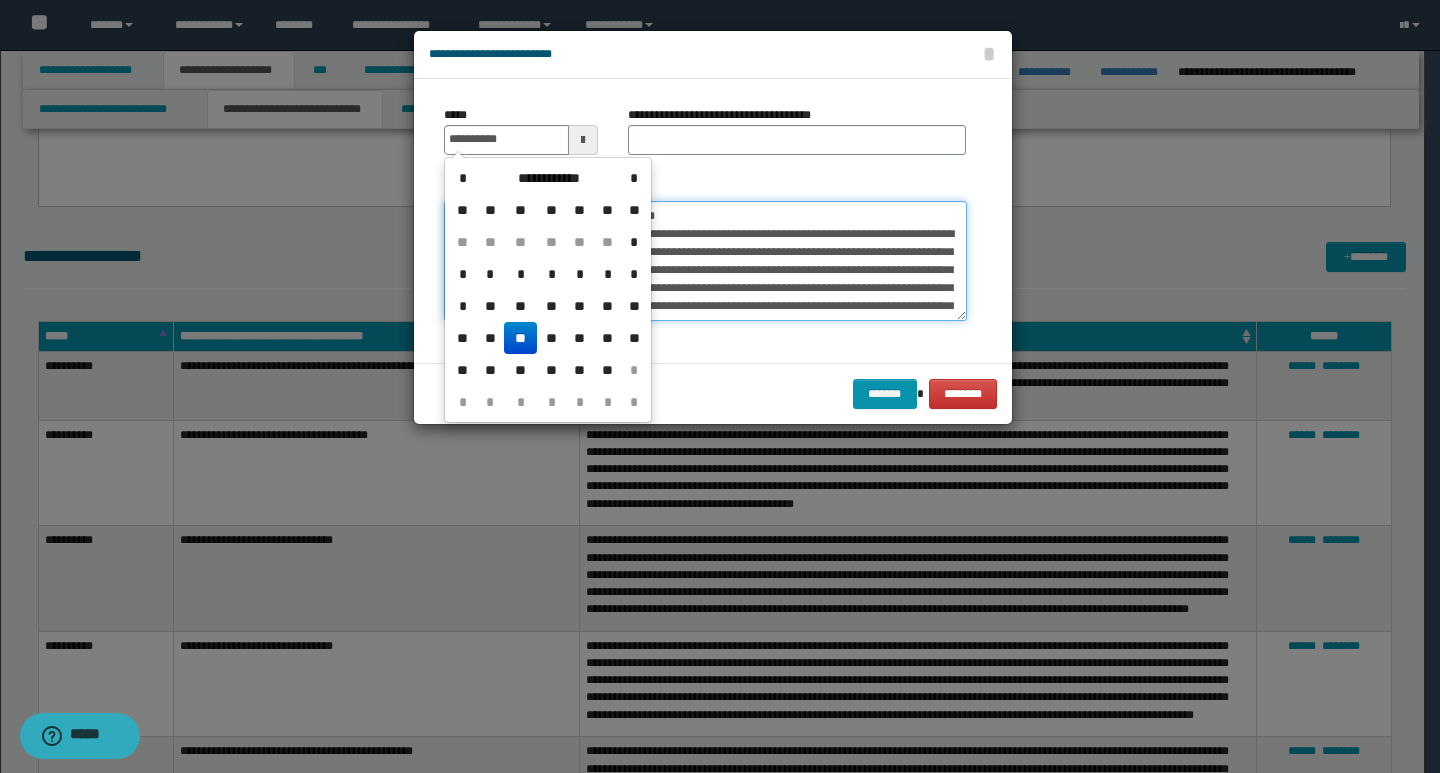 type on "**********" 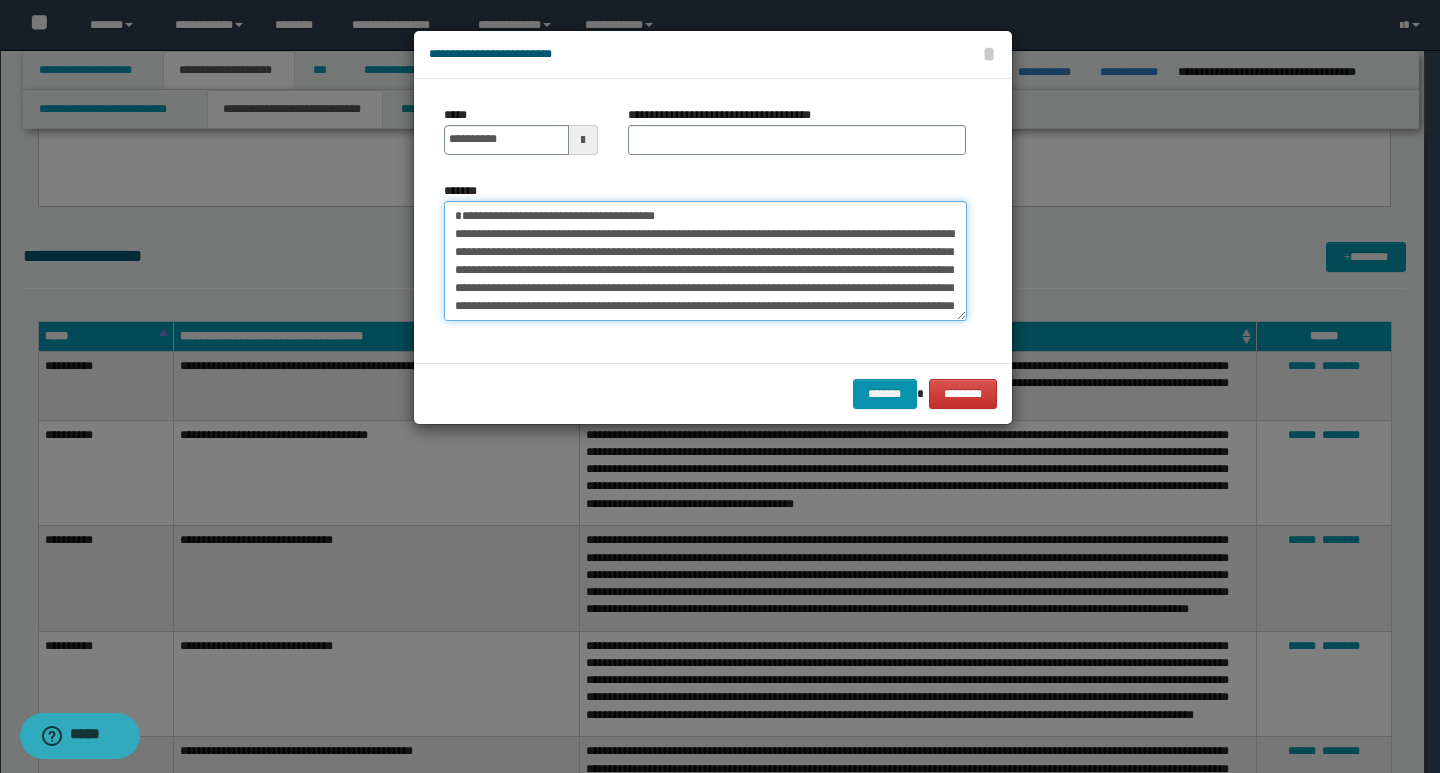drag, startPoint x: 723, startPoint y: 217, endPoint x: 450, endPoint y: 215, distance: 273.00732 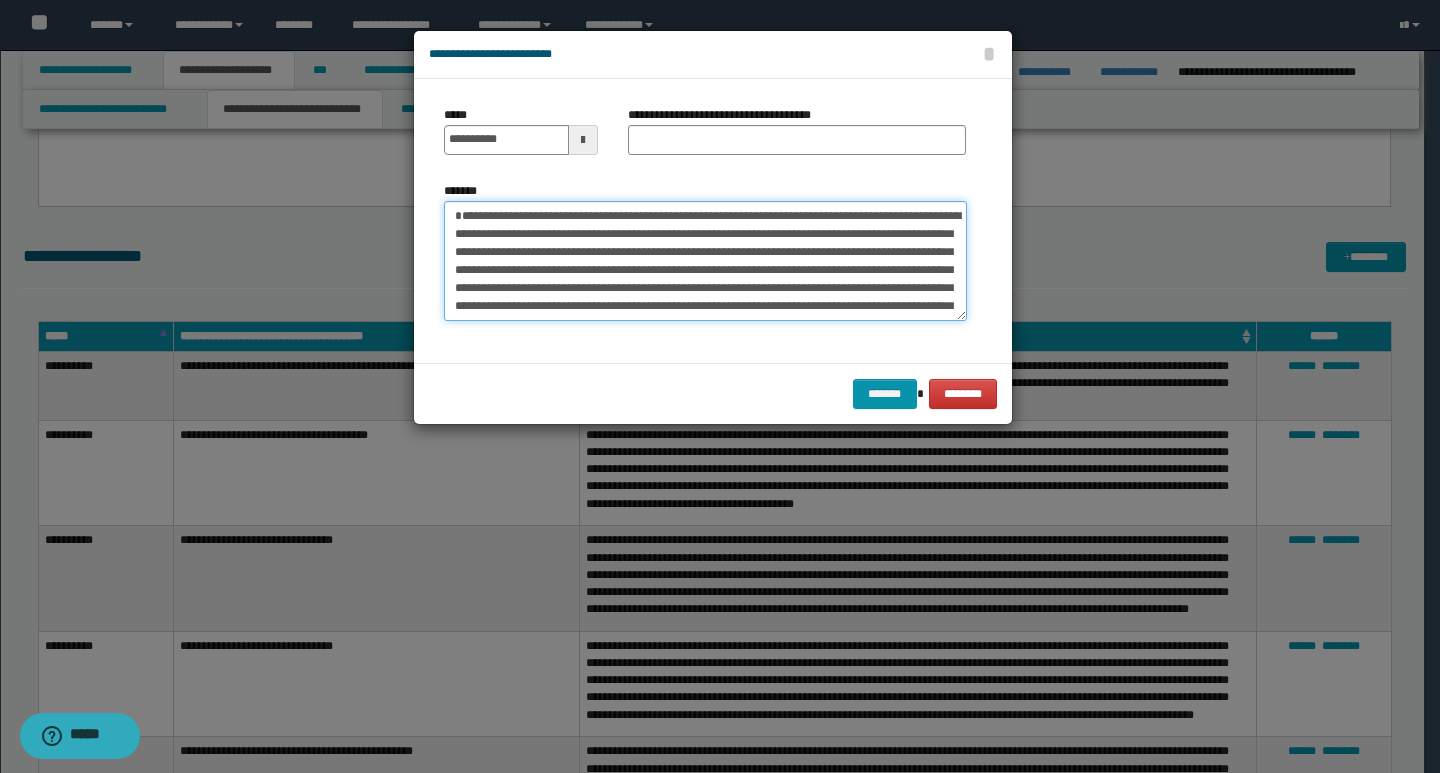 type on "**********" 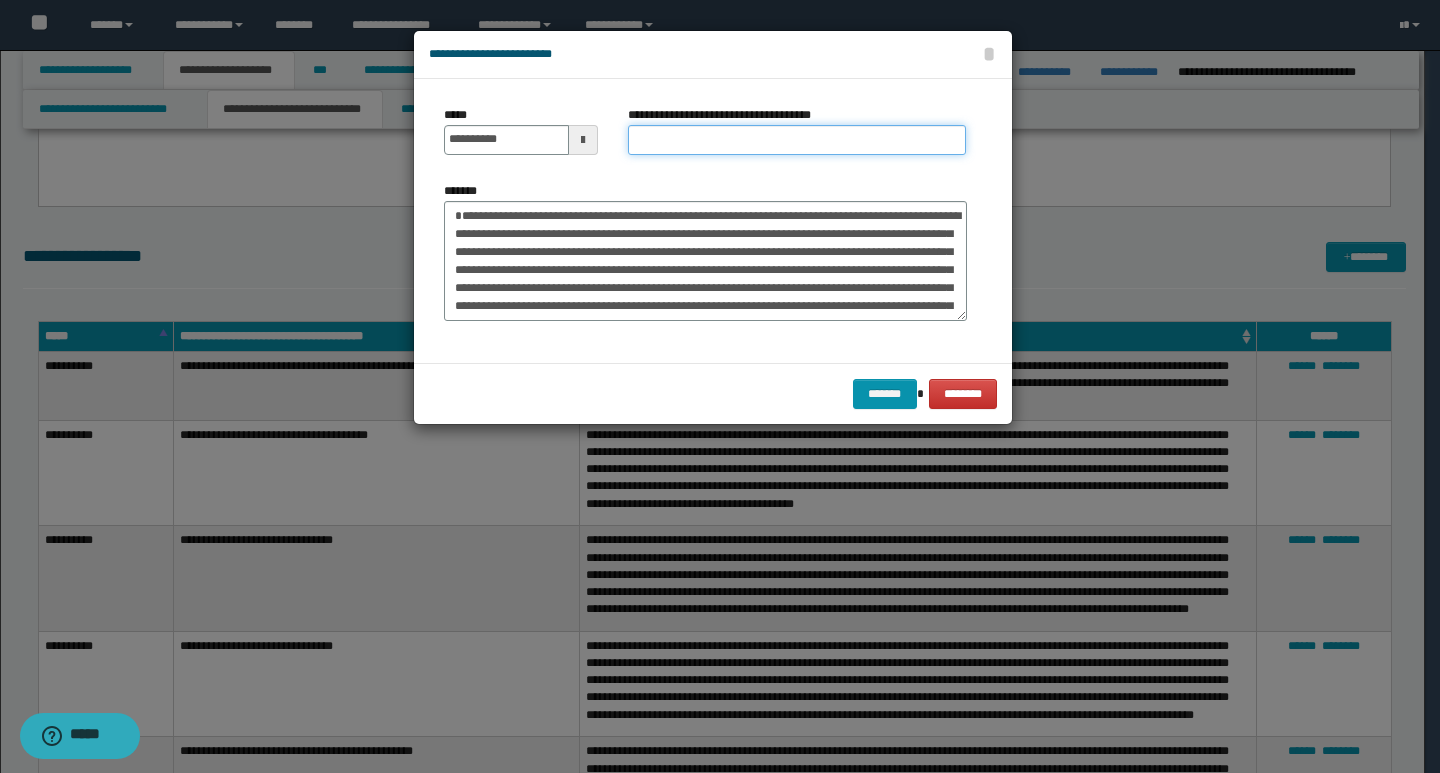 click on "**********" at bounding box center (797, 140) 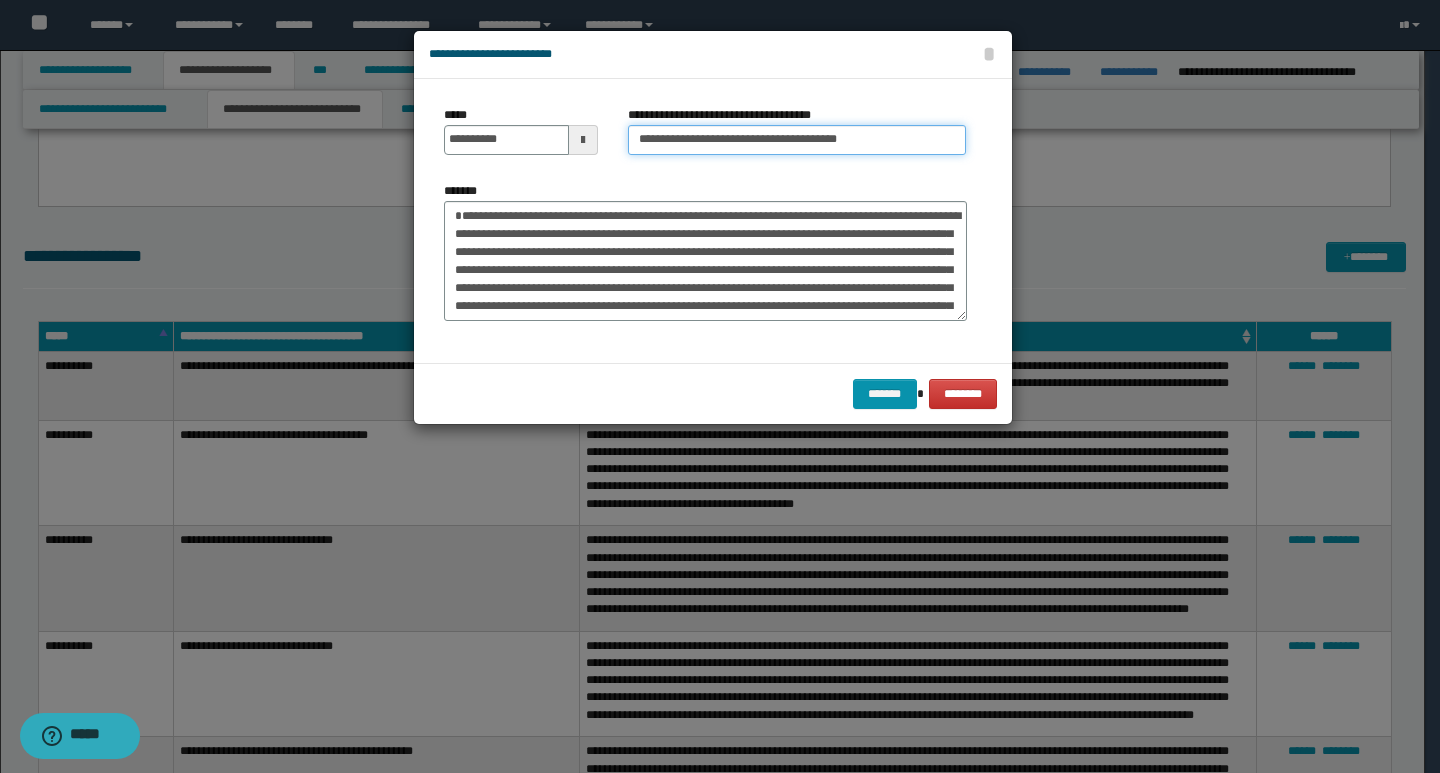 type on "**********" 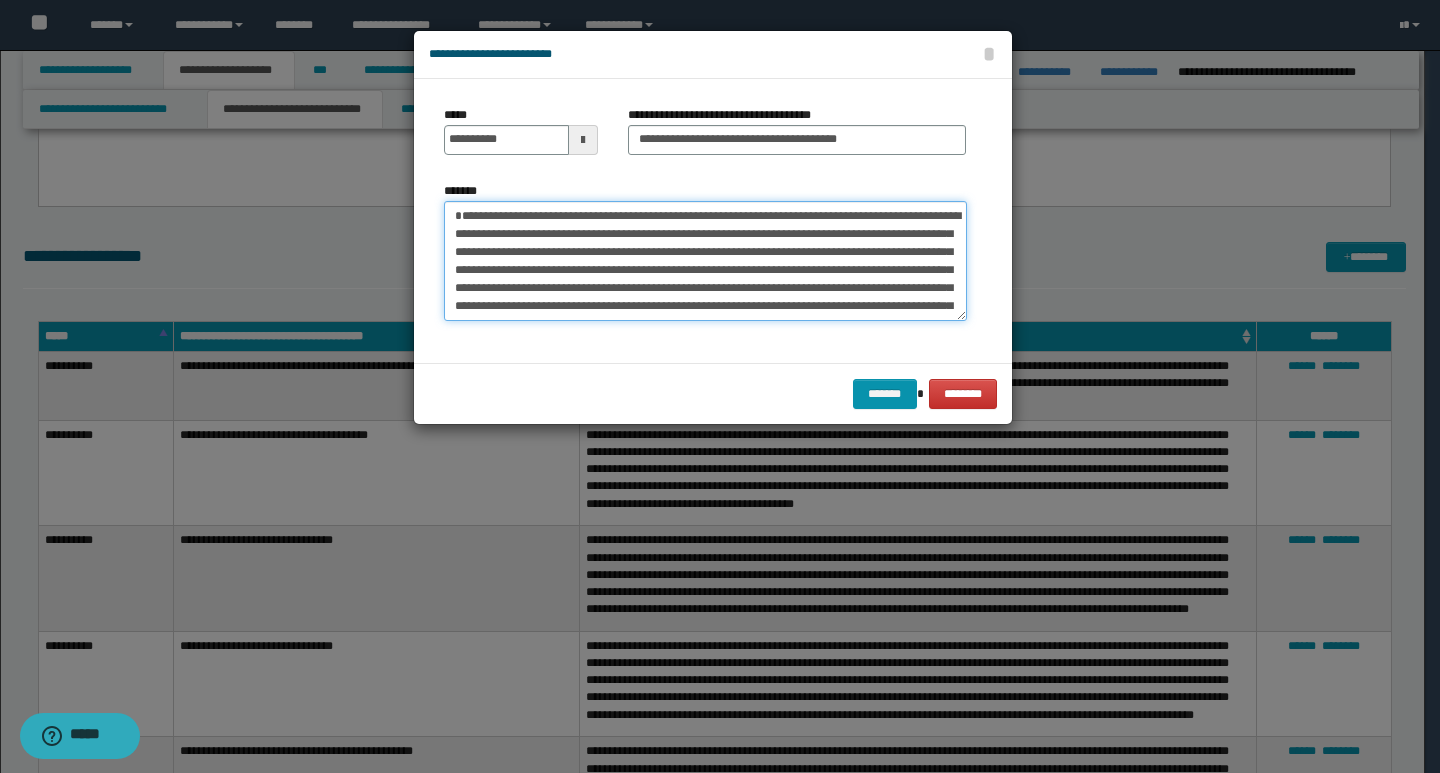 click on "*******" at bounding box center [705, 261] 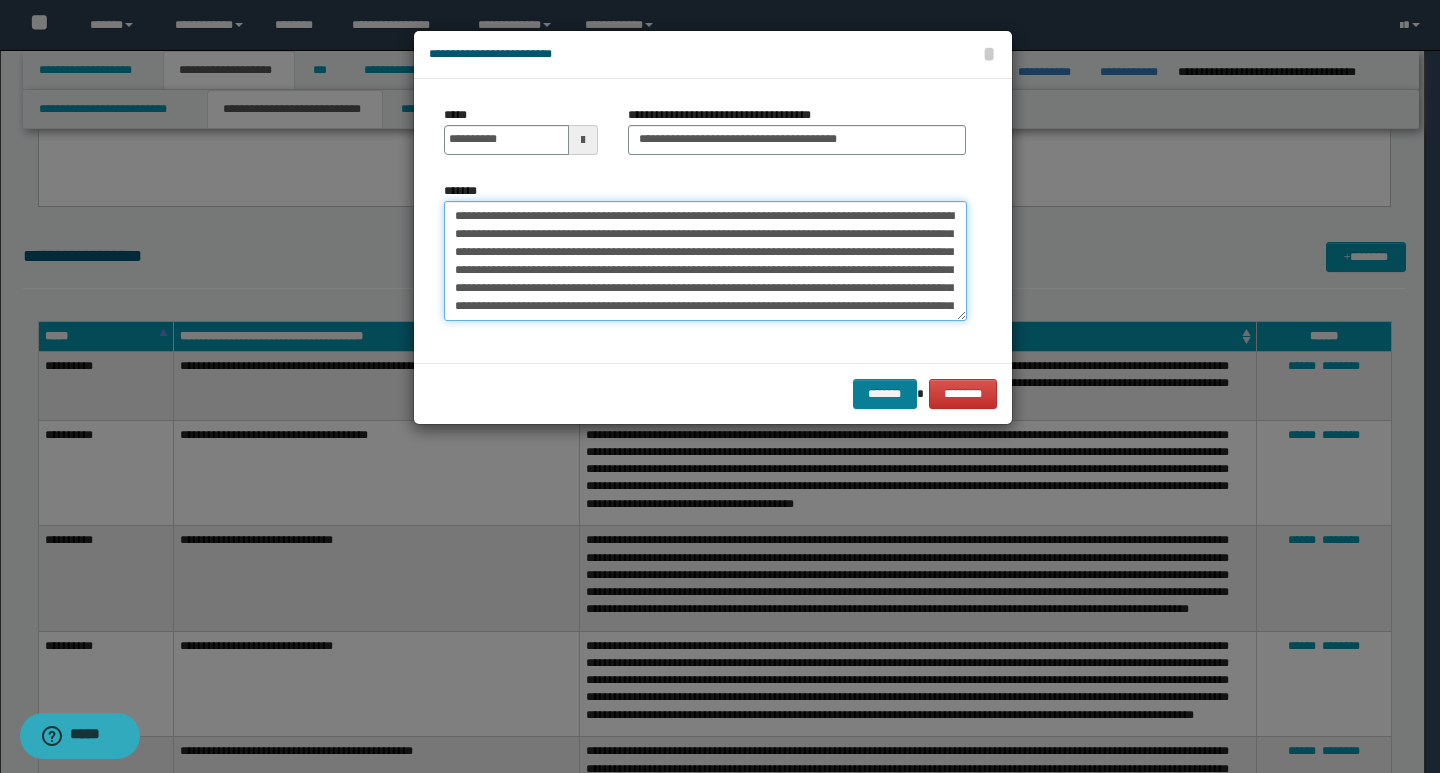 type on "**********" 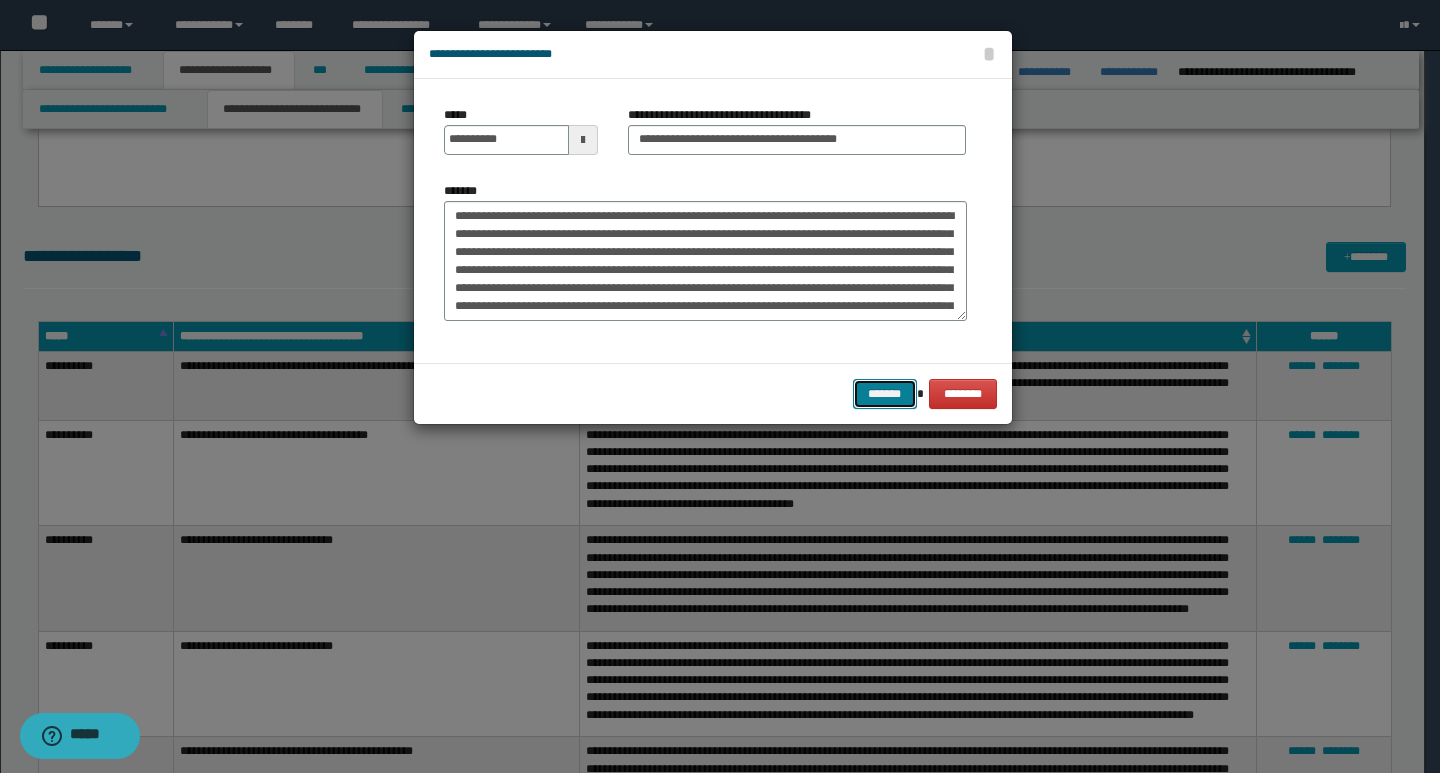 click on "*******" at bounding box center [885, 394] 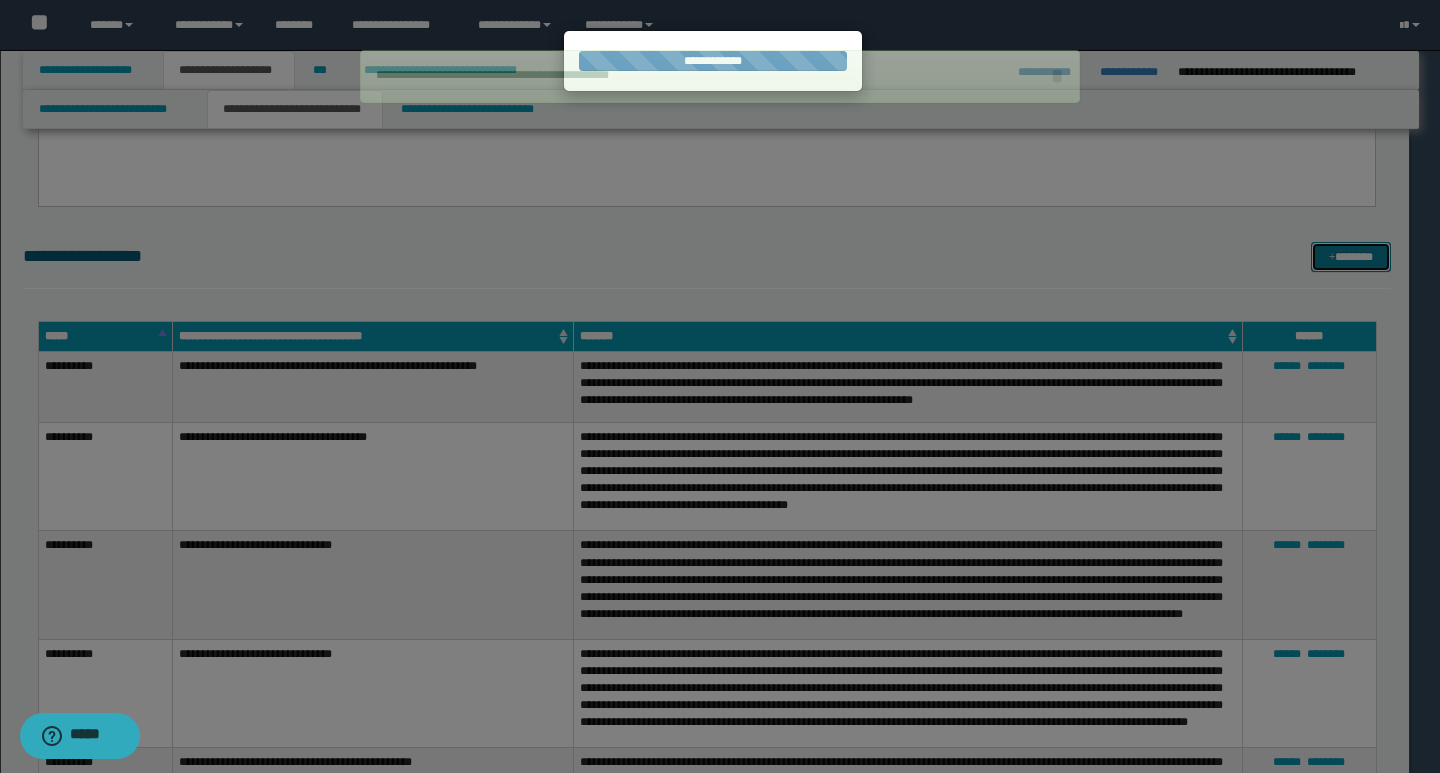 type 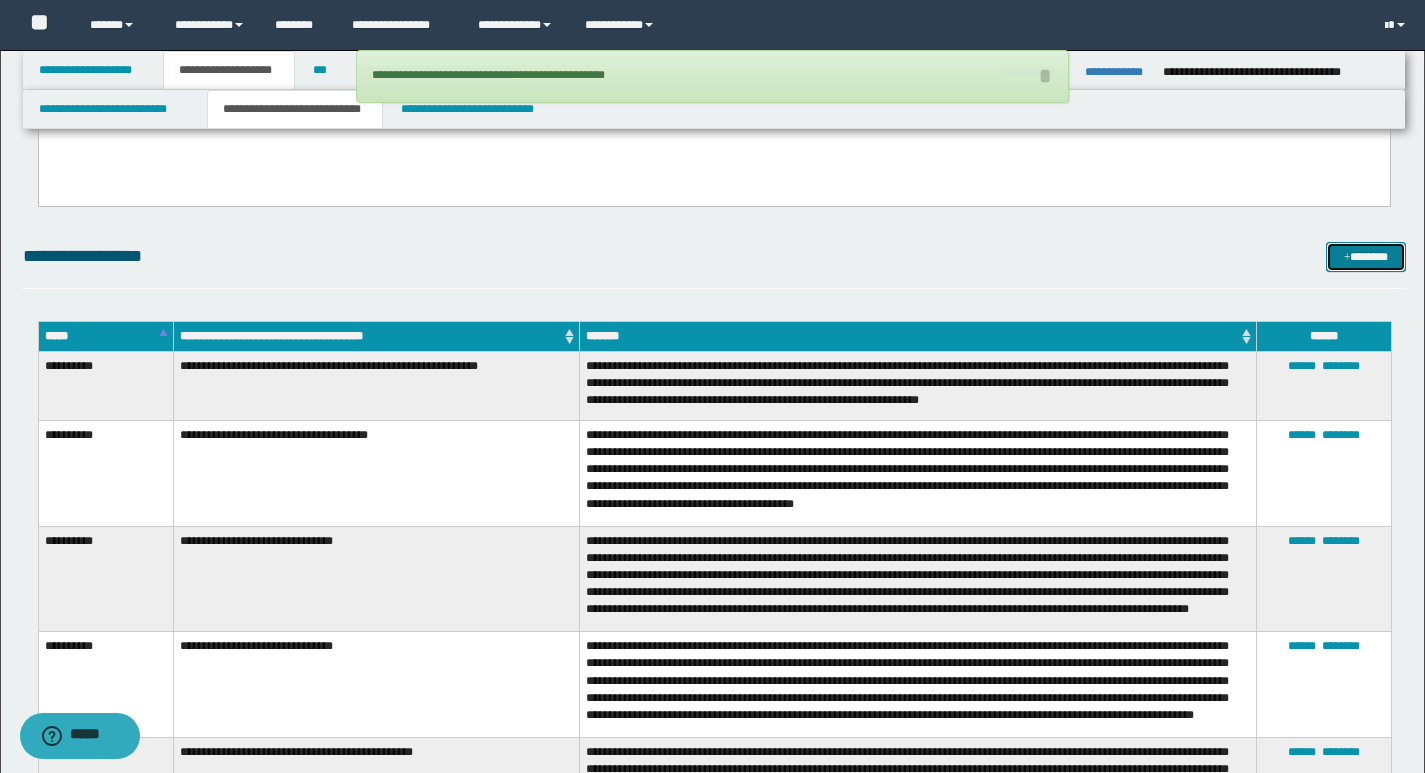 click on "*******" at bounding box center [1366, 257] 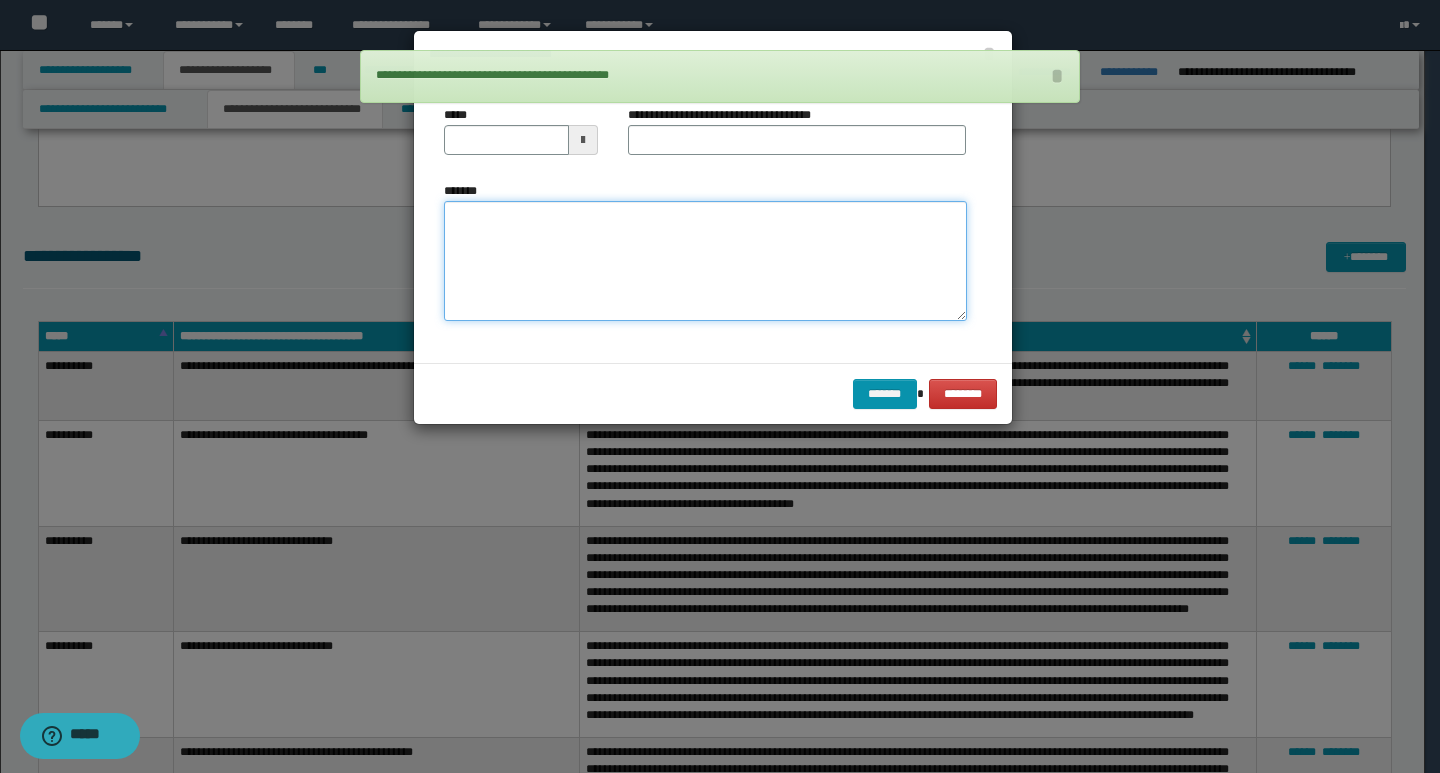 click on "*******" at bounding box center (705, 261) 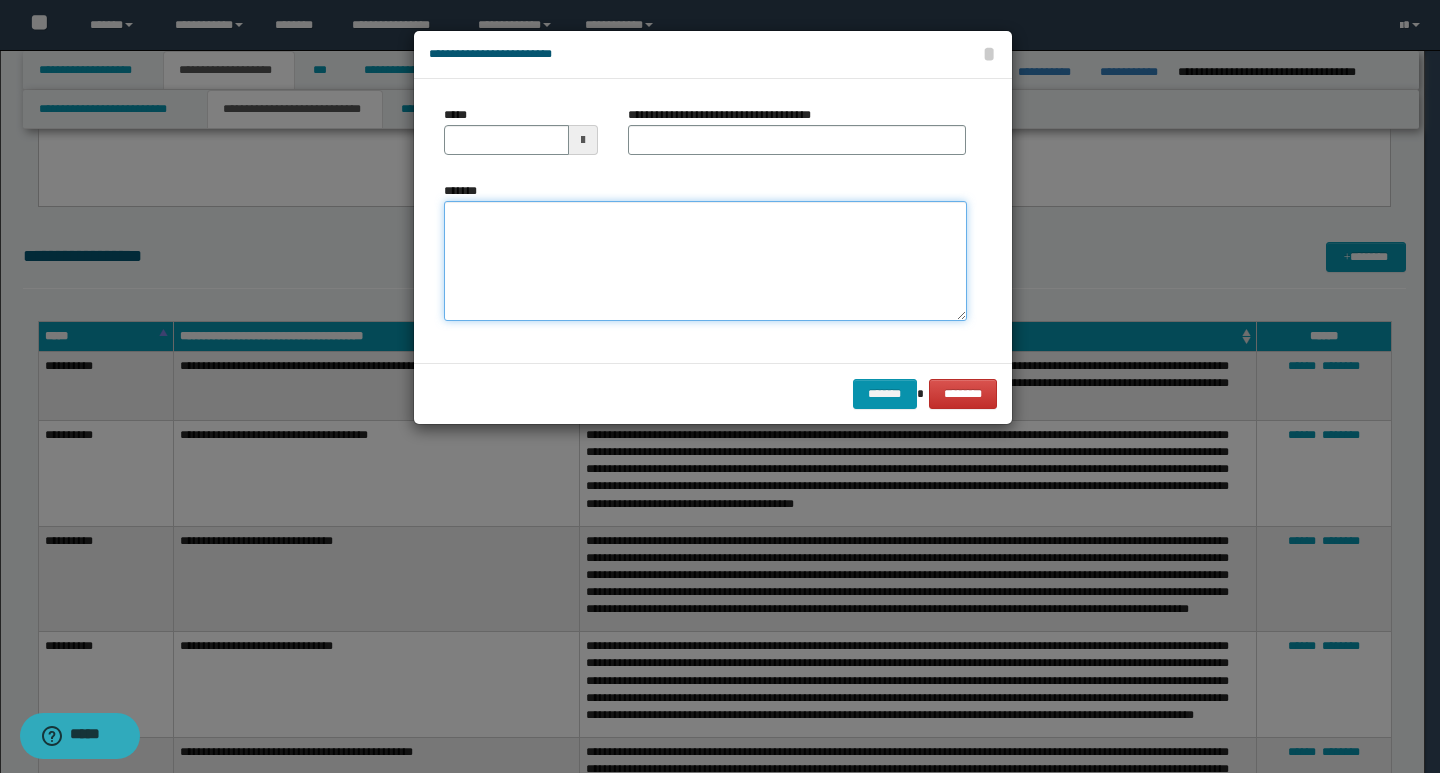 click on "*******" at bounding box center (705, 261) 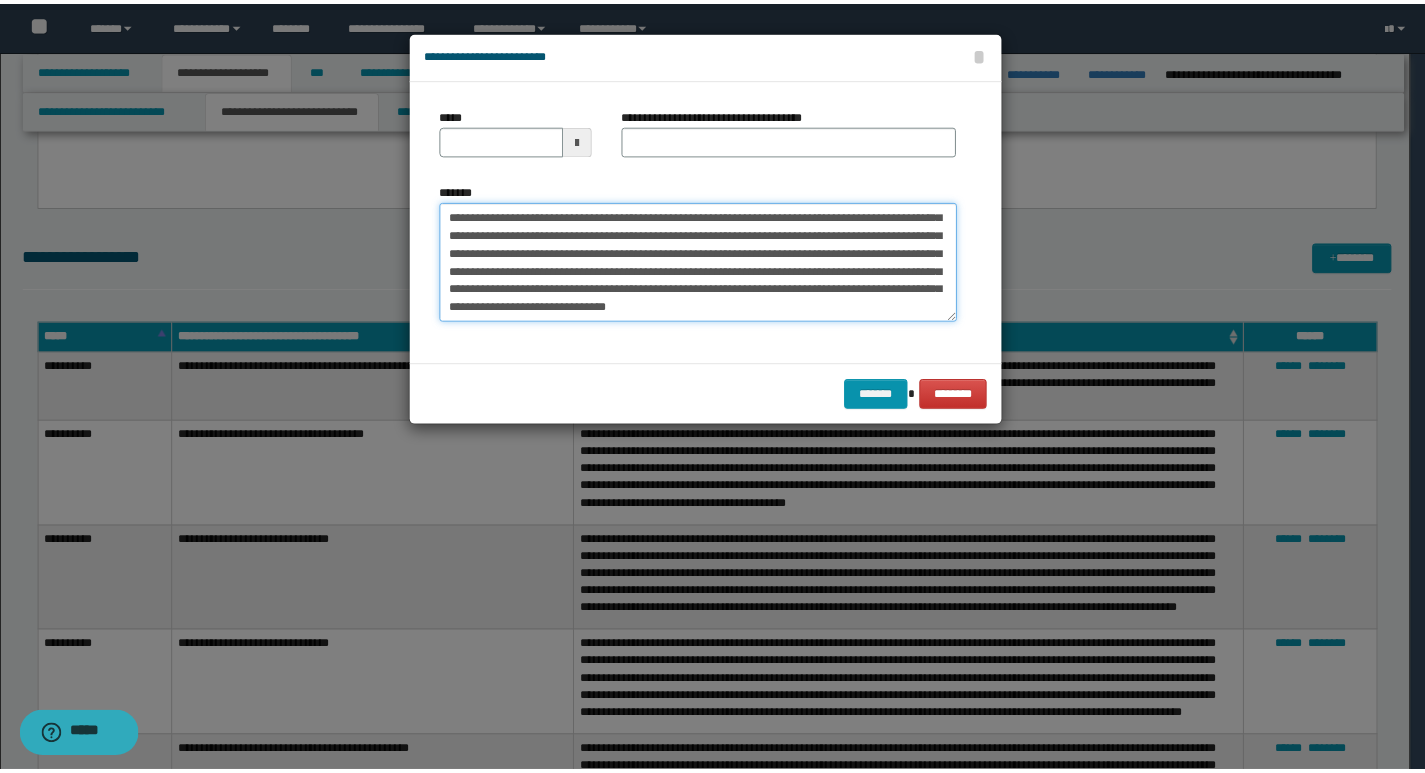 scroll, scrollTop: 0, scrollLeft: 0, axis: both 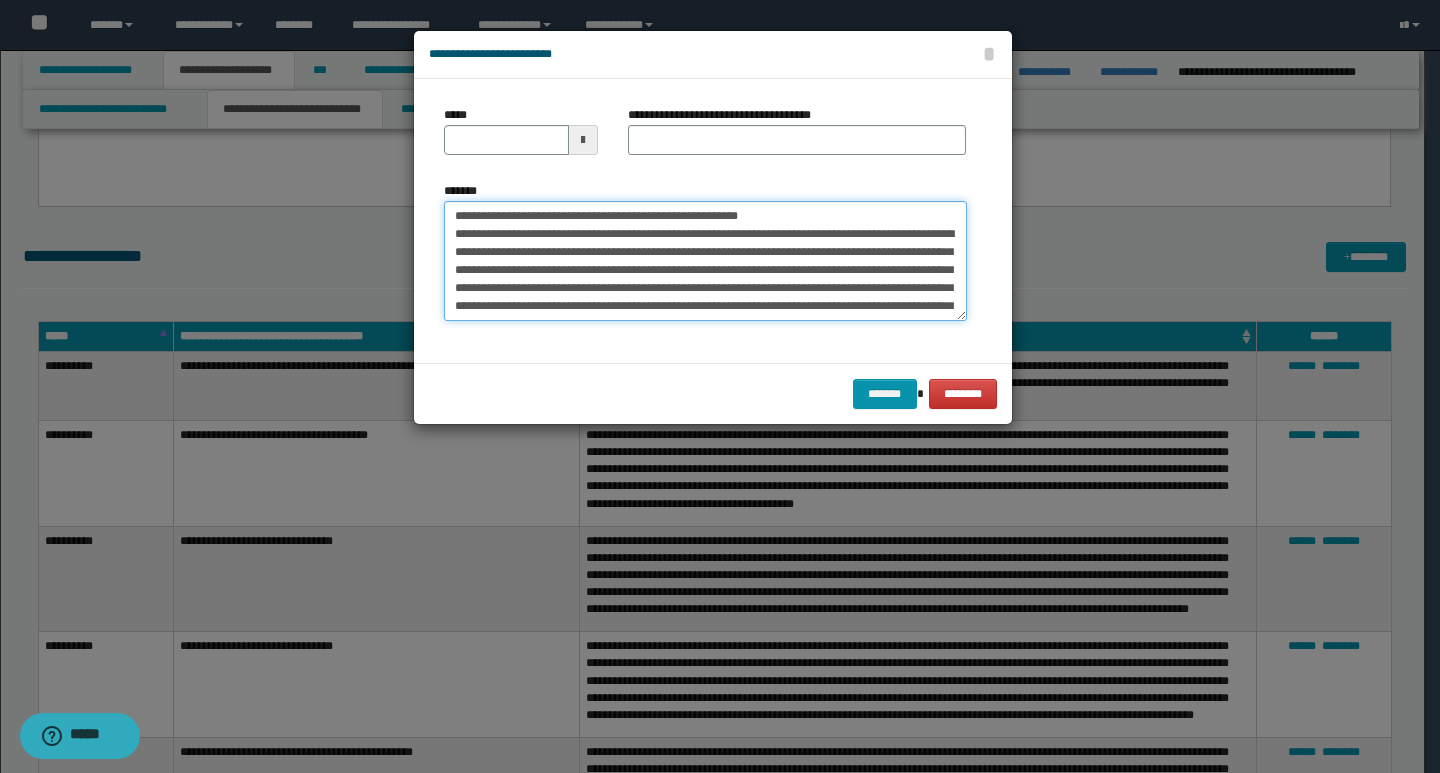 drag, startPoint x: 453, startPoint y: 212, endPoint x: 520, endPoint y: 213, distance: 67.00746 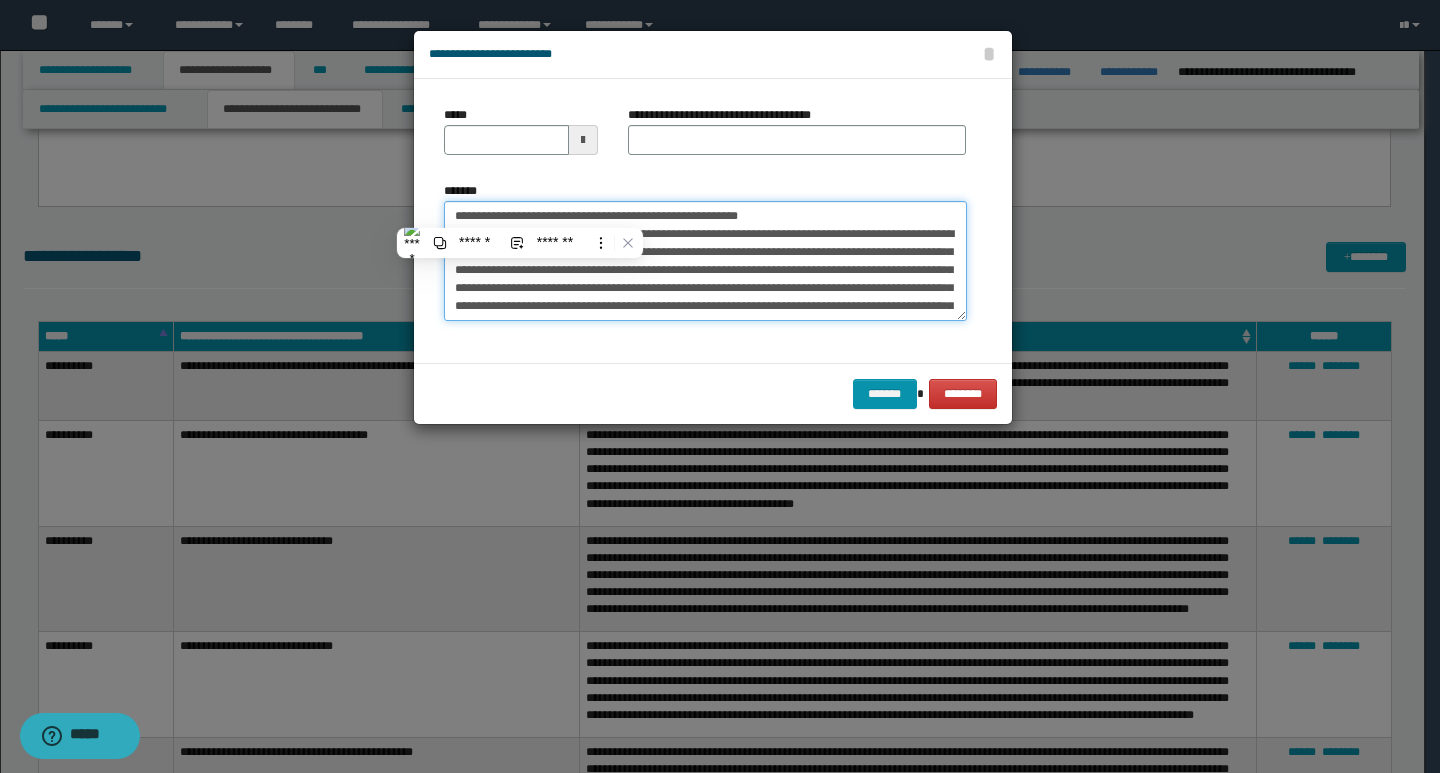 type on "**********" 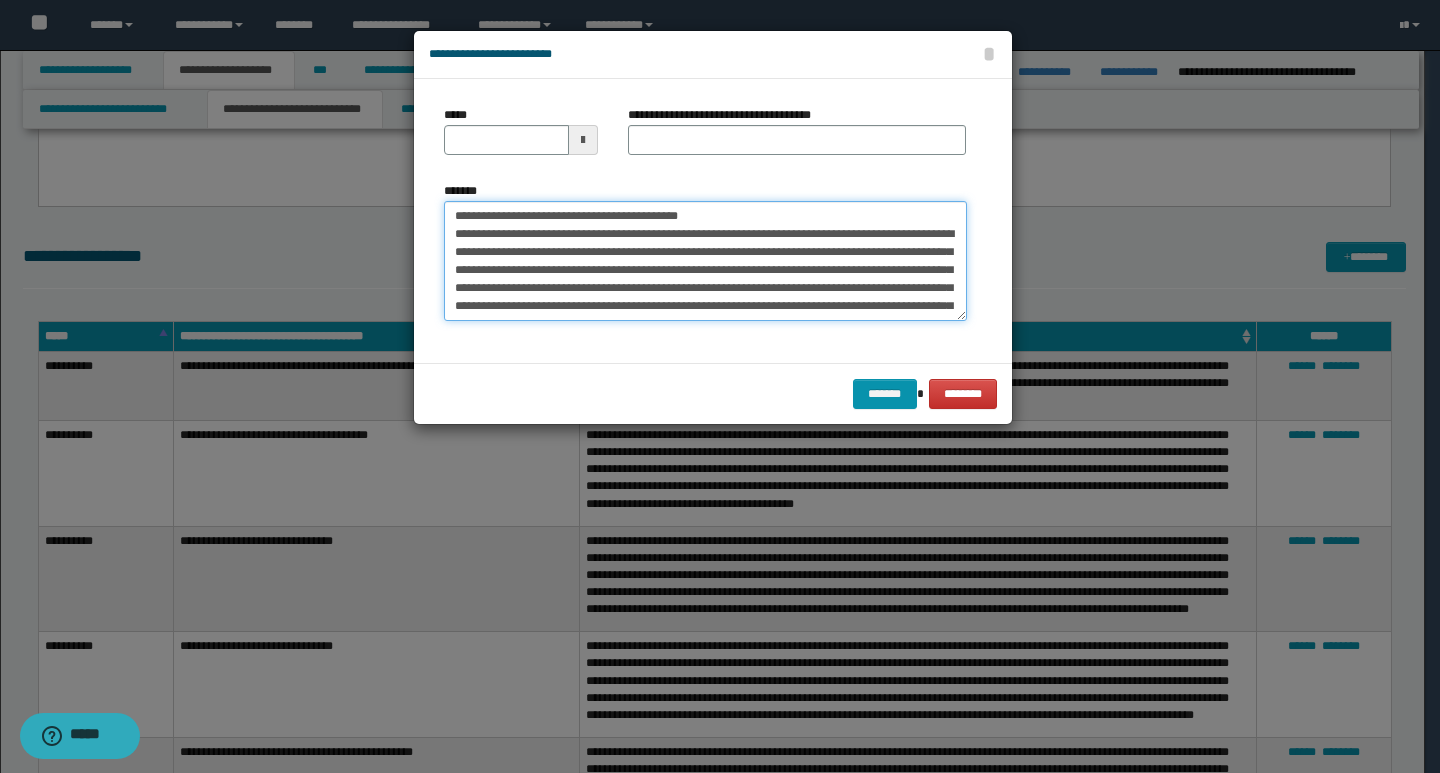 type 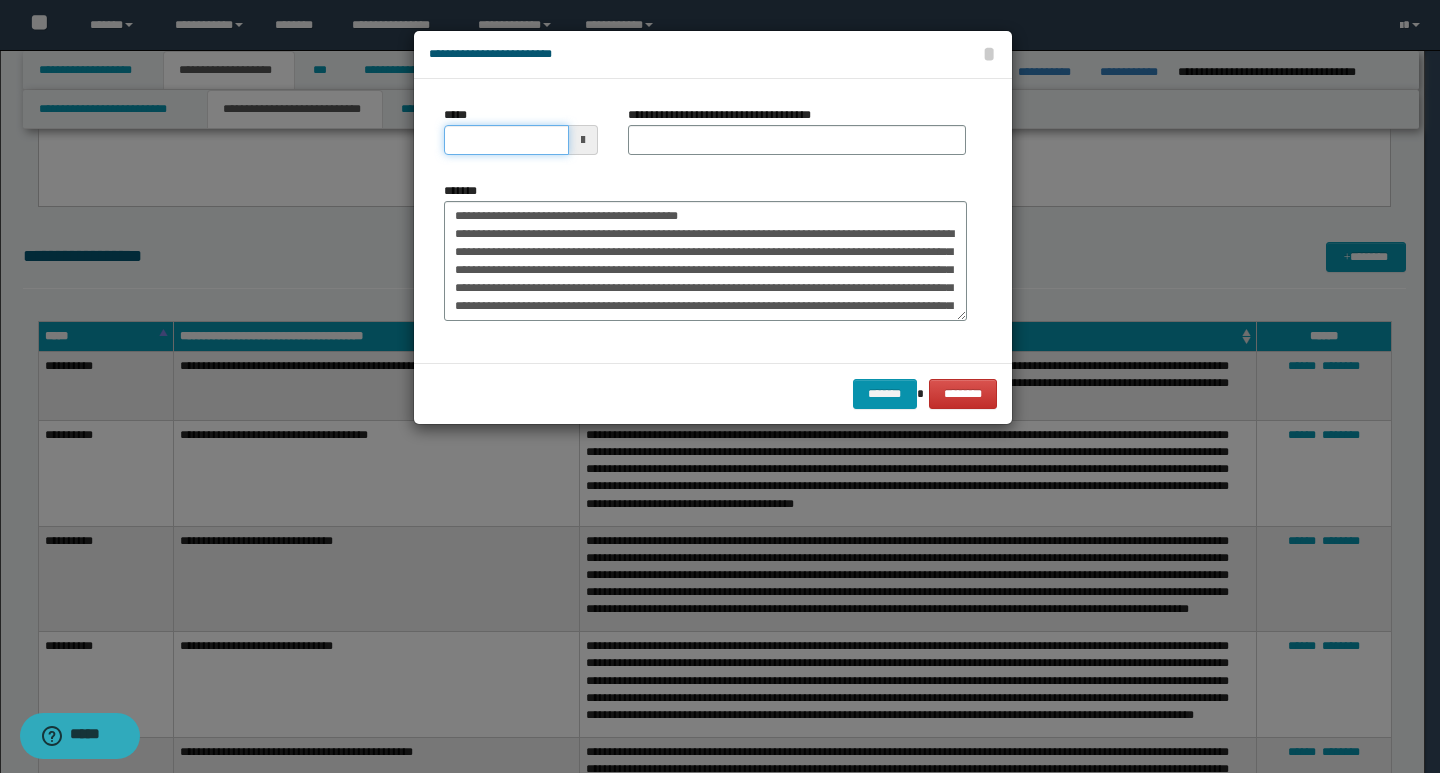 click on "*****" at bounding box center (506, 140) 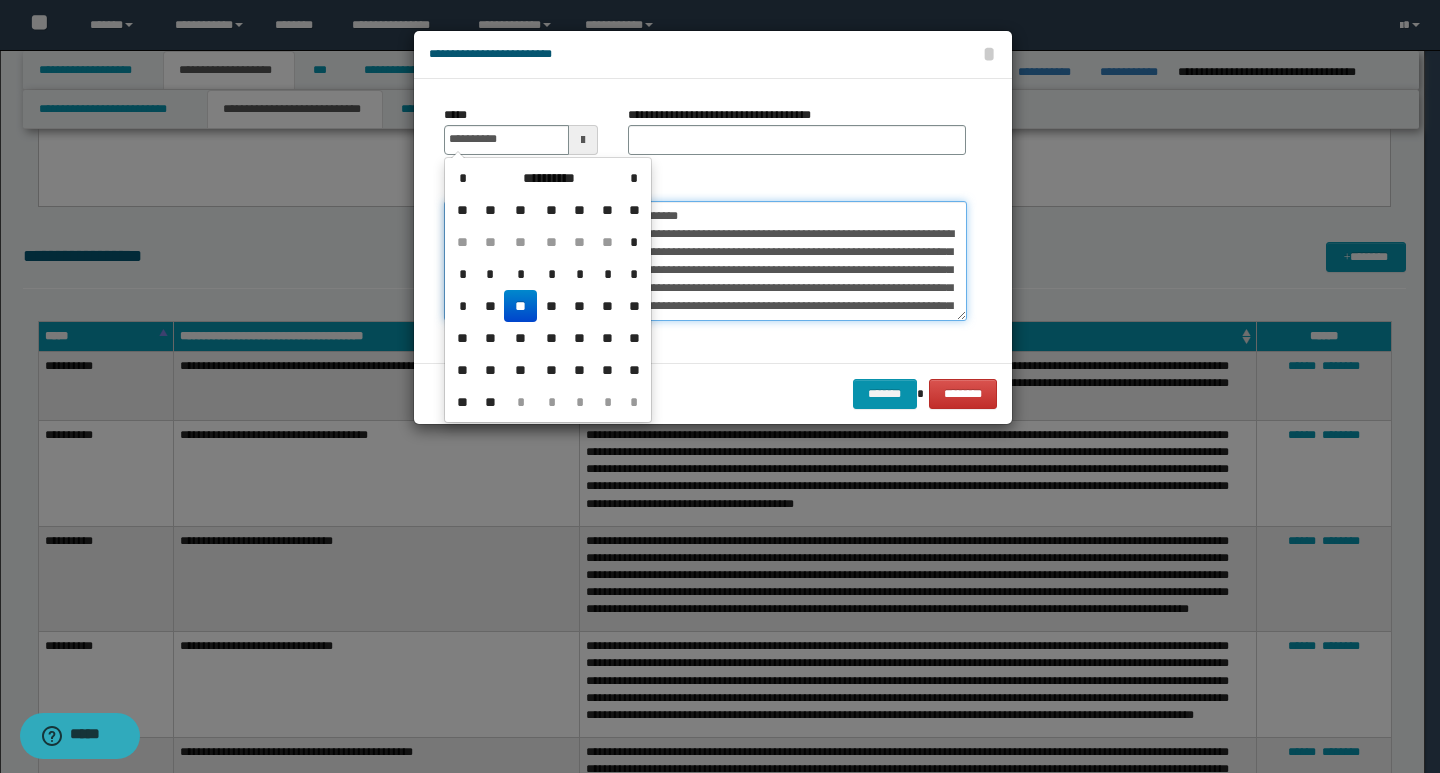 type on "**********" 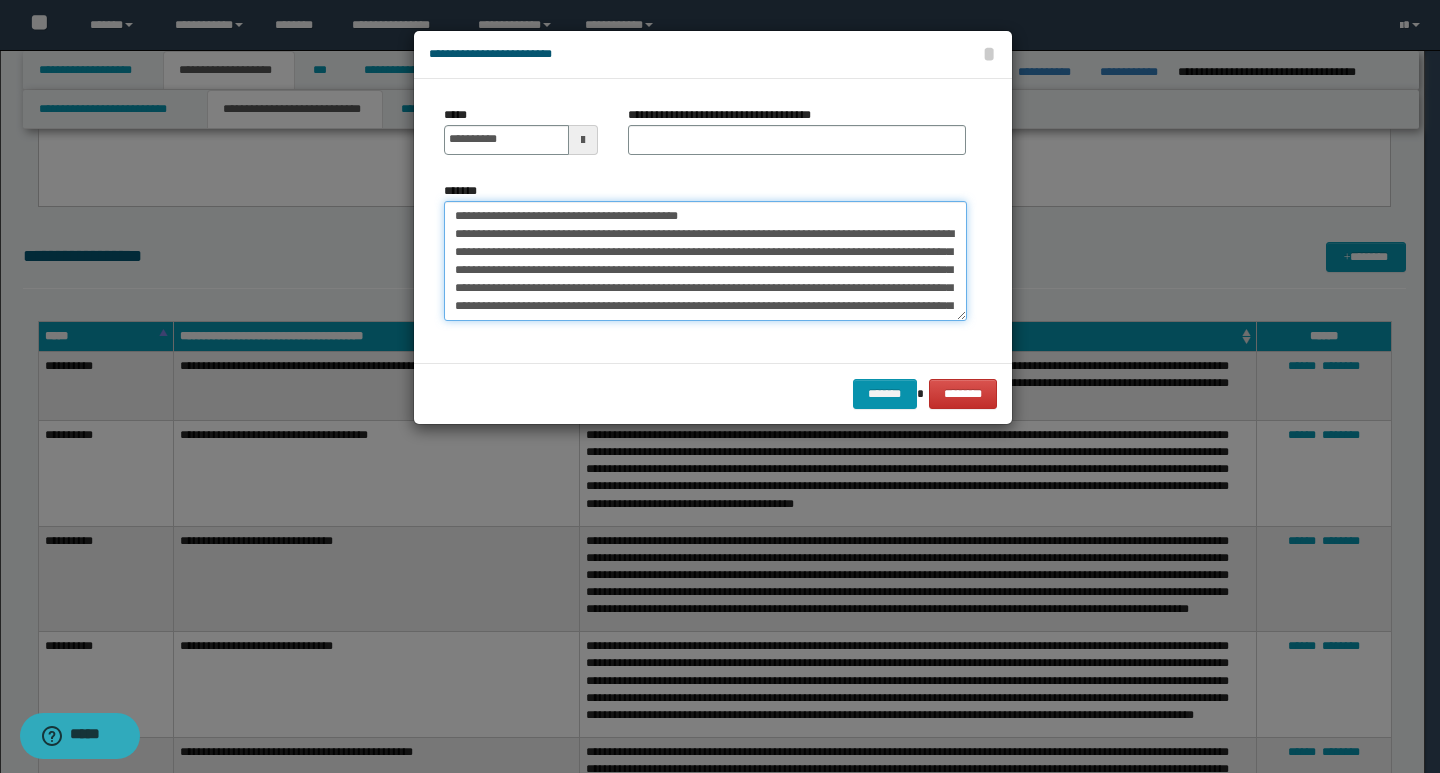 drag, startPoint x: 703, startPoint y: 215, endPoint x: 445, endPoint y: 224, distance: 258.15692 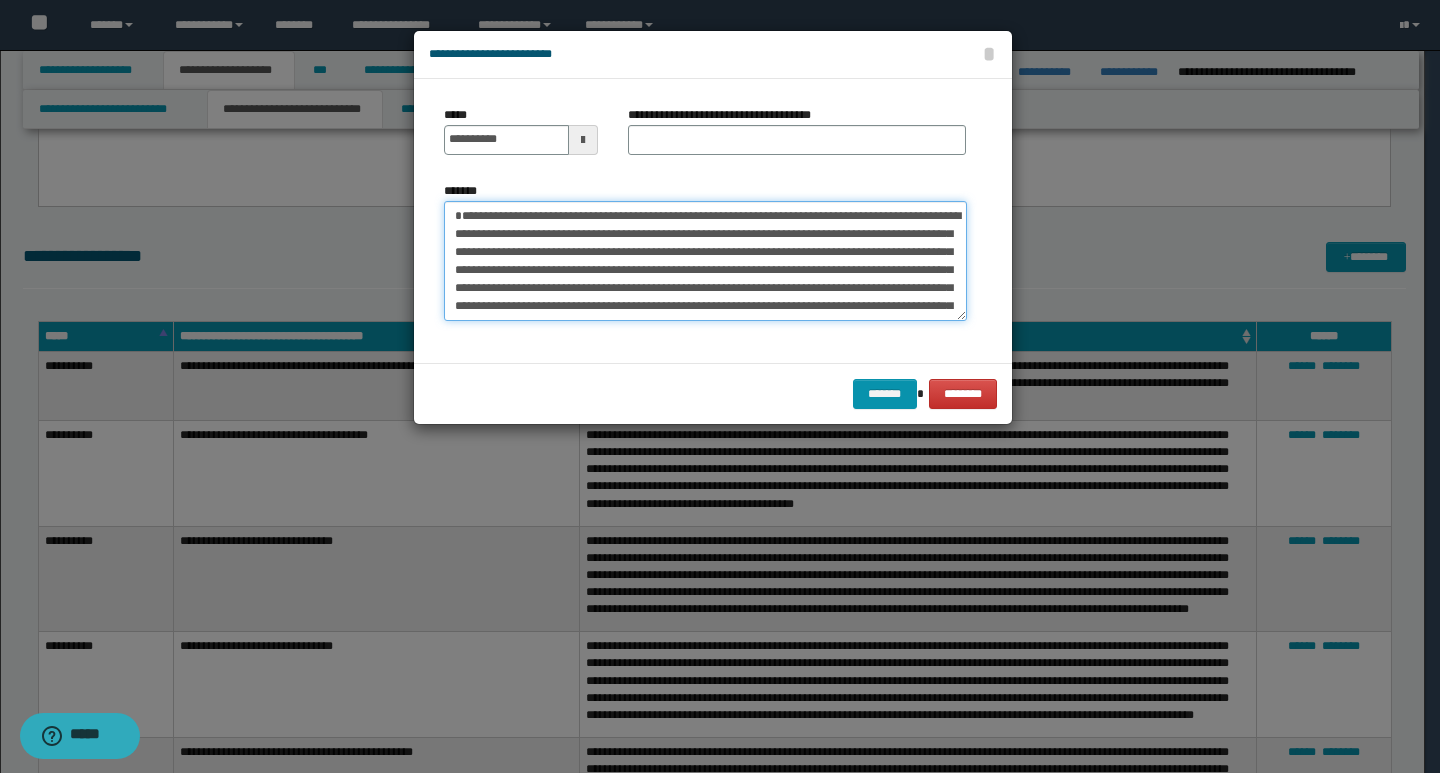 type on "**********" 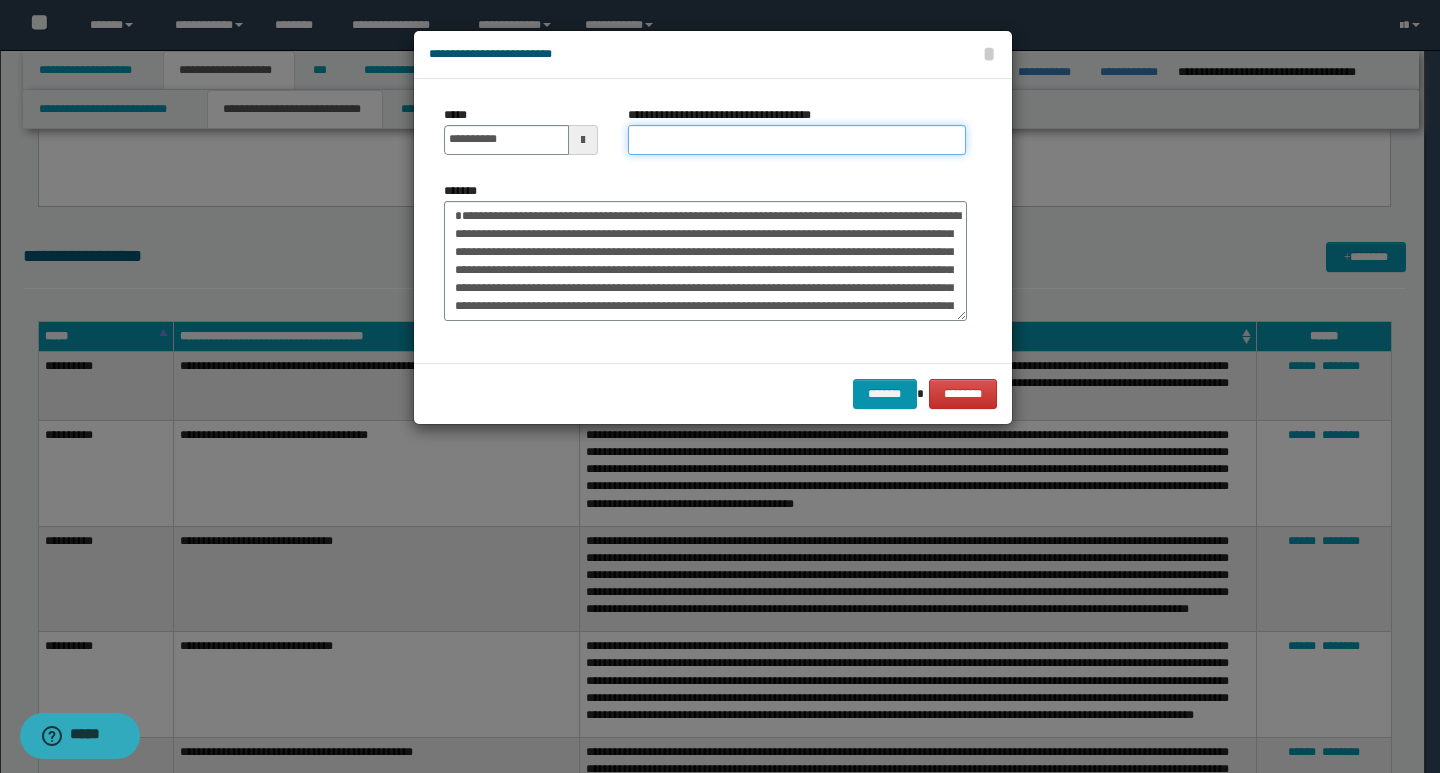 click on "**********" at bounding box center (797, 140) 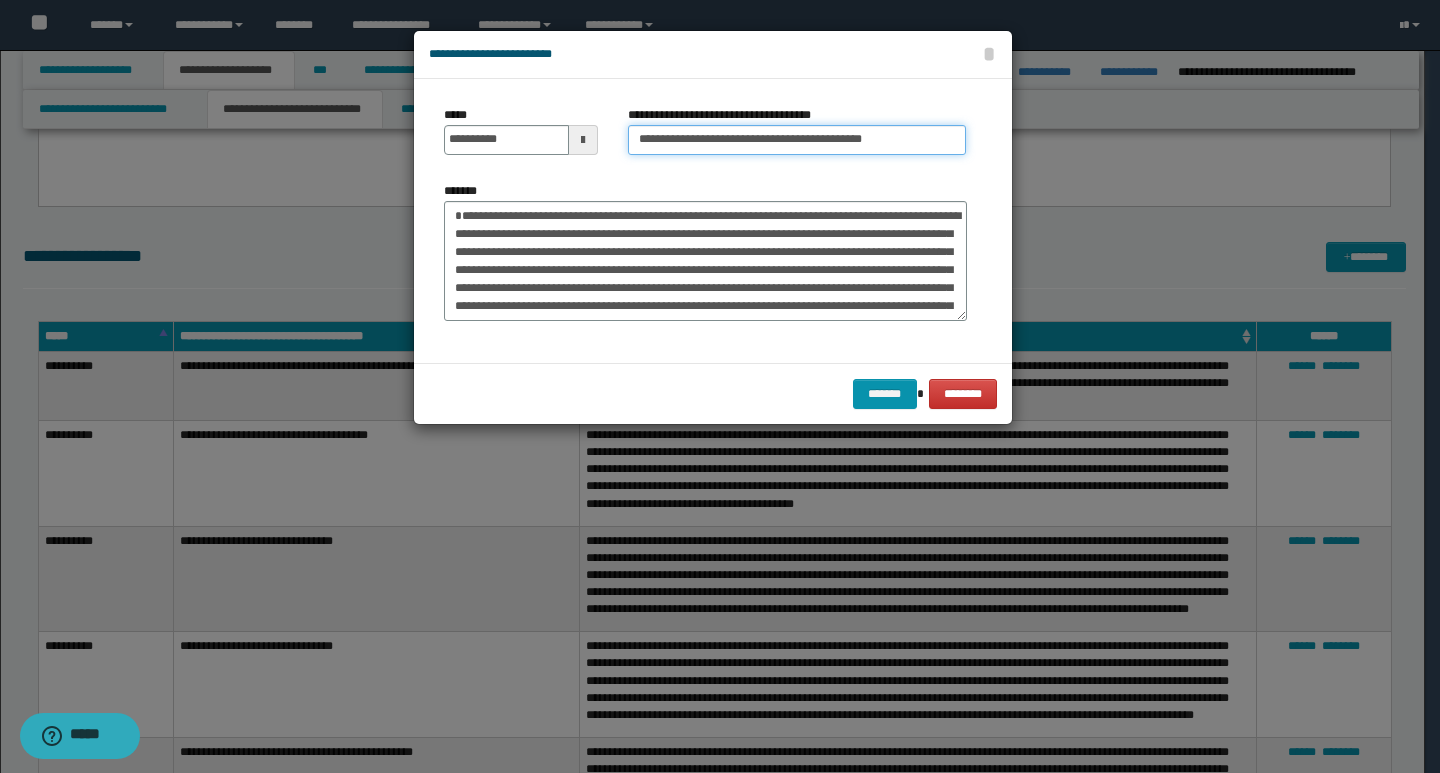 type on "**********" 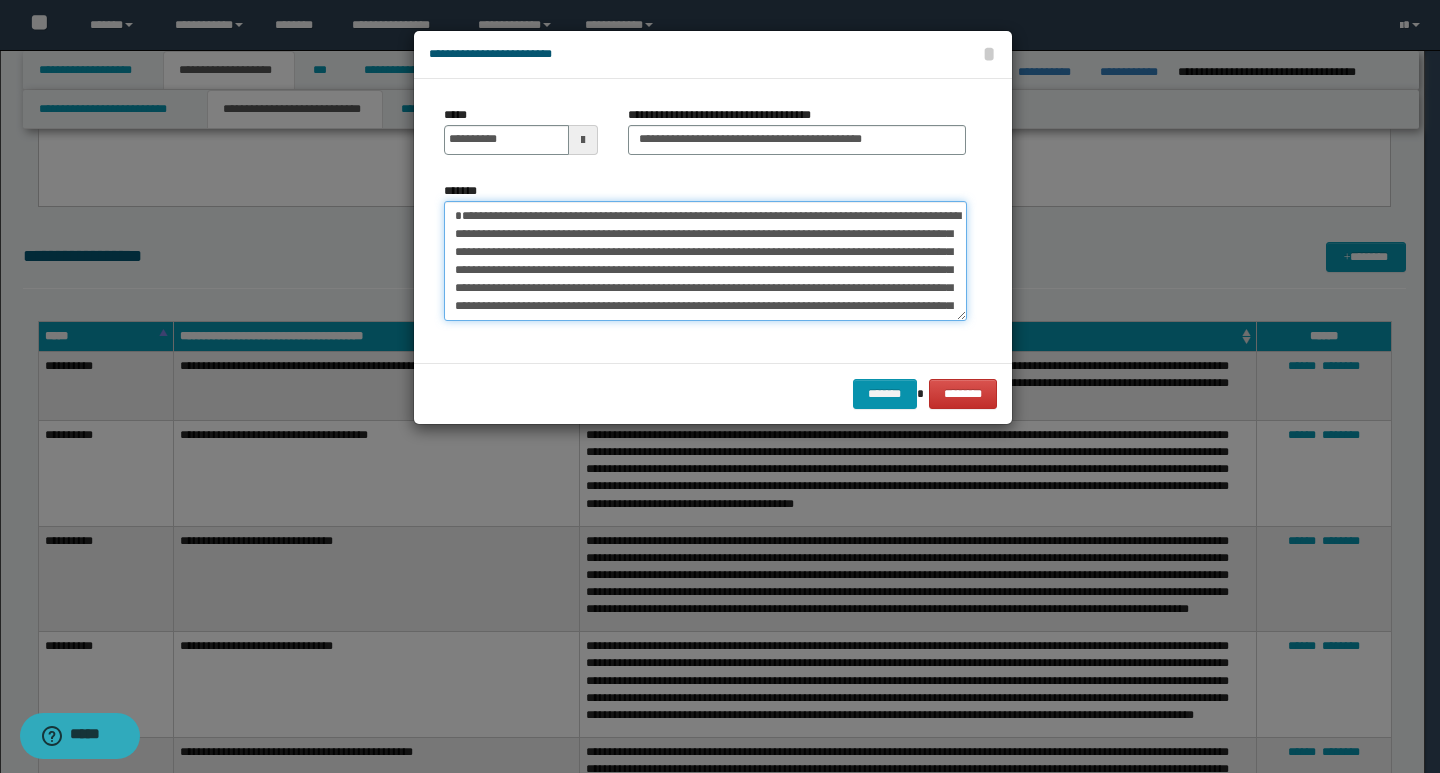click on "*******" at bounding box center (705, 261) 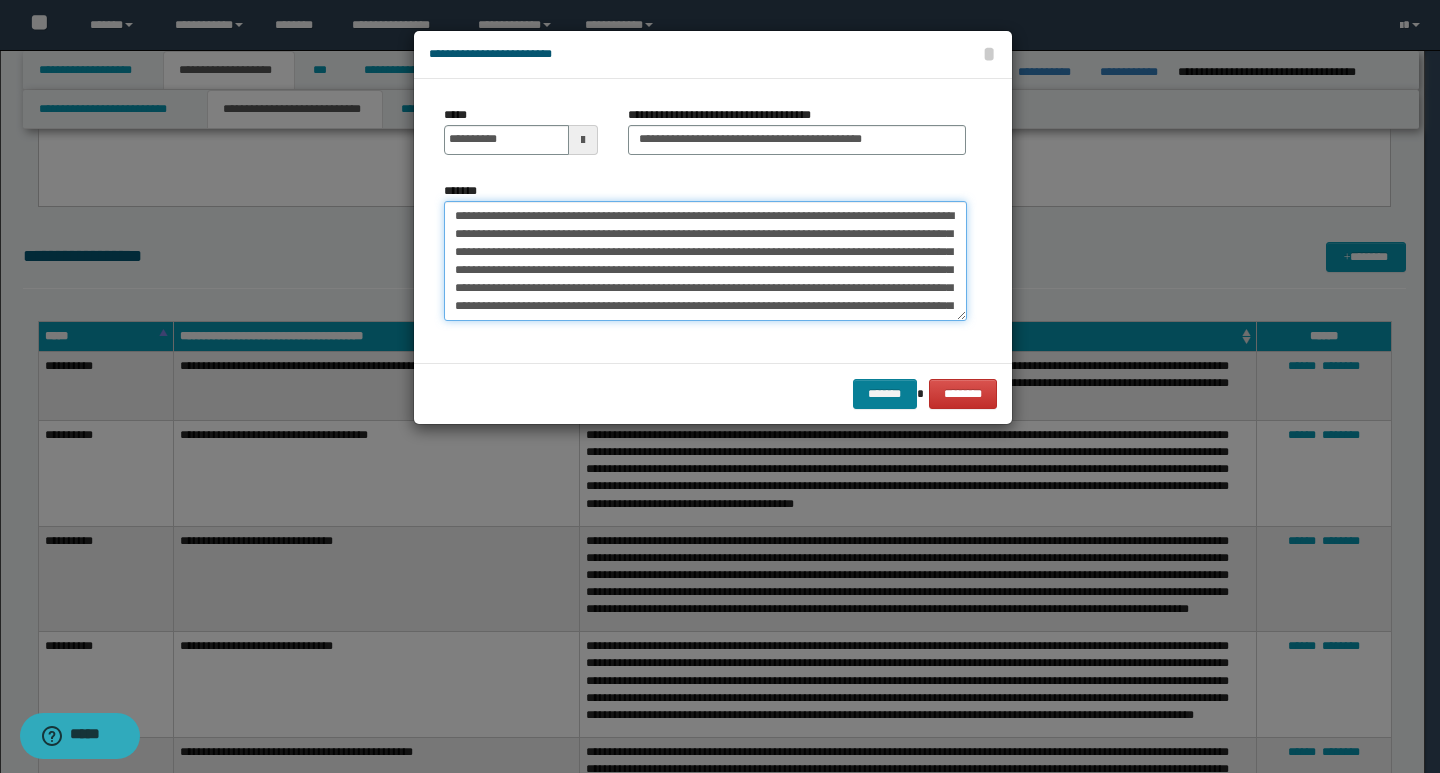 type on "**********" 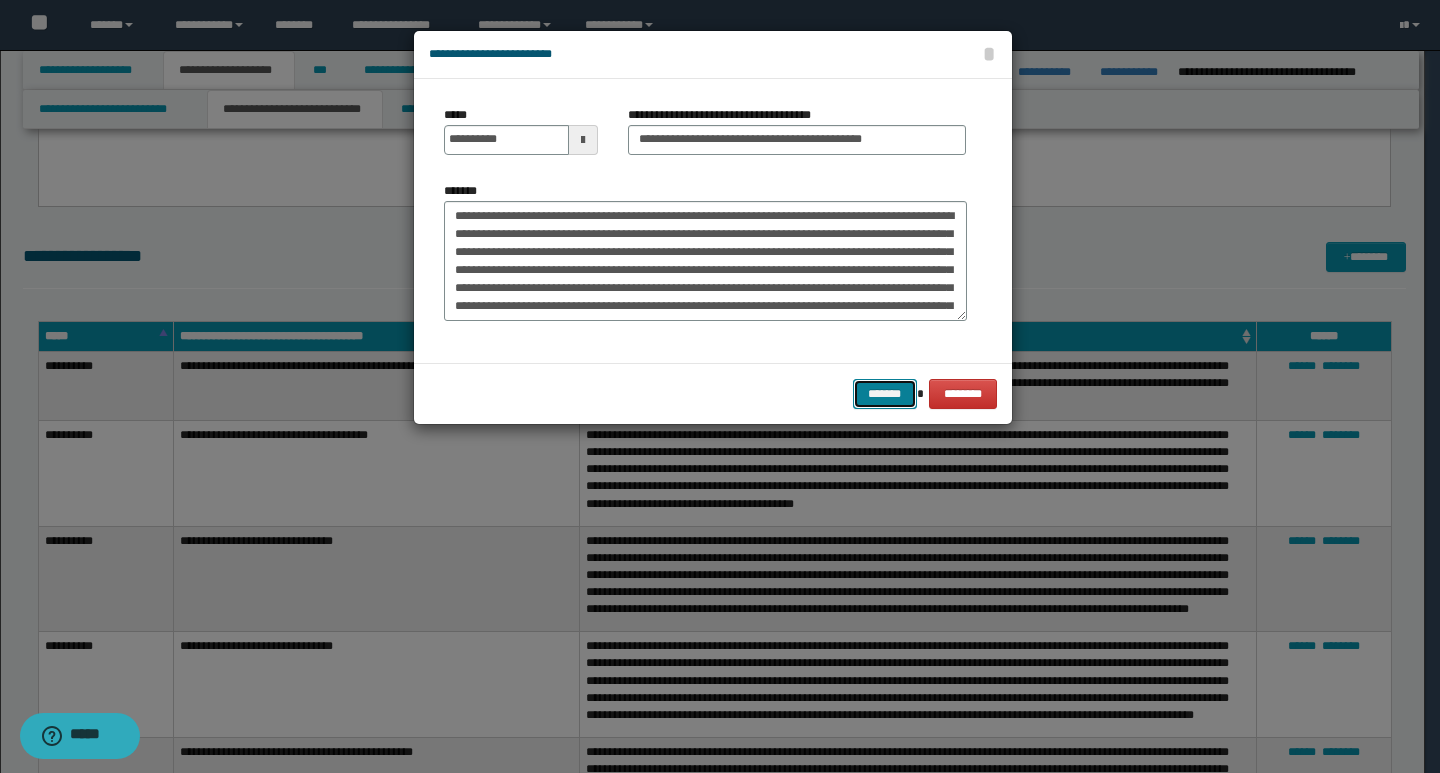 click on "*******" at bounding box center [885, 394] 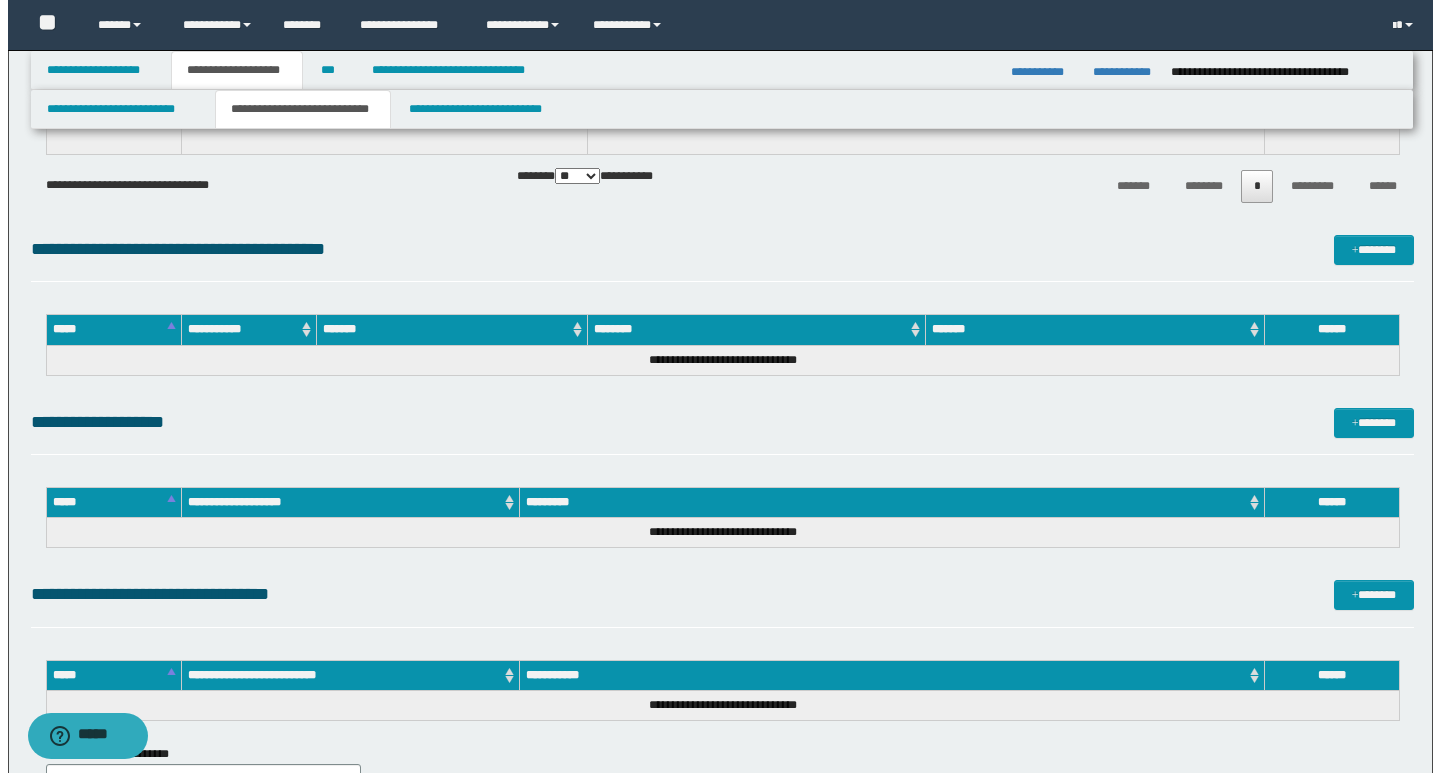 scroll, scrollTop: 6100, scrollLeft: 0, axis: vertical 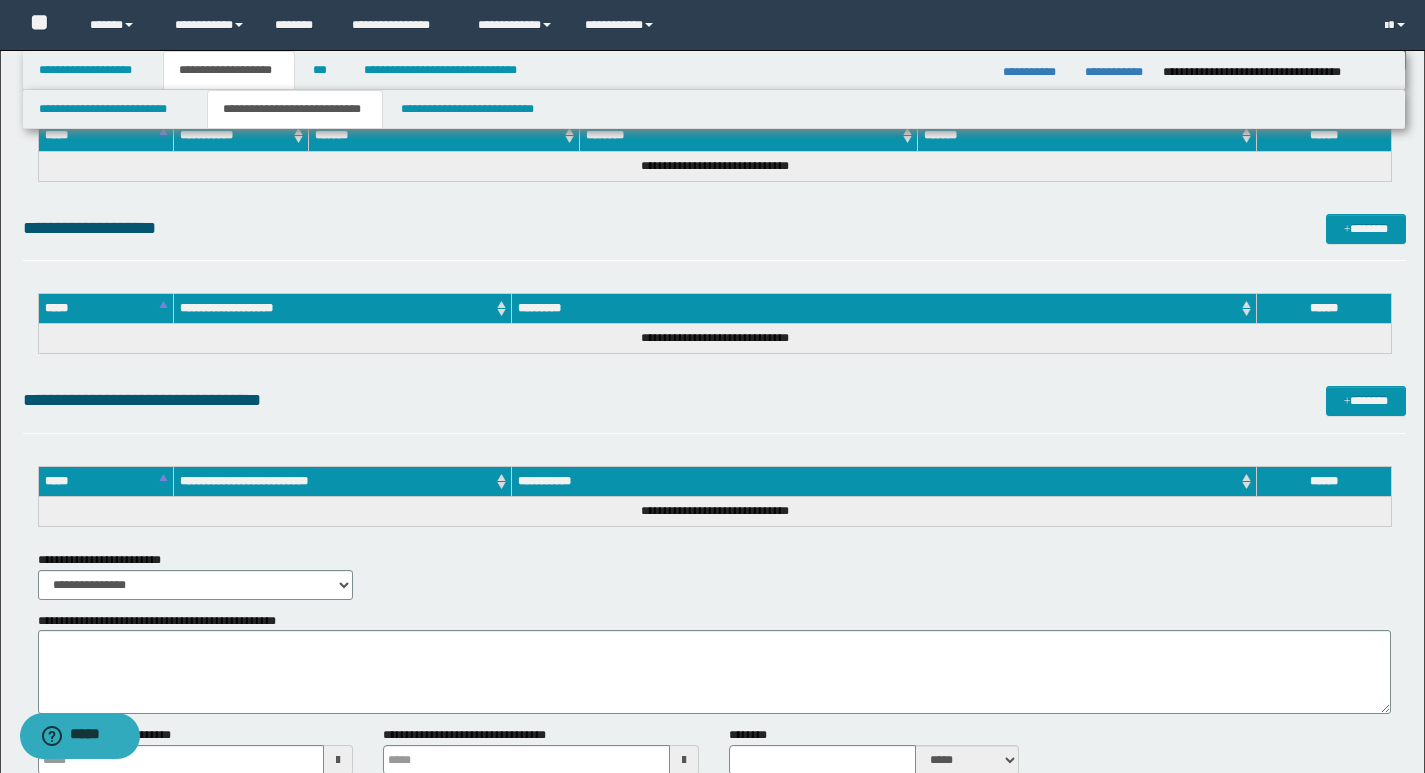 click on "**********" at bounding box center (714, 237) 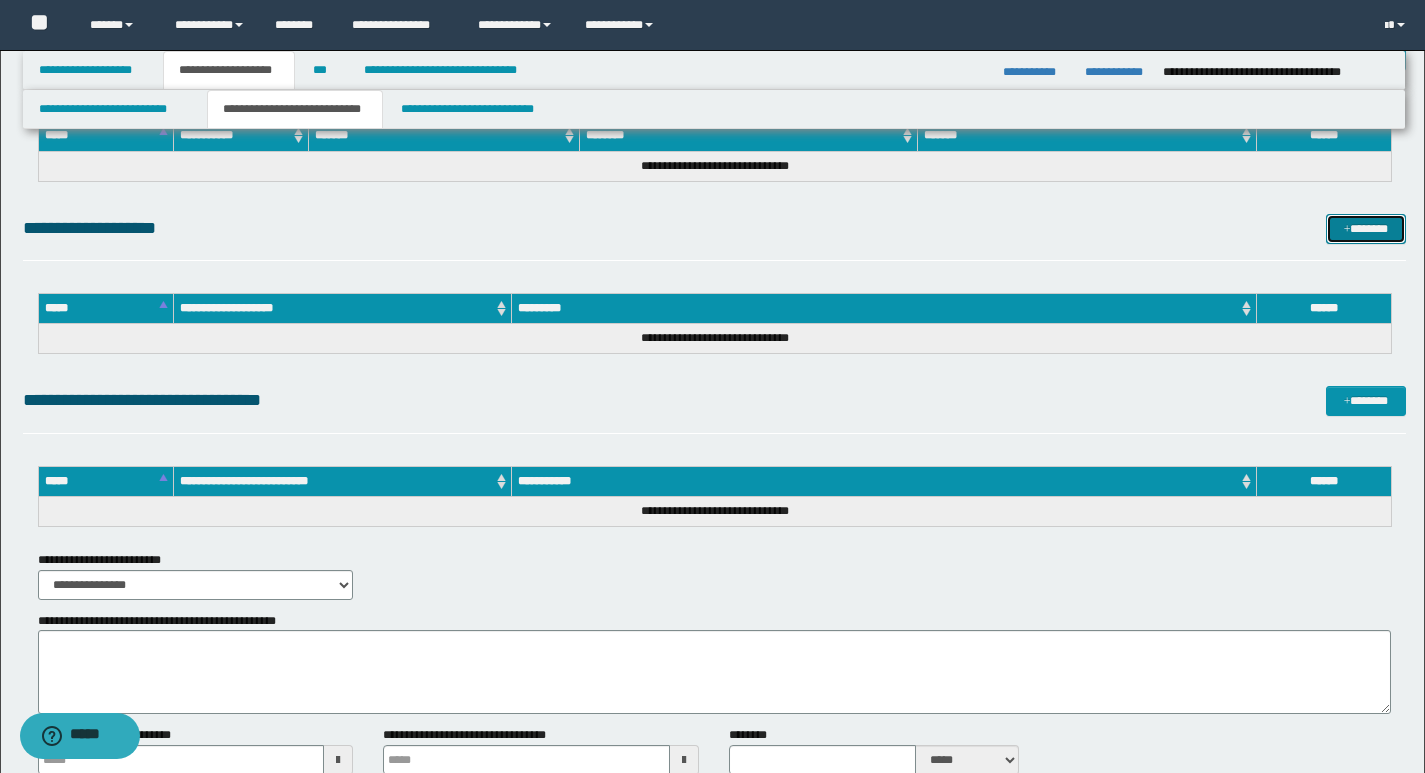 click on "*******" at bounding box center (1366, 229) 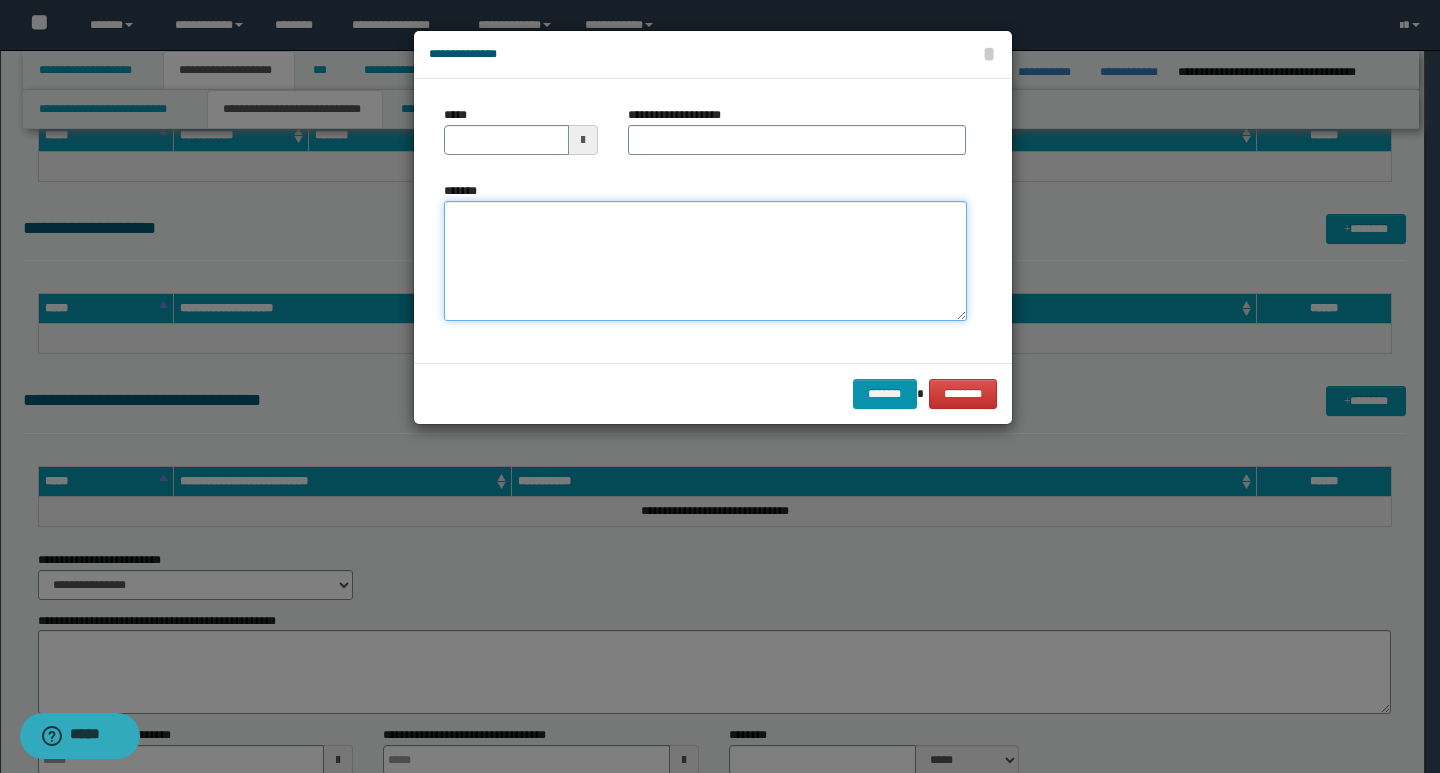 click on "*******" at bounding box center (705, 261) 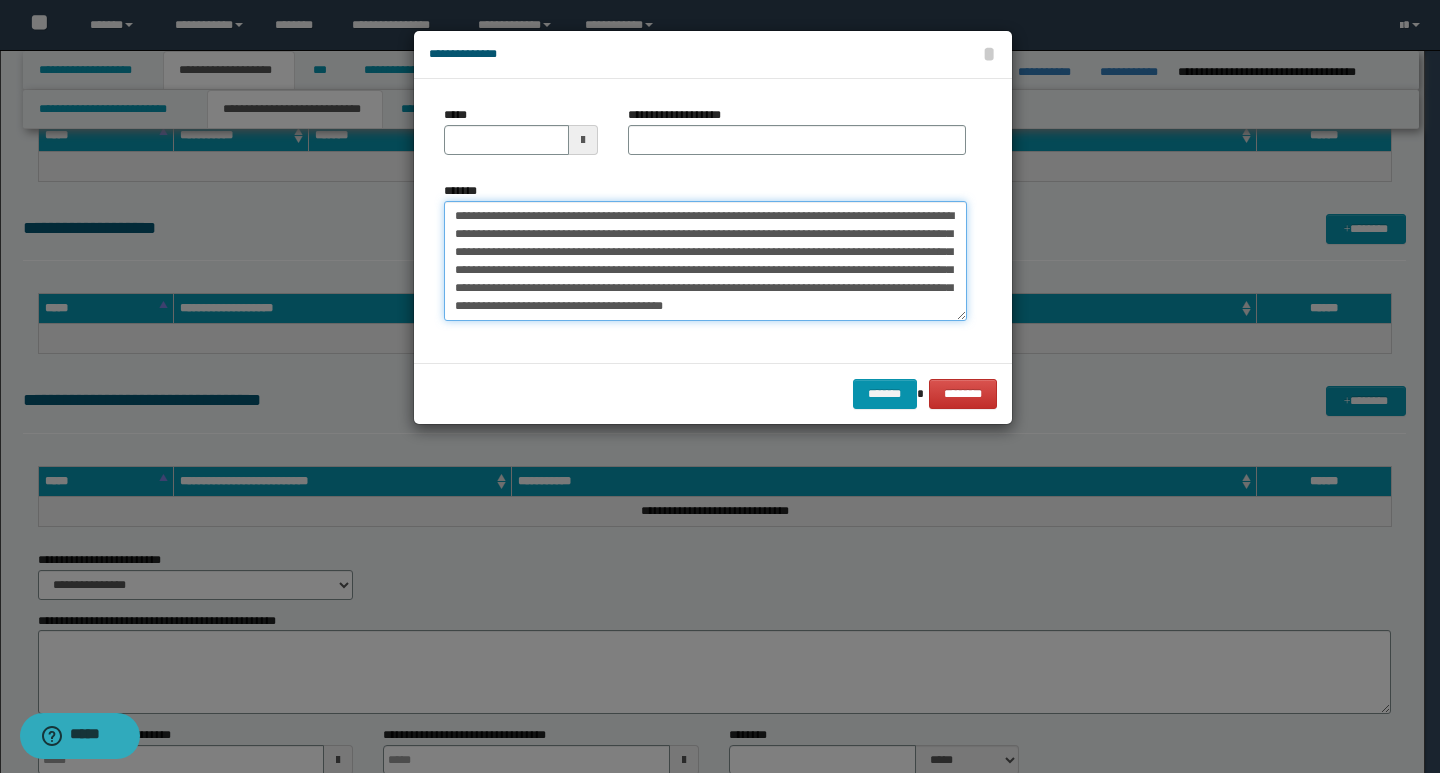 scroll, scrollTop: 0, scrollLeft: 0, axis: both 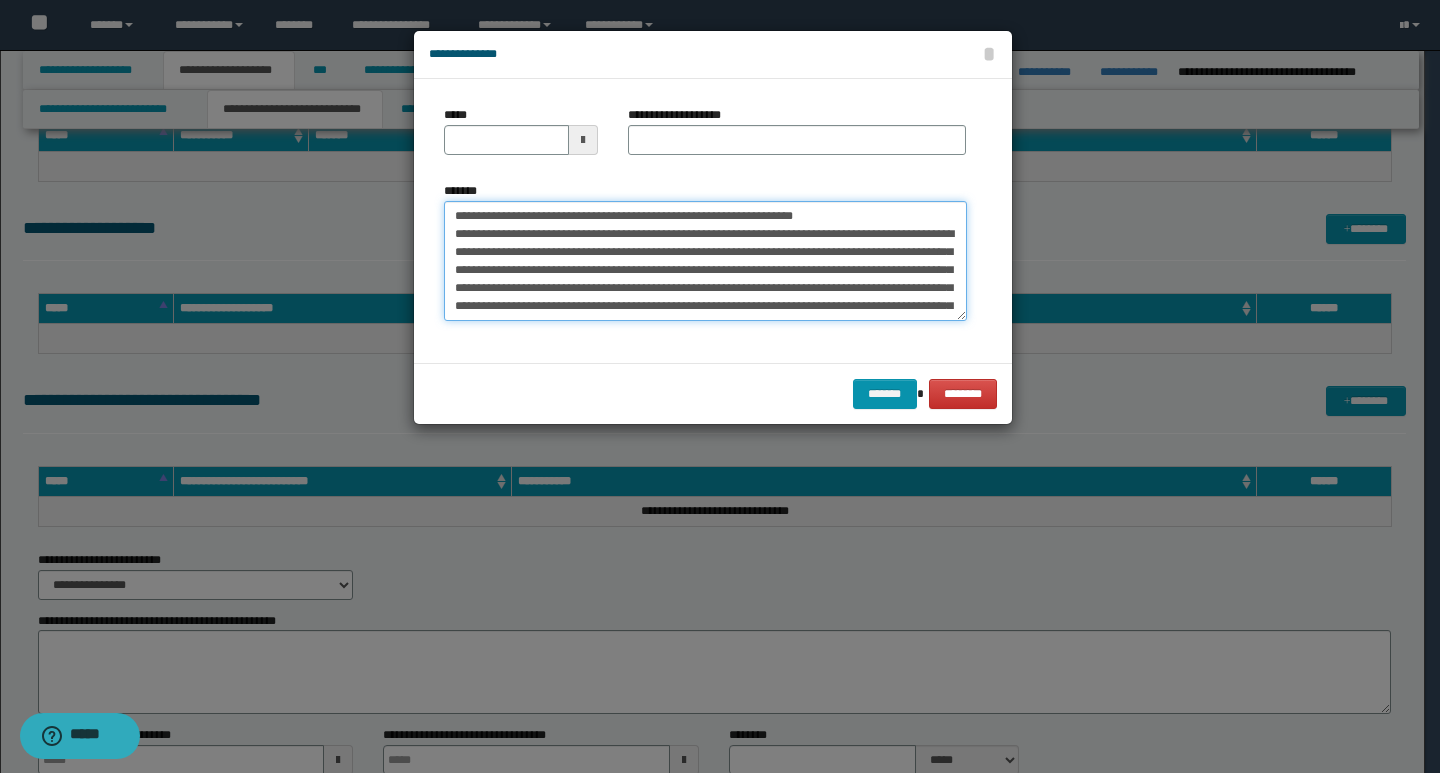 drag, startPoint x: 454, startPoint y: 218, endPoint x: 519, endPoint y: 221, distance: 65.06919 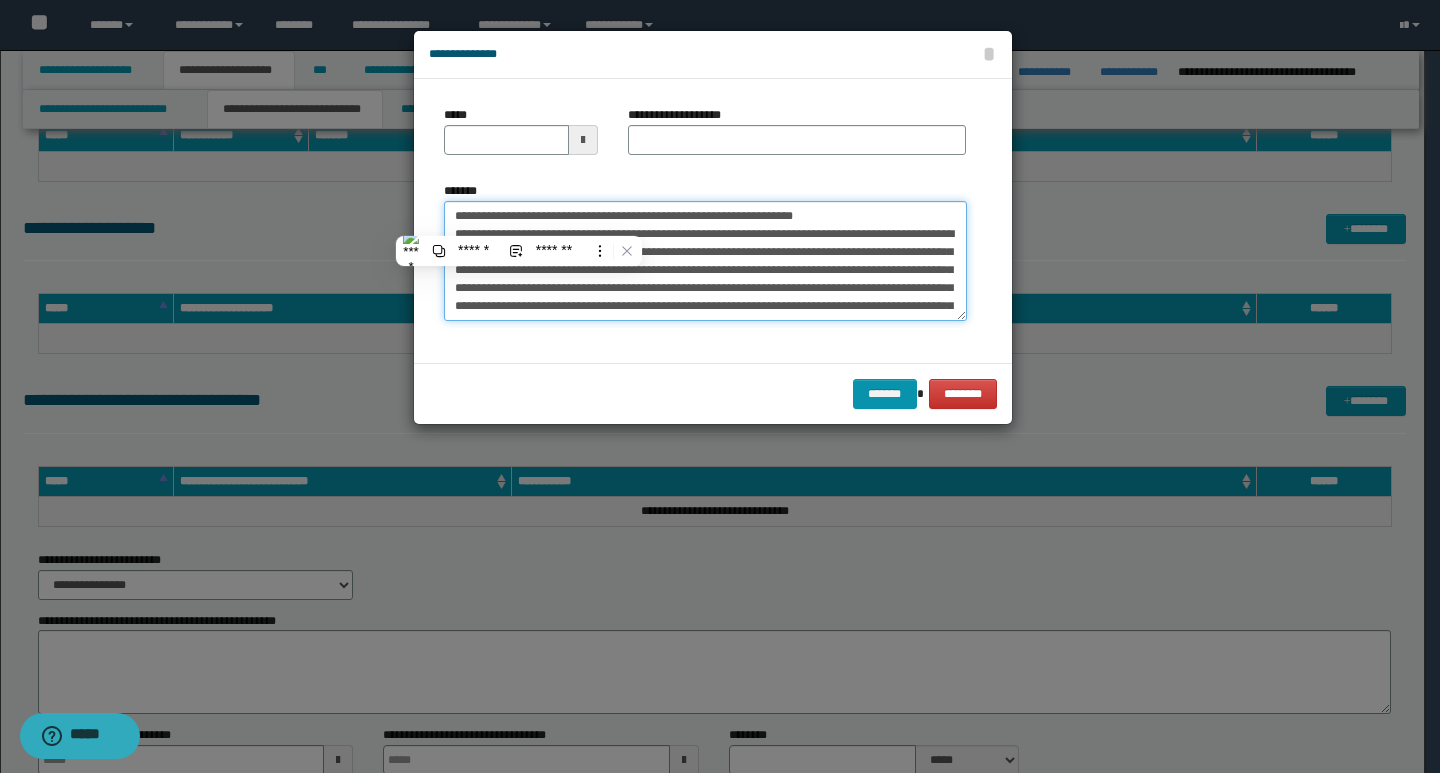 type on "**********" 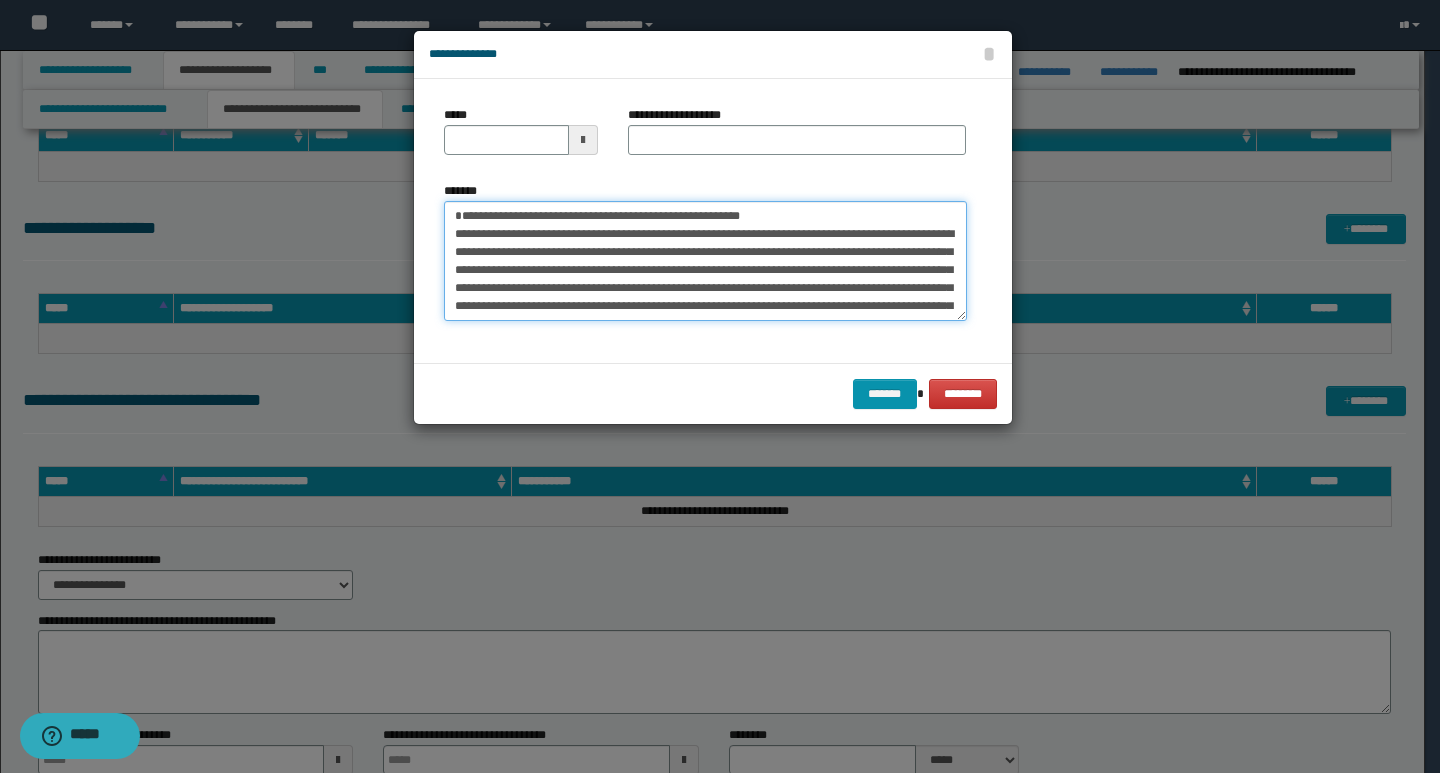 type 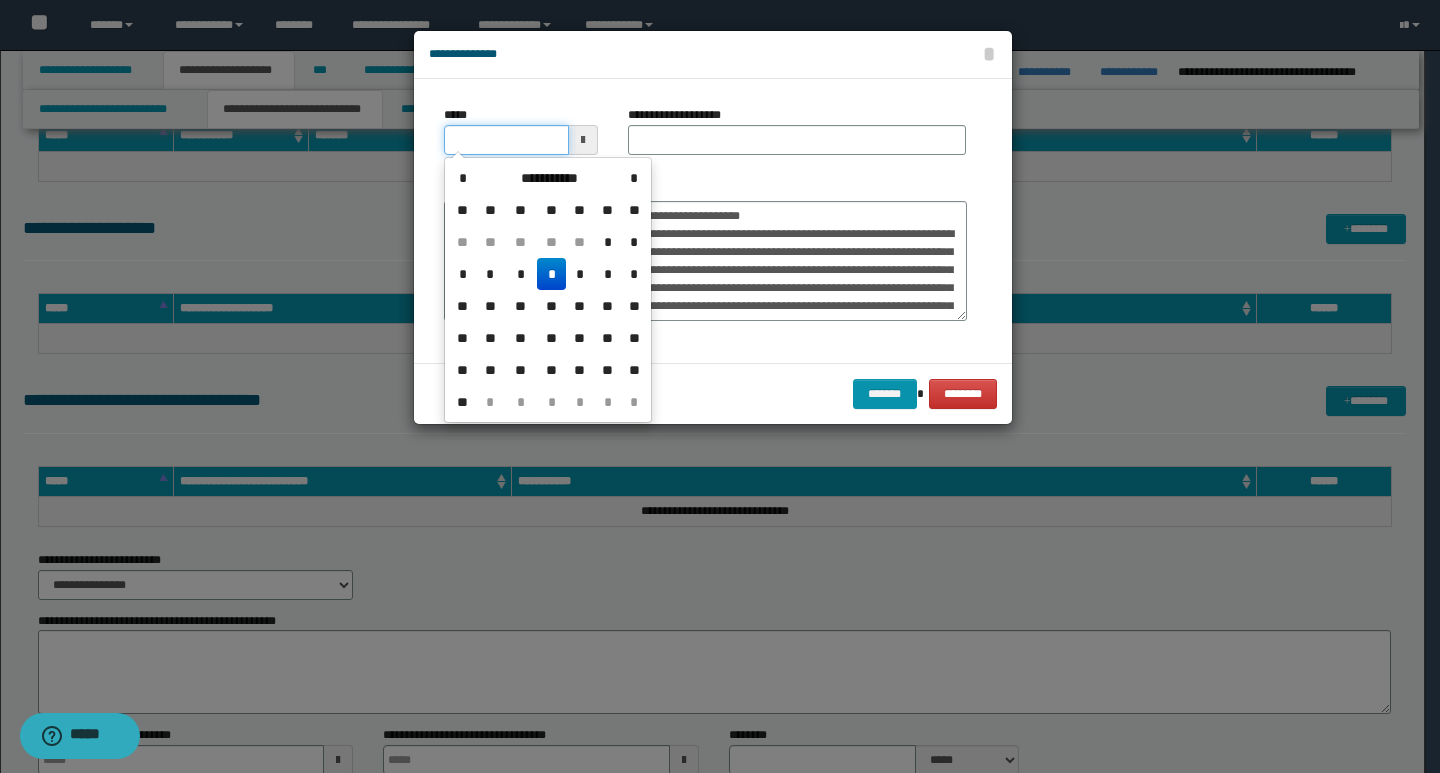 click on "*****" at bounding box center [506, 140] 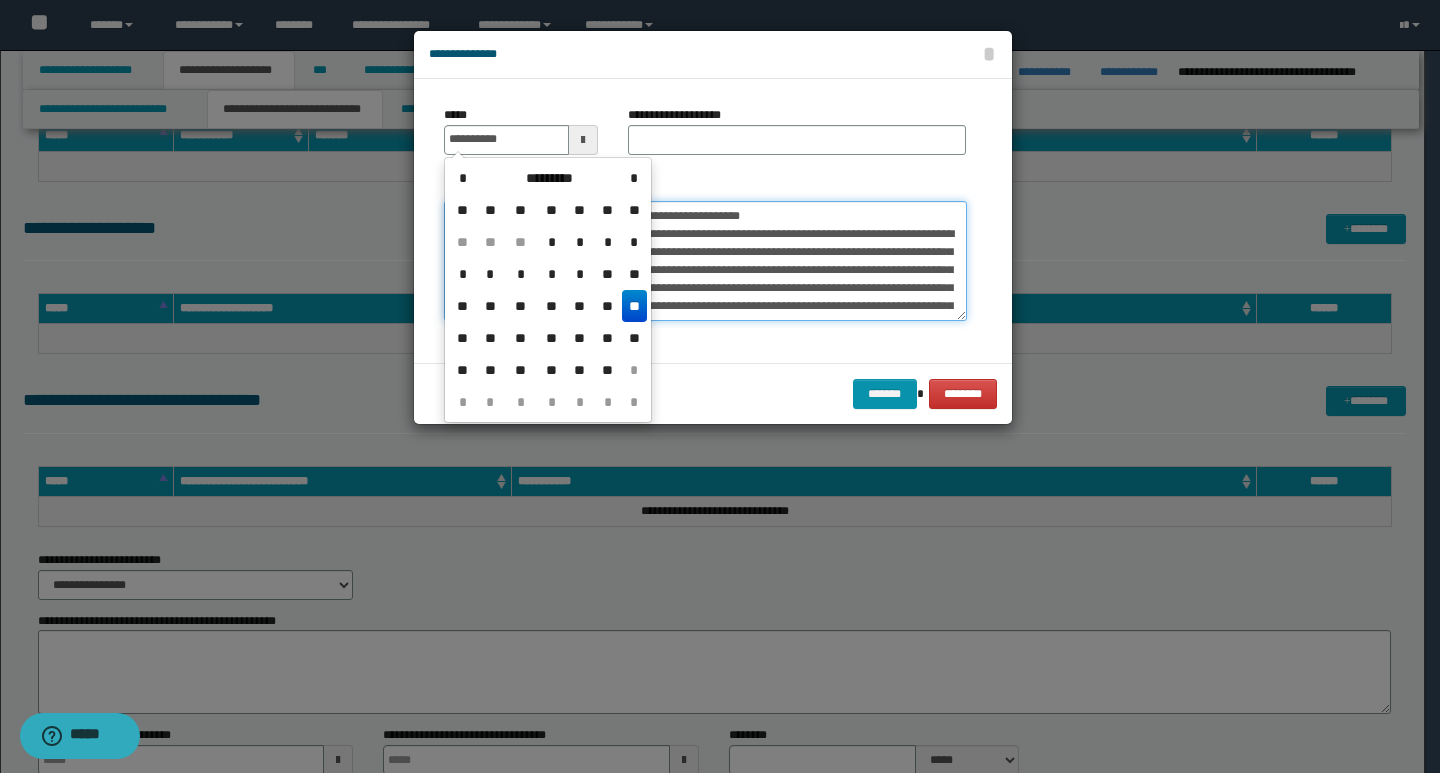 type on "**********" 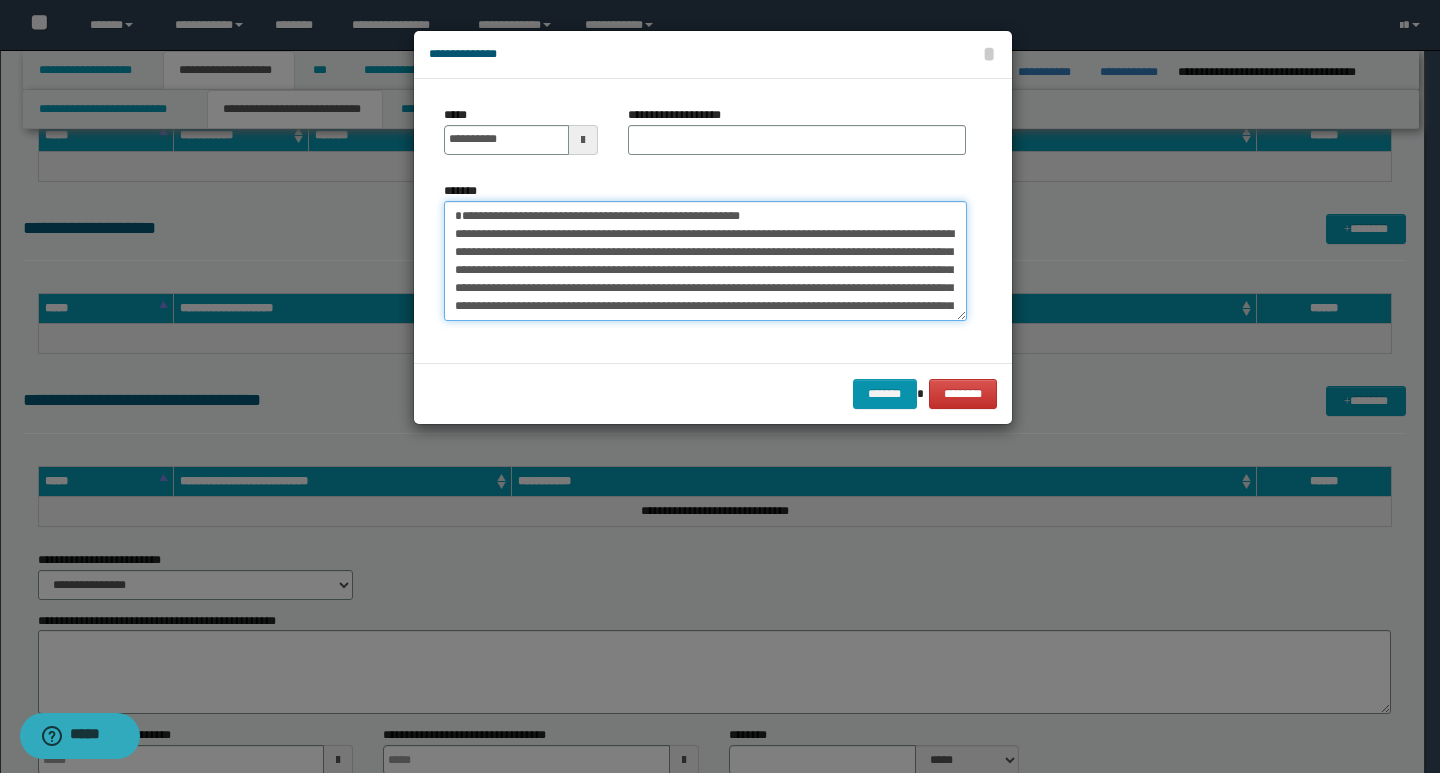 drag, startPoint x: 778, startPoint y: 212, endPoint x: 453, endPoint y: 213, distance: 325.00153 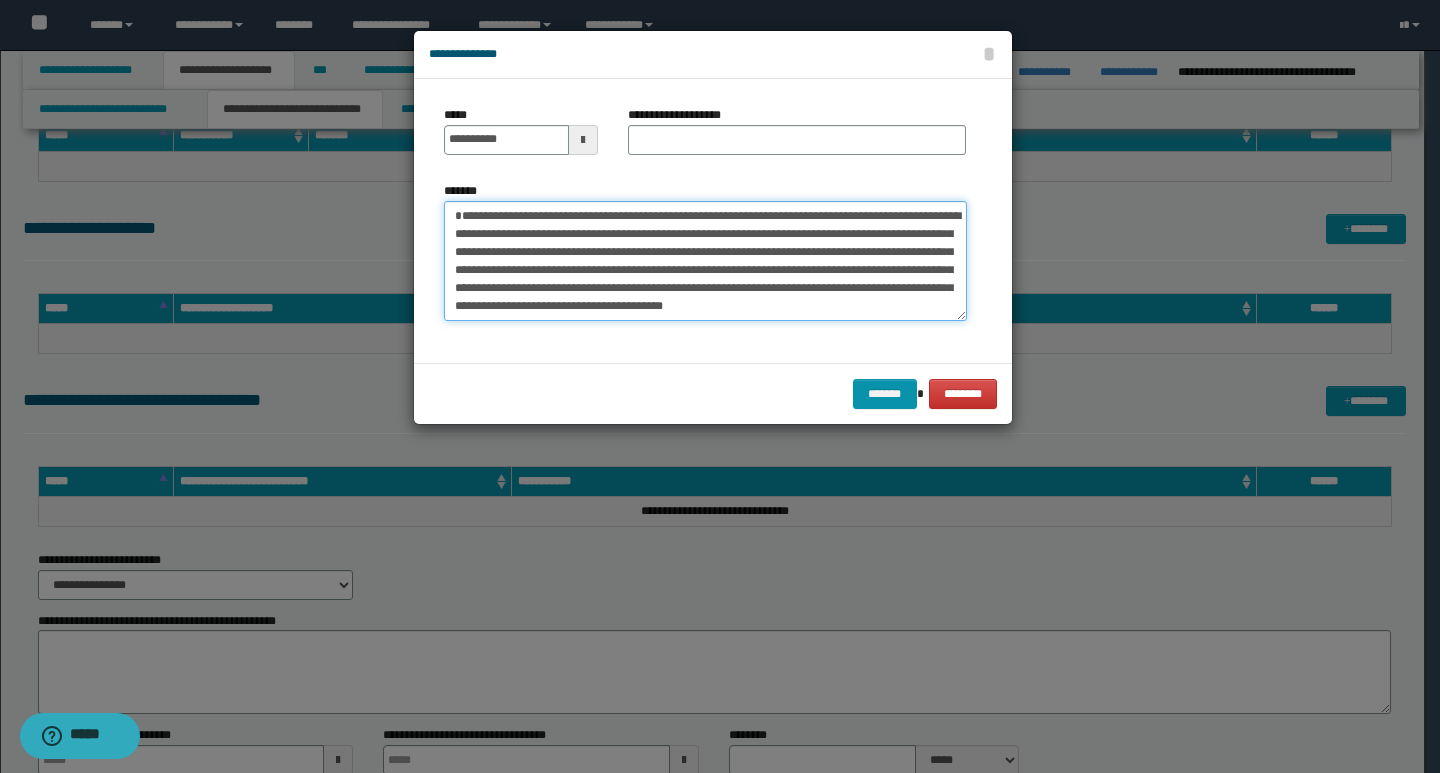 type on "**********" 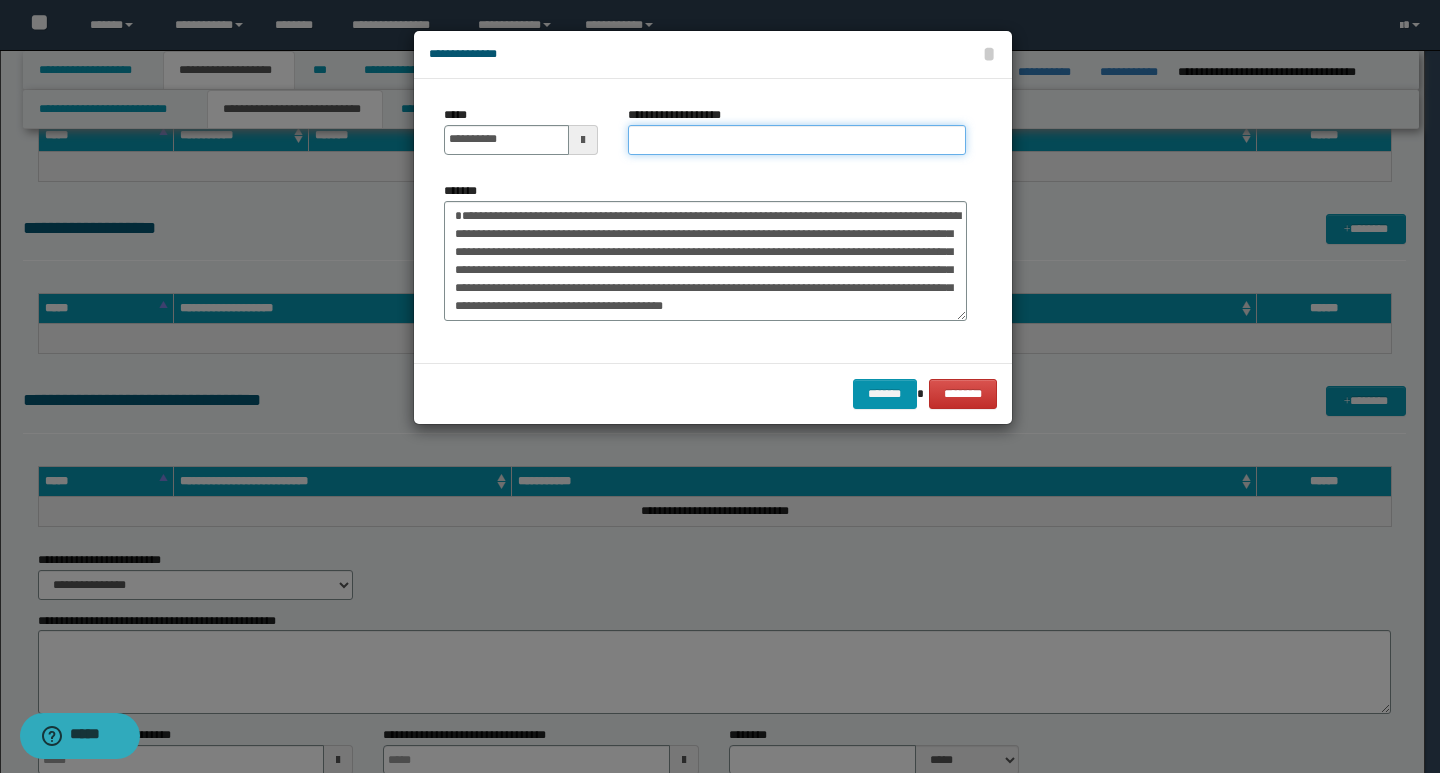 click on "**********" at bounding box center [797, 140] 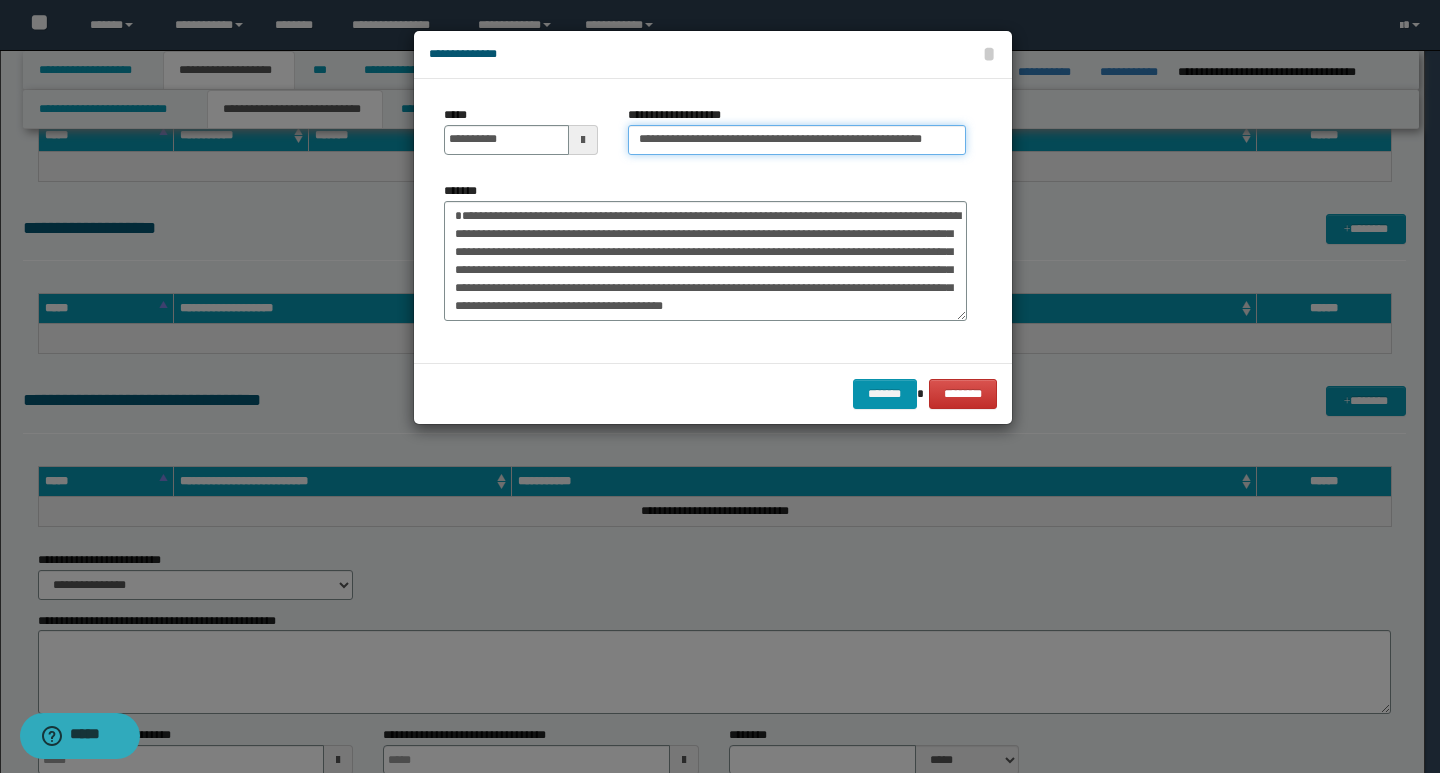 type on "**********" 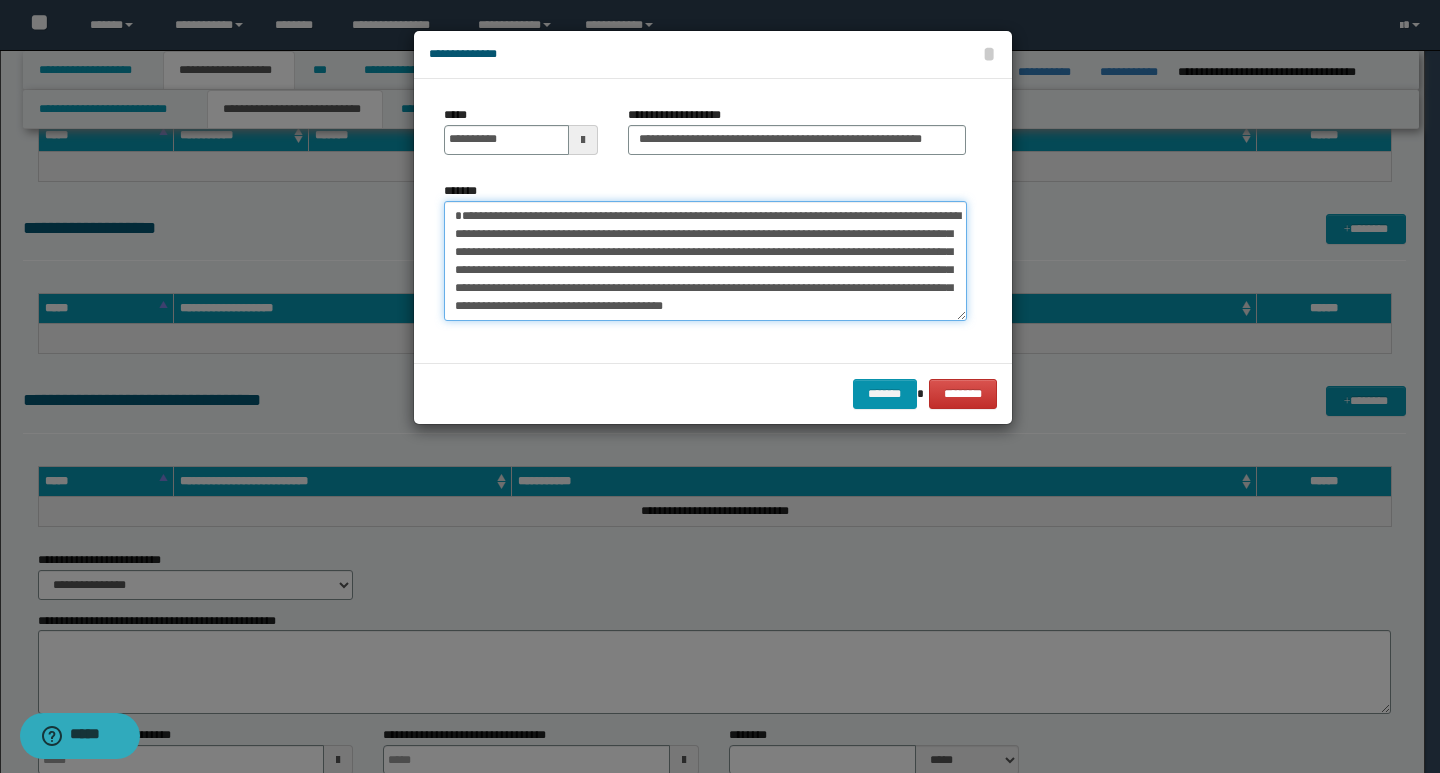 drag, startPoint x: 460, startPoint y: 221, endPoint x: 507, endPoint y: 227, distance: 47.38143 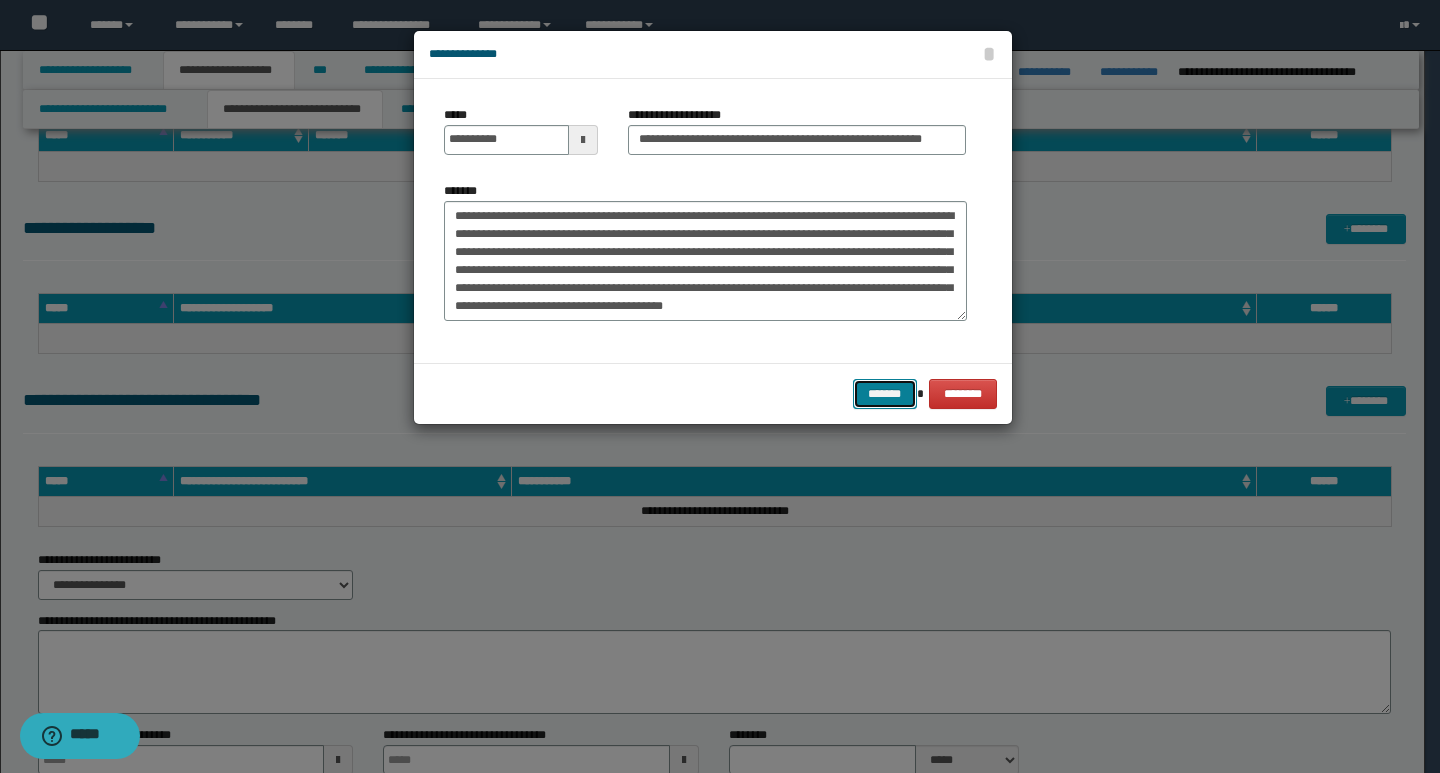 click on "*******" at bounding box center [885, 394] 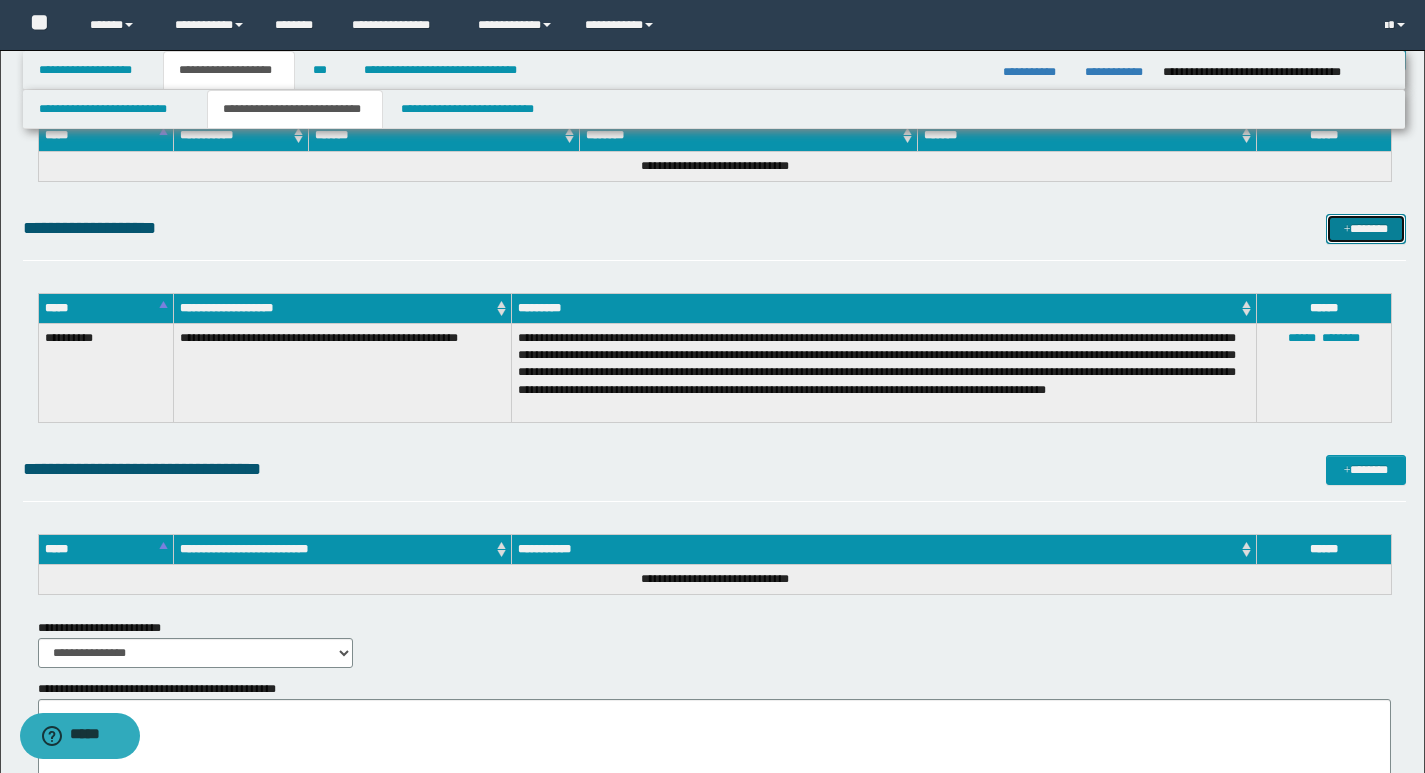 click on "*******" at bounding box center [1366, 229] 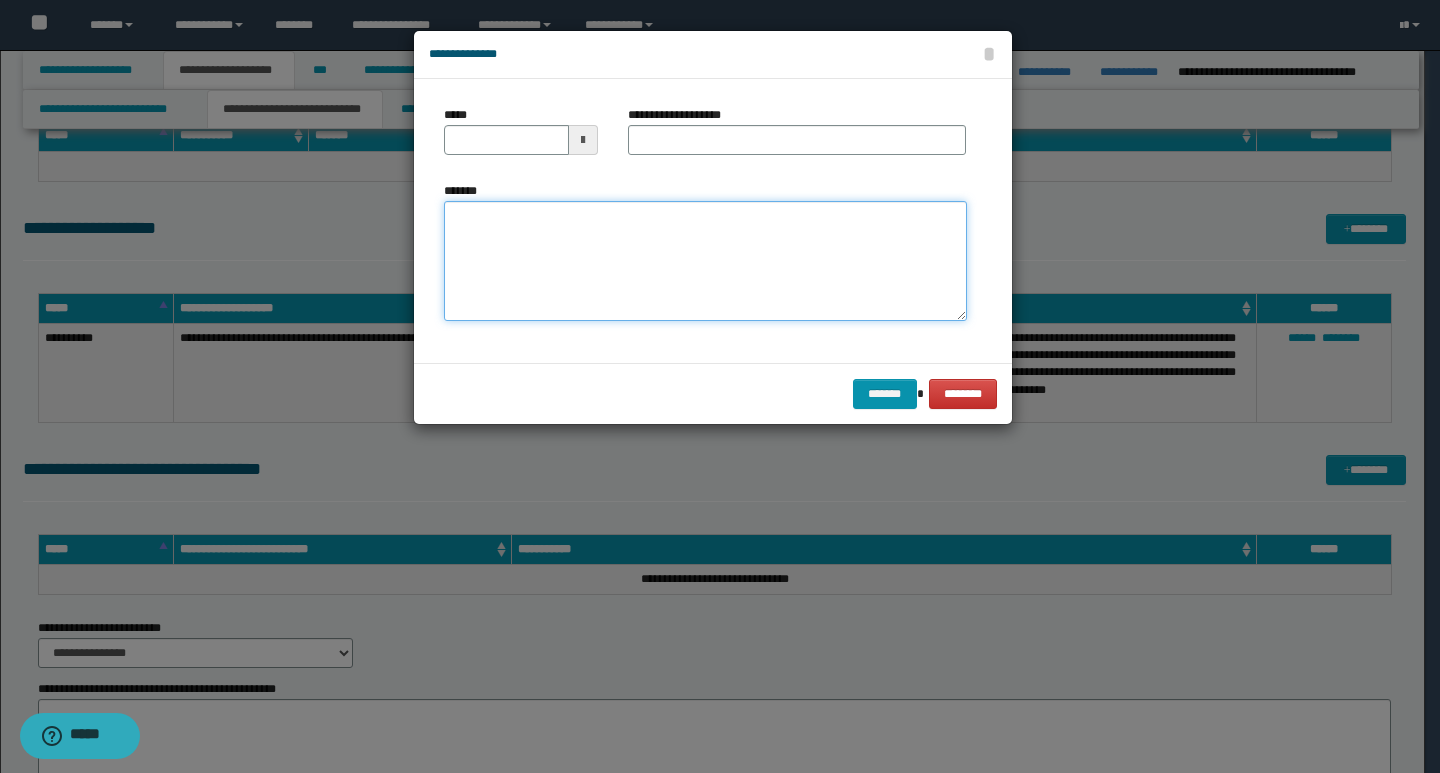 click on "*******" at bounding box center (705, 261) 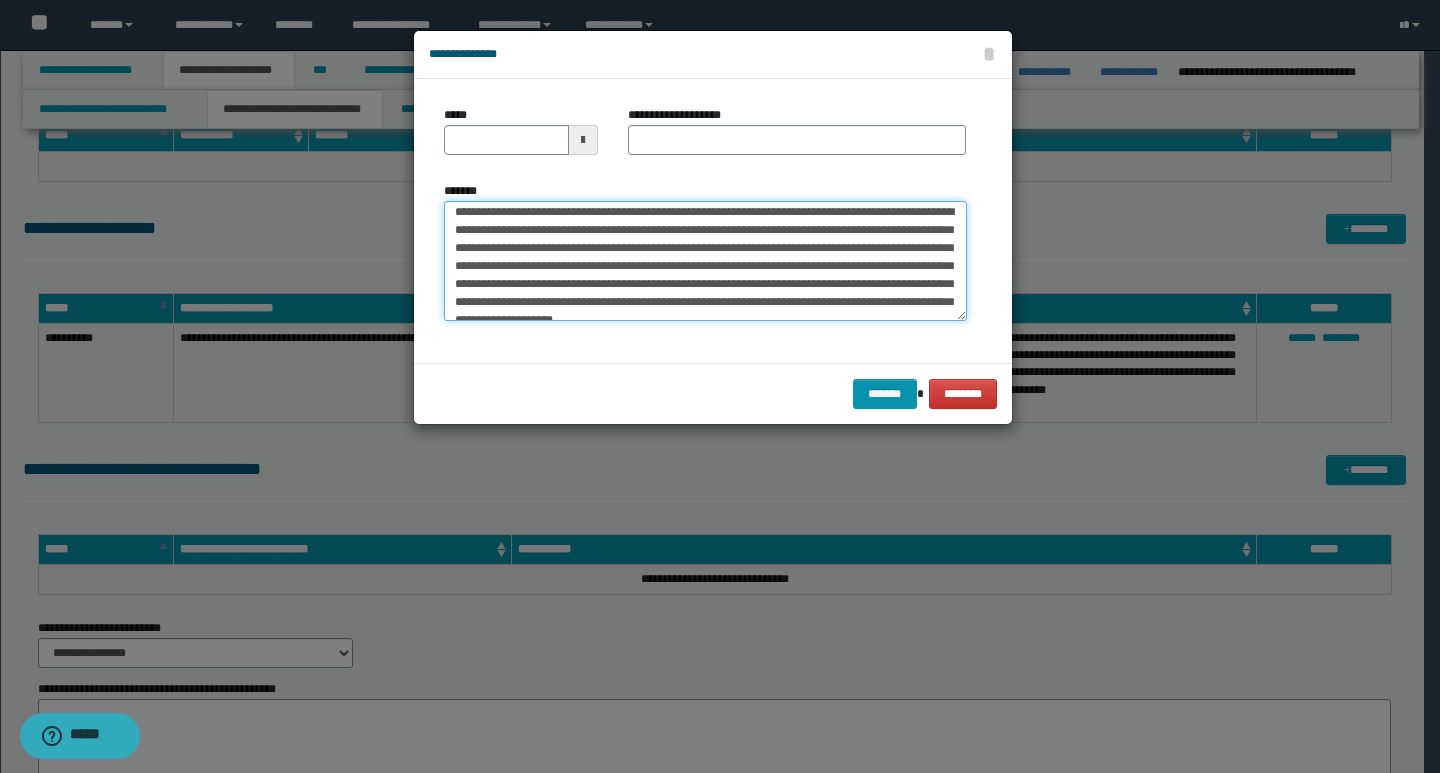 scroll, scrollTop: 0, scrollLeft: 0, axis: both 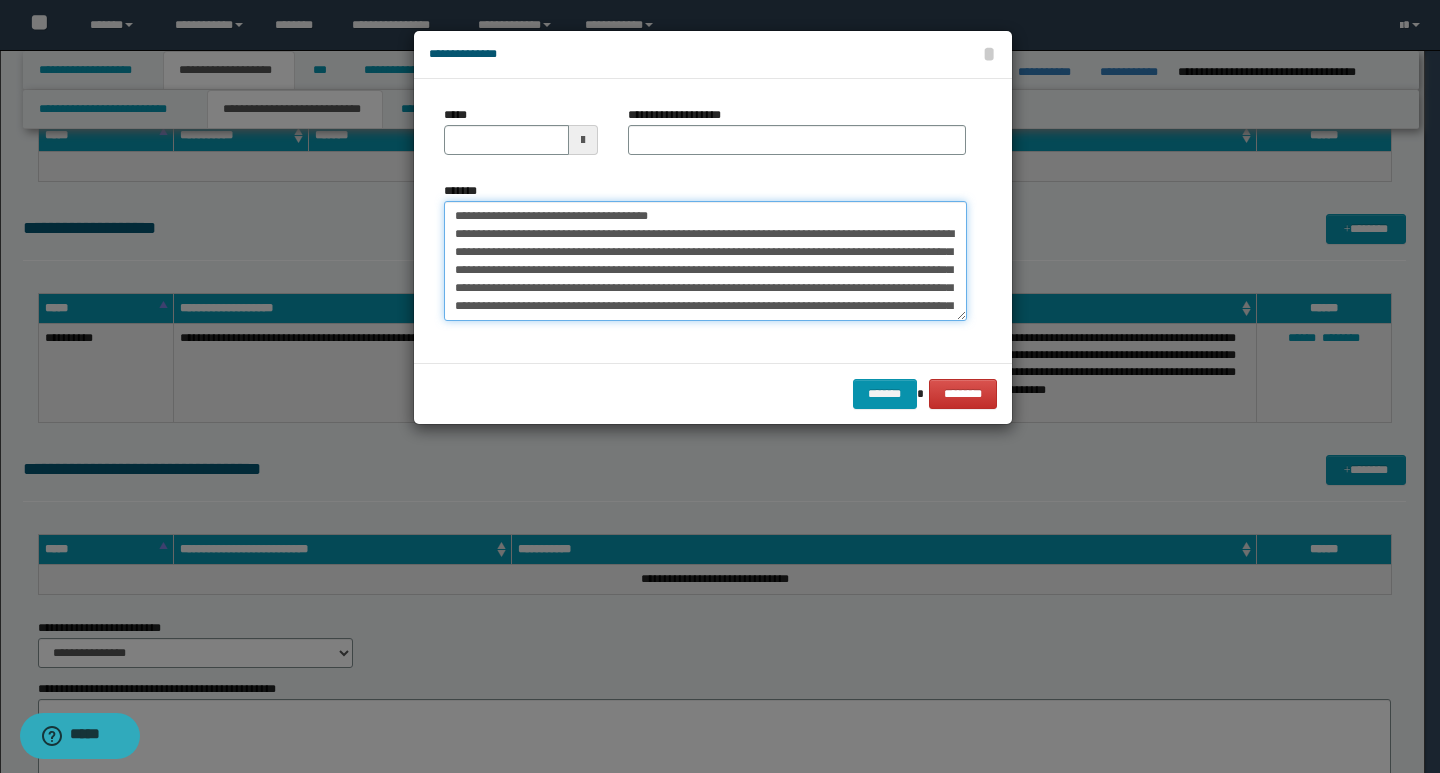 drag, startPoint x: 447, startPoint y: 216, endPoint x: 517, endPoint y: 216, distance: 70 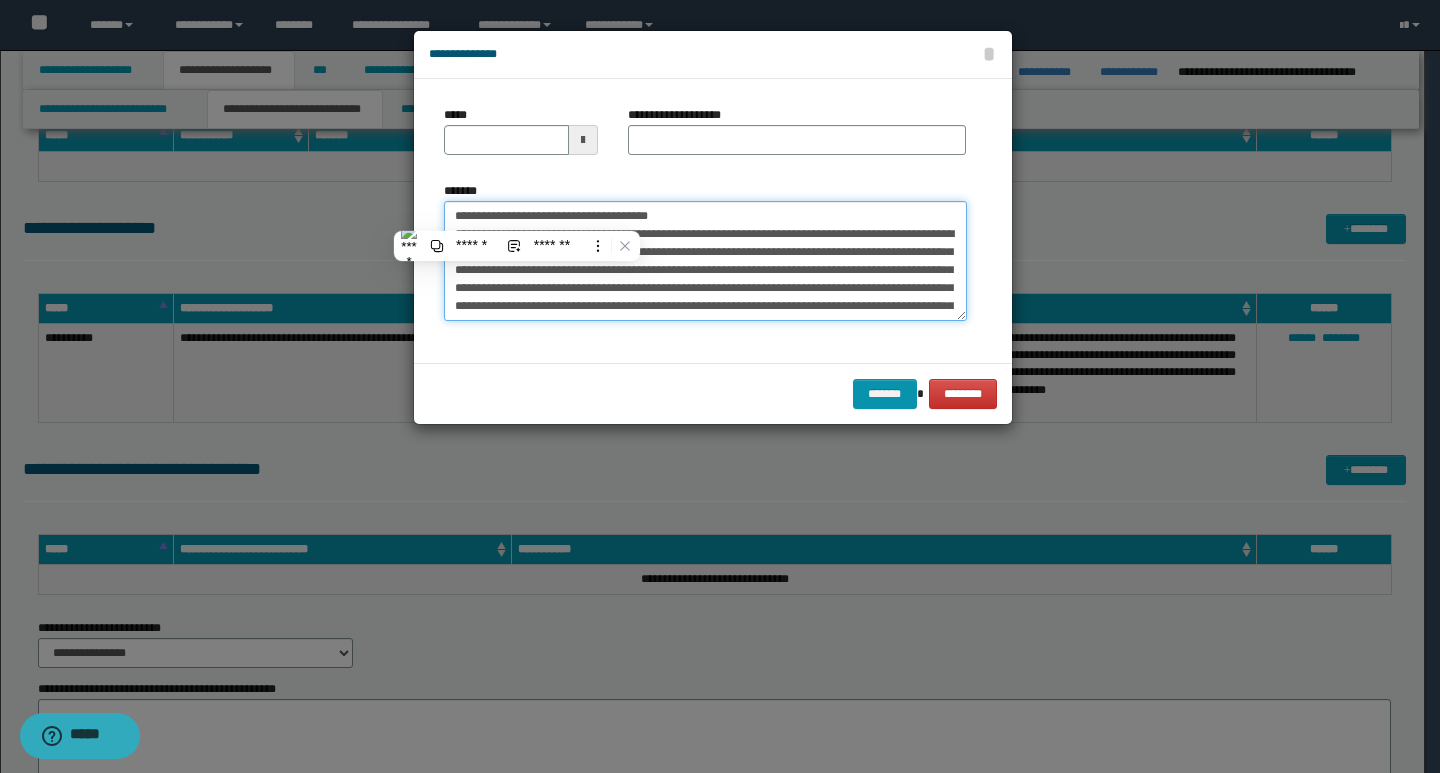type 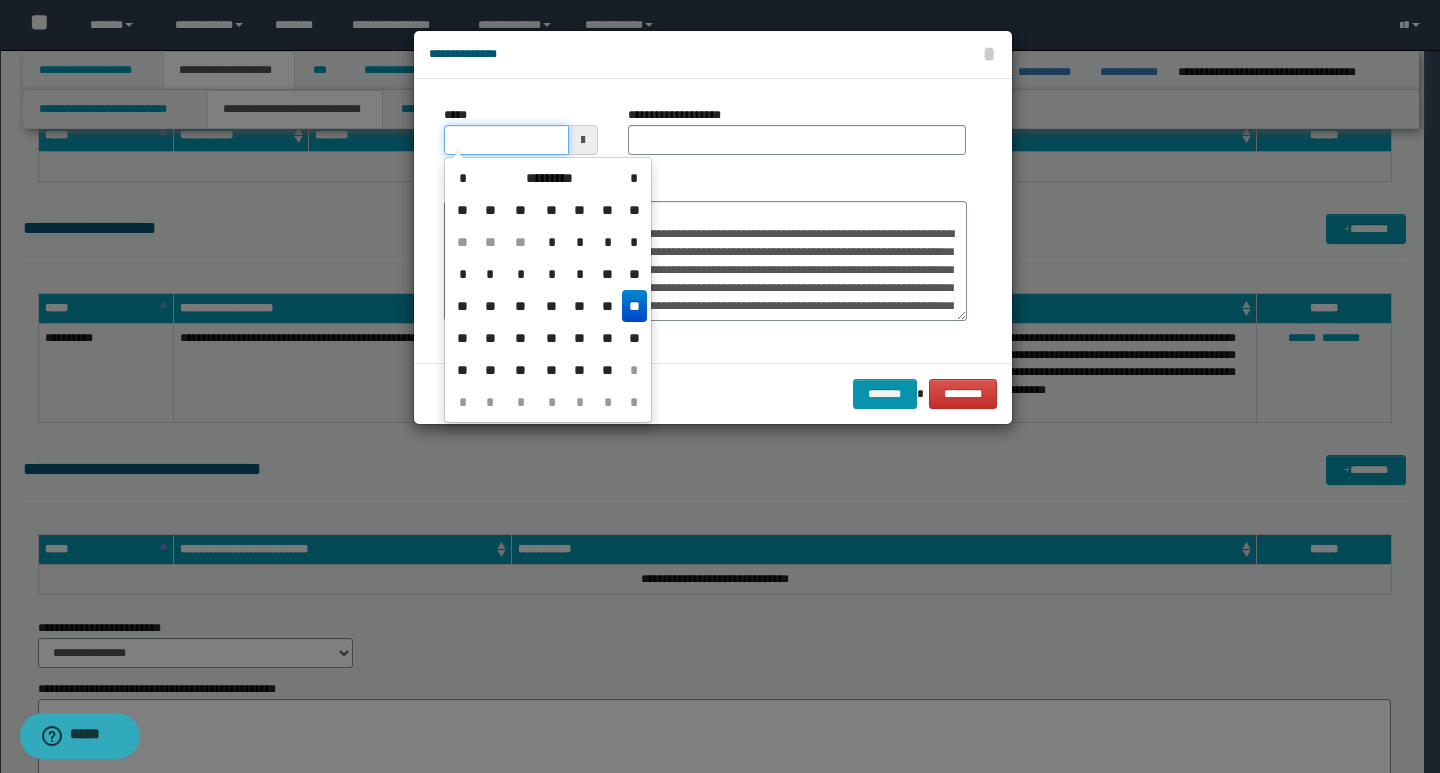 click on "*****" at bounding box center [506, 140] 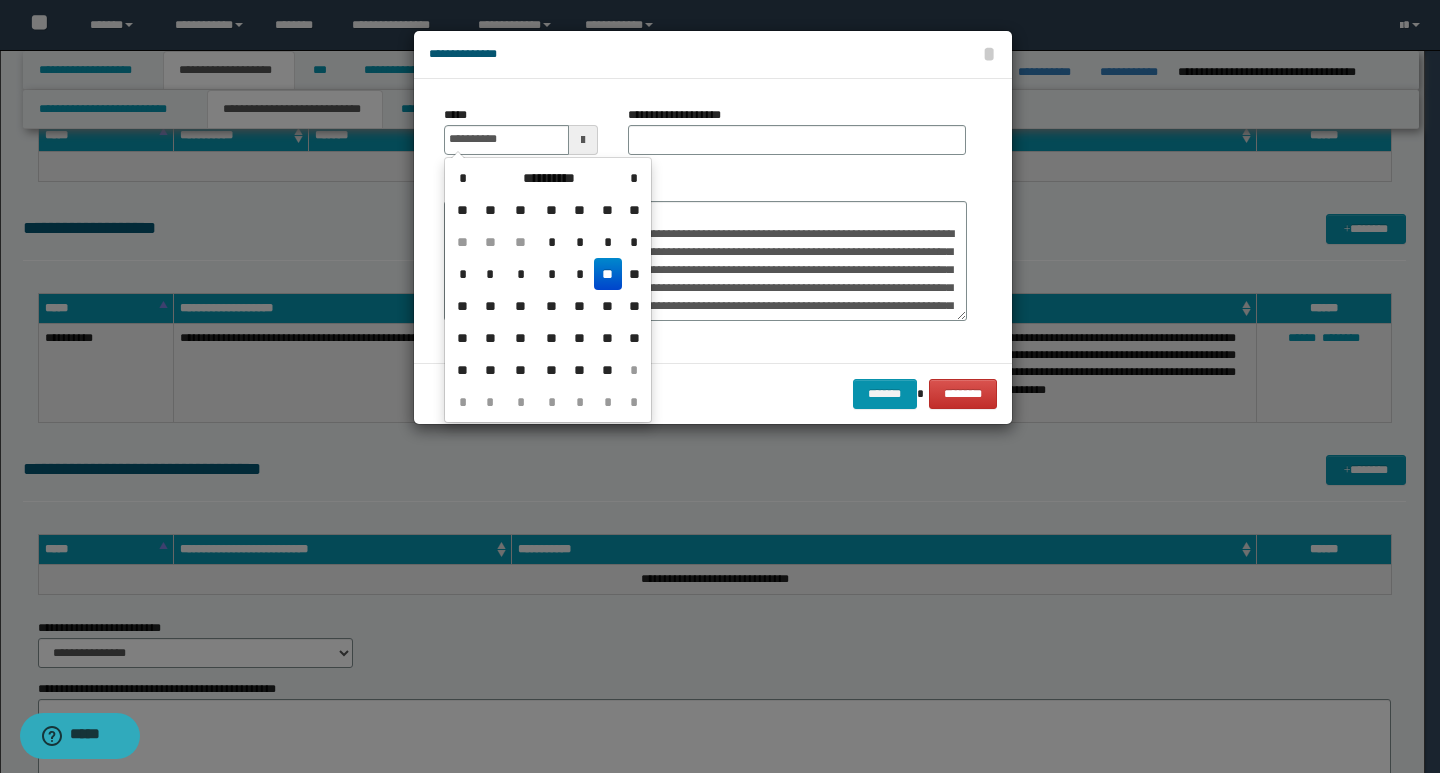 click on "**********" at bounding box center [548, 290] 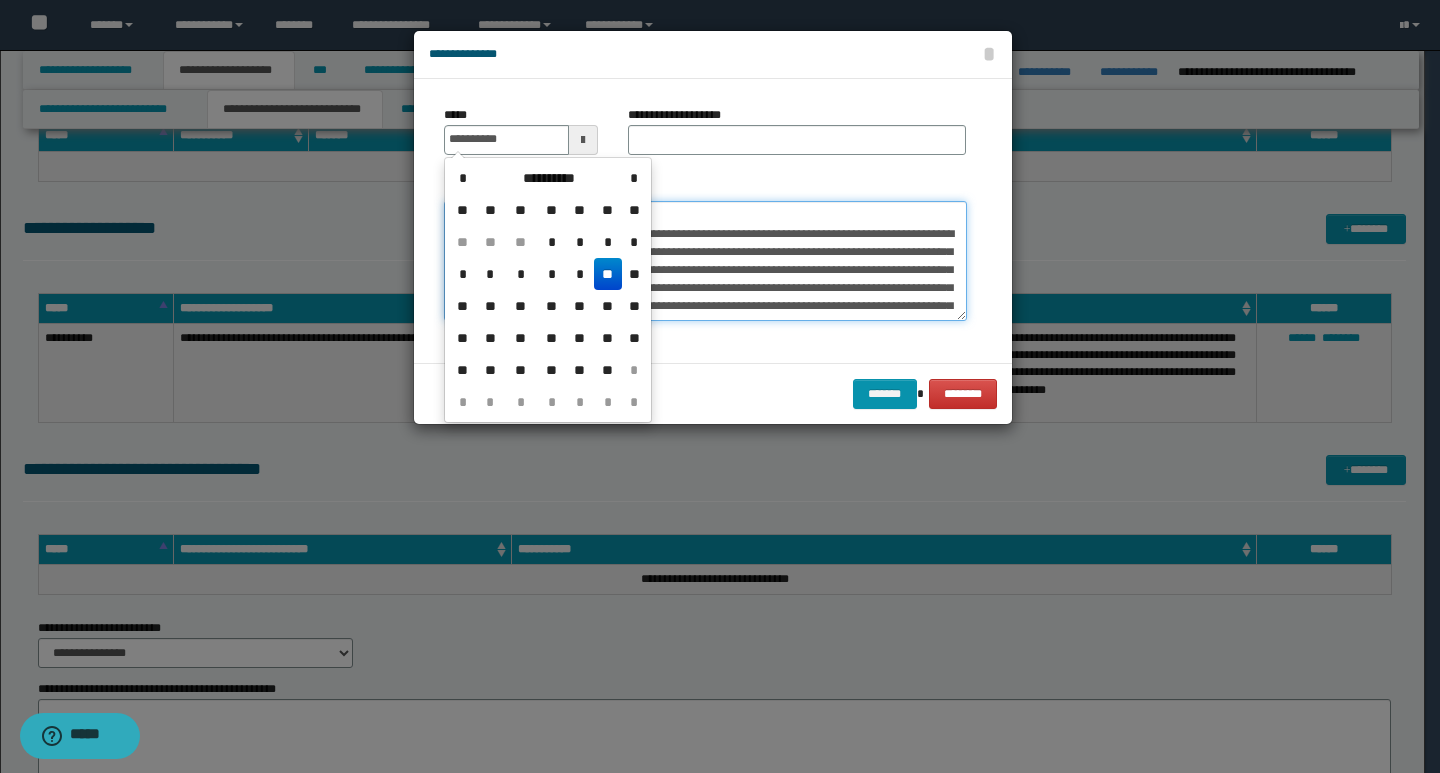 click on "**********" at bounding box center (705, 261) 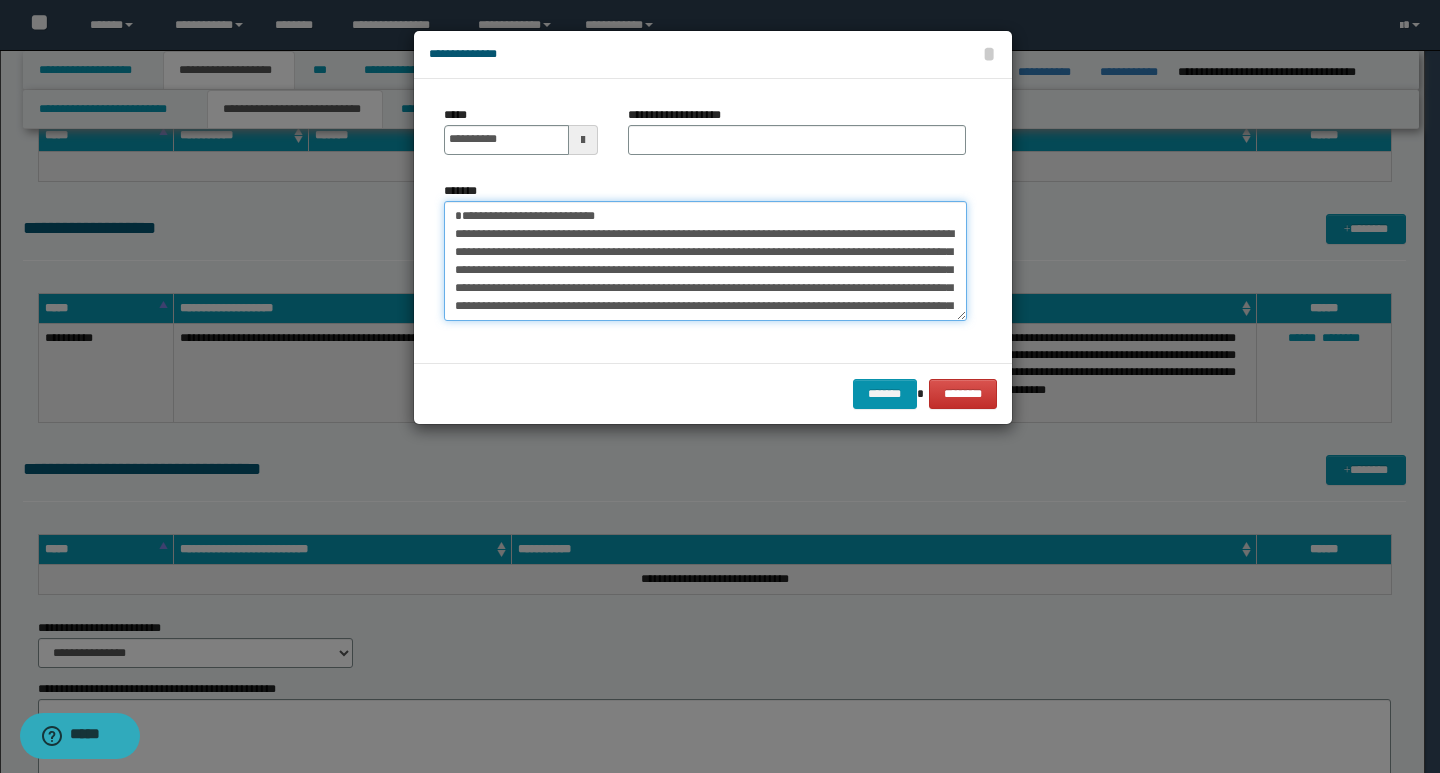 drag, startPoint x: 657, startPoint y: 212, endPoint x: 449, endPoint y: 210, distance: 208.00961 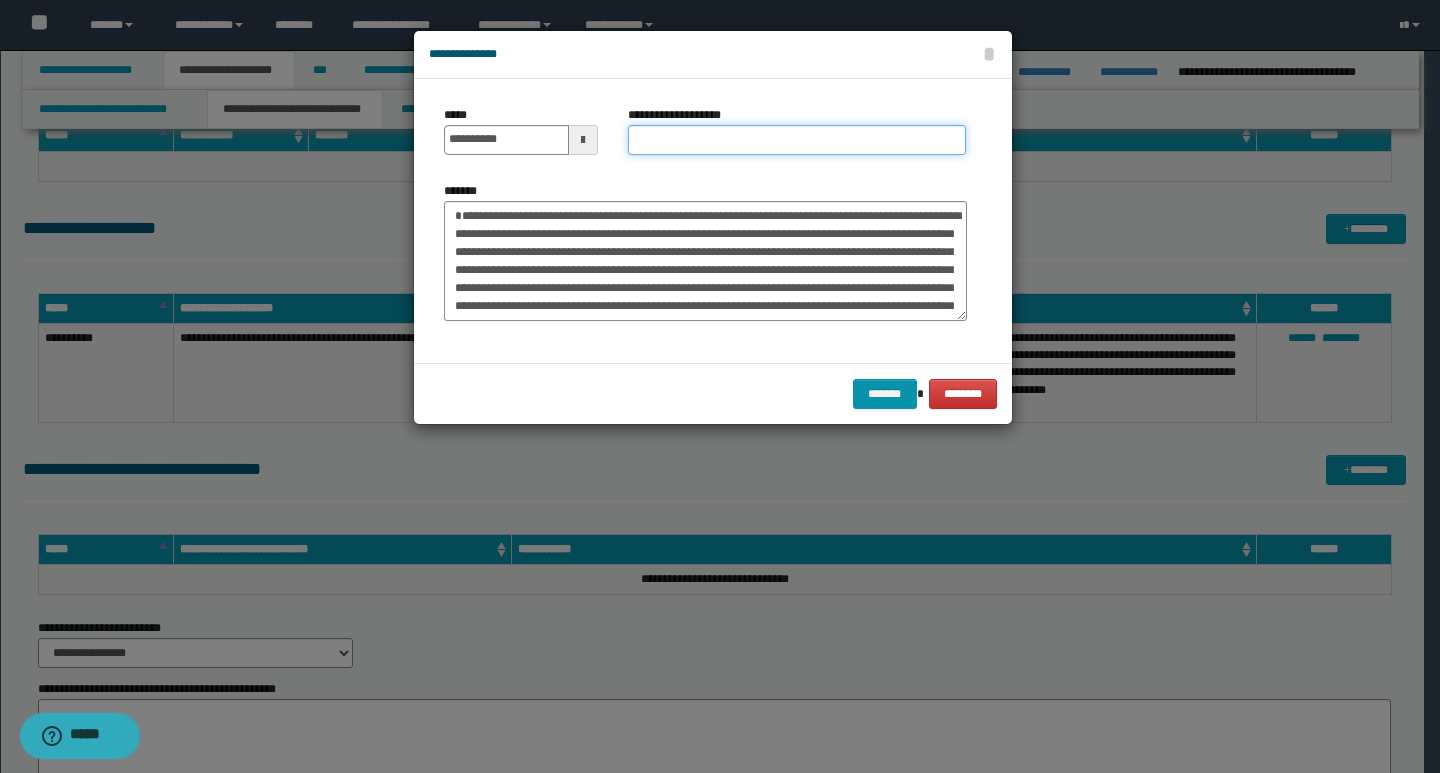 drag, startPoint x: 647, startPoint y: 134, endPoint x: 657, endPoint y: 138, distance: 10.770329 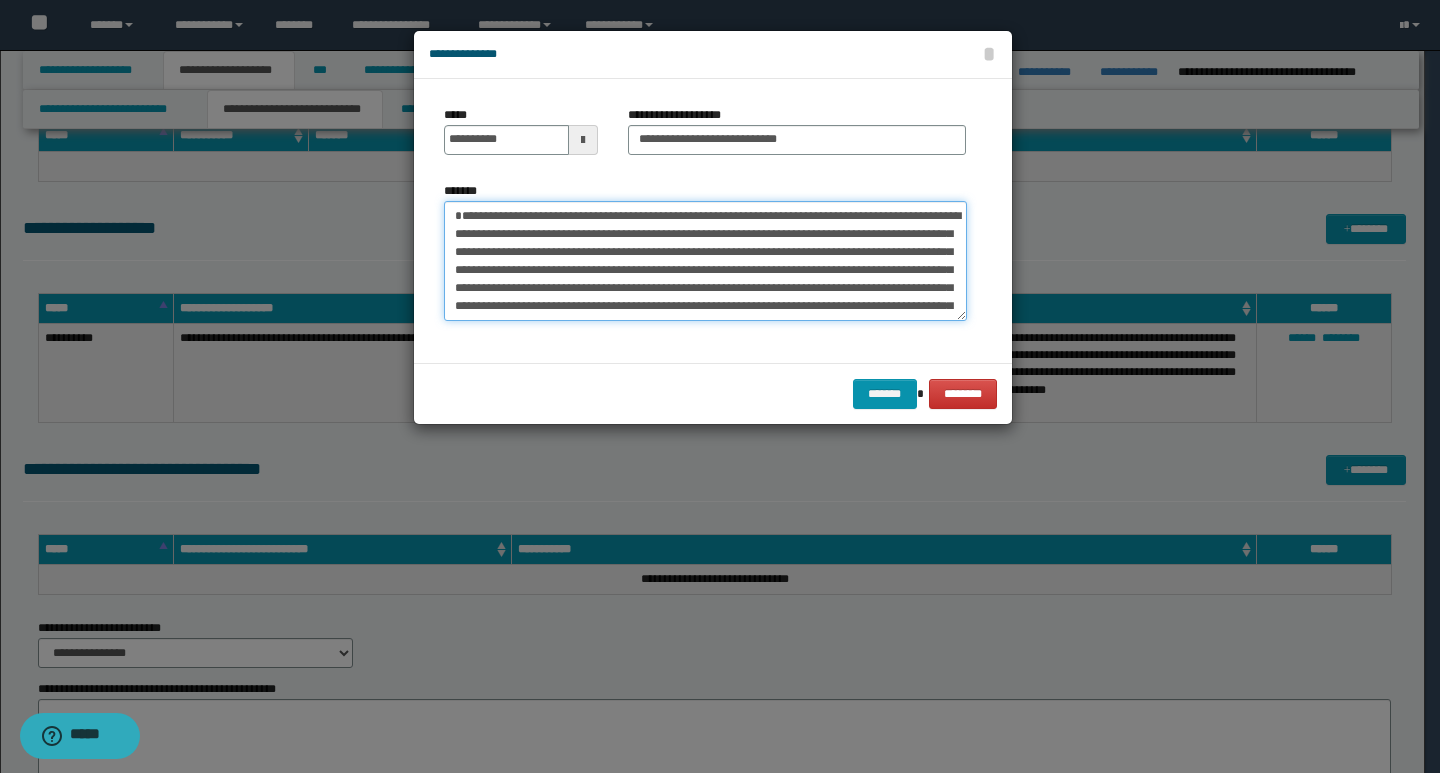 click on "**********" at bounding box center [705, 261] 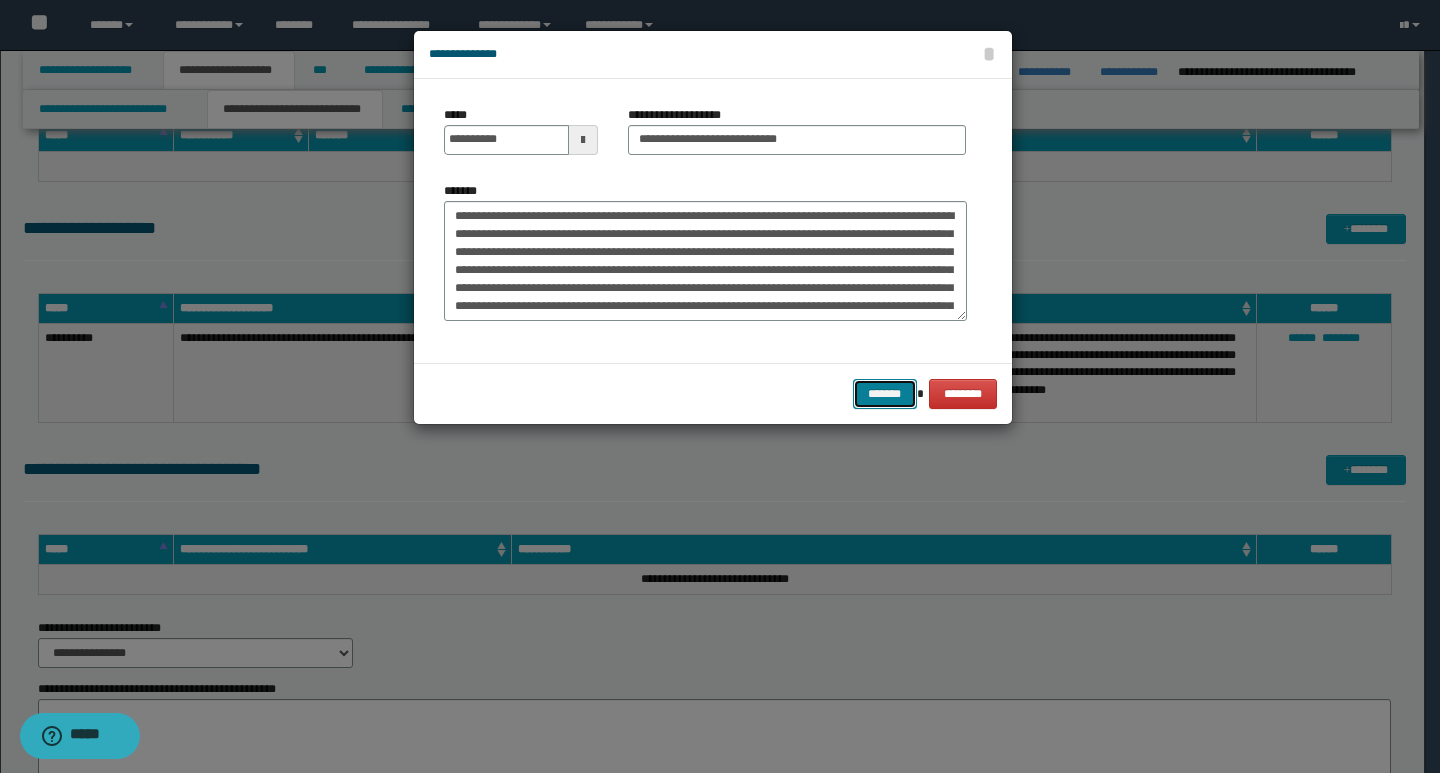 click on "*******" at bounding box center (885, 394) 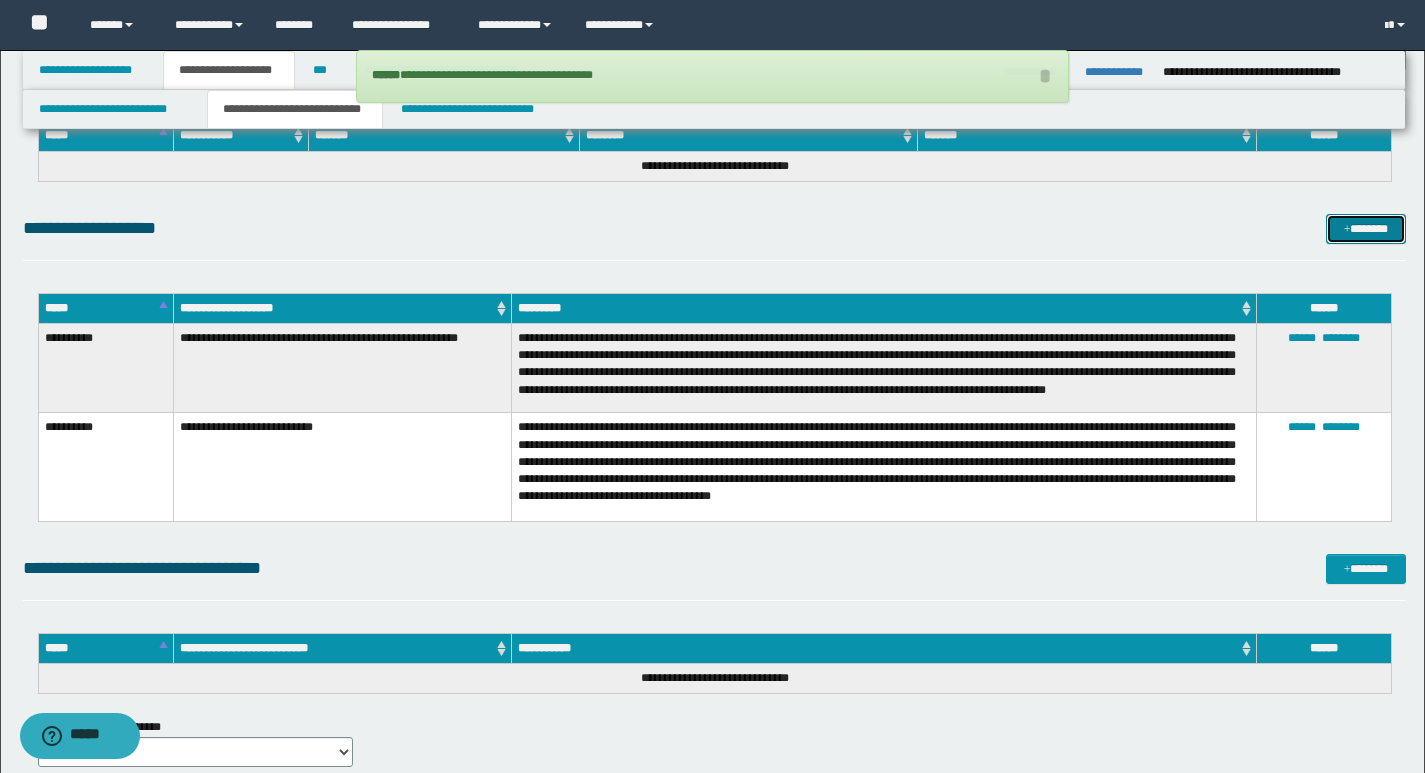 click on "*******" at bounding box center (1366, 229) 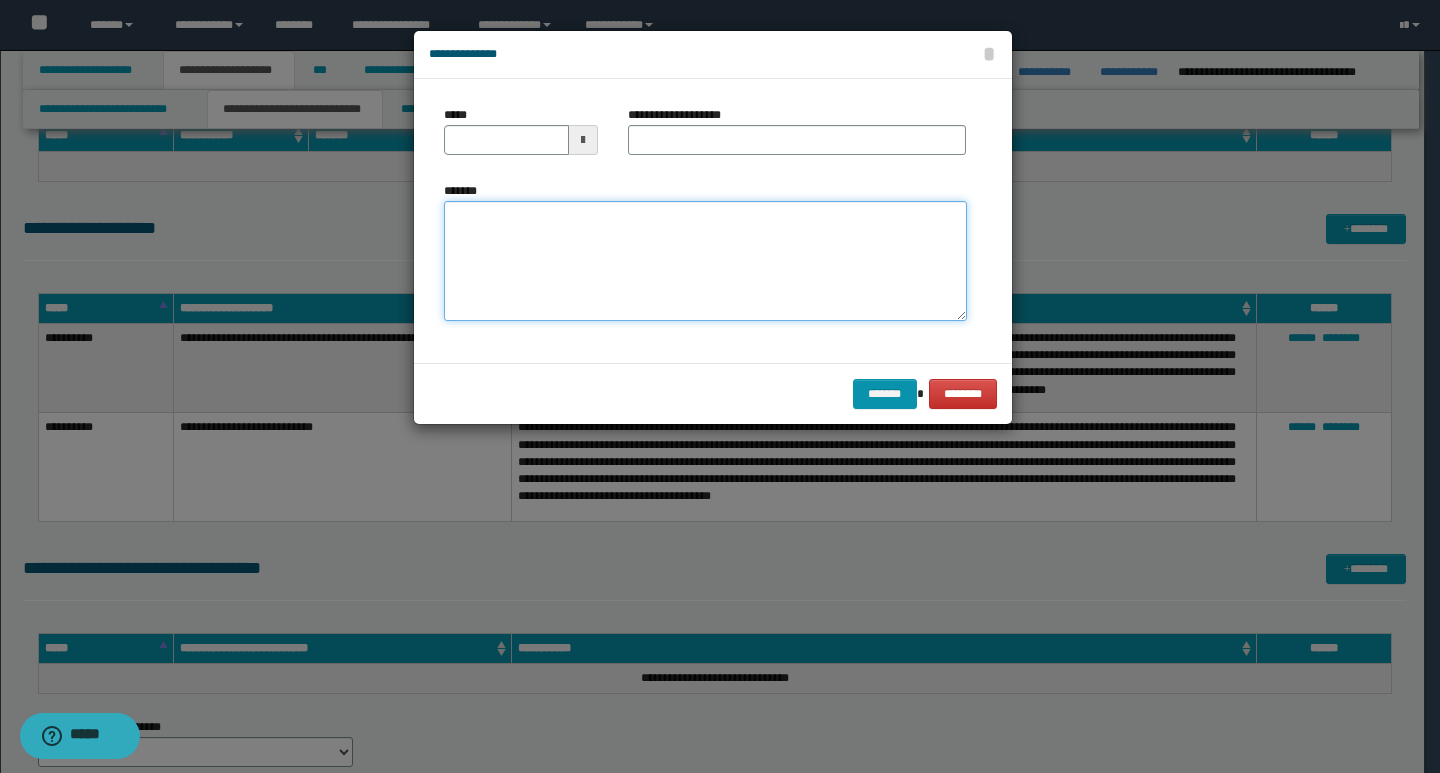 click on "*******" at bounding box center [705, 261] 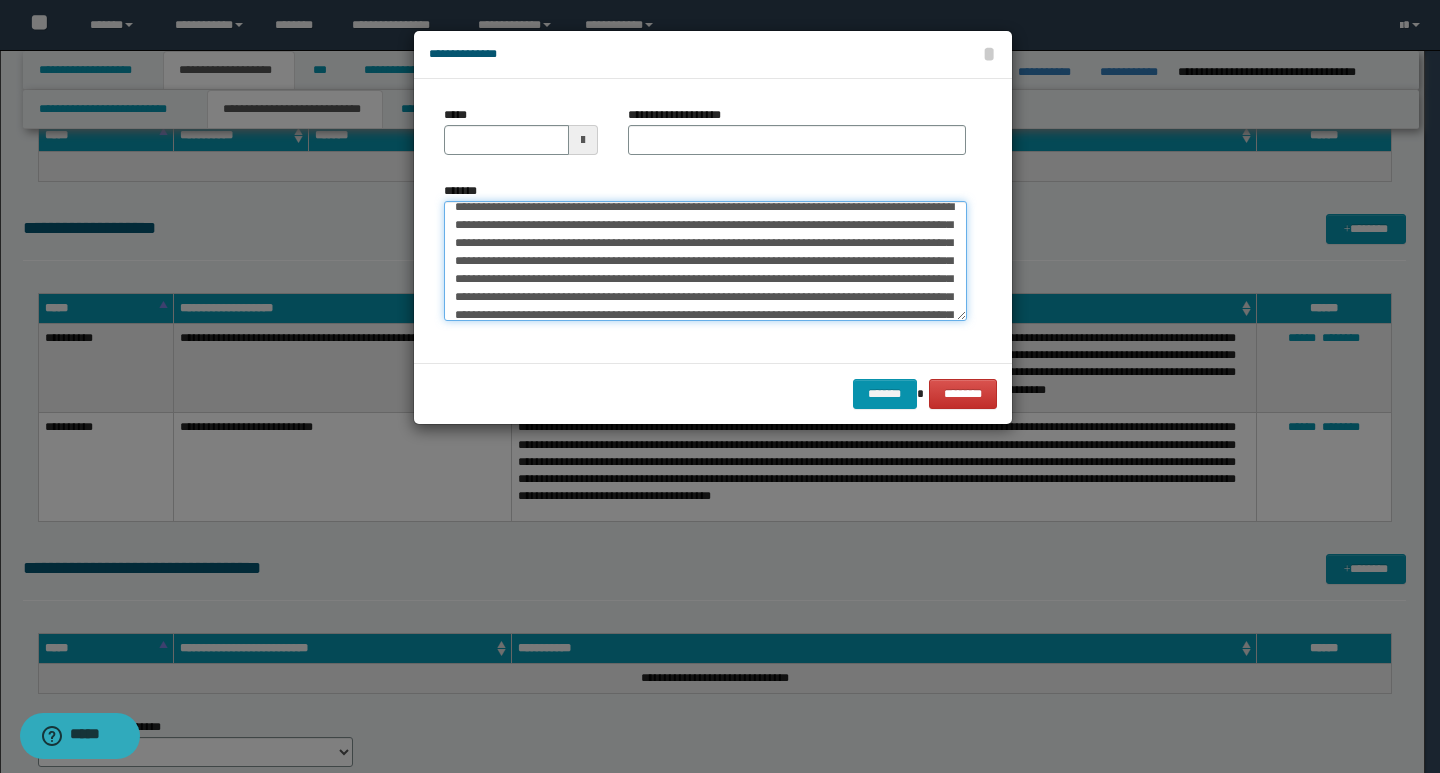 scroll, scrollTop: 0, scrollLeft: 0, axis: both 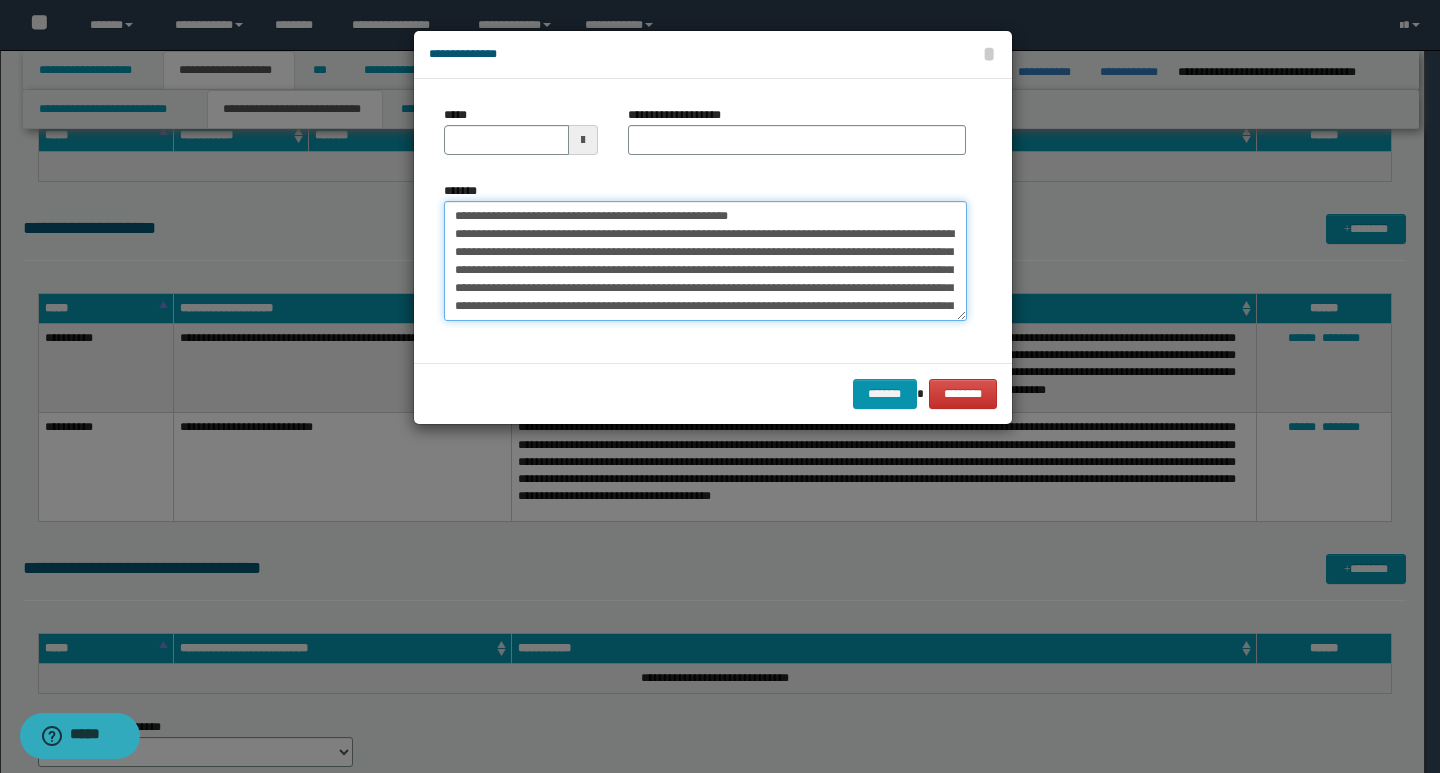 drag, startPoint x: 452, startPoint y: 220, endPoint x: 521, endPoint y: 222, distance: 69.02898 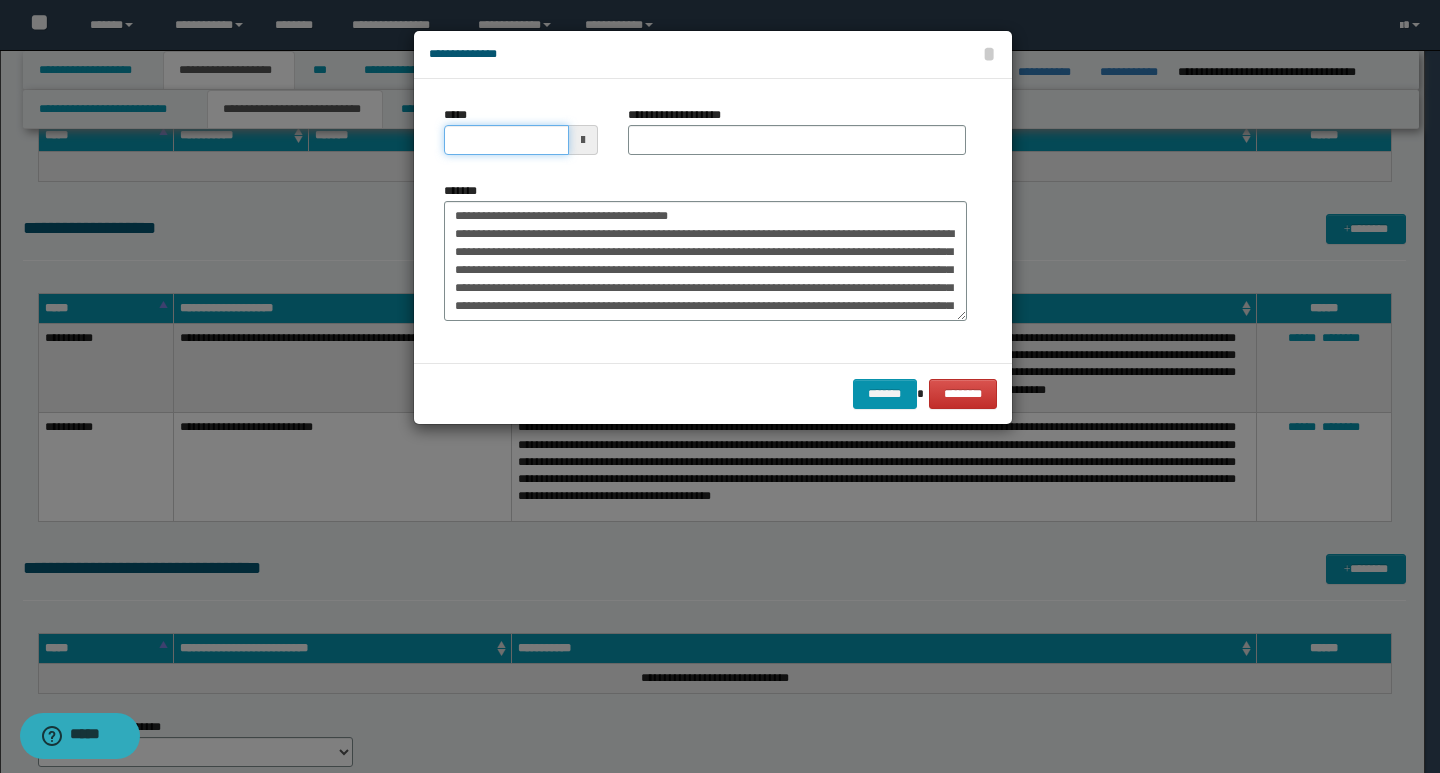 click on "*****" at bounding box center (506, 140) 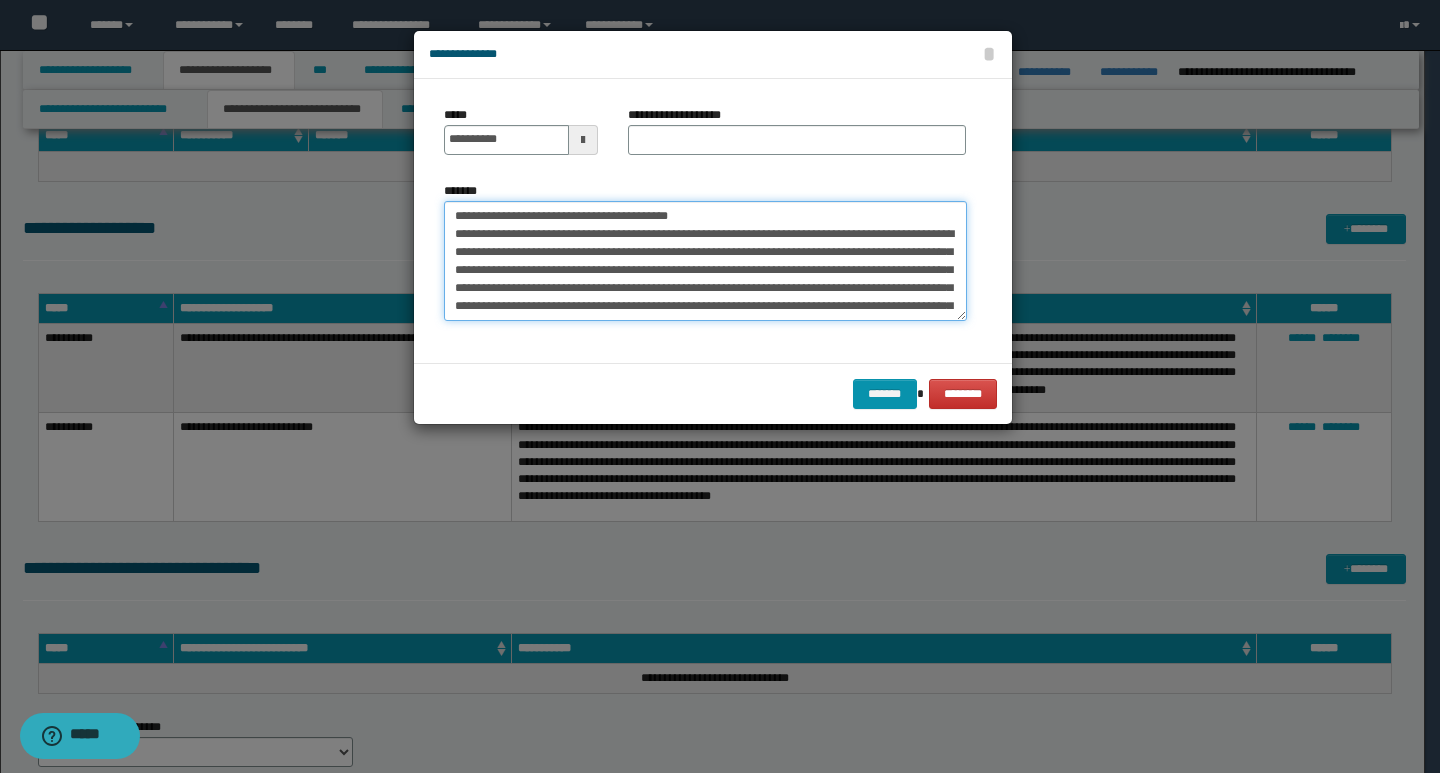 drag, startPoint x: 723, startPoint y: 213, endPoint x: 442, endPoint y: 220, distance: 281.0872 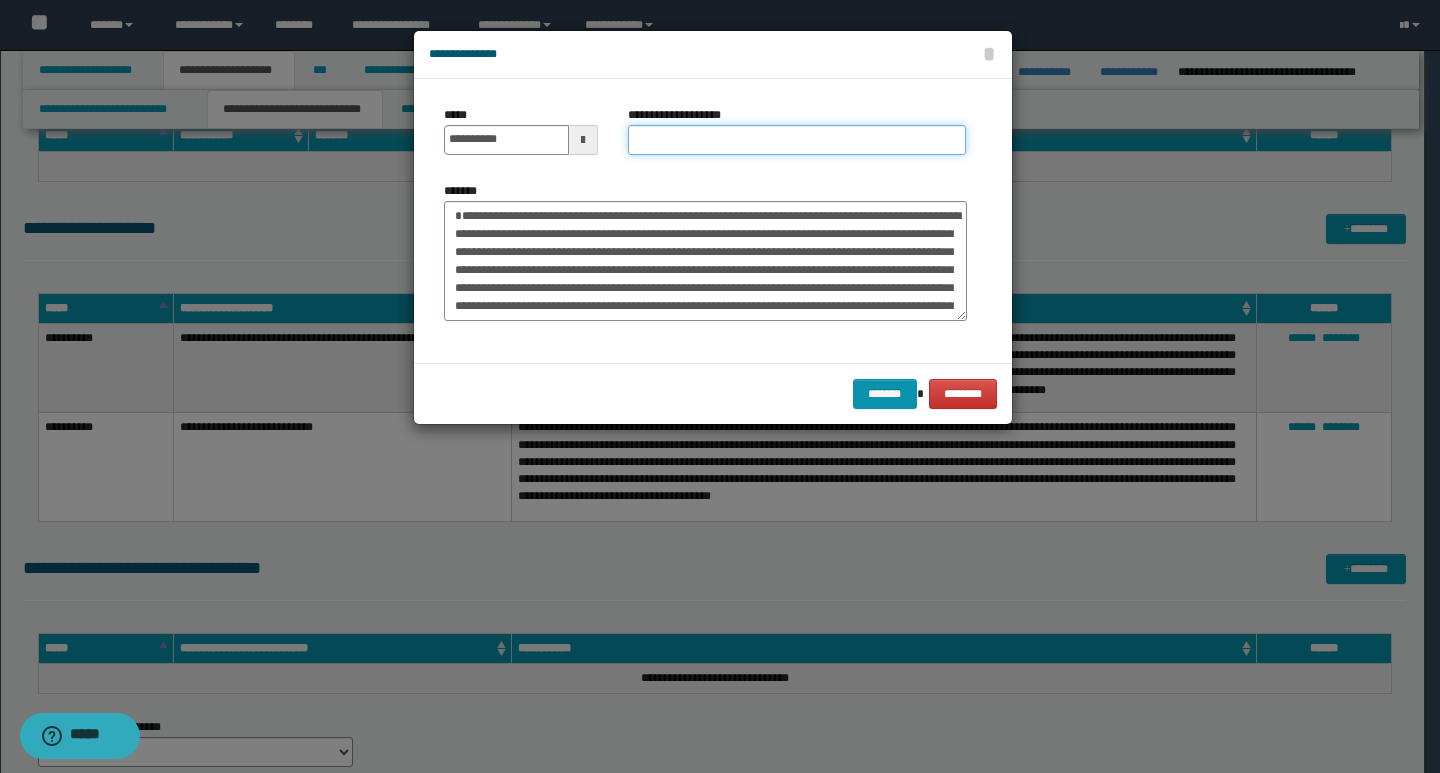 click on "**********" at bounding box center [797, 140] 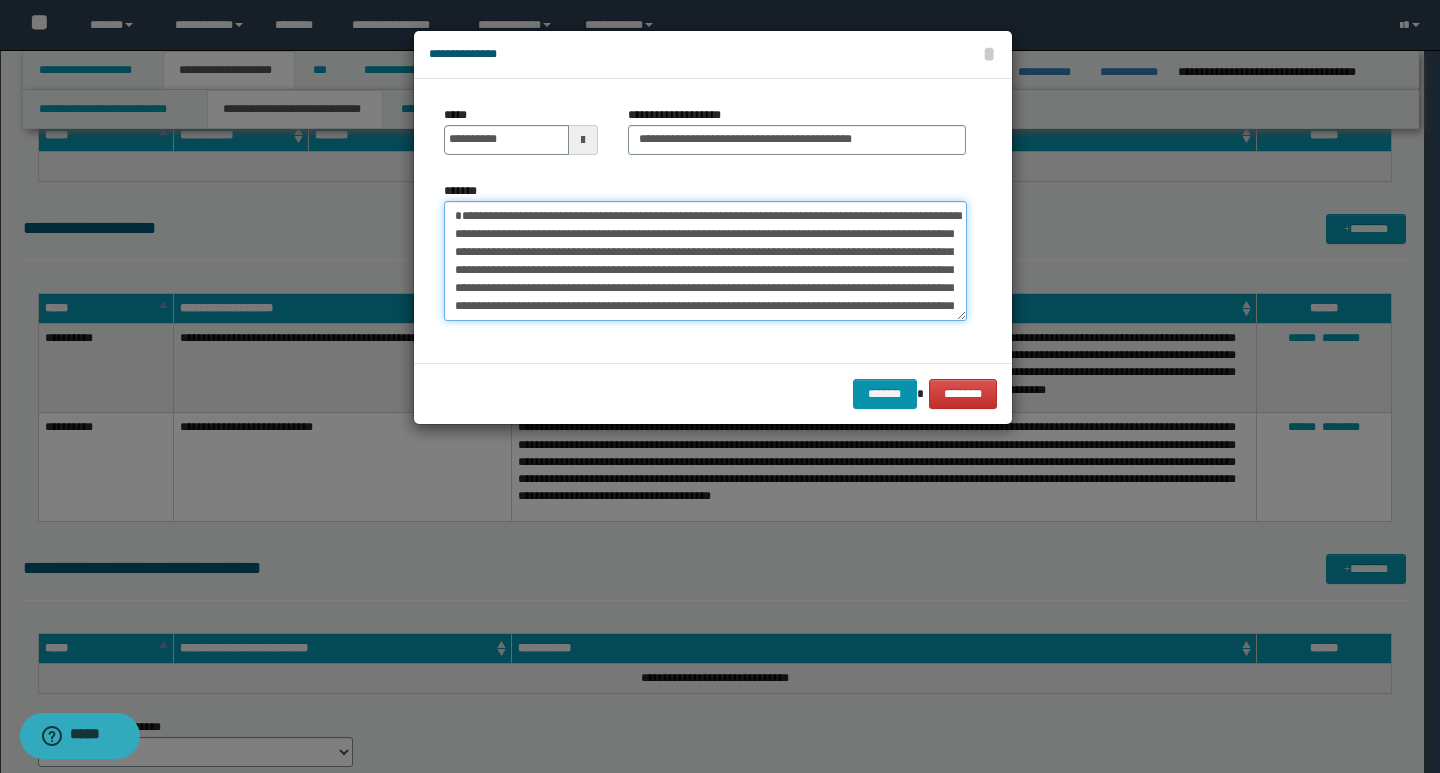 click on "**********" at bounding box center (705, 261) 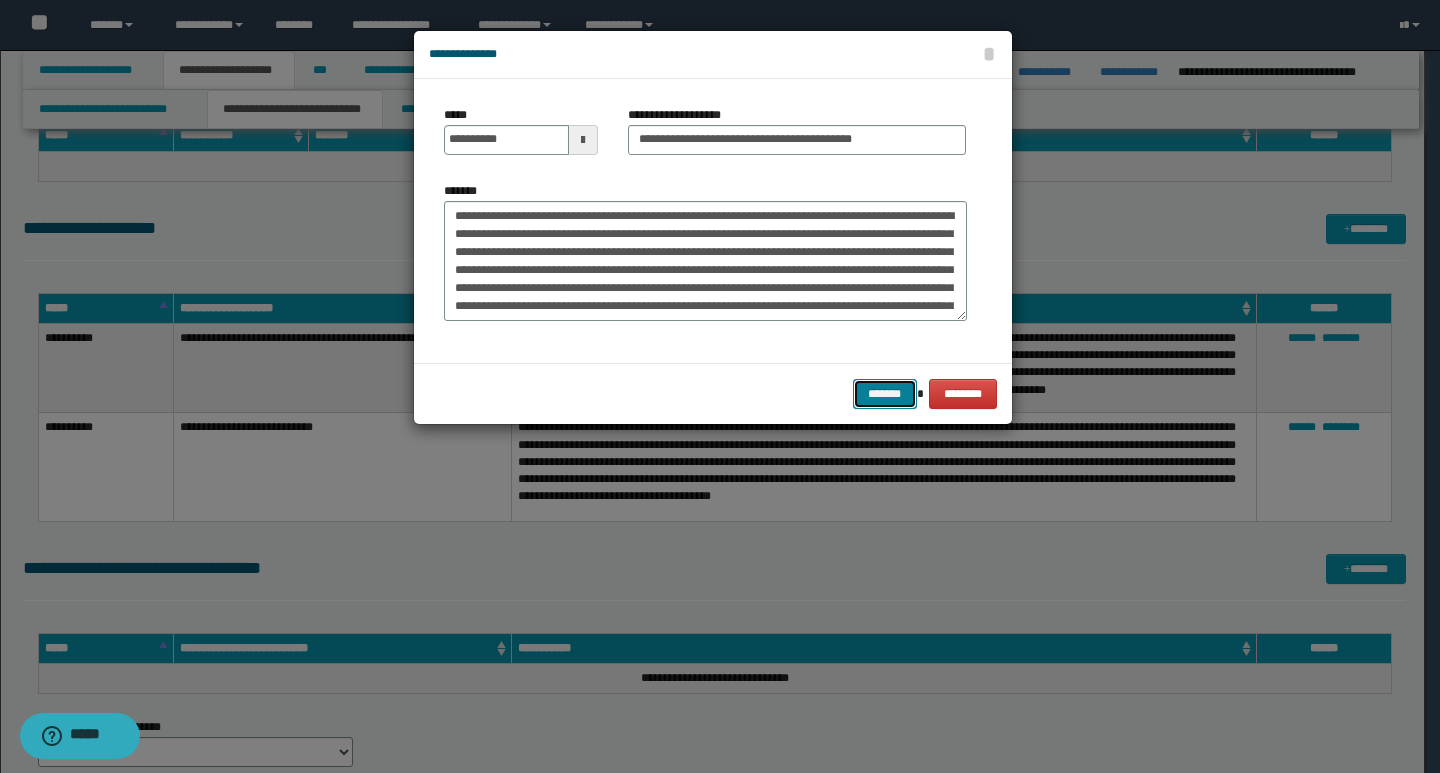 click on "*******" at bounding box center [885, 394] 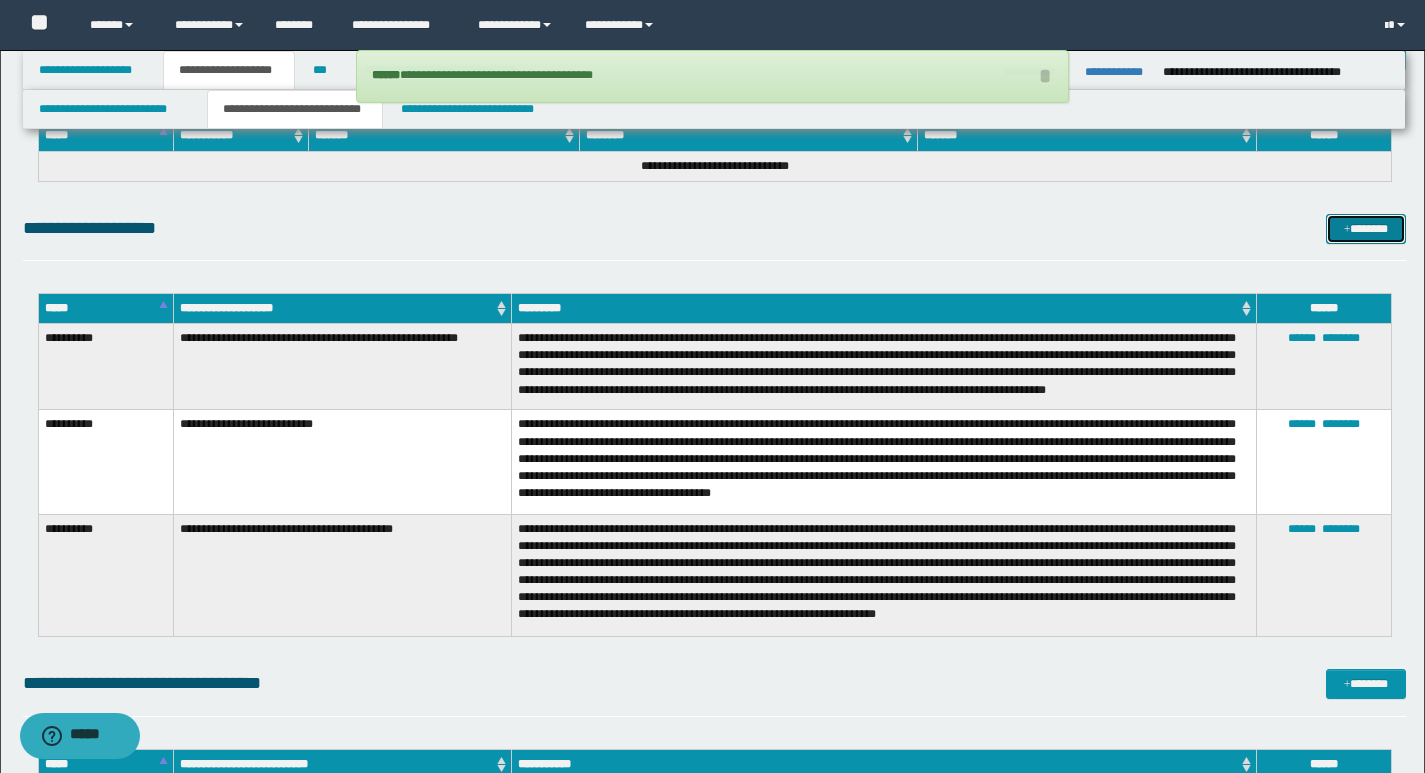 click on "*******" at bounding box center (1366, 229) 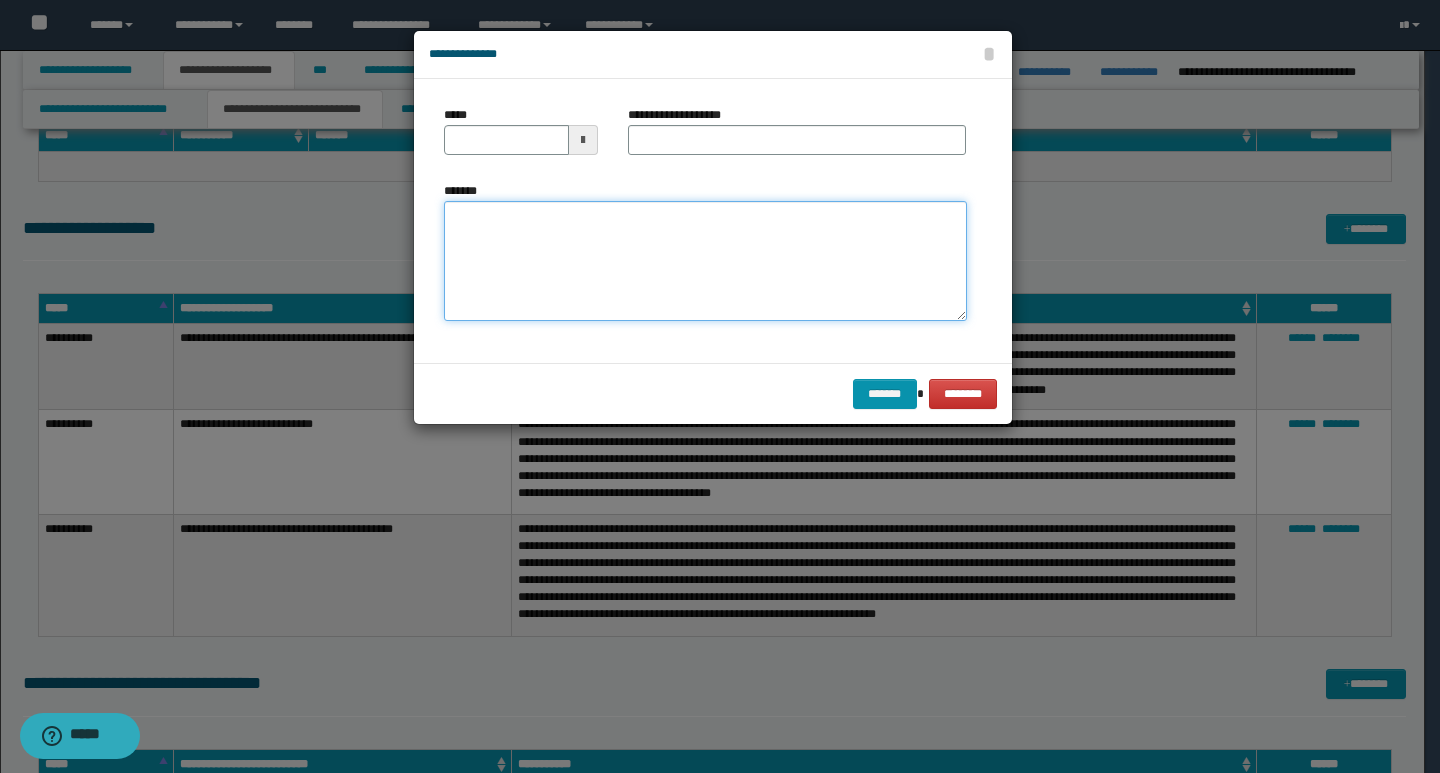 click on "*******" at bounding box center [705, 261] 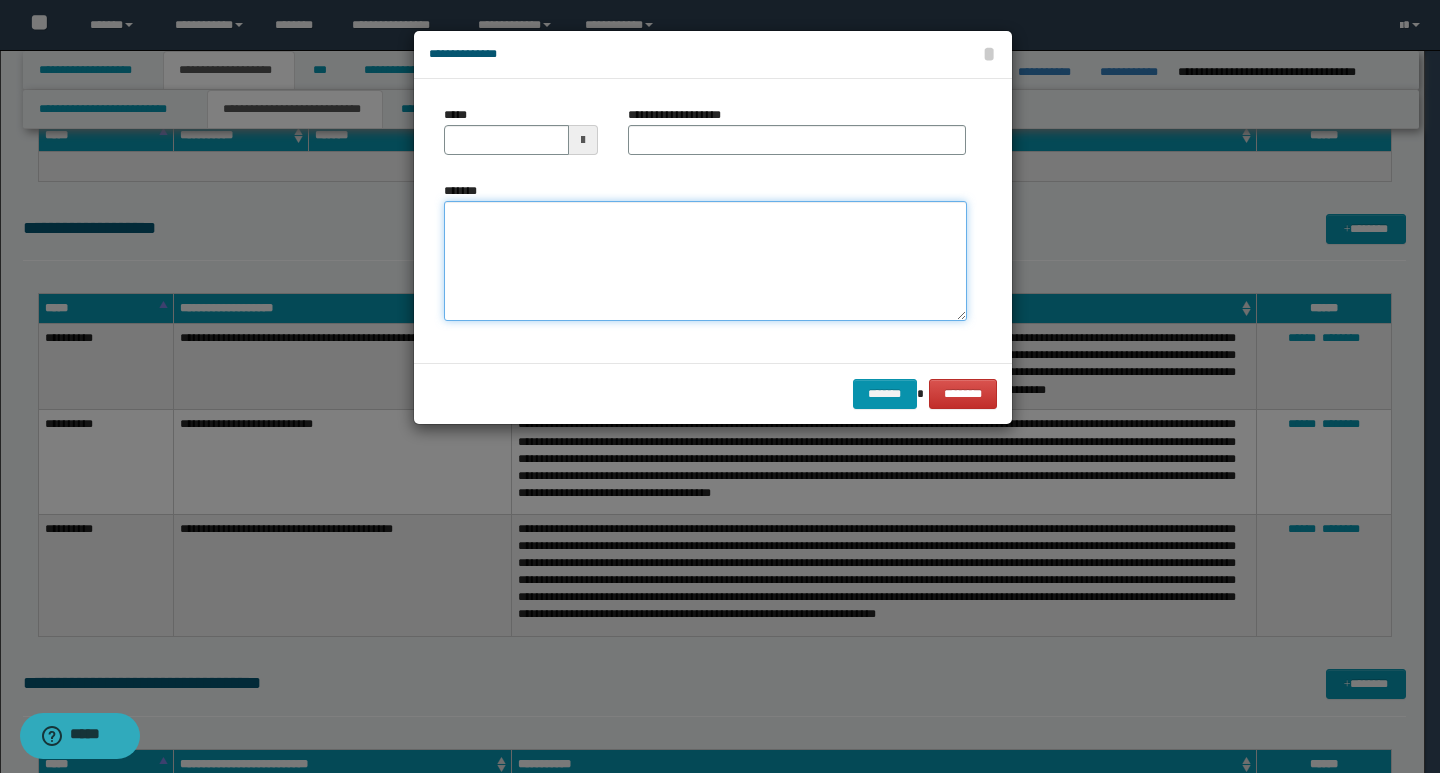 paste on "**********" 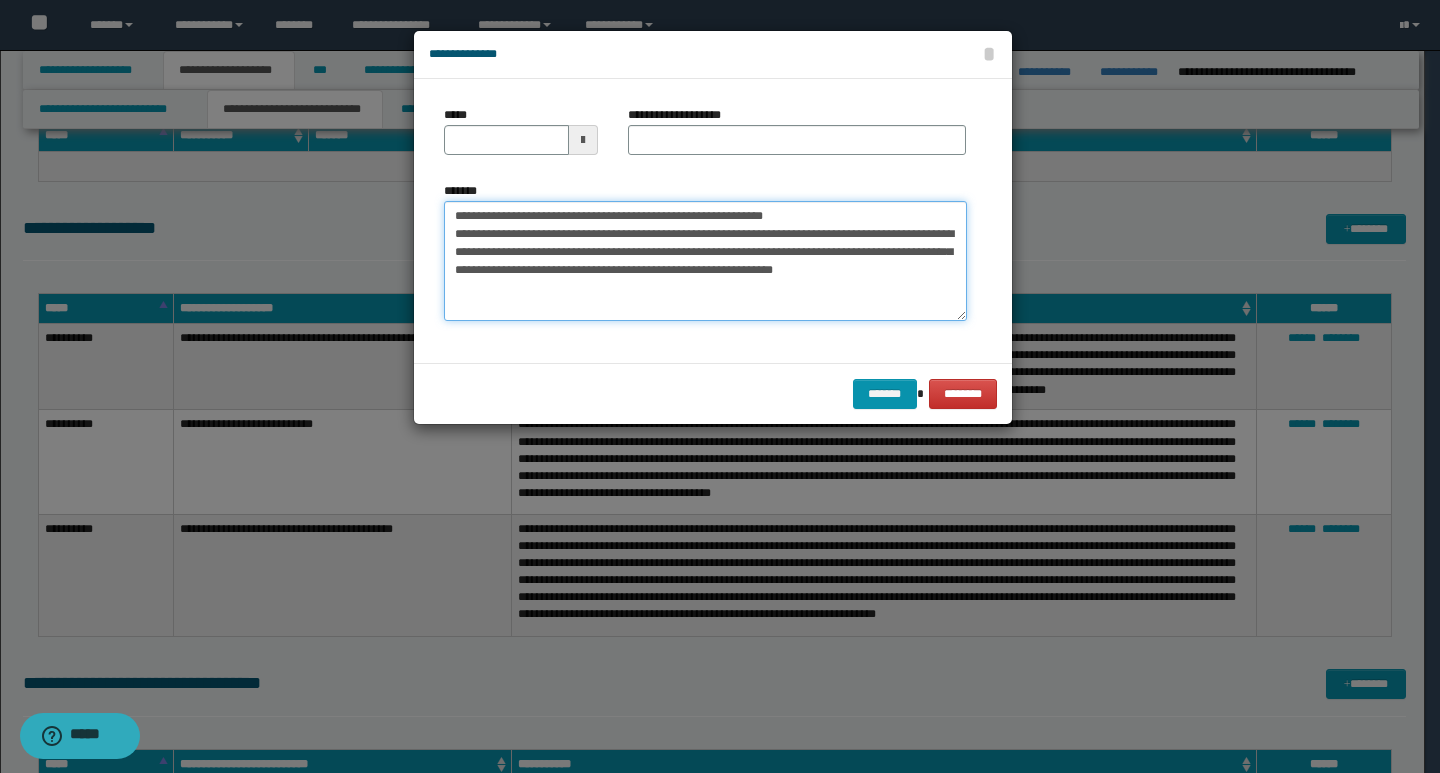 drag, startPoint x: 454, startPoint y: 217, endPoint x: 519, endPoint y: 216, distance: 65.00769 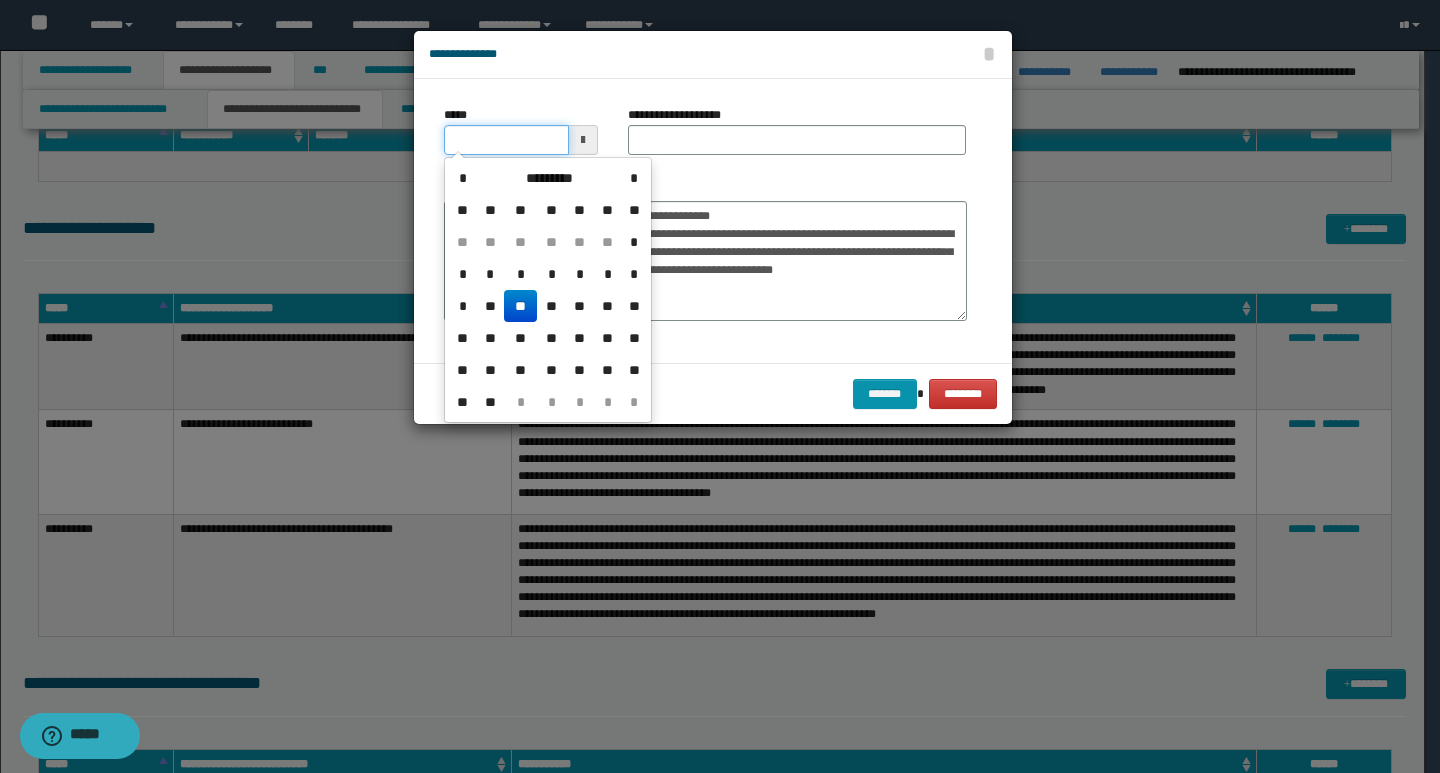 click on "**********" at bounding box center [712, -5714] 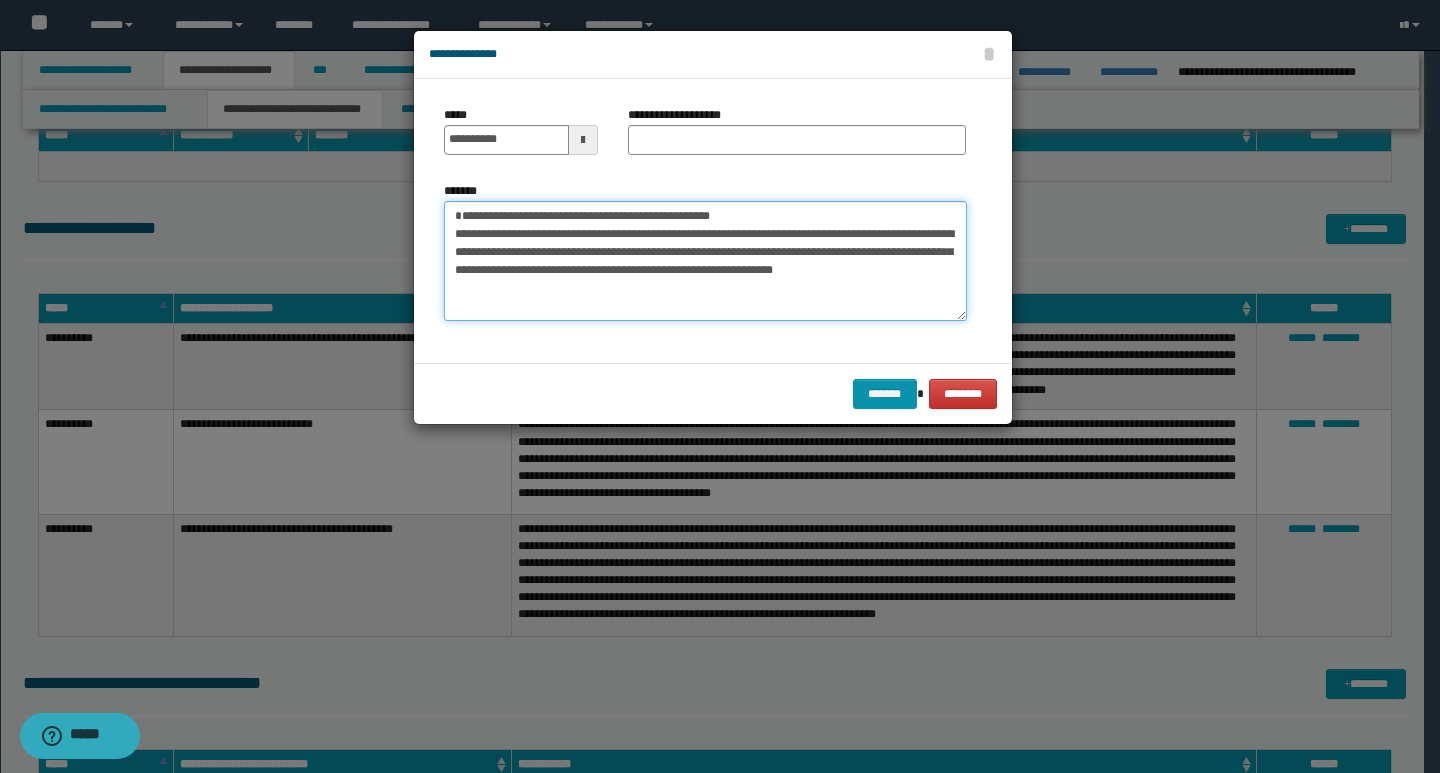 drag, startPoint x: 764, startPoint y: 209, endPoint x: 457, endPoint y: 217, distance: 307.10422 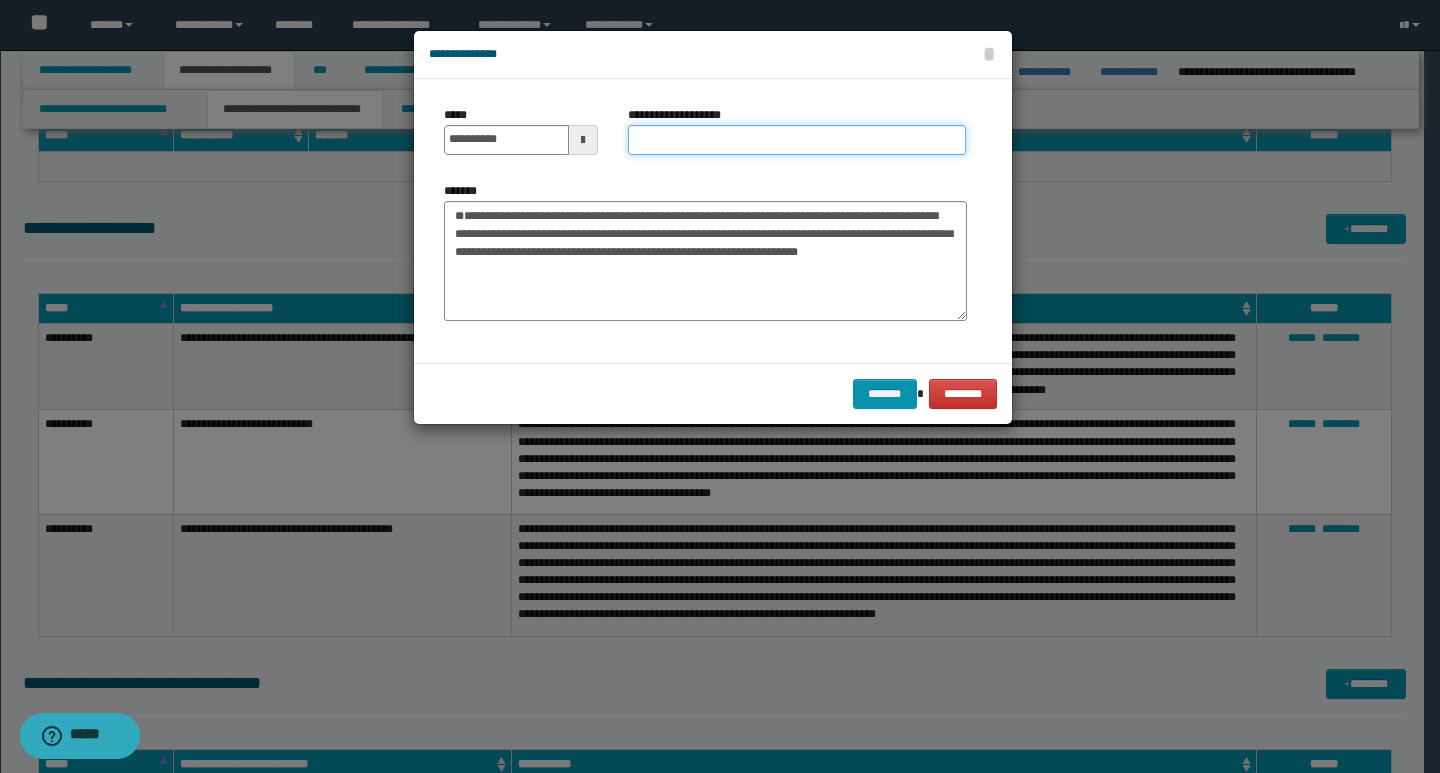click on "**********" at bounding box center [797, 140] 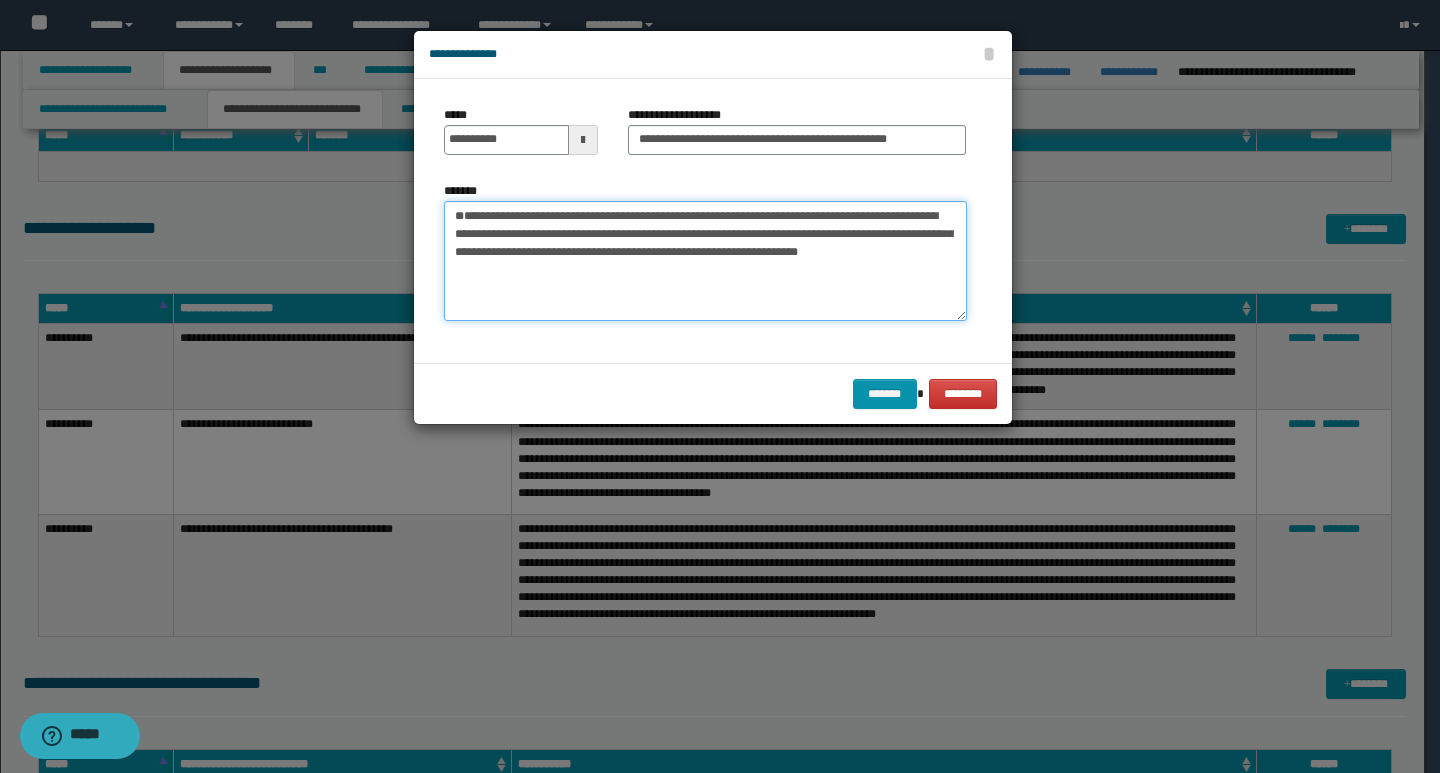 click on "**********" at bounding box center [705, 261] 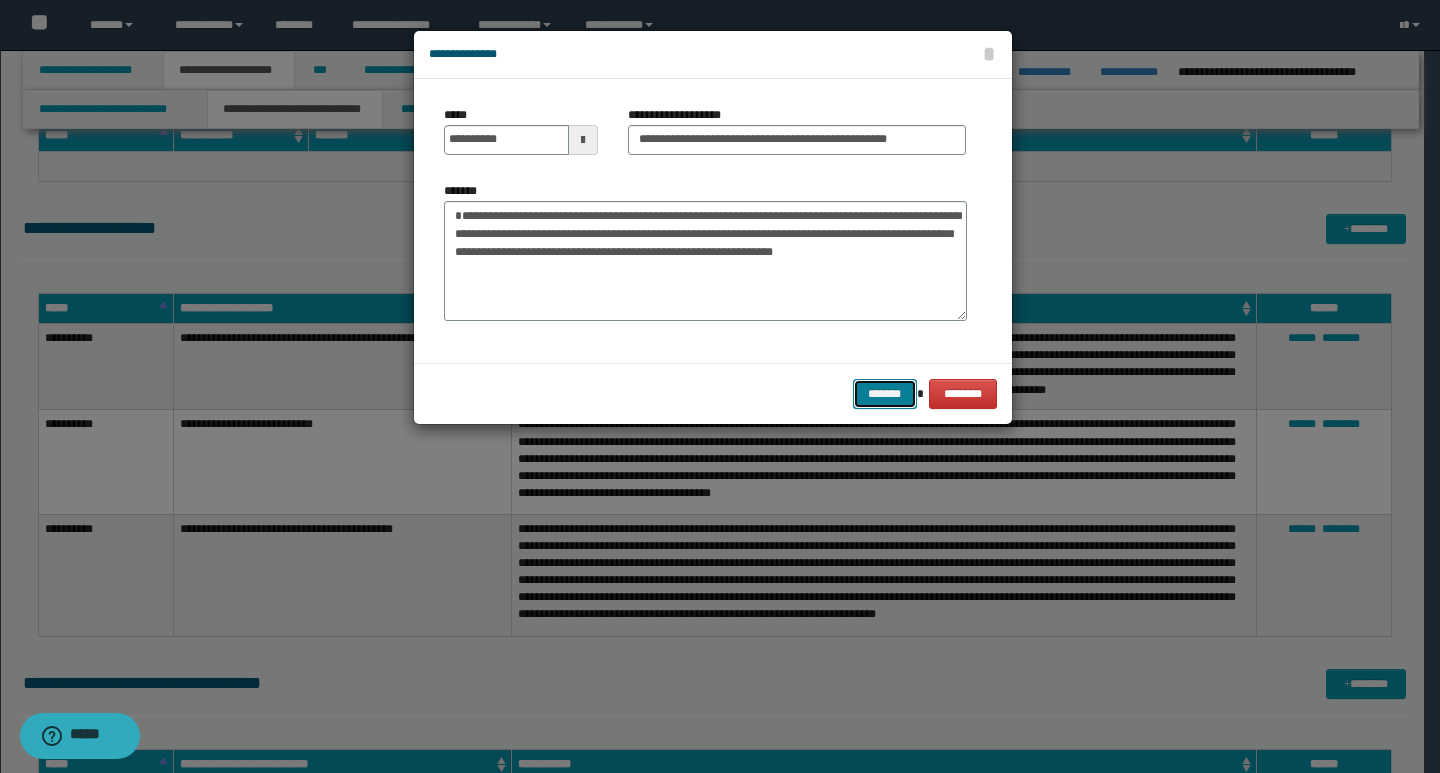 click on "*******" at bounding box center [885, 394] 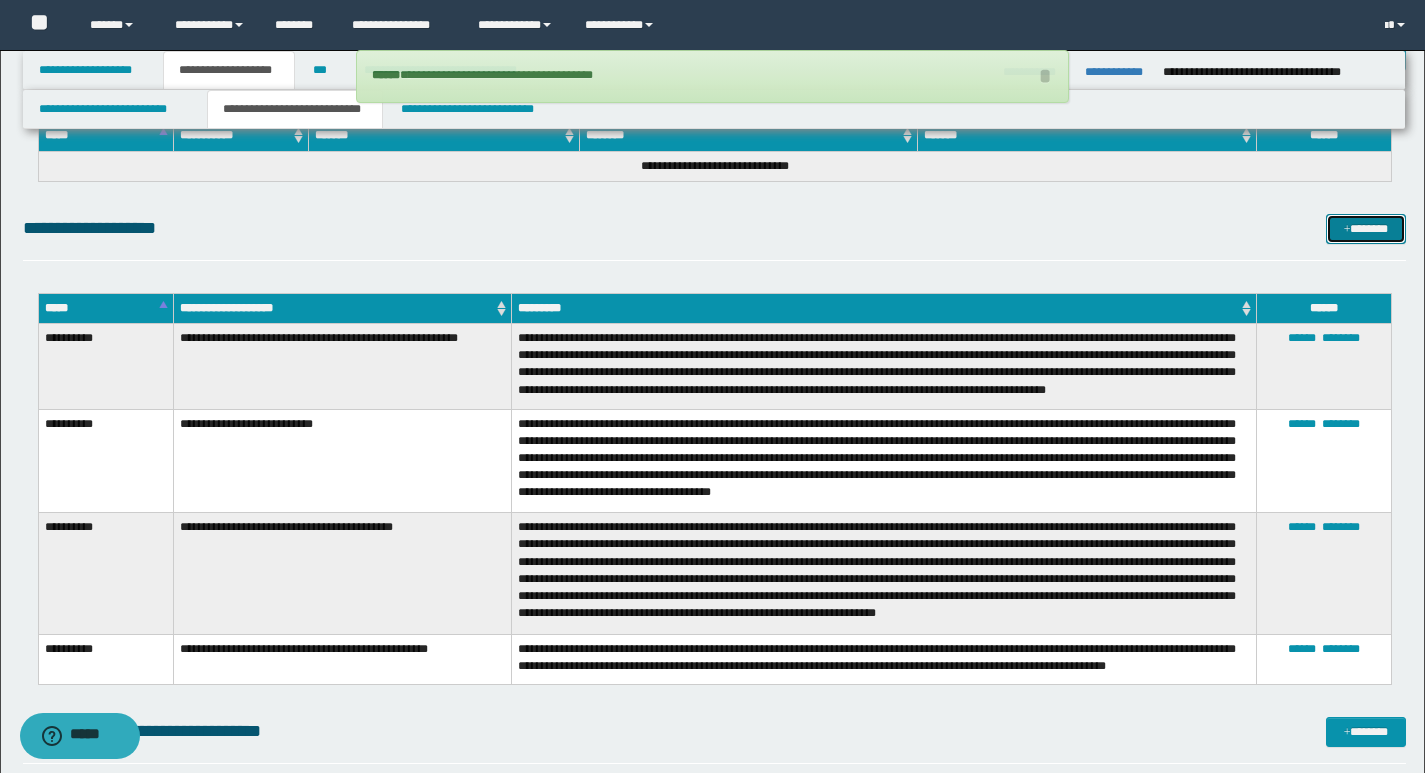 click on "*******" at bounding box center [1366, 229] 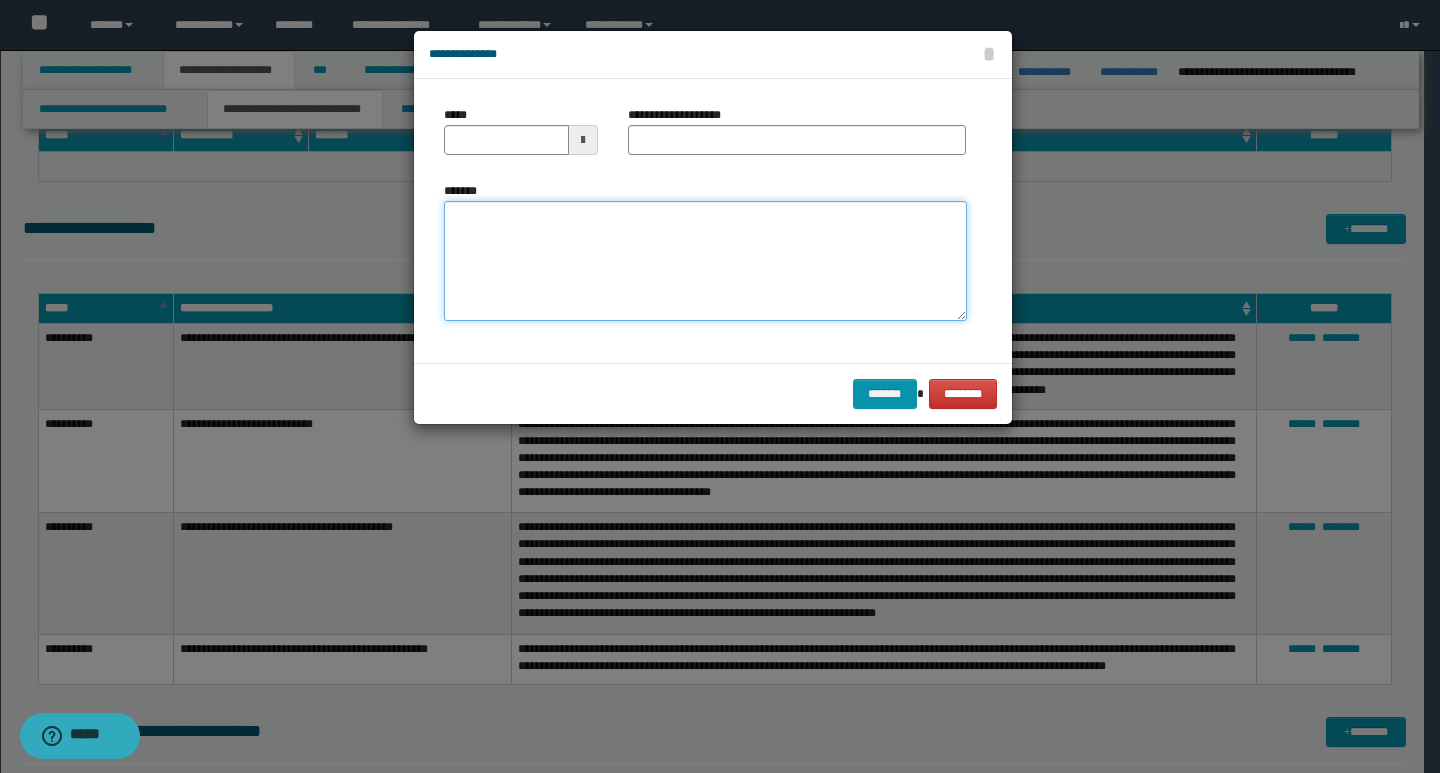 click on "*******" at bounding box center [705, 261] 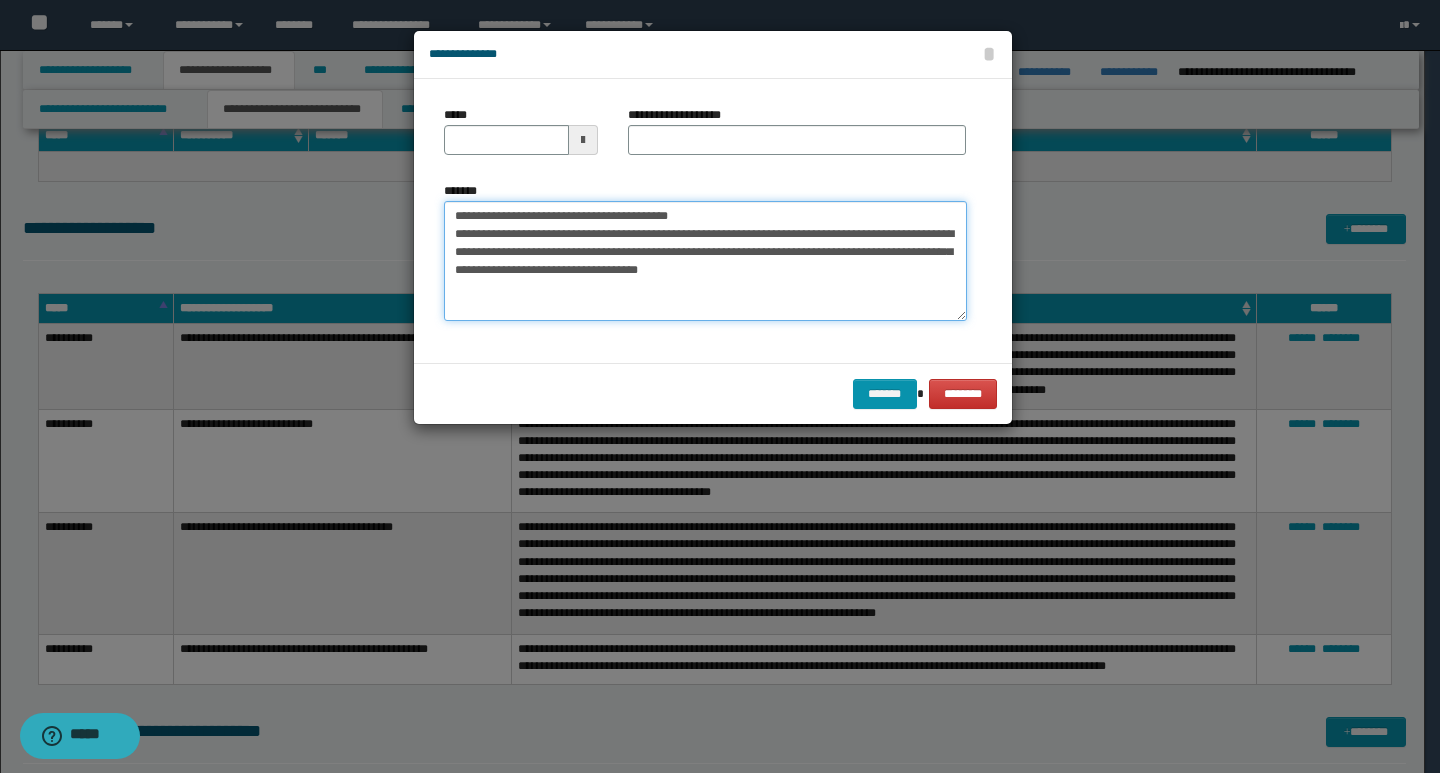 drag, startPoint x: 461, startPoint y: 217, endPoint x: 523, endPoint y: 216, distance: 62.008064 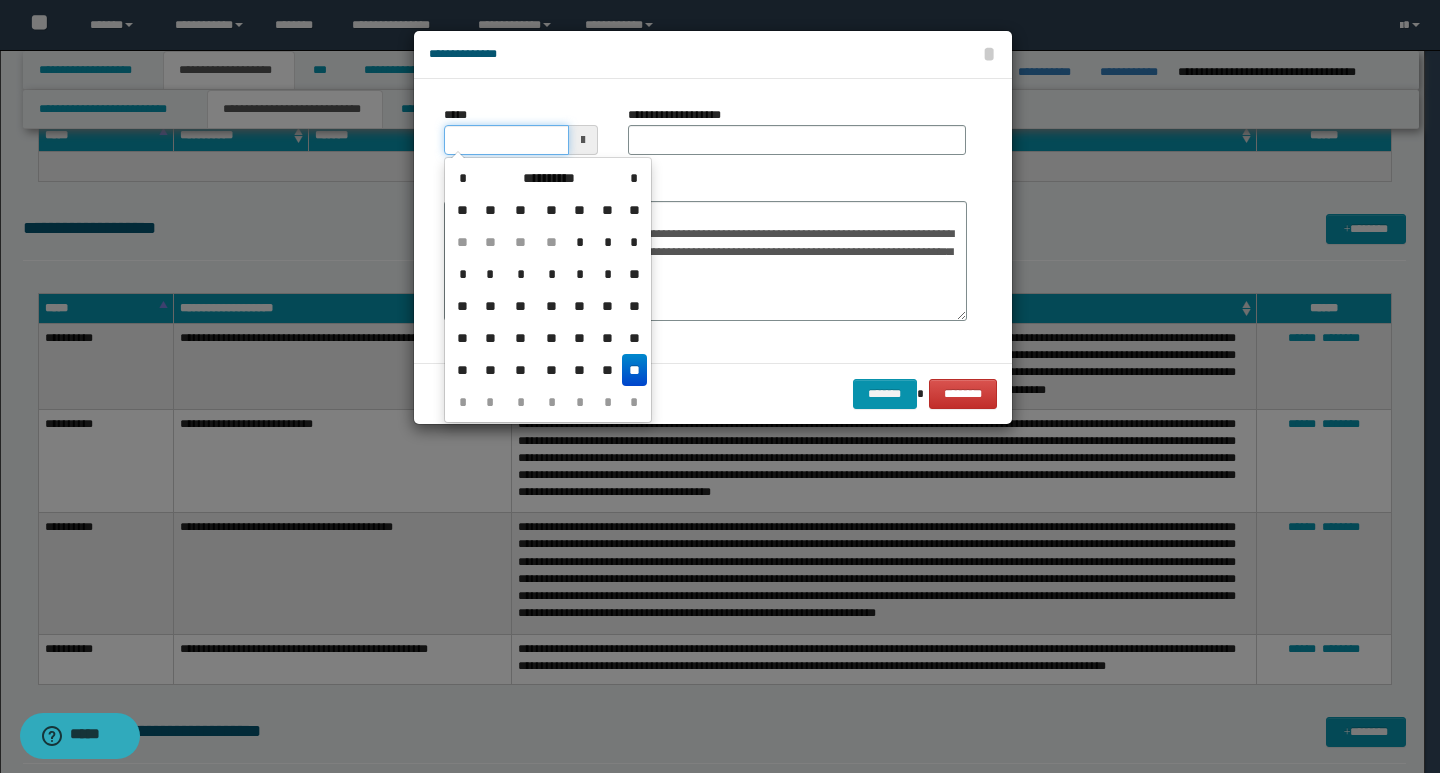 click on "*****" at bounding box center [506, 140] 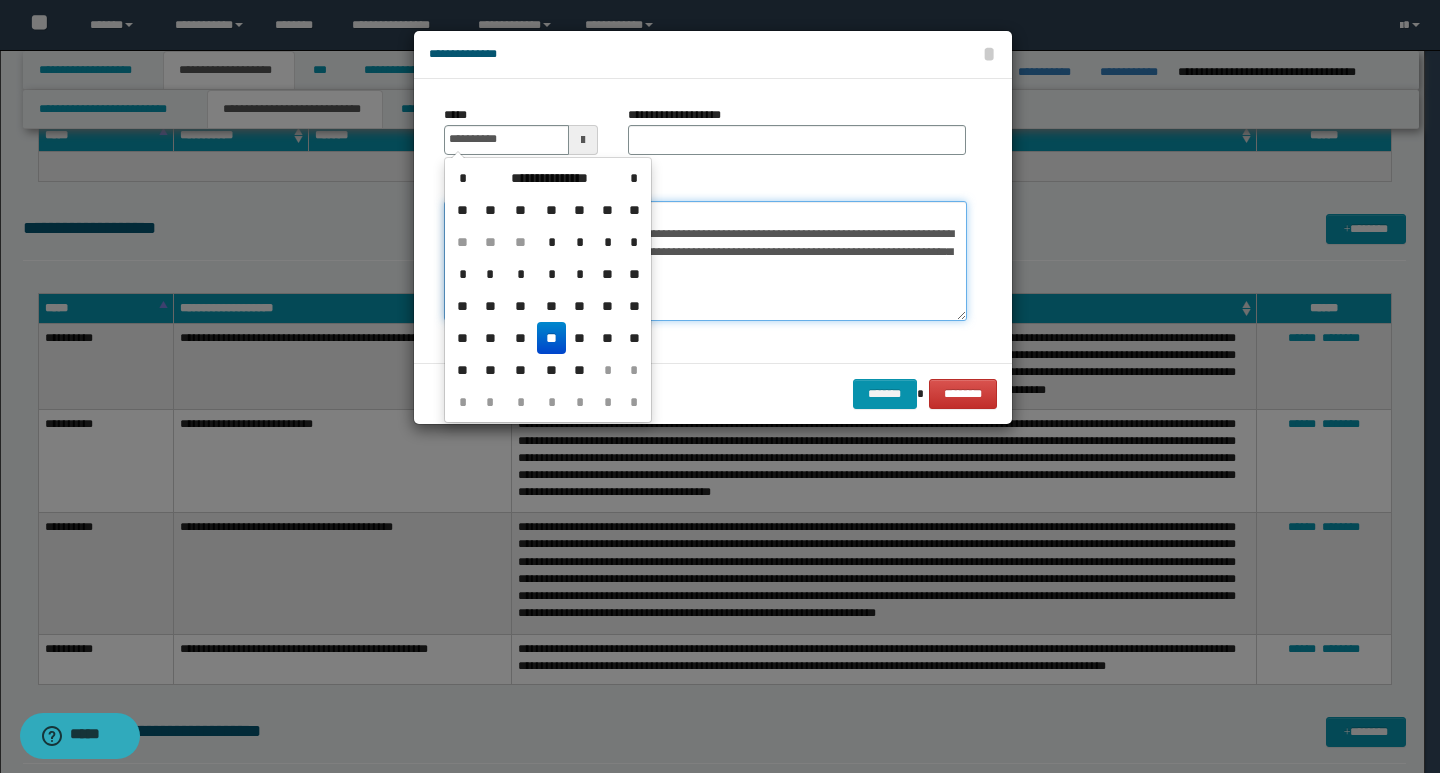 click on "**********" at bounding box center [705, 261] 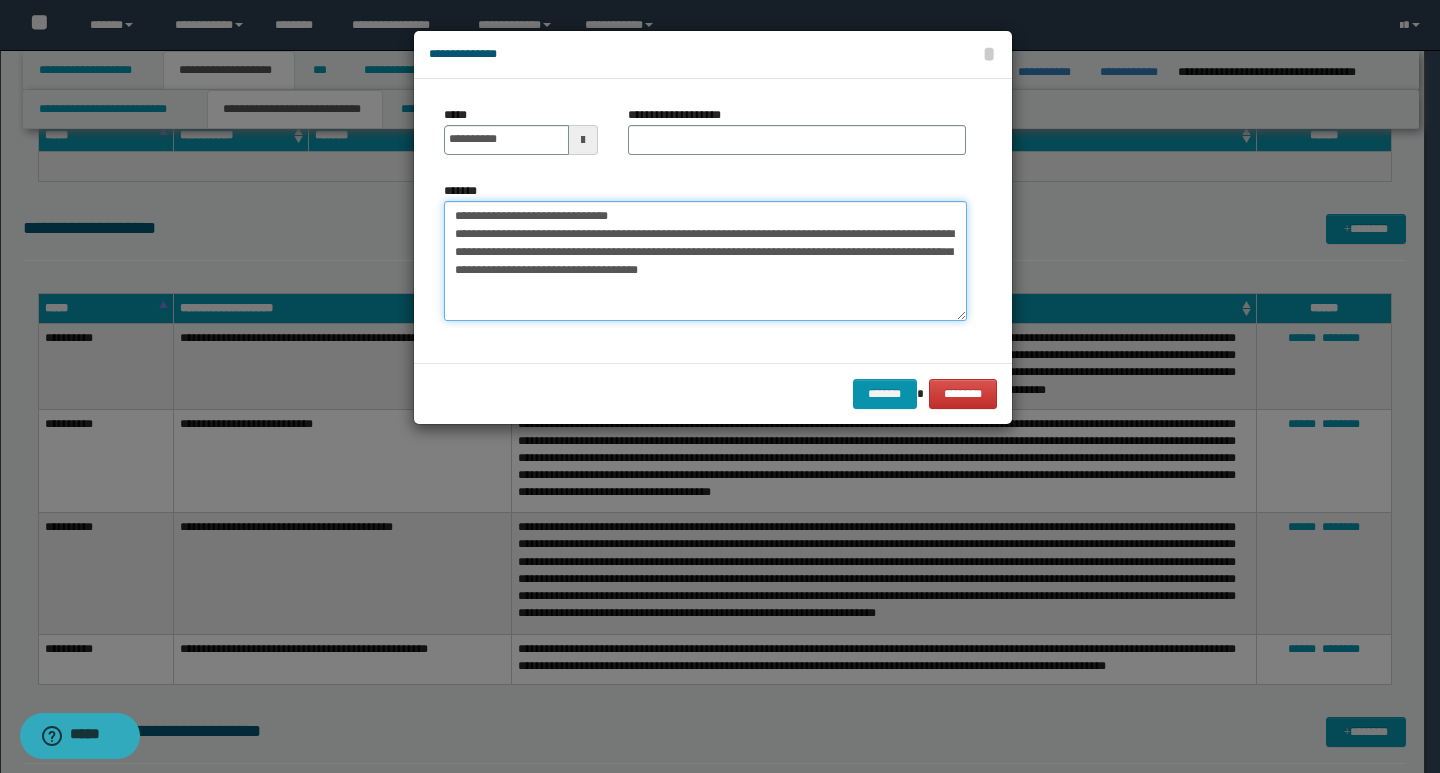 drag, startPoint x: 680, startPoint y: 219, endPoint x: 454, endPoint y: 213, distance: 226.07964 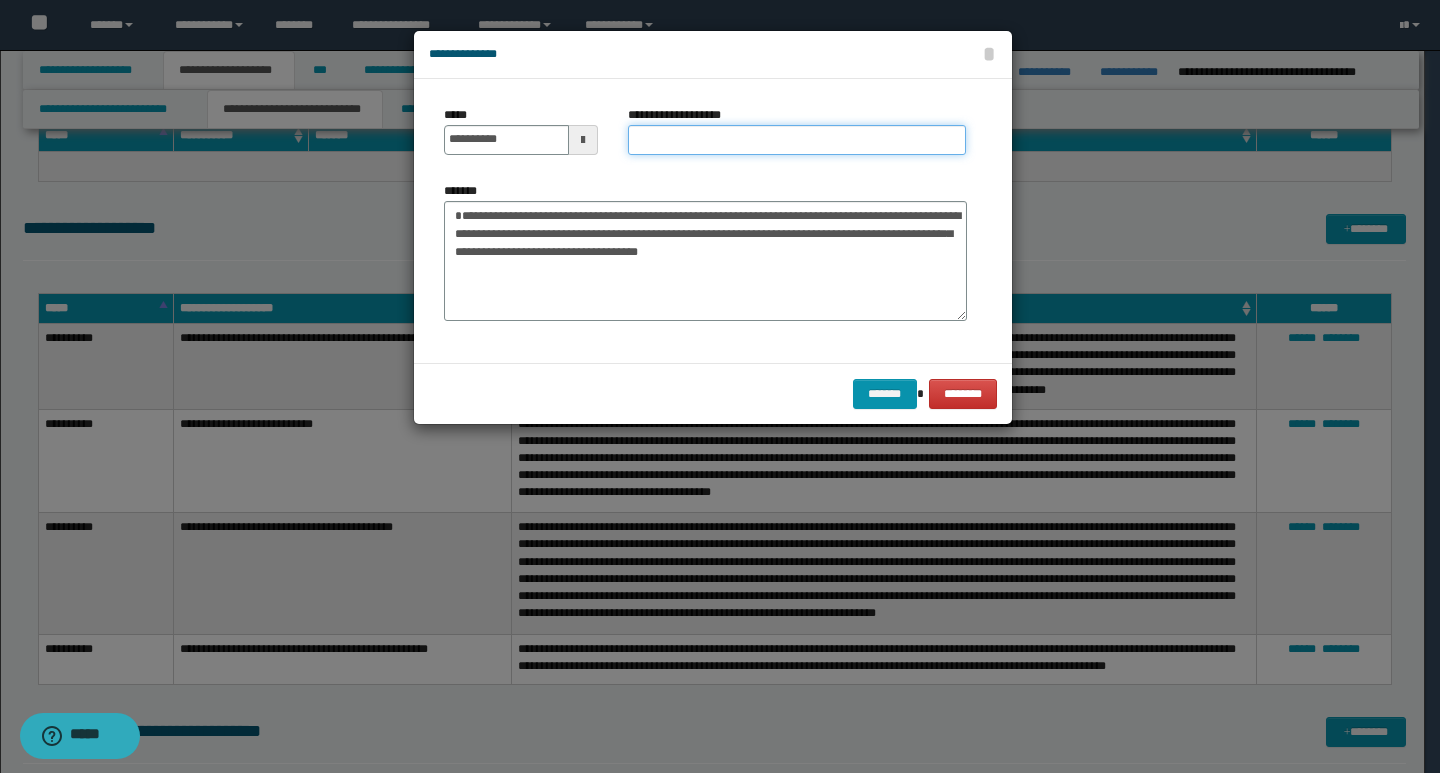 click on "**********" at bounding box center (797, 140) 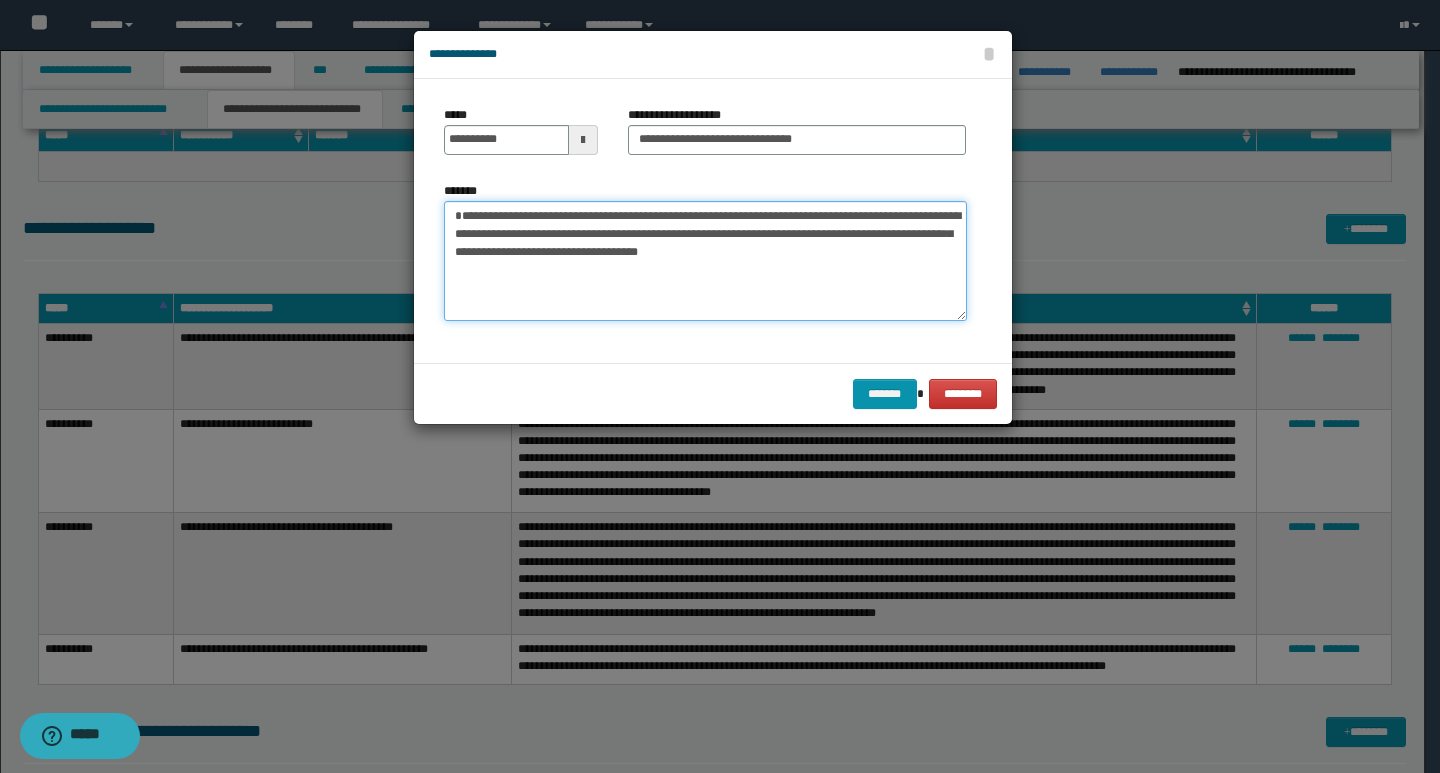 drag, startPoint x: 461, startPoint y: 211, endPoint x: 527, endPoint y: 239, distance: 71.693794 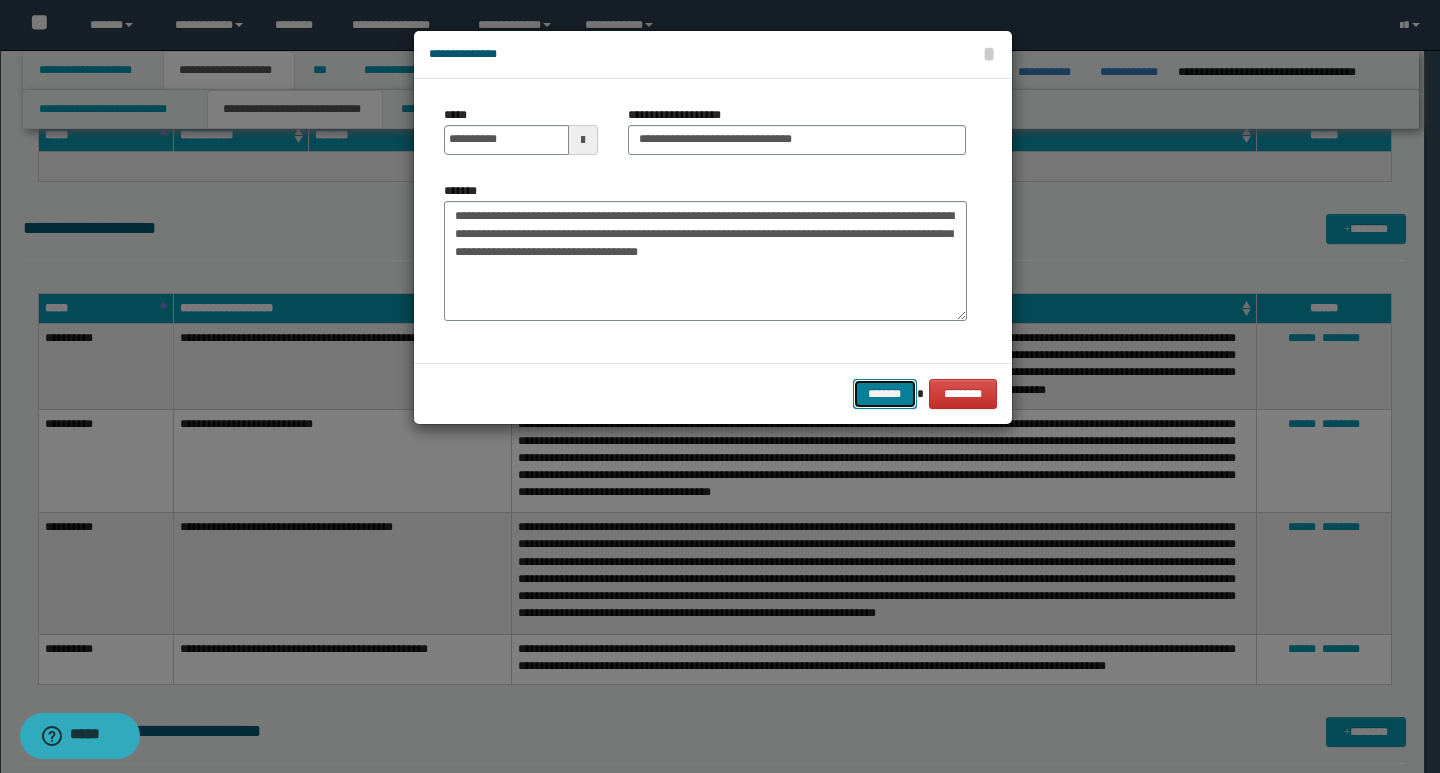 click on "*******" at bounding box center [885, 394] 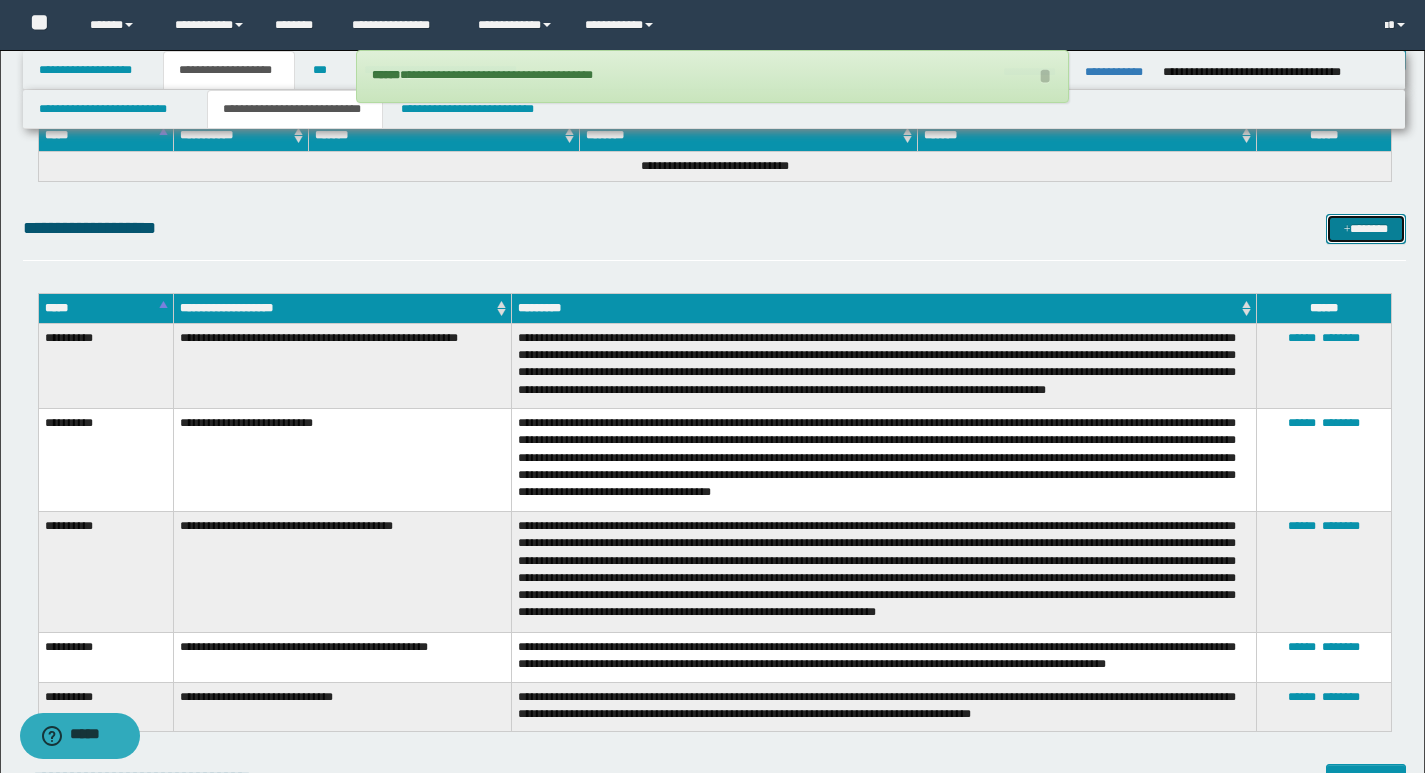 click on "*******" at bounding box center [1366, 229] 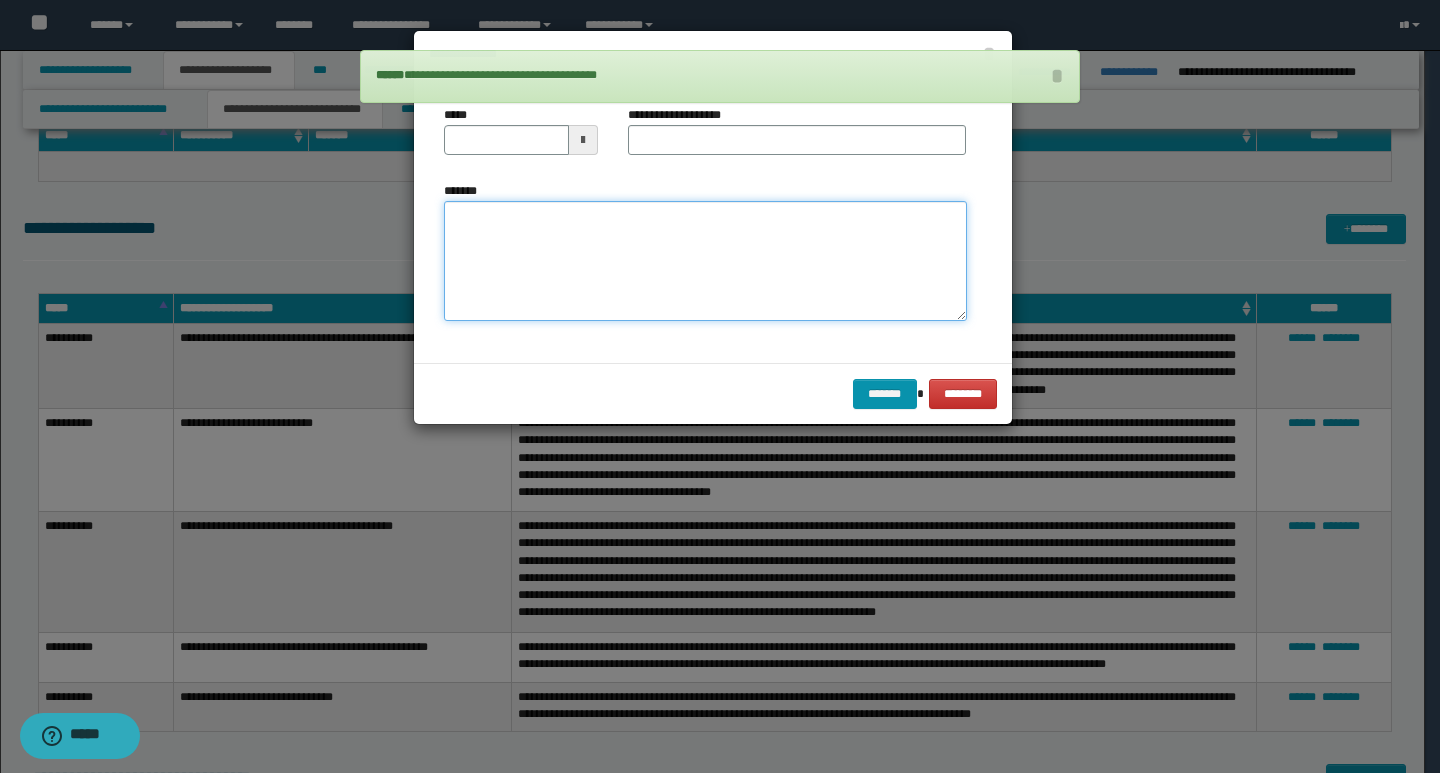 click on "*******" at bounding box center [705, 261] 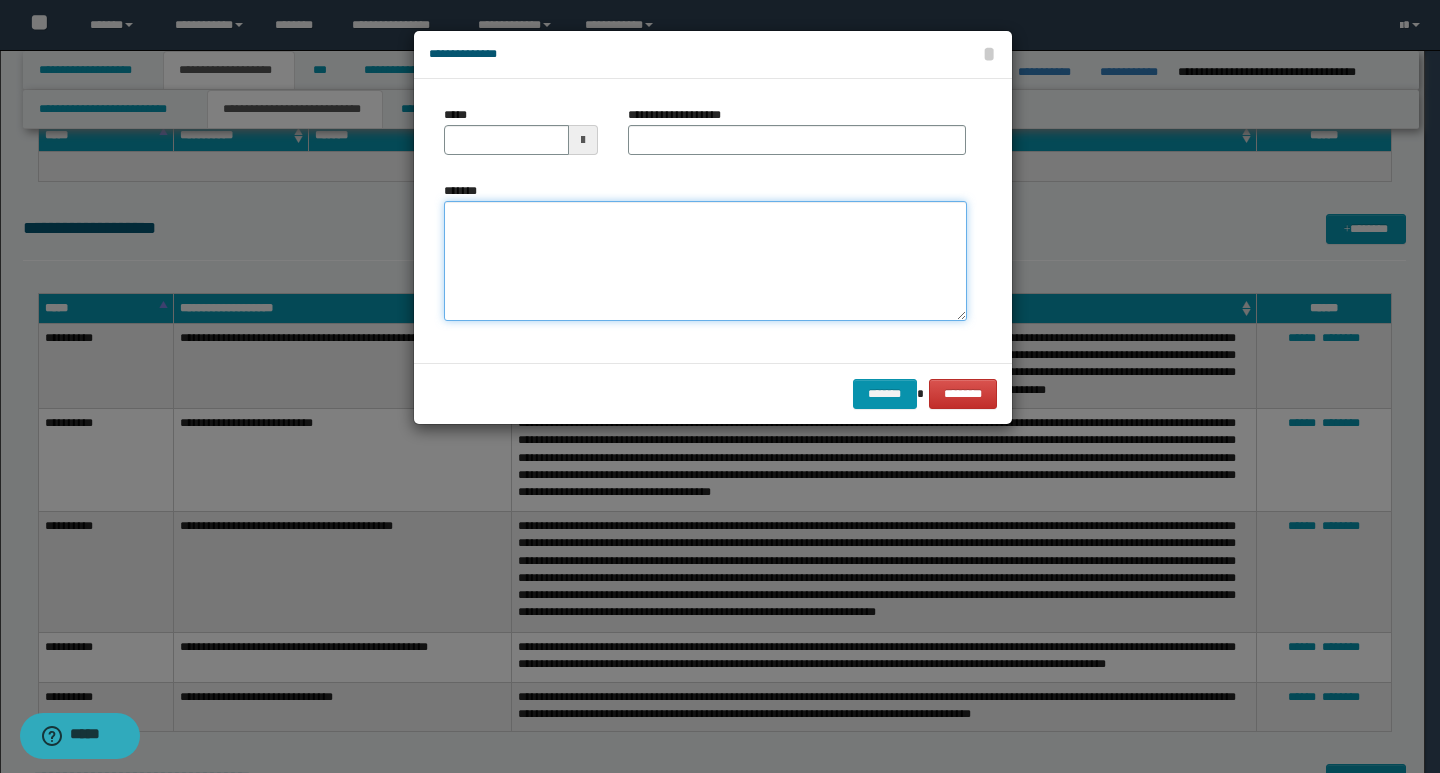 click on "*******" at bounding box center [705, 261] 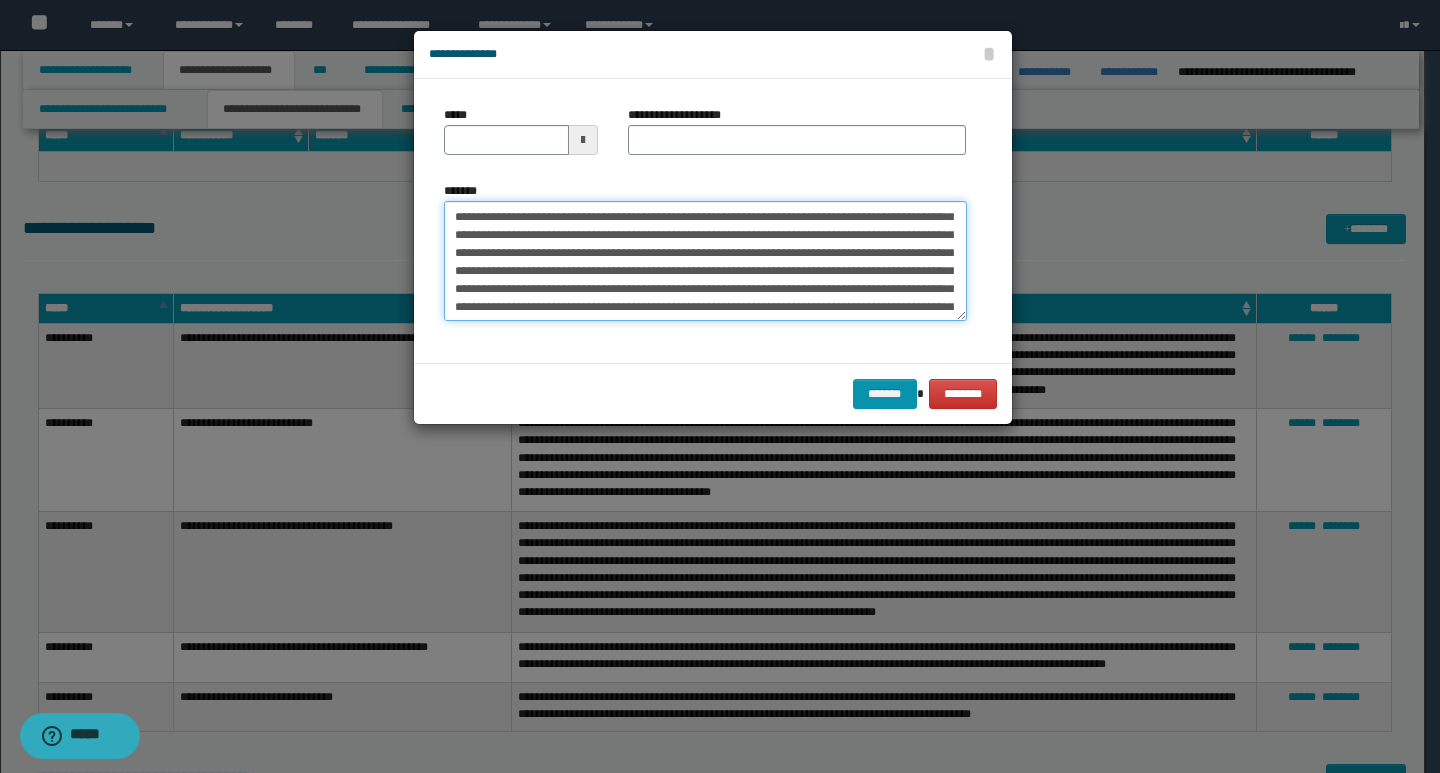 scroll, scrollTop: 0, scrollLeft: 0, axis: both 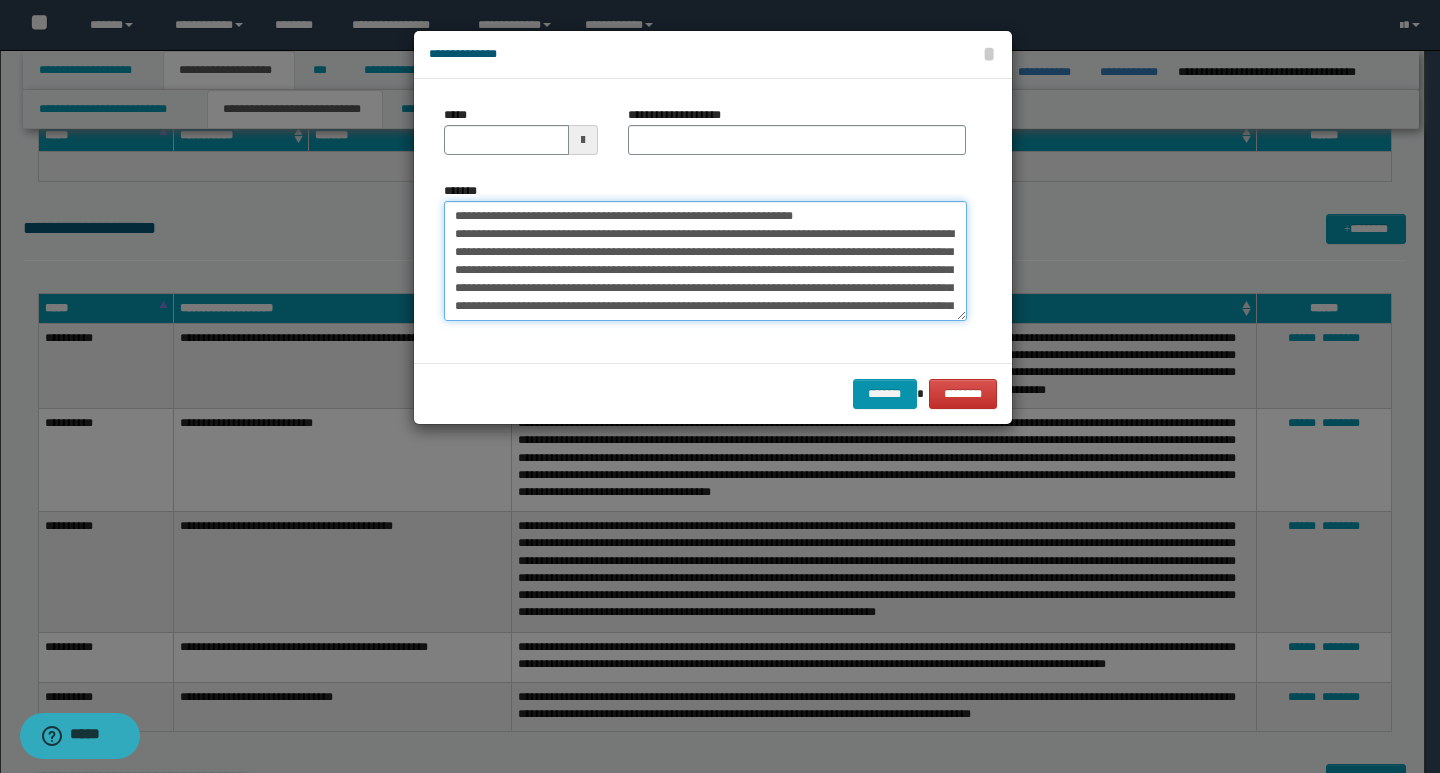 drag, startPoint x: 448, startPoint y: 217, endPoint x: 523, endPoint y: 216, distance: 75.00667 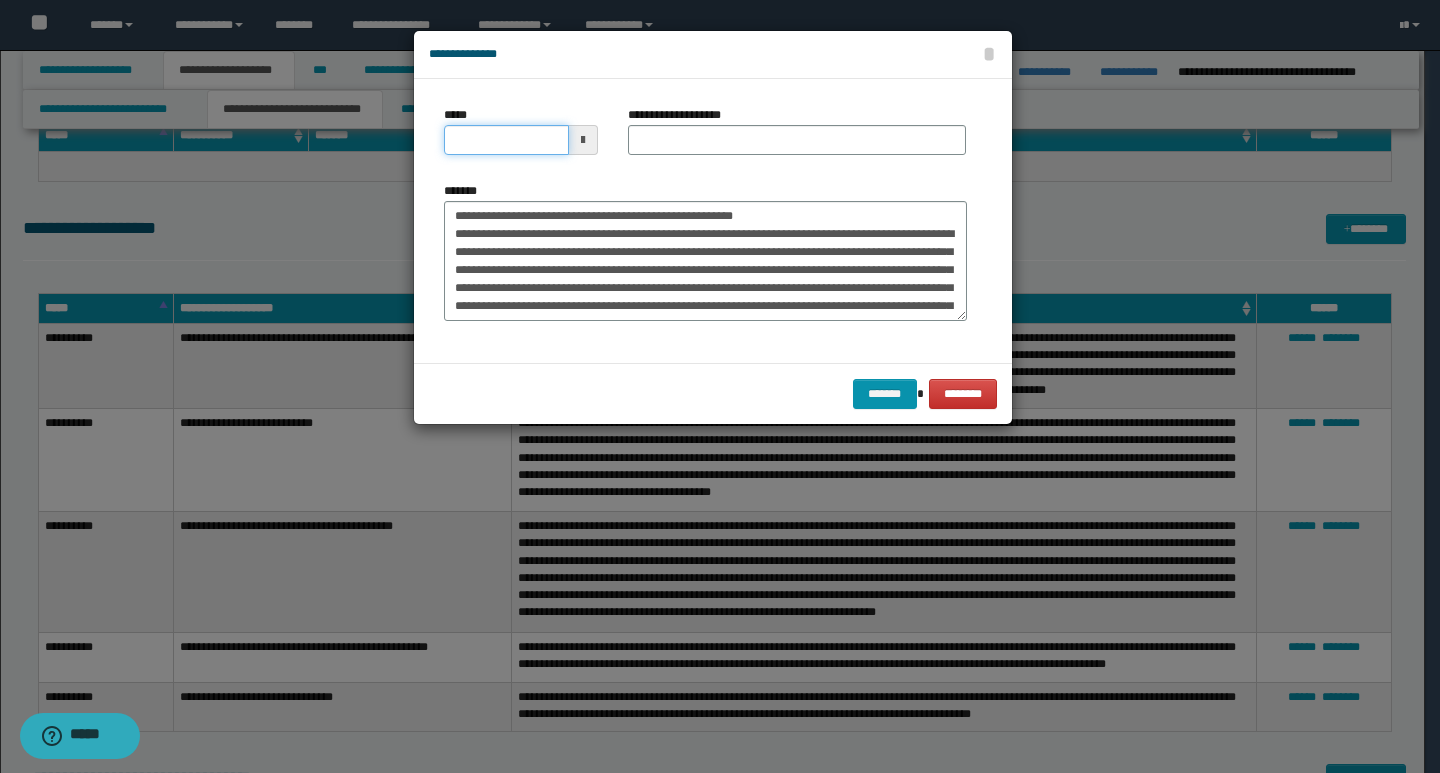 click on "*****" at bounding box center [506, 140] 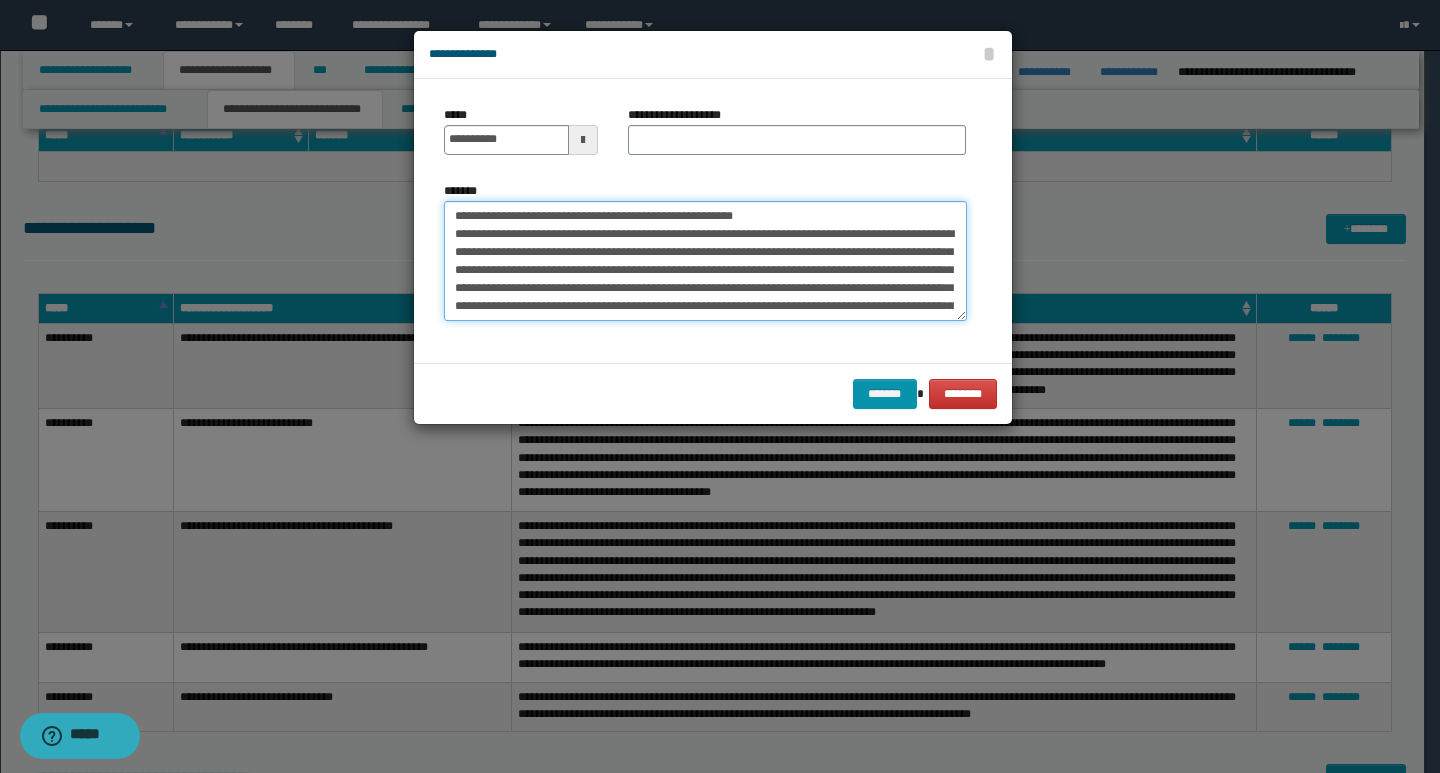 drag, startPoint x: 823, startPoint y: 217, endPoint x: 445, endPoint y: 215, distance: 378.00528 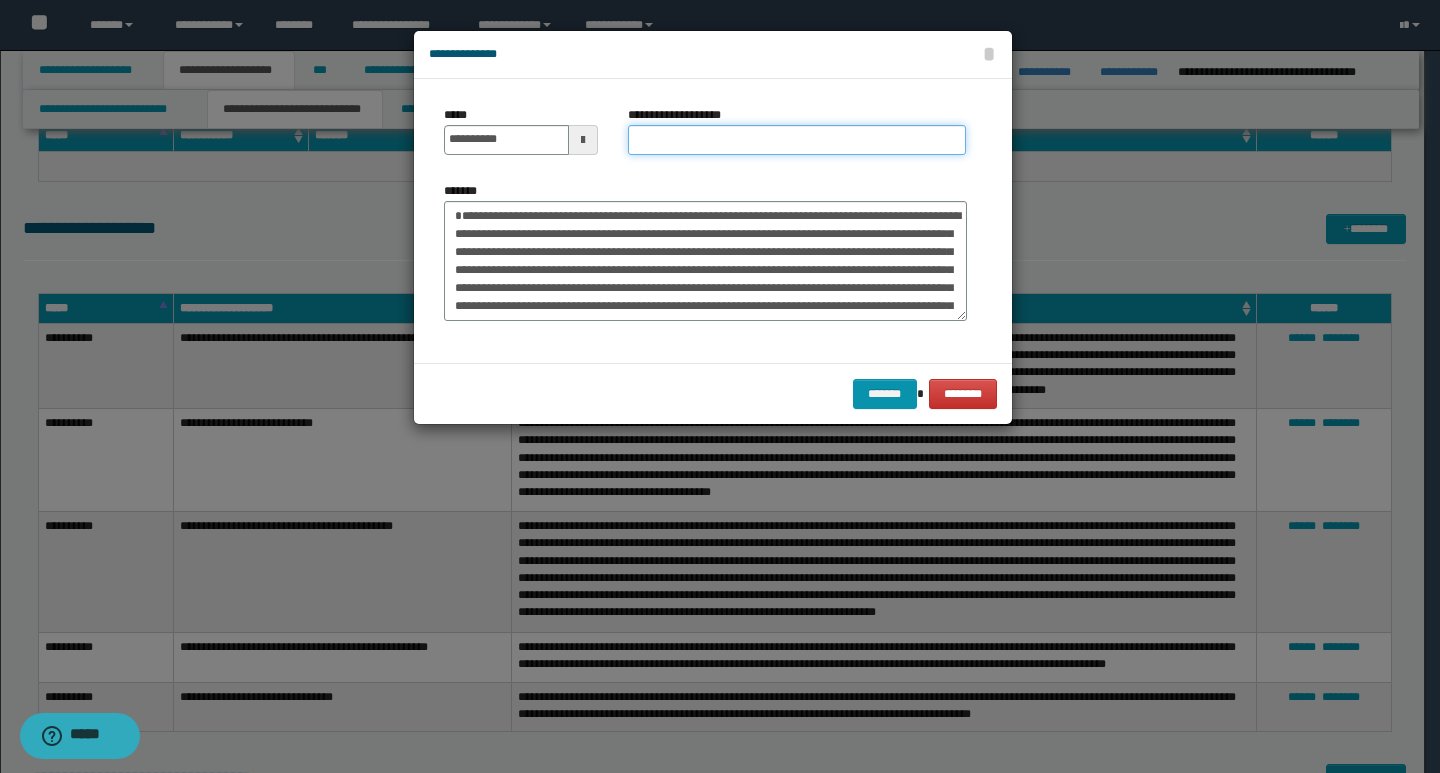 drag, startPoint x: 660, startPoint y: 139, endPoint x: 672, endPoint y: 143, distance: 12.649111 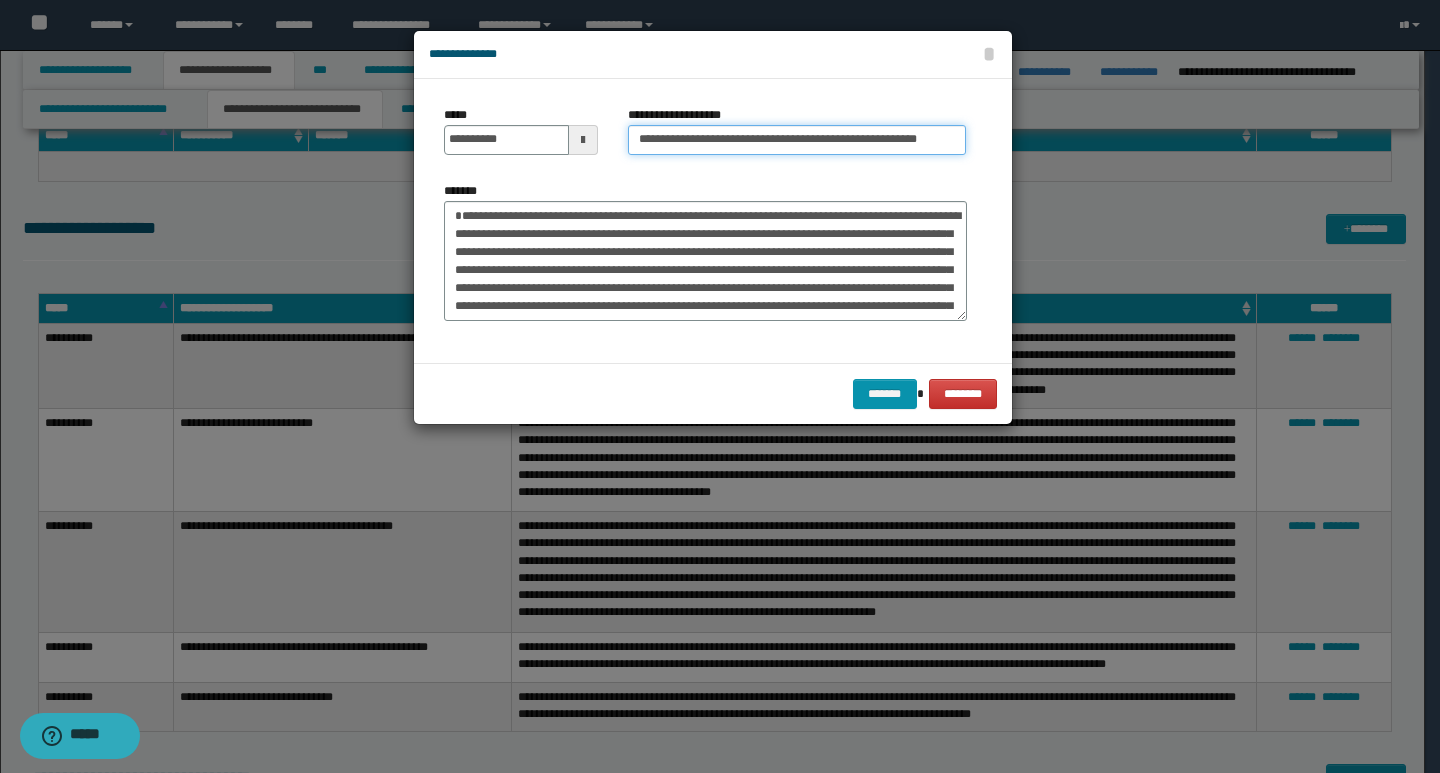 scroll, scrollTop: 0, scrollLeft: 35, axis: horizontal 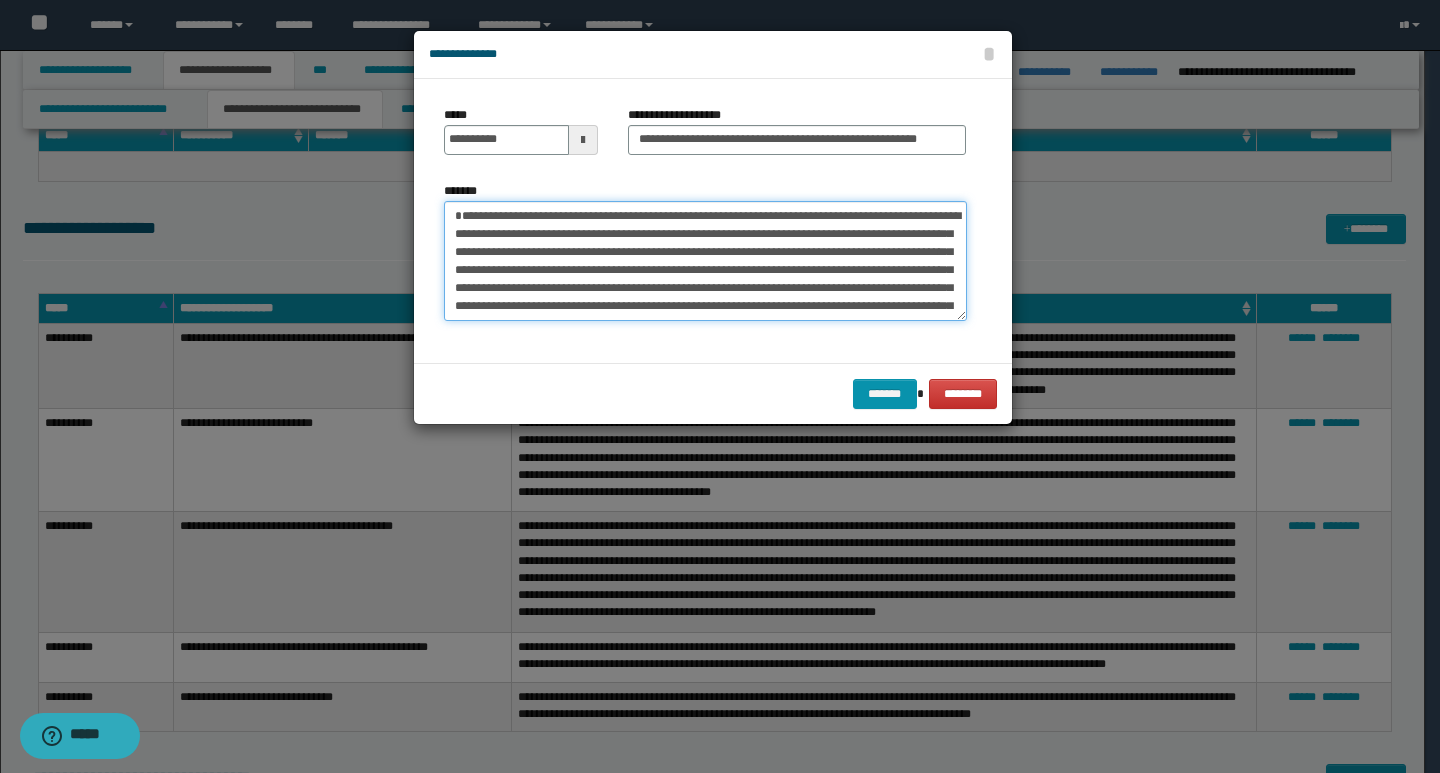 click on "*******" at bounding box center [705, 261] 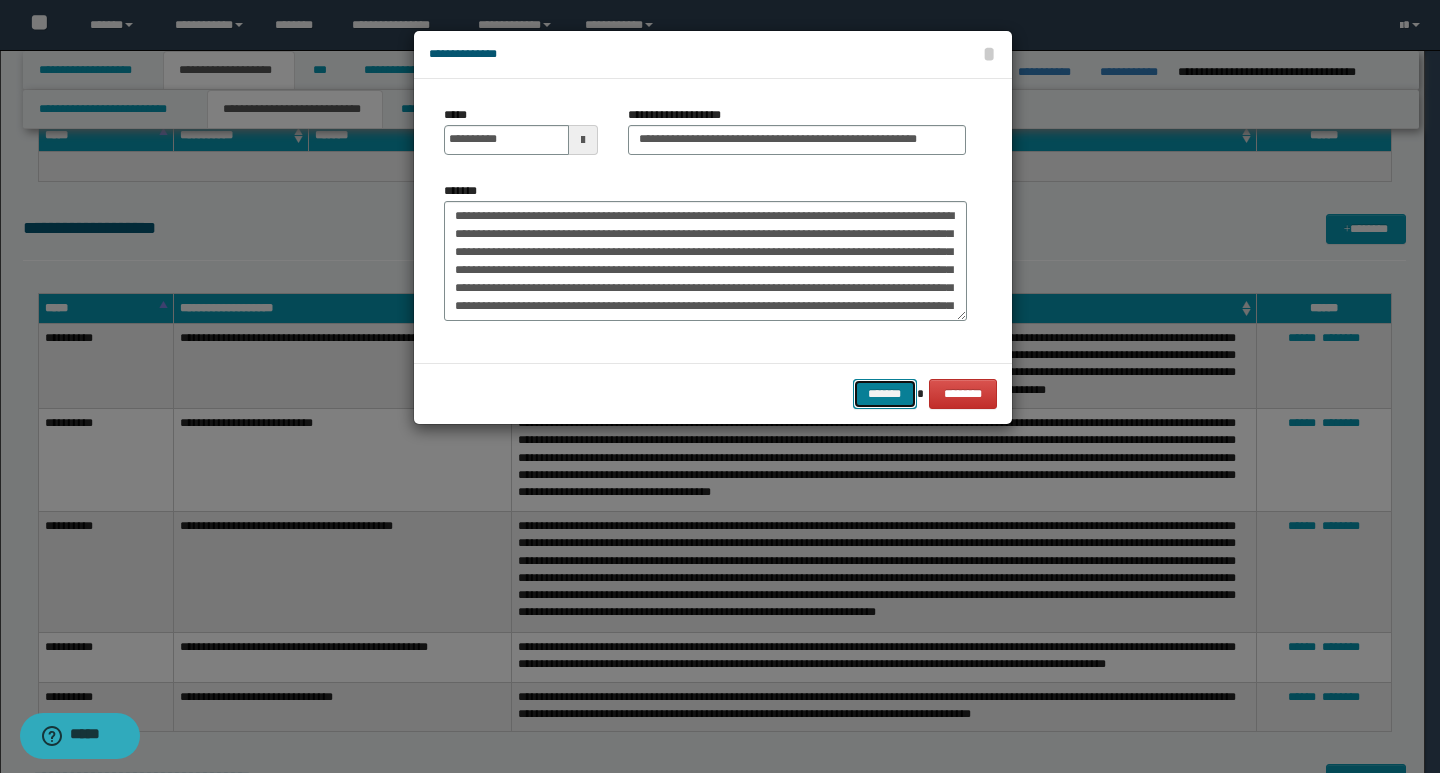 click on "*******" at bounding box center [885, 394] 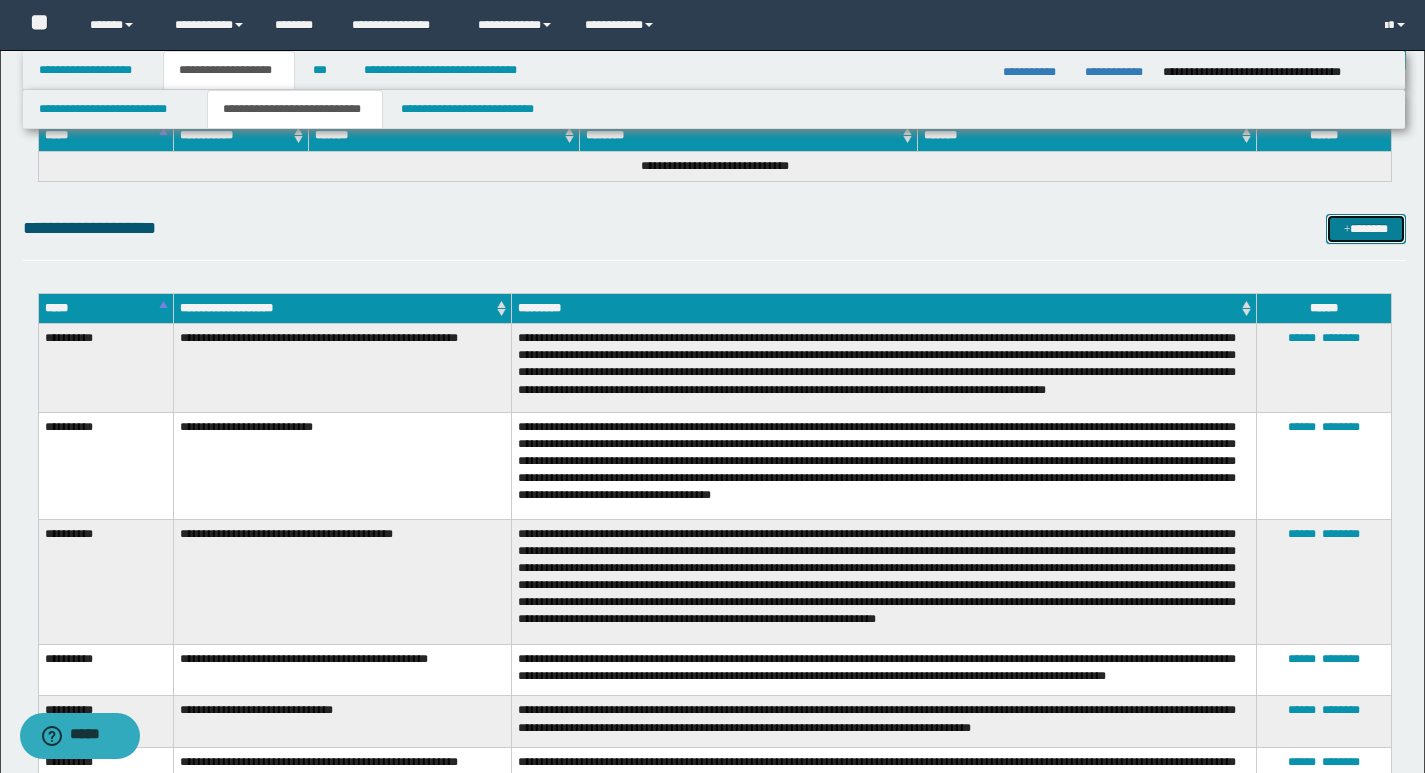 click on "*******" at bounding box center [1366, 229] 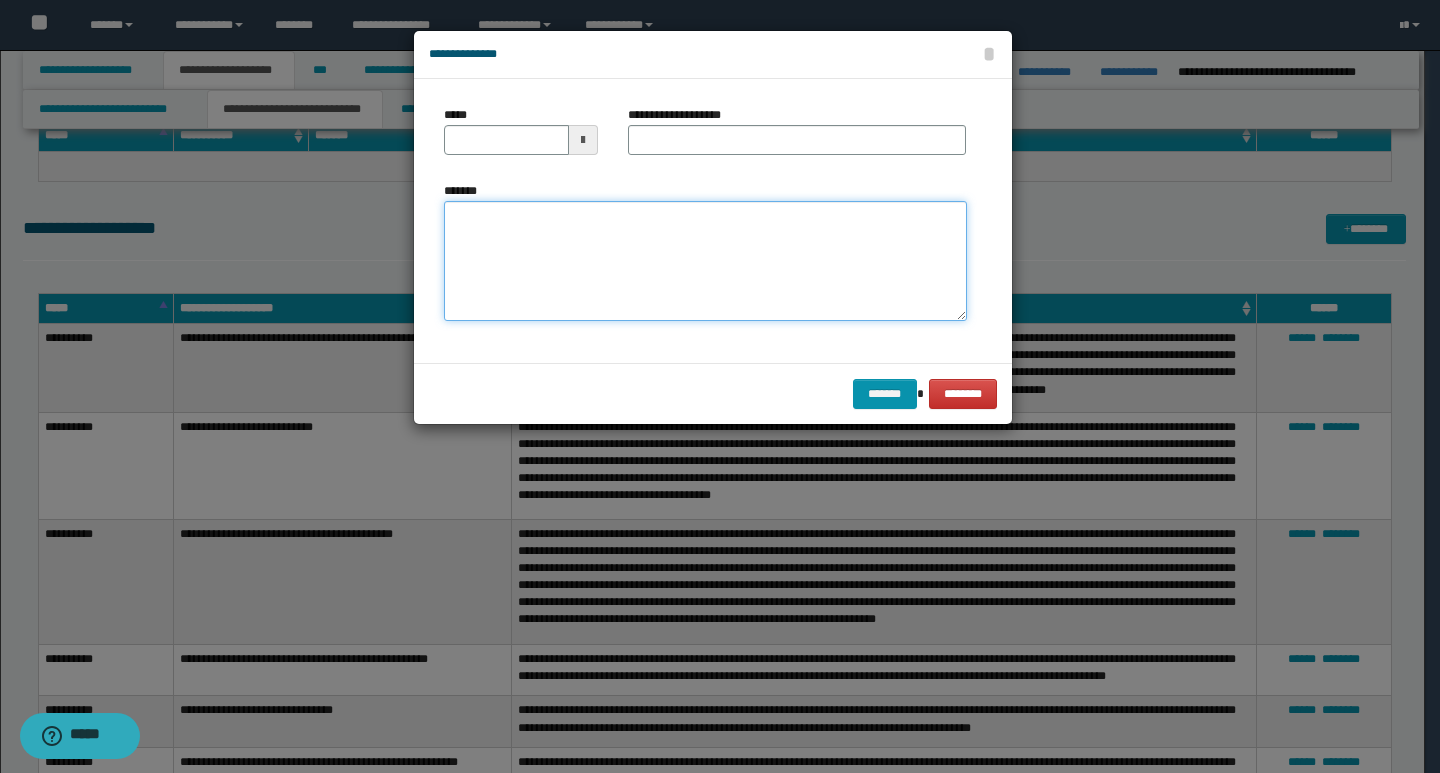click on "*******" at bounding box center [705, 261] 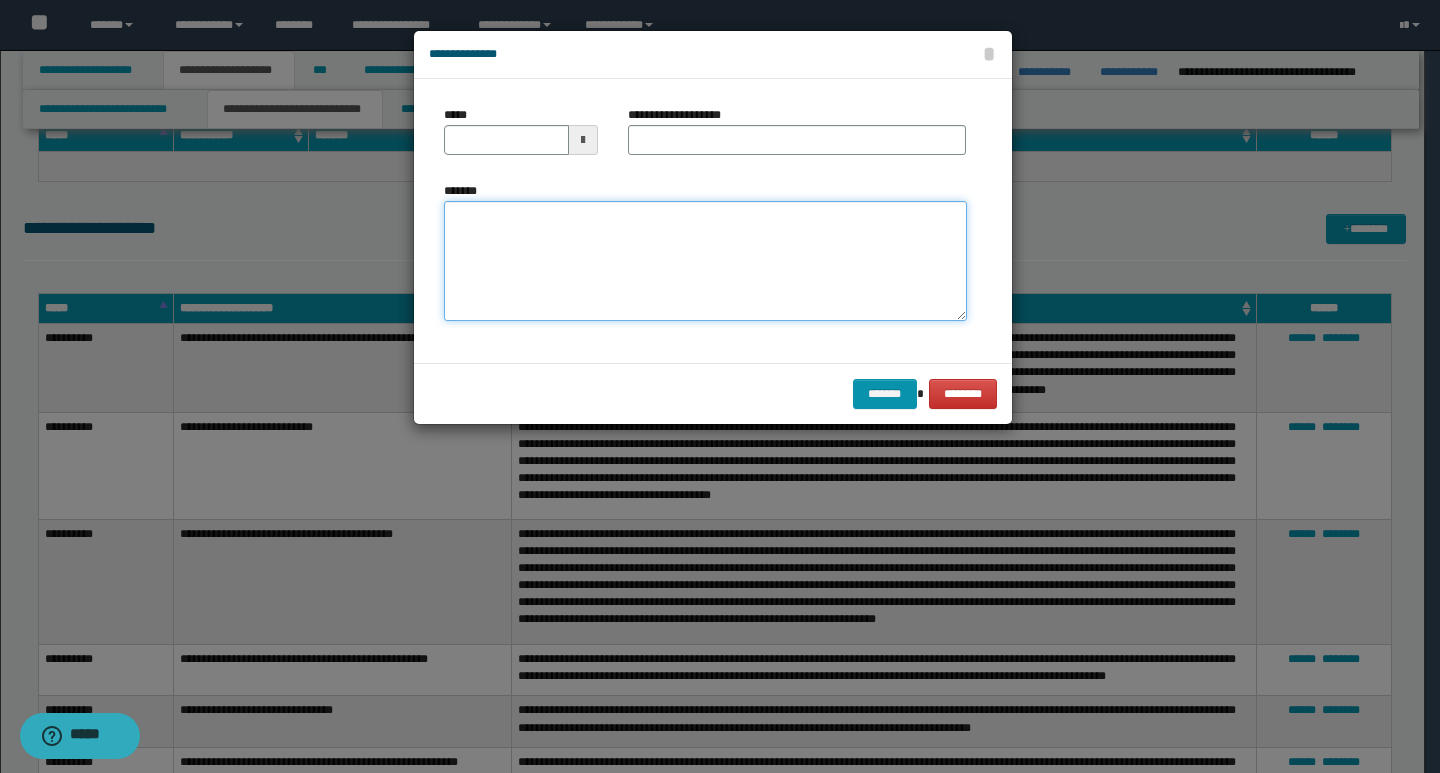paste on "**********" 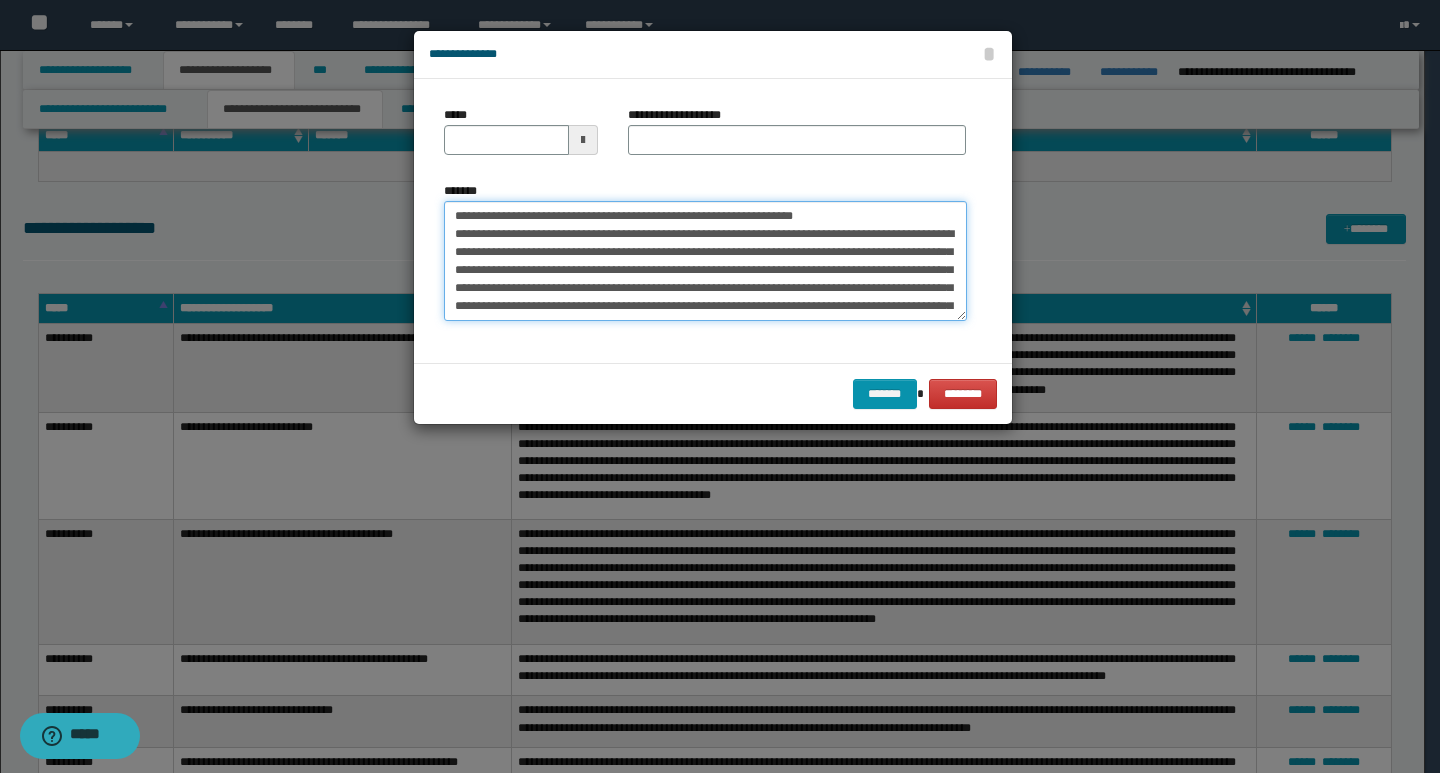 scroll, scrollTop: 30, scrollLeft: 0, axis: vertical 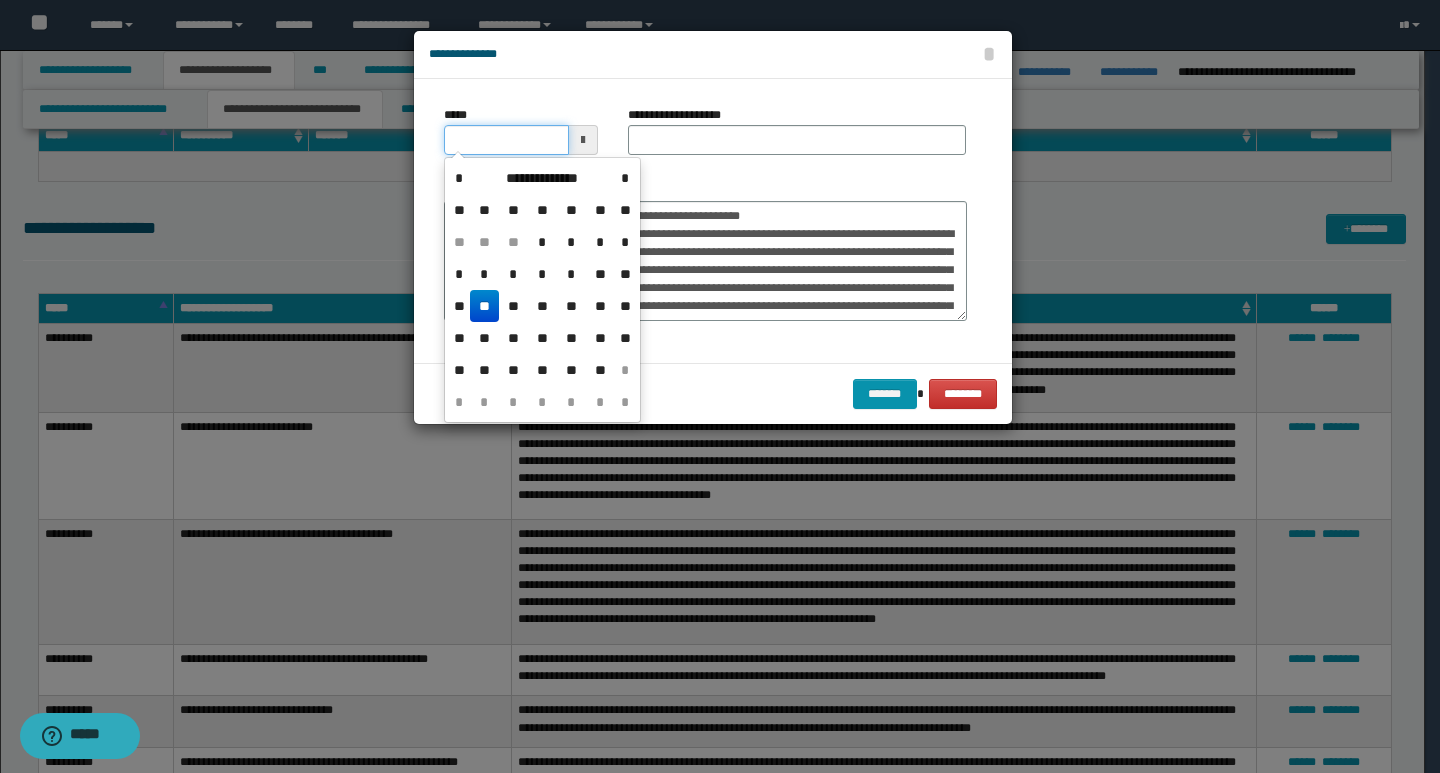click on "*****" at bounding box center [506, 140] 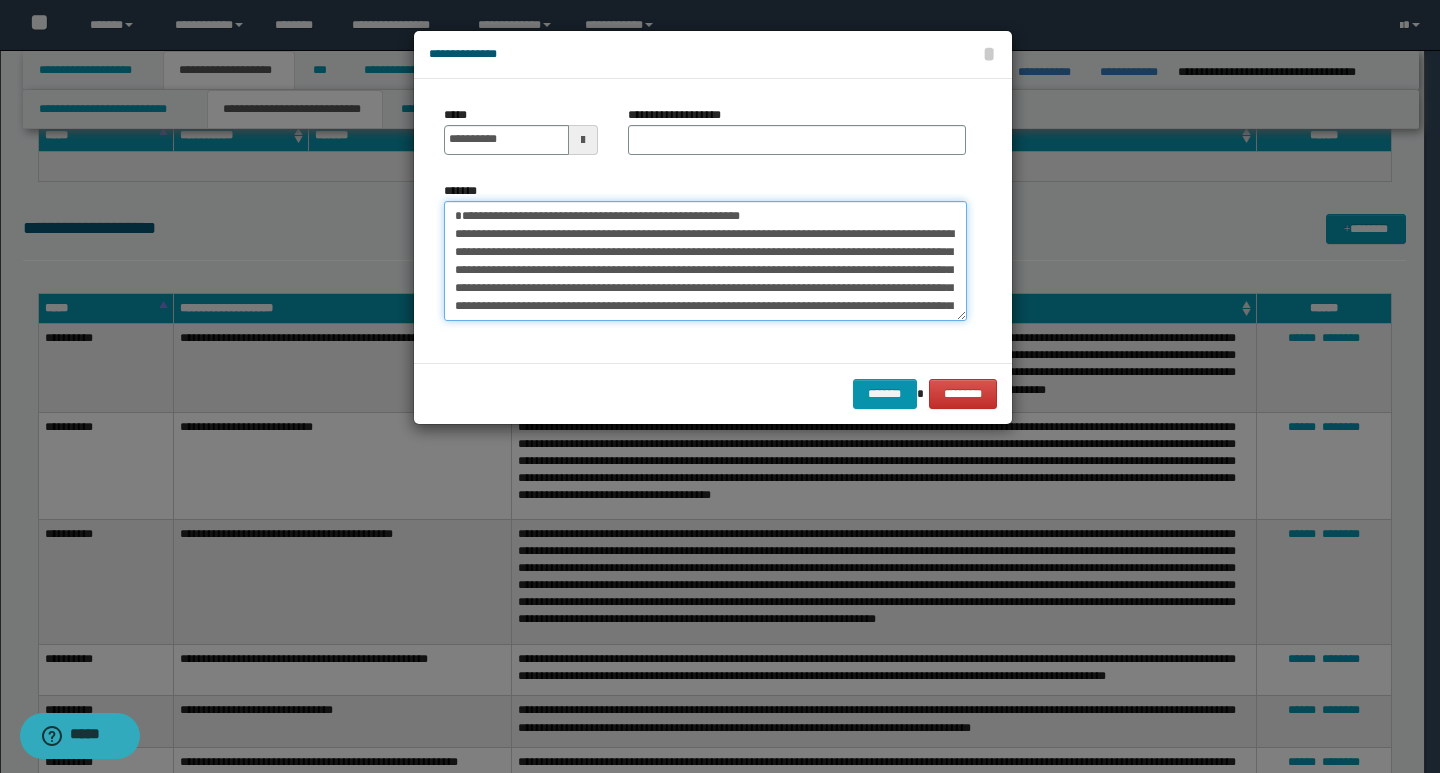 drag, startPoint x: 779, startPoint y: 214, endPoint x: 435, endPoint y: 219, distance: 344.03635 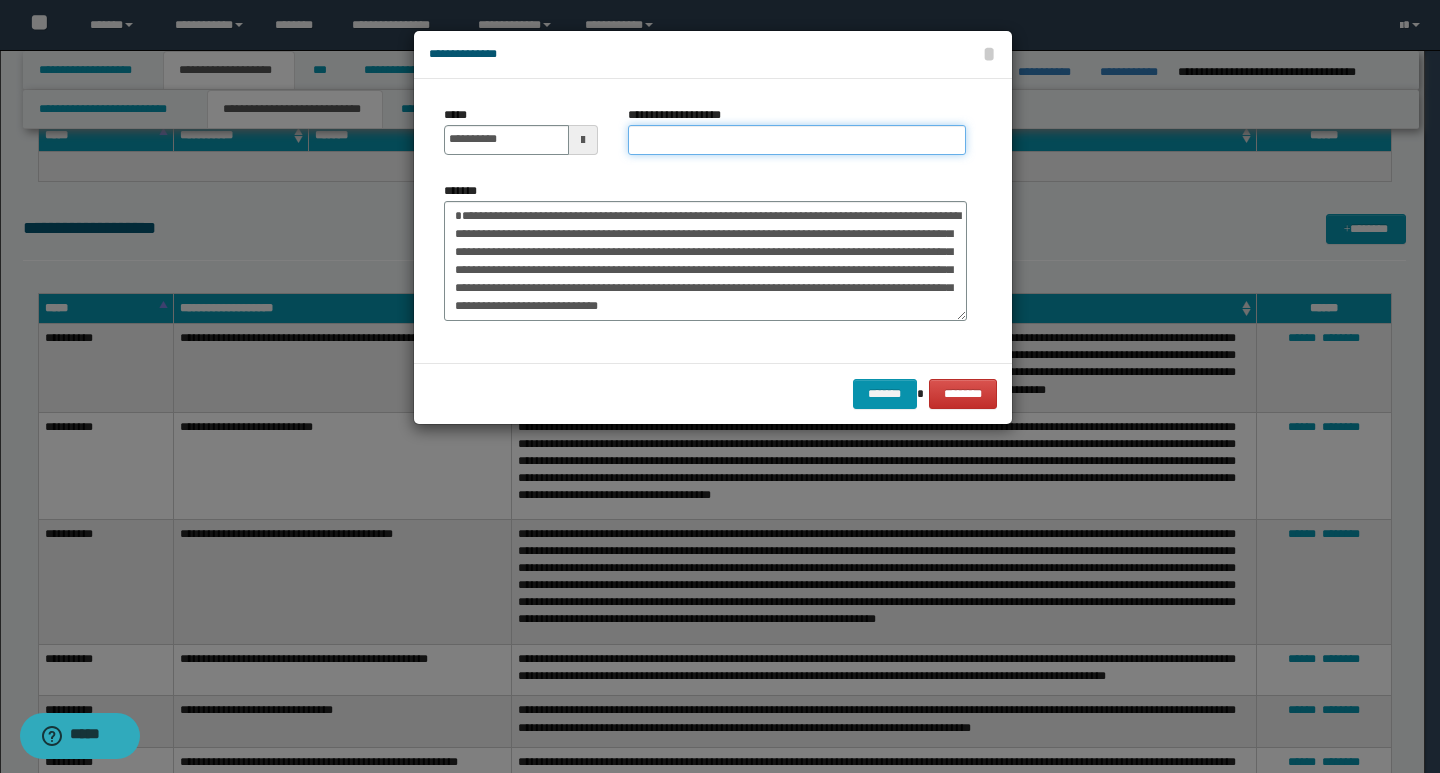 click on "**********" at bounding box center (797, 140) 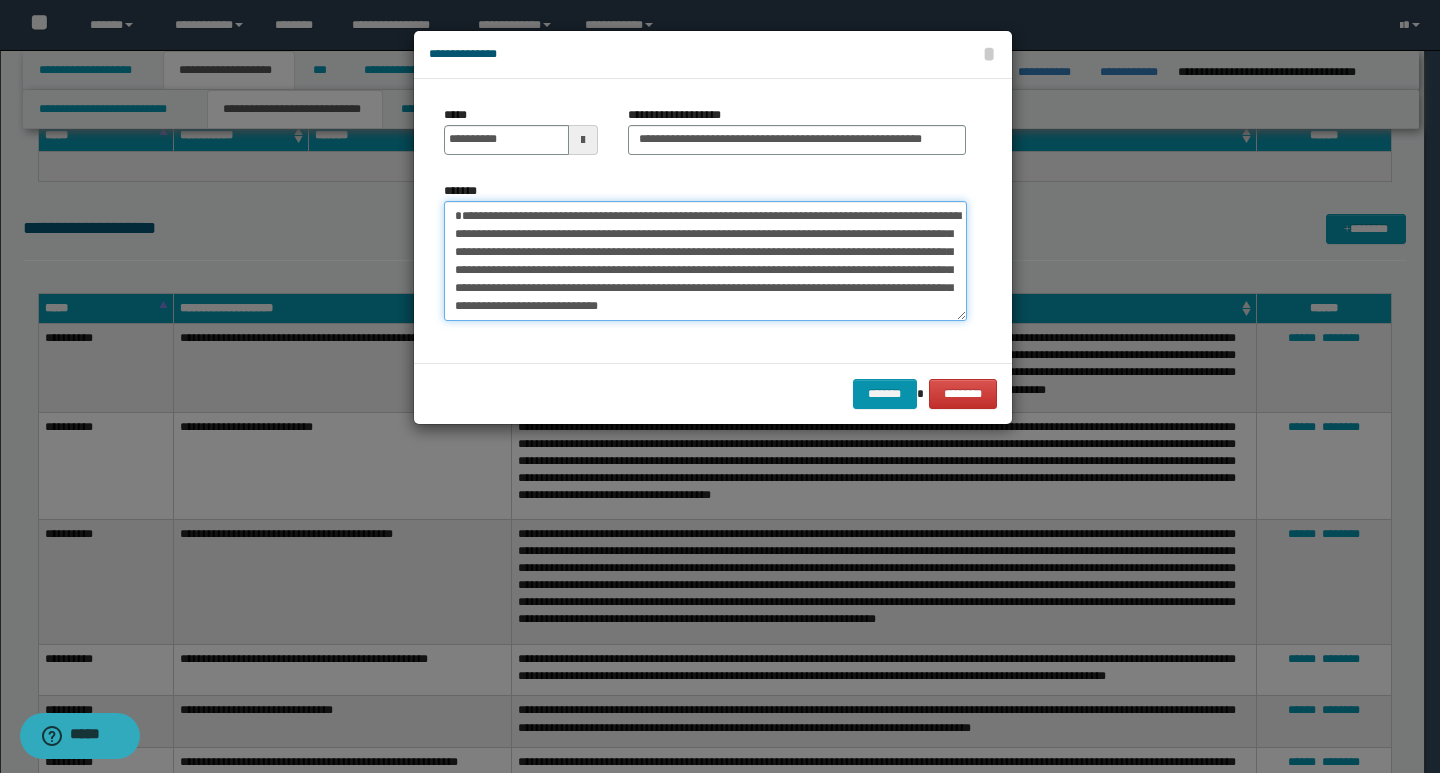 click on "**********" at bounding box center (705, 261) 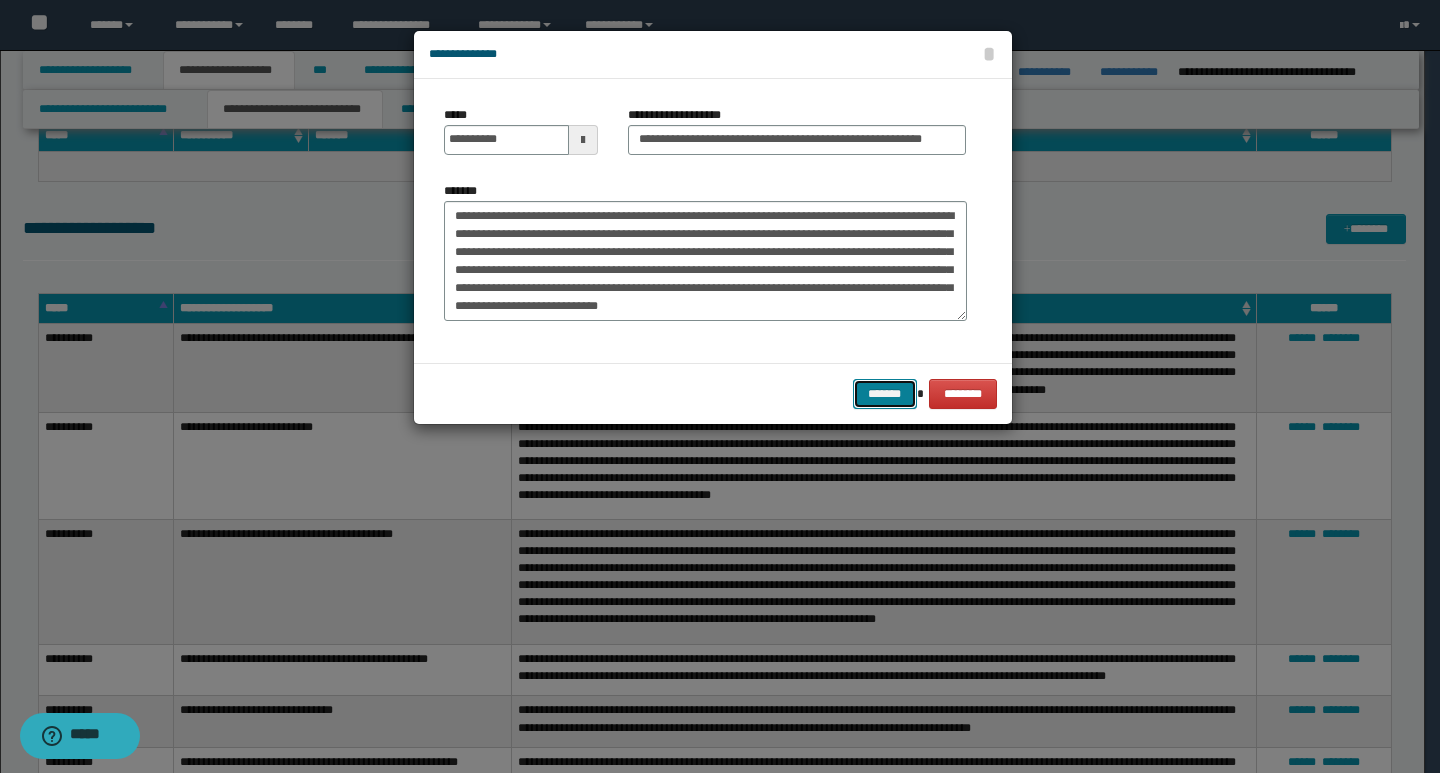 click on "*******" at bounding box center (885, 394) 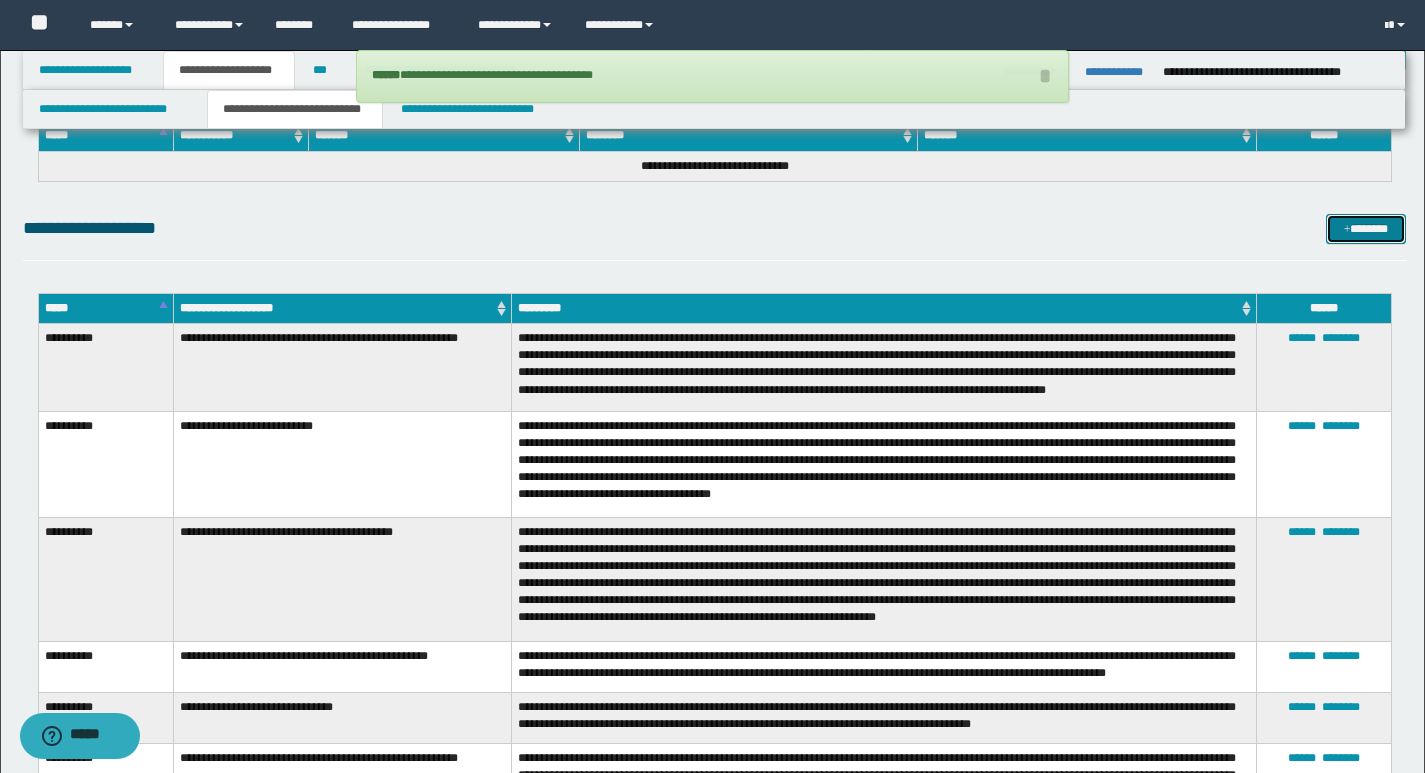 click on "*******" at bounding box center (1366, 229) 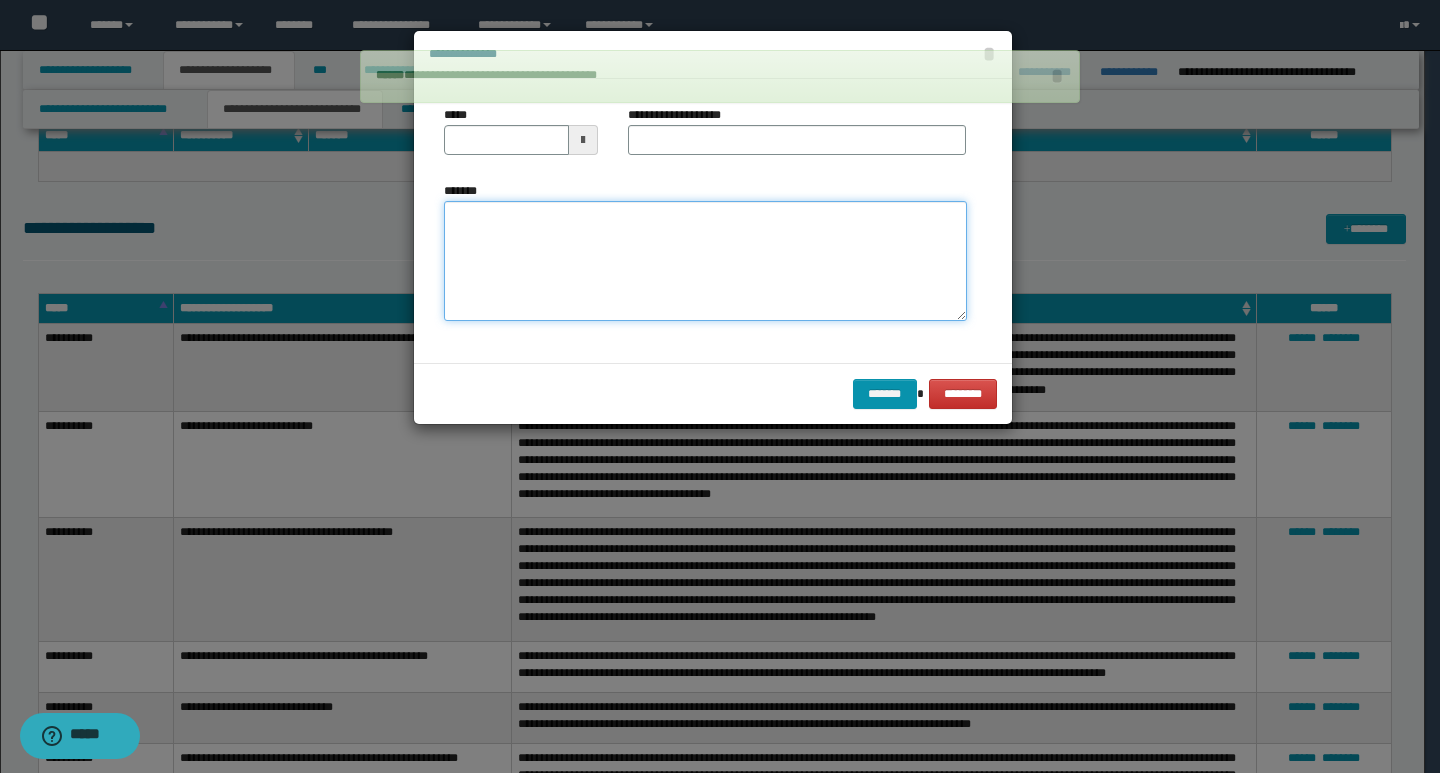click on "*******" at bounding box center (705, 261) 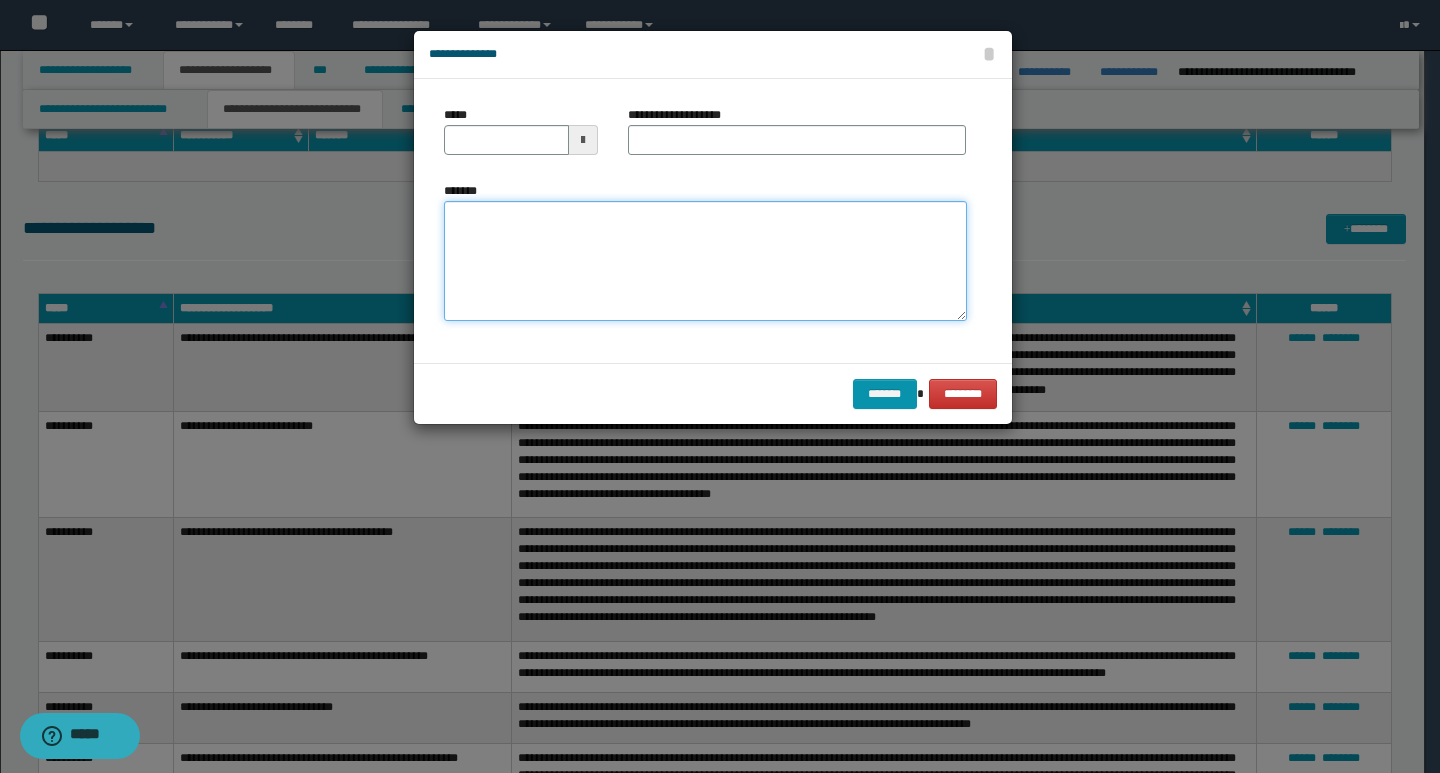 click on "*******" at bounding box center [705, 261] 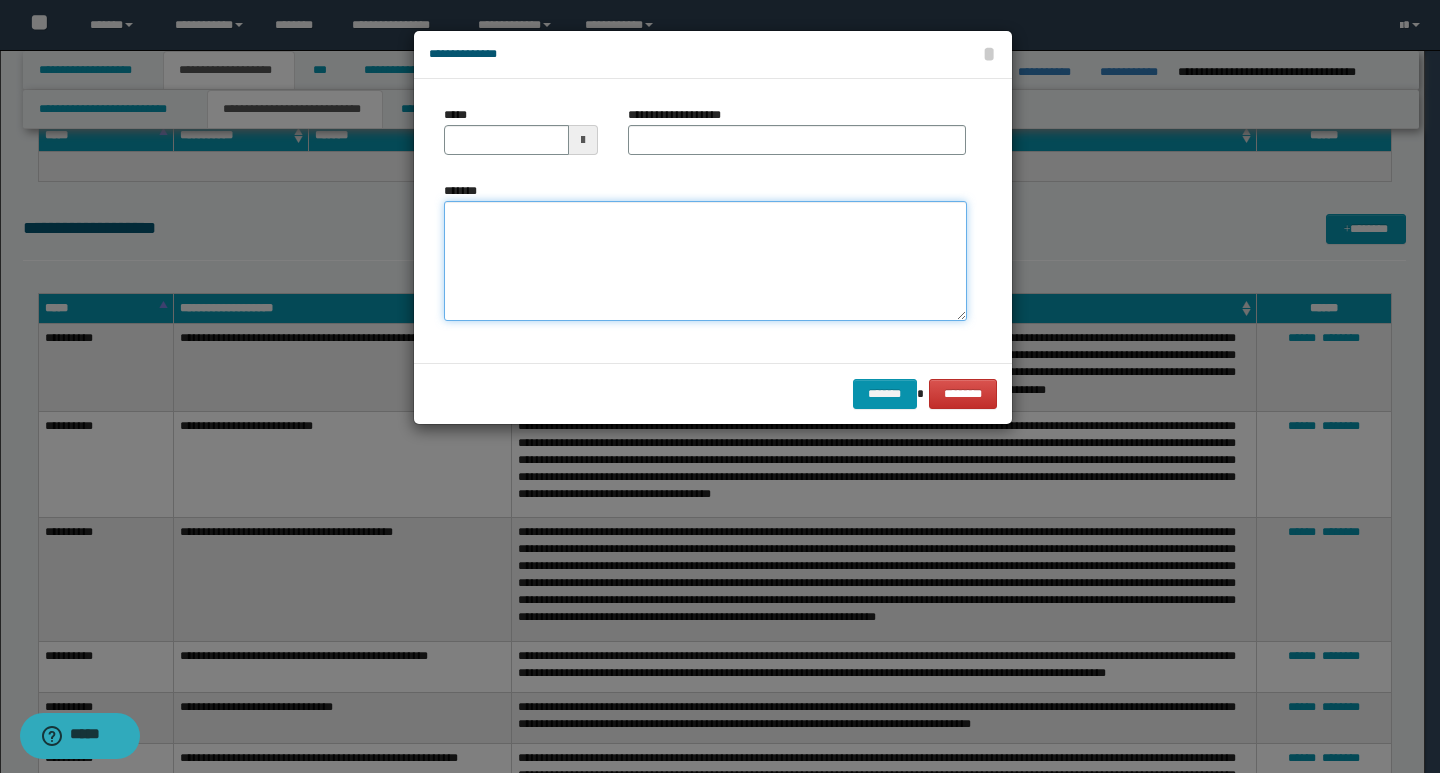 paste on "**********" 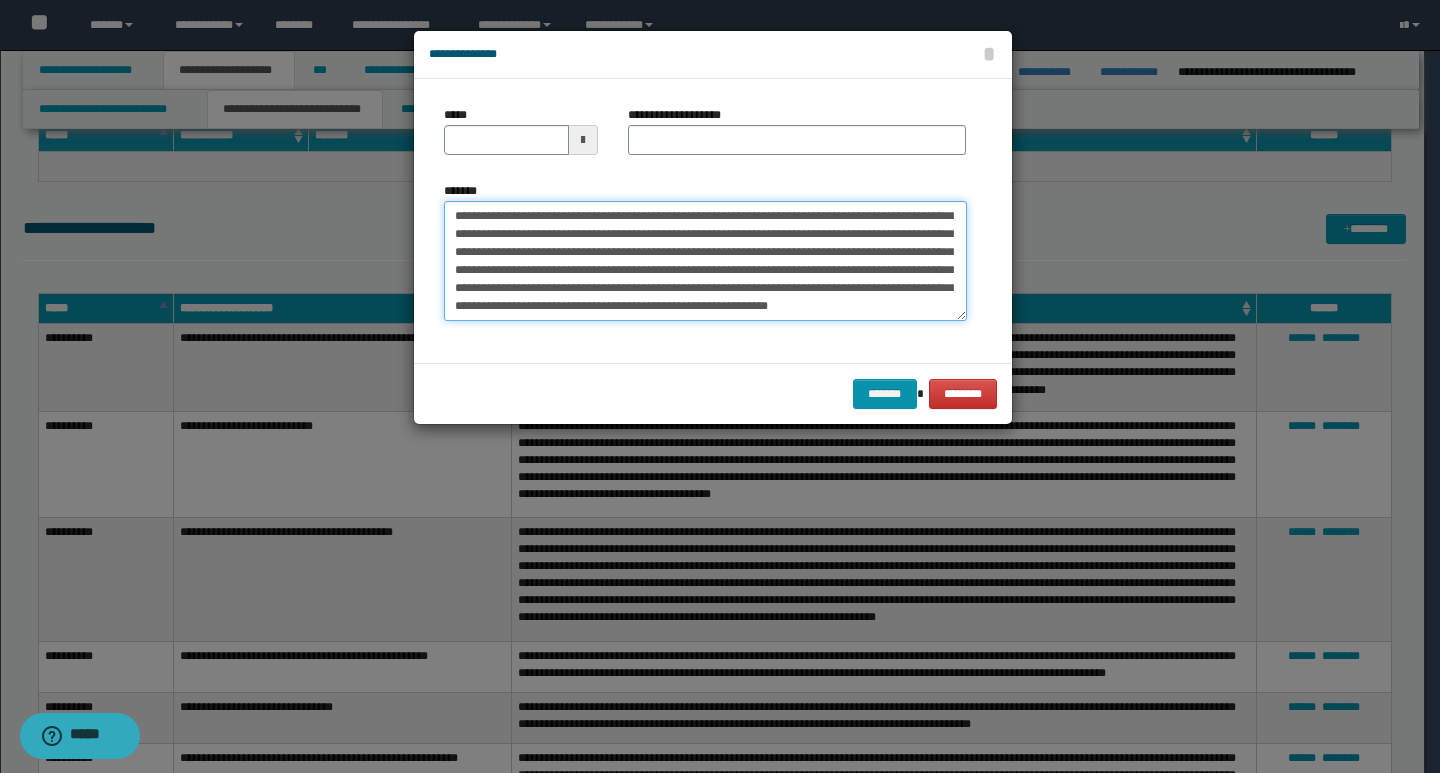 scroll, scrollTop: 0, scrollLeft: 0, axis: both 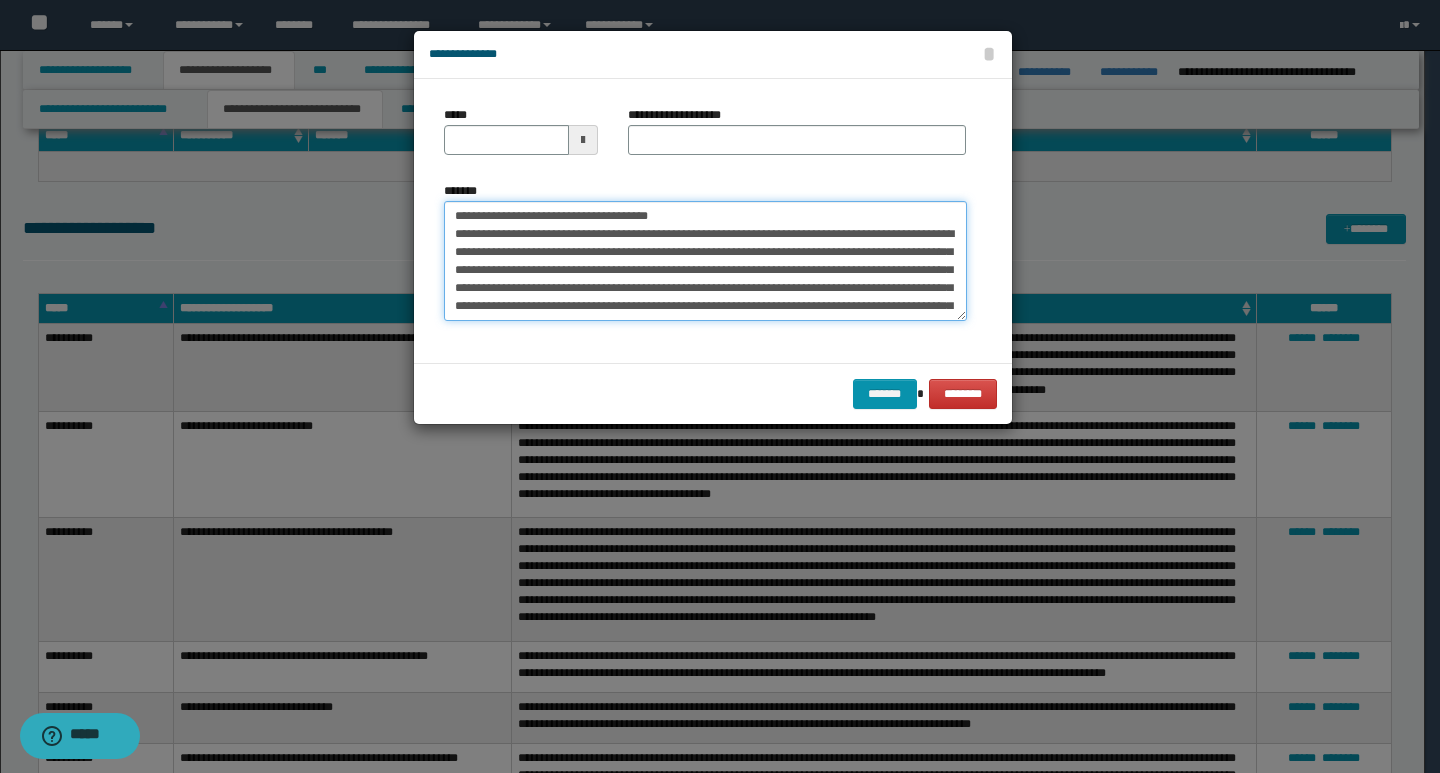 drag, startPoint x: 453, startPoint y: 215, endPoint x: 520, endPoint y: 216, distance: 67.00746 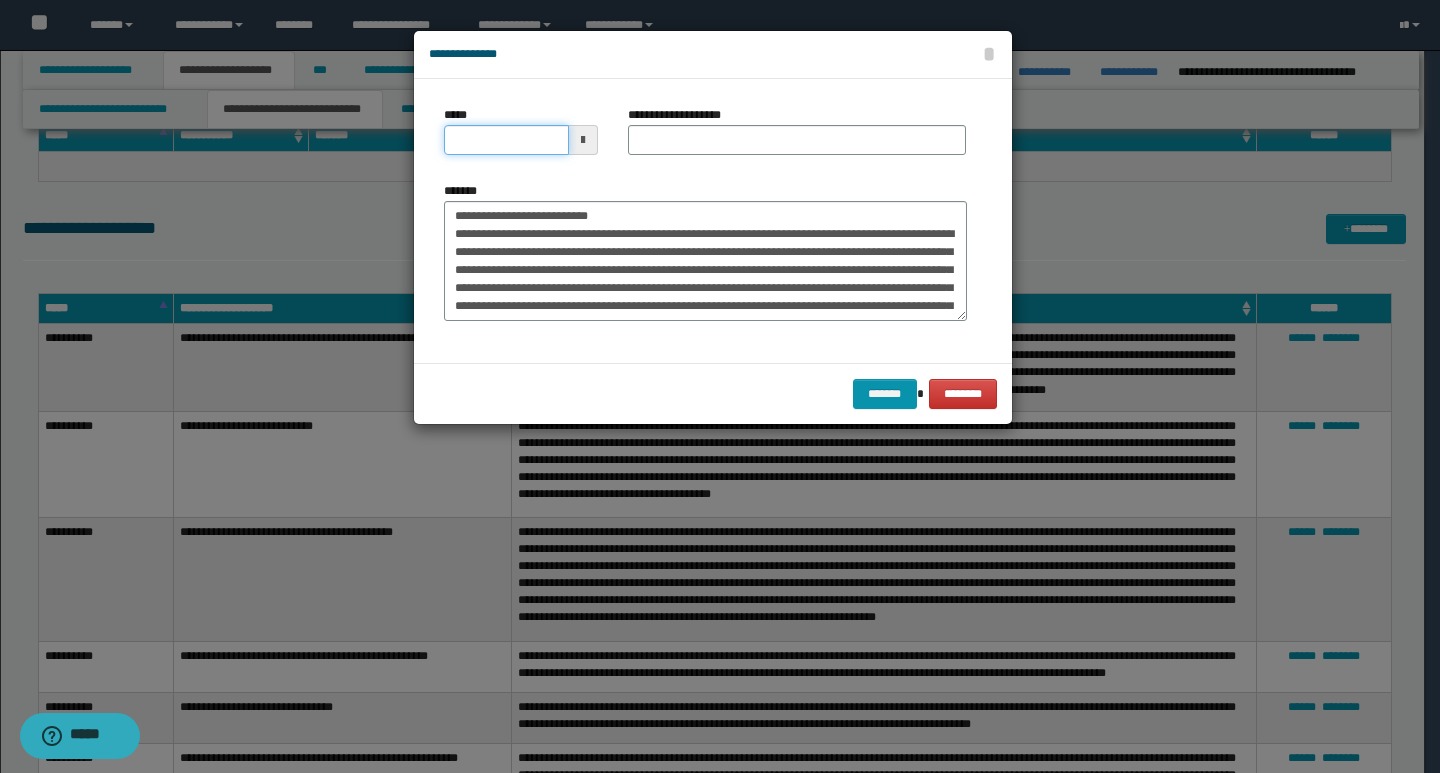 click on "*****" at bounding box center (506, 140) 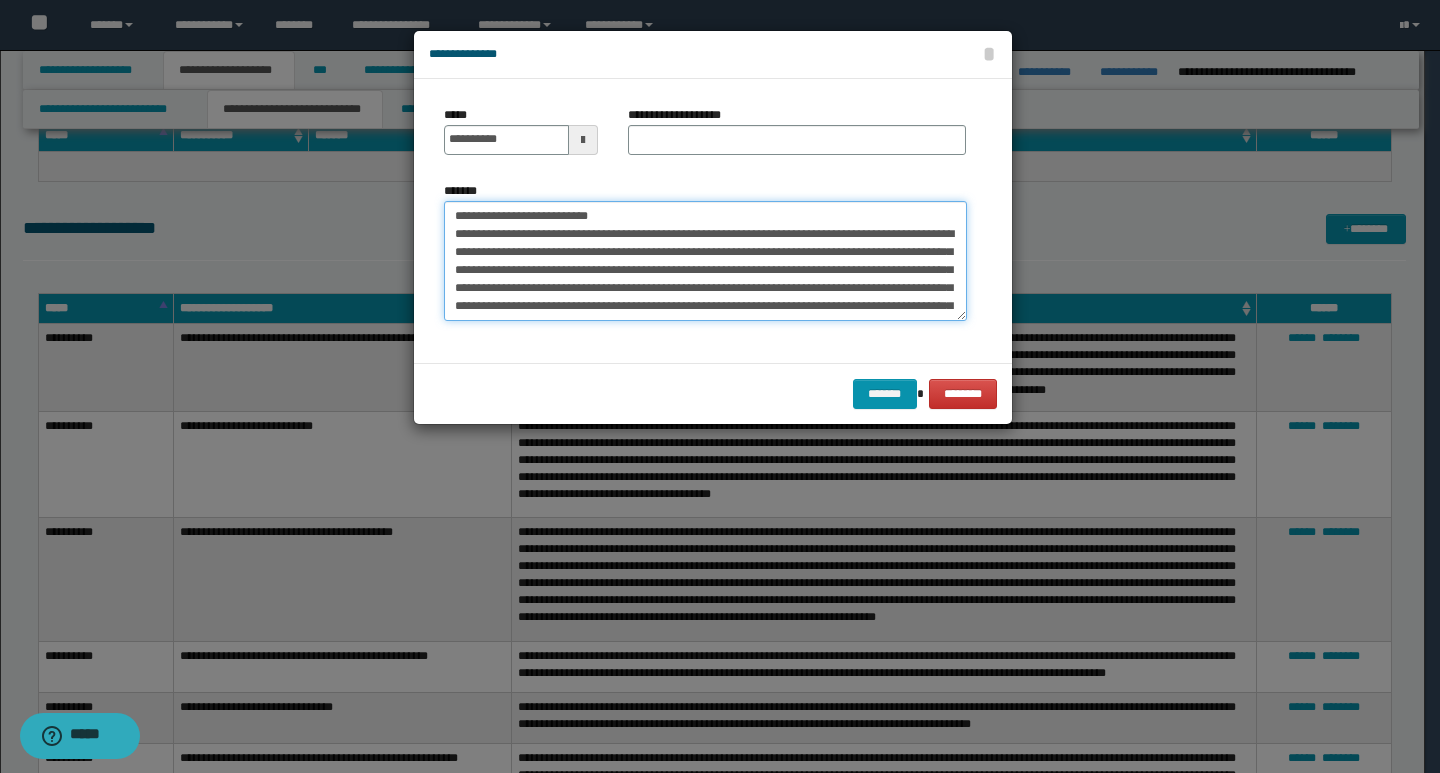 click on "**********" at bounding box center (705, 261) 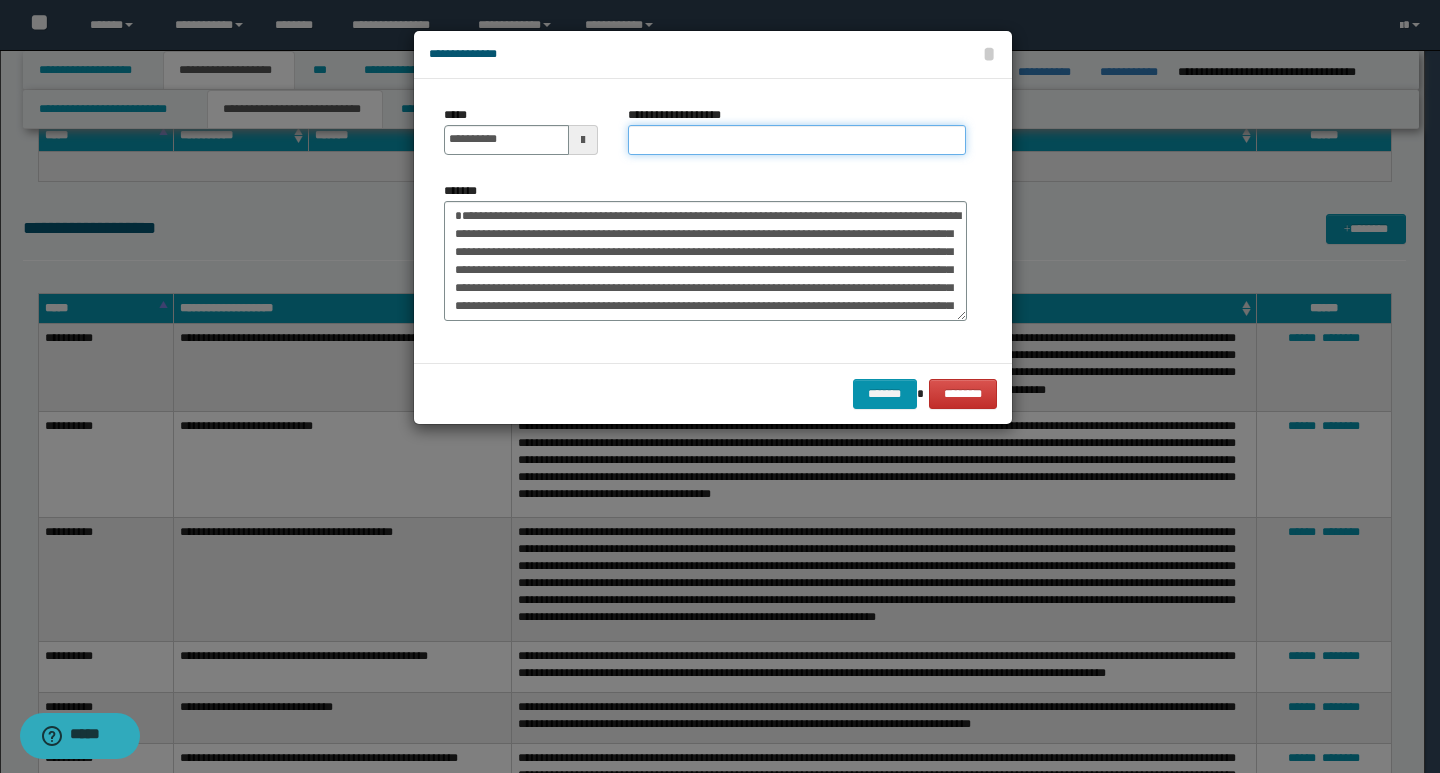 click on "**********" at bounding box center (797, 140) 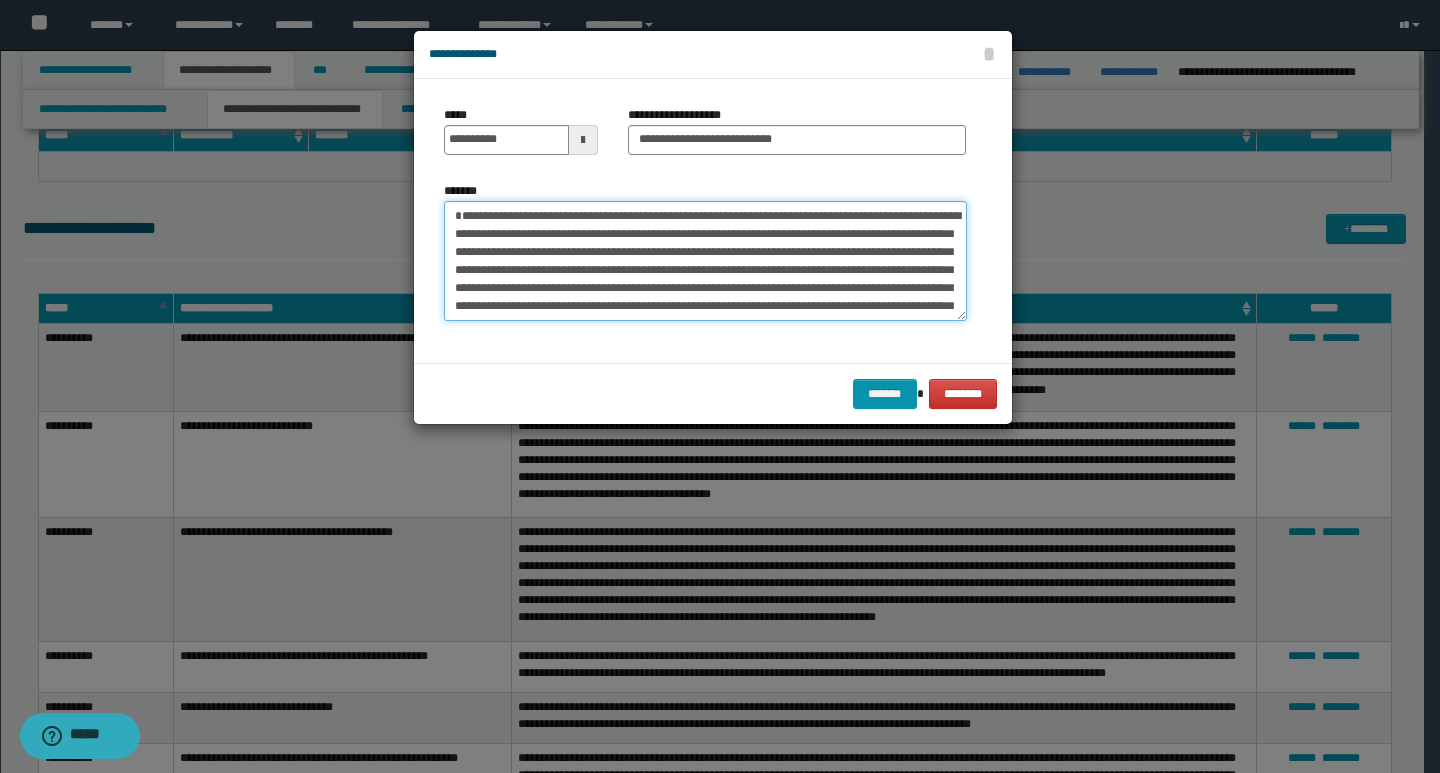 click on "**********" at bounding box center [705, 261] 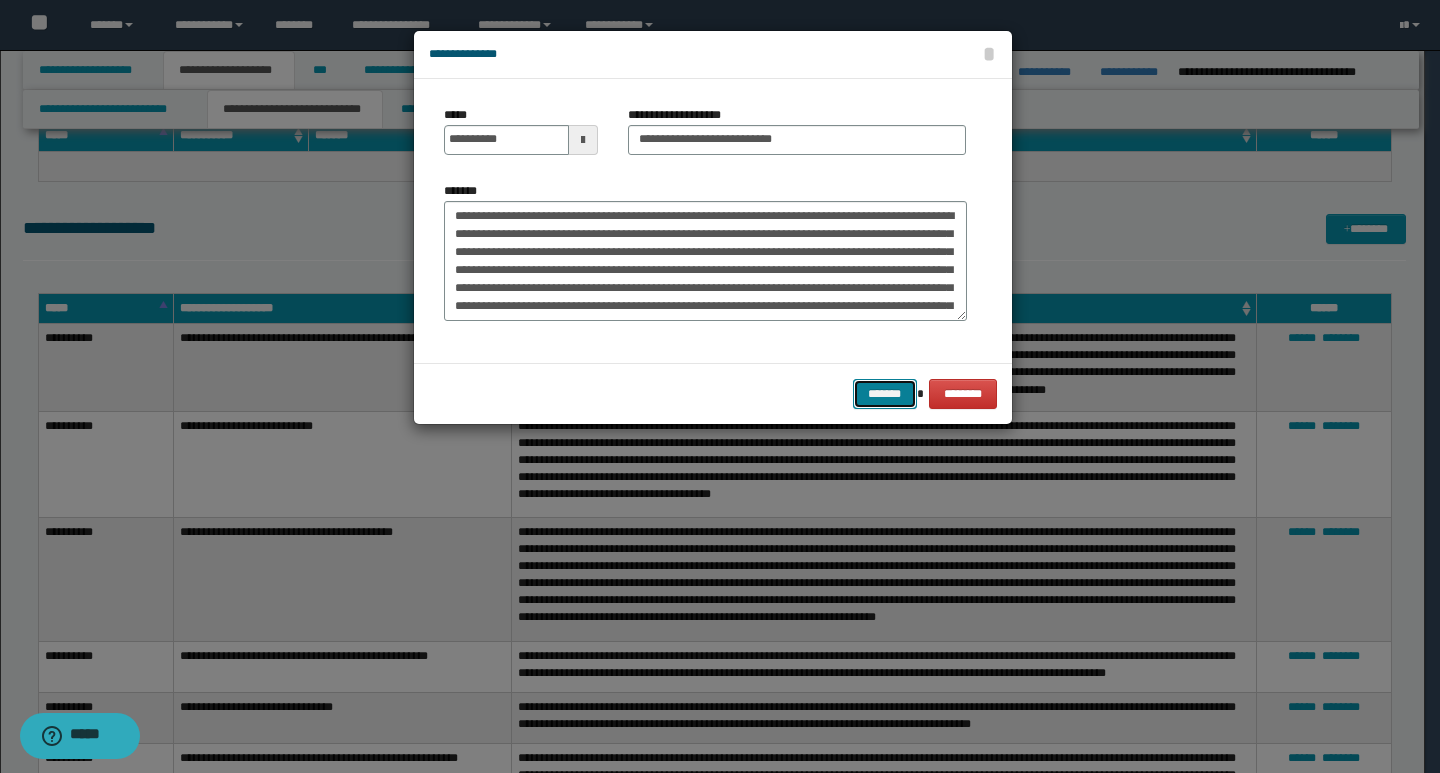 click on "*******" at bounding box center (885, 394) 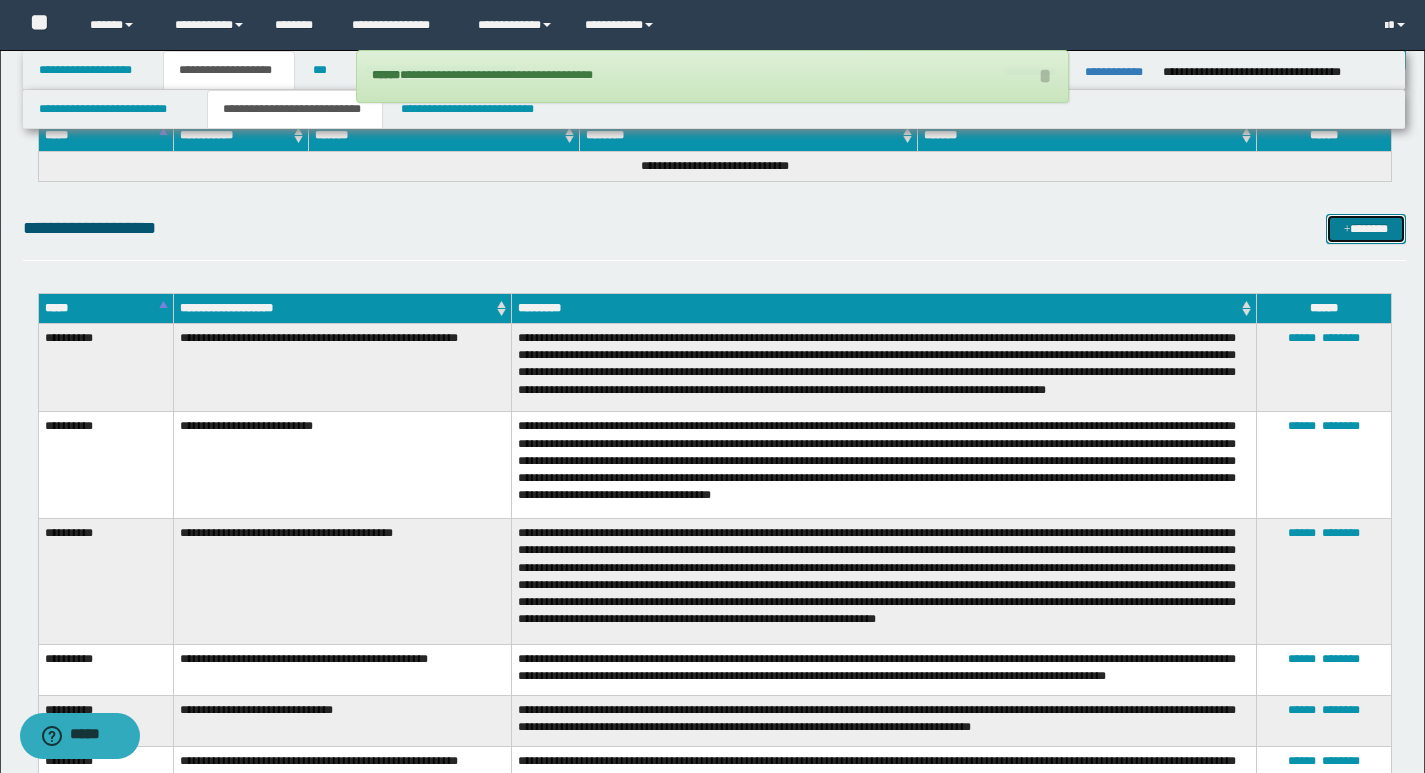 click on "*******" at bounding box center (1366, 229) 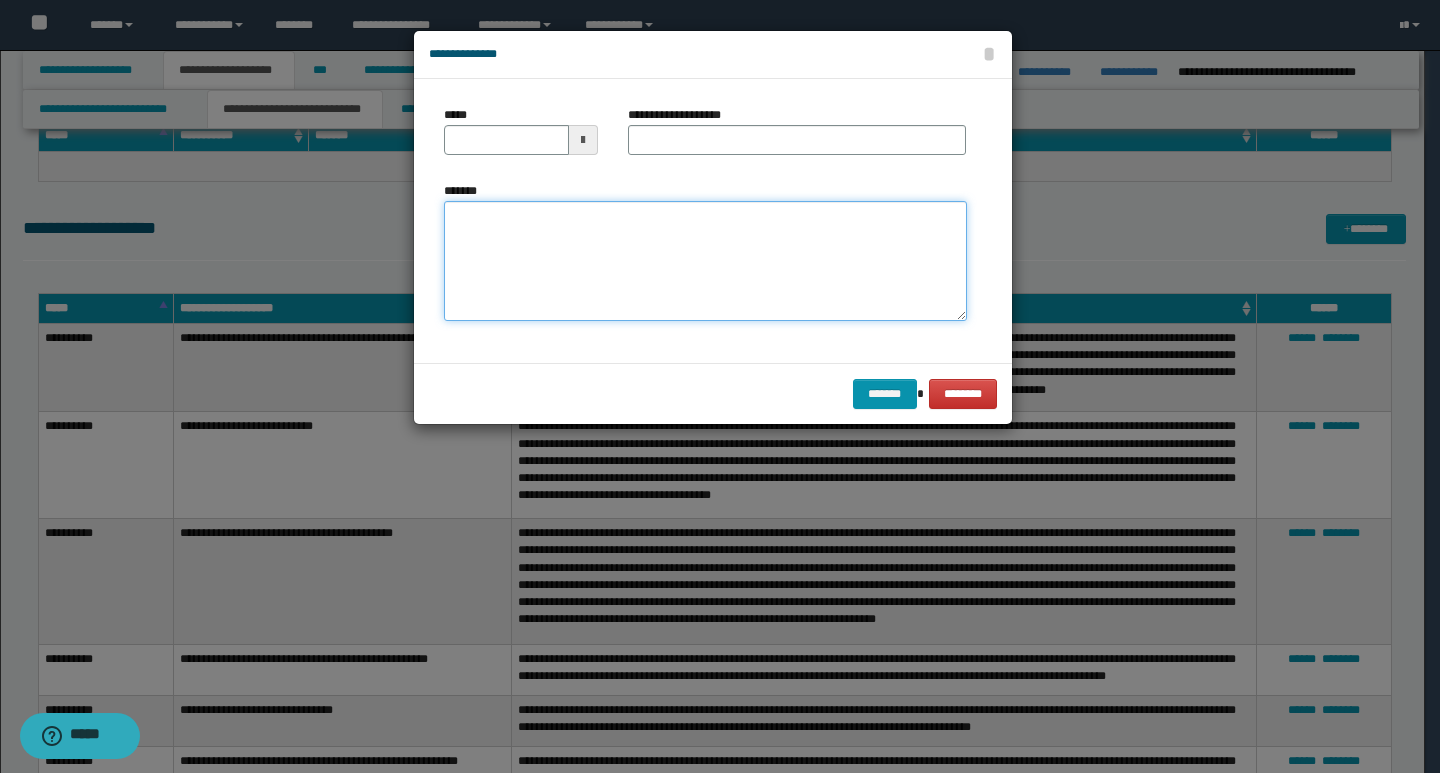 click on "*******" at bounding box center (705, 261) 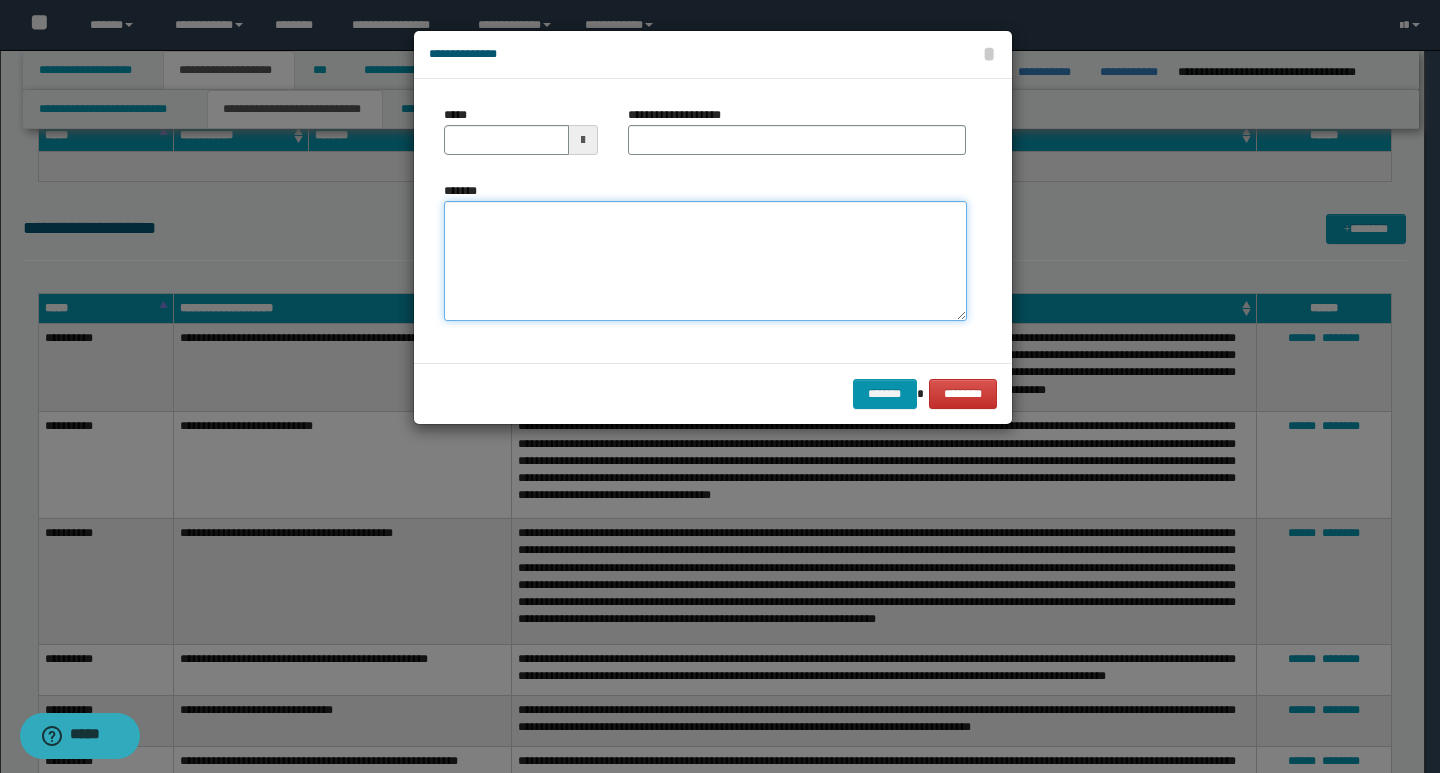 paste on "**********" 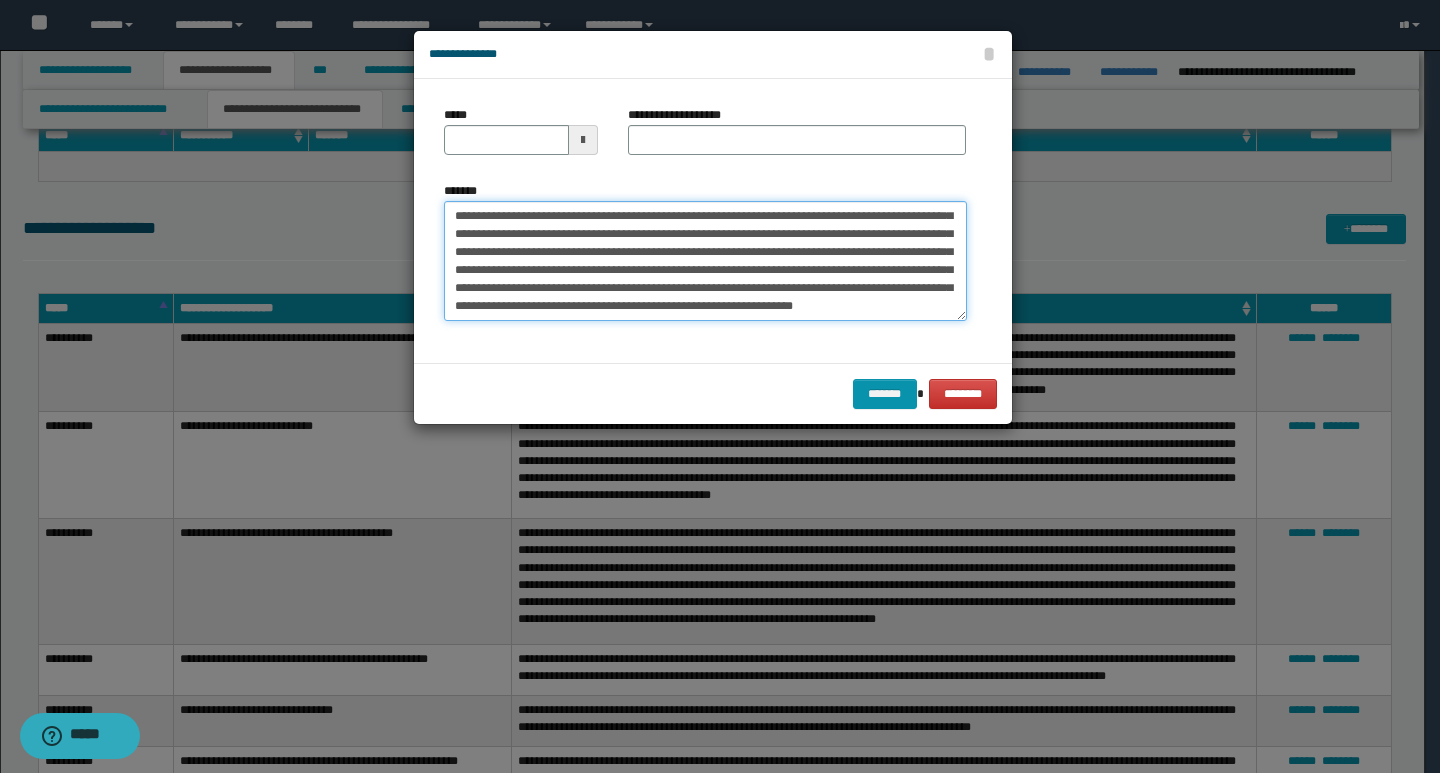 scroll, scrollTop: 0, scrollLeft: 0, axis: both 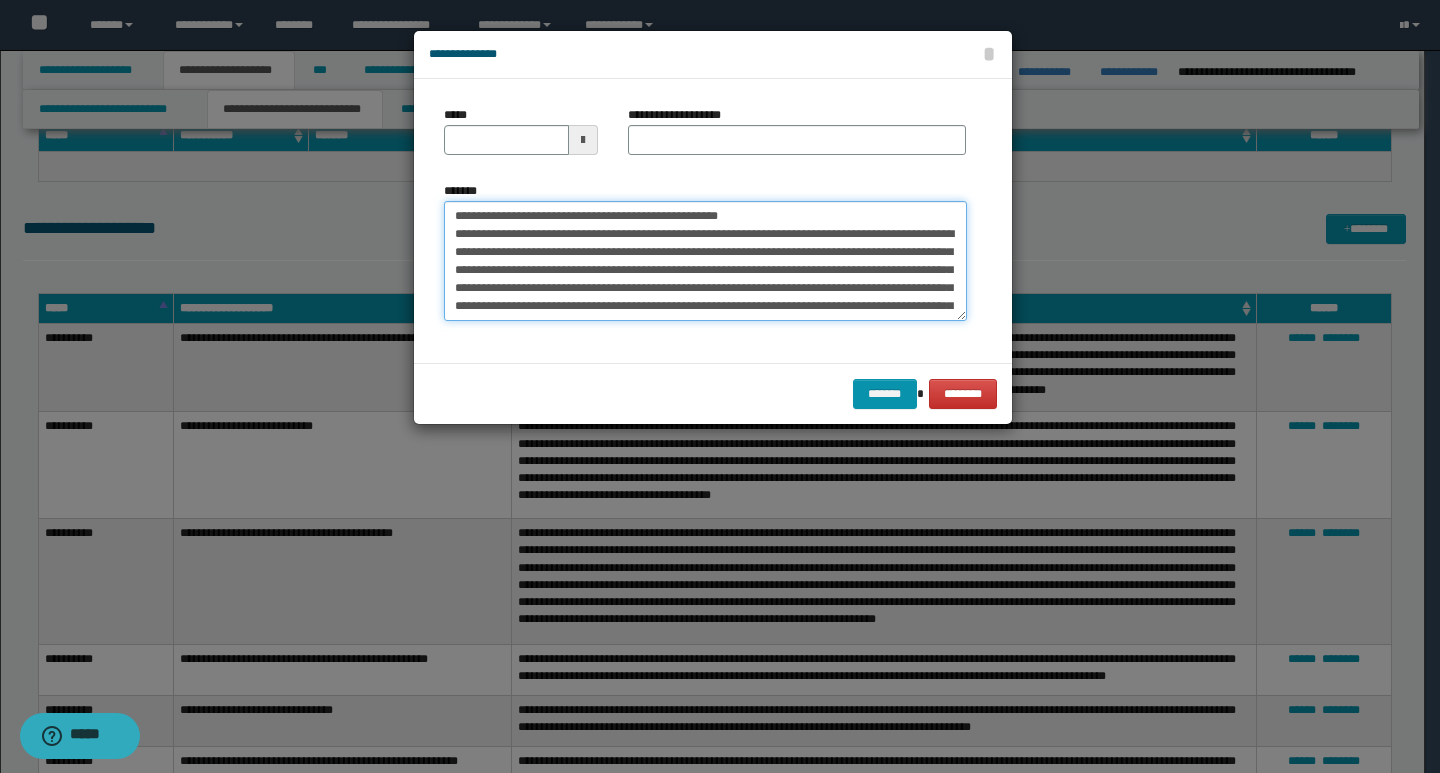 drag, startPoint x: 448, startPoint y: 217, endPoint x: 524, endPoint y: 221, distance: 76.105194 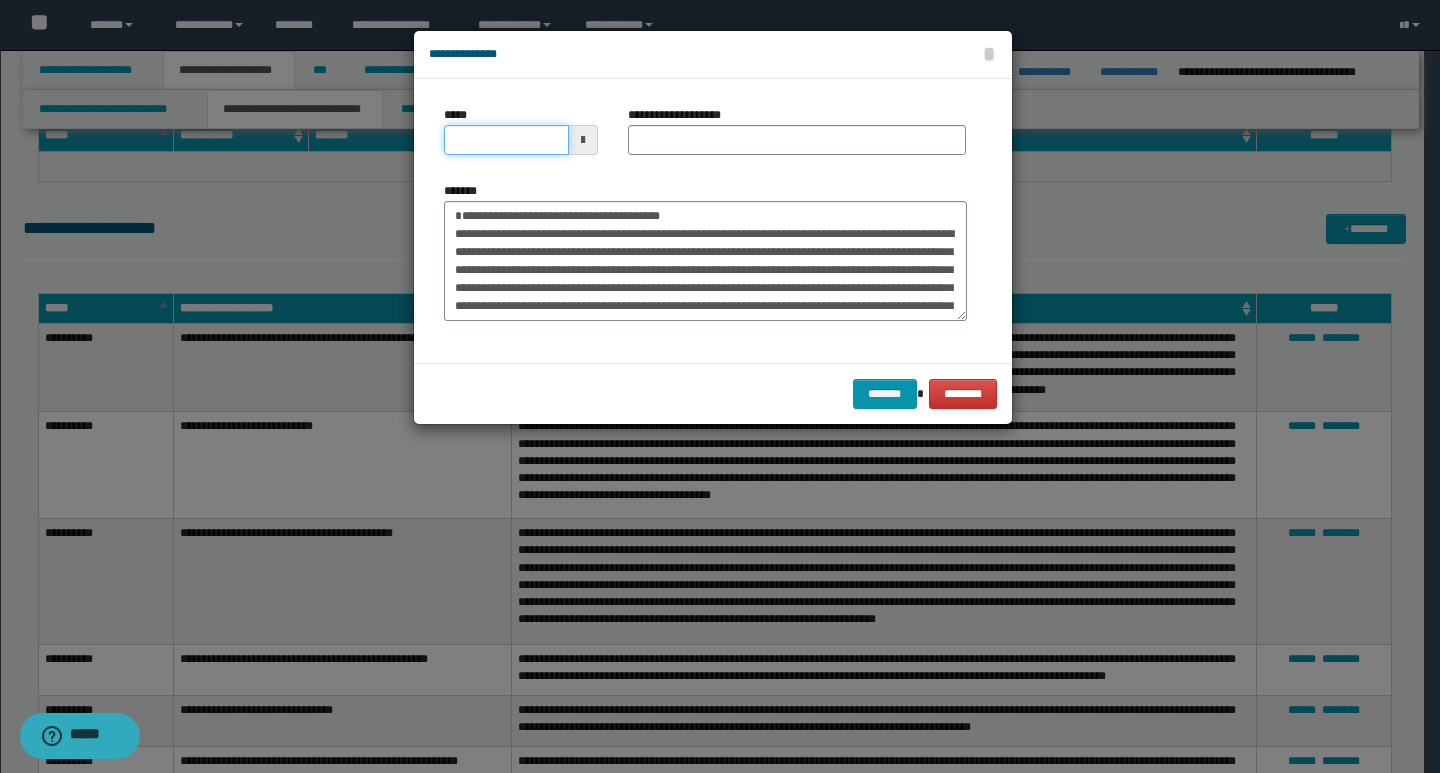click on "*****" at bounding box center (506, 140) 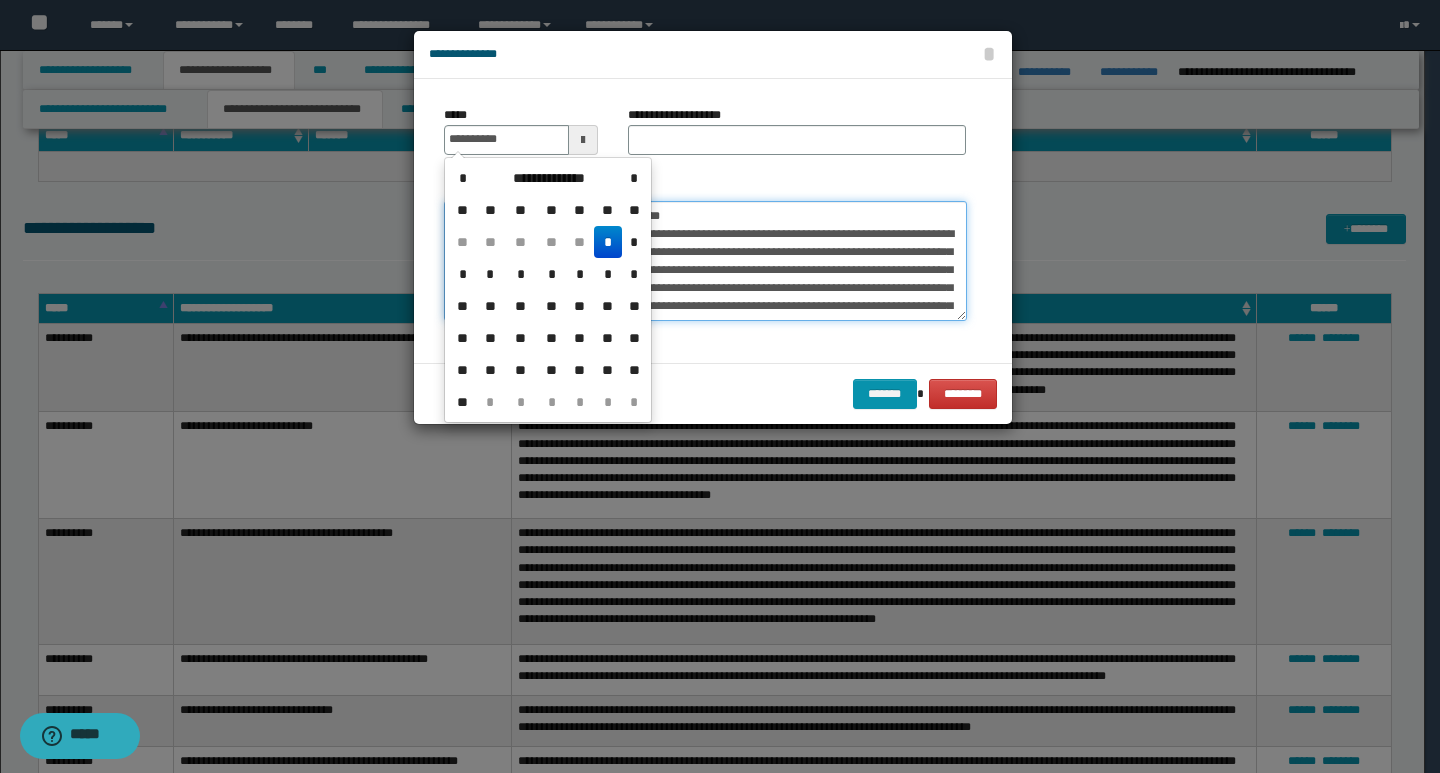 click on "*******" at bounding box center [705, 261] 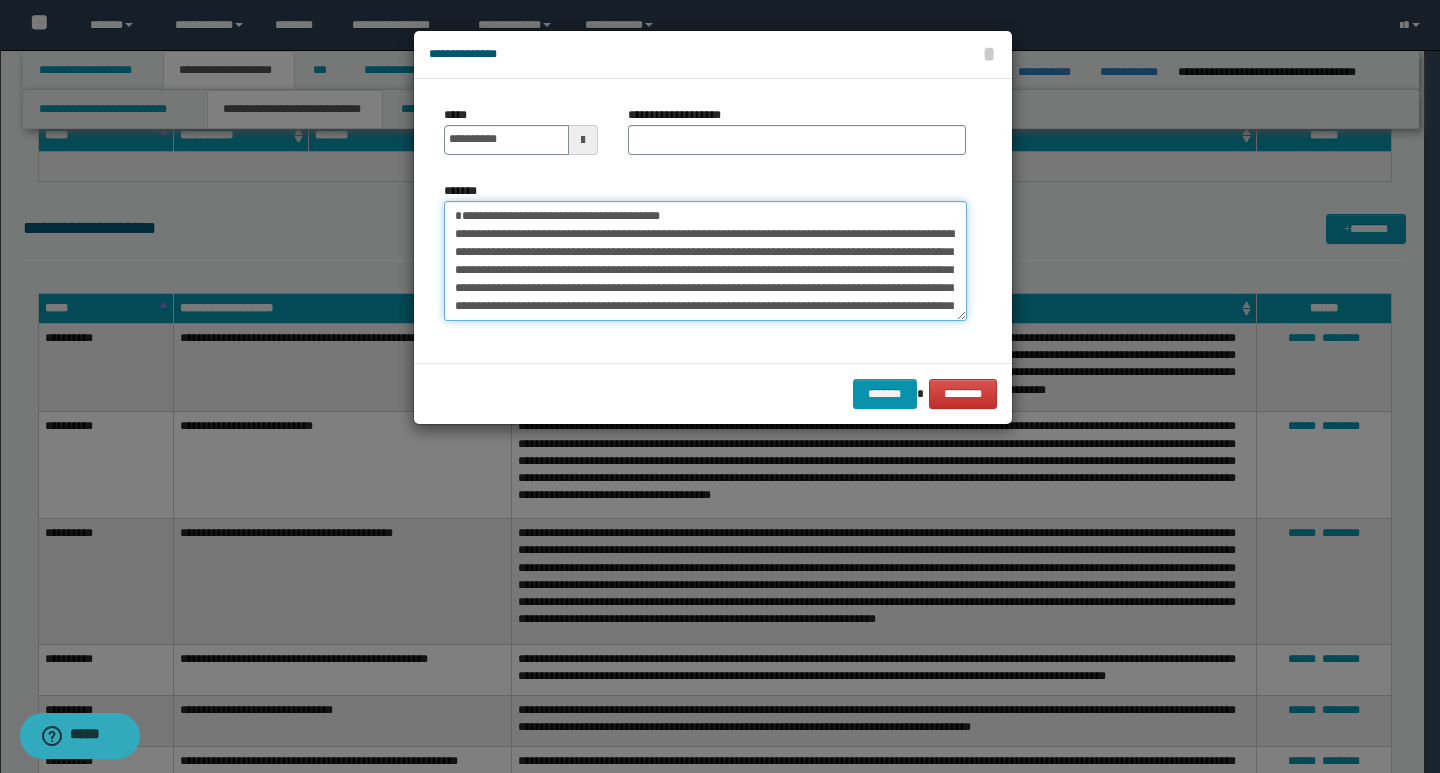 drag, startPoint x: 709, startPoint y: 214, endPoint x: 449, endPoint y: 207, distance: 260.0942 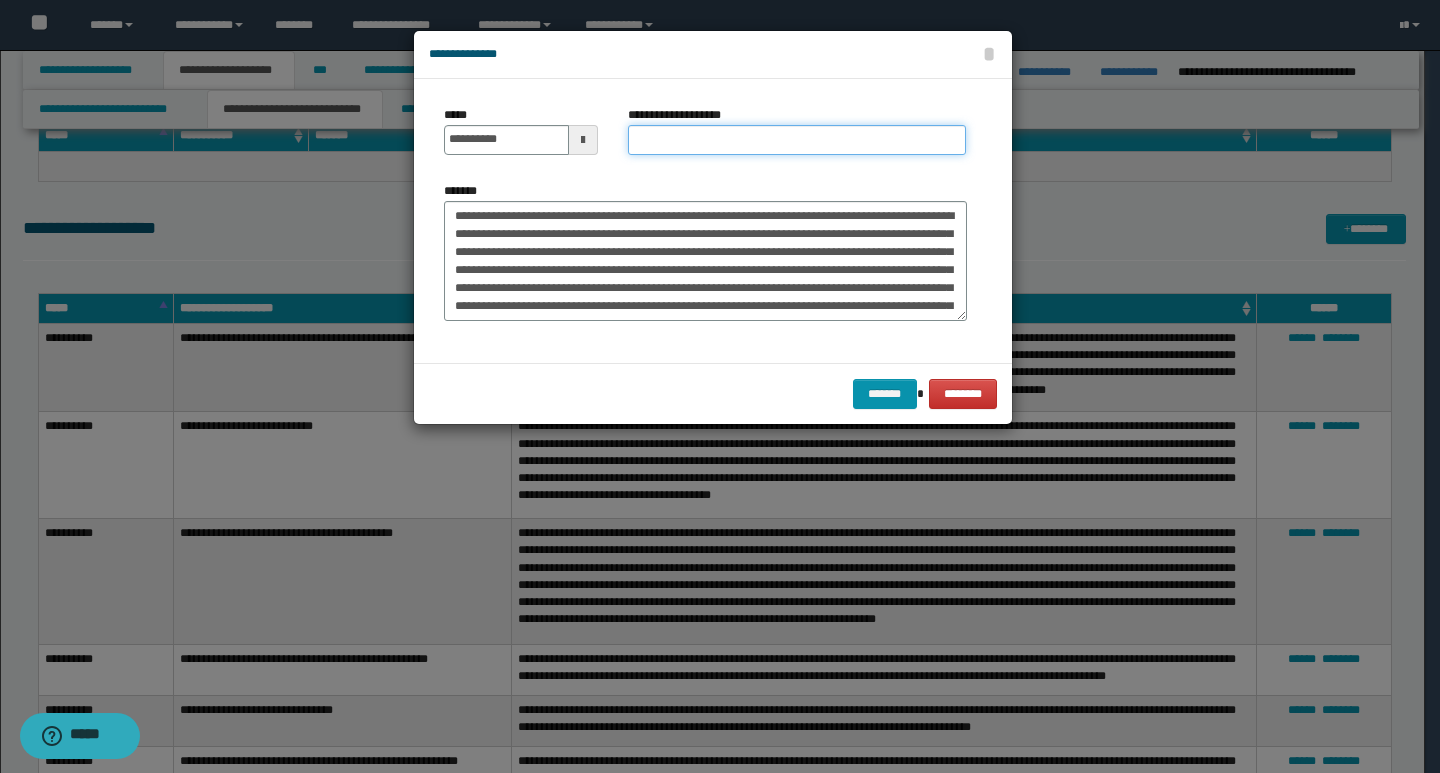 click on "**********" at bounding box center (797, 140) 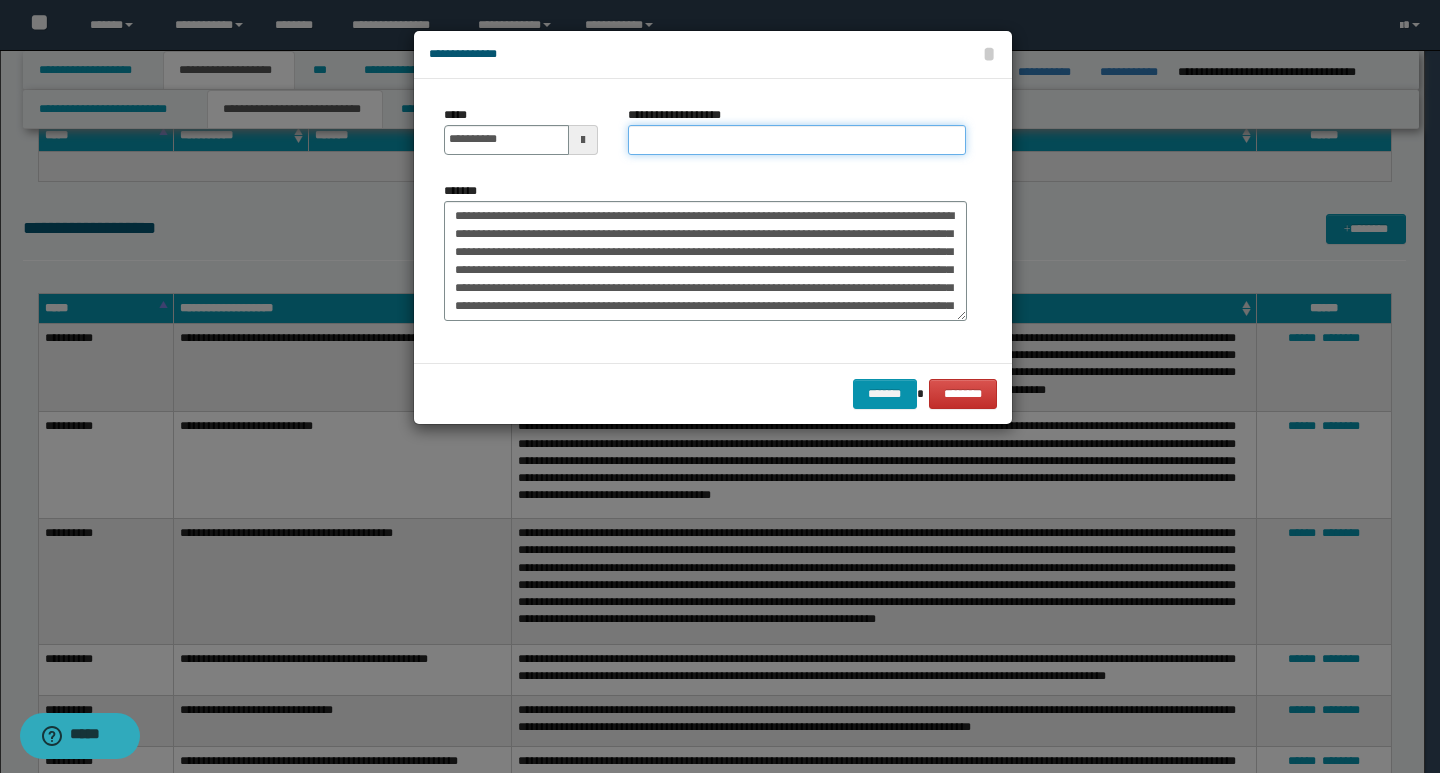 paste on "**********" 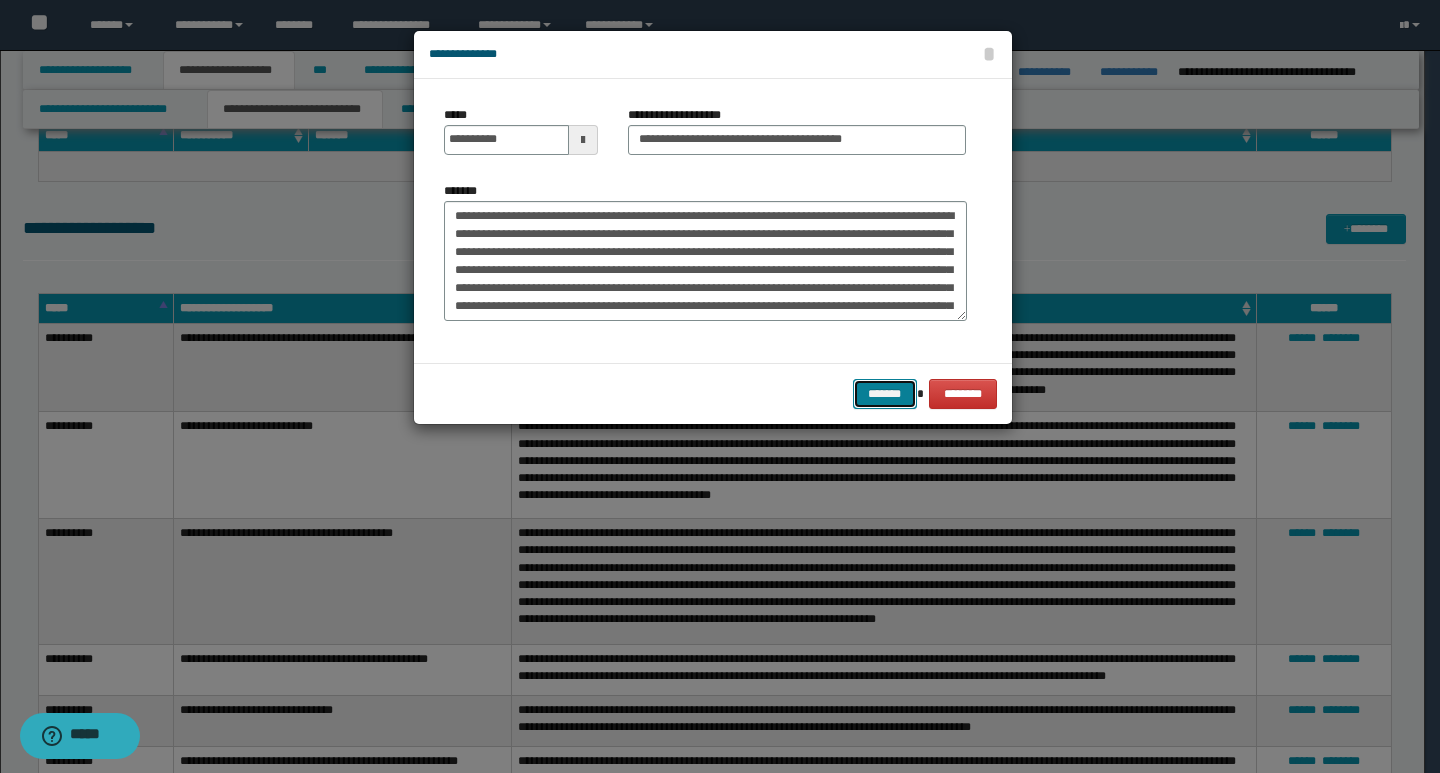 click on "*******" at bounding box center [885, 394] 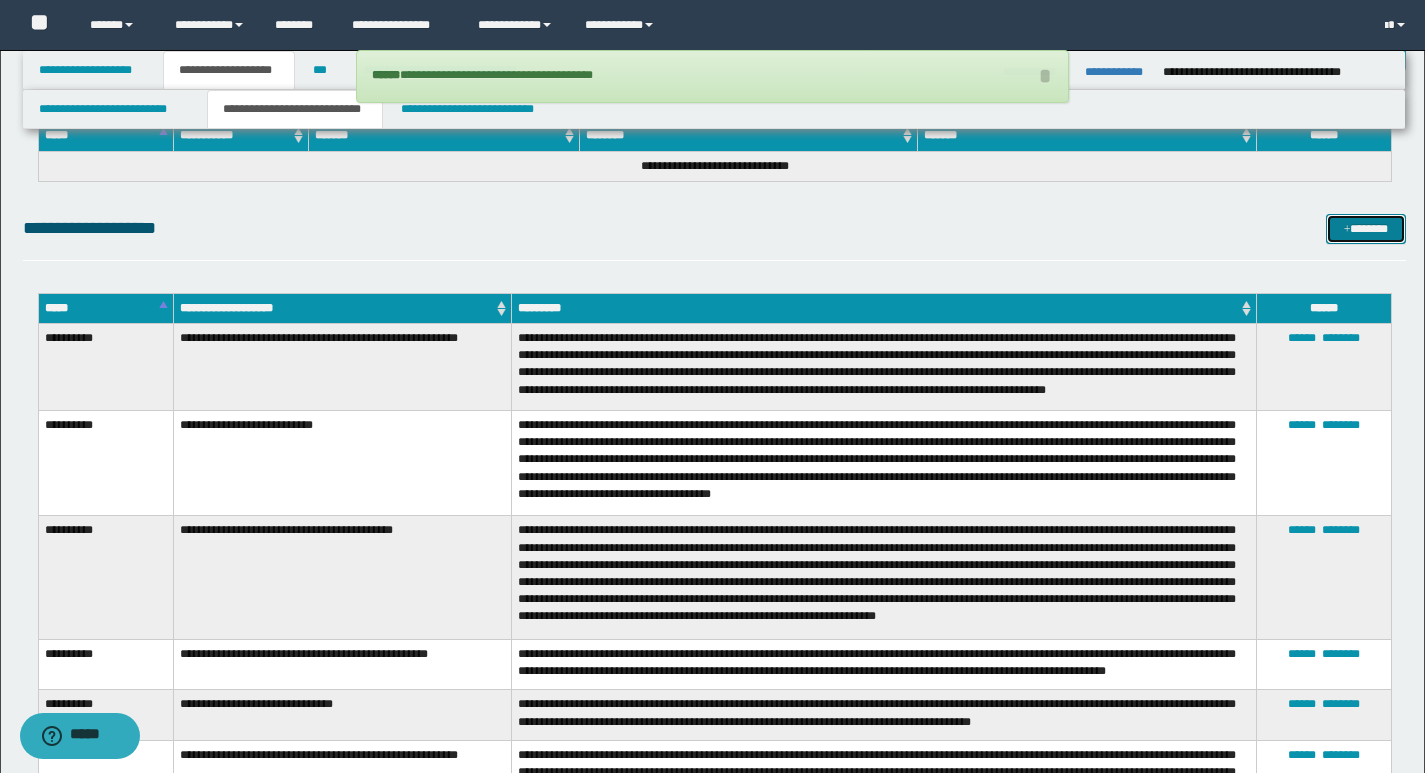 click on "*******" at bounding box center [1366, 229] 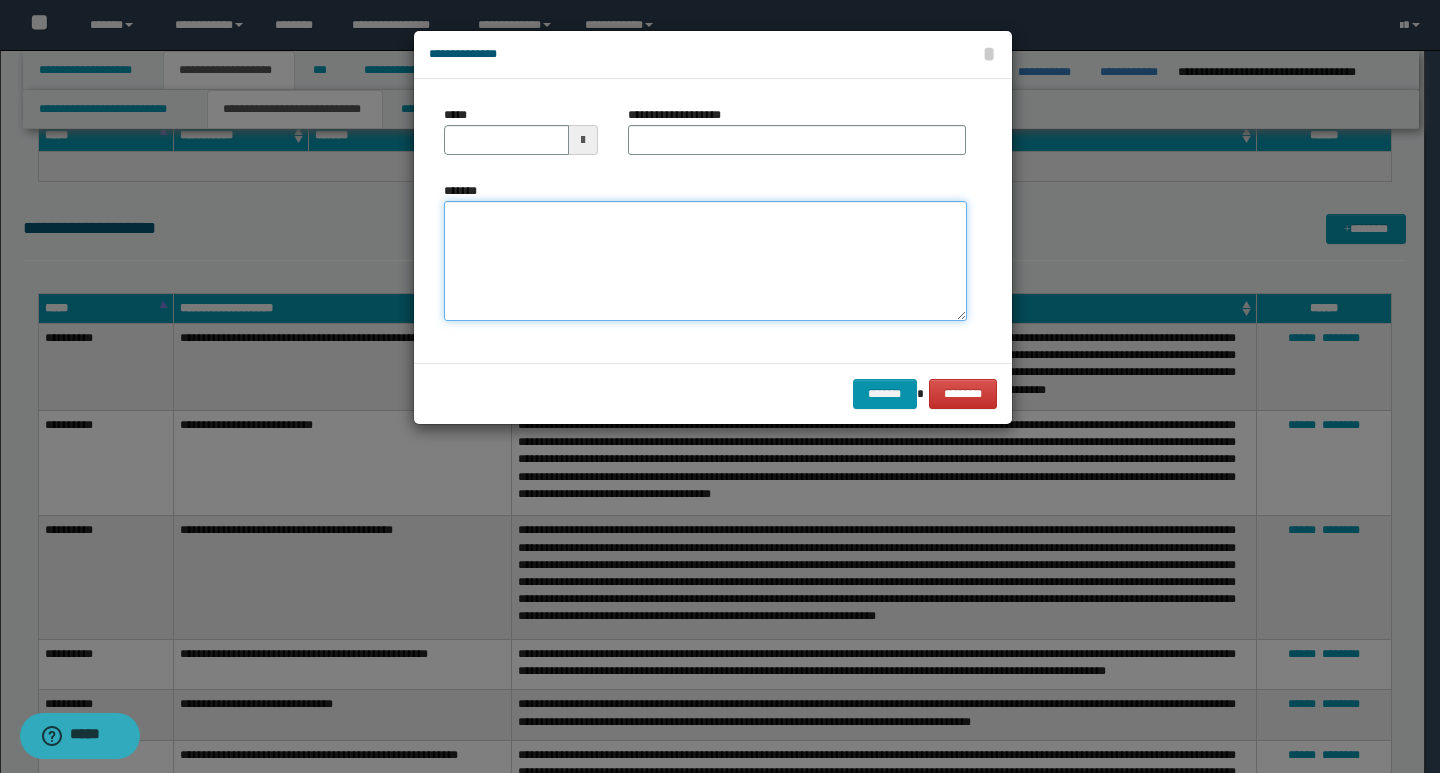click on "*******" at bounding box center [705, 261] 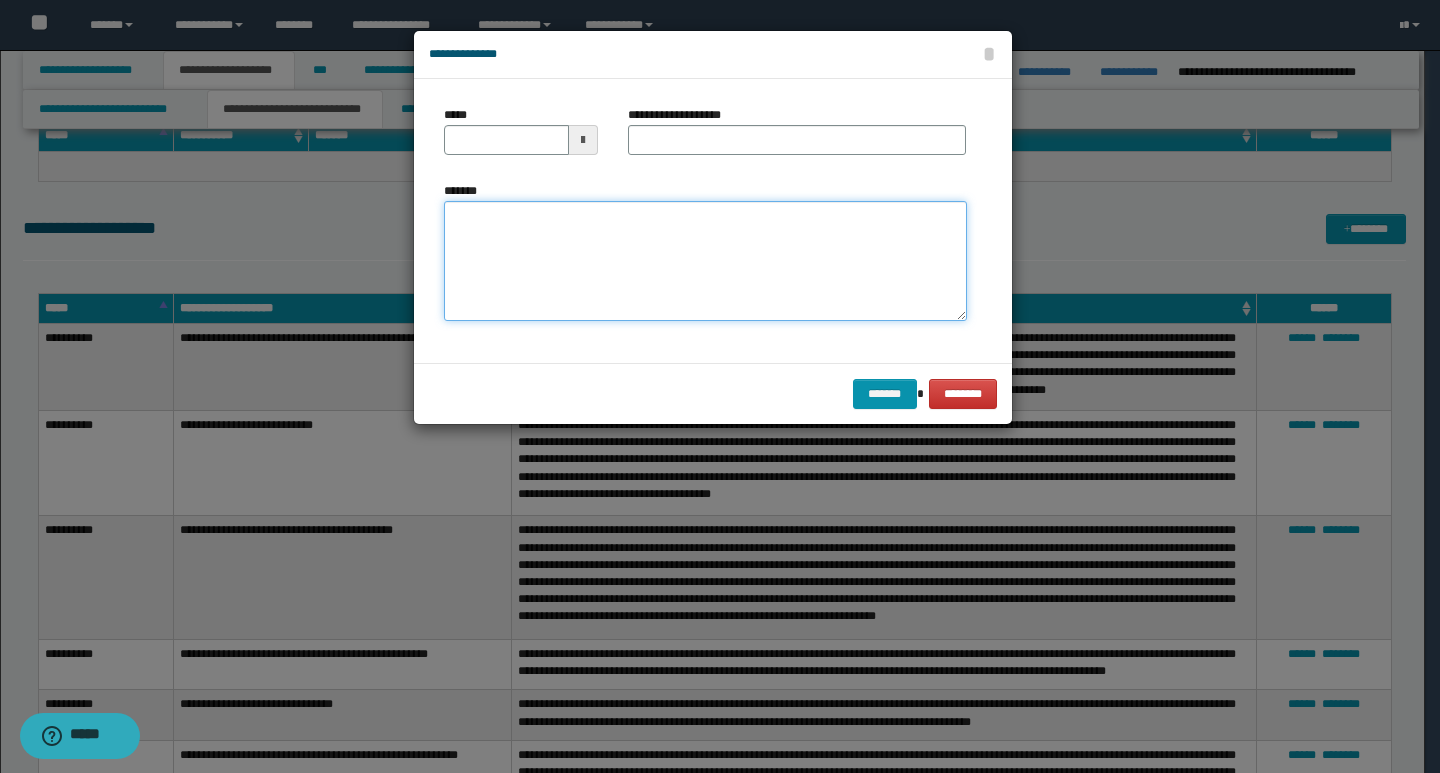 paste on "**********" 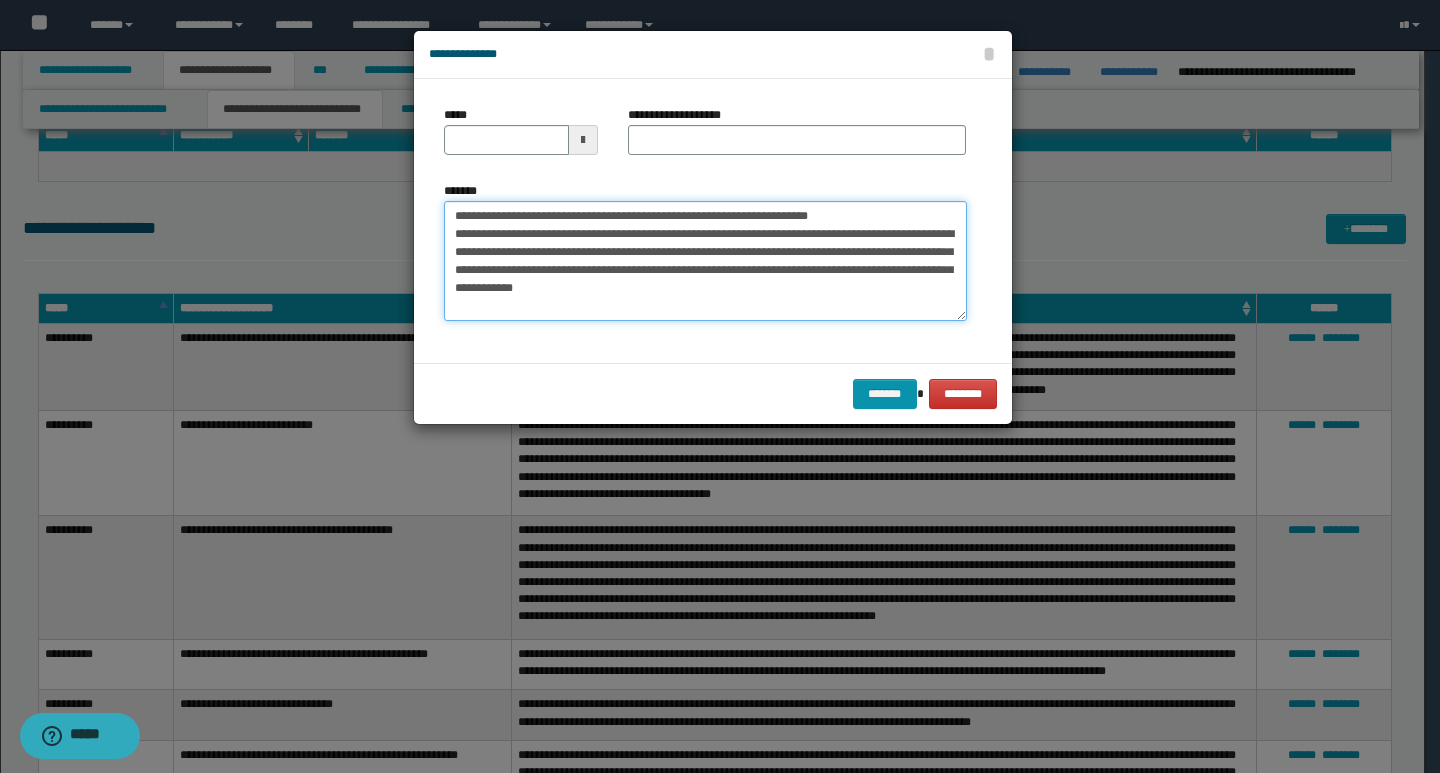 drag, startPoint x: 451, startPoint y: 219, endPoint x: 517, endPoint y: 214, distance: 66.189125 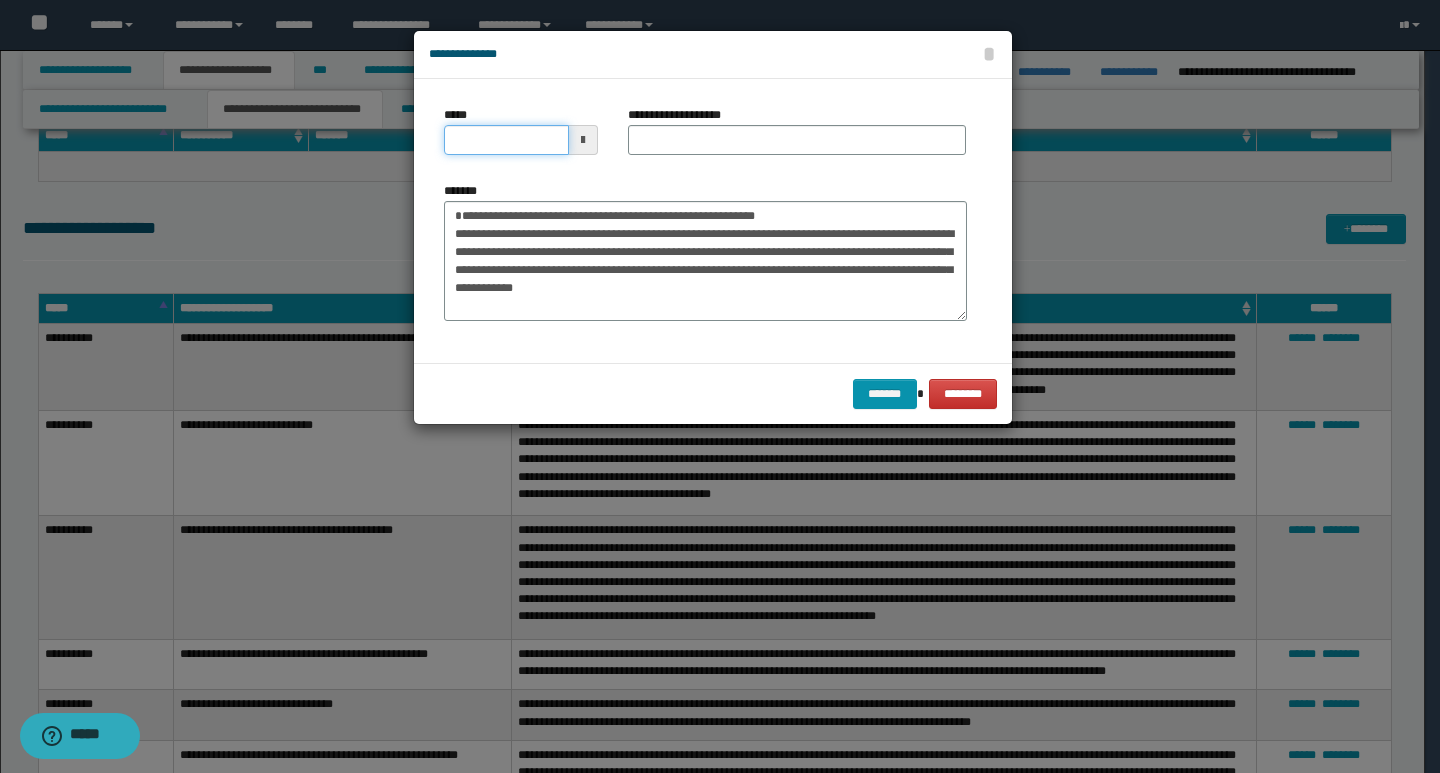 click on "*****" at bounding box center (506, 140) 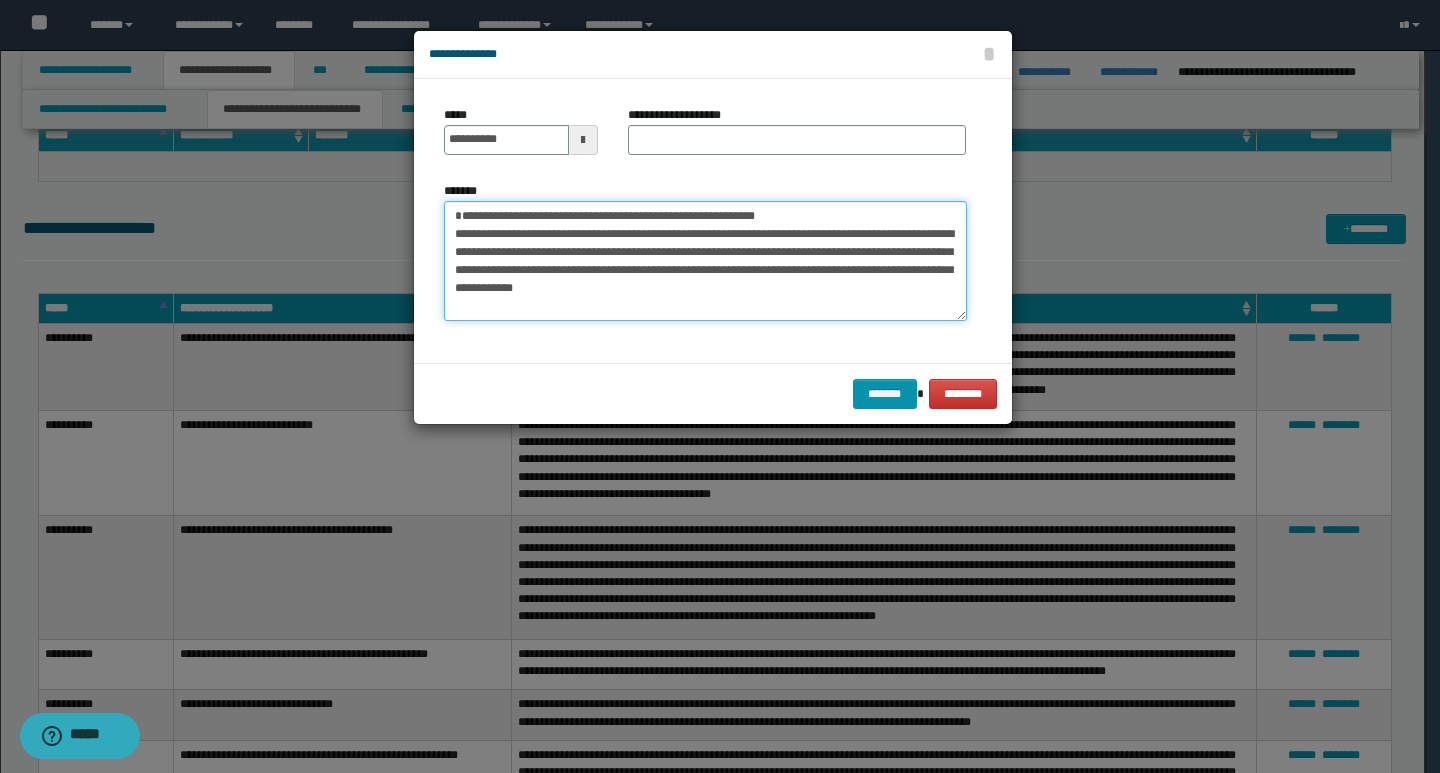 drag, startPoint x: 781, startPoint y: 213, endPoint x: 455, endPoint y: 215, distance: 326.00613 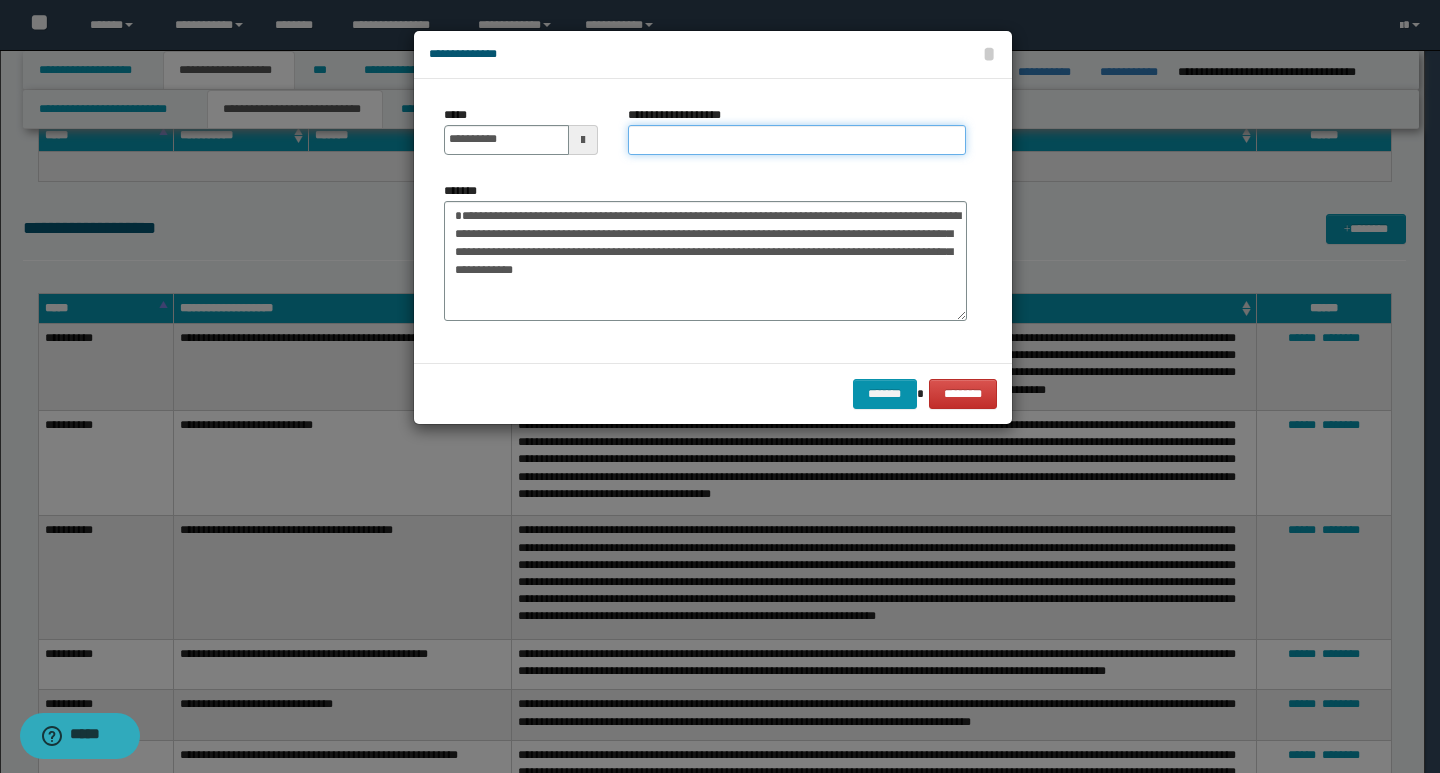 click on "**********" at bounding box center [797, 140] 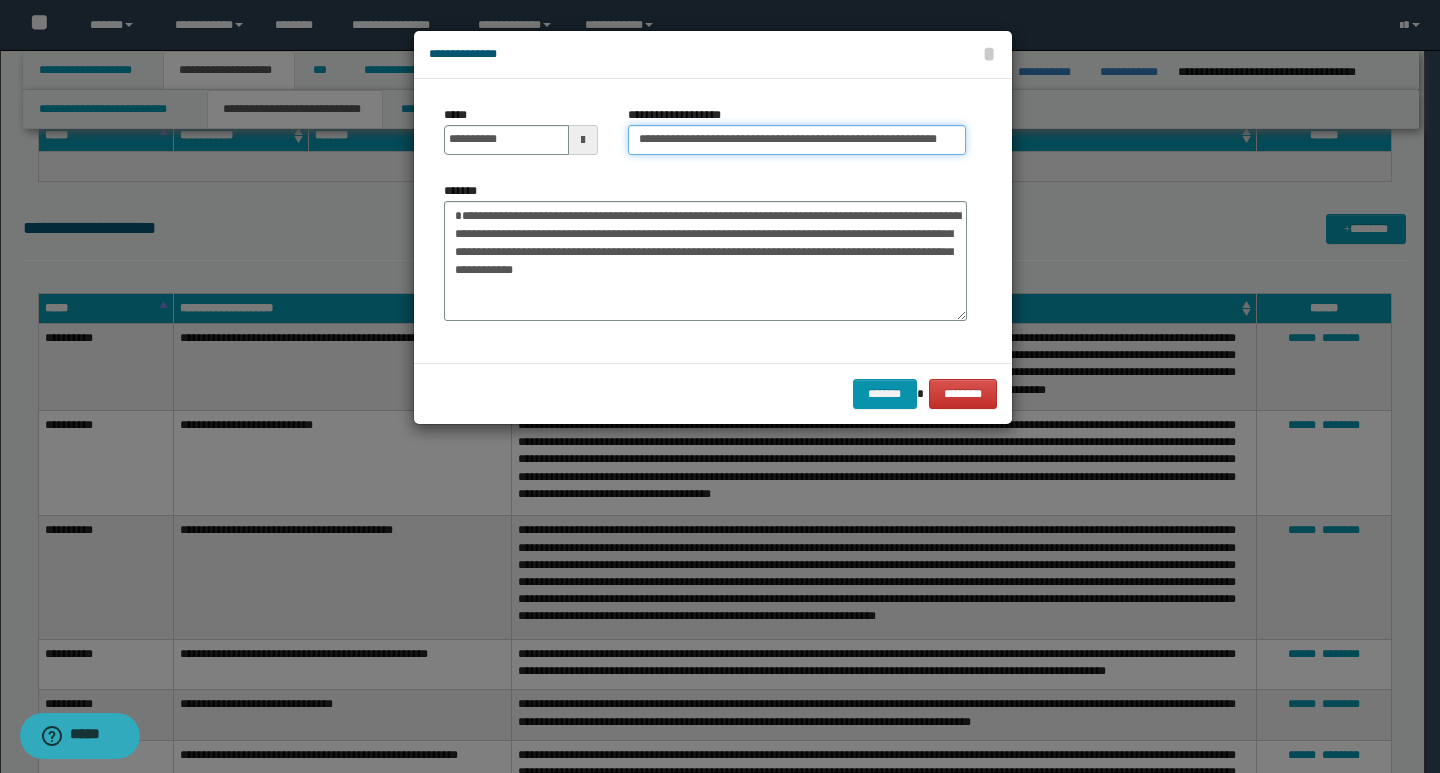 scroll, scrollTop: 0, scrollLeft: 2, axis: horizontal 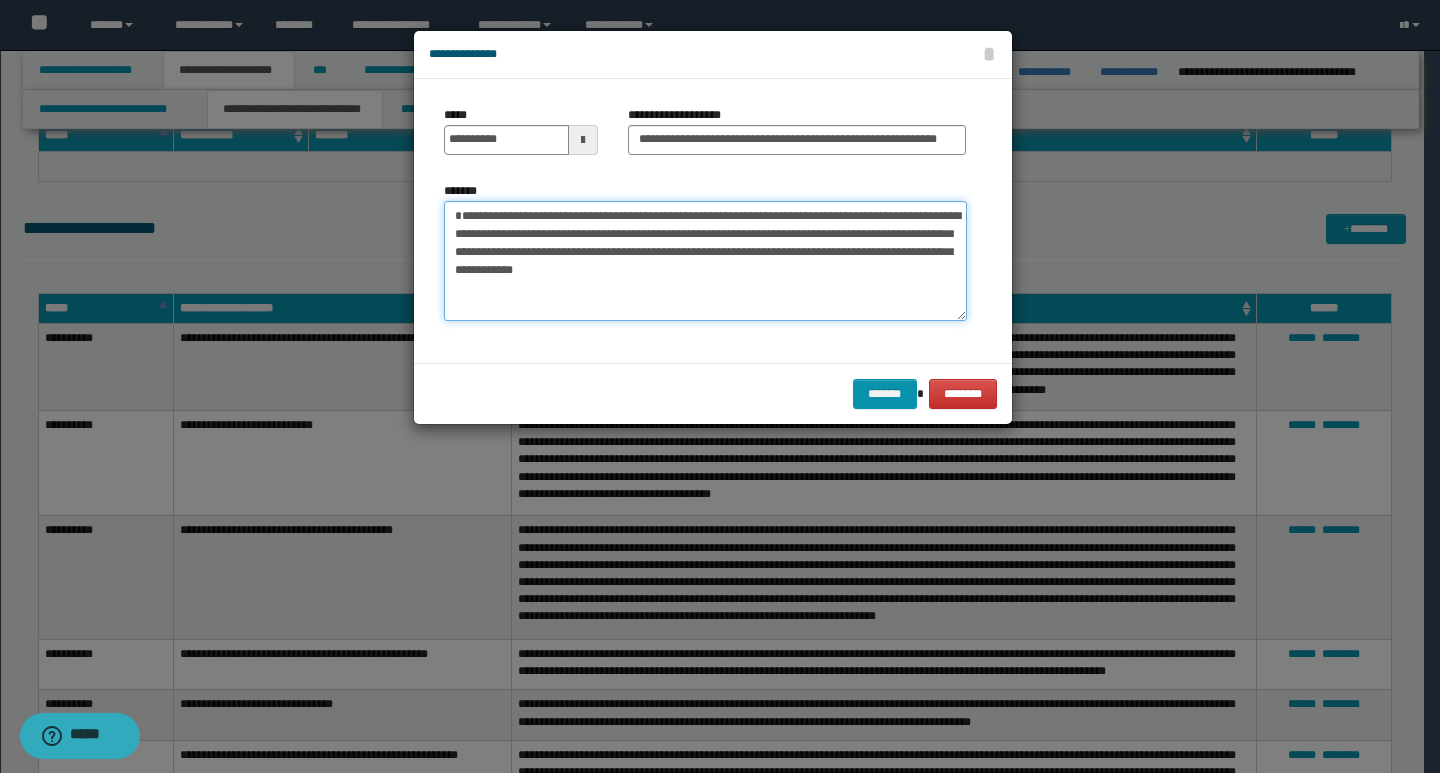 click on "**********" at bounding box center [705, 261] 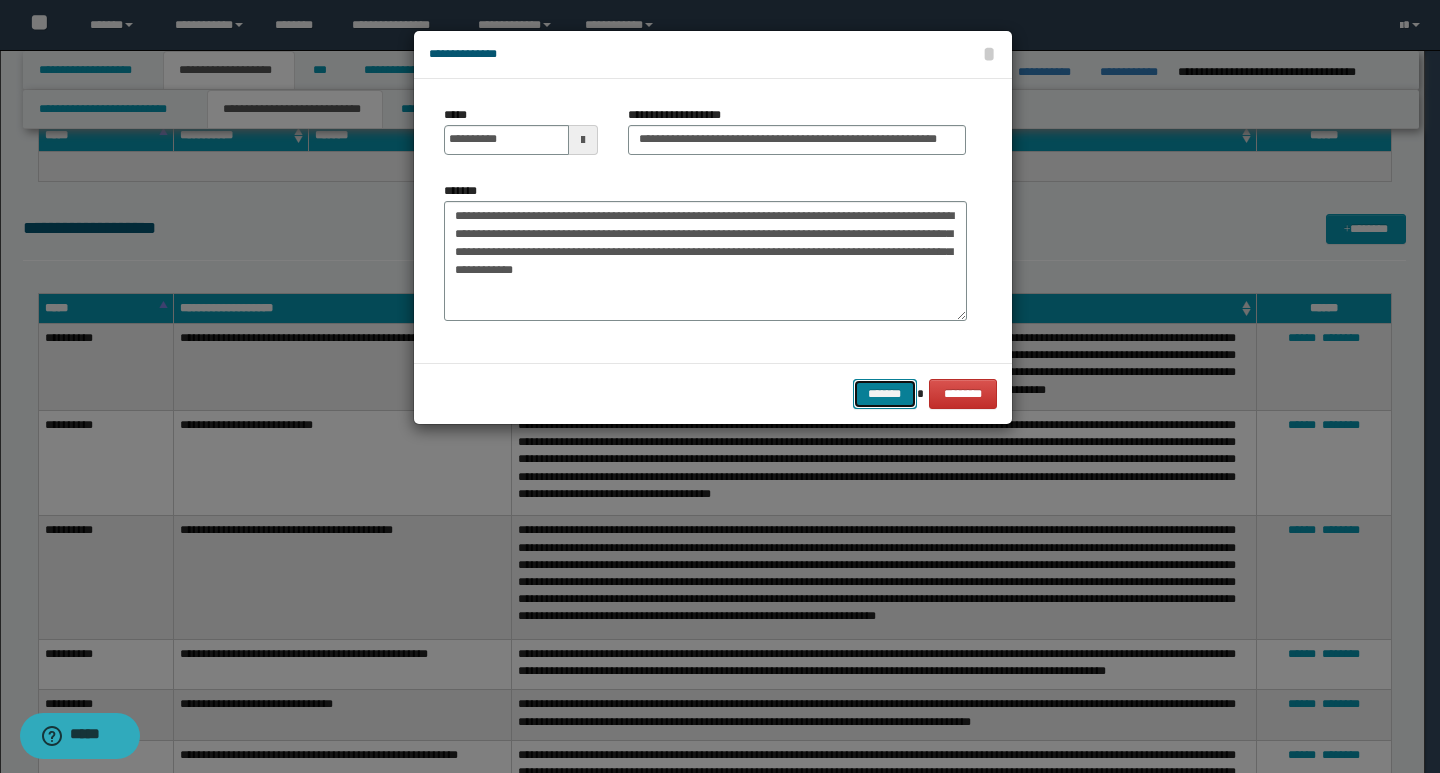click on "*******" at bounding box center [885, 394] 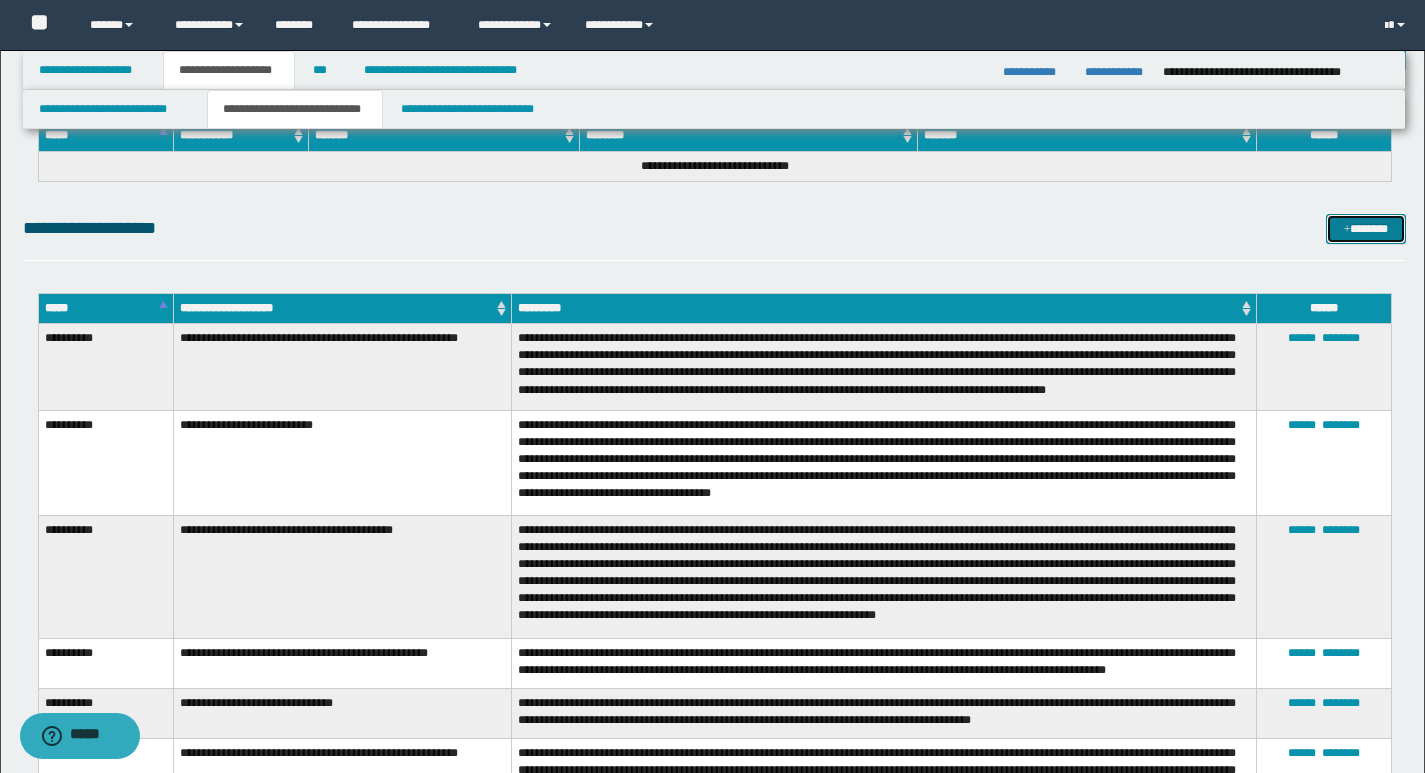 click on "*******" at bounding box center [1366, 229] 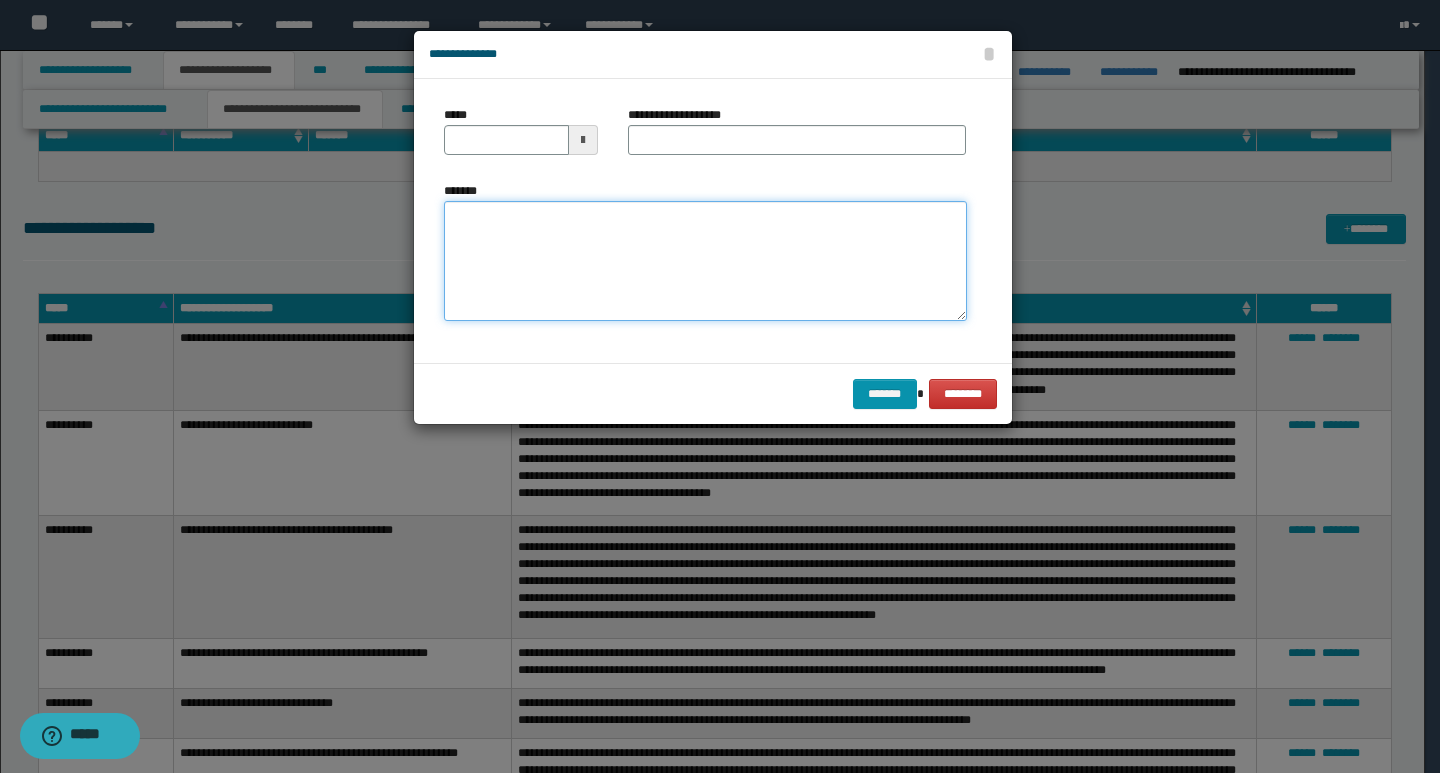 click on "*******" at bounding box center [705, 261] 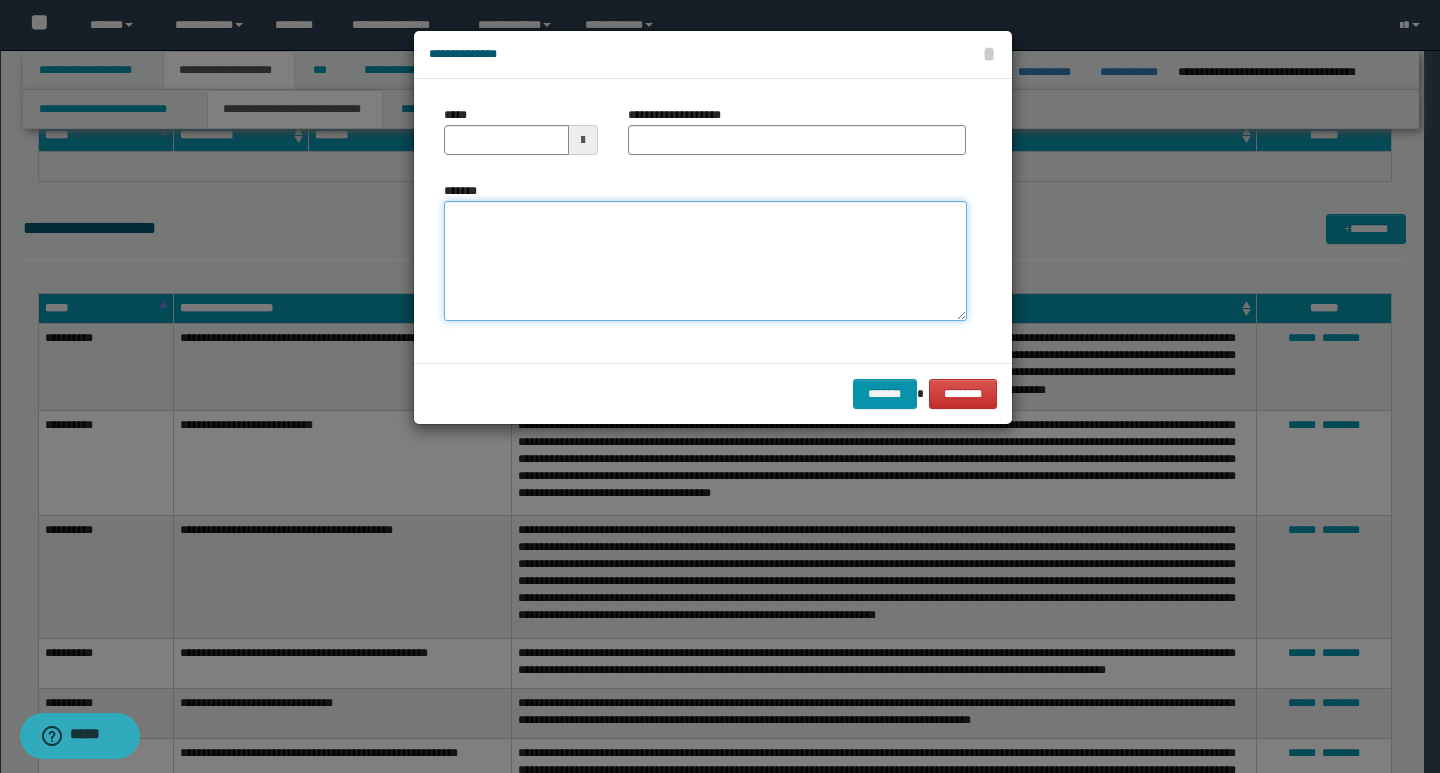 paste on "**********" 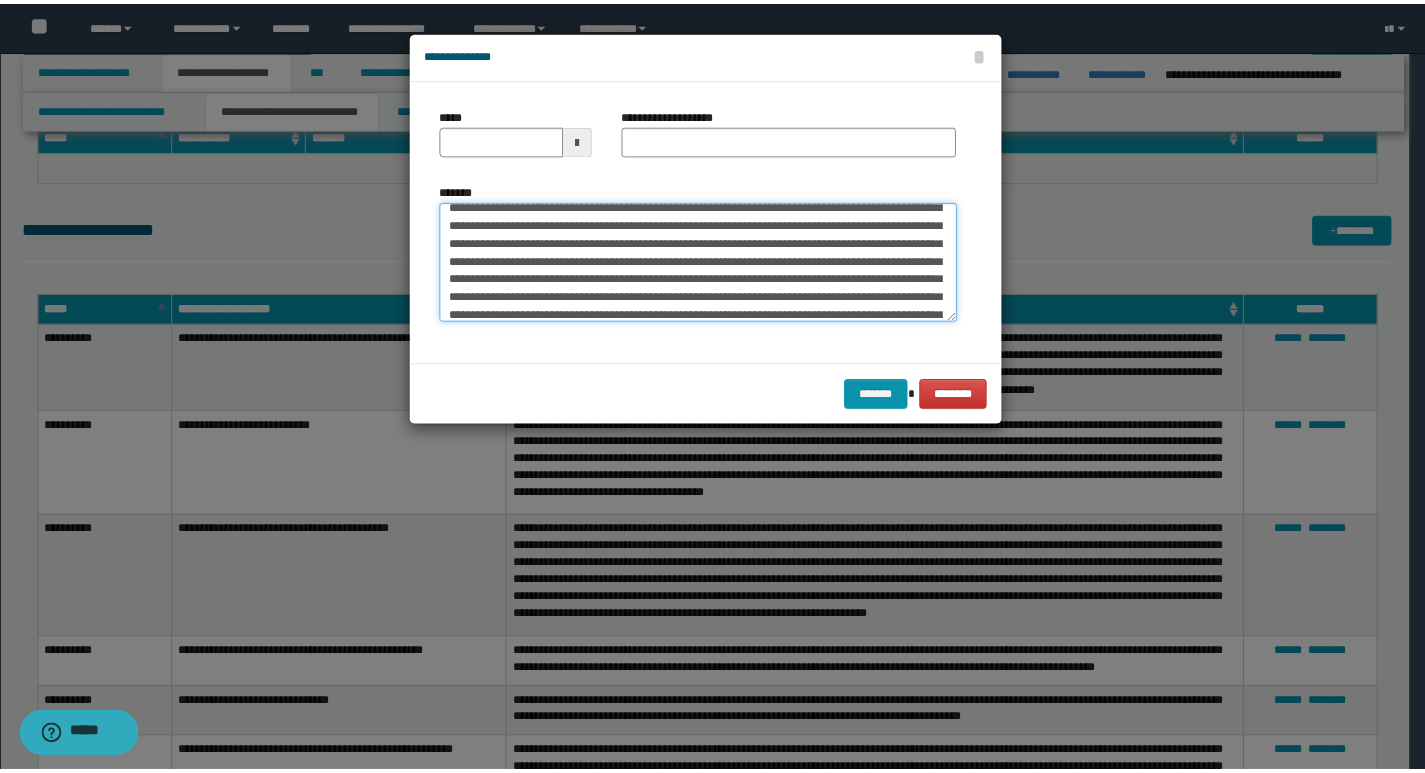 scroll, scrollTop: 0, scrollLeft: 0, axis: both 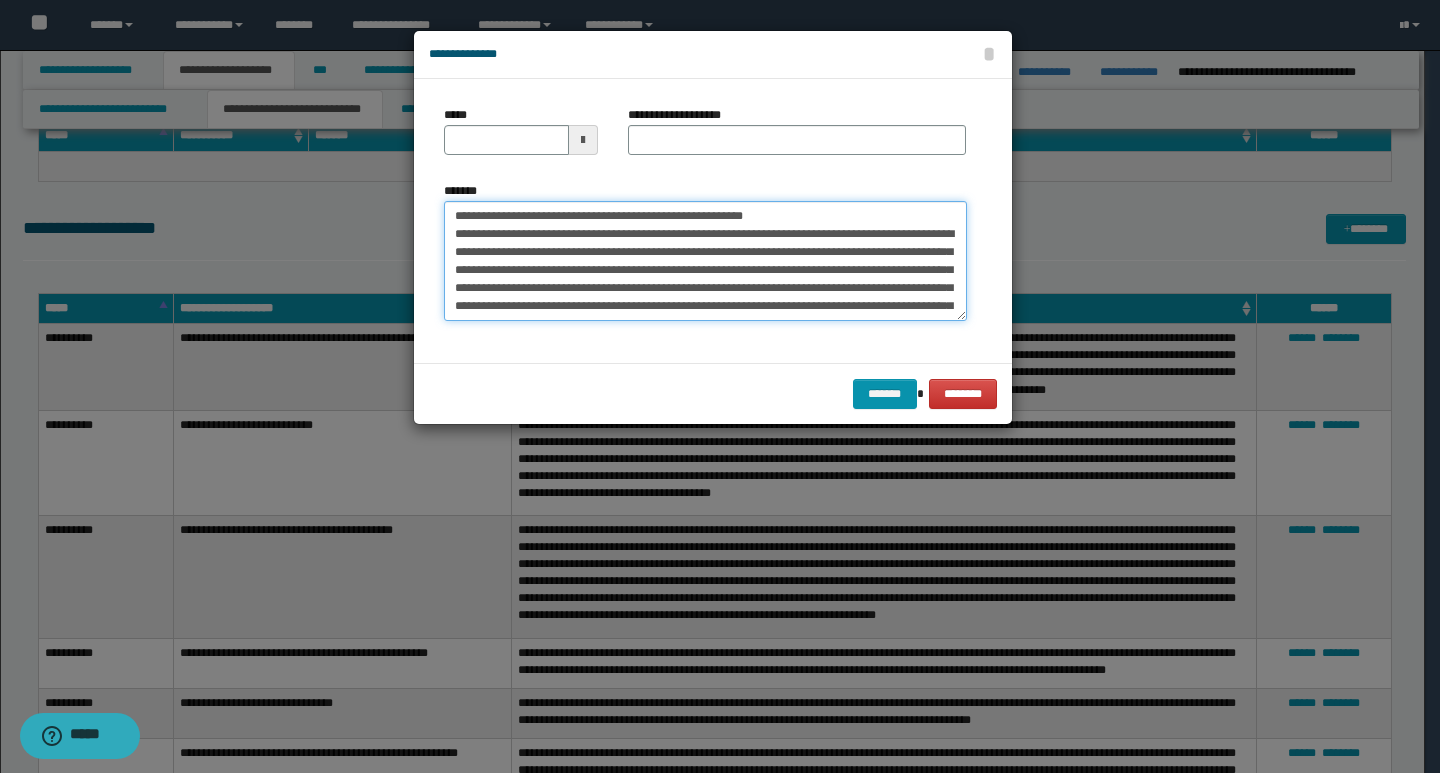 drag, startPoint x: 454, startPoint y: 219, endPoint x: 522, endPoint y: 214, distance: 68.18358 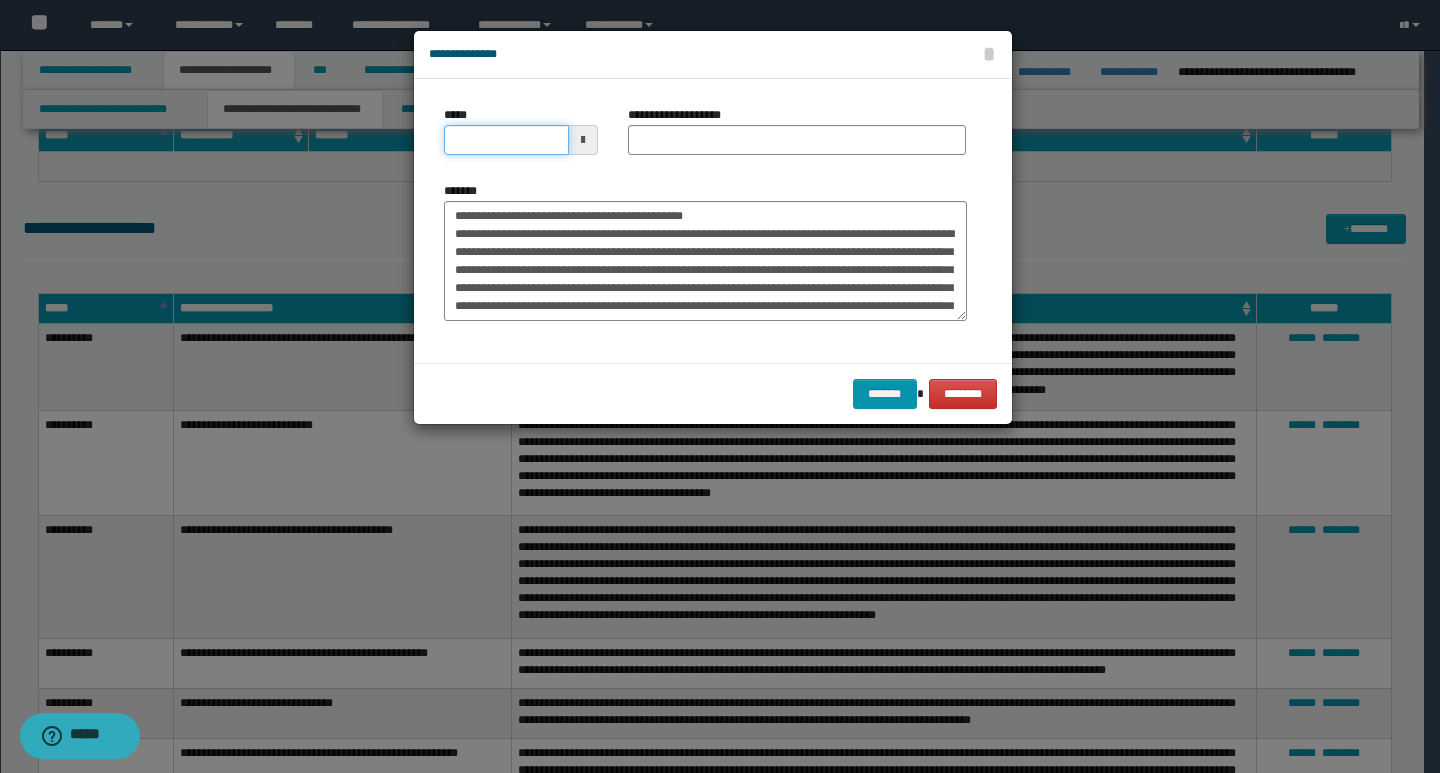 click on "*****" at bounding box center (506, 140) 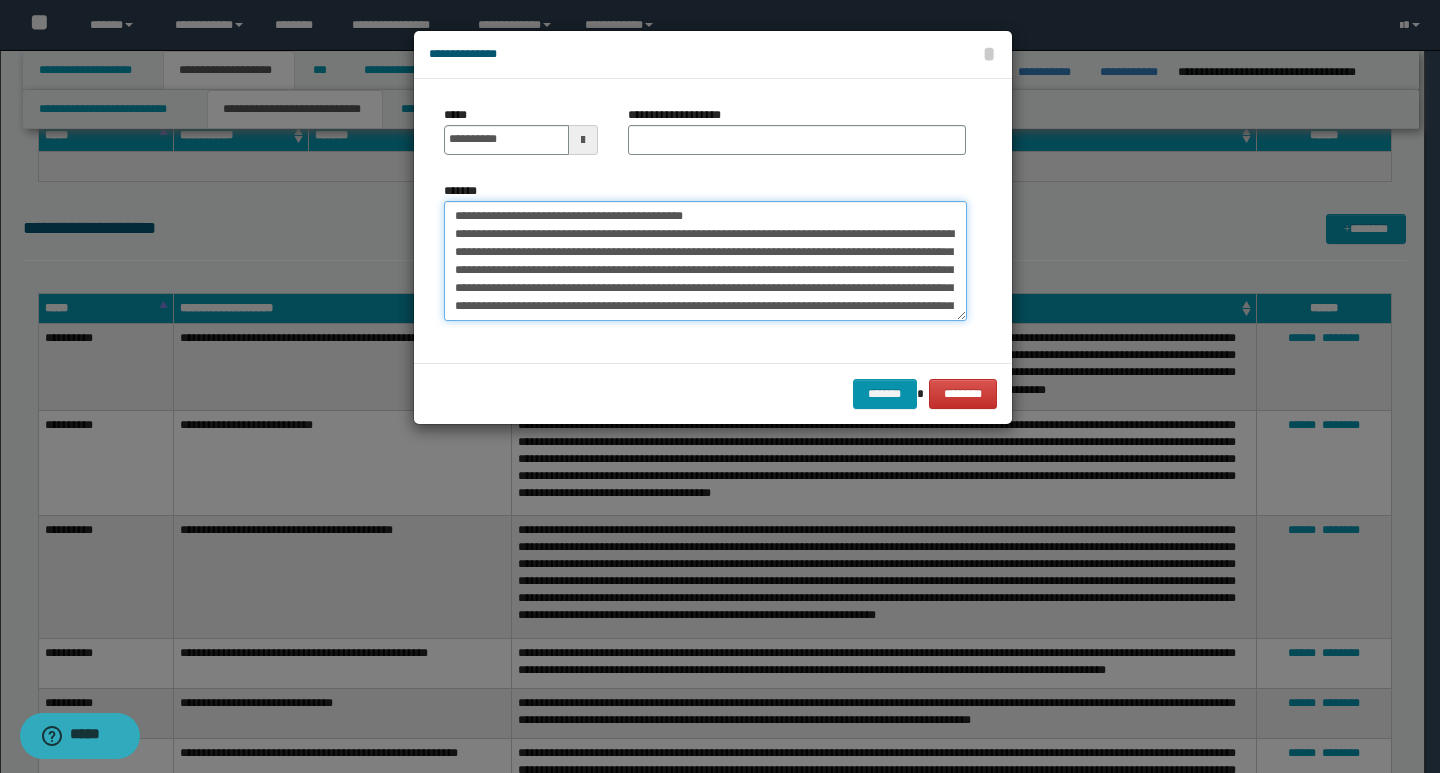 drag, startPoint x: 740, startPoint y: 212, endPoint x: 454, endPoint y: 225, distance: 286.2953 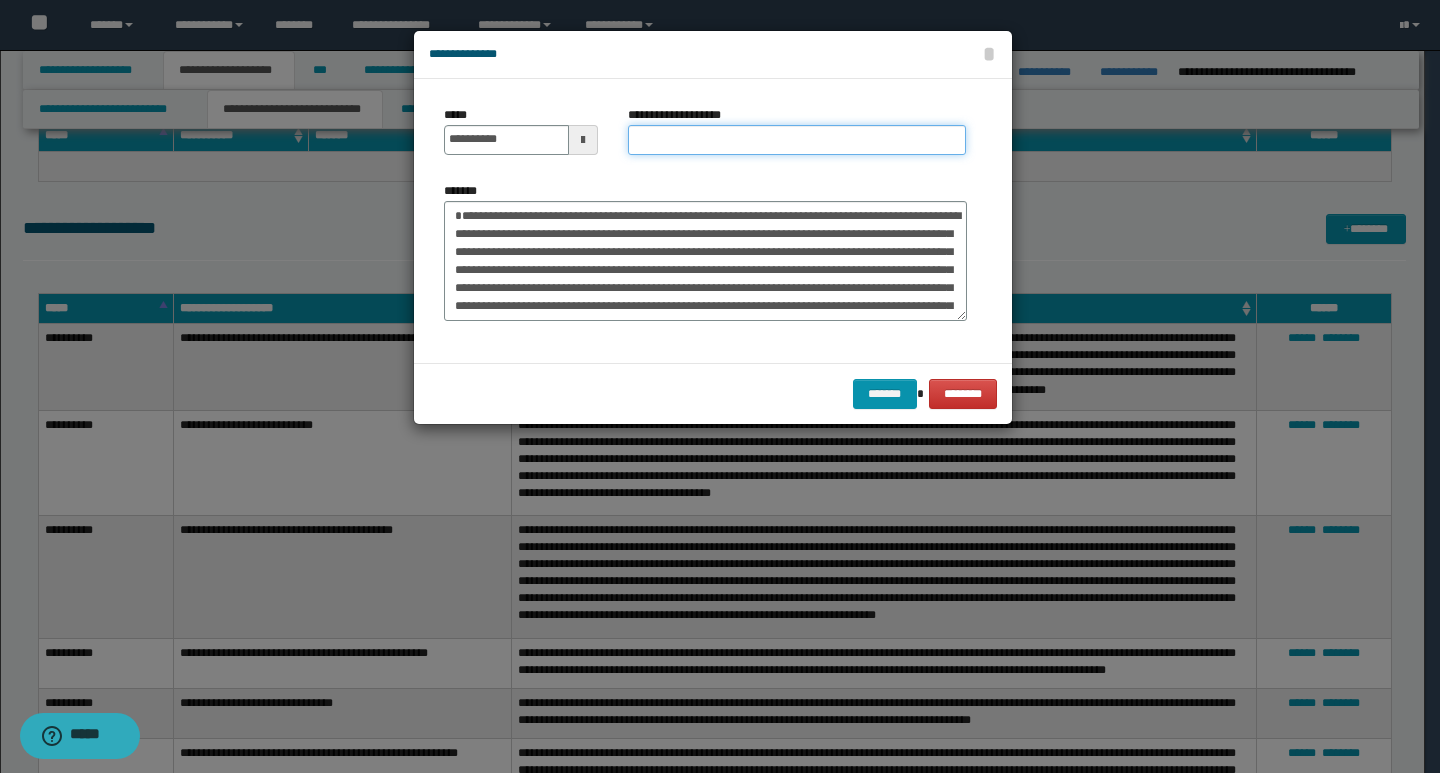 click on "**********" at bounding box center [797, 140] 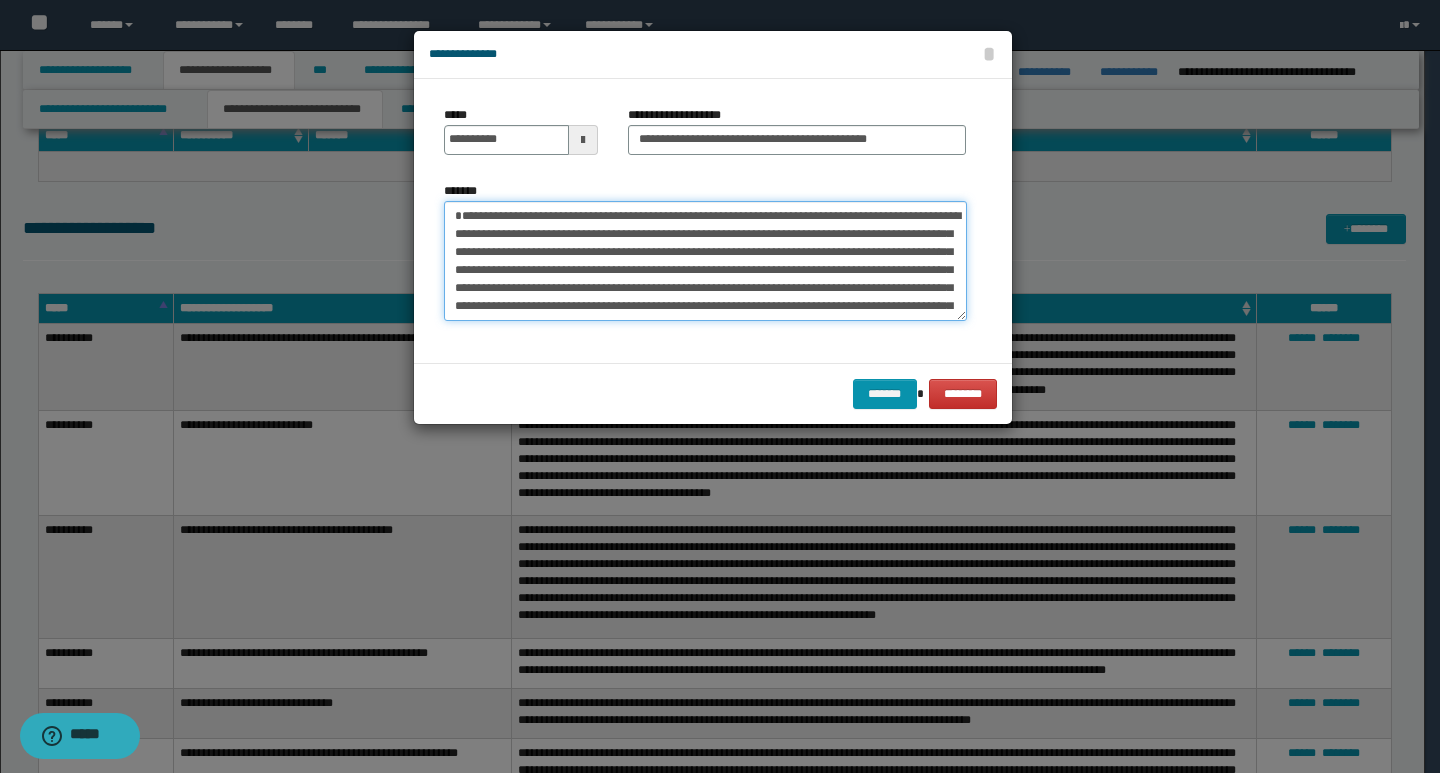 click on "*******" at bounding box center [705, 261] 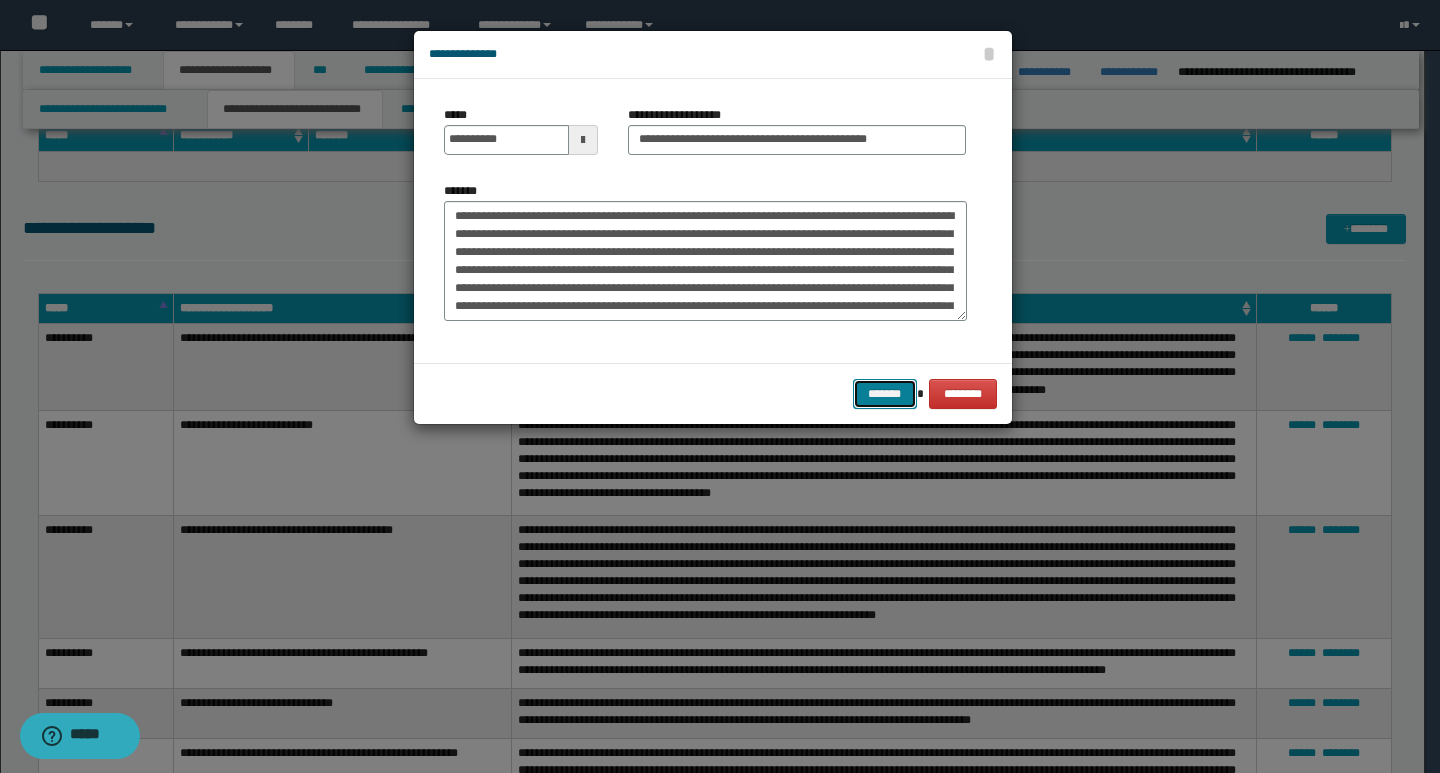 click on "*******" at bounding box center [885, 394] 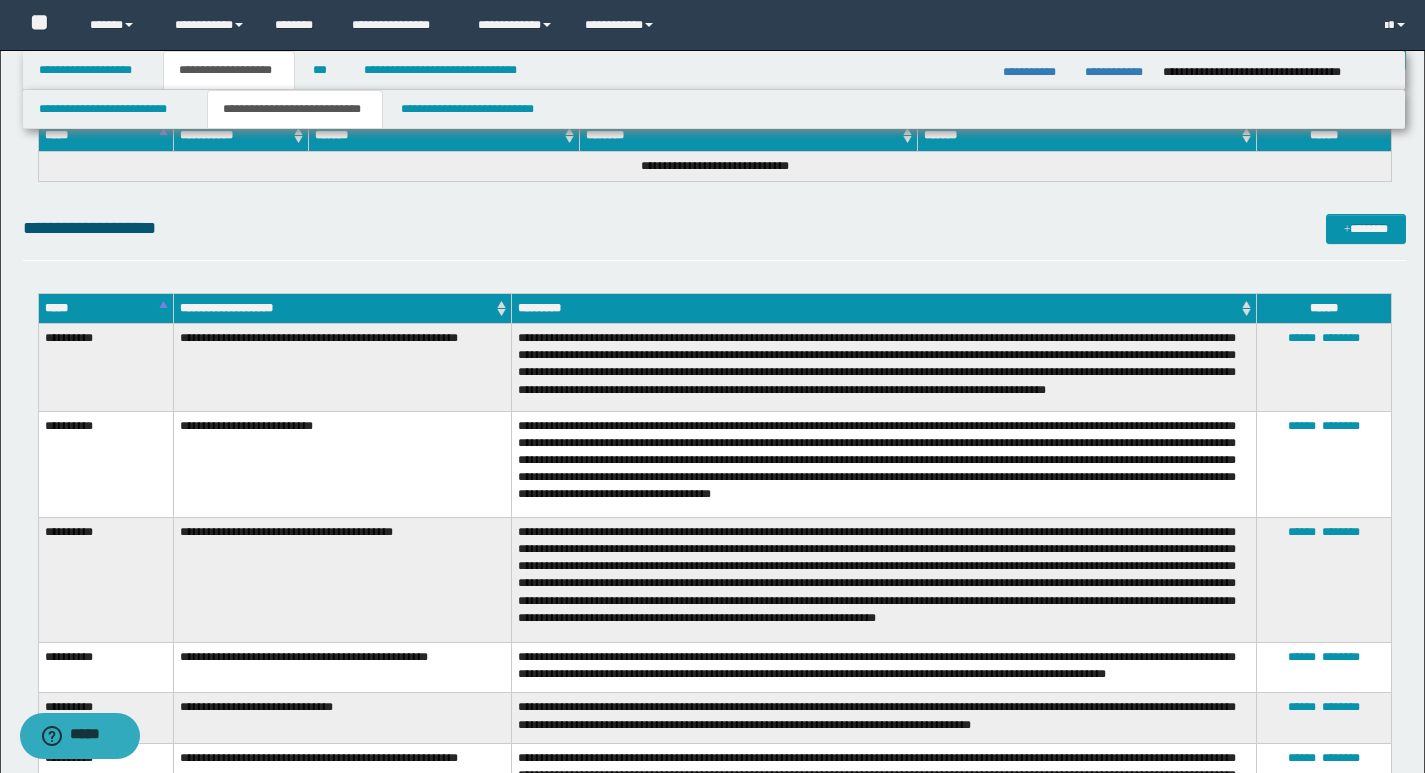 click on "**********" at bounding box center [714, 228] 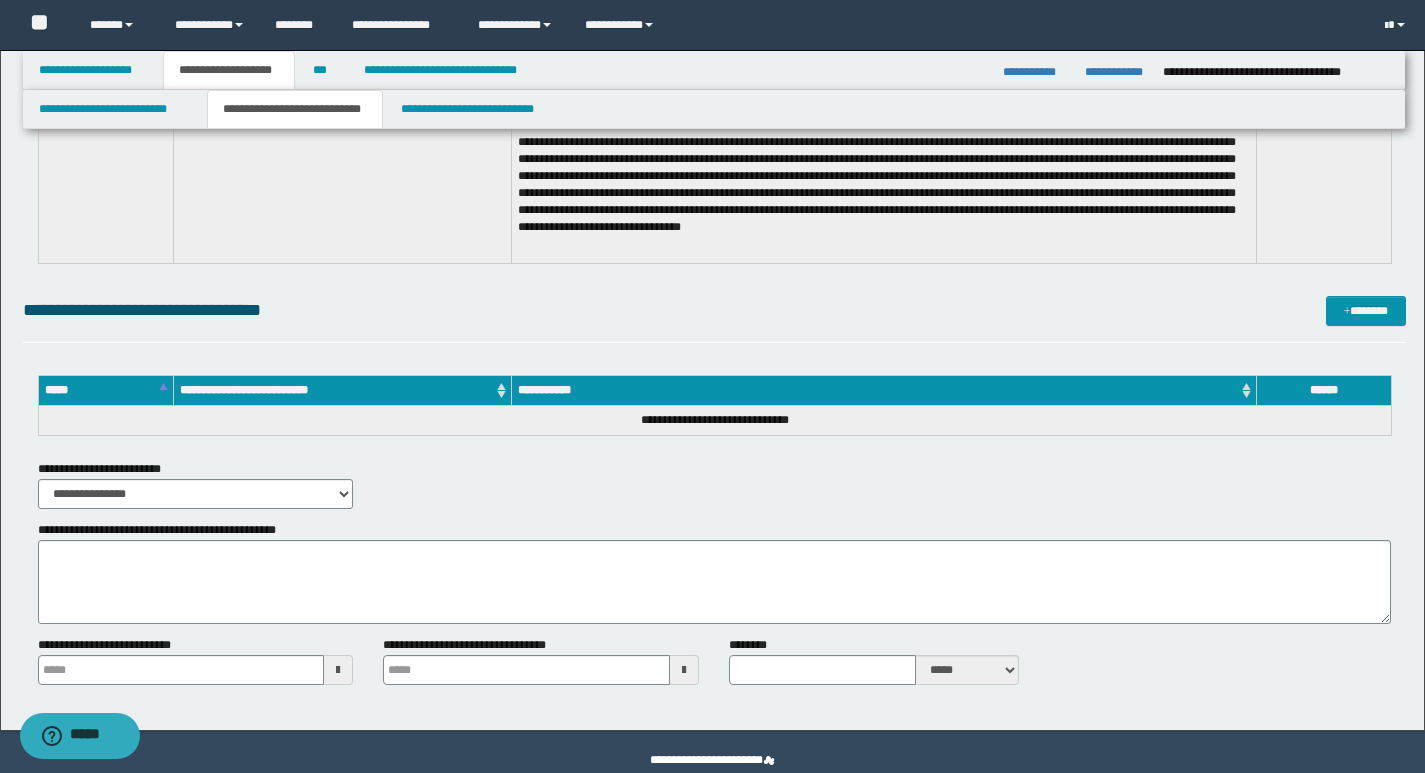 scroll, scrollTop: 7659, scrollLeft: 0, axis: vertical 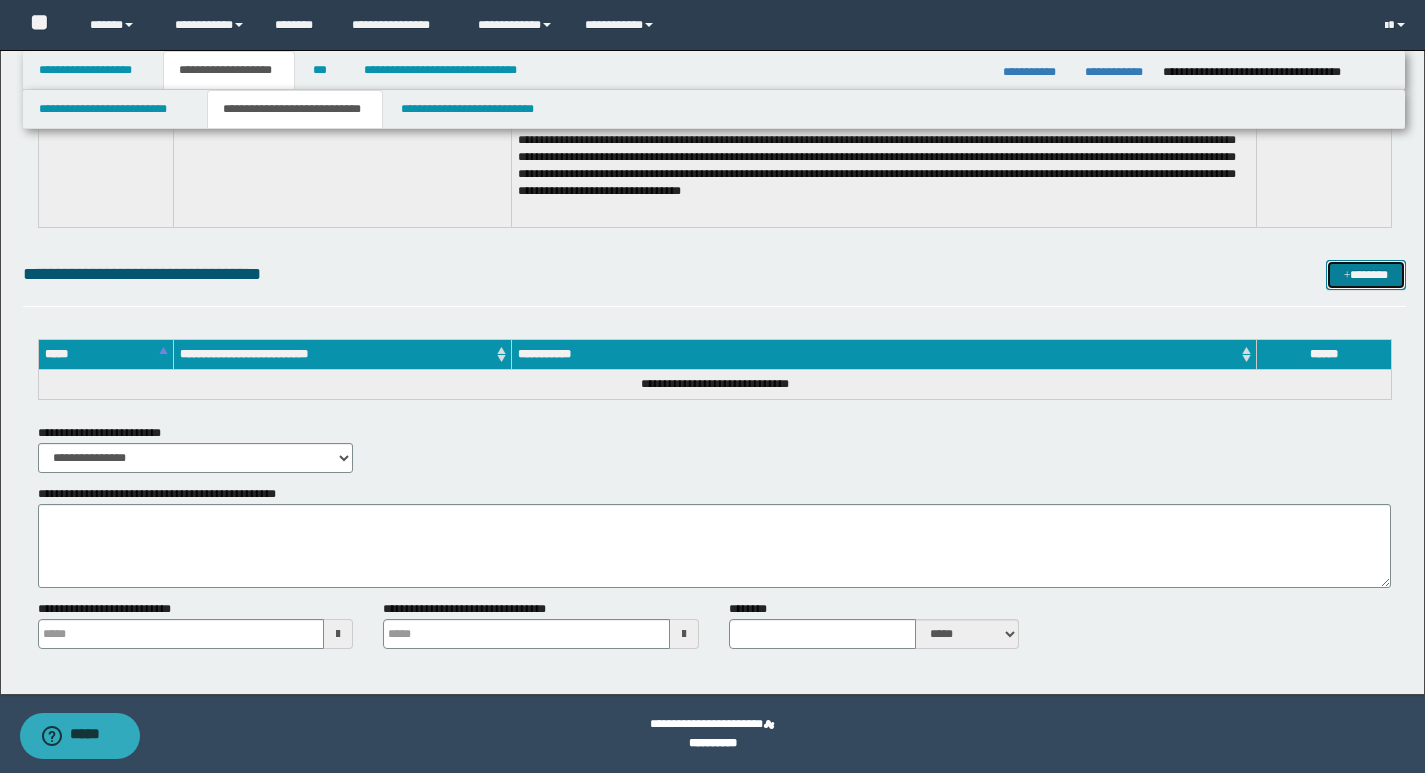 click on "*******" at bounding box center [1366, 275] 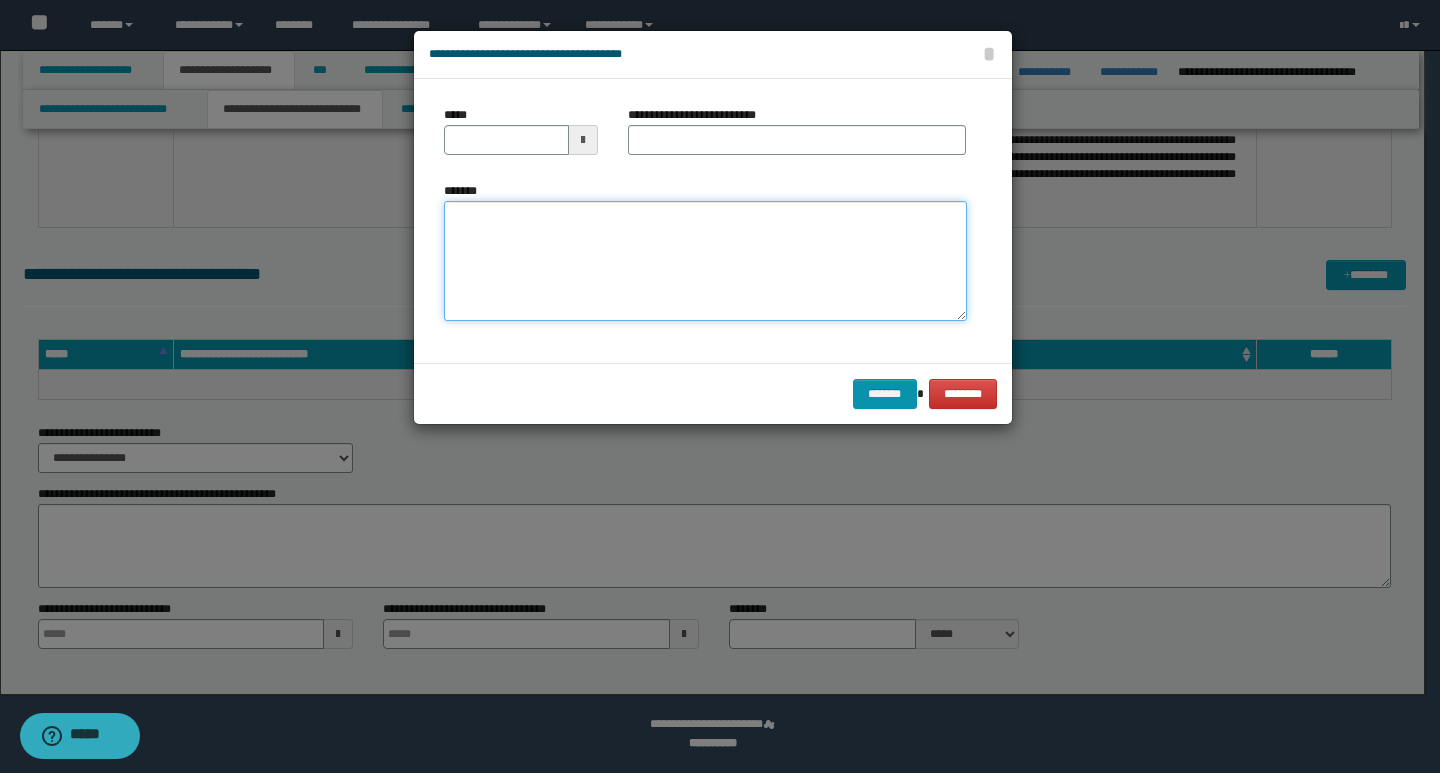 click on "*******" at bounding box center [705, 261] 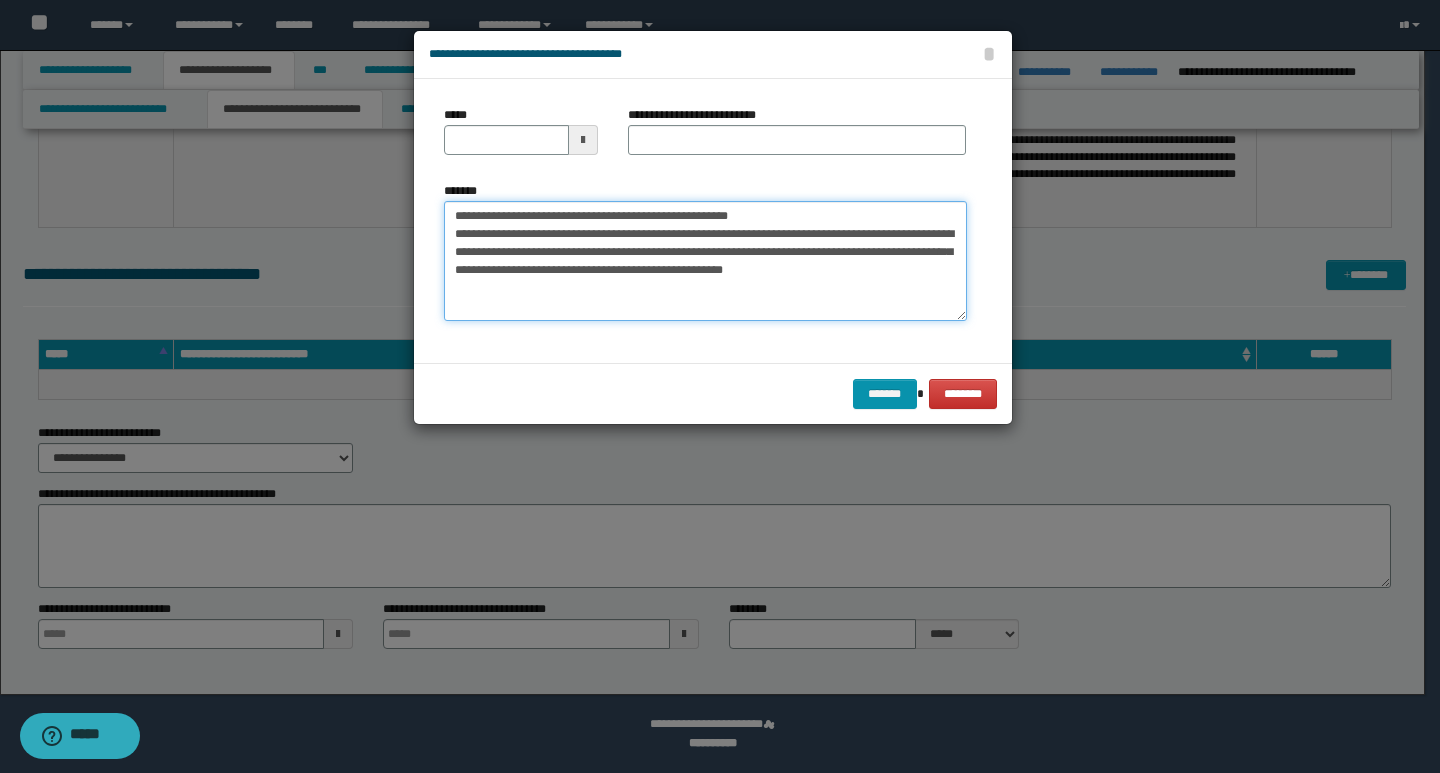 drag, startPoint x: 452, startPoint y: 218, endPoint x: 523, endPoint y: 219, distance: 71.00704 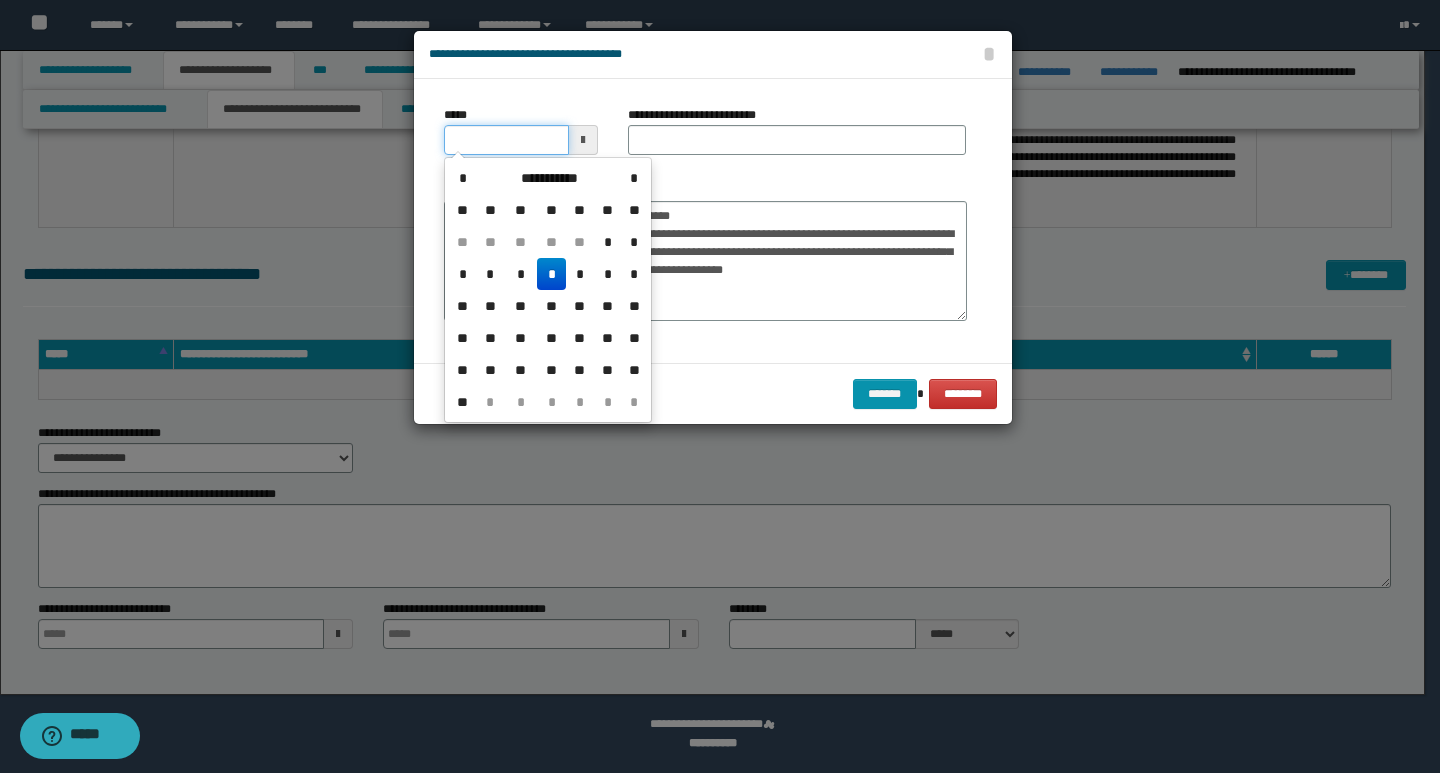 click on "*****" at bounding box center (506, 140) 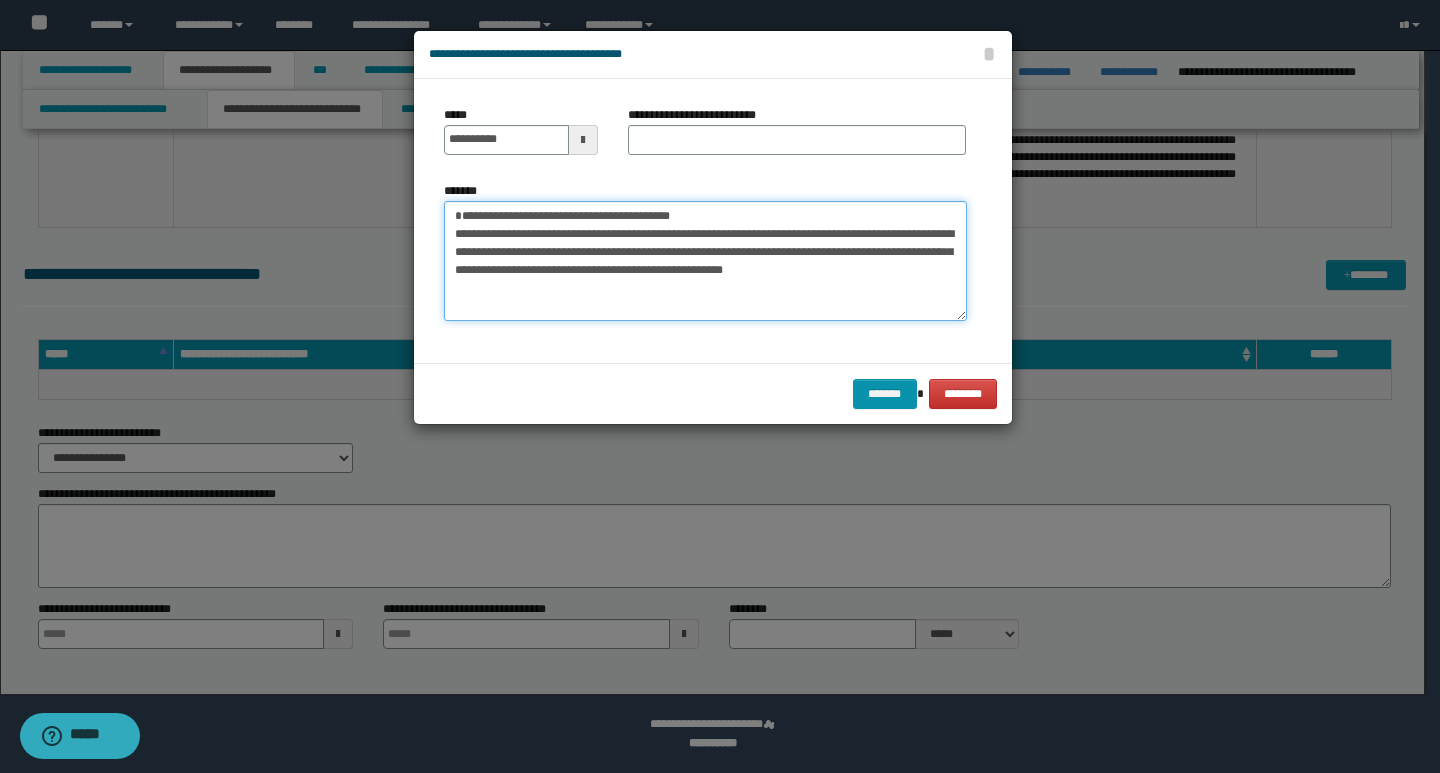 drag, startPoint x: 758, startPoint y: 215, endPoint x: 460, endPoint y: 211, distance: 298.02686 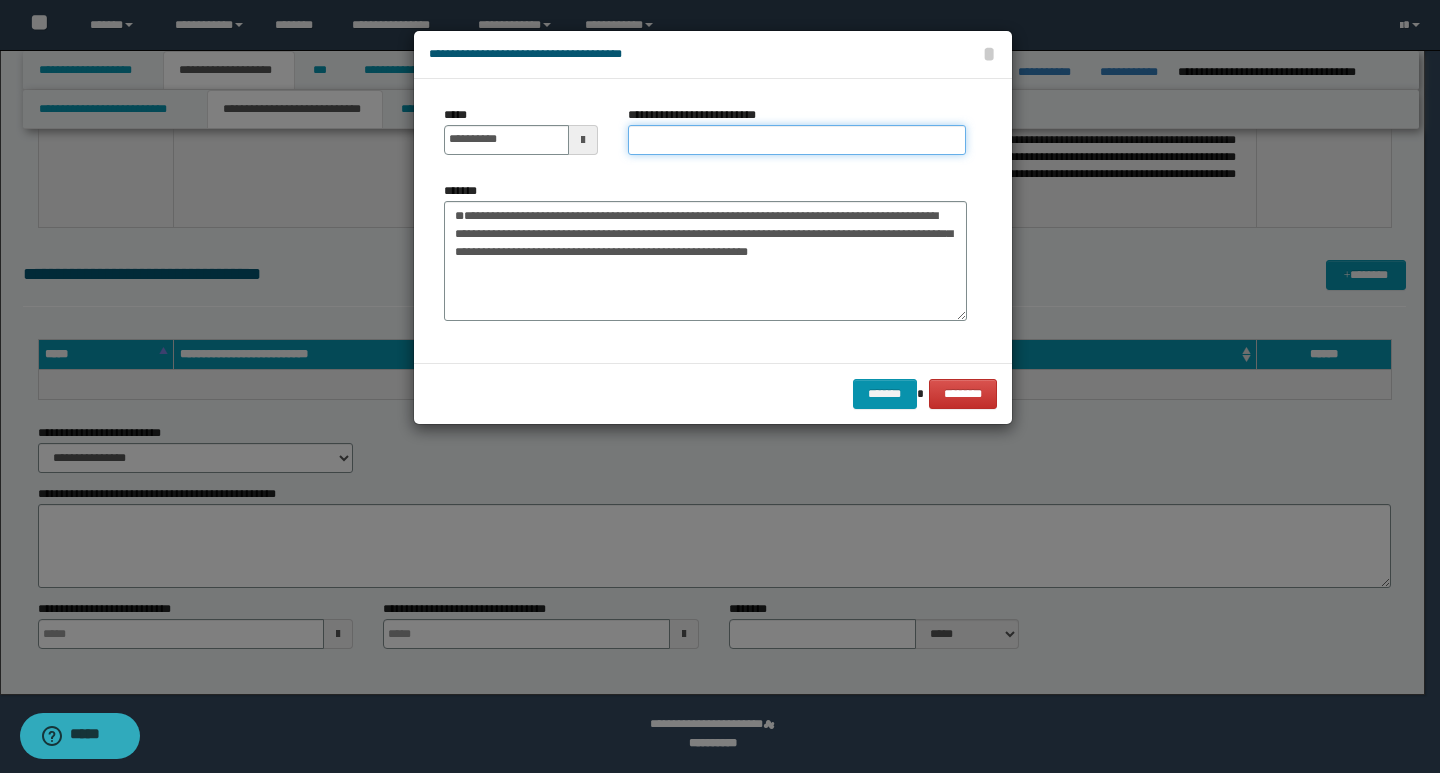 click on "**********" at bounding box center (797, 140) 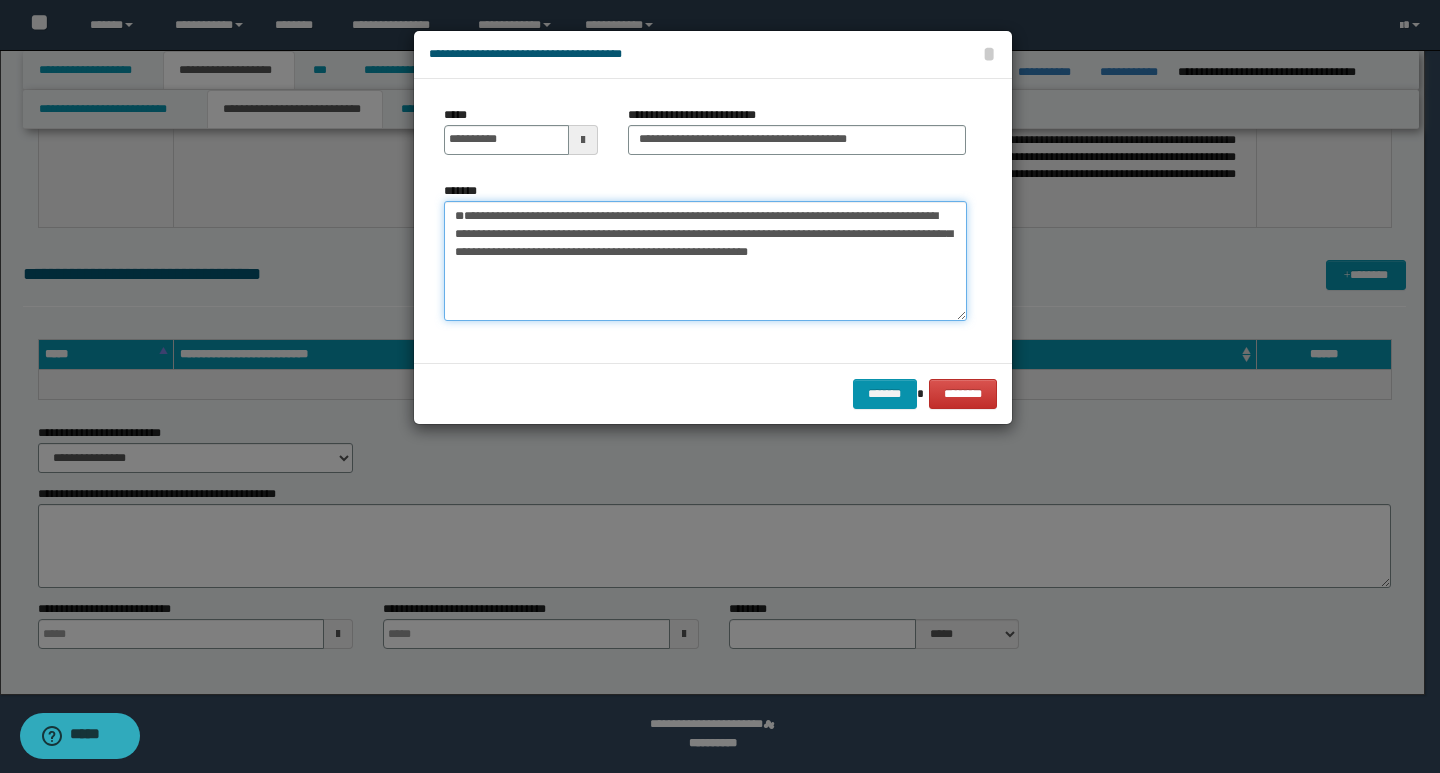 click on "**********" at bounding box center [705, 261] 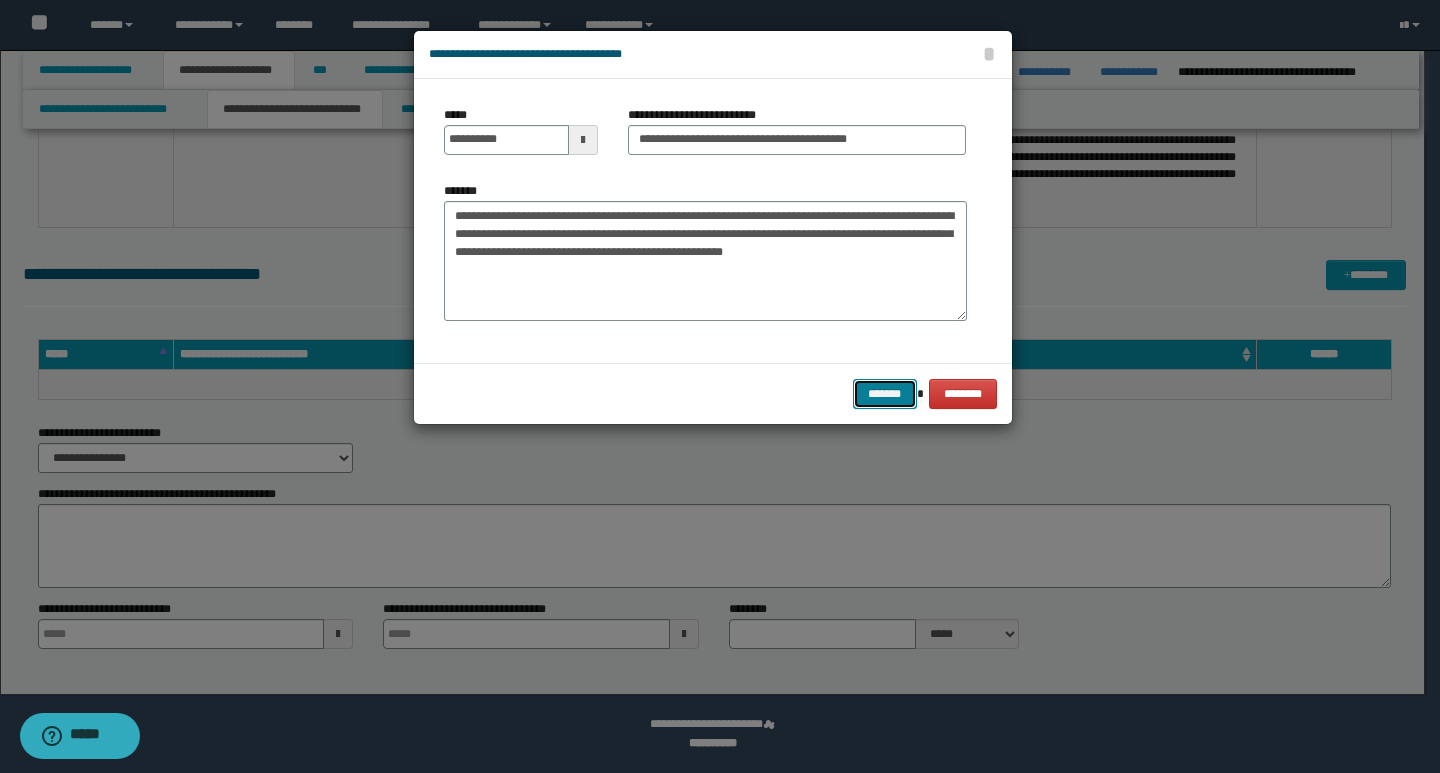 click on "*******" at bounding box center [885, 394] 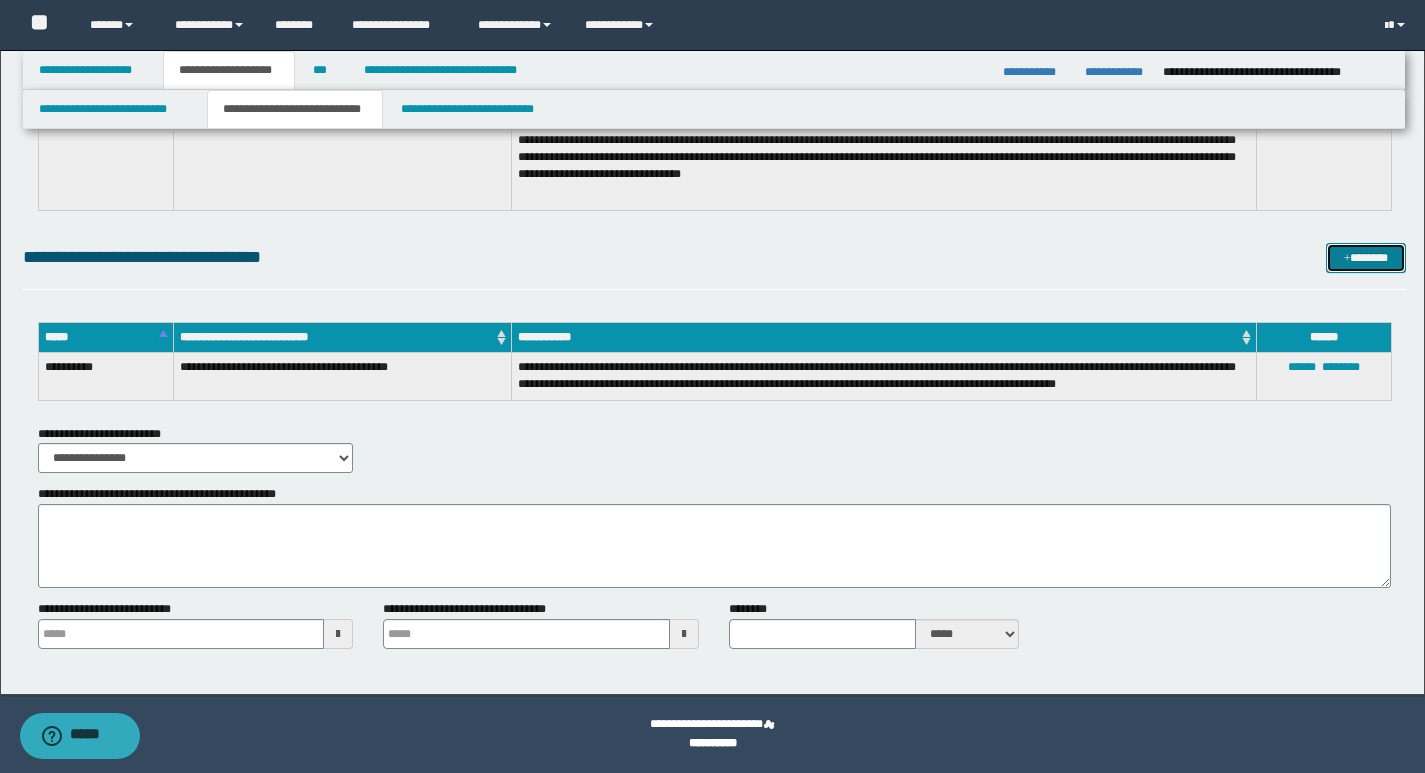 scroll, scrollTop: 7576, scrollLeft: 0, axis: vertical 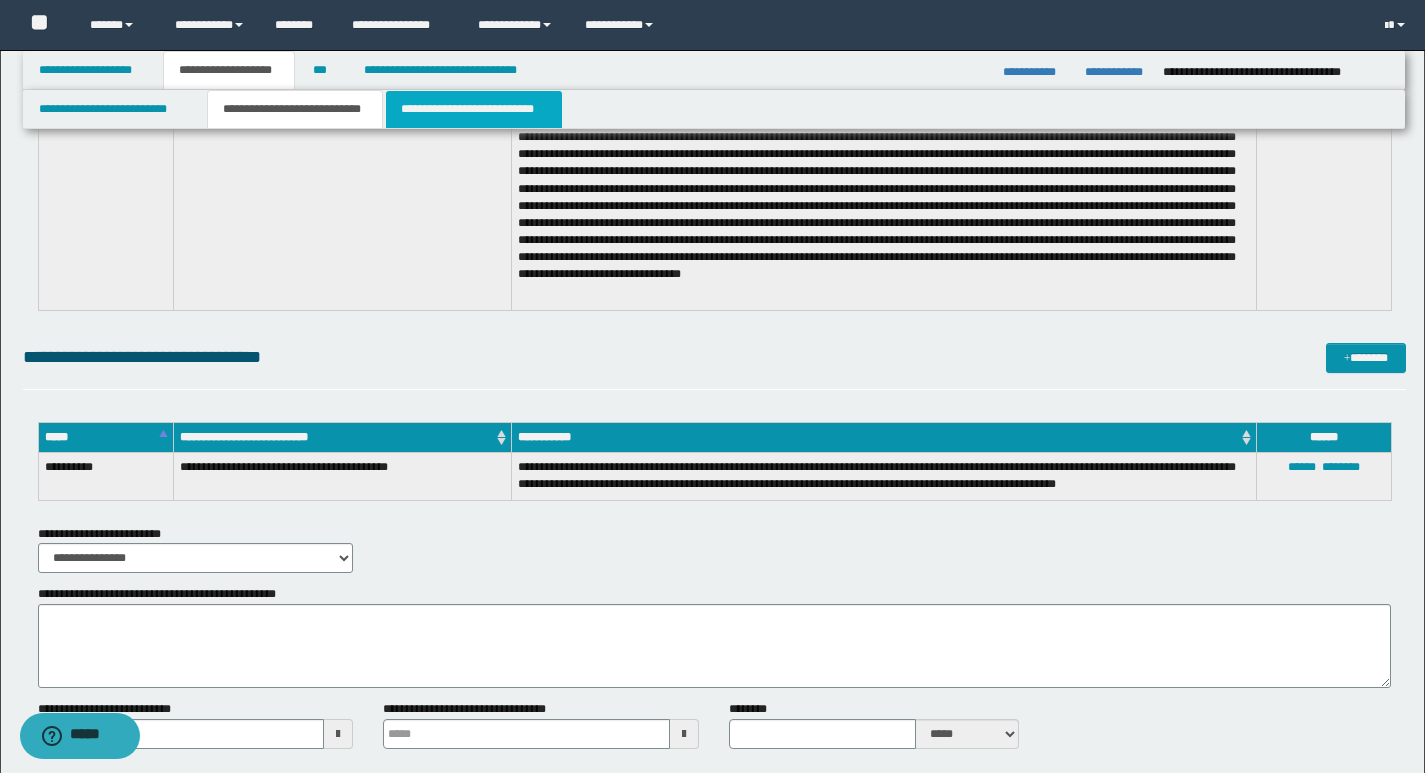 click on "**********" at bounding box center [474, 109] 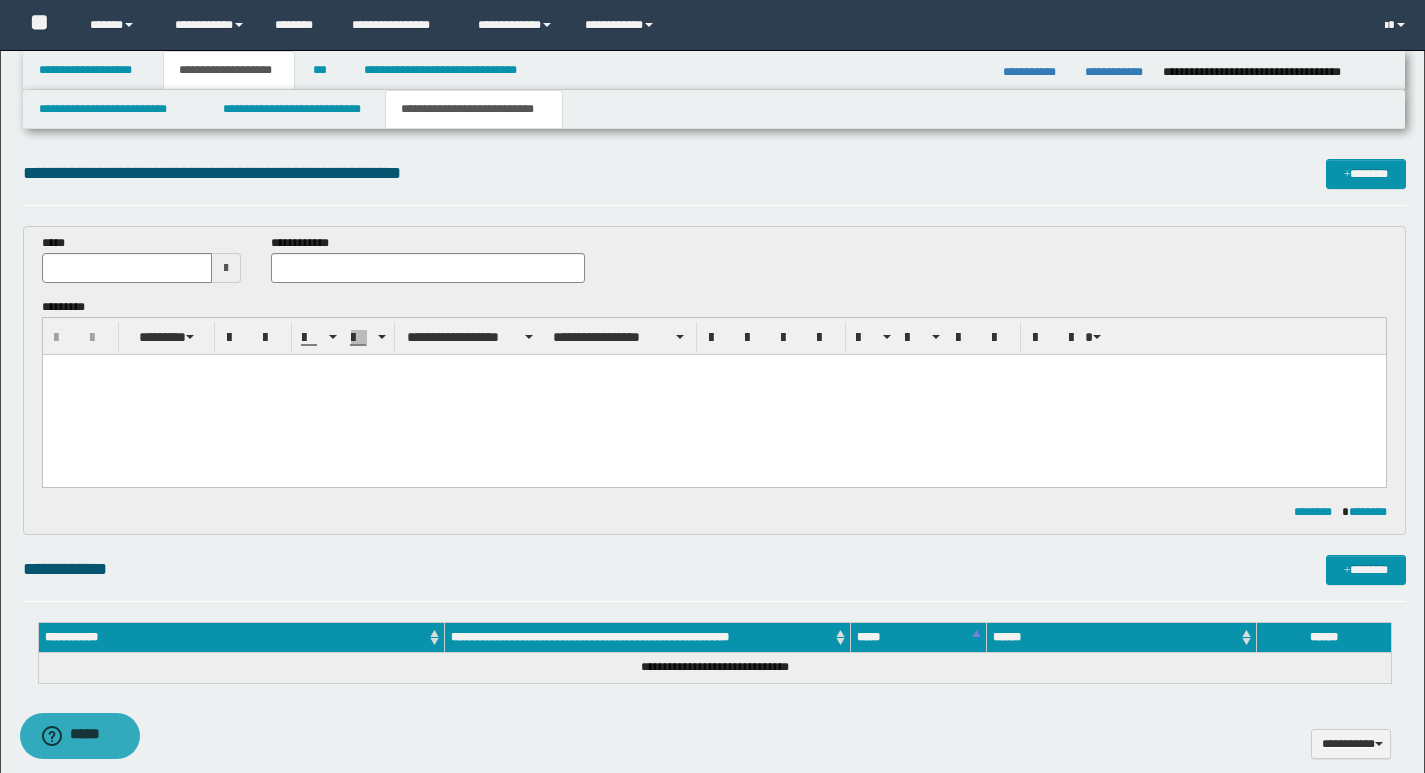 scroll, scrollTop: 0, scrollLeft: 0, axis: both 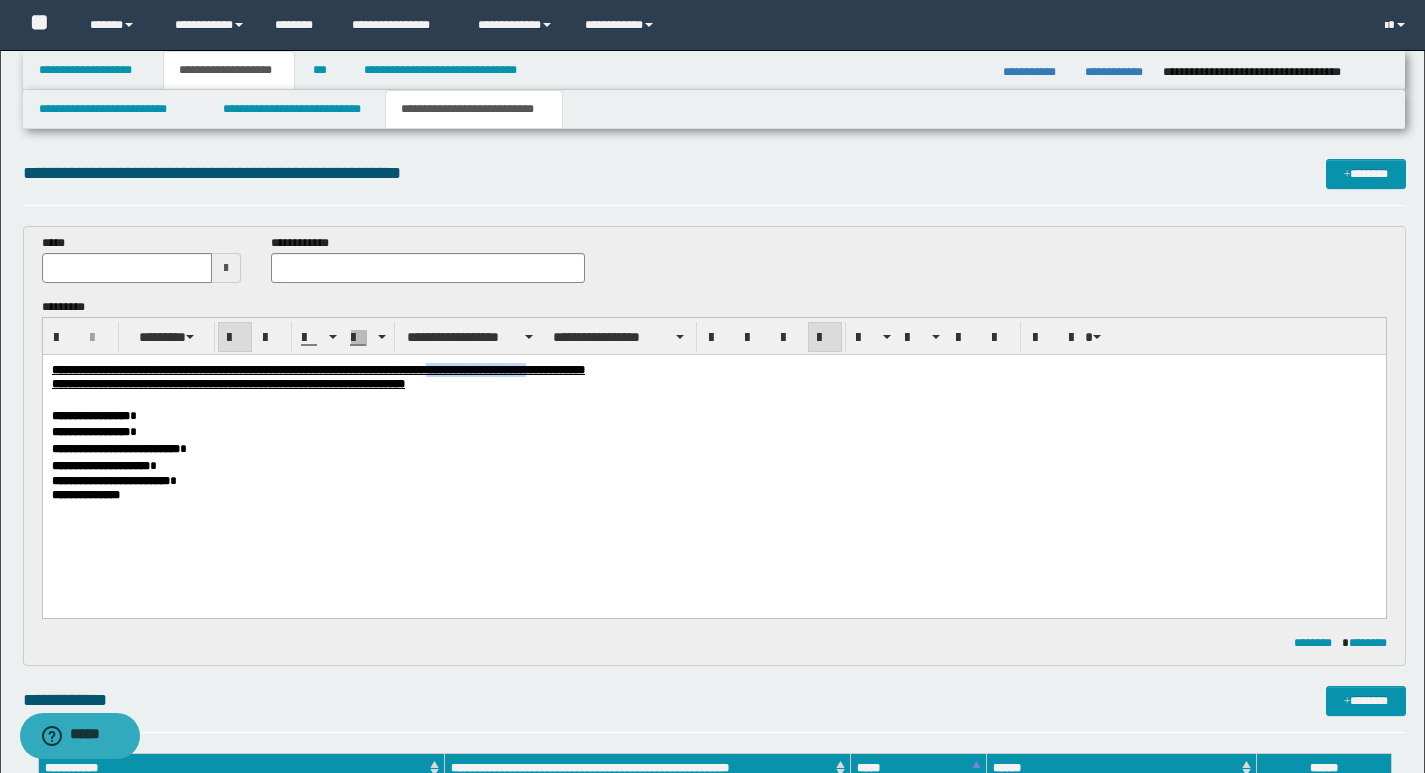 drag, startPoint x: 585, startPoint y: 370, endPoint x: 692, endPoint y: 367, distance: 107.042046 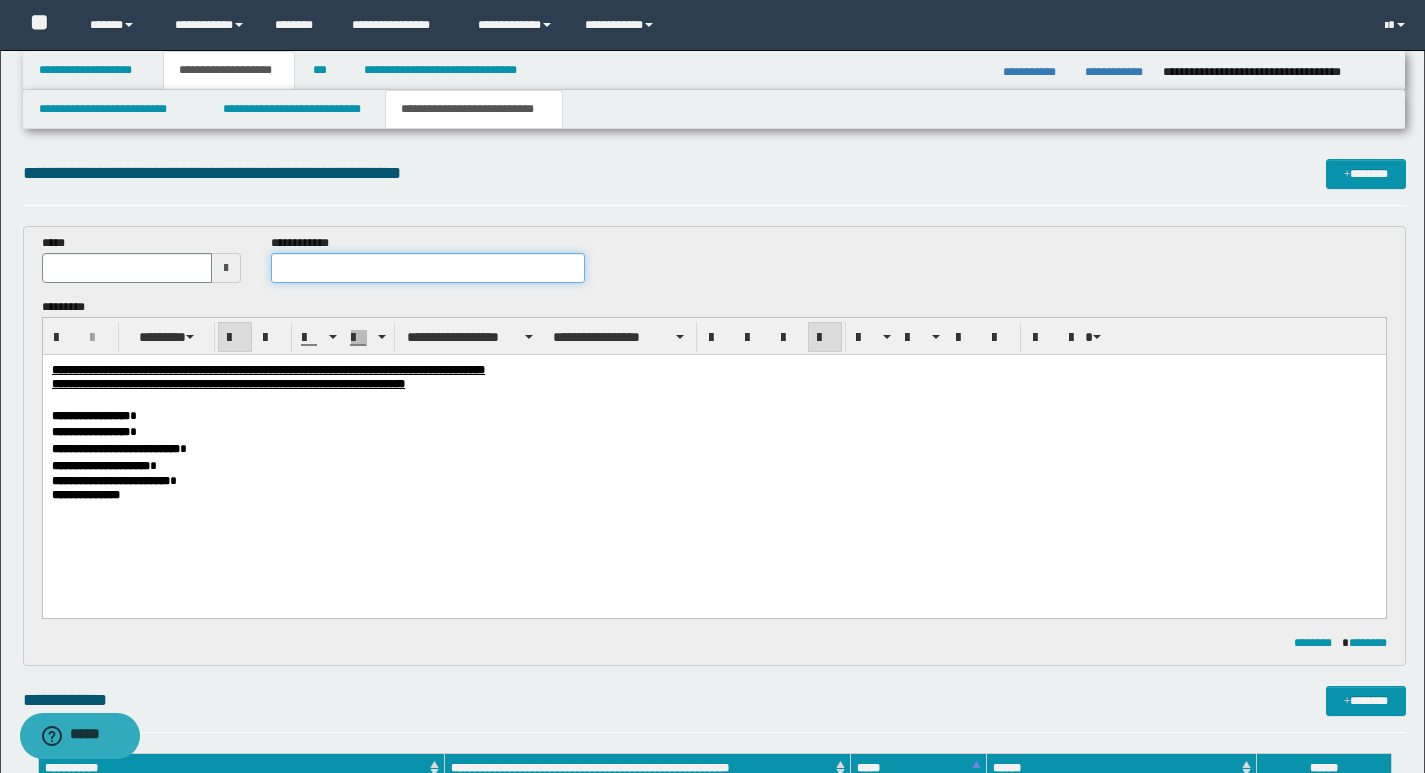 click at bounding box center [428, 268] 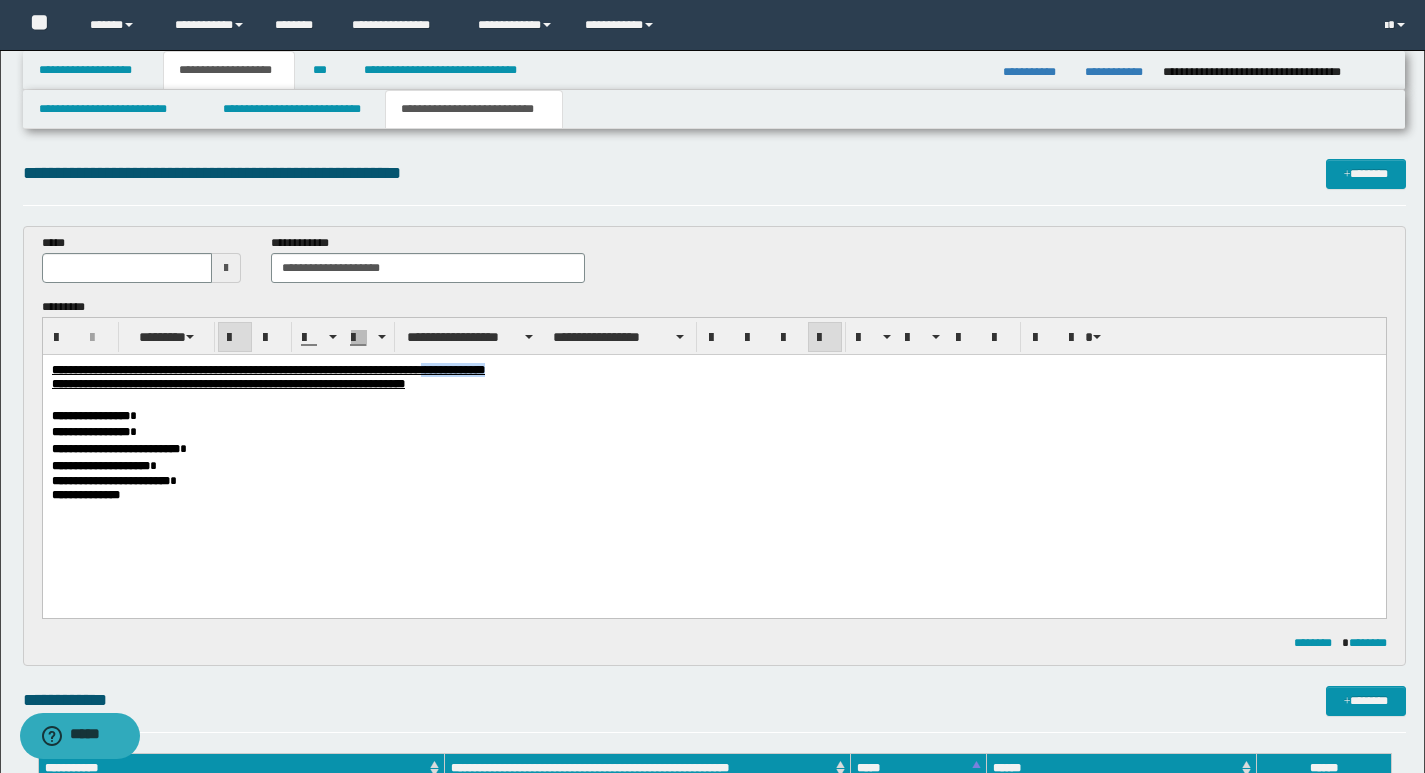 drag, startPoint x: 581, startPoint y: 372, endPoint x: 652, endPoint y: 371, distance: 71.00704 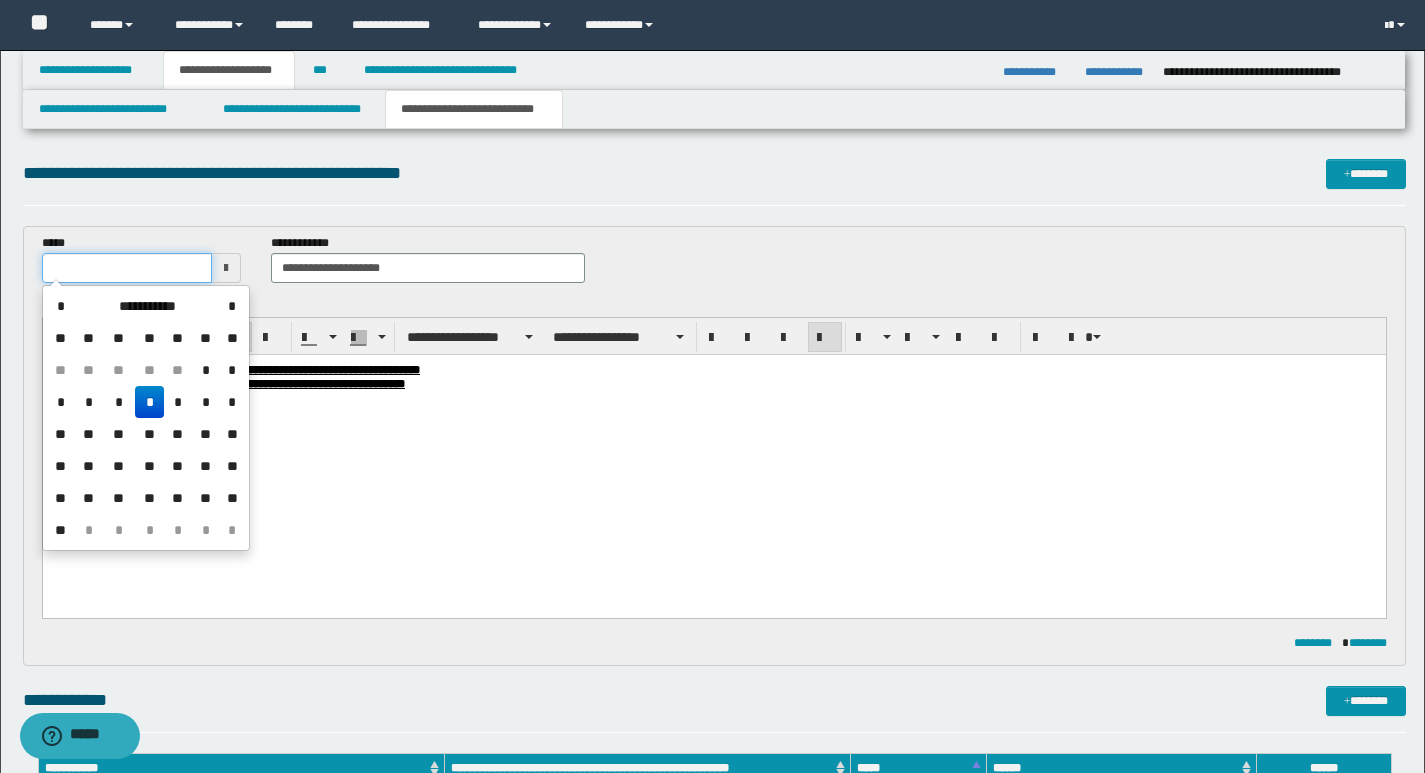 click at bounding box center [127, 268] 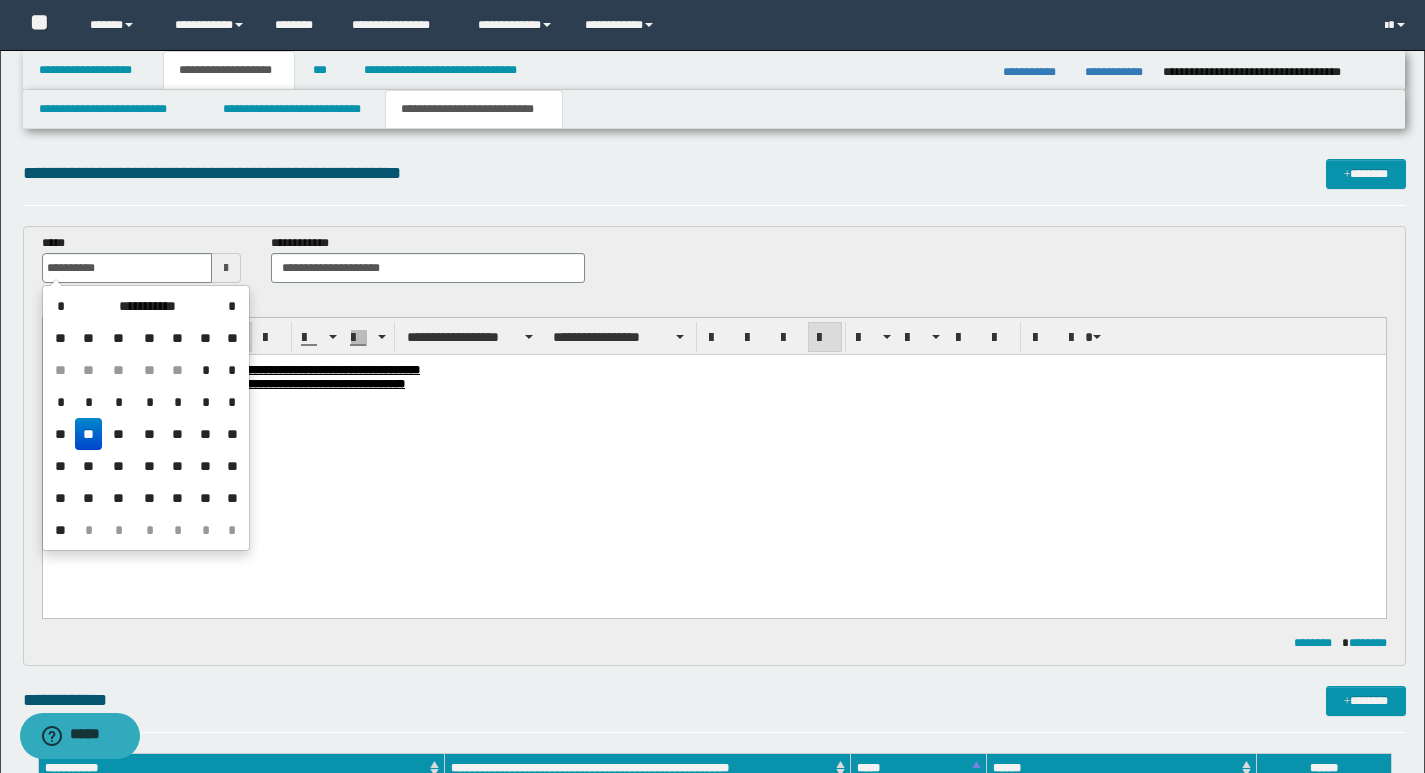 click on "**" at bounding box center (89, 434) 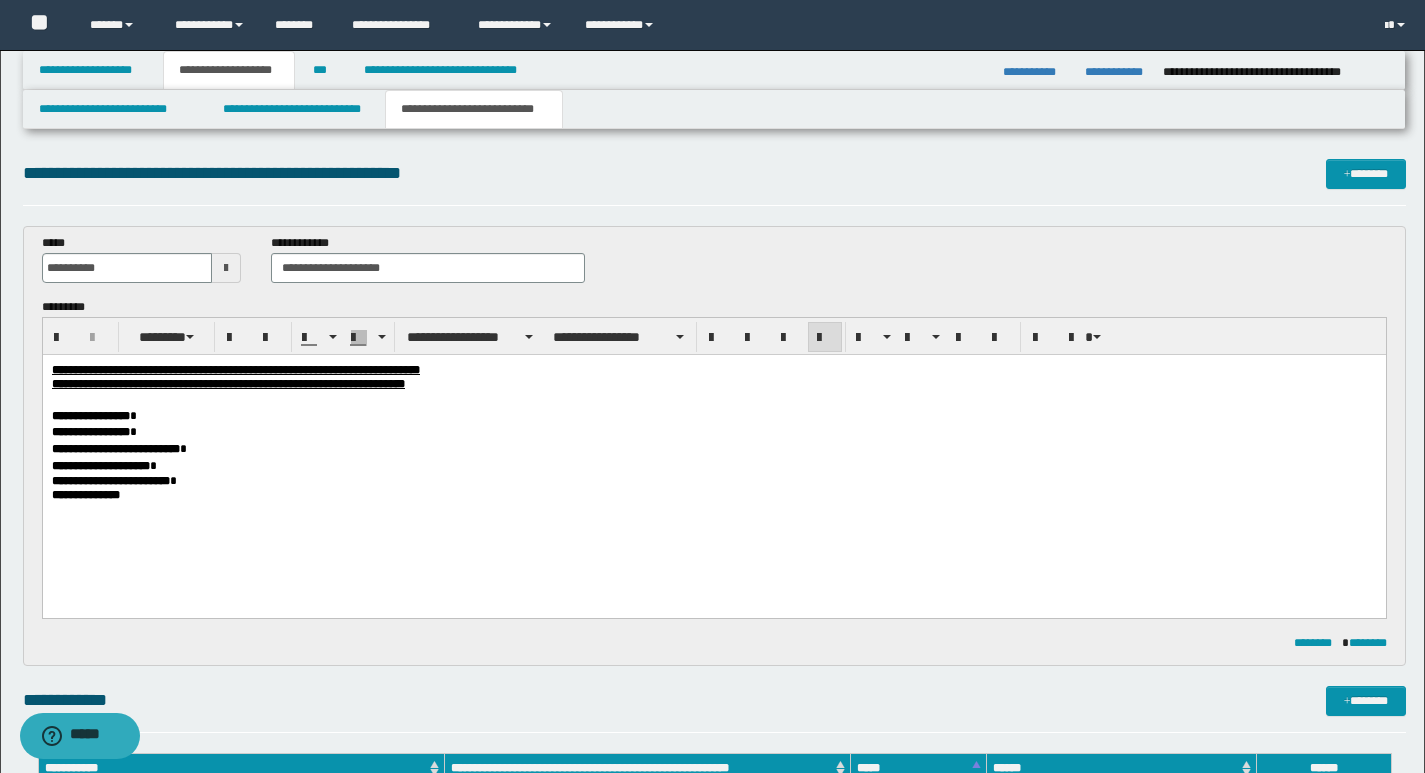 click on "**********" at bounding box center (713, 466) 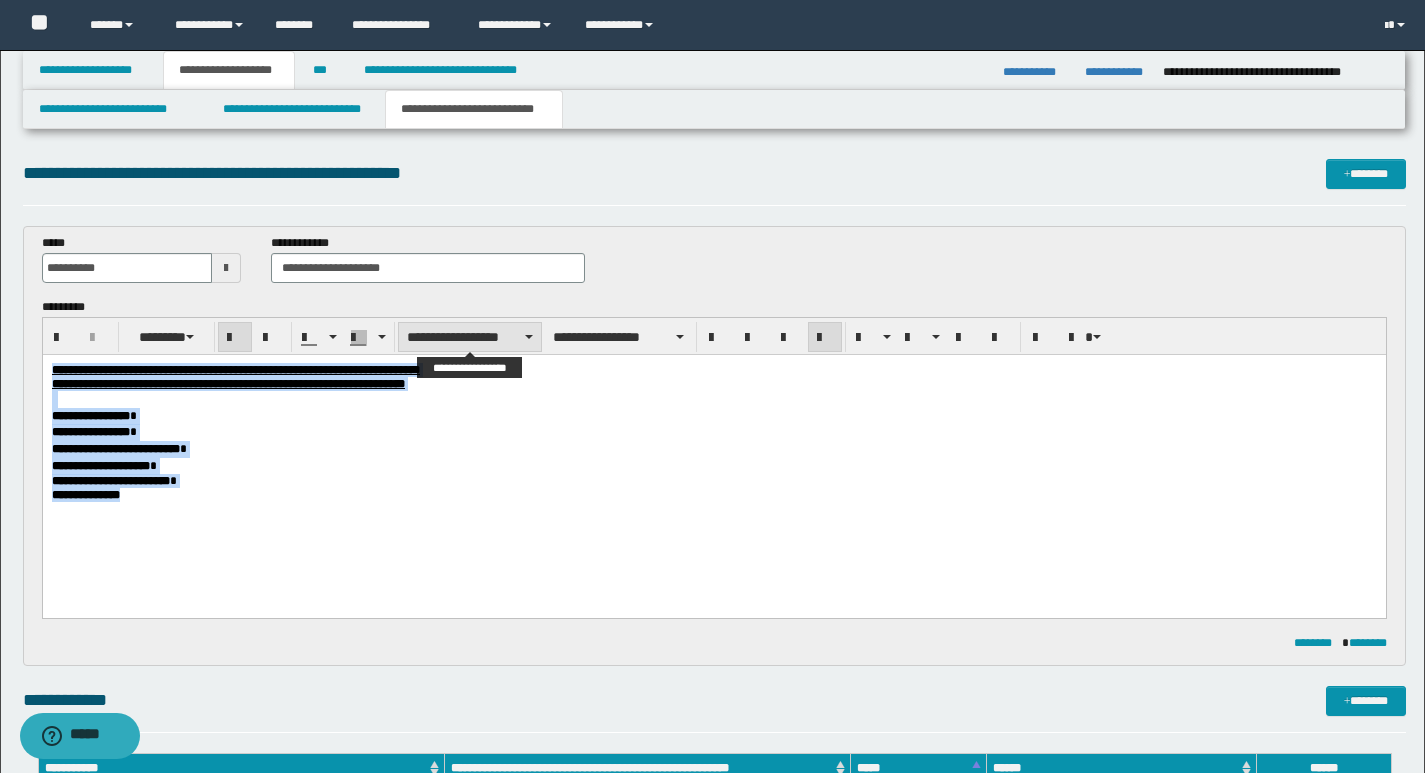 click at bounding box center (529, 337) 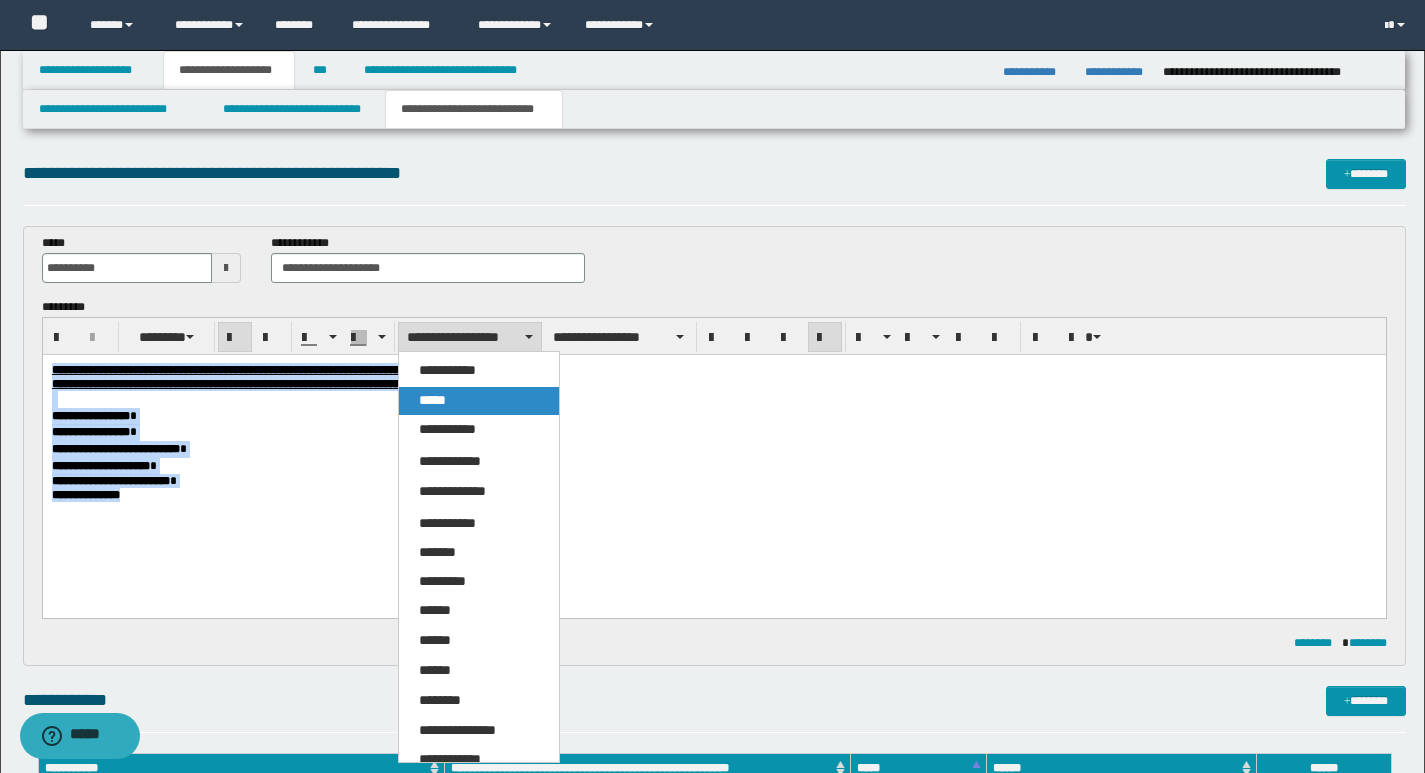 click on "*****" at bounding box center (432, 400) 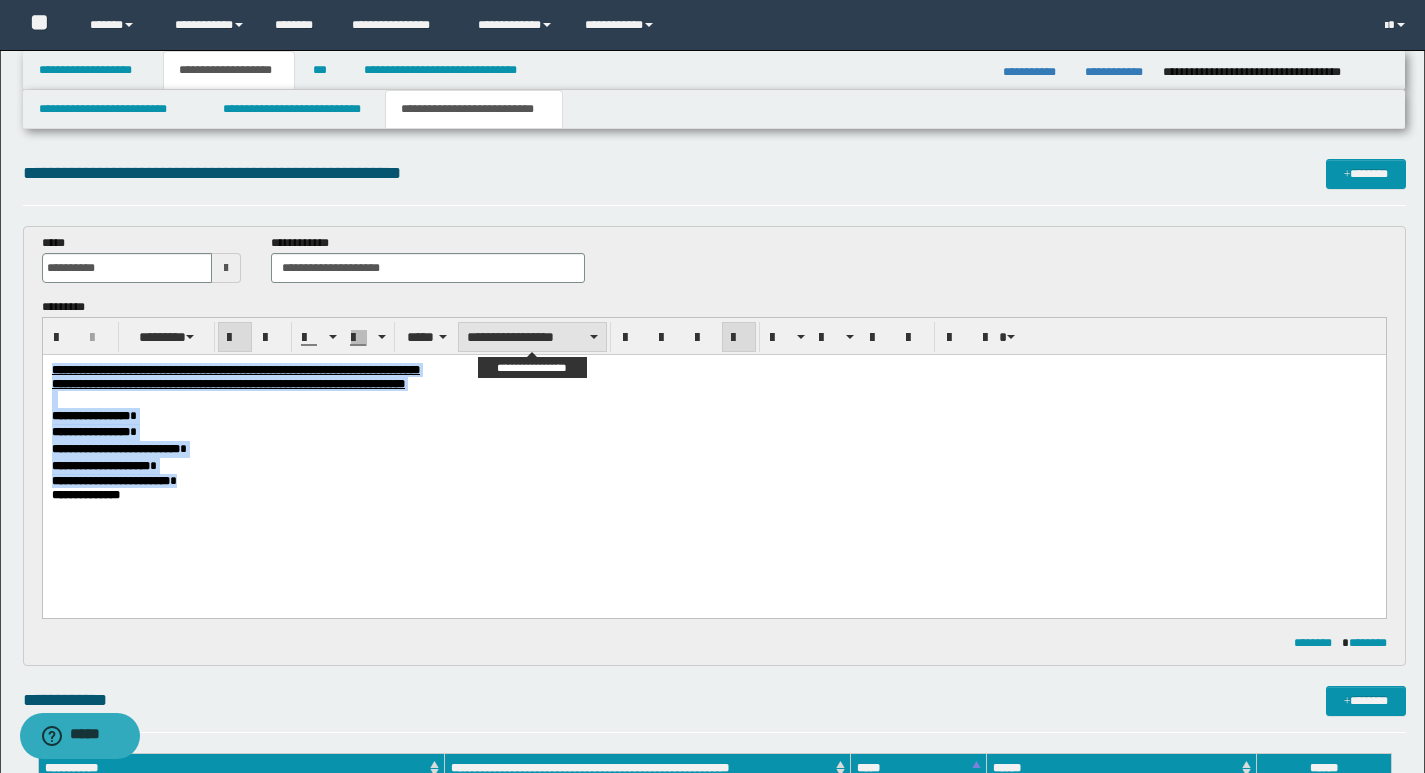 click on "**********" at bounding box center (532, 337) 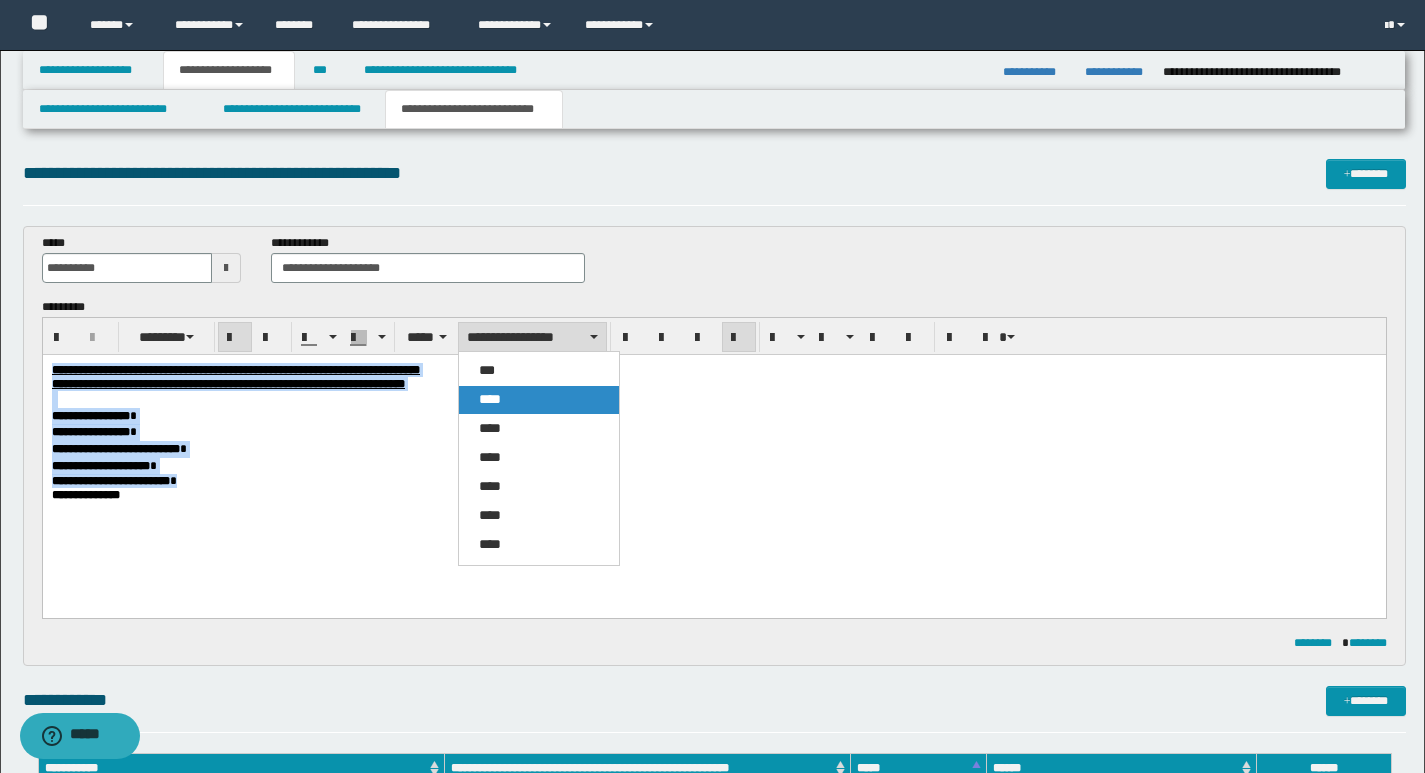 click on "****" at bounding box center (539, 400) 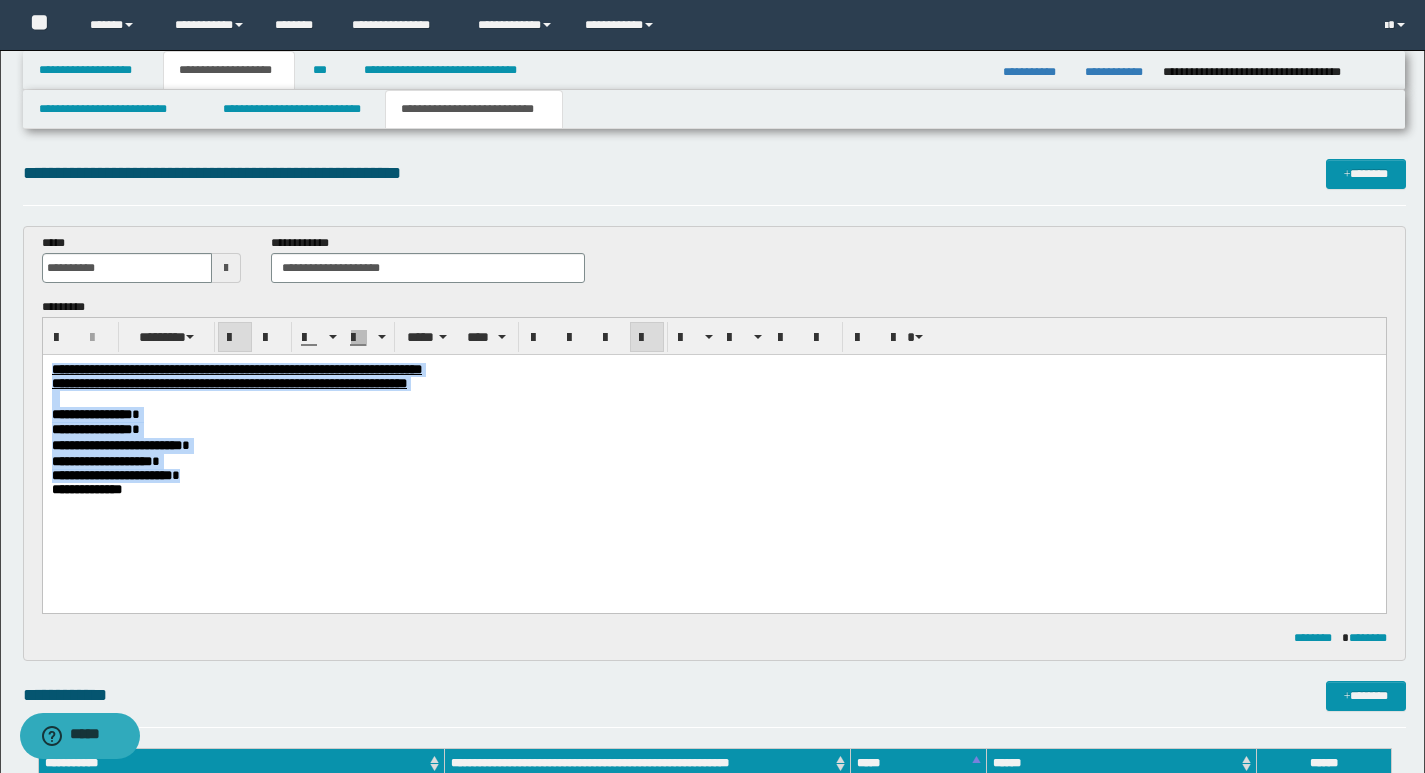 click at bounding box center [647, 338] 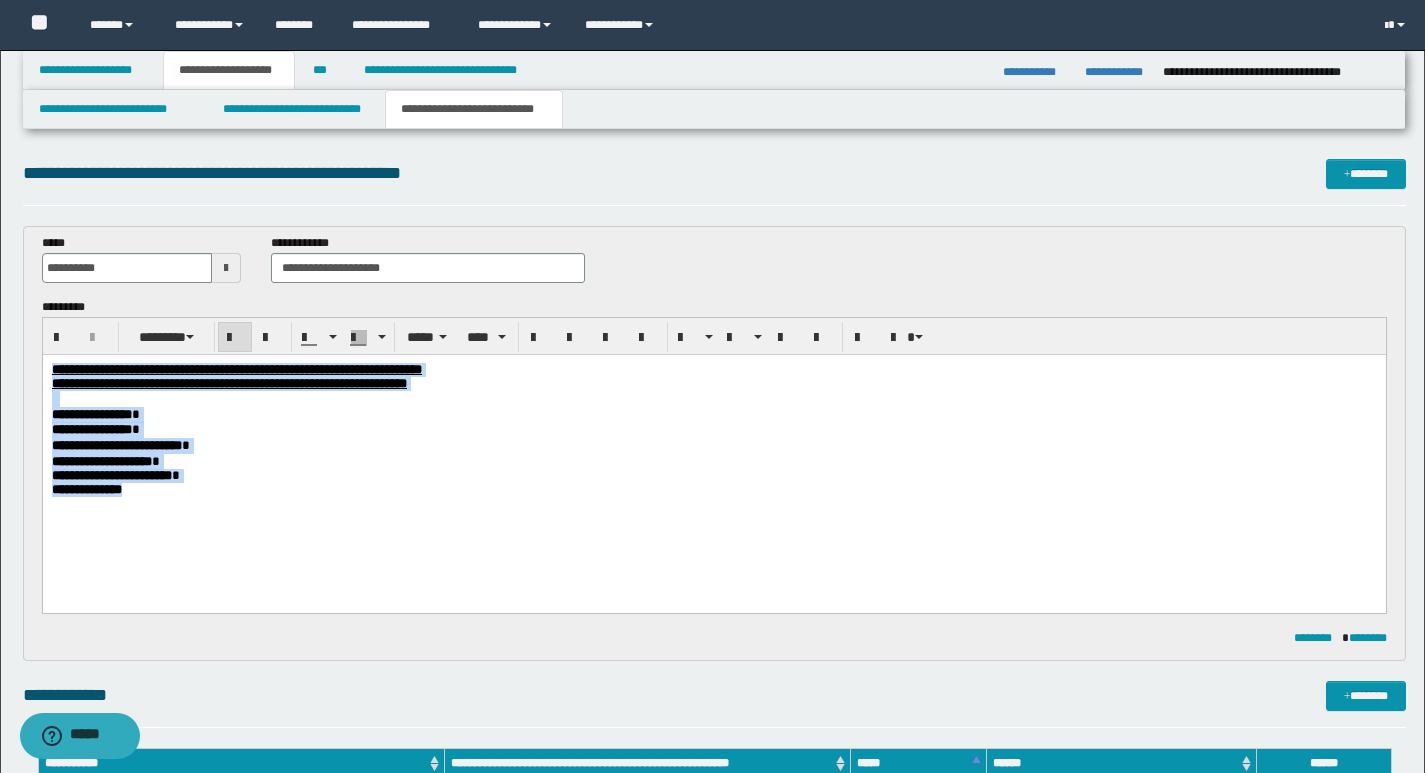 click on "**********" at bounding box center (713, 462) 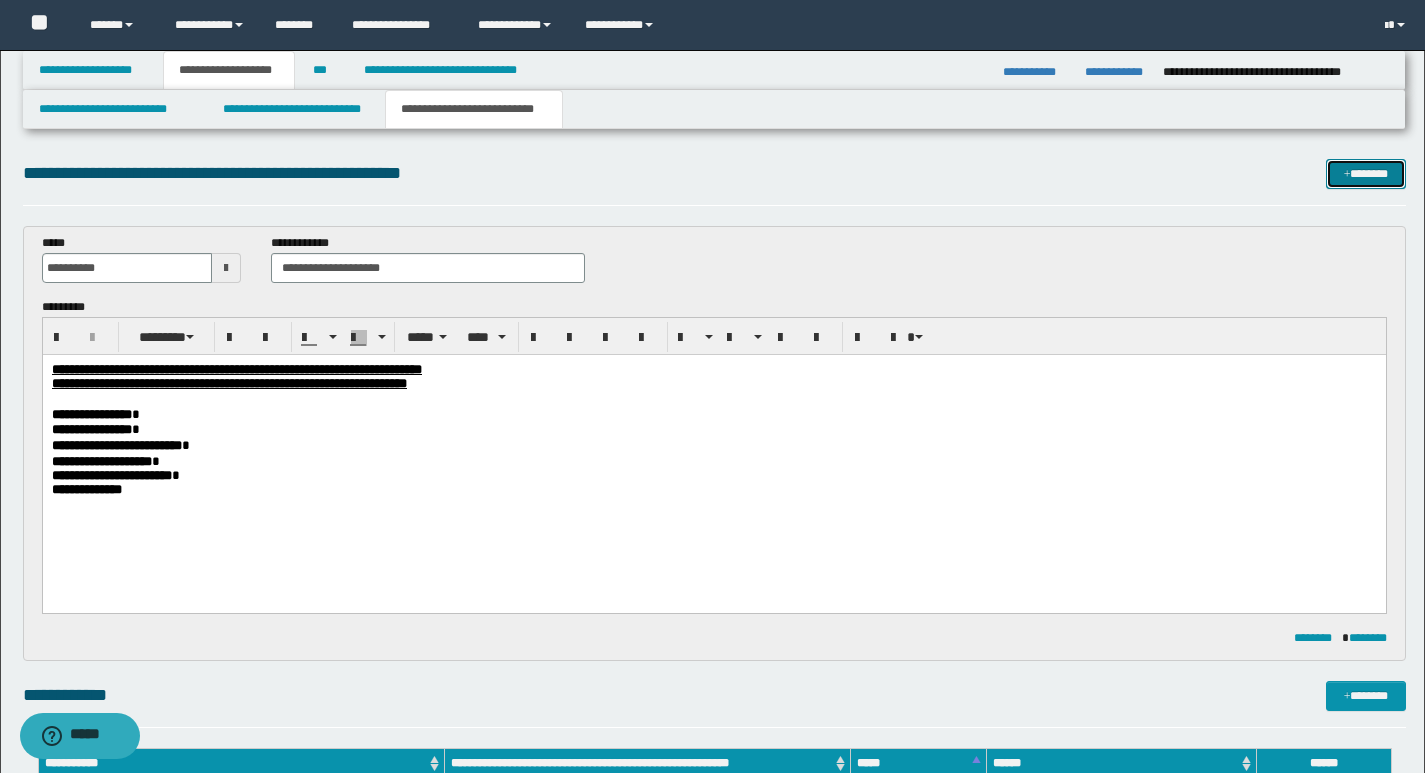 click on "*******" at bounding box center [1366, 174] 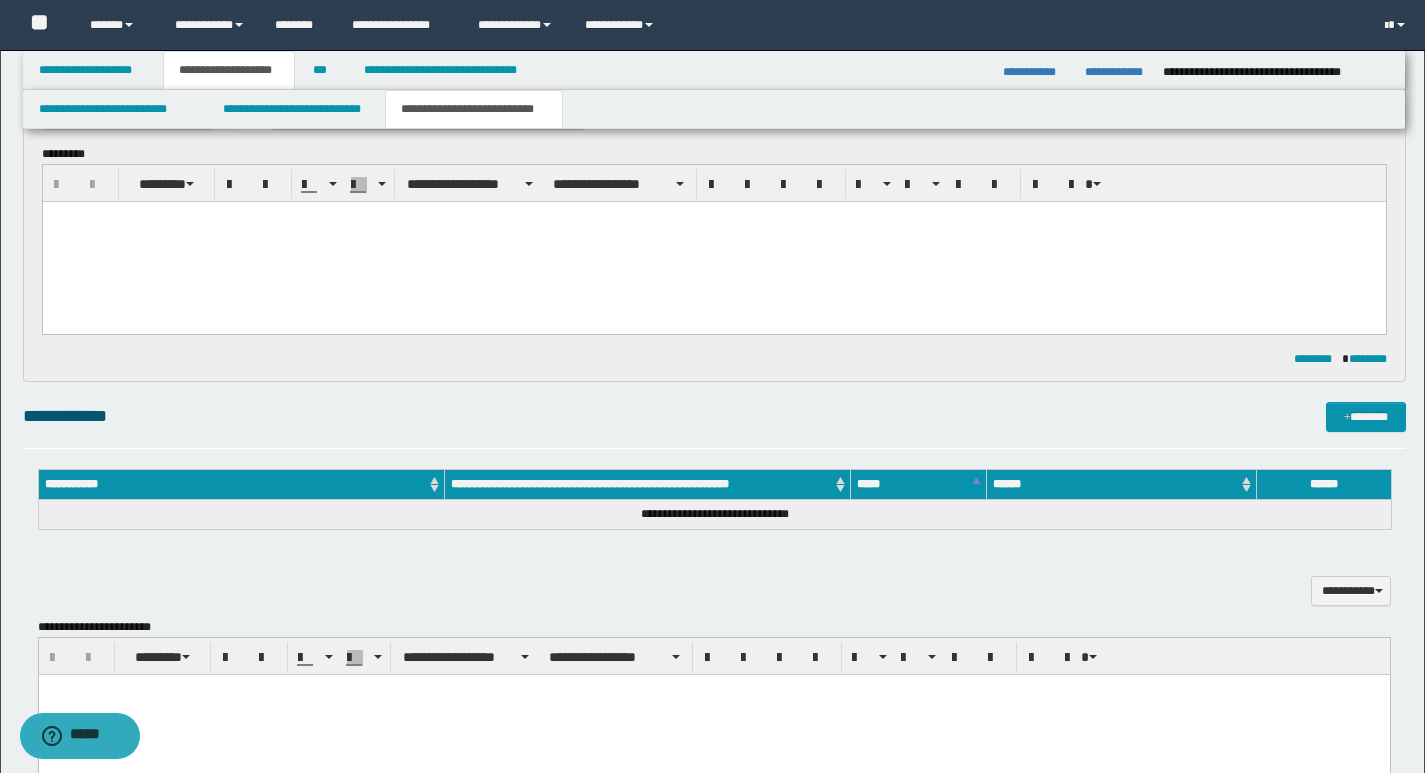 scroll, scrollTop: 0, scrollLeft: 0, axis: both 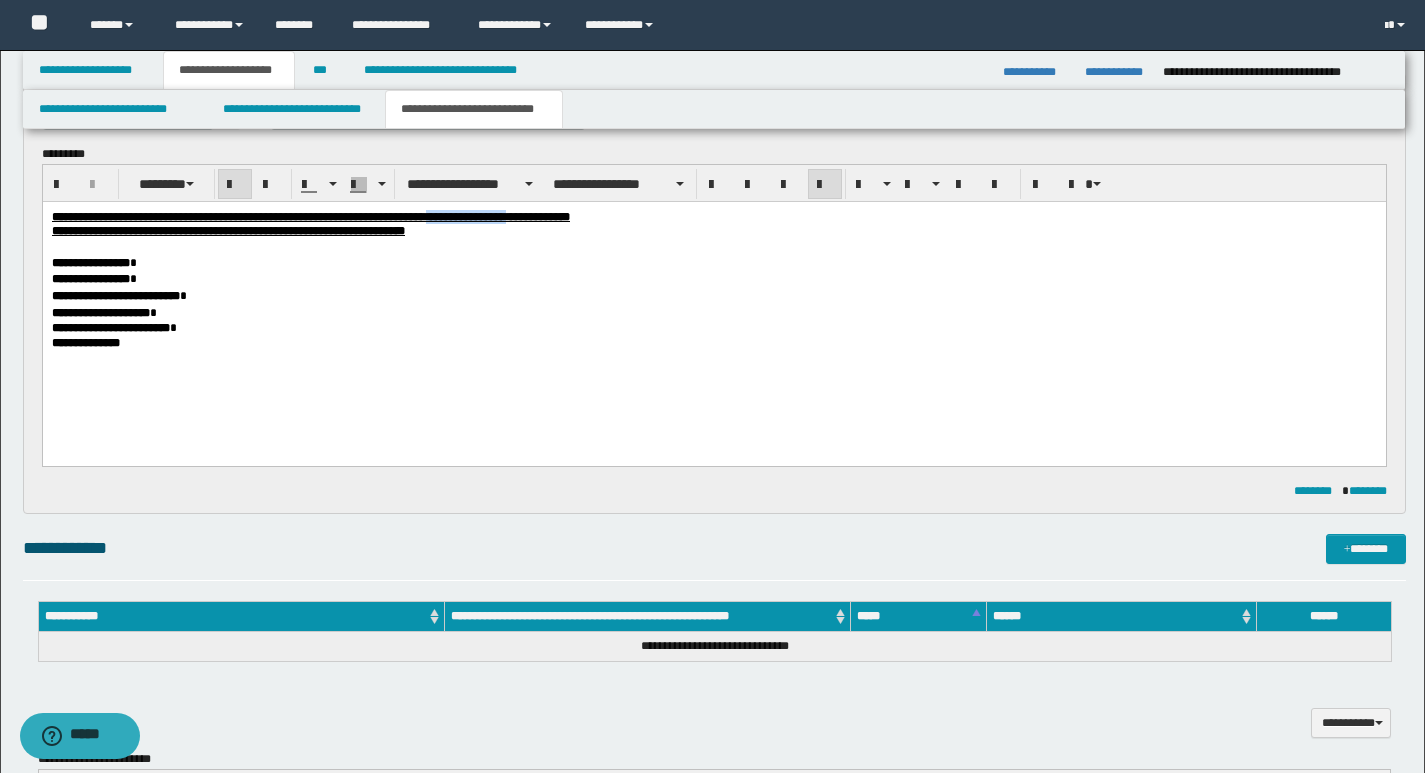 drag, startPoint x: 586, startPoint y: 219, endPoint x: 675, endPoint y: 216, distance: 89.050545 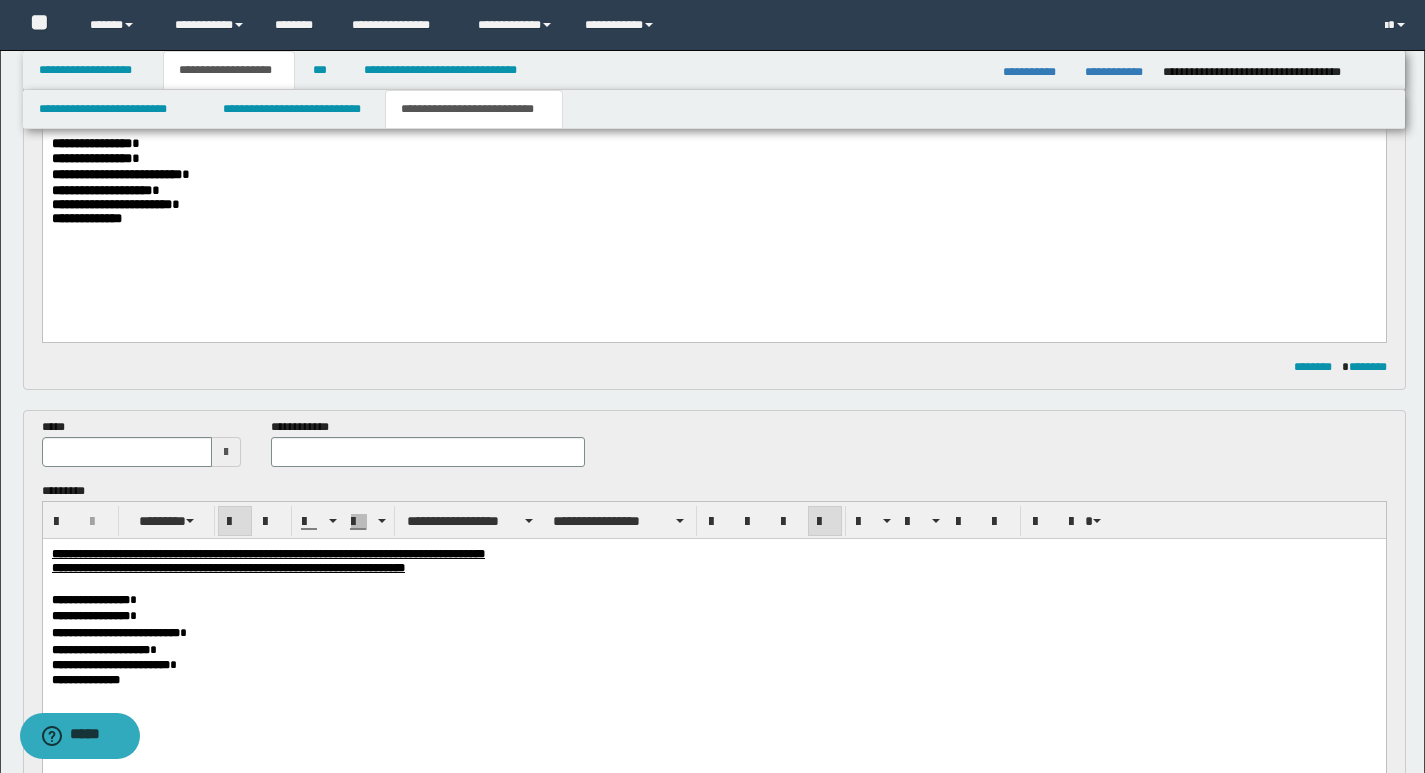 scroll, scrollTop: 408, scrollLeft: 0, axis: vertical 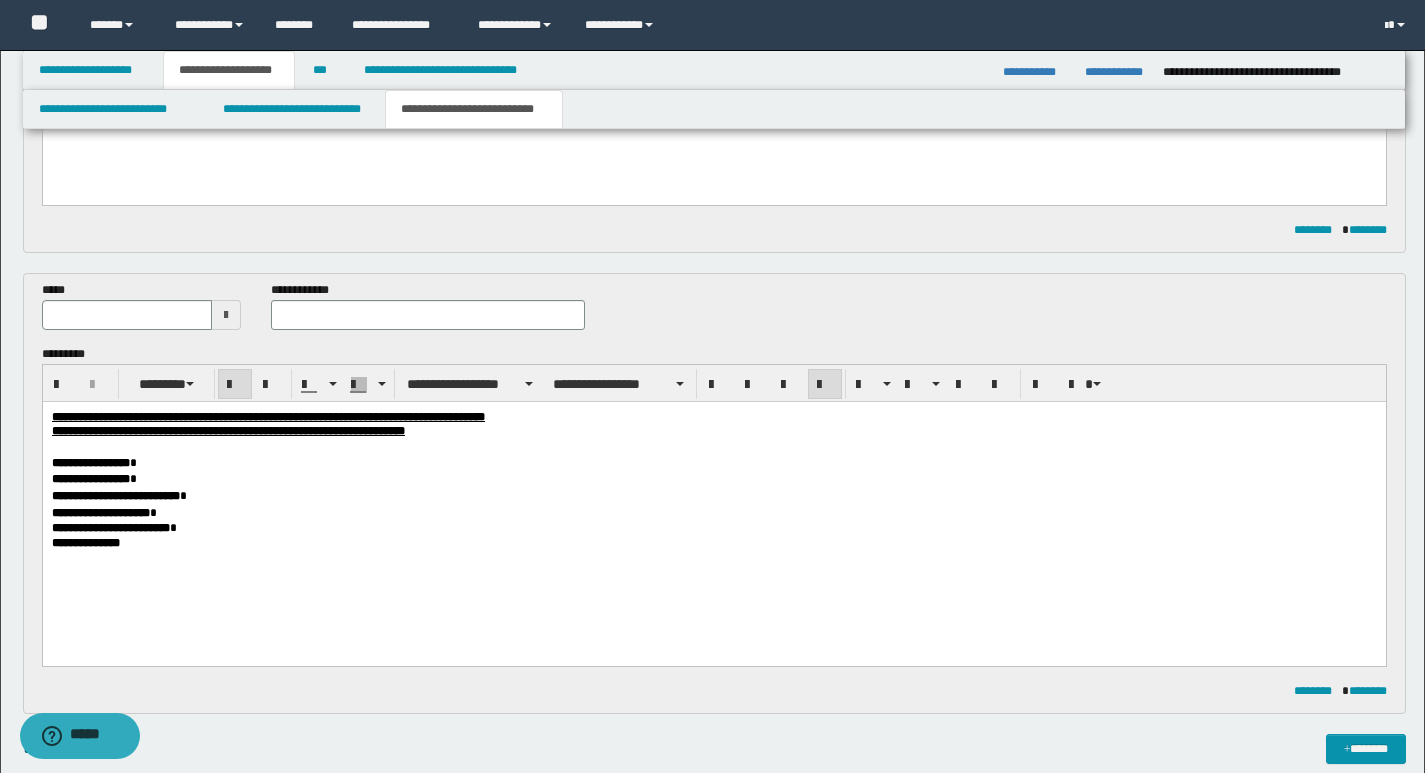 click at bounding box center [428, 315] 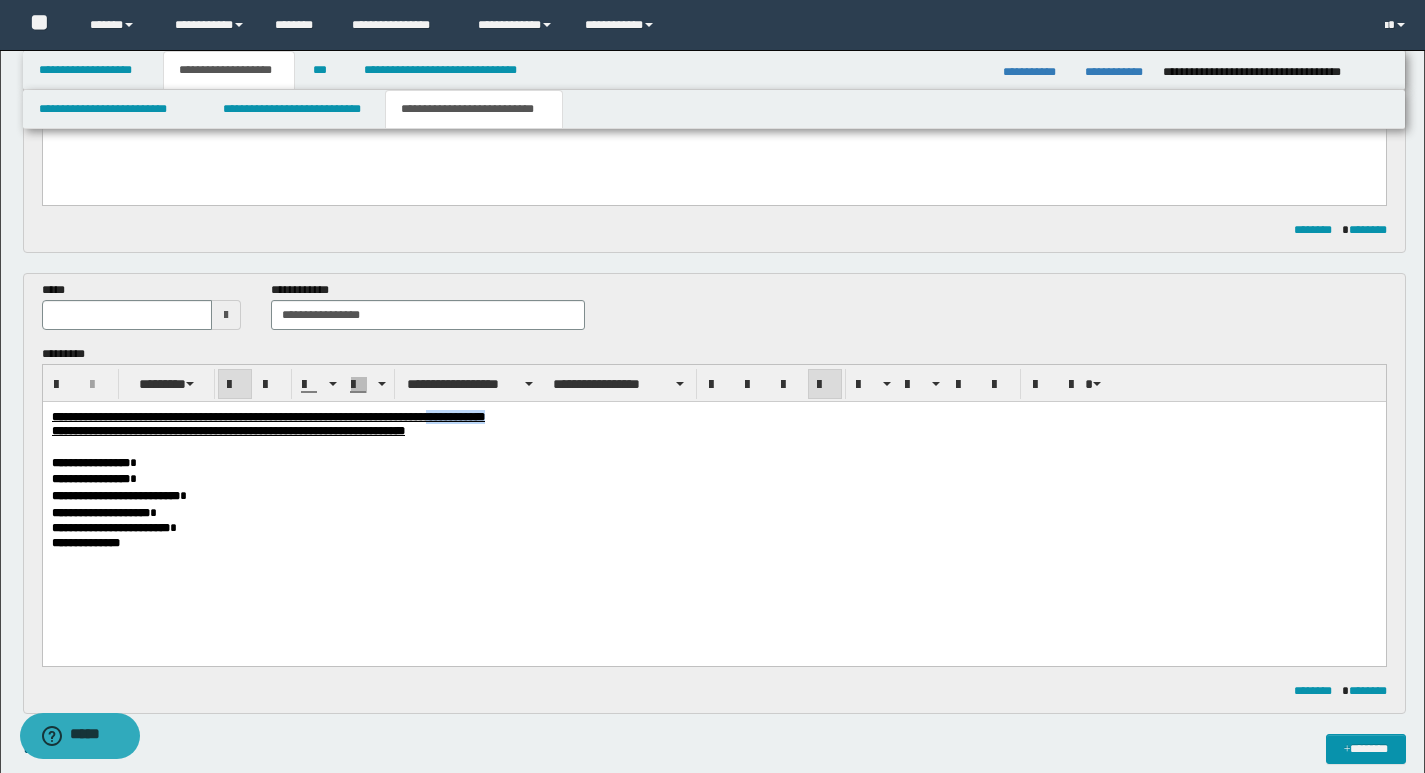 drag, startPoint x: 586, startPoint y: 420, endPoint x: 671, endPoint y: 423, distance: 85.052925 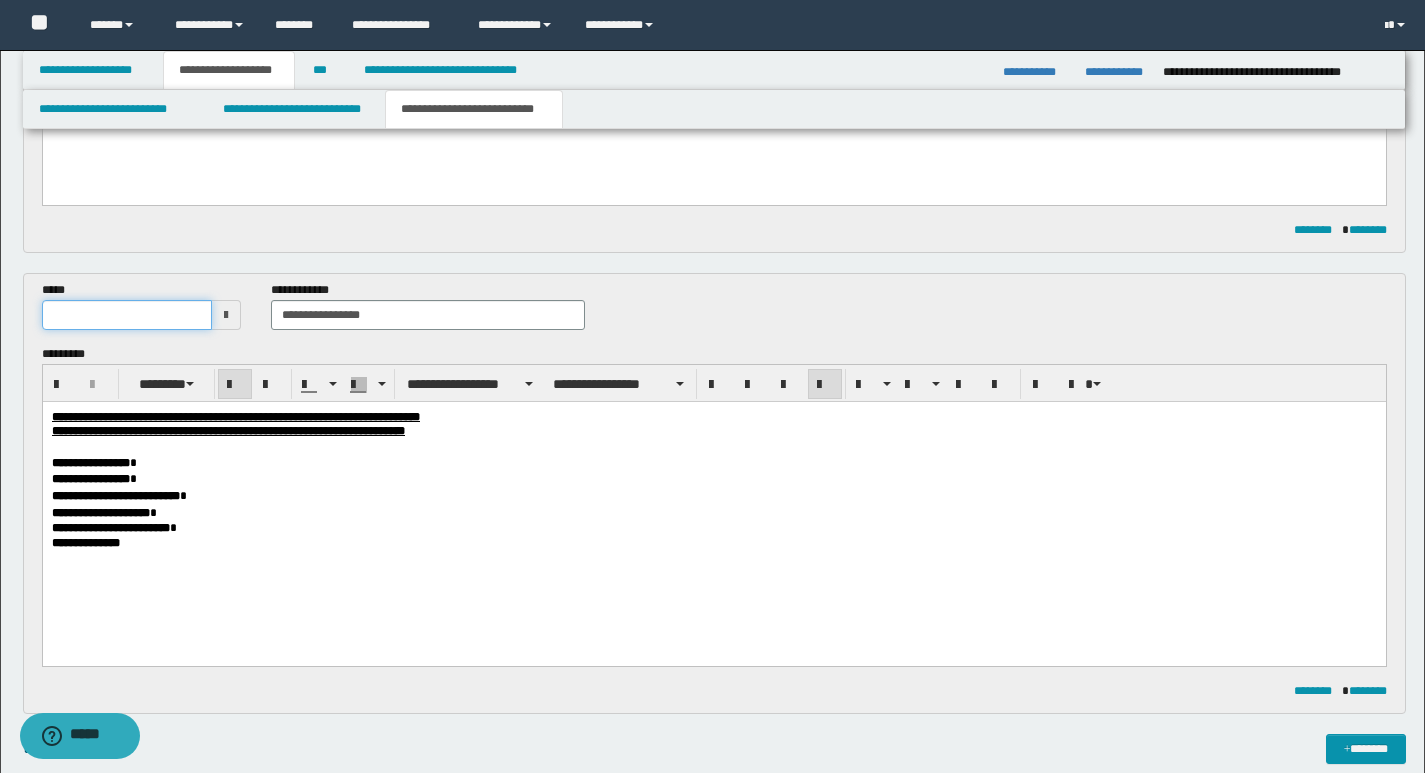 click at bounding box center [127, 315] 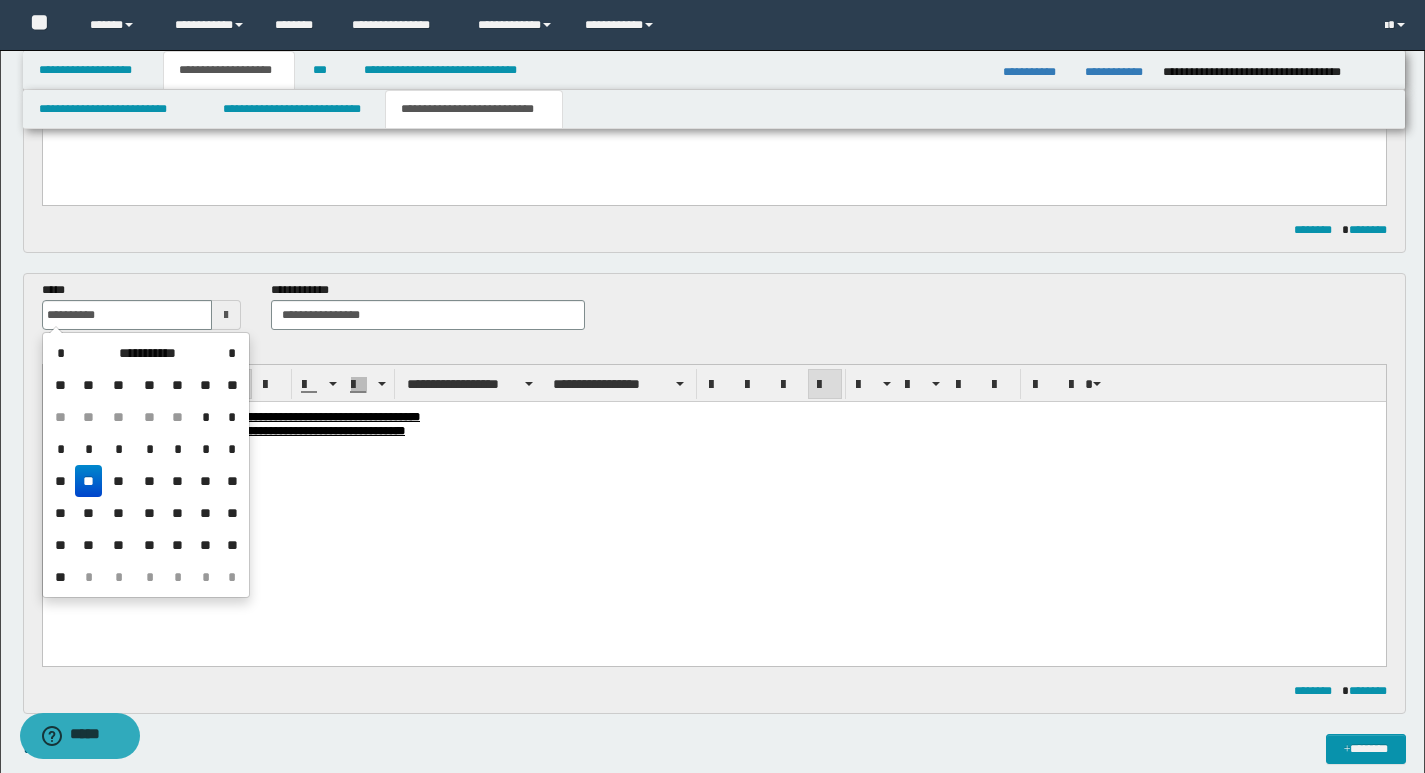 click on "**" at bounding box center (89, 481) 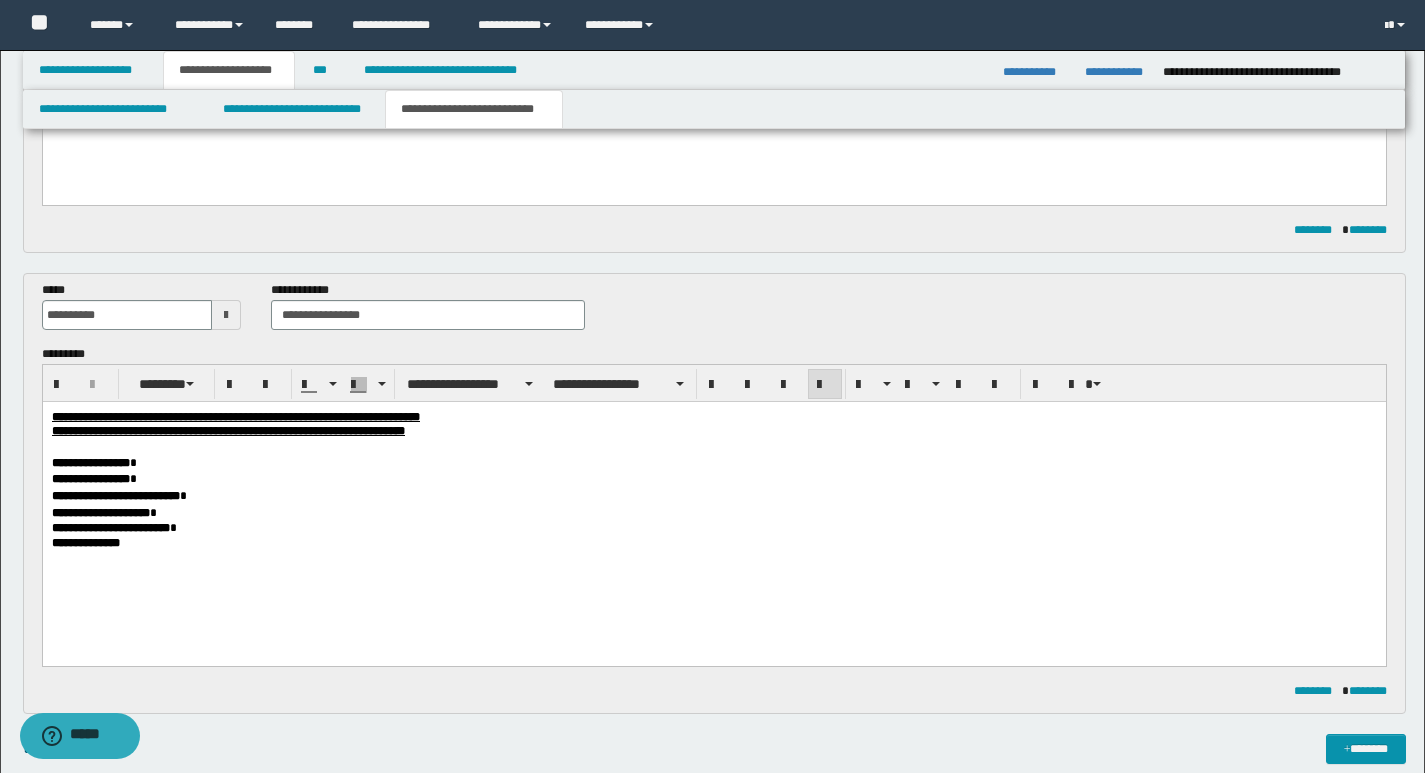 click on "**********" at bounding box center (713, 527) 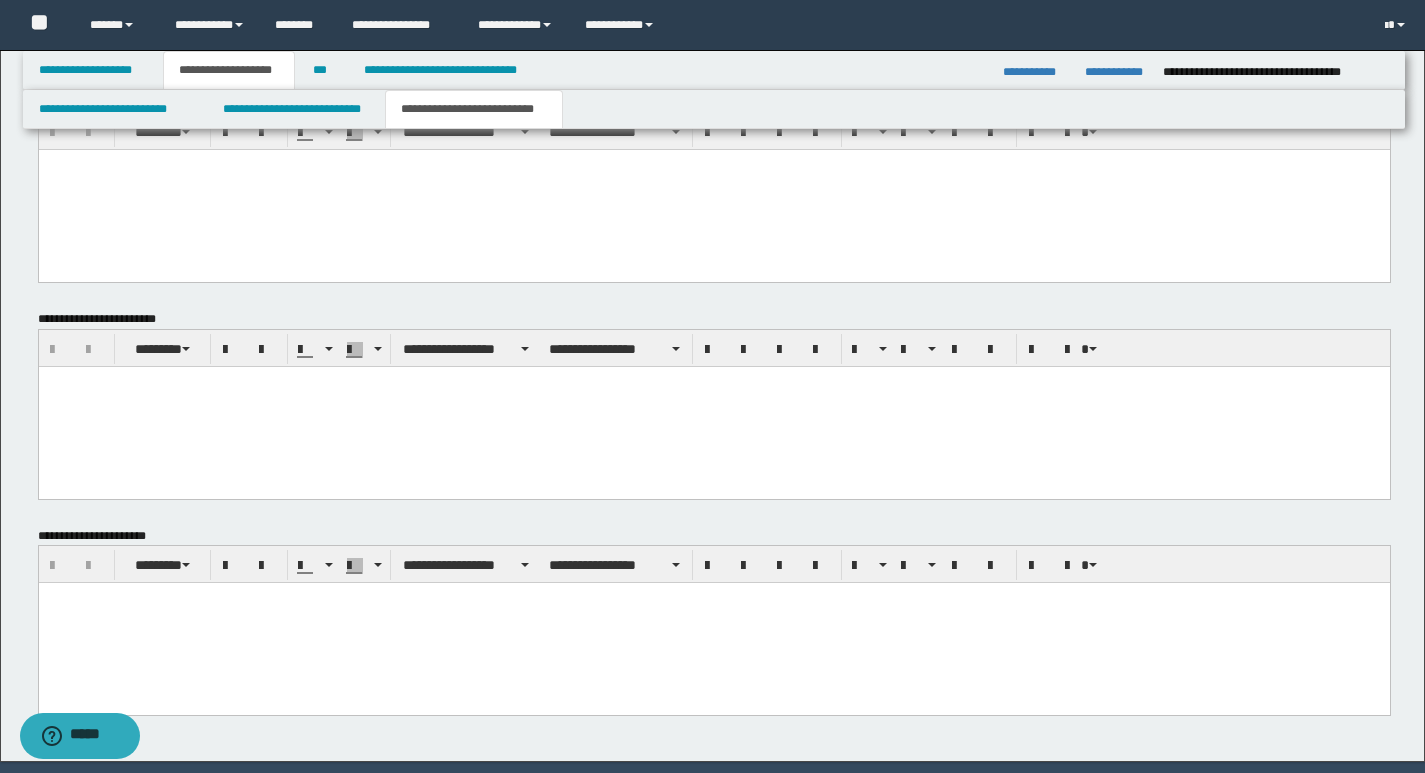 scroll, scrollTop: 1332, scrollLeft: 0, axis: vertical 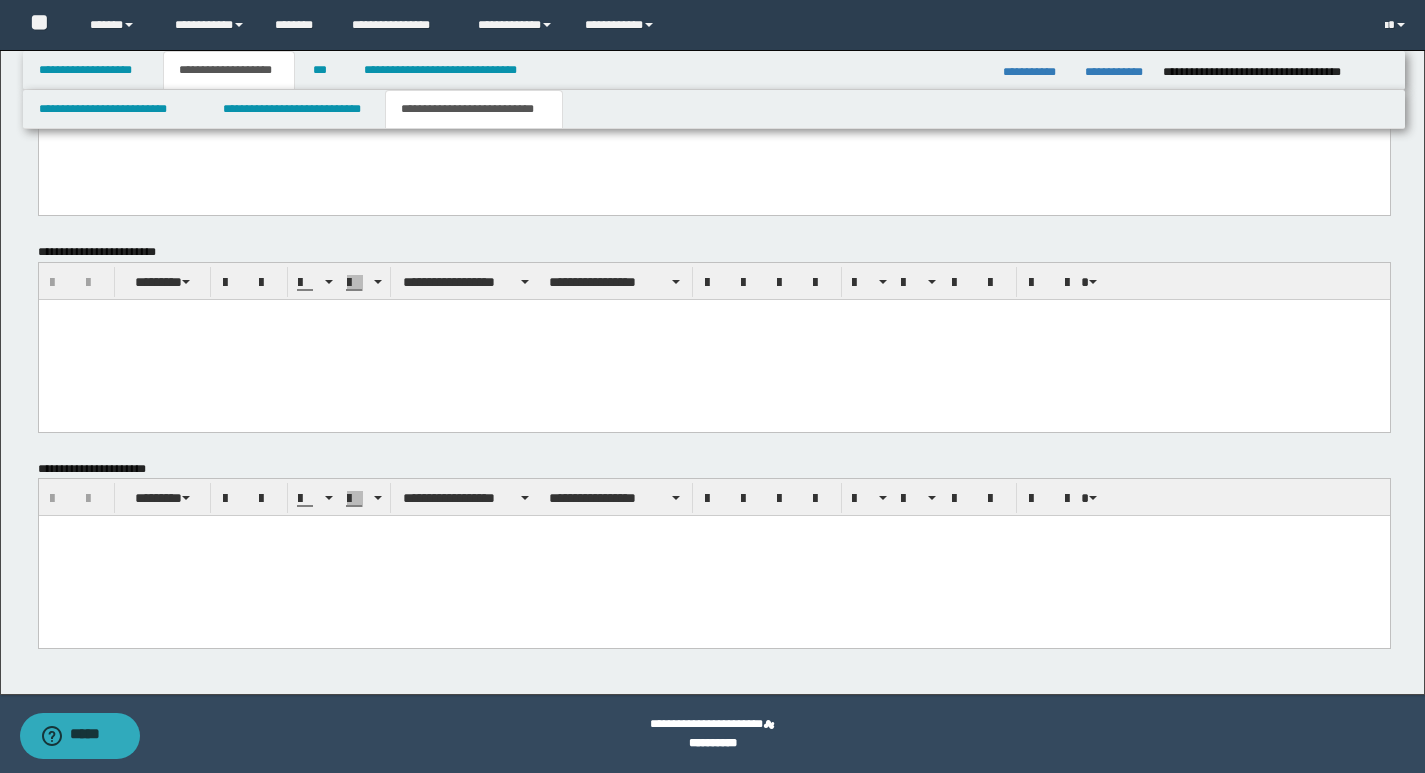 click at bounding box center (713, 556) 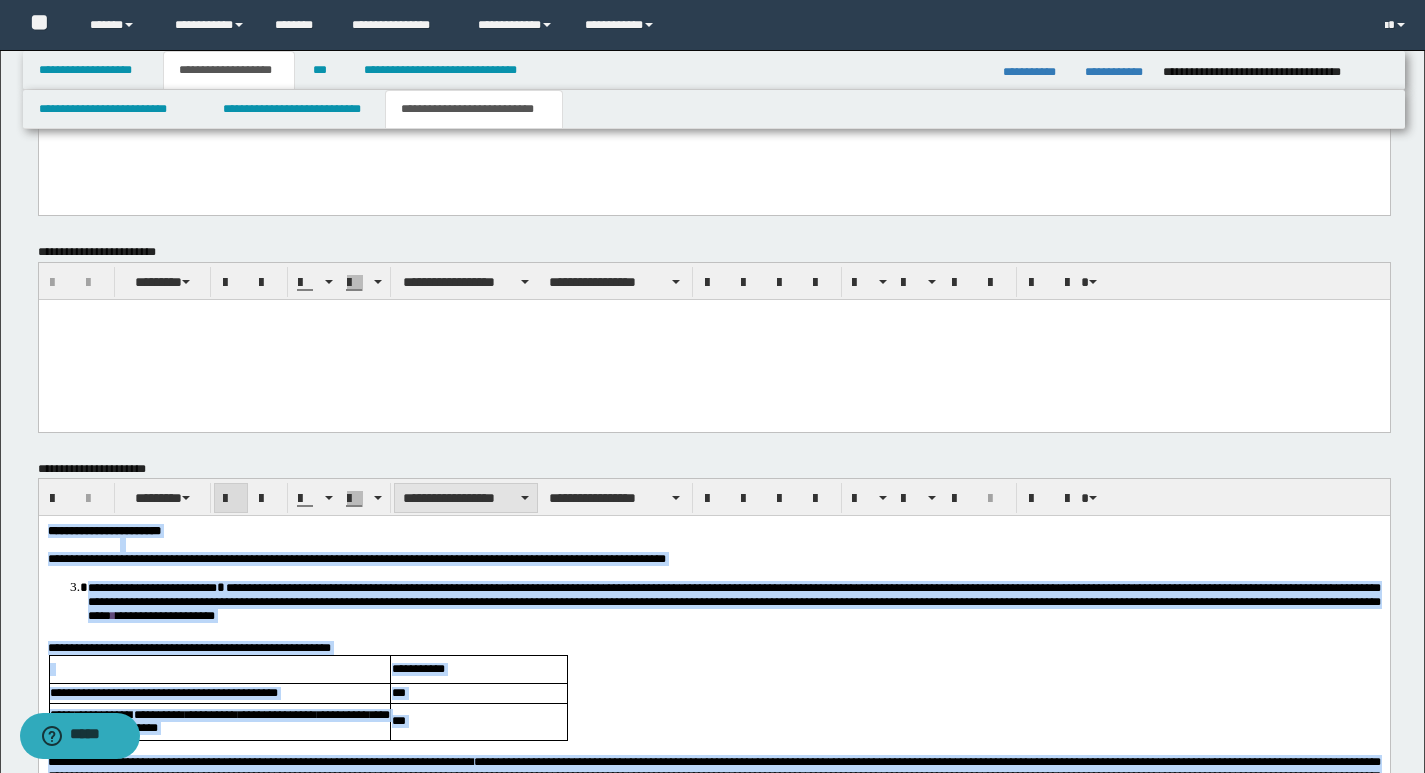 click on "**********" at bounding box center (466, 498) 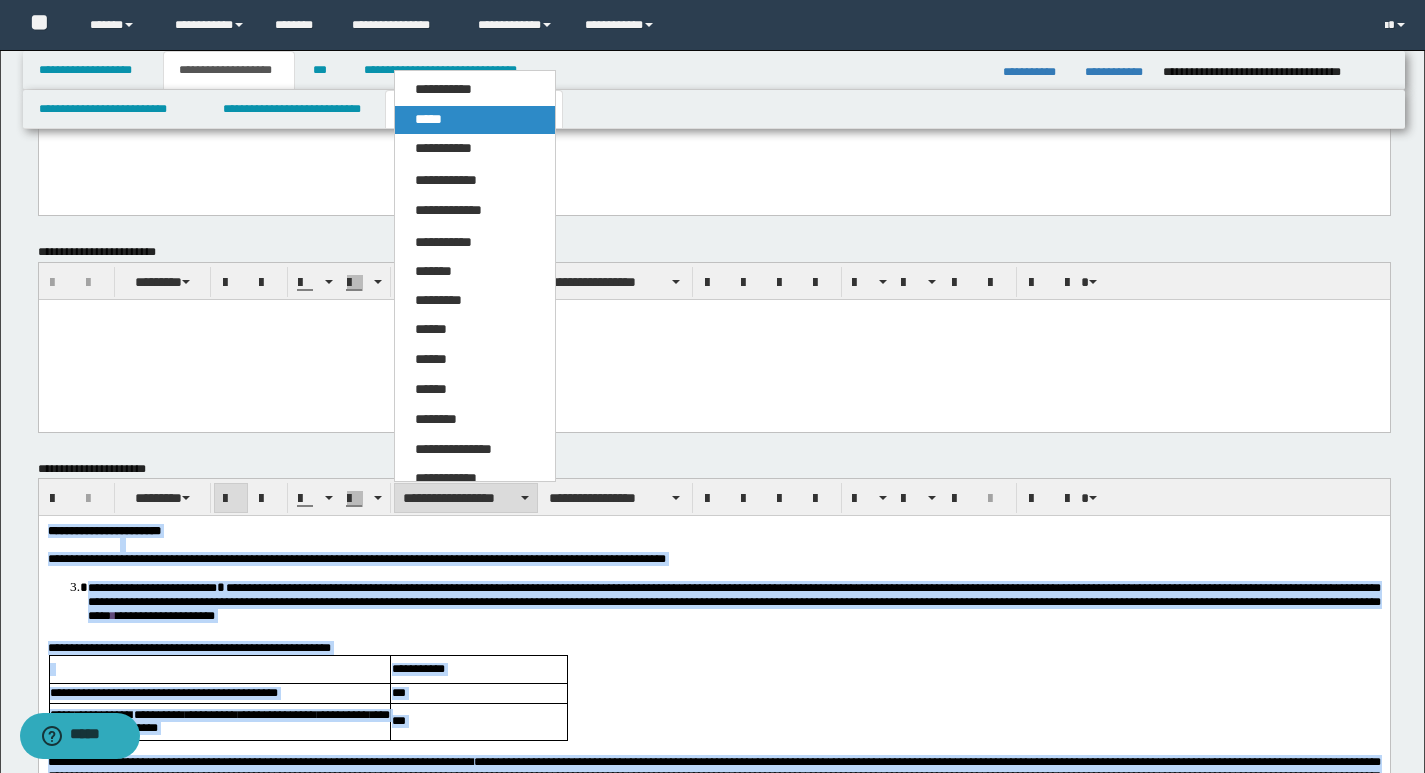 drag, startPoint x: 413, startPoint y: 117, endPoint x: 544, endPoint y: 131, distance: 131.74597 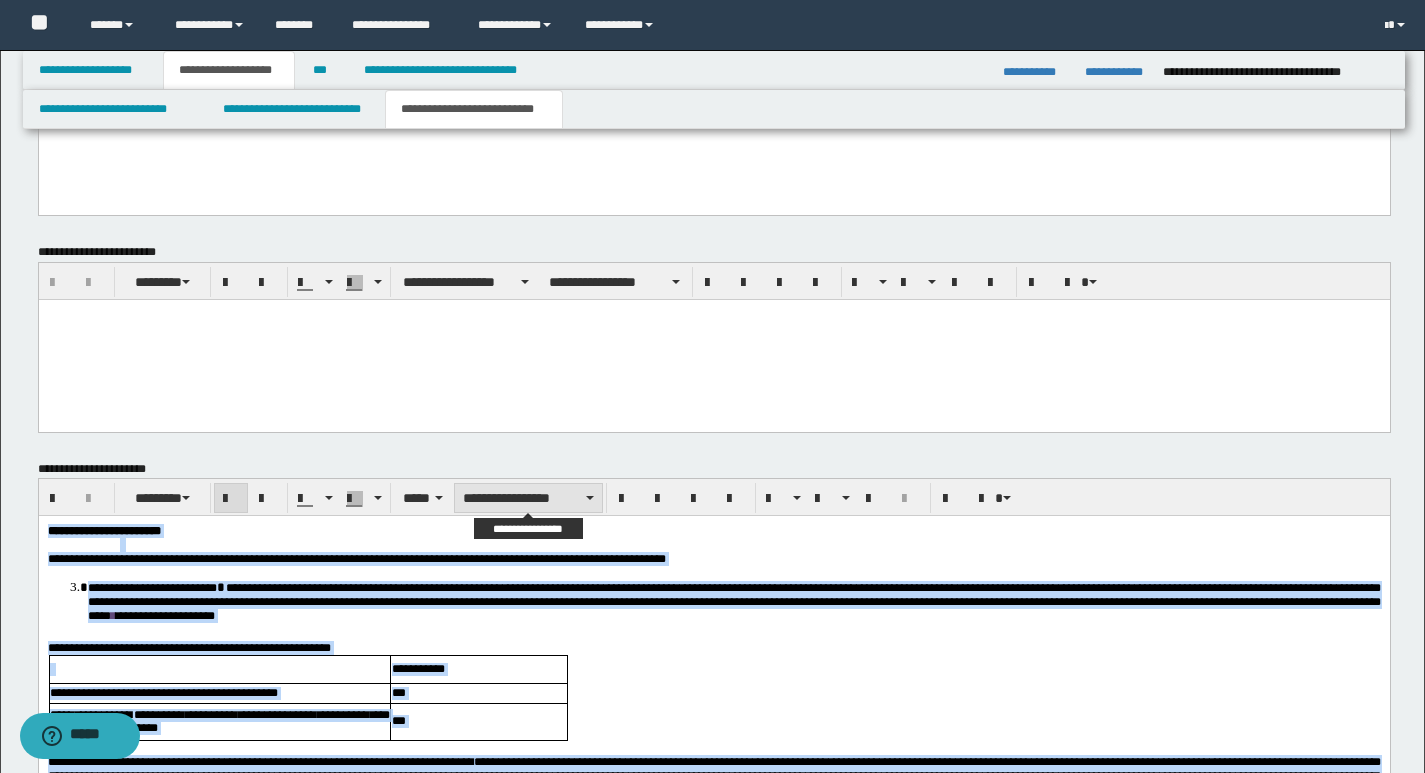 click on "**********" at bounding box center [528, 498] 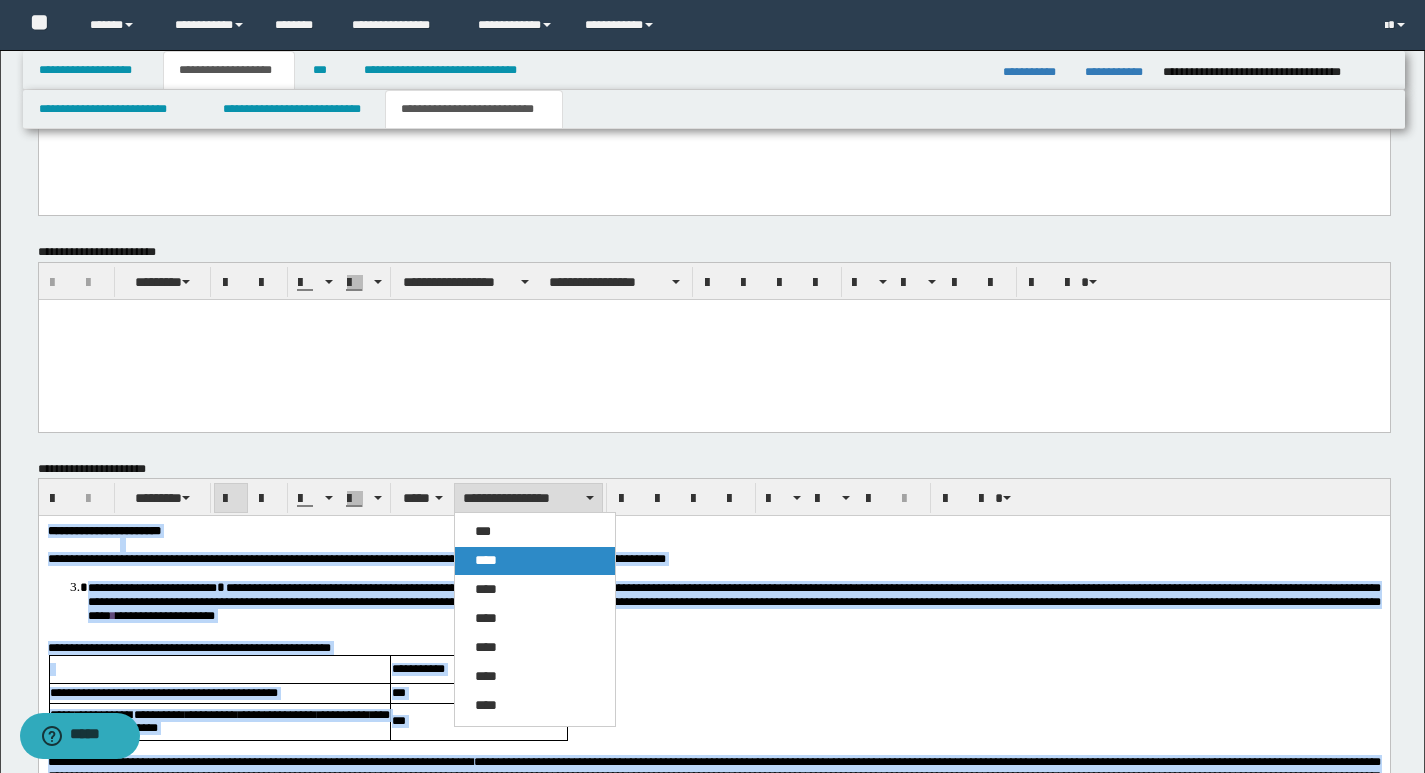 click on "****" at bounding box center [486, 560] 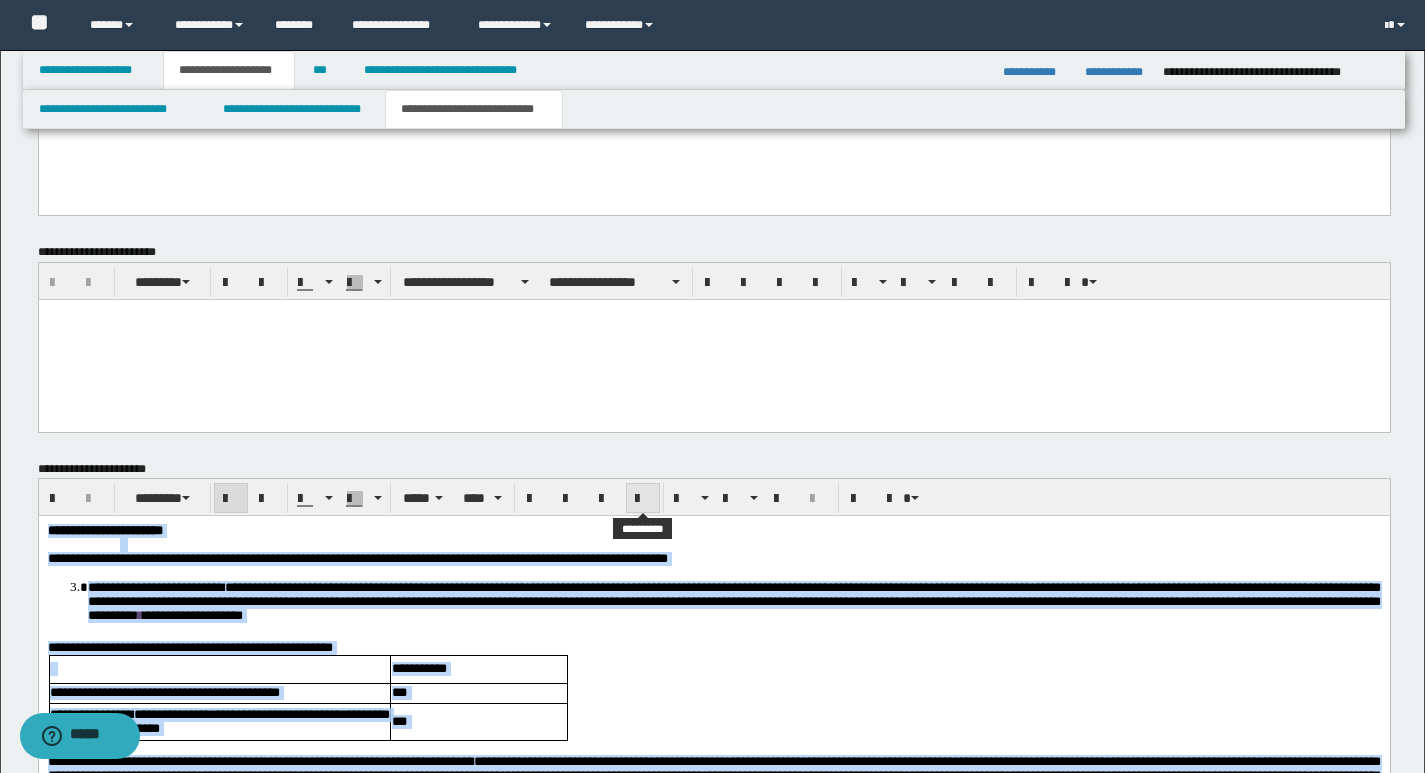 click at bounding box center [643, 499] 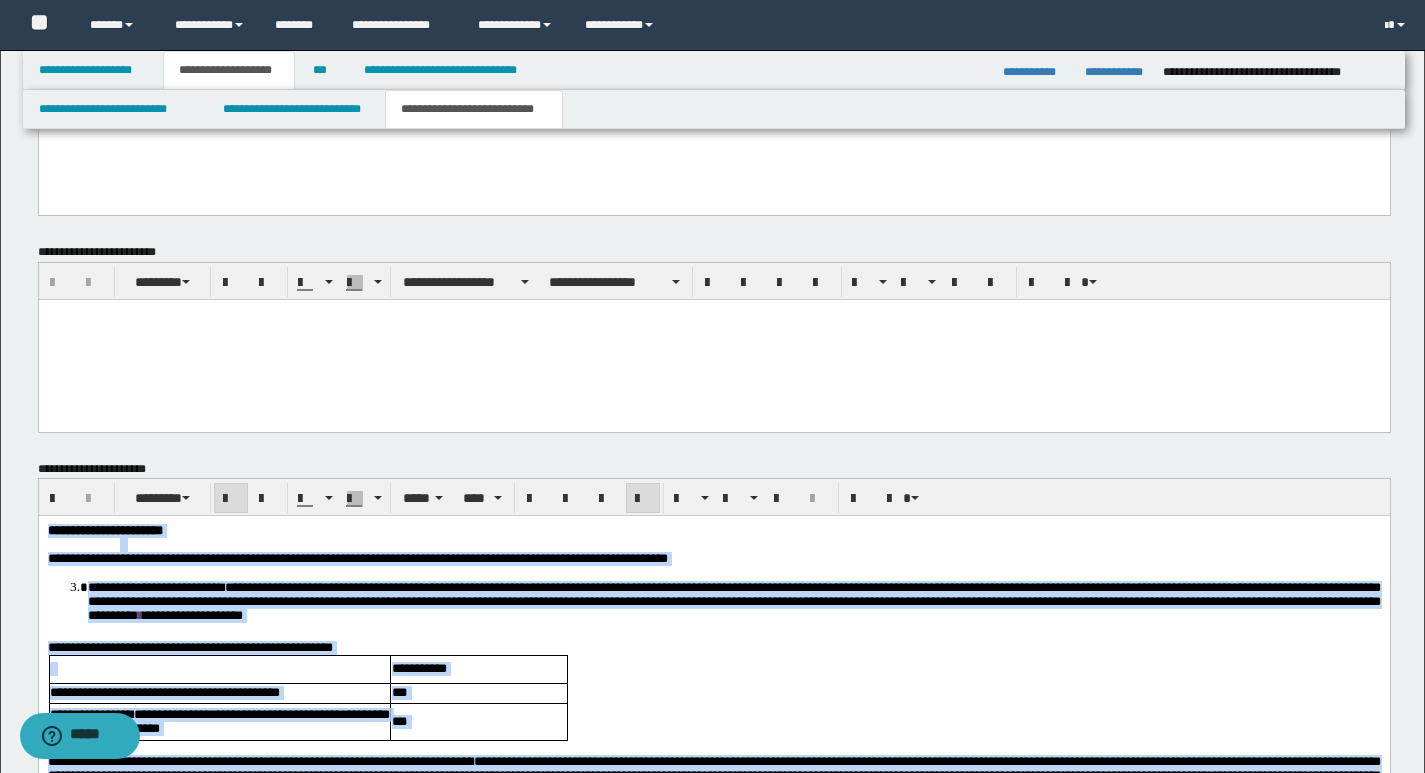 click on "**********" at bounding box center (713, 828) 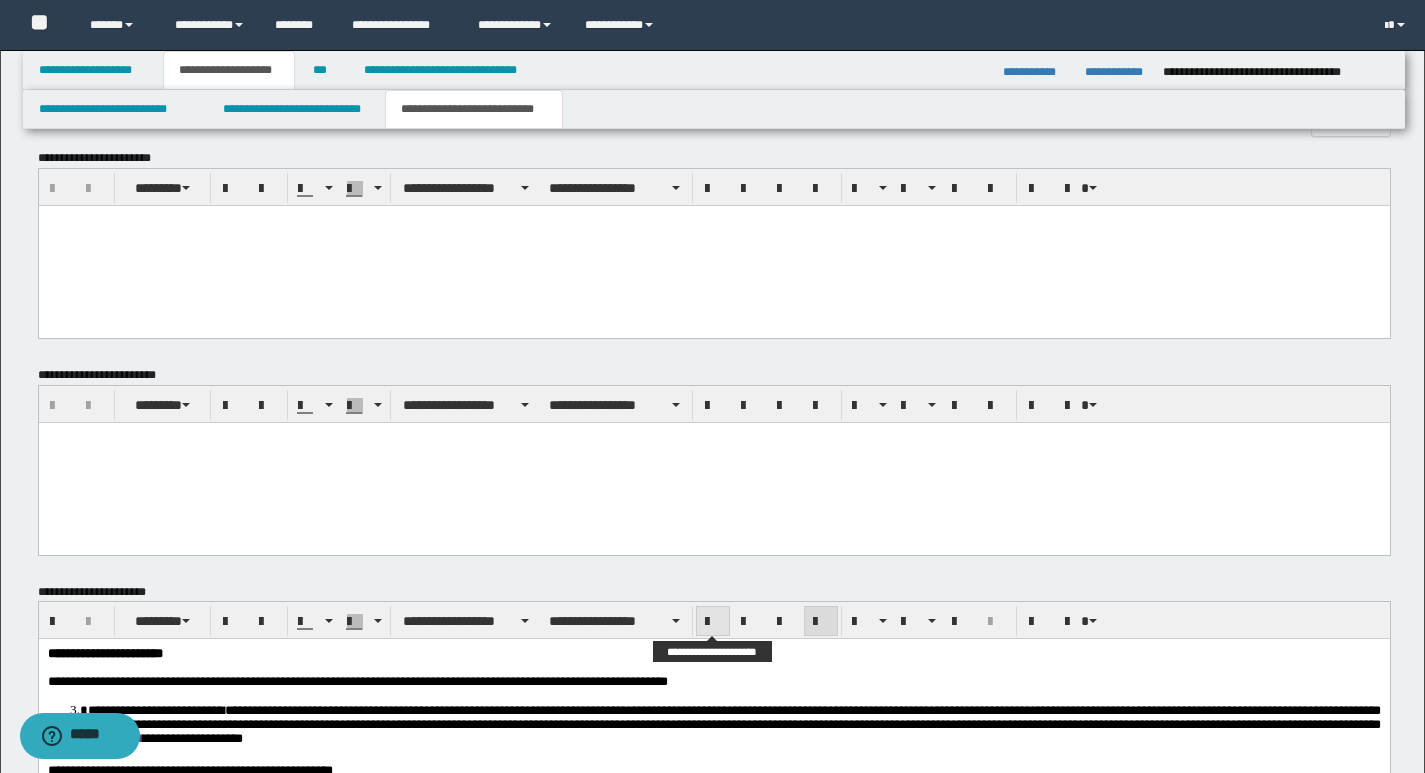 scroll, scrollTop: 932, scrollLeft: 0, axis: vertical 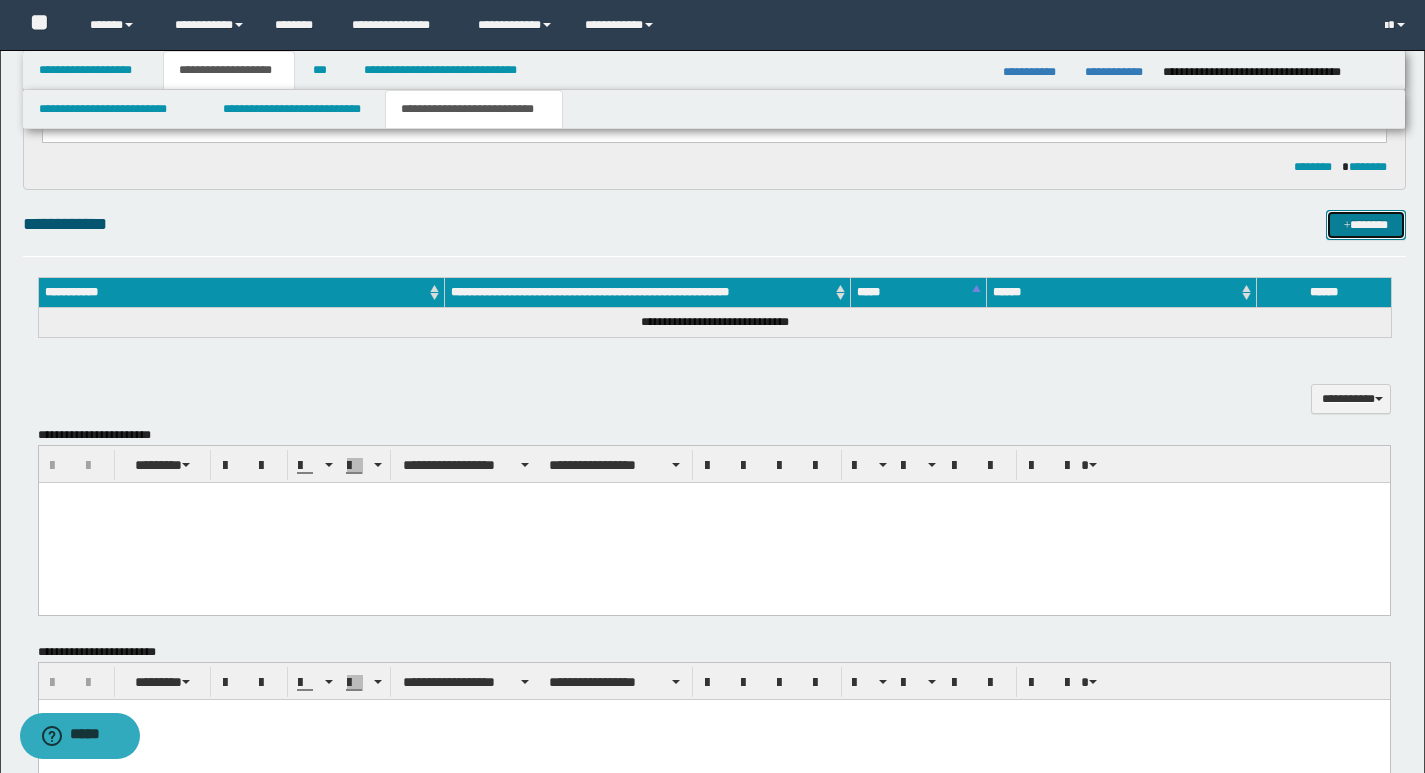 click on "*******" at bounding box center (1366, 225) 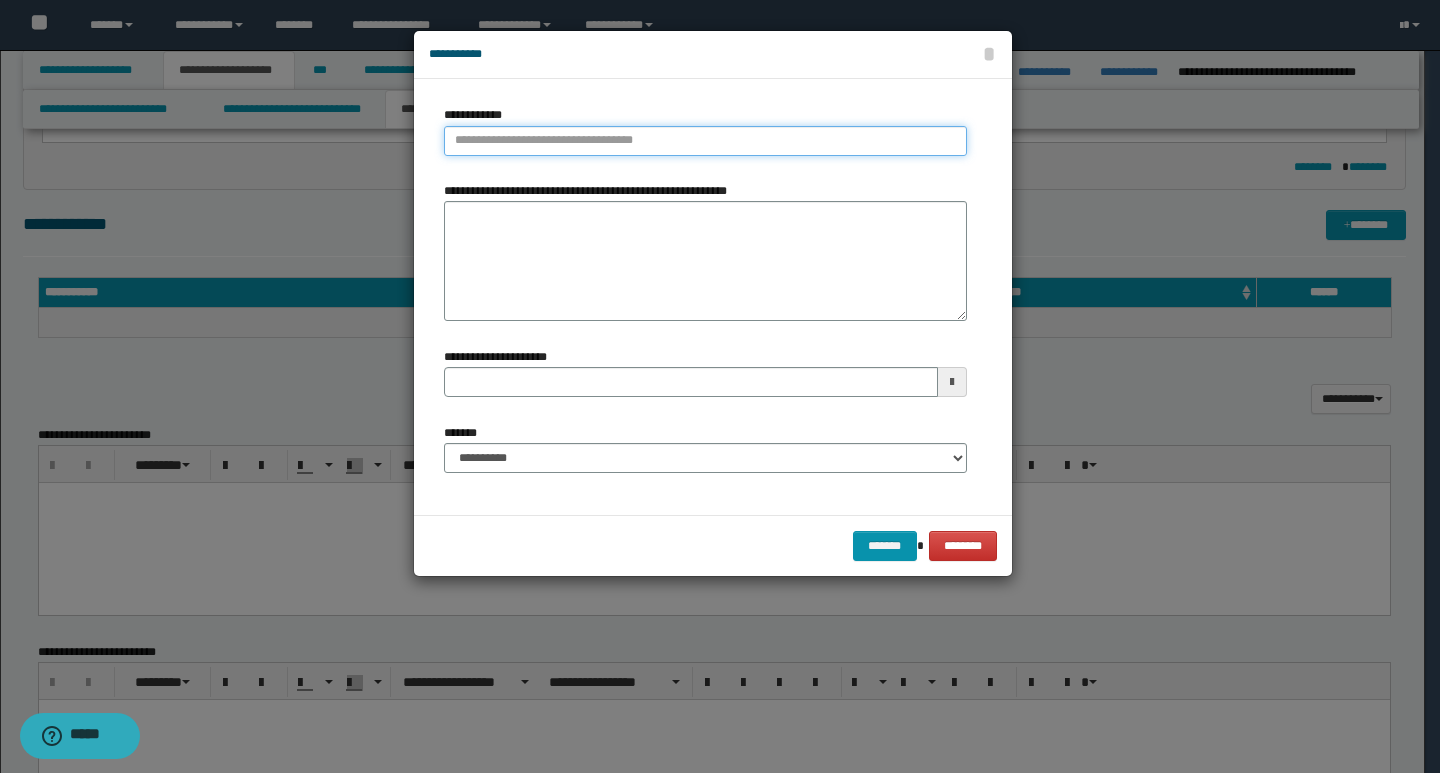 click on "**********" at bounding box center (705, 141) 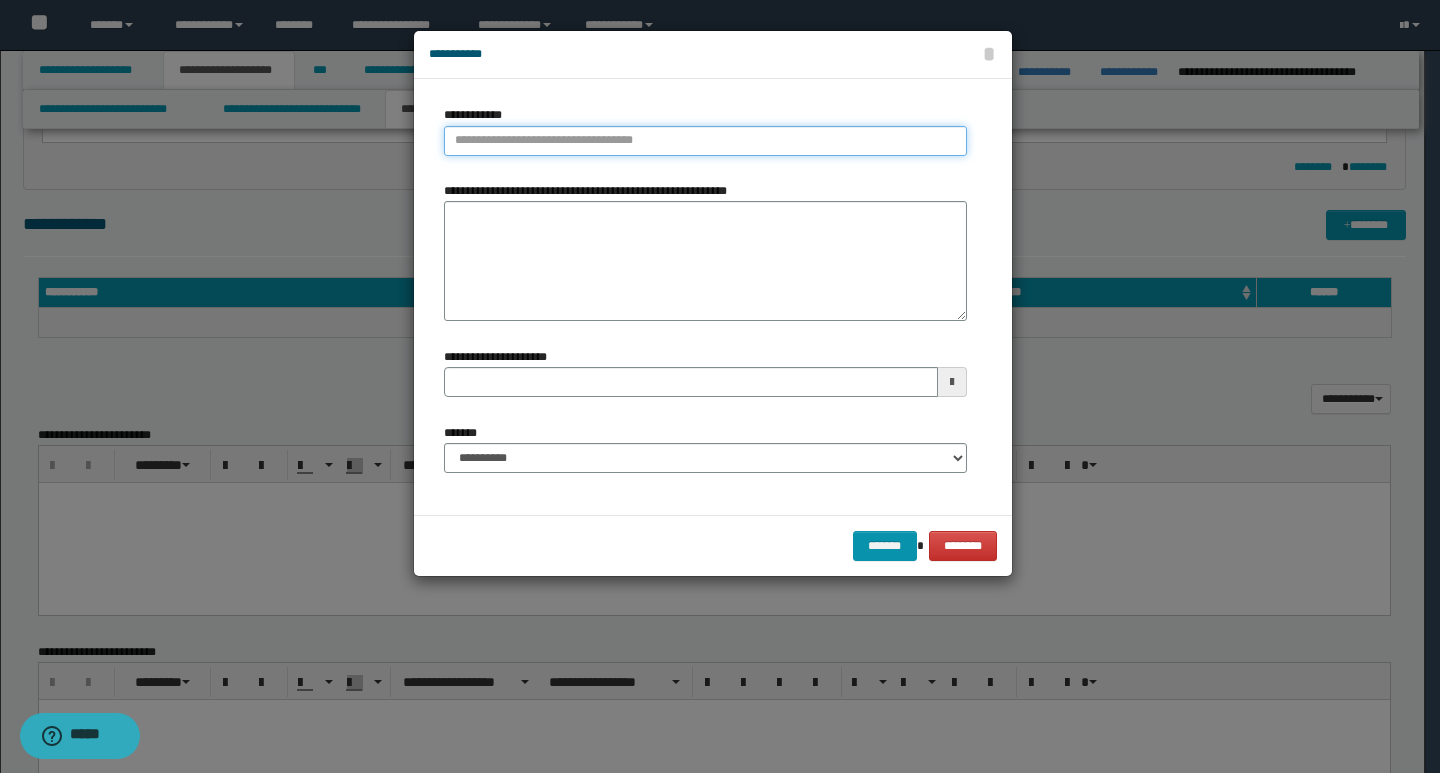 click on "**********" at bounding box center (705, 141) 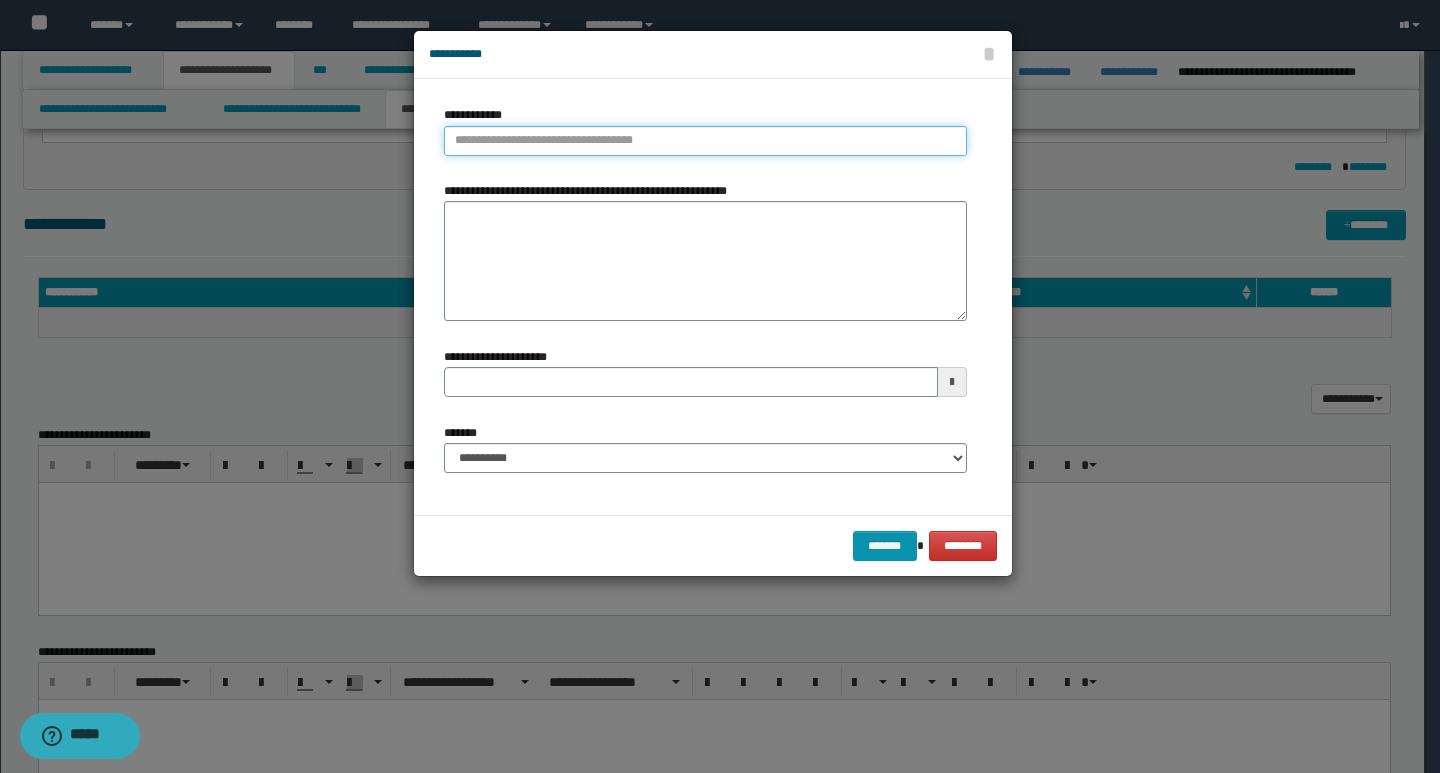 paste on "**********" 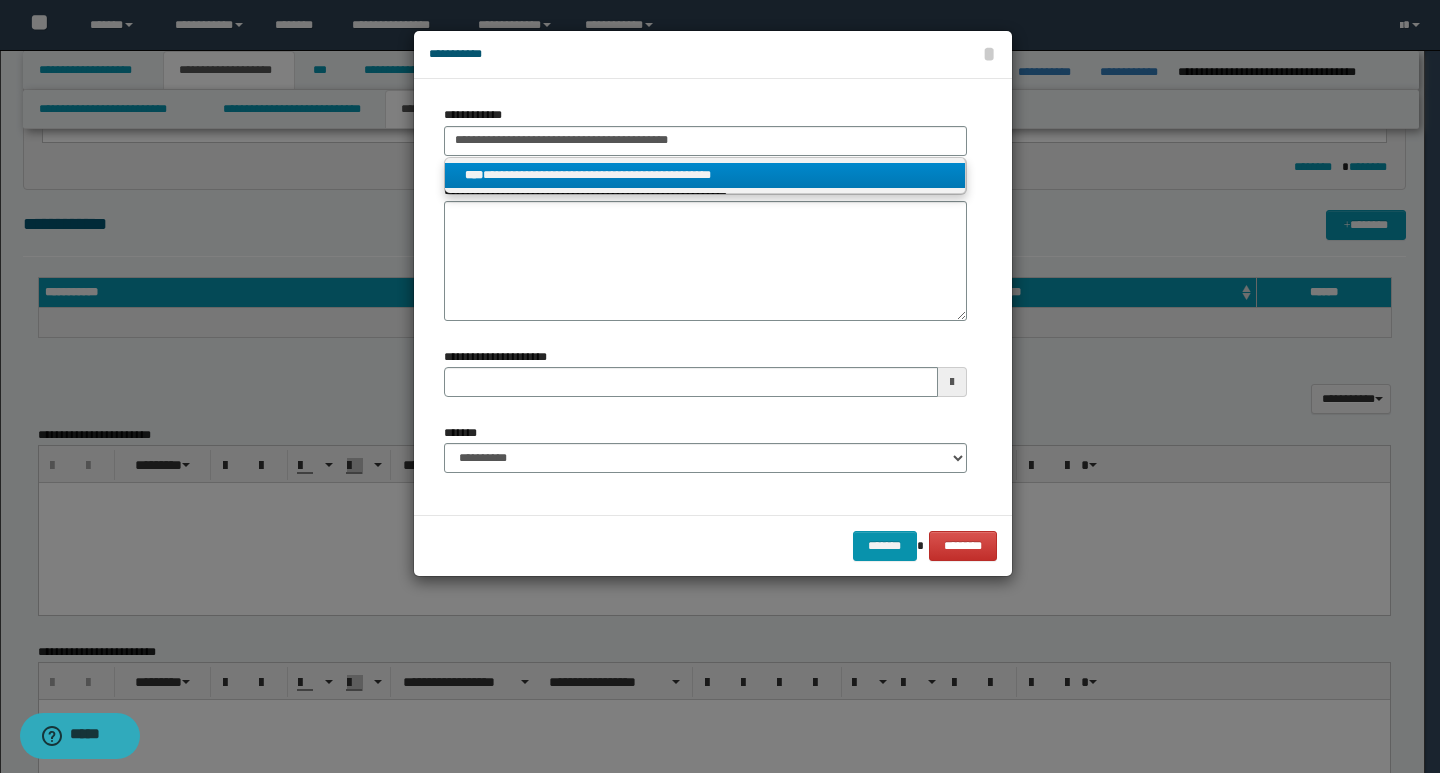 click on "**********" at bounding box center [705, 175] 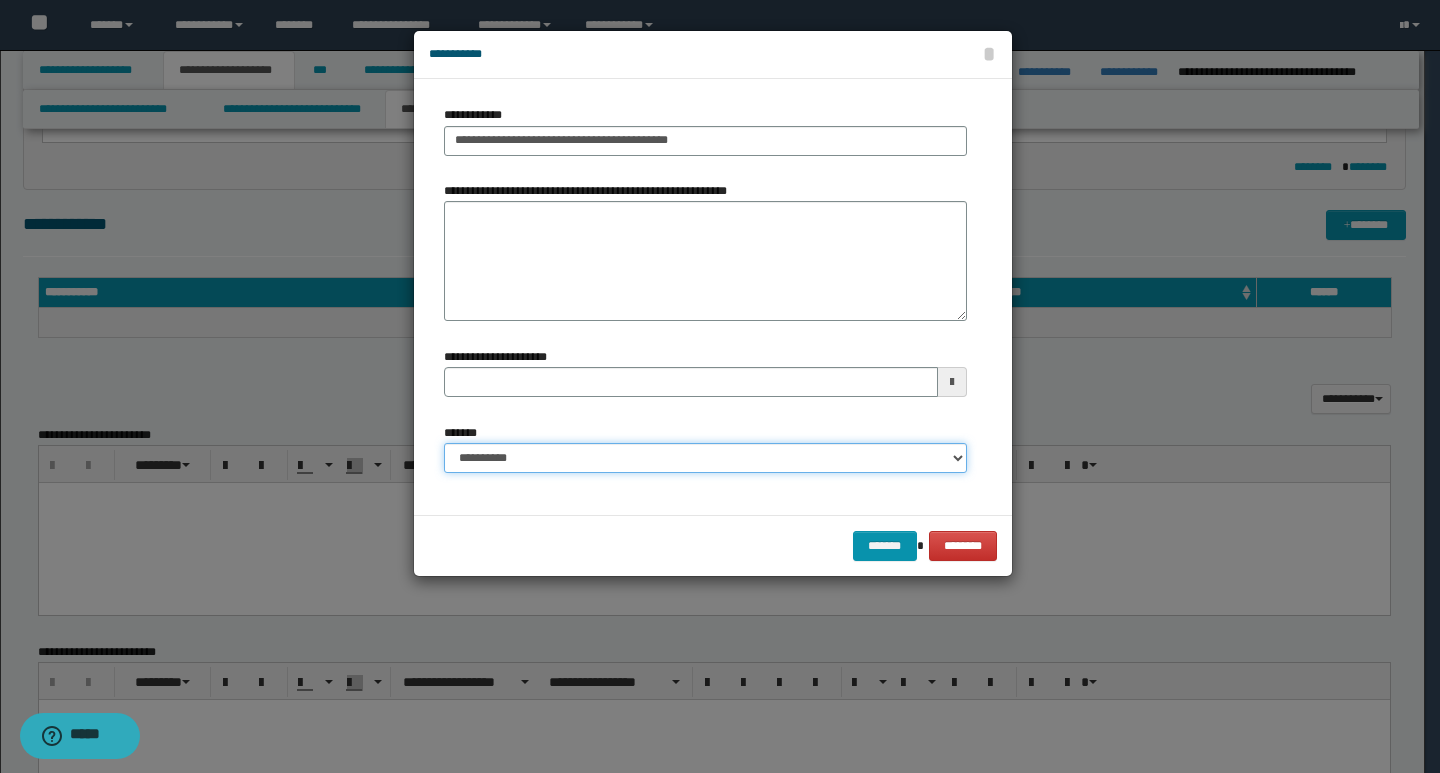 click on "**********" at bounding box center (705, 458) 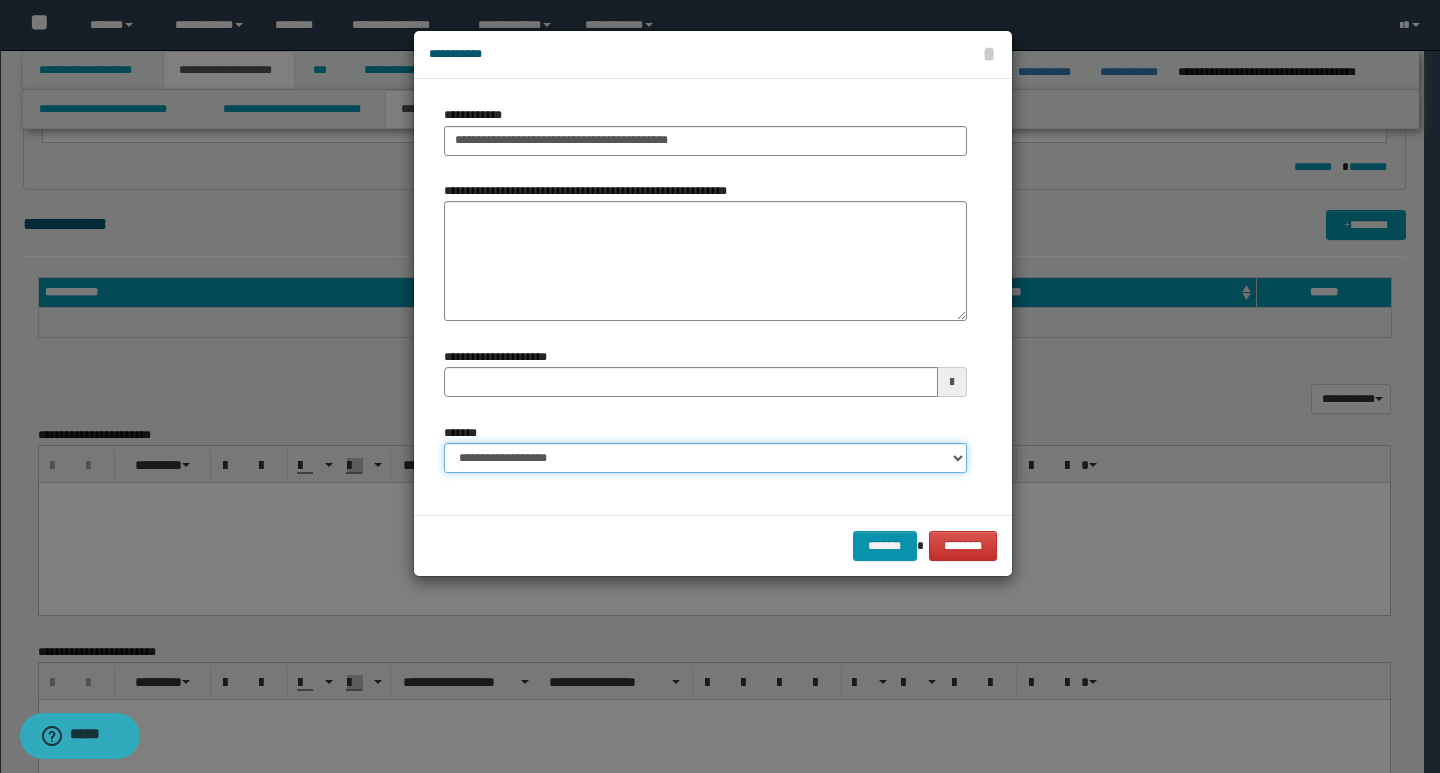 click on "**********" at bounding box center (705, 458) 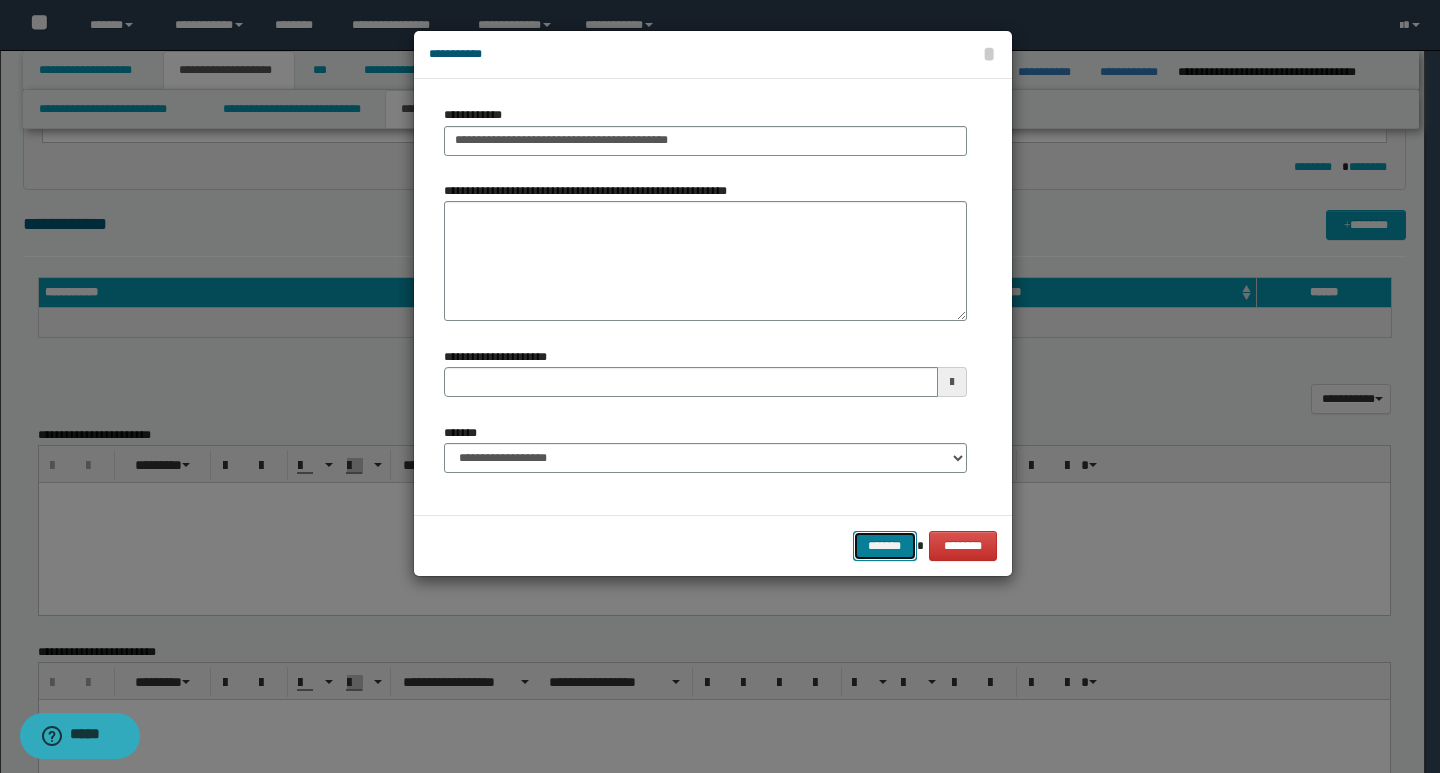 click on "*******" at bounding box center (885, 546) 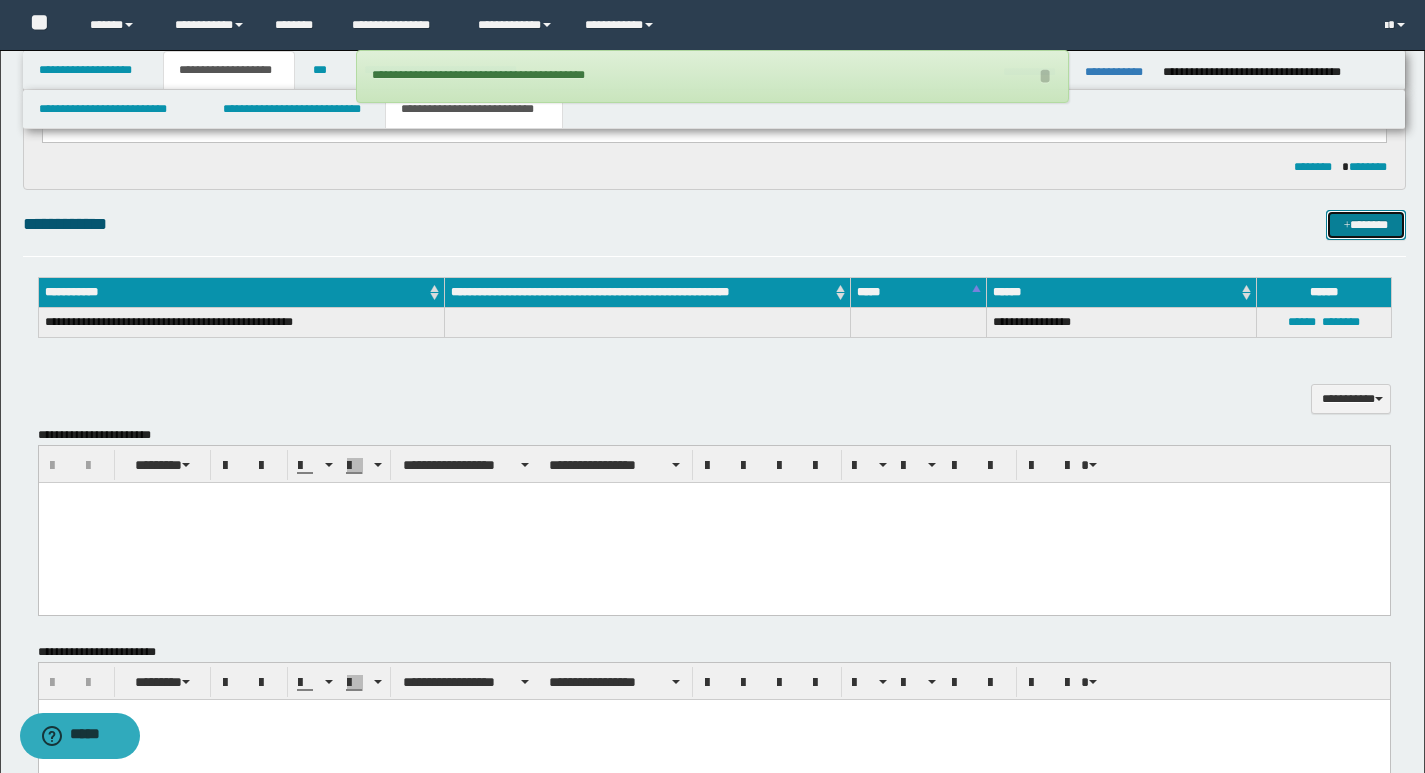 click on "*******" at bounding box center (1366, 225) 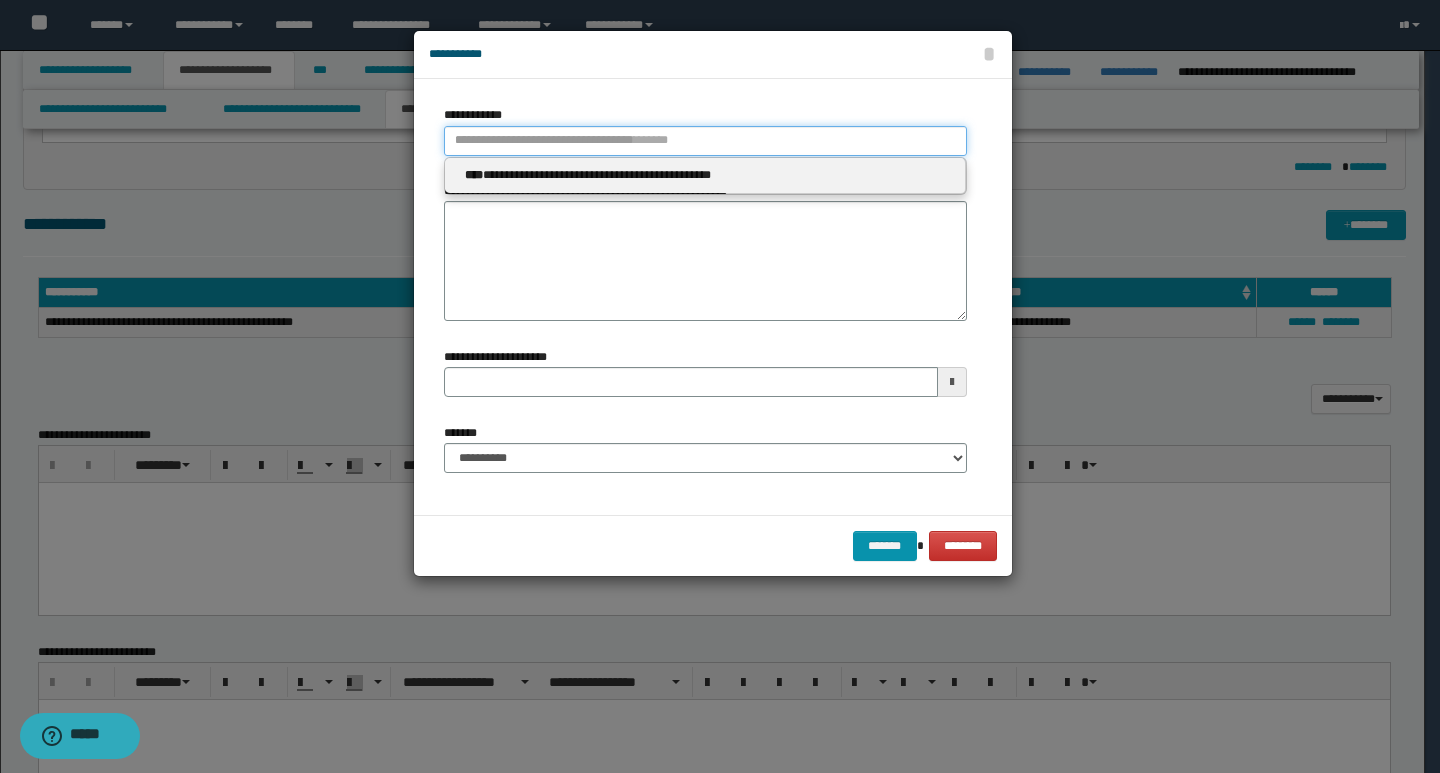 click on "**********" at bounding box center (705, 141) 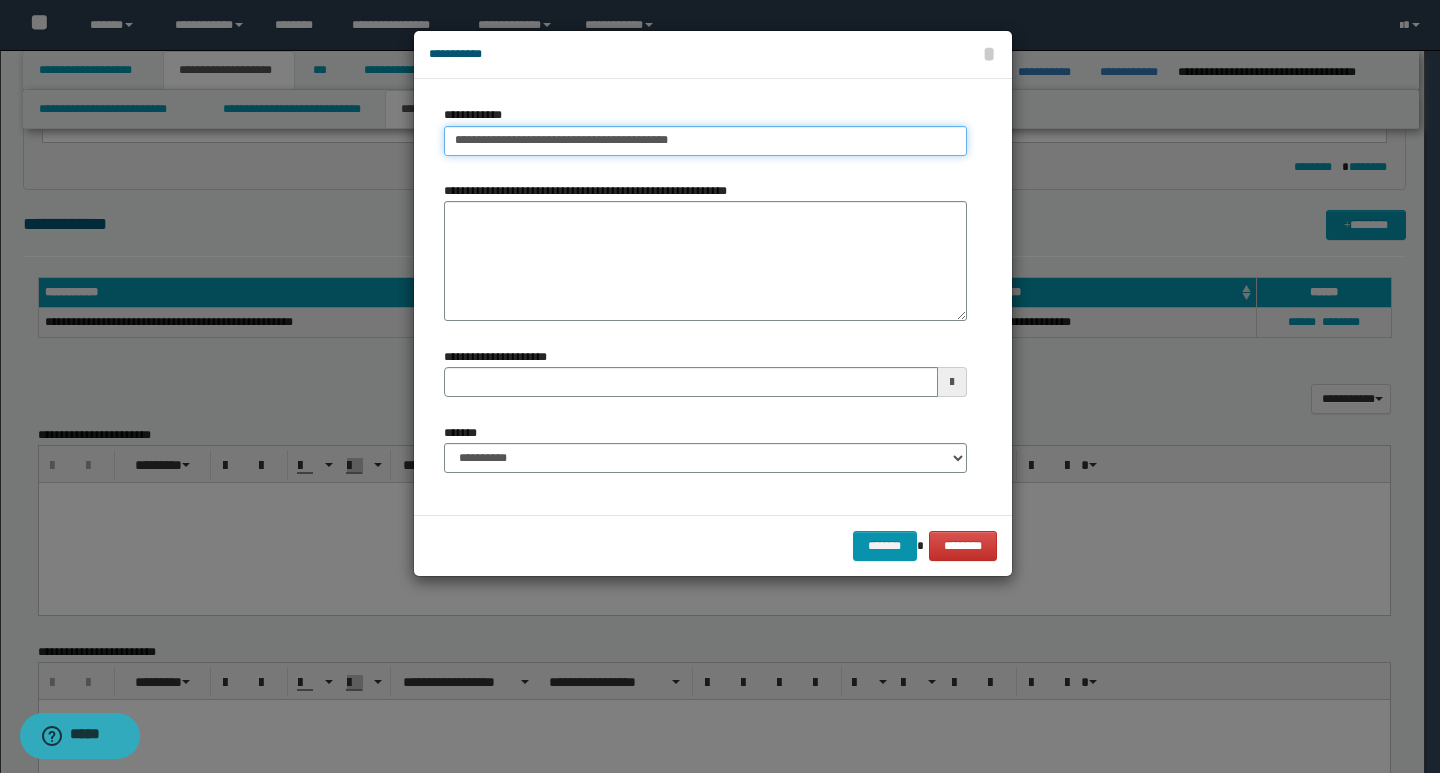 click on "**********" at bounding box center (705, 141) 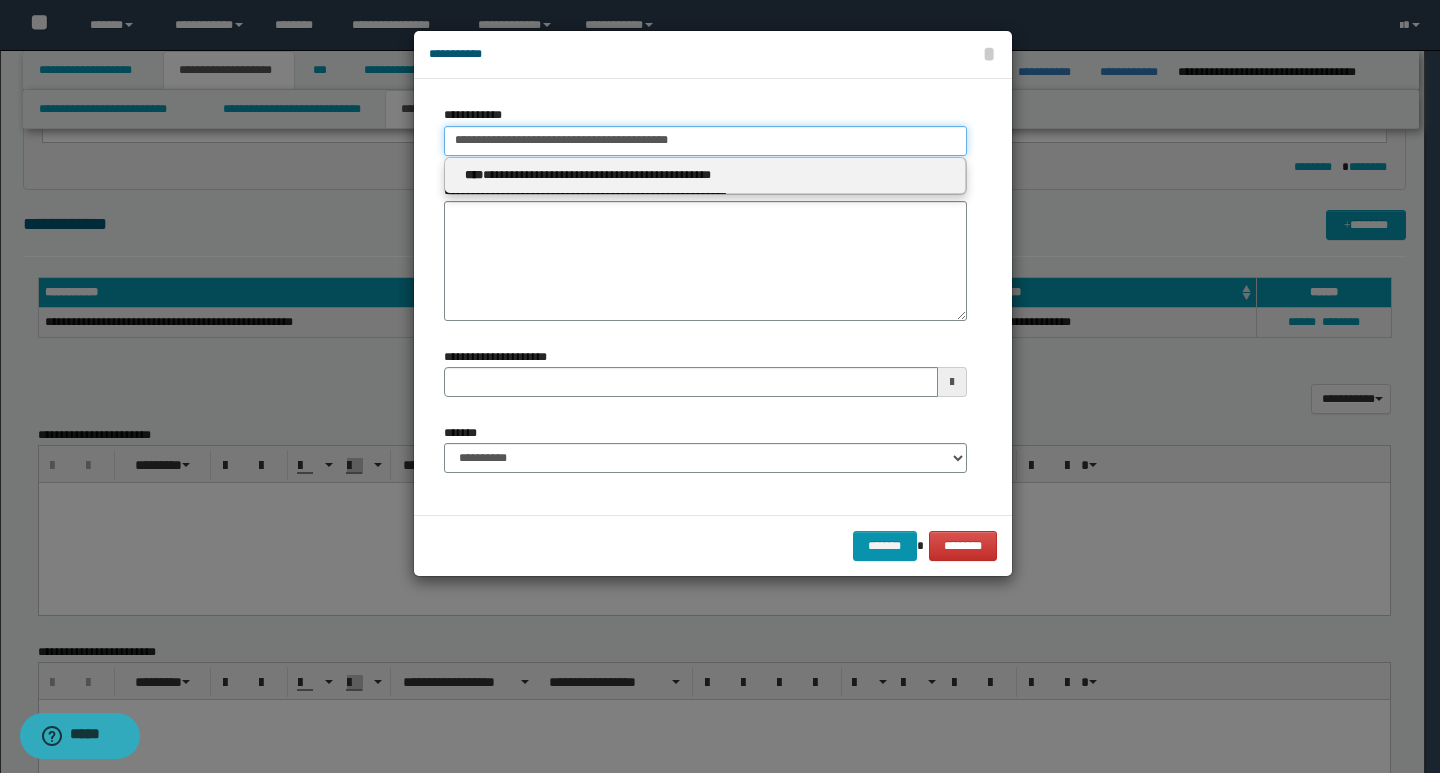 drag, startPoint x: 739, startPoint y: 147, endPoint x: 433, endPoint y: 149, distance: 306.00653 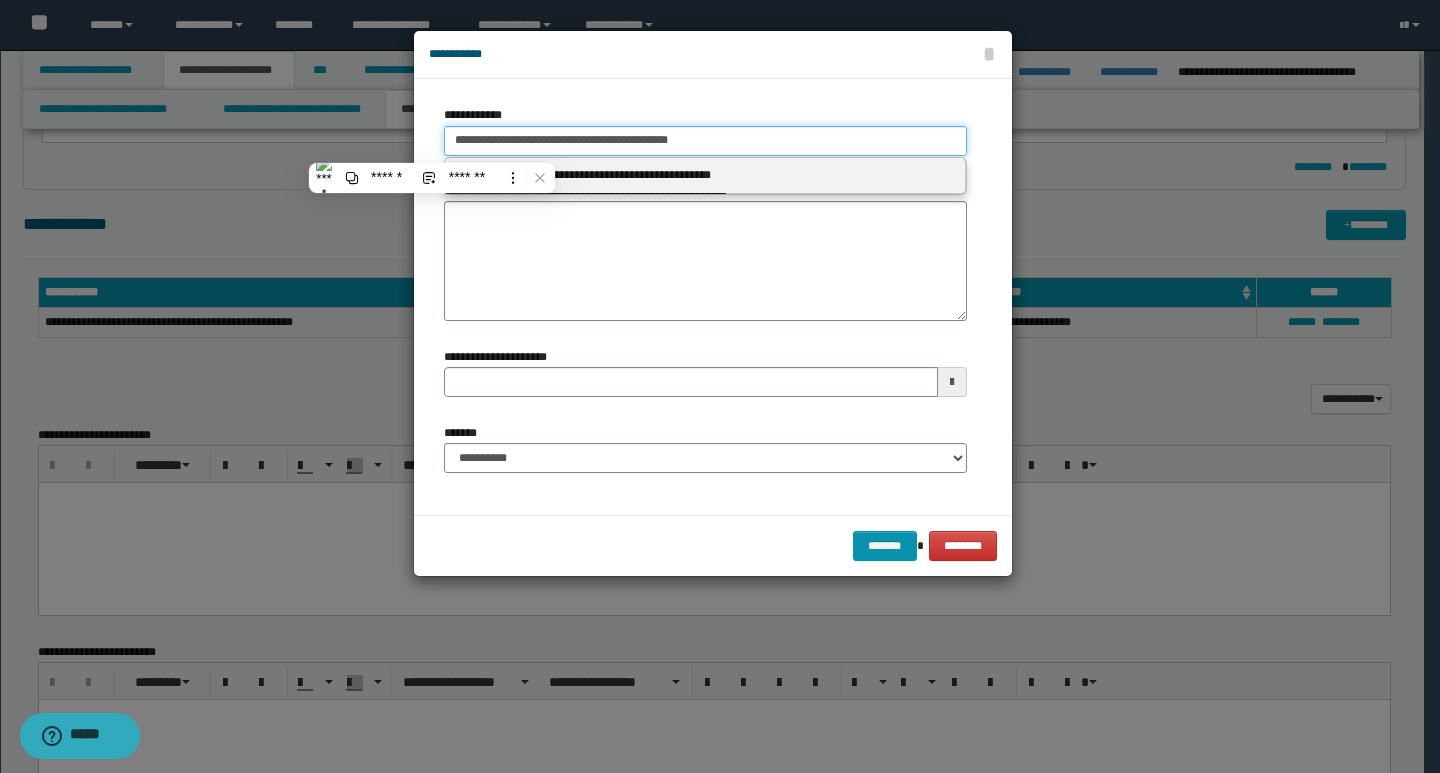paste on "**********" 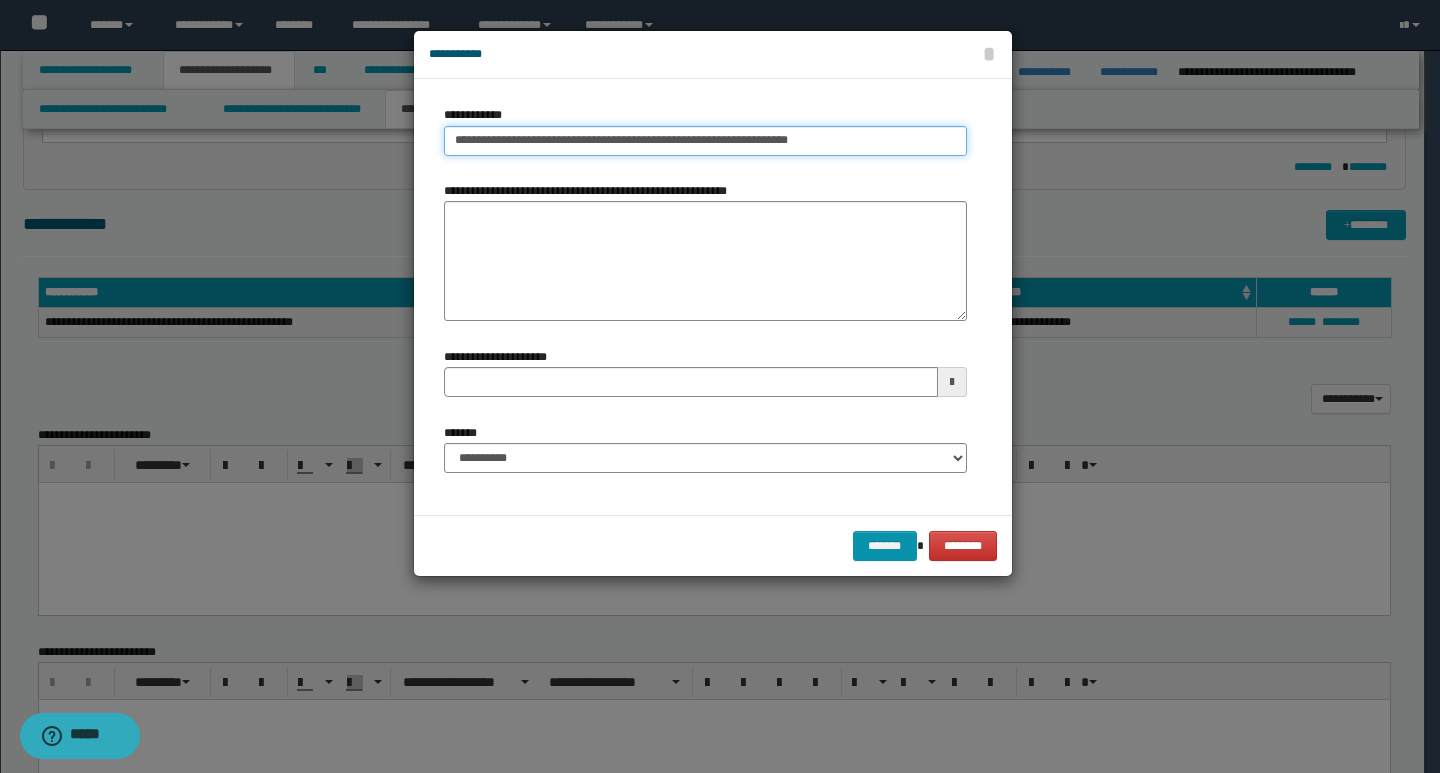 drag, startPoint x: 709, startPoint y: 141, endPoint x: 828, endPoint y: 141, distance: 119 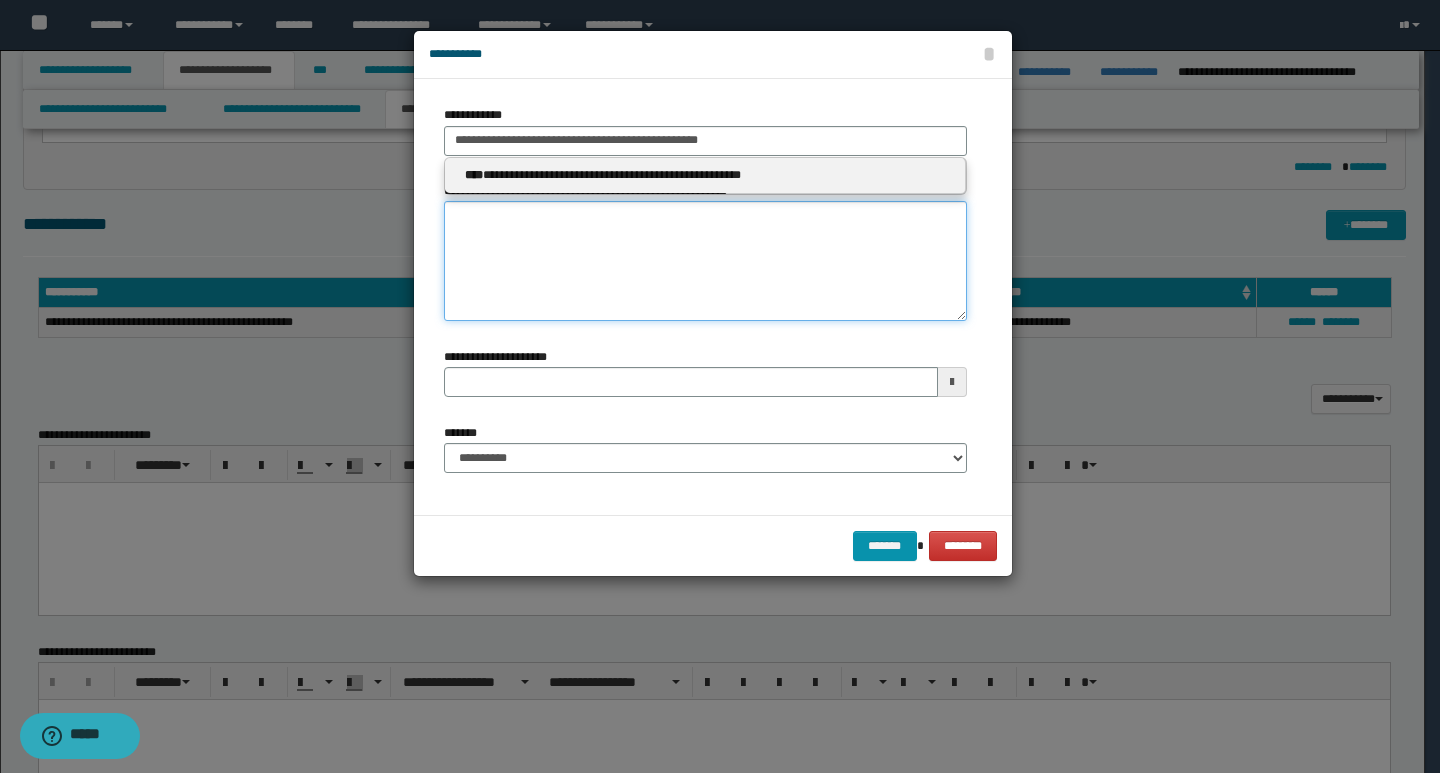 click on "**********" at bounding box center (705, 261) 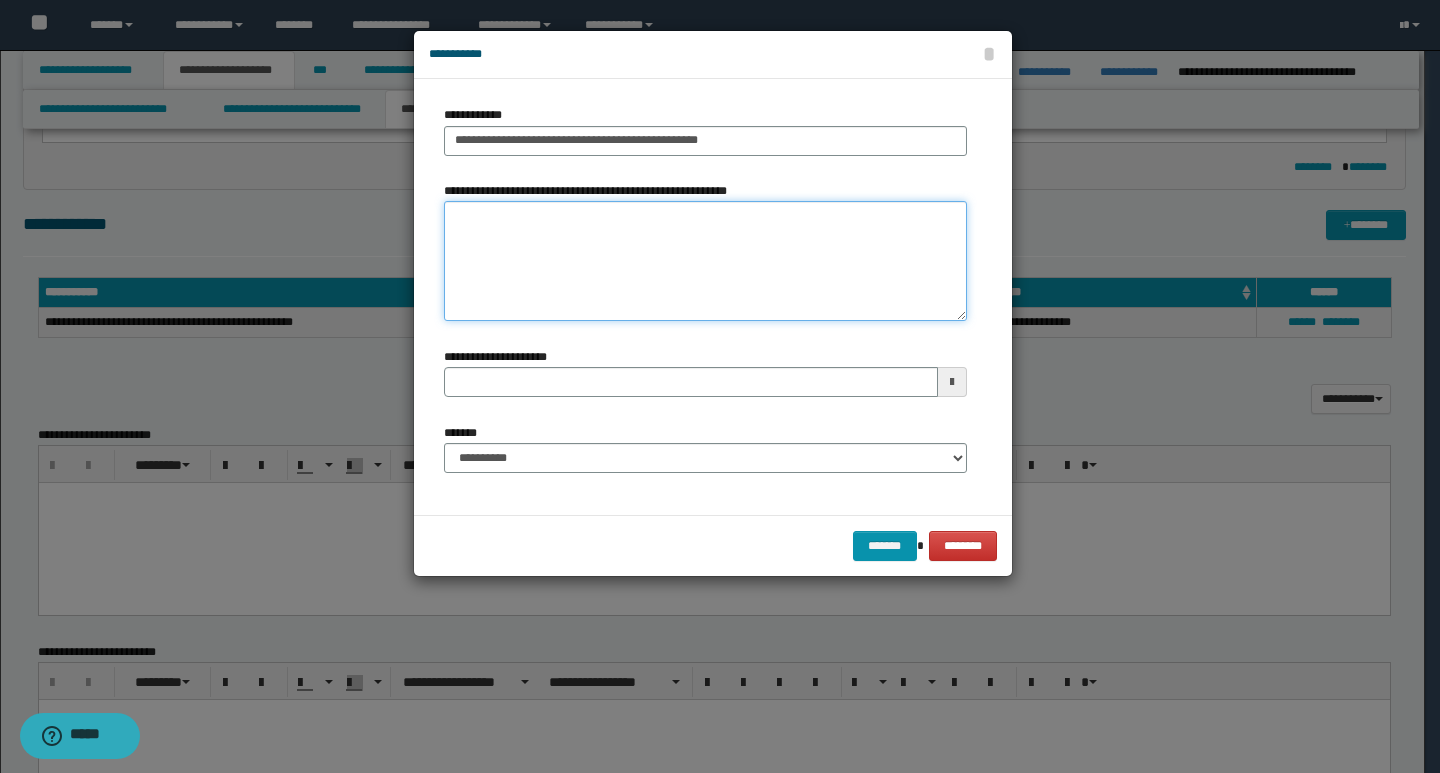 paste on "**********" 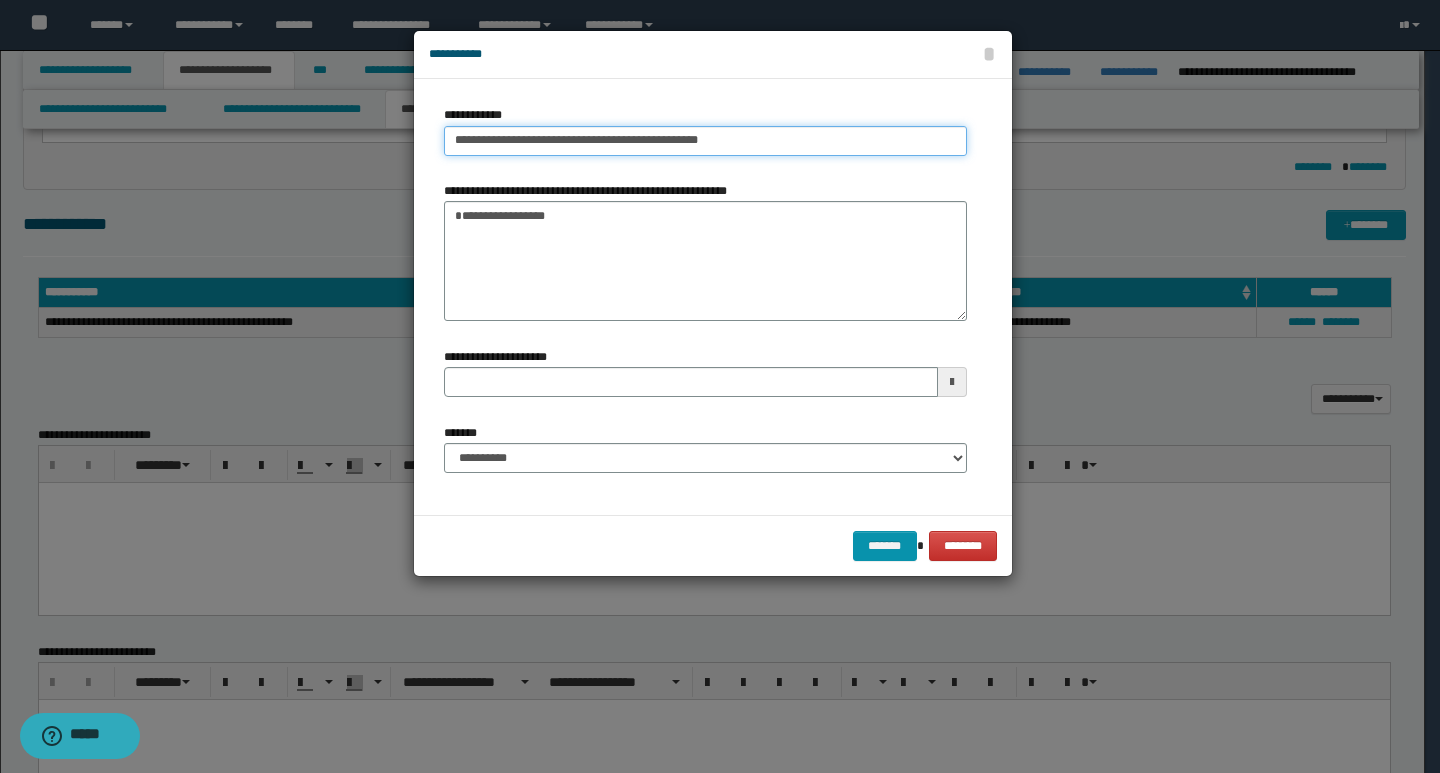click on "**********" at bounding box center (705, 141) 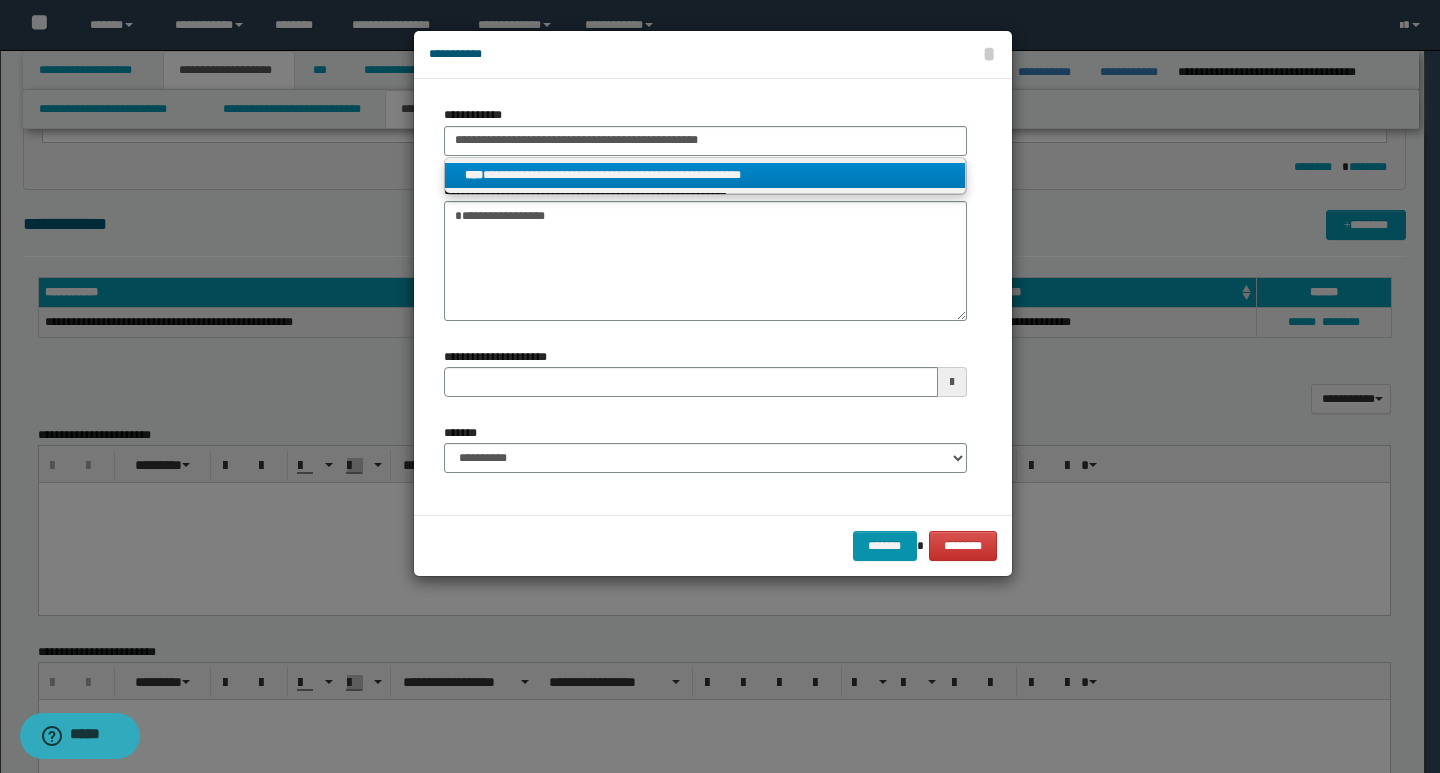 click on "**********" at bounding box center [705, 175] 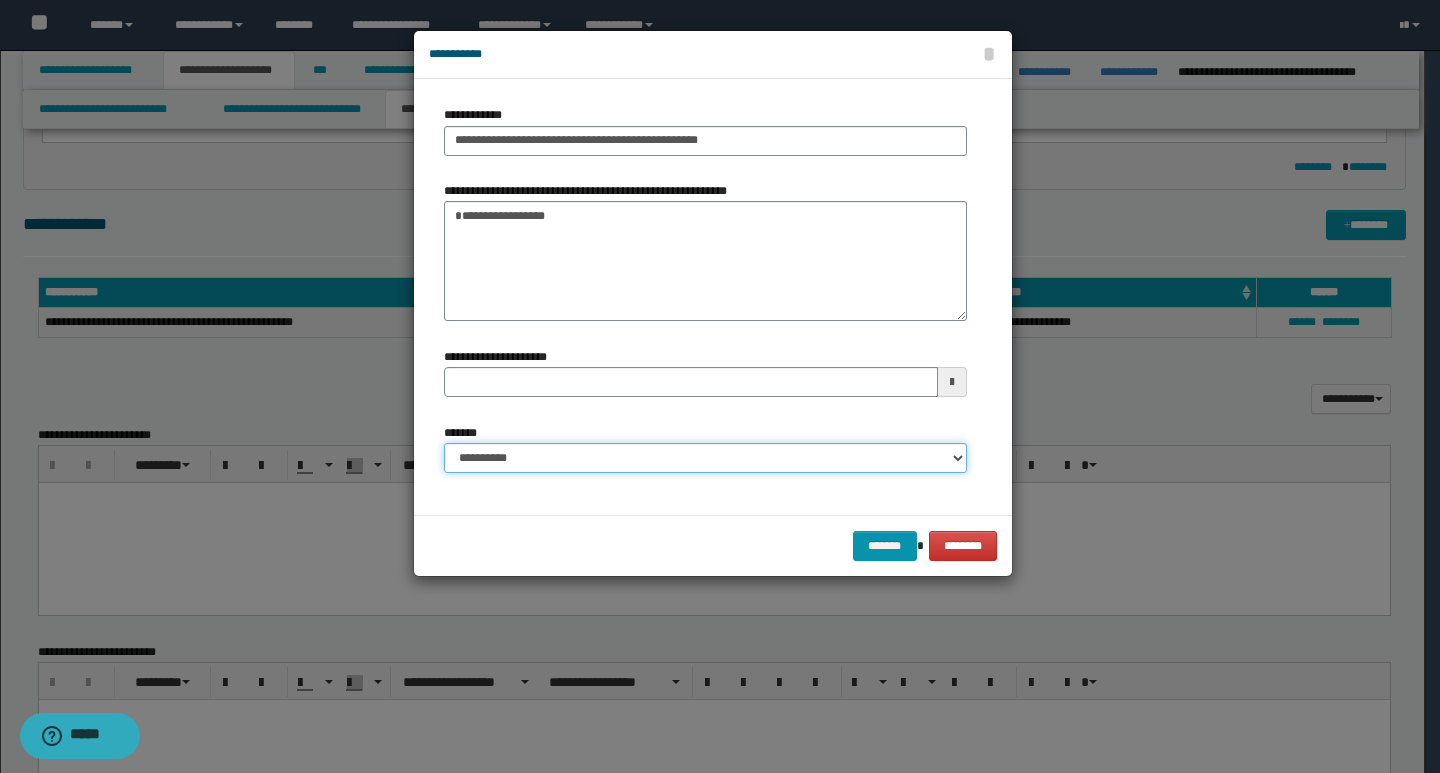 click on "**********" at bounding box center [705, 458] 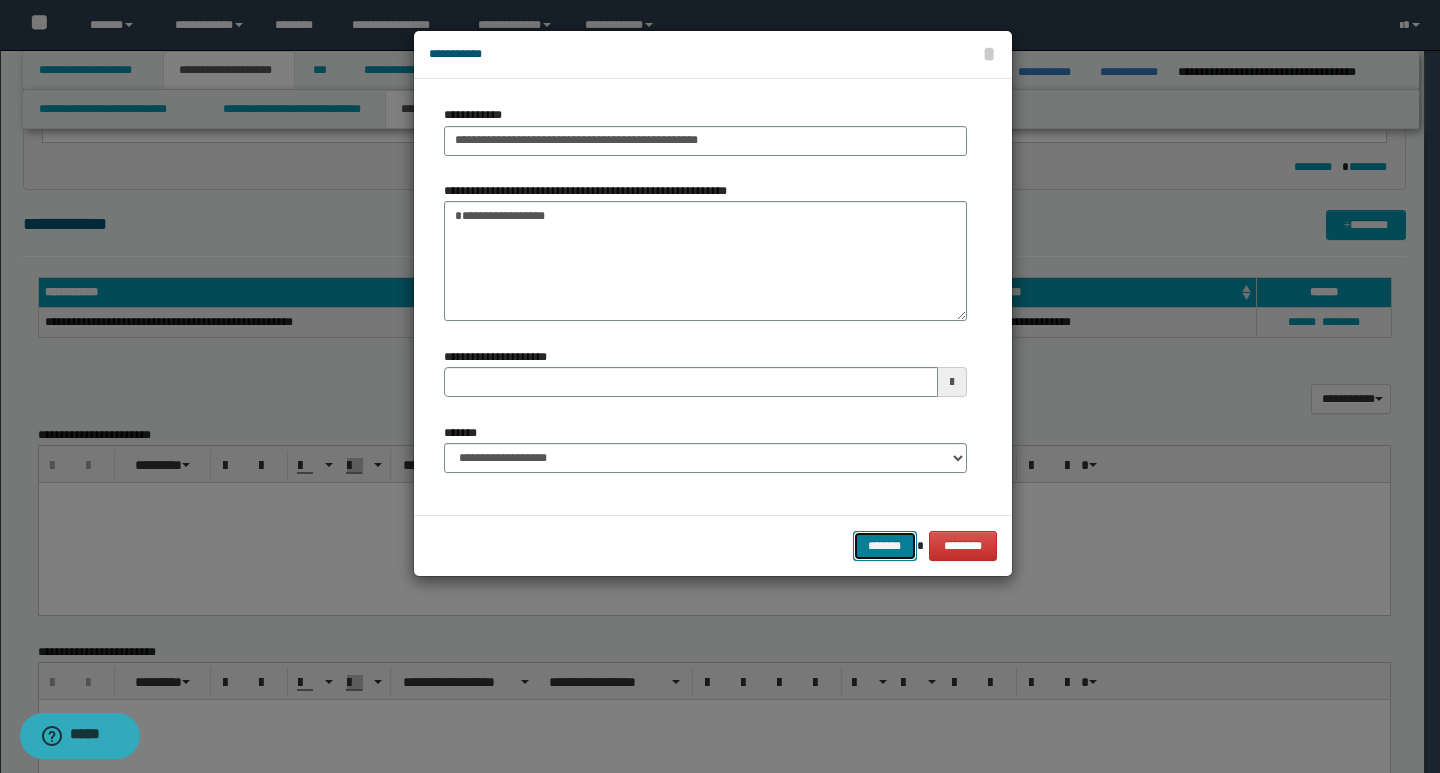 click on "*******" at bounding box center (885, 546) 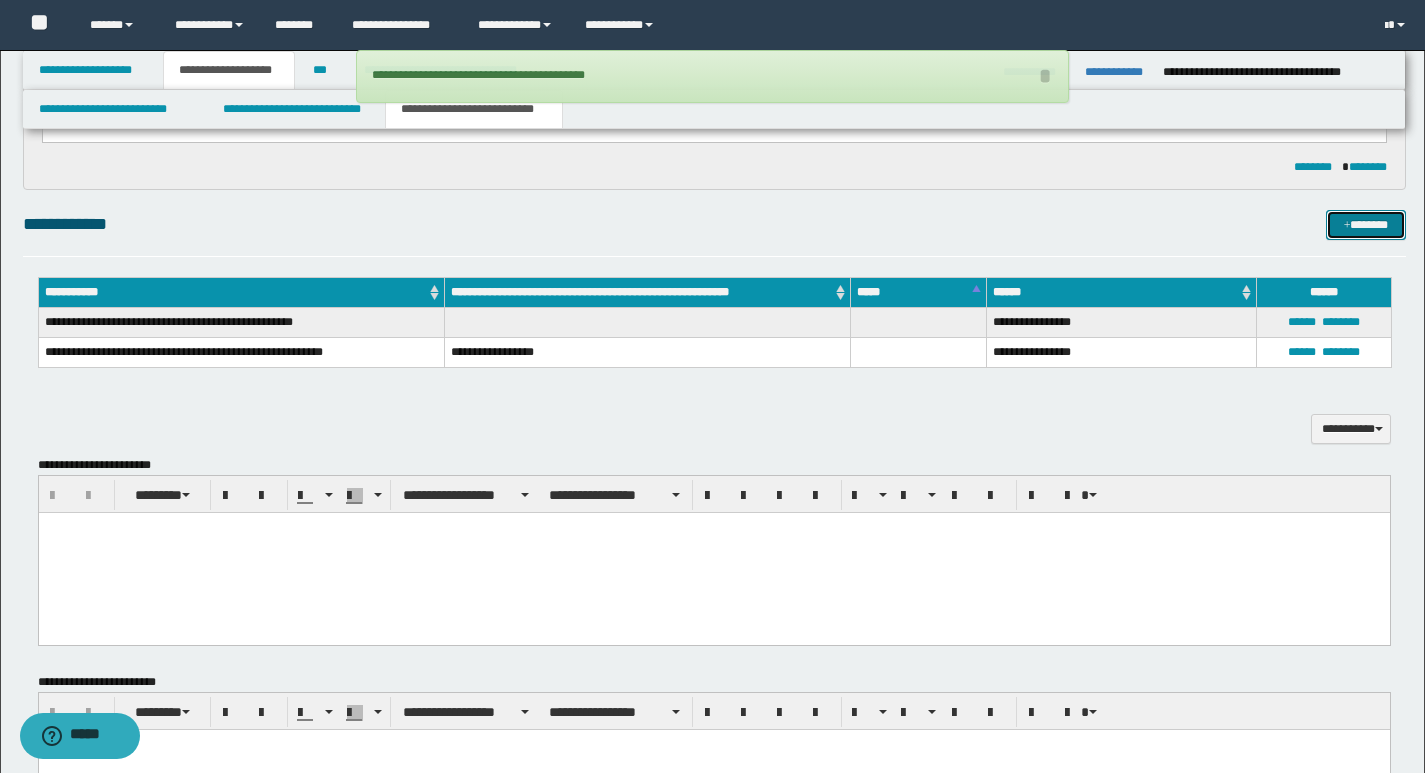 click on "*******" at bounding box center [1366, 225] 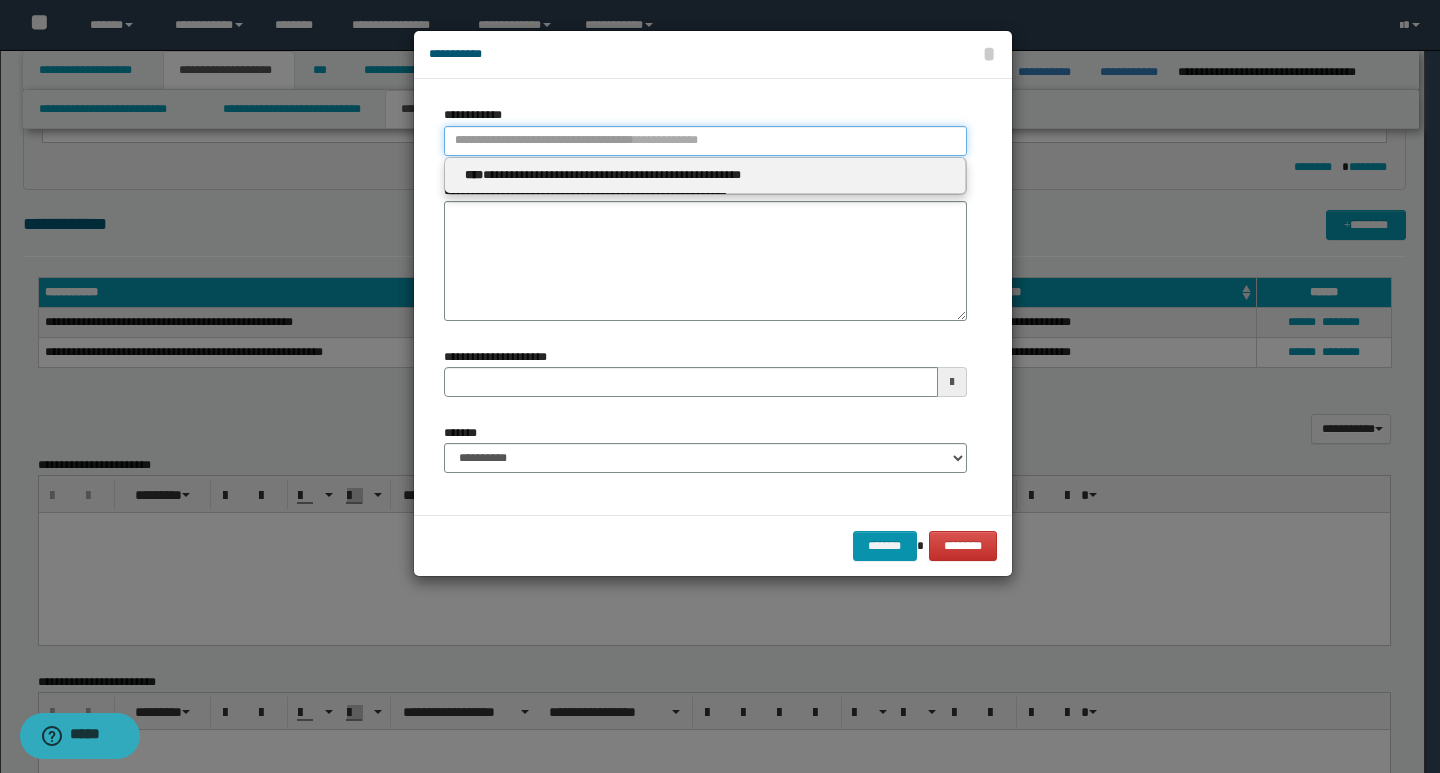 click on "**********" at bounding box center [705, 141] 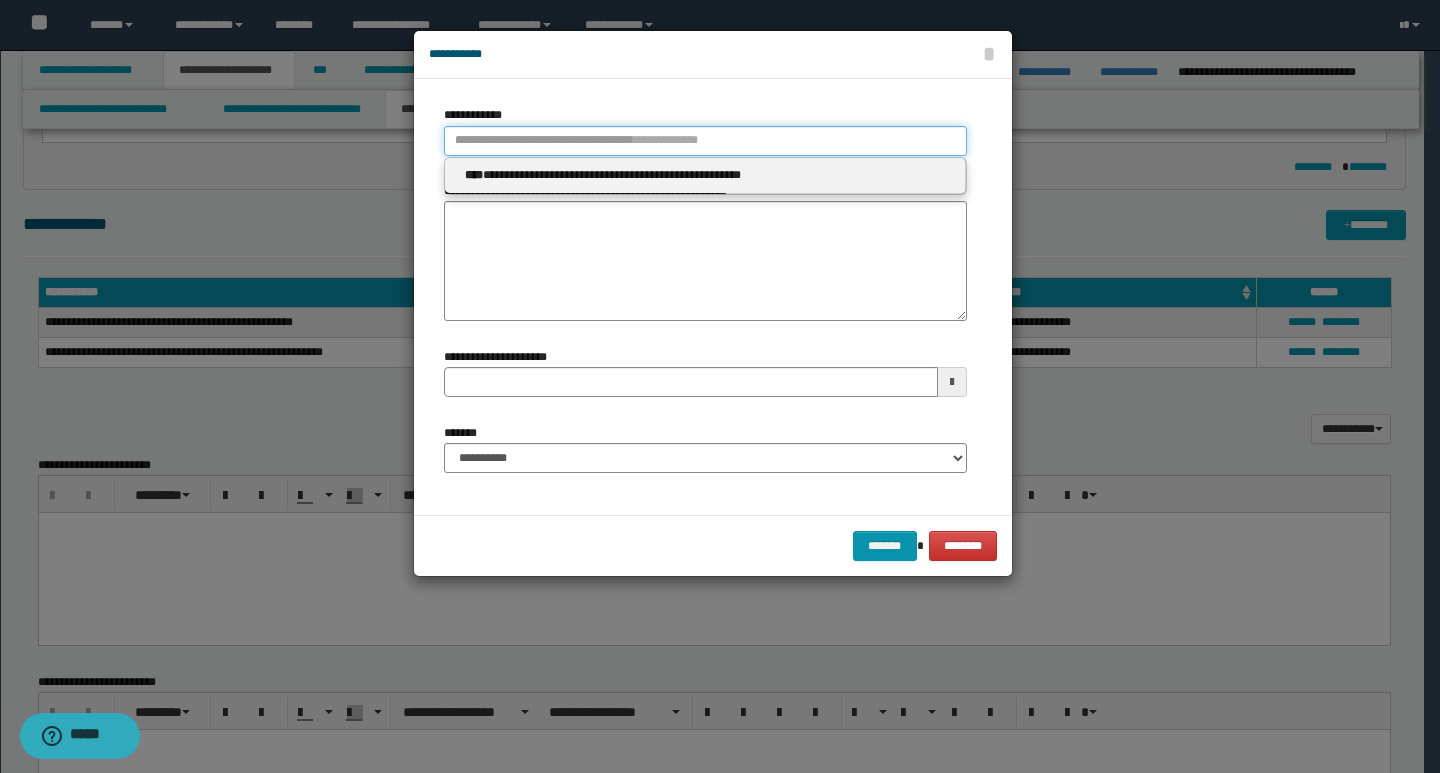 paste on "**********" 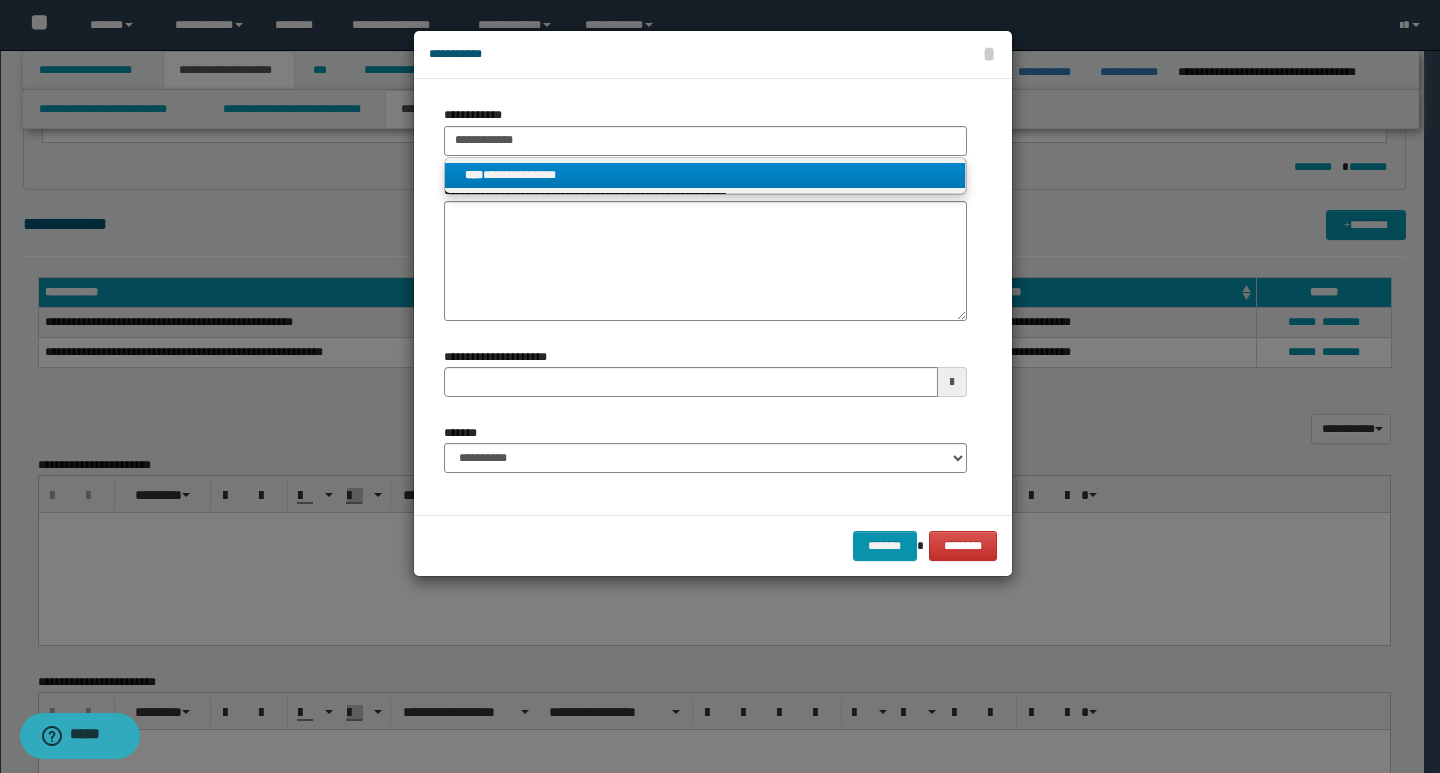 click on "**********" at bounding box center (705, 175) 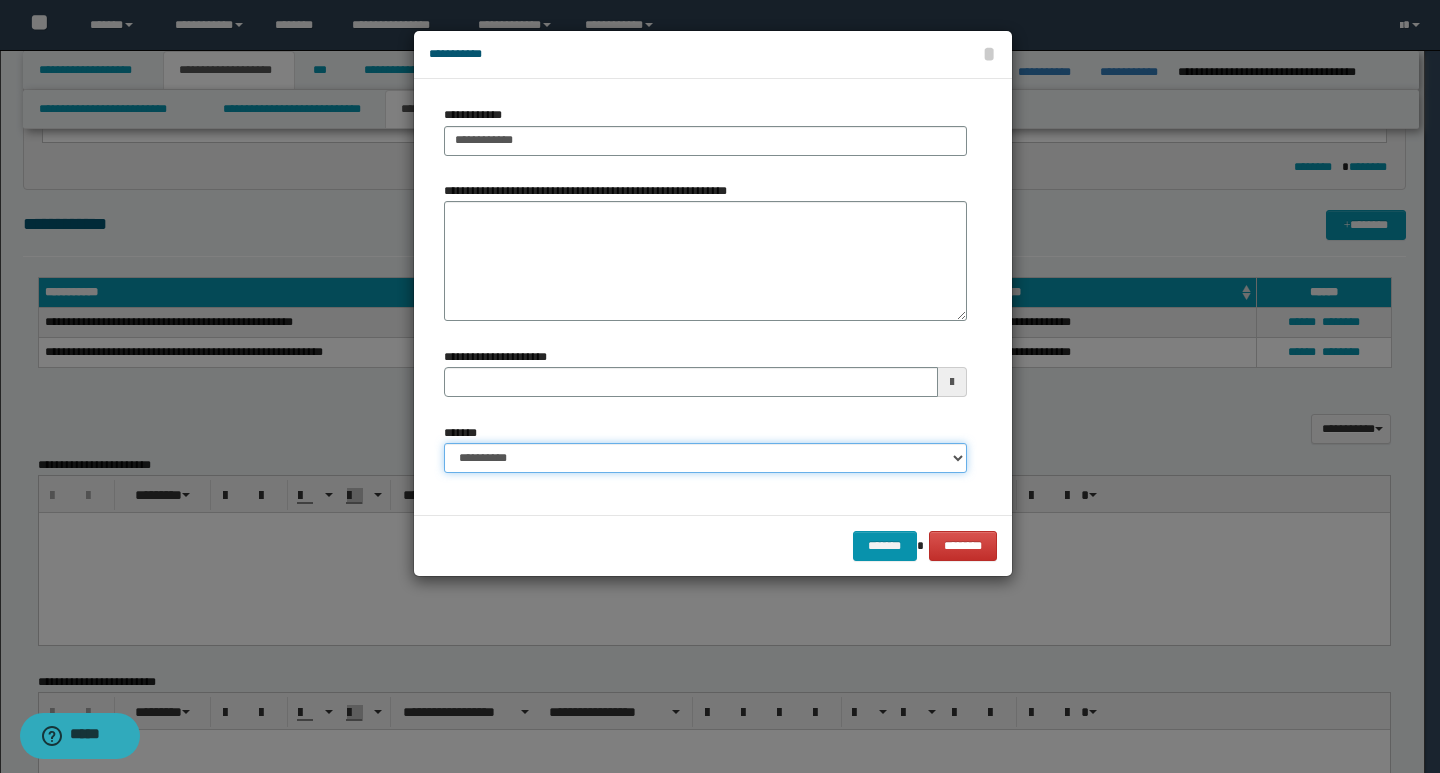 click on "**********" at bounding box center (705, 458) 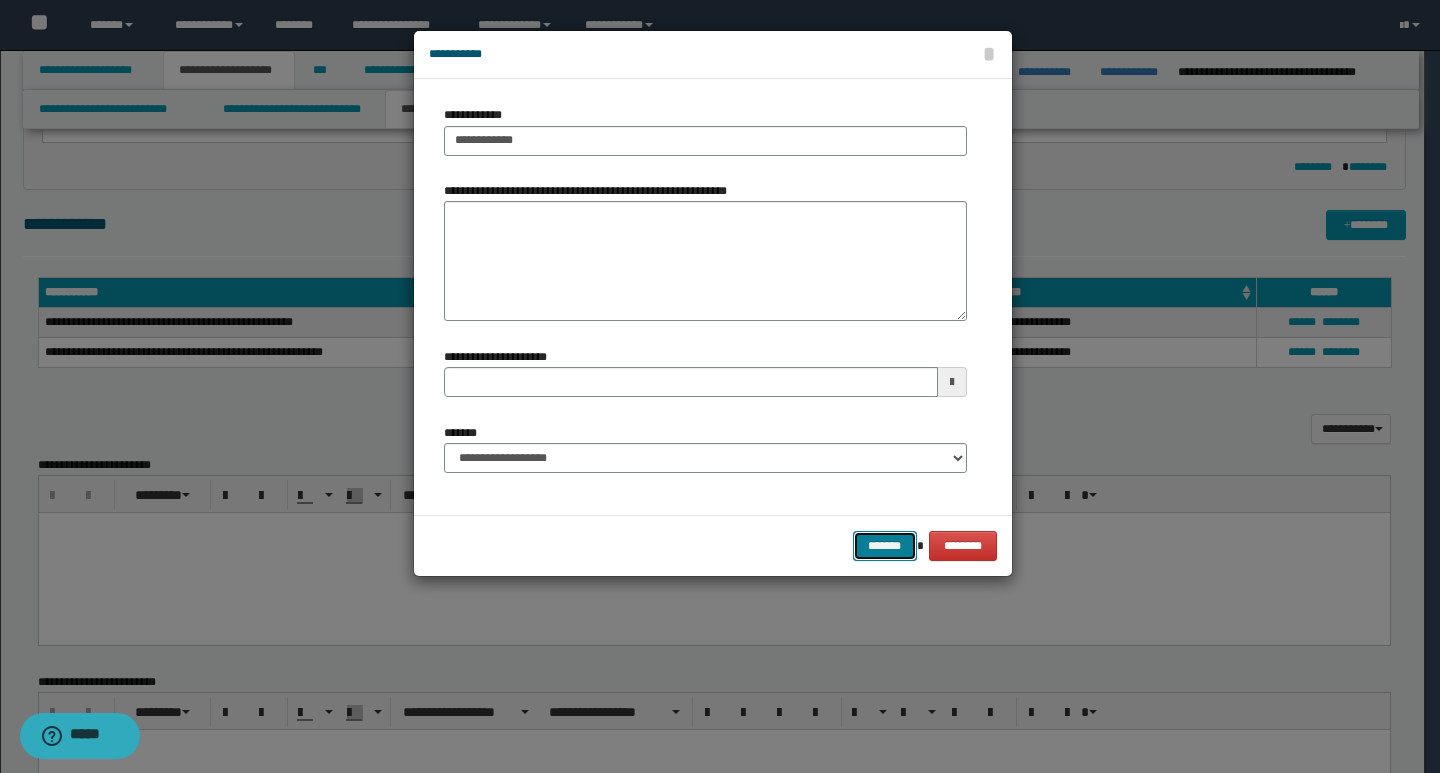 click on "*******" at bounding box center (885, 546) 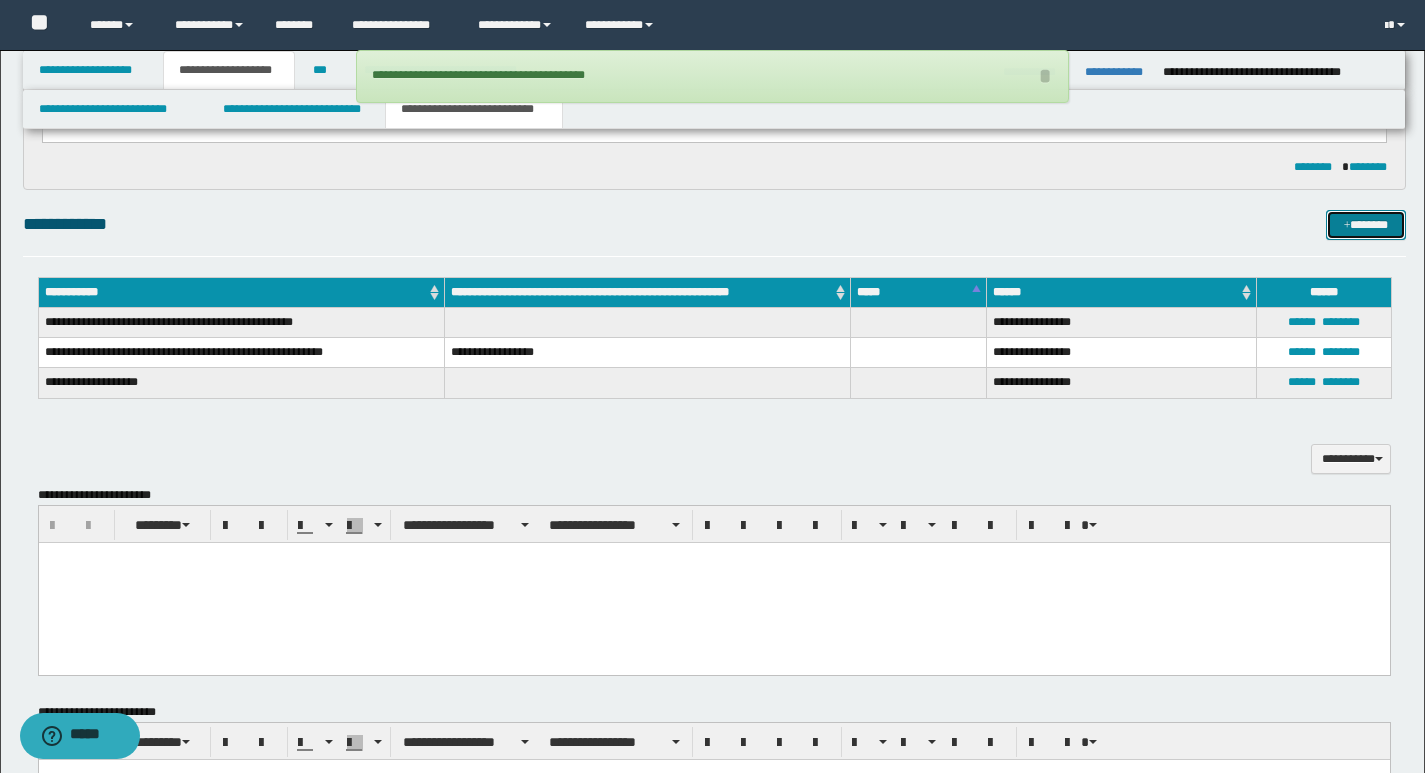 click on "*******" at bounding box center [1366, 225] 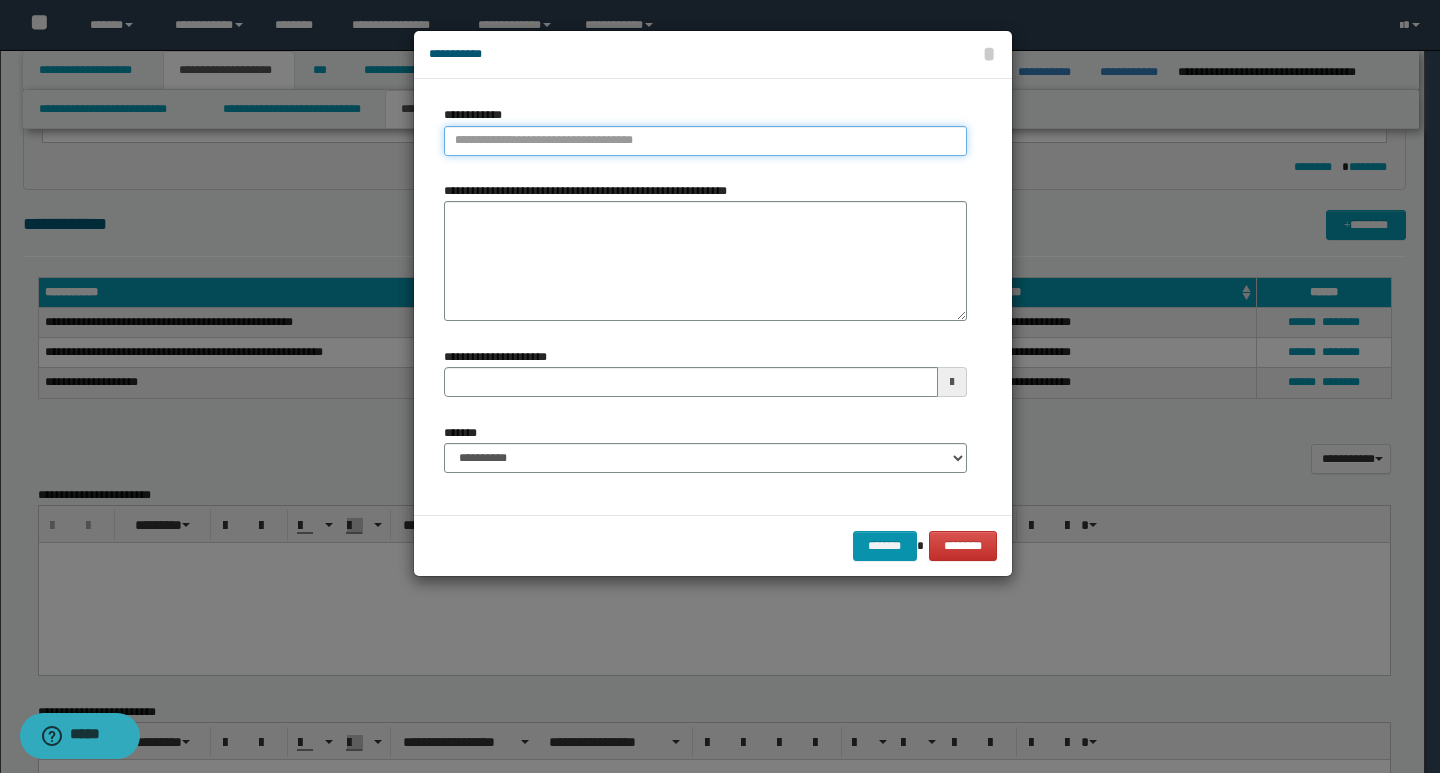 click on "**********" at bounding box center [705, 141] 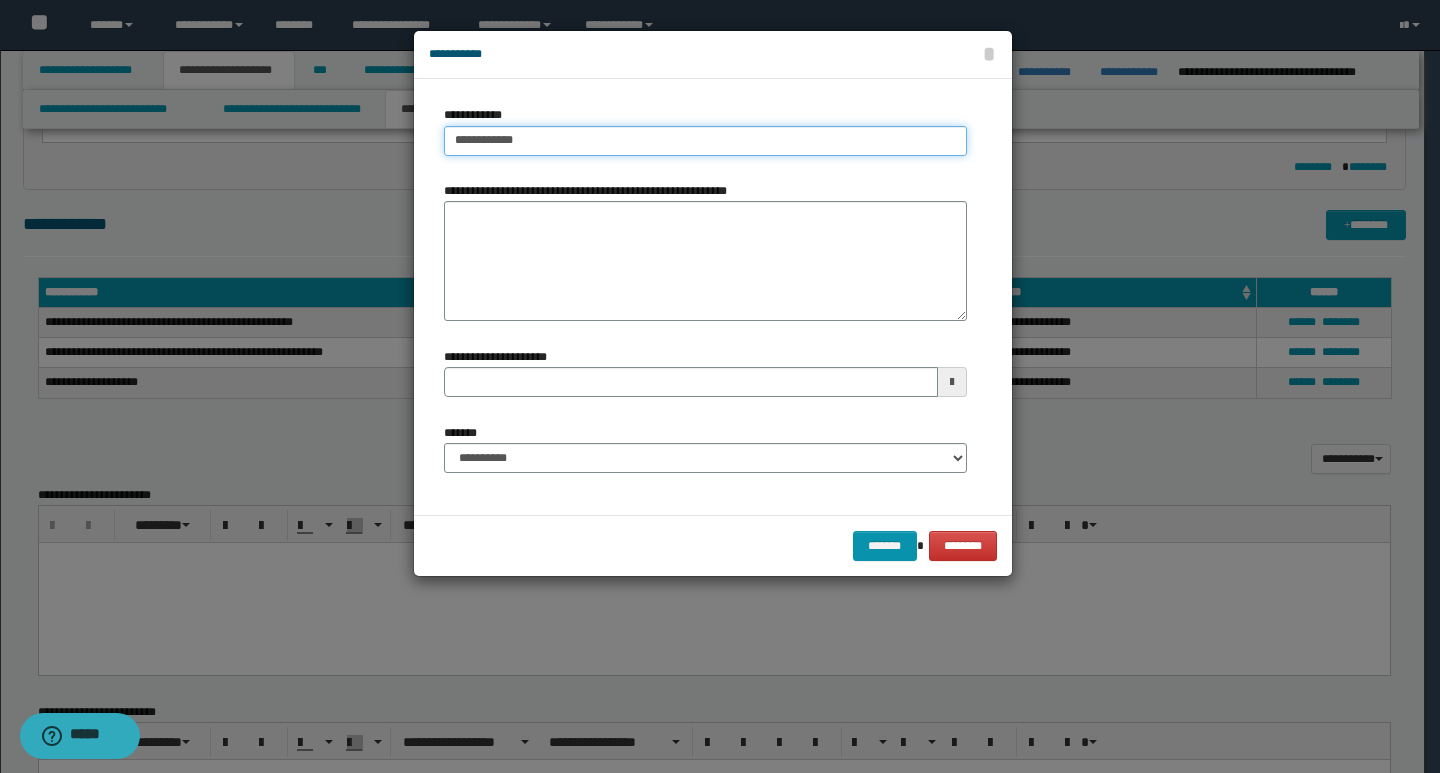 click on "**********" at bounding box center (705, 141) 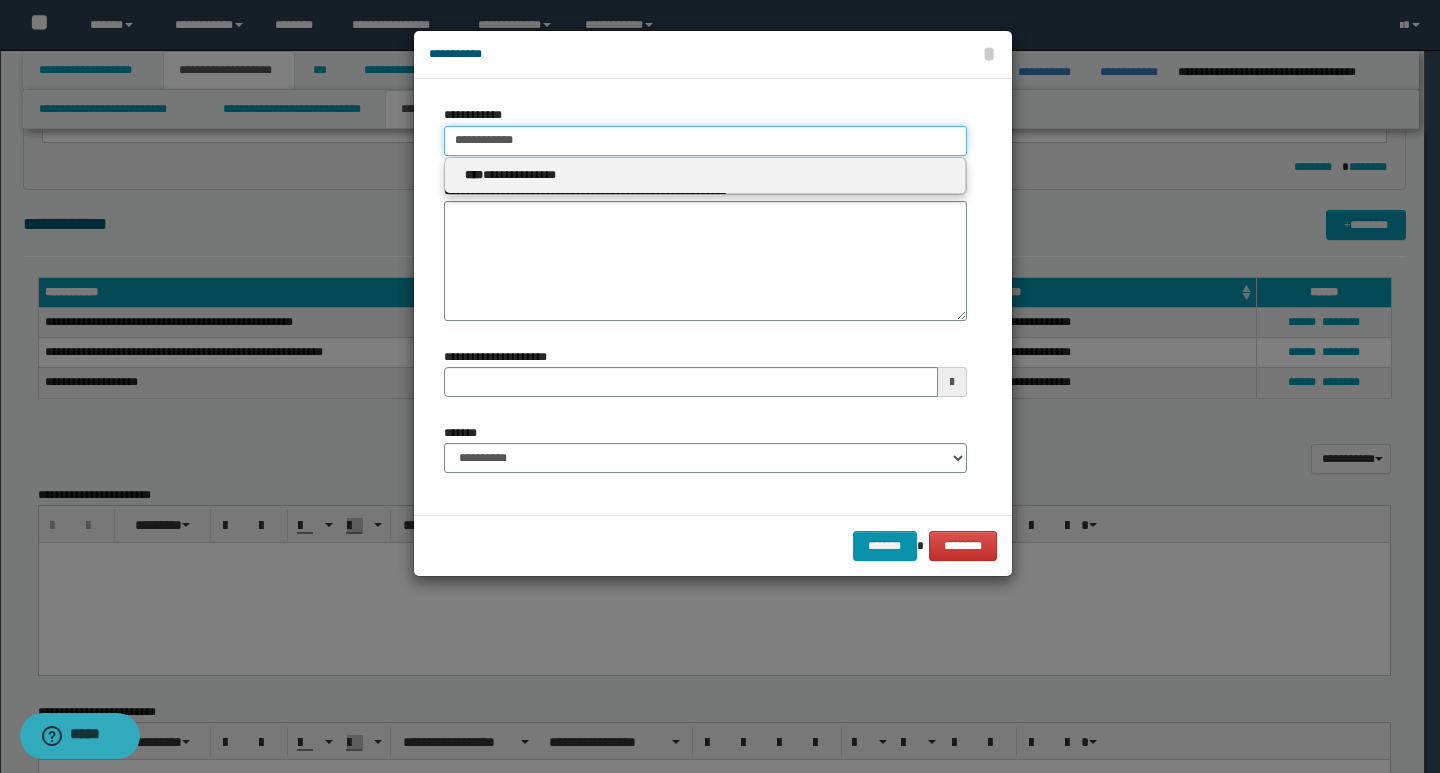 drag, startPoint x: 545, startPoint y: 145, endPoint x: 437, endPoint y: 145, distance: 108 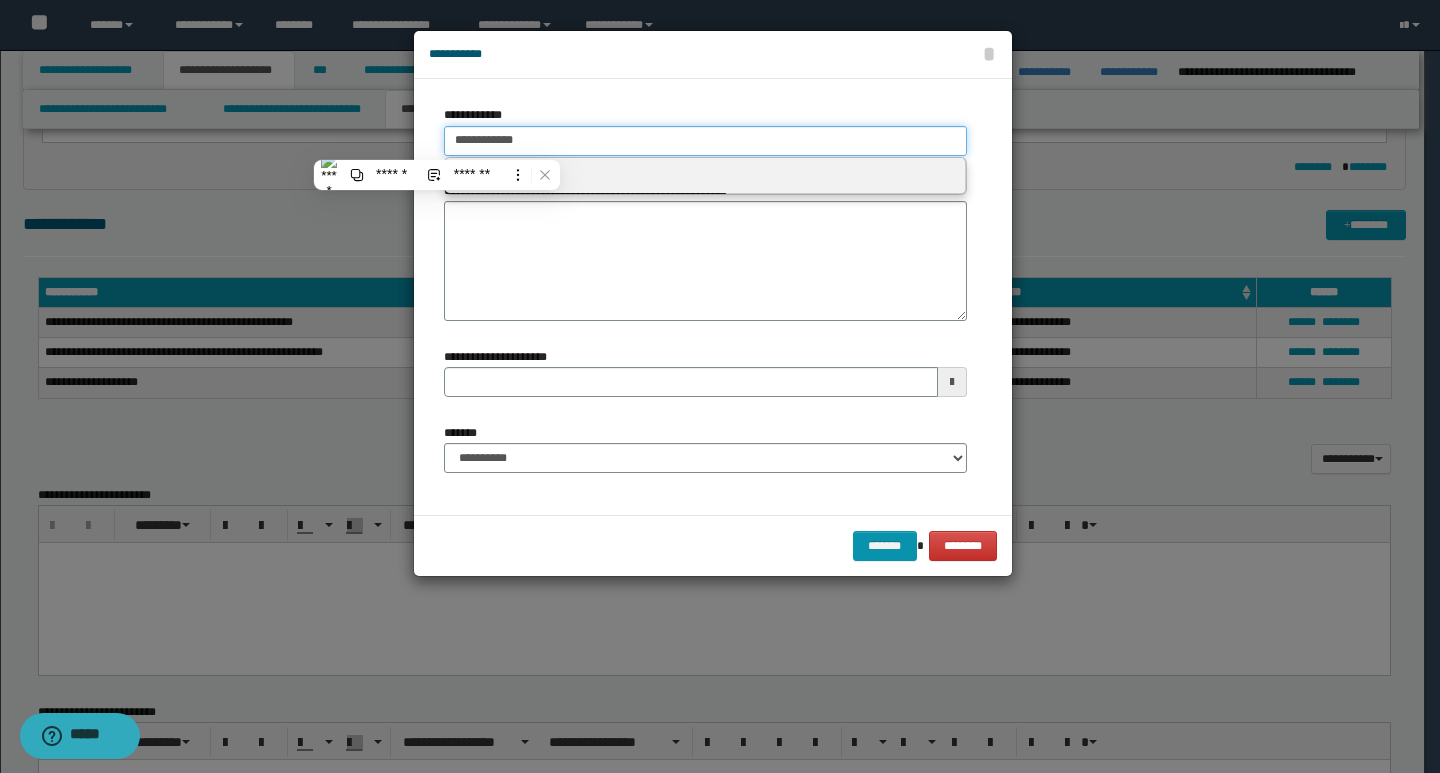 paste on "**********" 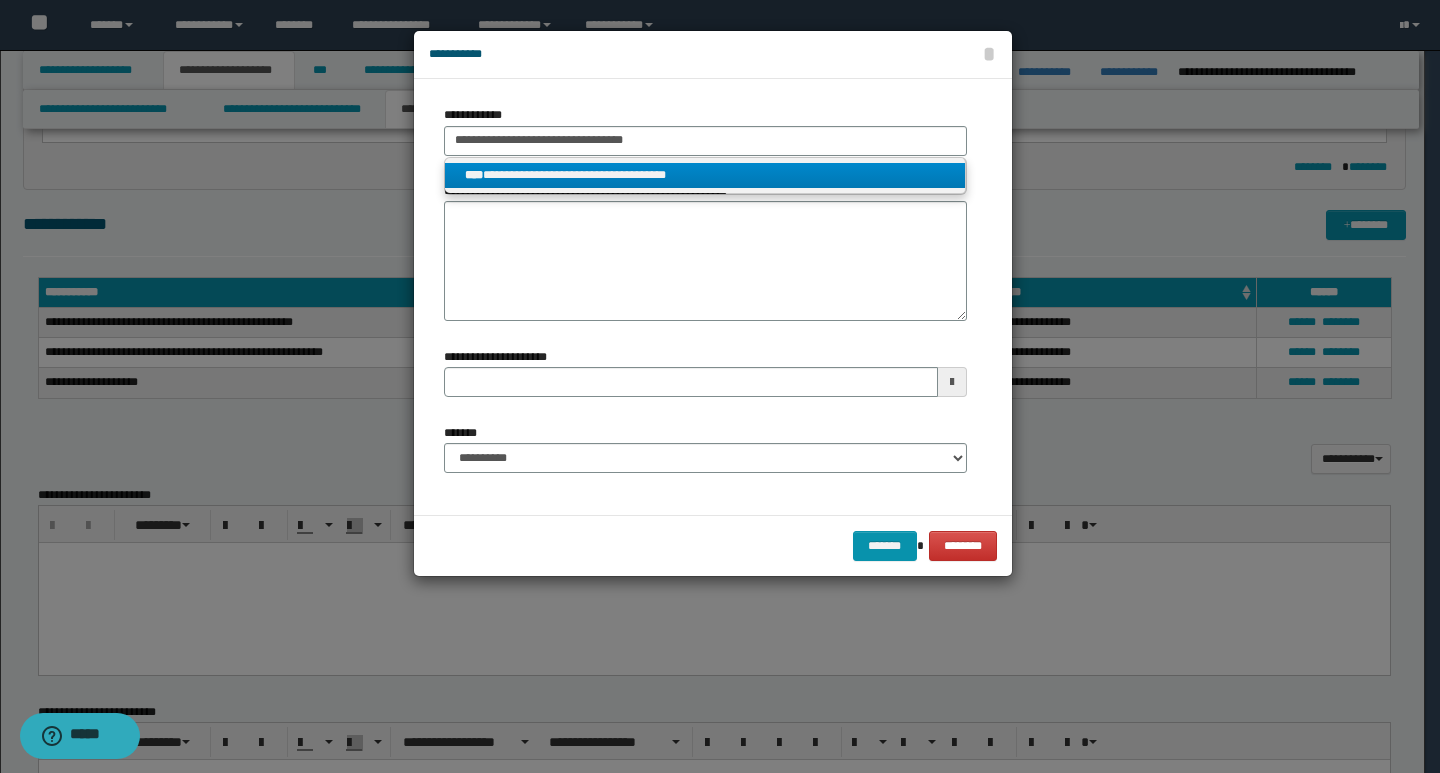 click on "**********" at bounding box center [705, 175] 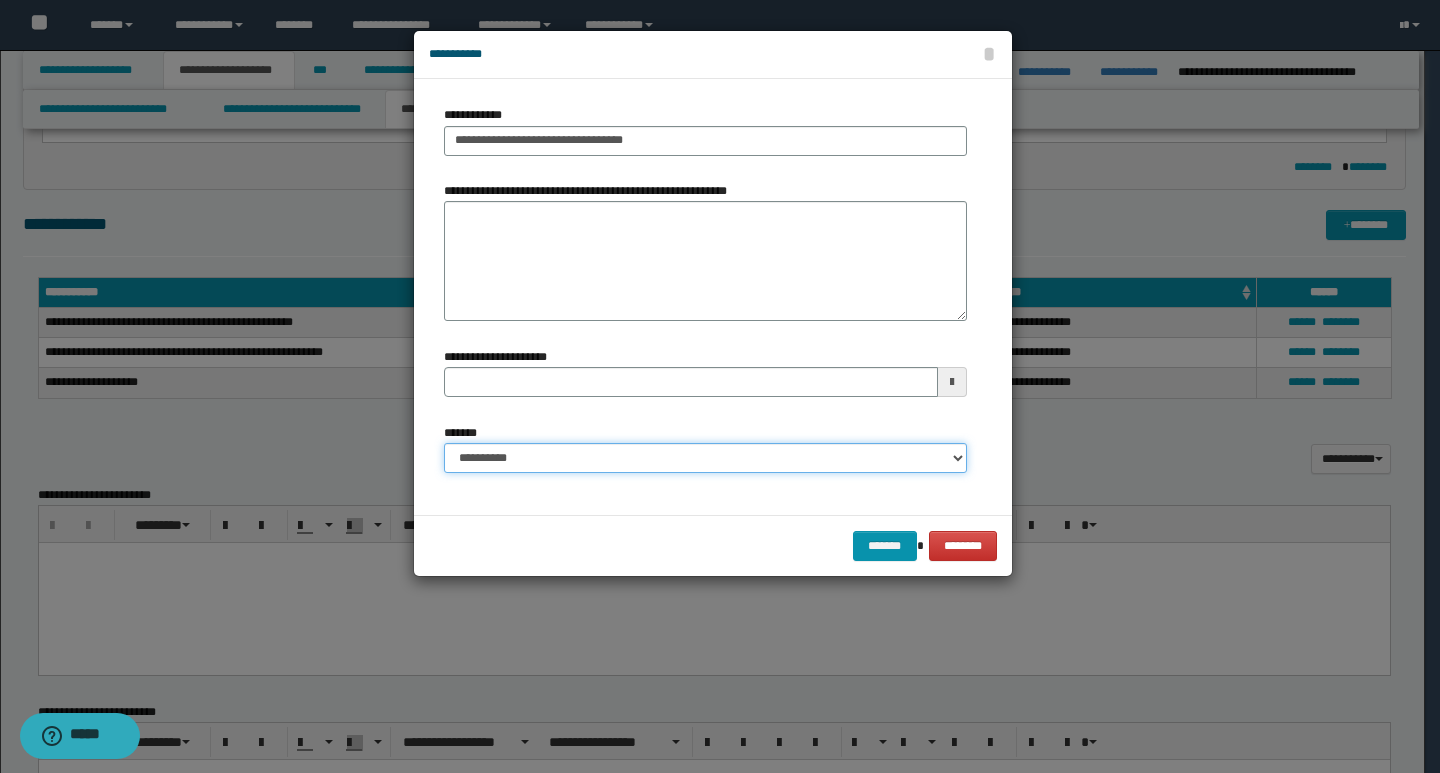 click on "**********" at bounding box center [705, 458] 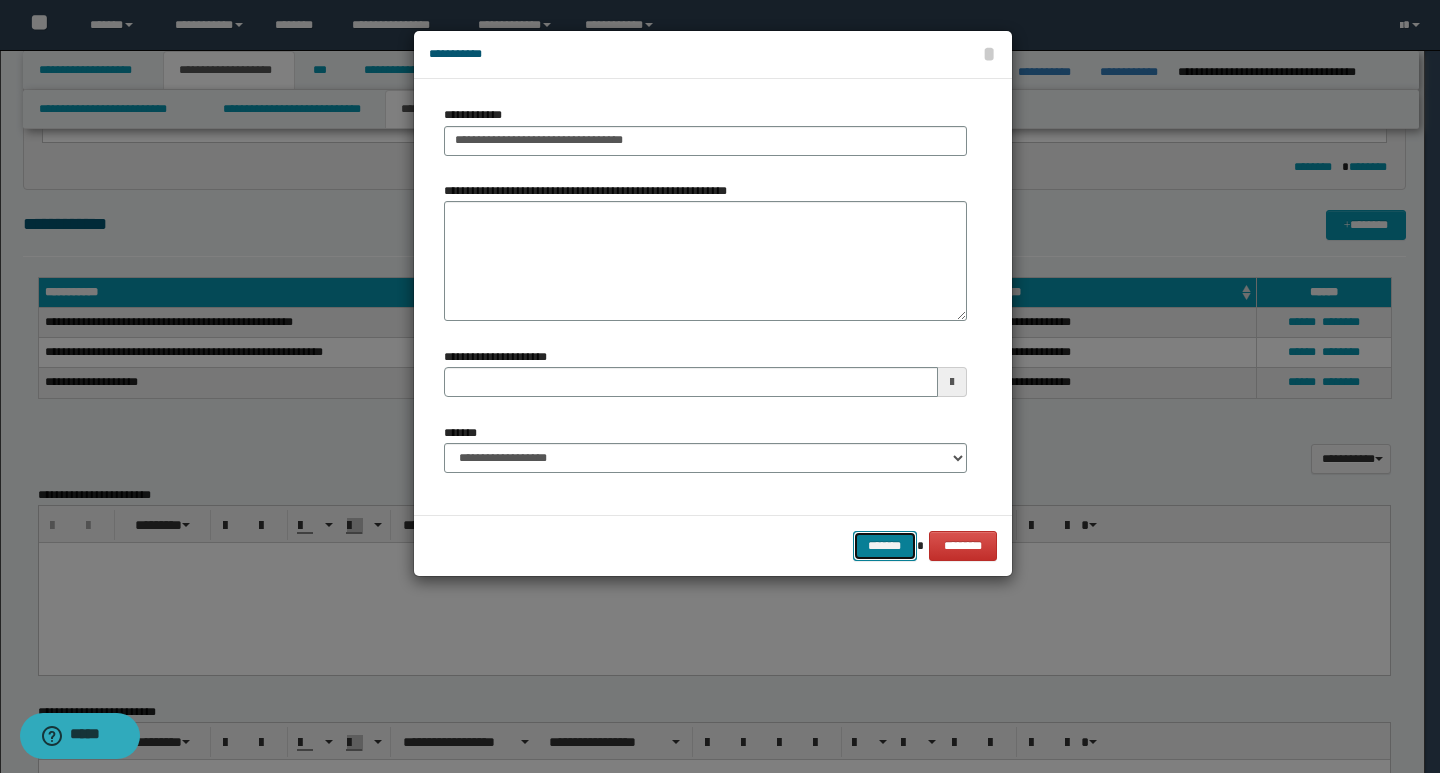 click on "*******" at bounding box center [885, 546] 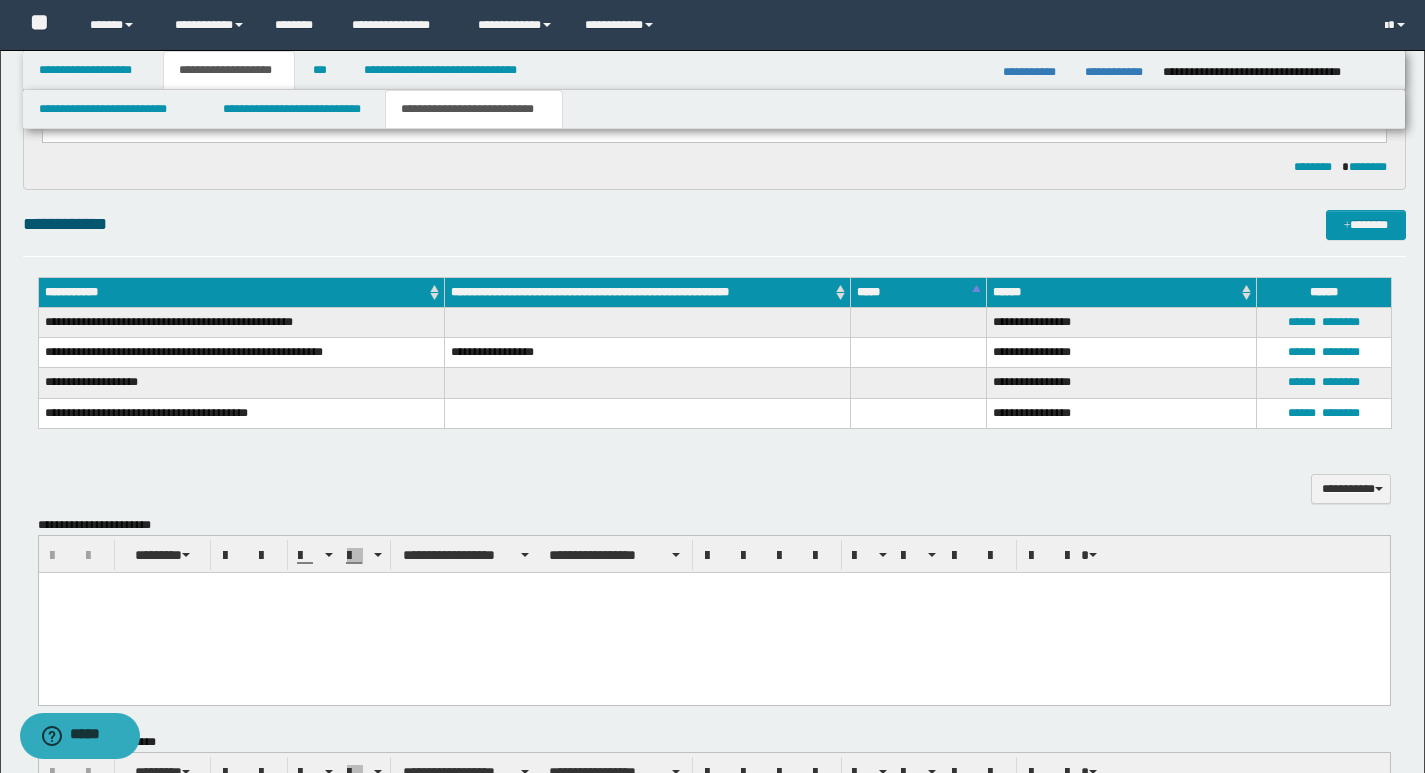 click on "********
********" at bounding box center (714, 167) 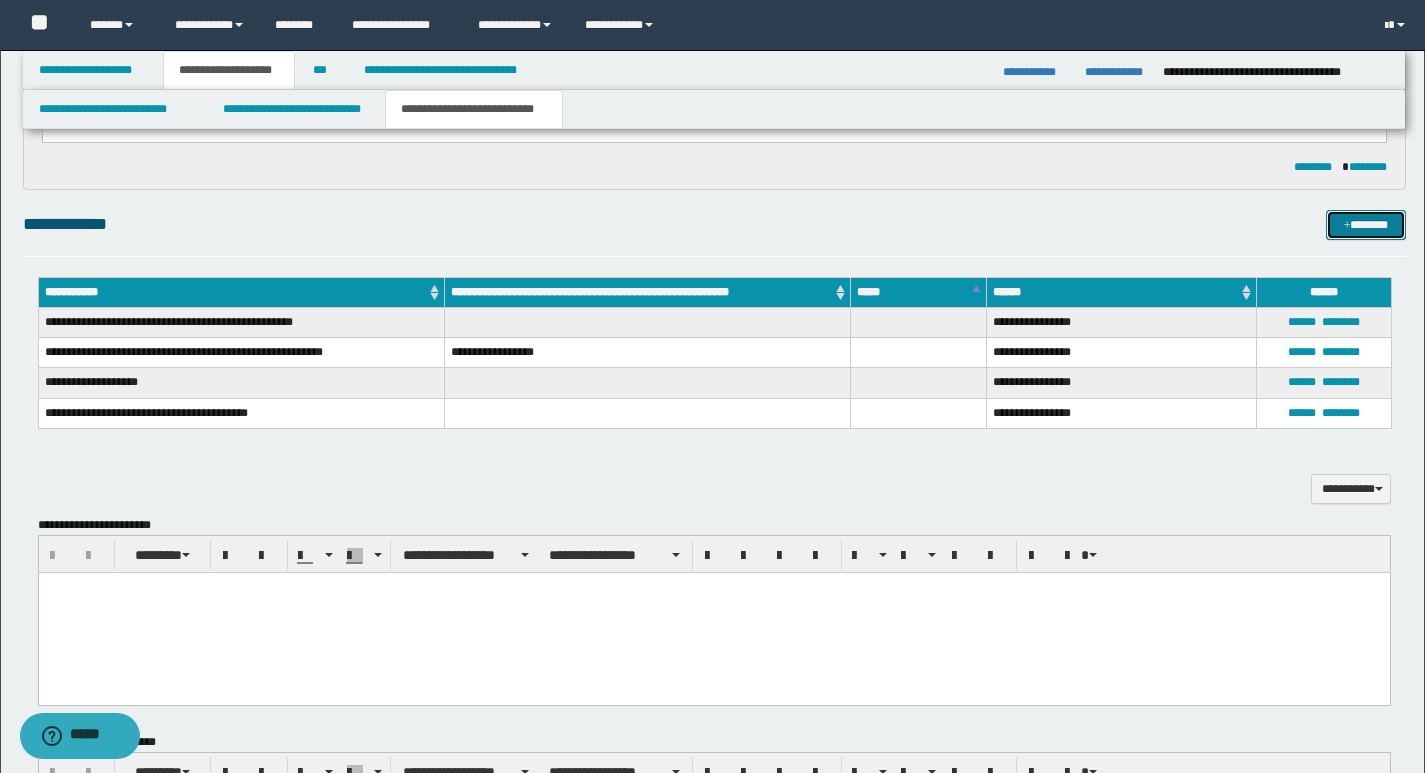click on "*******" at bounding box center (1366, 225) 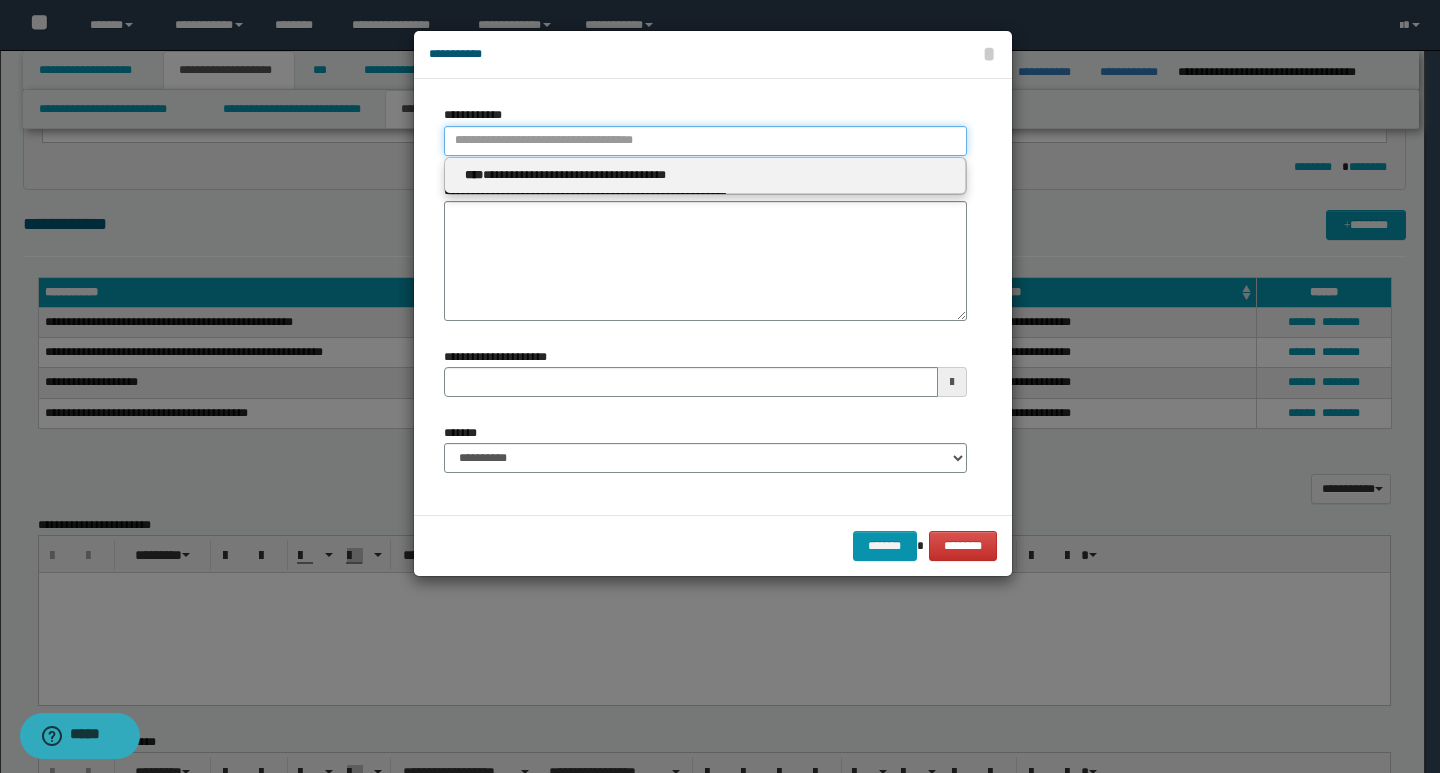 click on "**********" at bounding box center (705, 141) 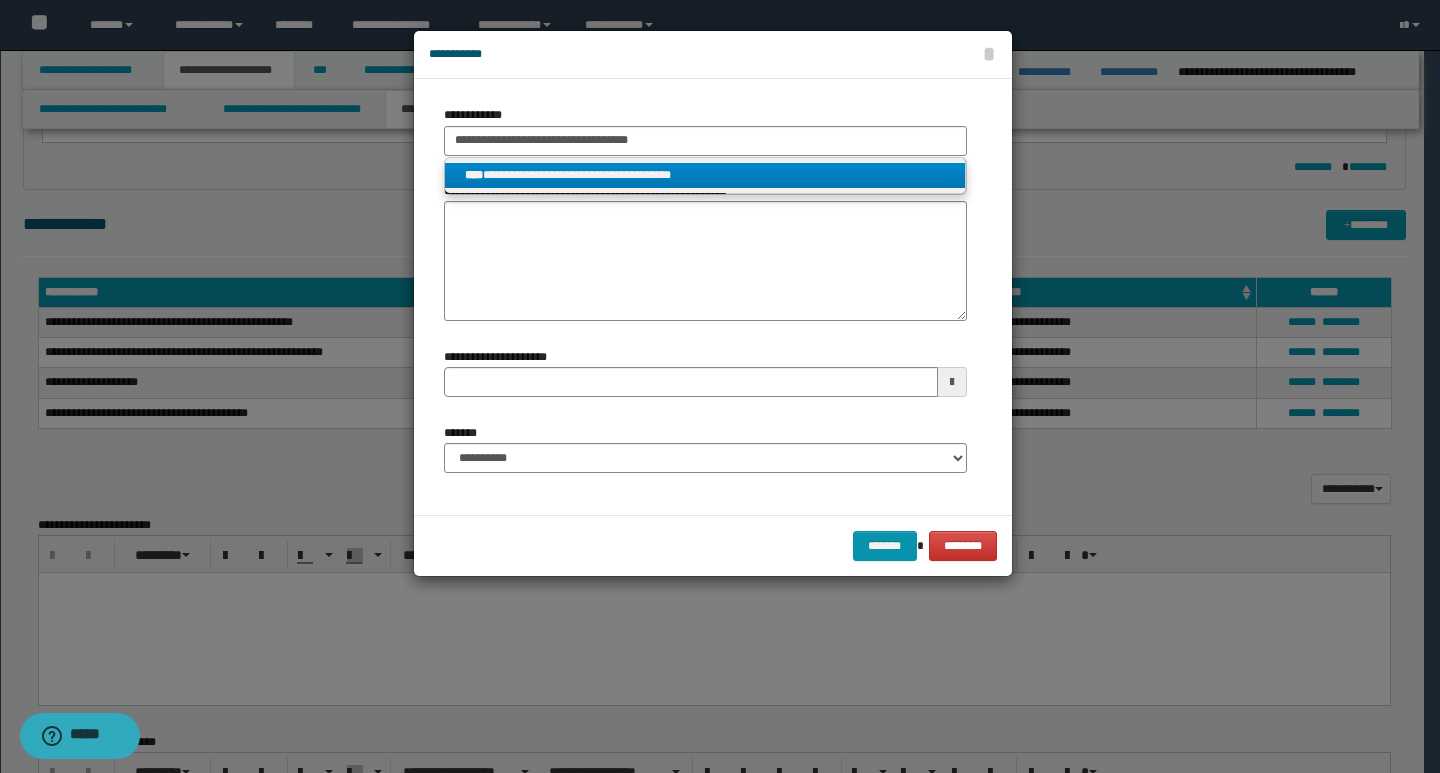 click on "**********" at bounding box center (705, 175) 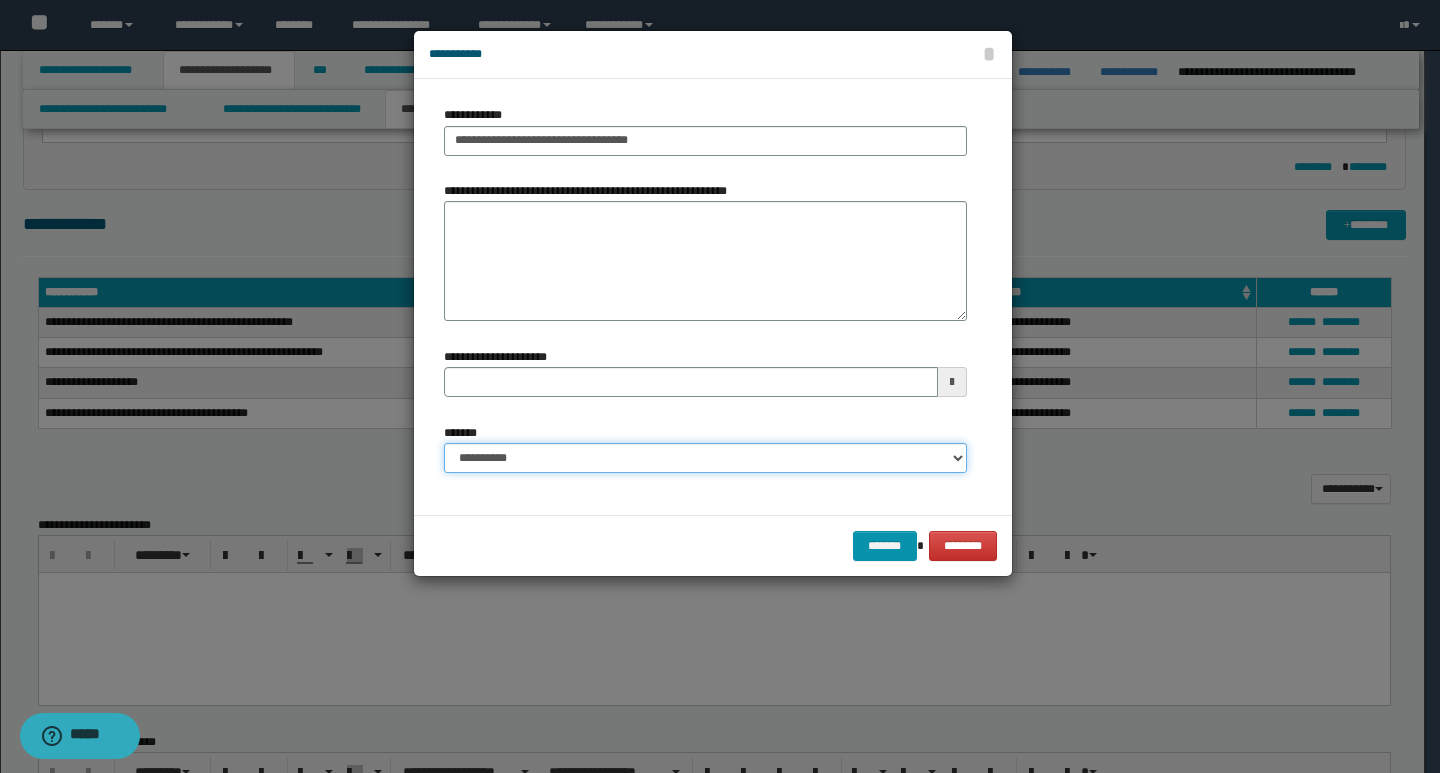 click on "**********" at bounding box center [705, 458] 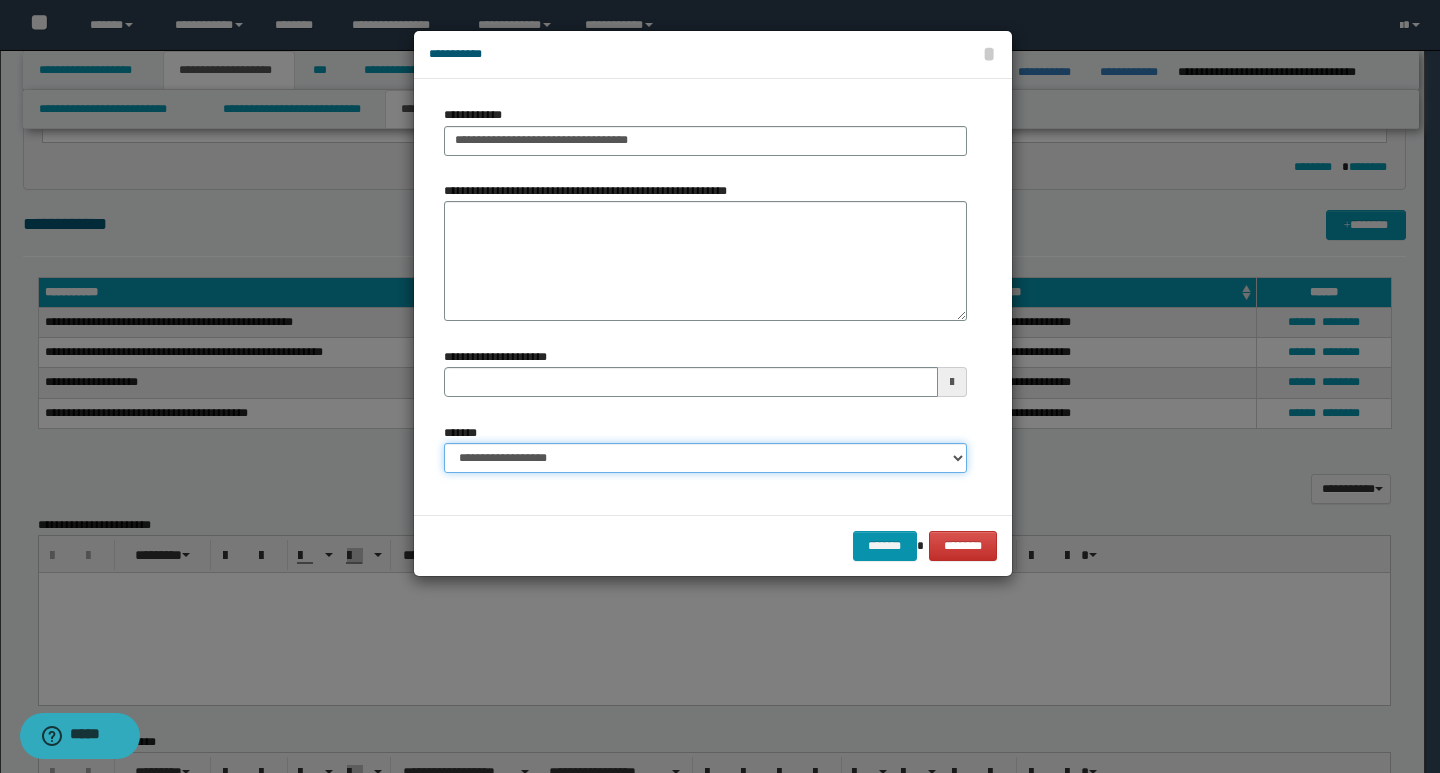 click on "**********" at bounding box center [705, 458] 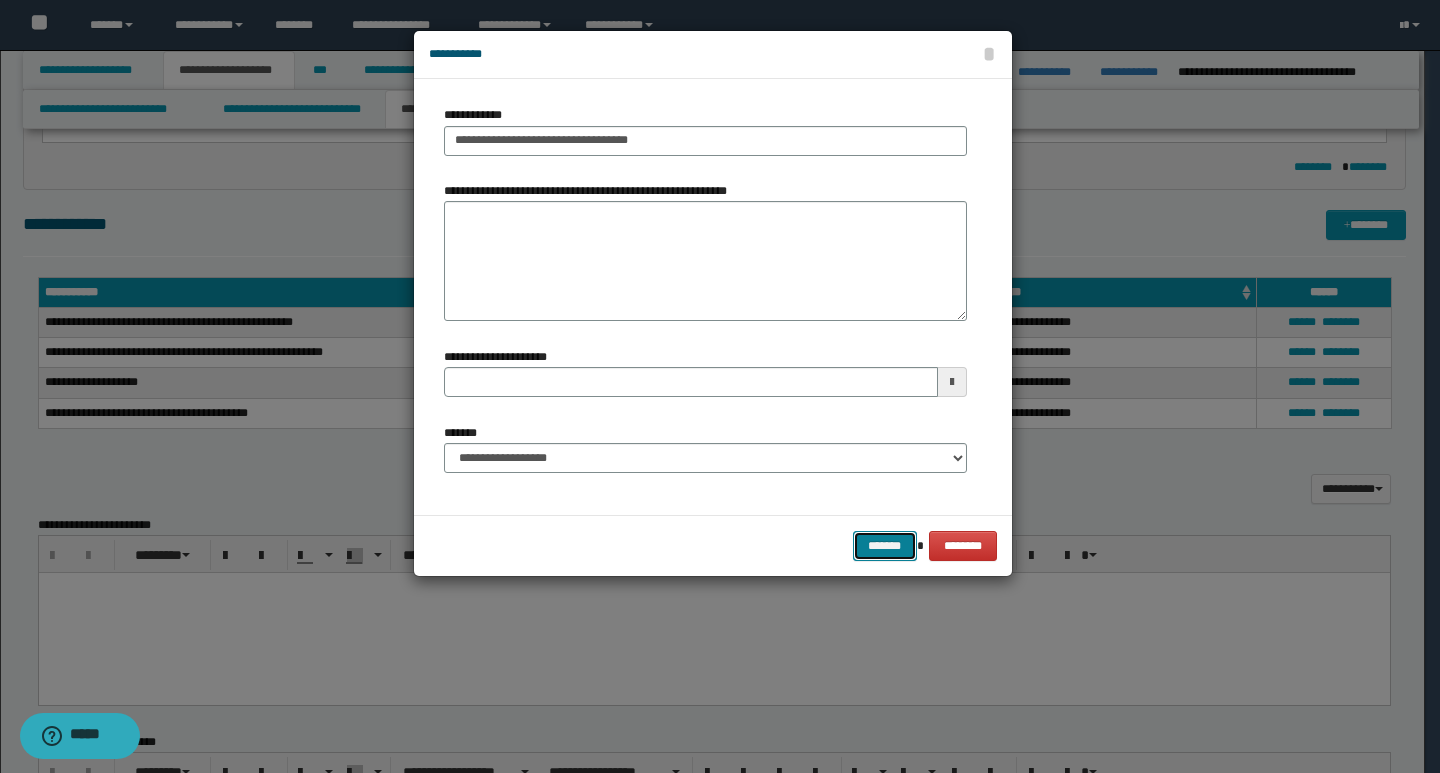 click on "*******" at bounding box center (885, 546) 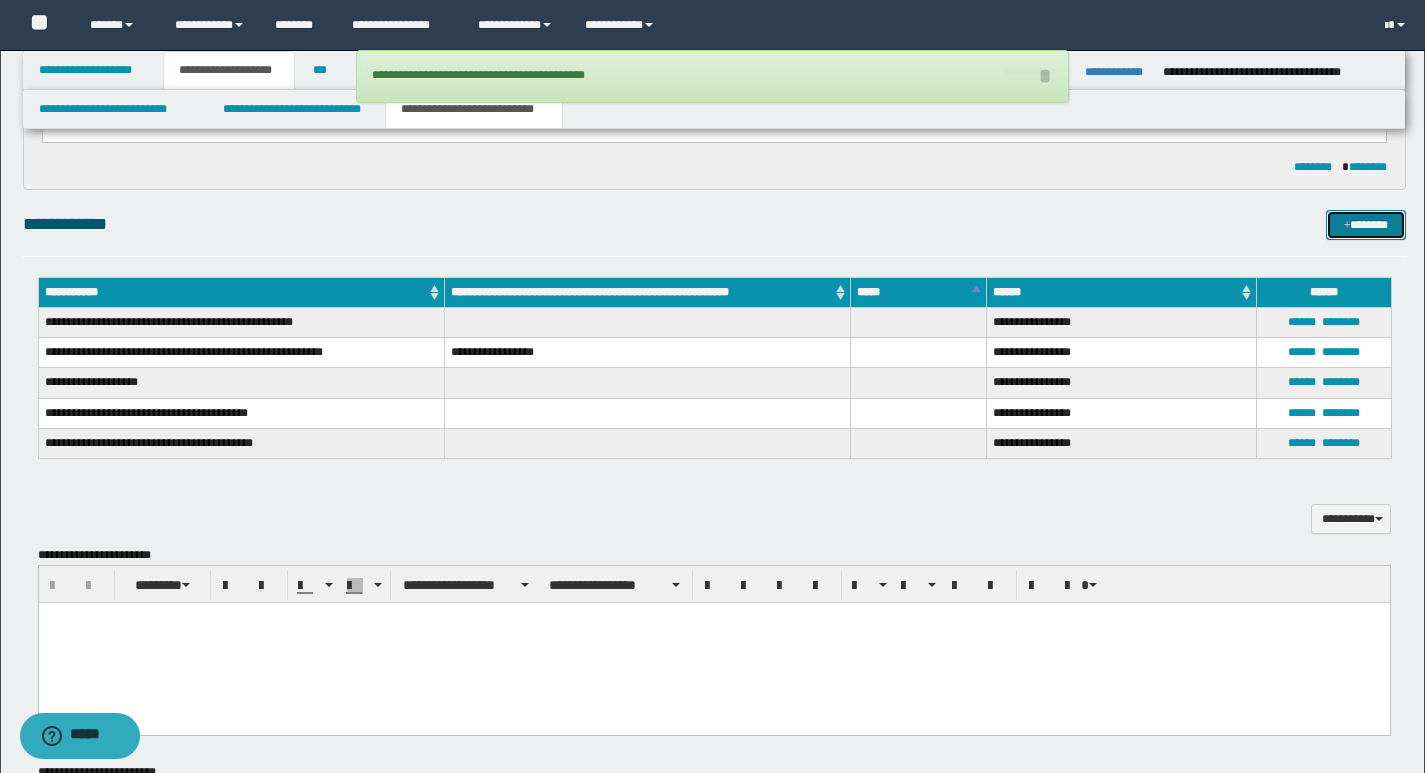 click on "*******" at bounding box center (1366, 225) 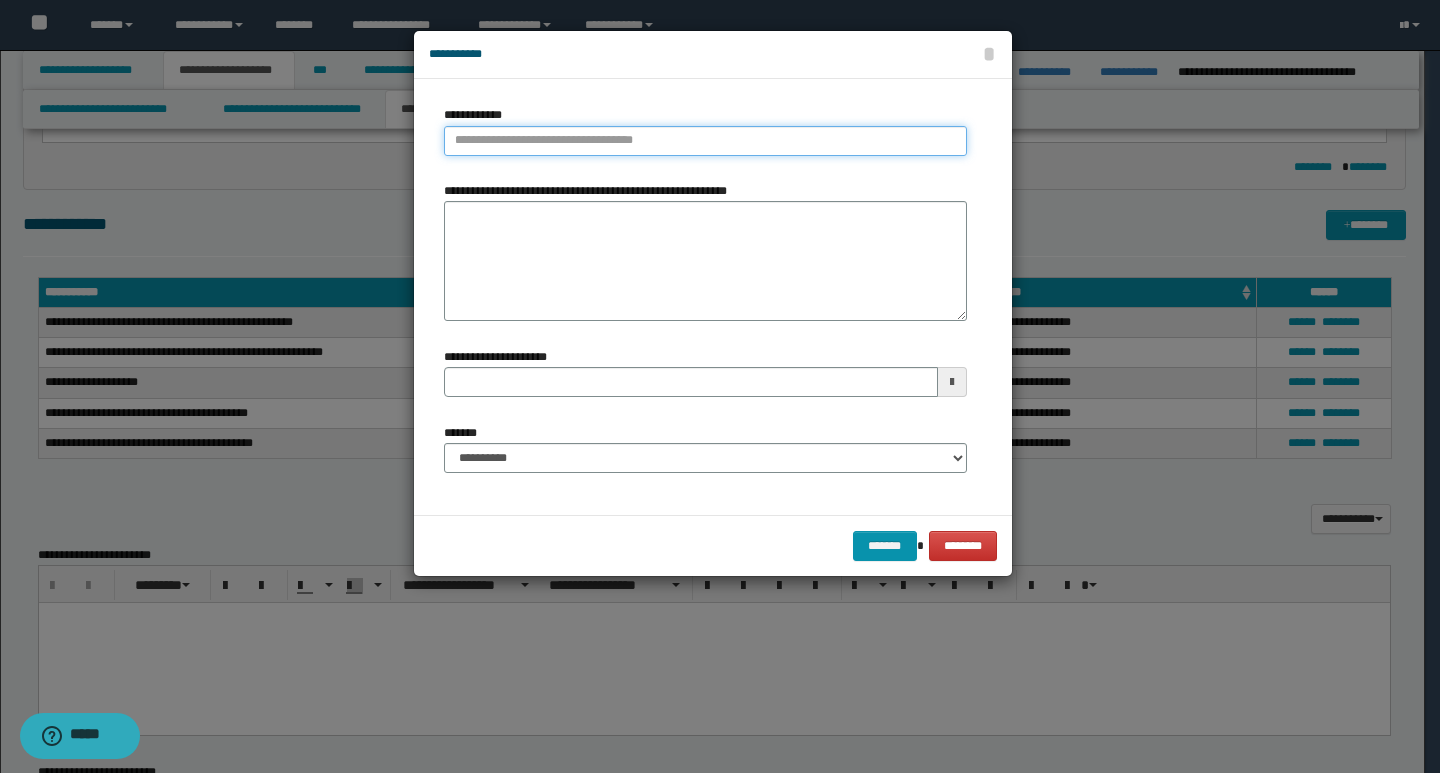 click on "**********" at bounding box center (705, 141) 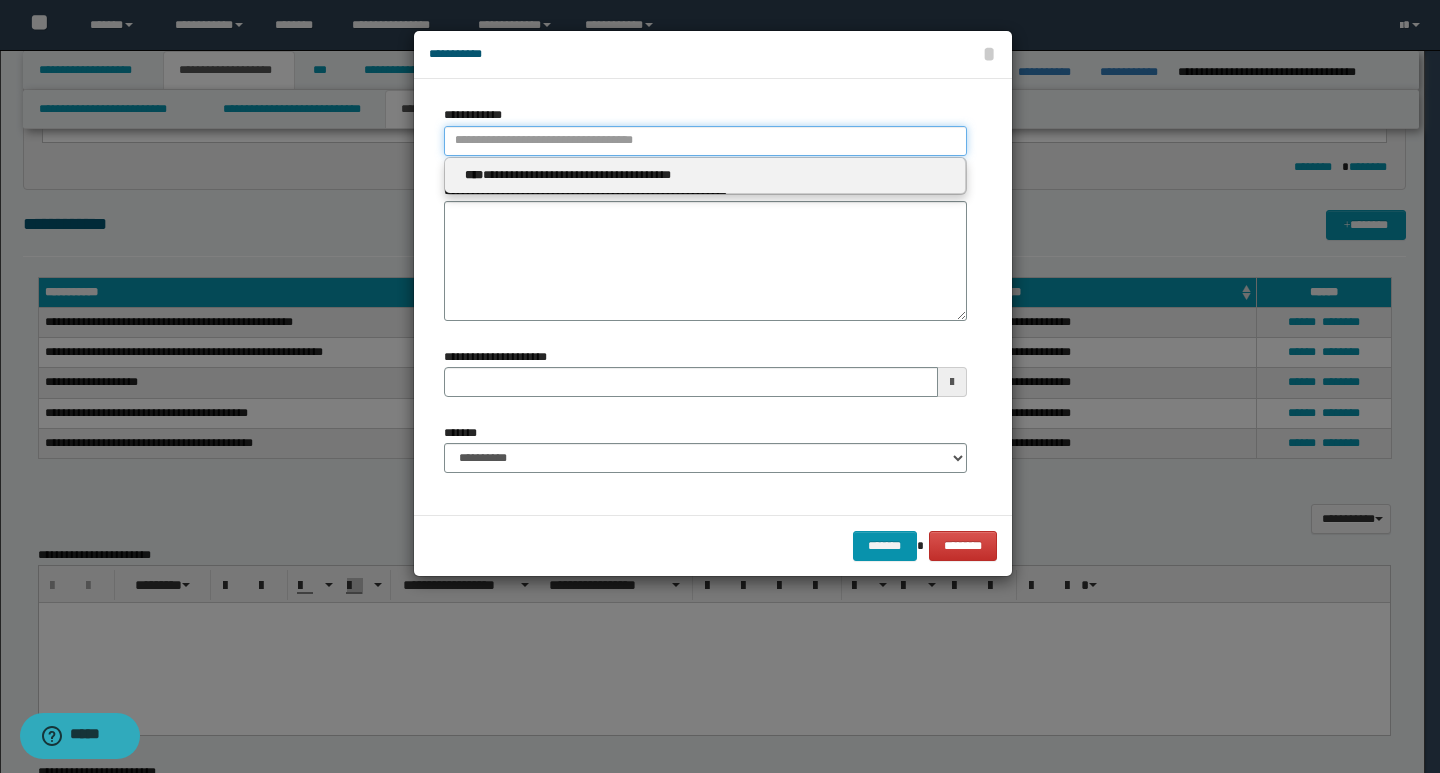 paste on "**********" 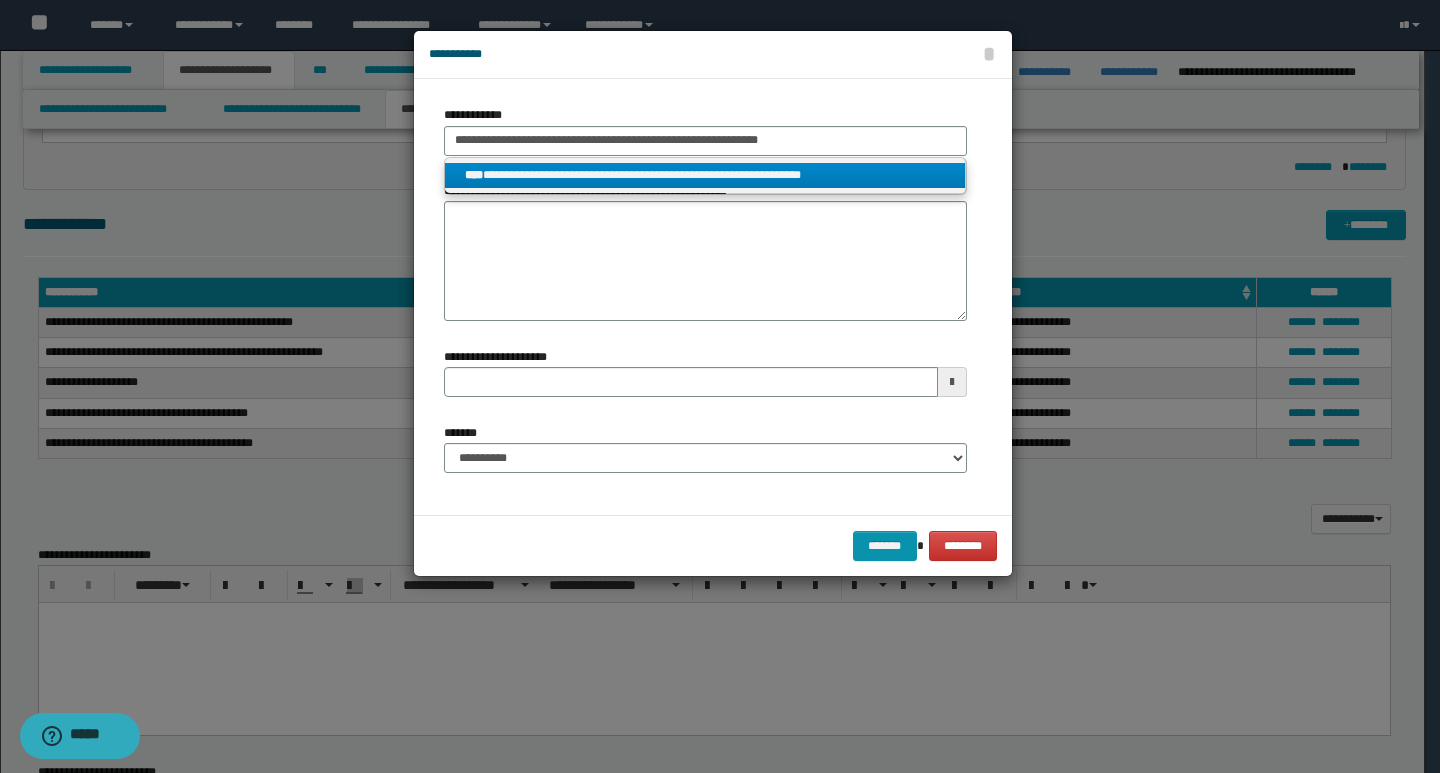 click on "**********" at bounding box center (705, 175) 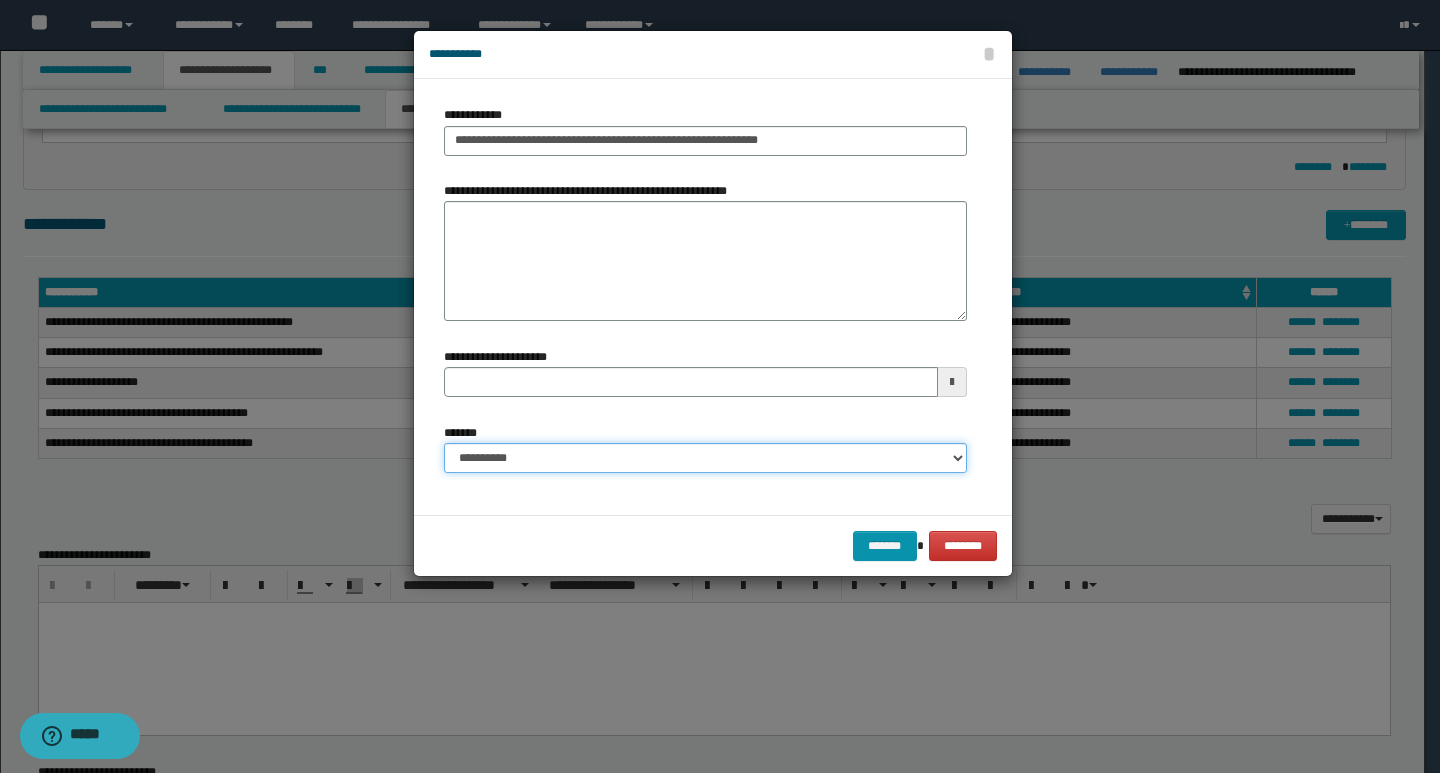click on "**********" at bounding box center [705, 458] 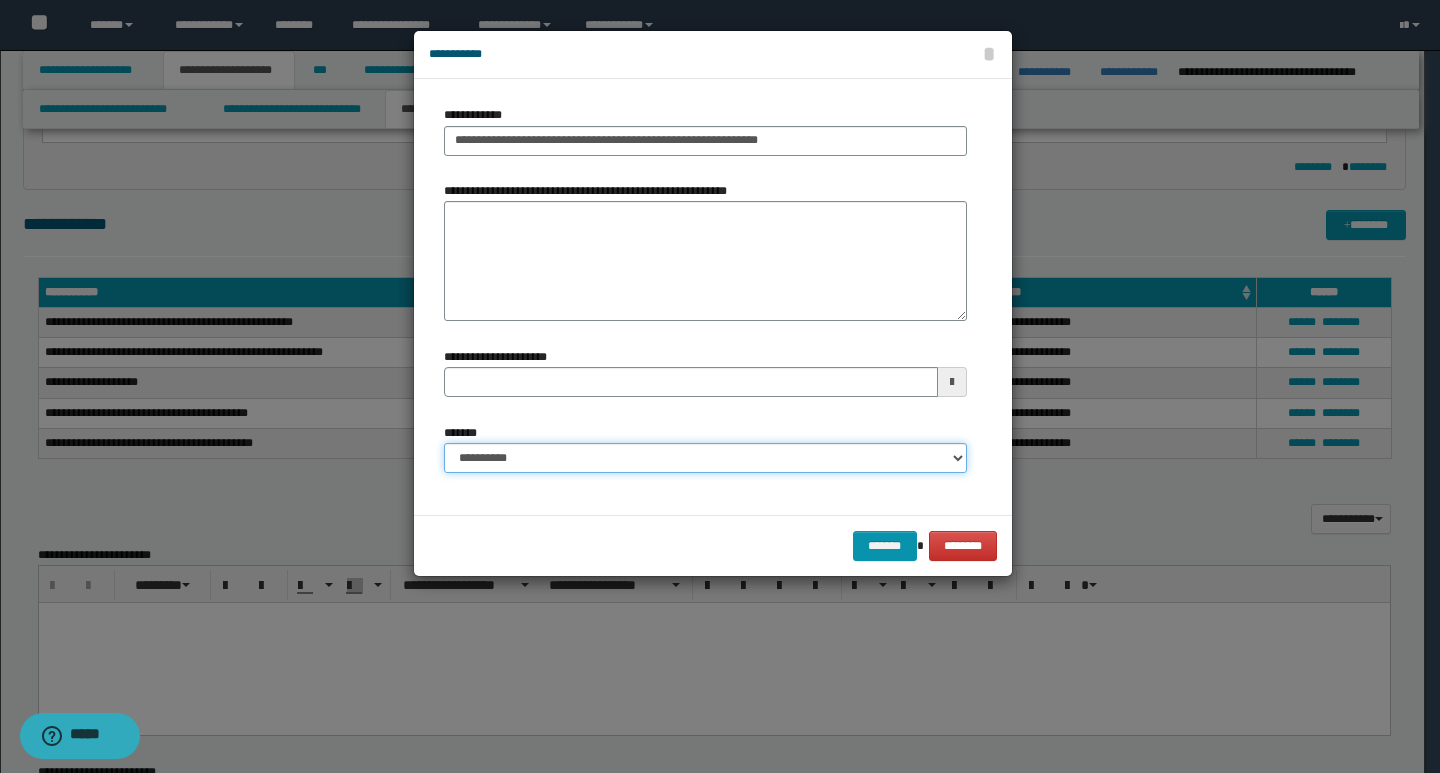 click on "**********" at bounding box center (705, 458) 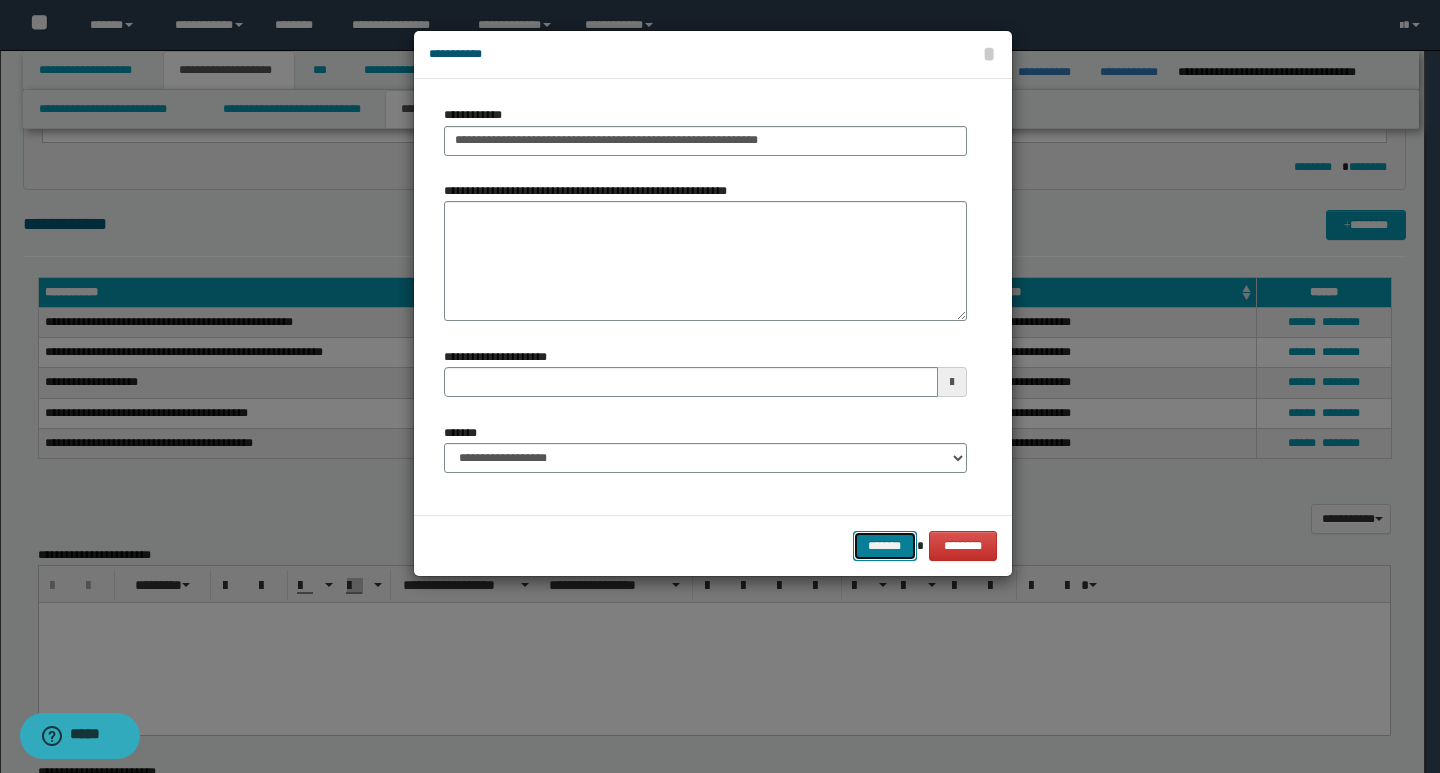 click on "*******" at bounding box center (885, 546) 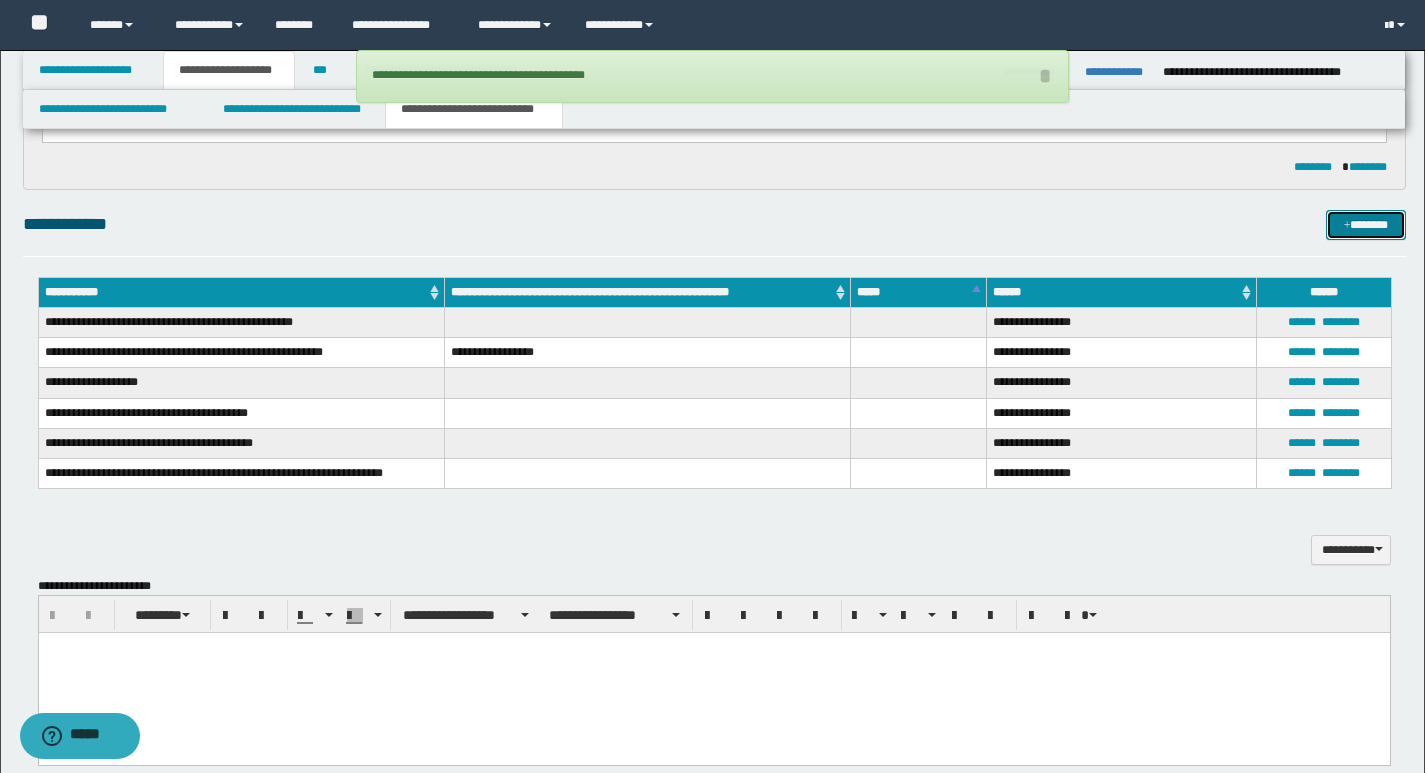 click on "*******" at bounding box center [1366, 225] 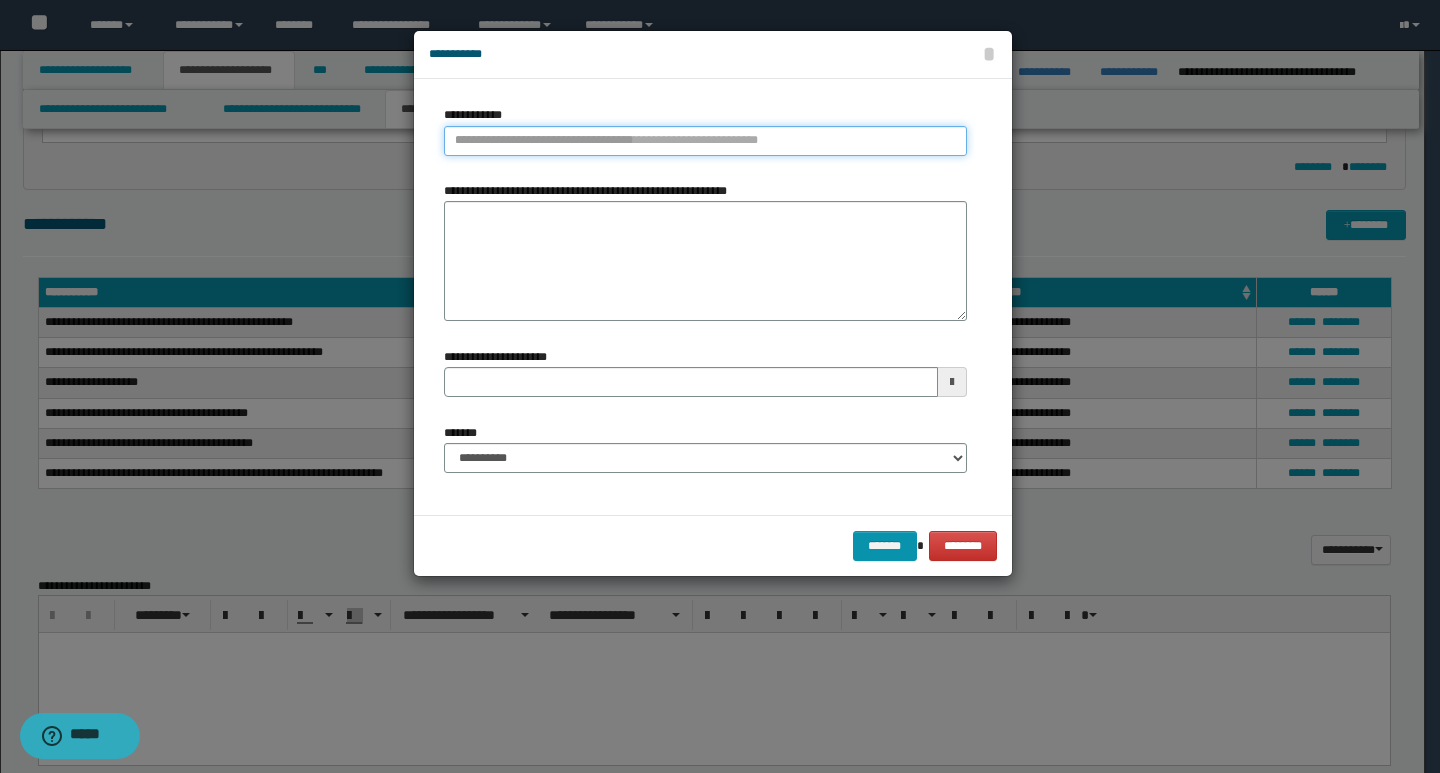 click on "**********" at bounding box center [705, 141] 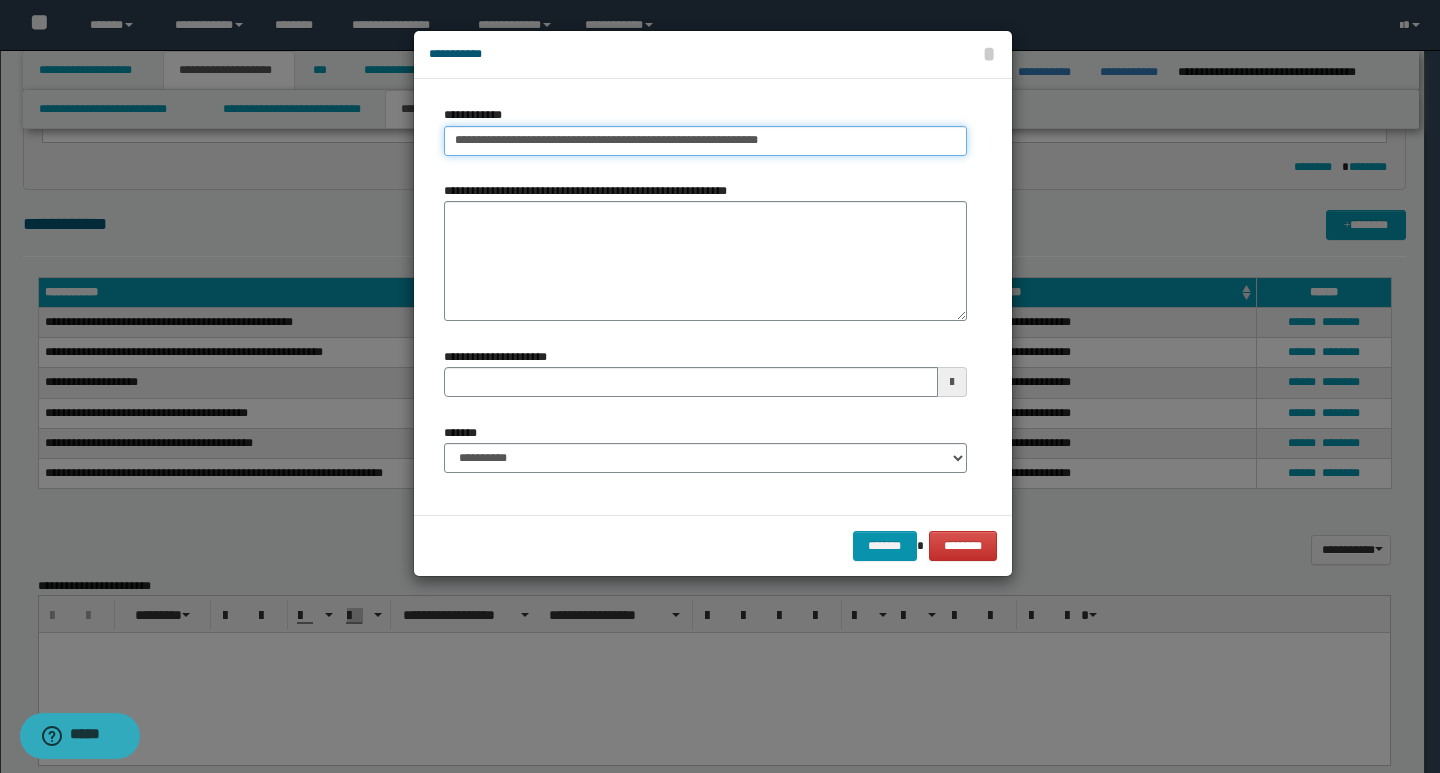 click on "**********" at bounding box center [705, 141] 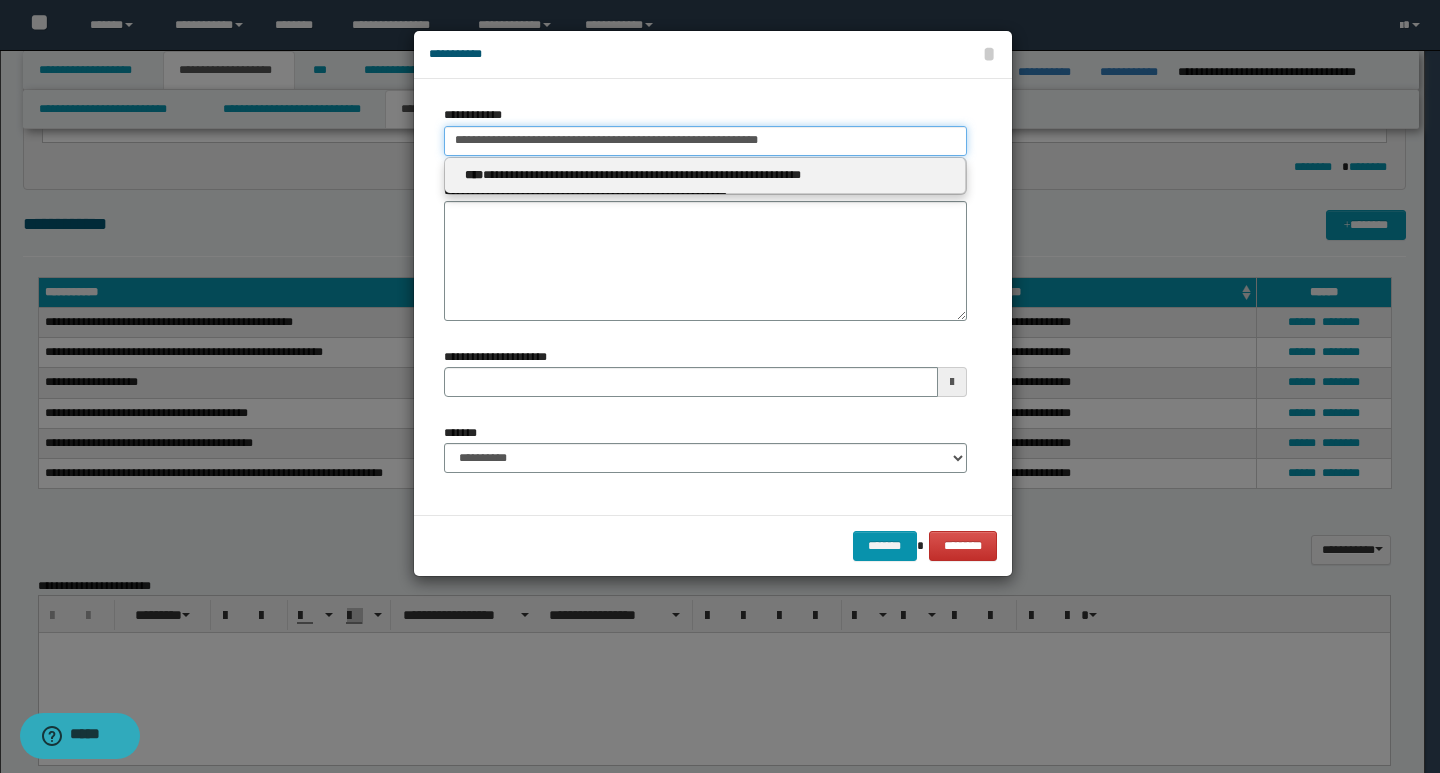 drag, startPoint x: 794, startPoint y: 141, endPoint x: 423, endPoint y: 139, distance: 371.0054 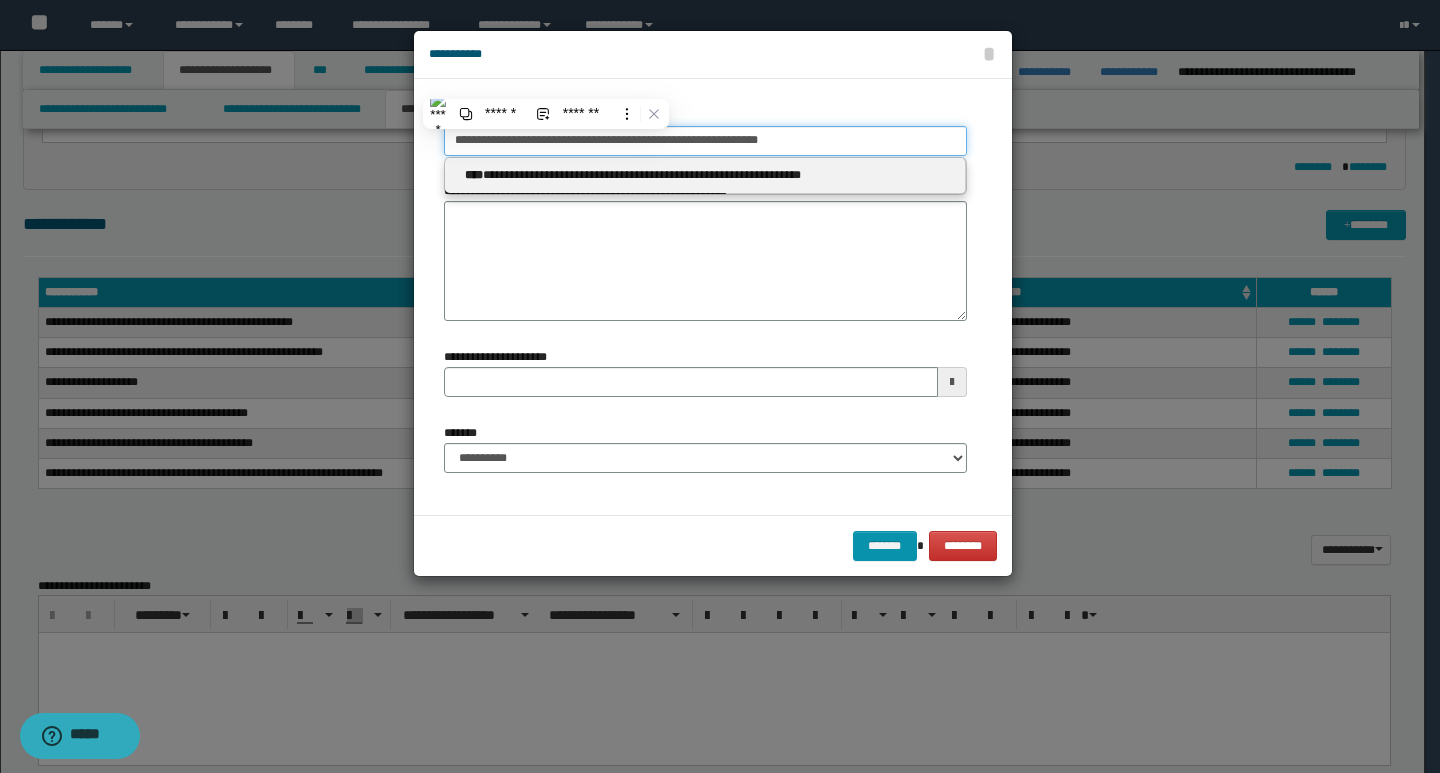 paste 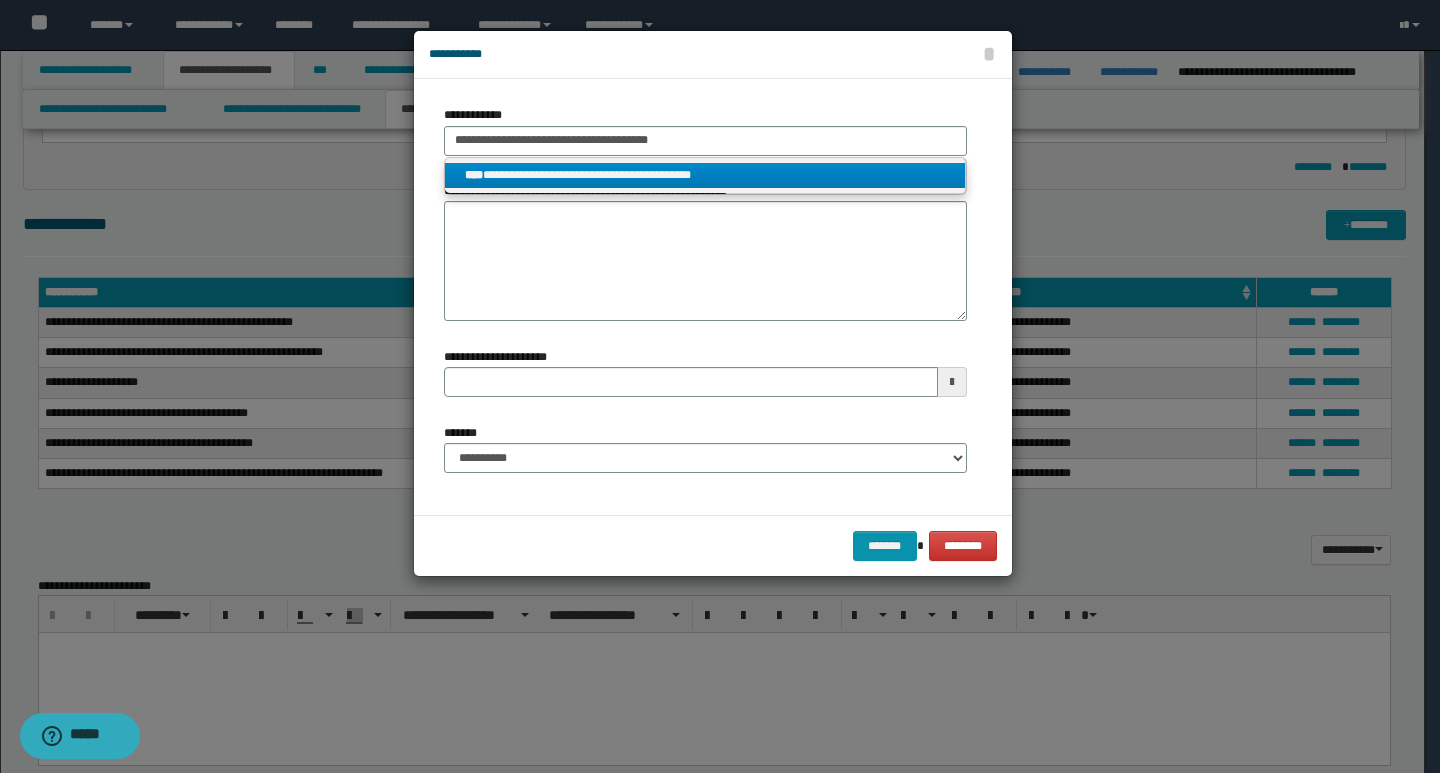 click on "**********" at bounding box center [705, 175] 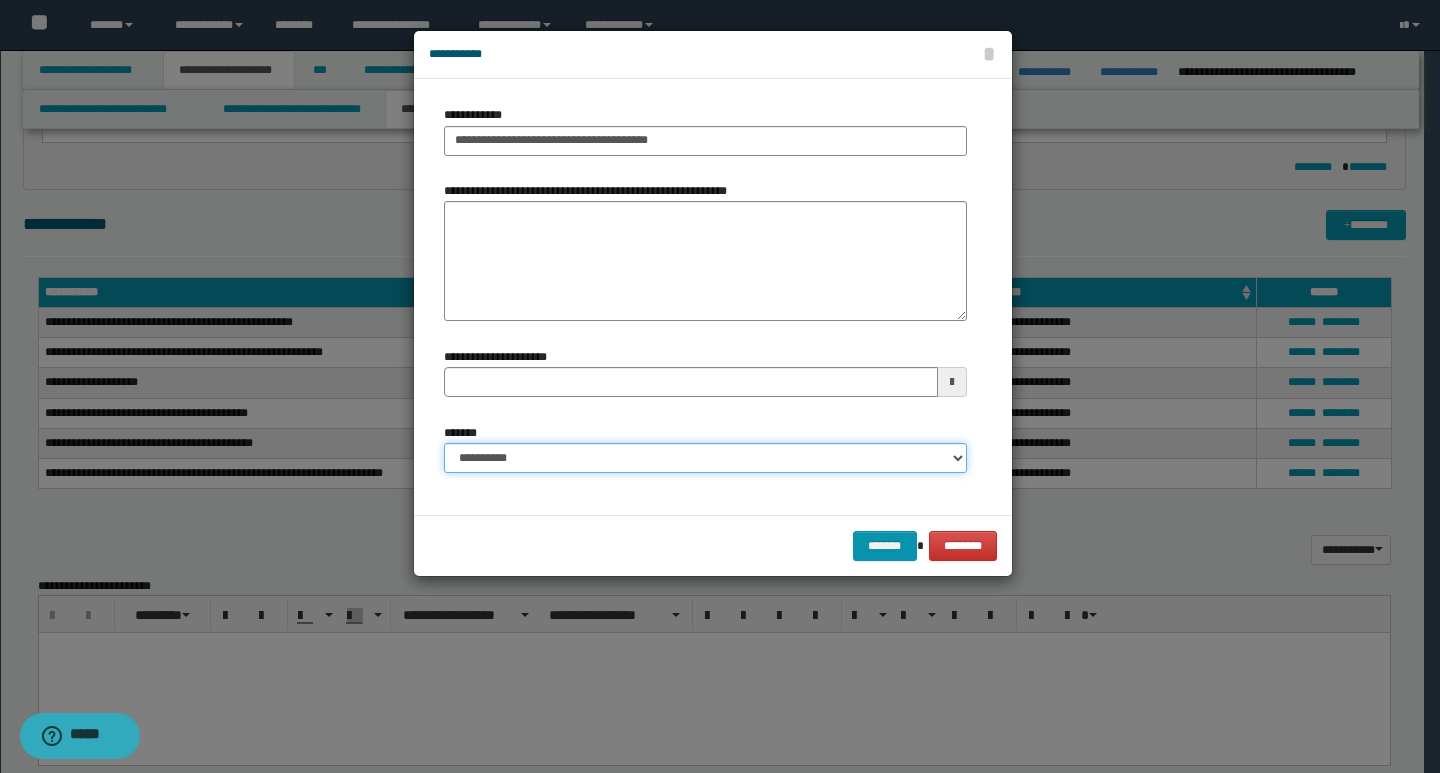 click on "**********" at bounding box center [705, 458] 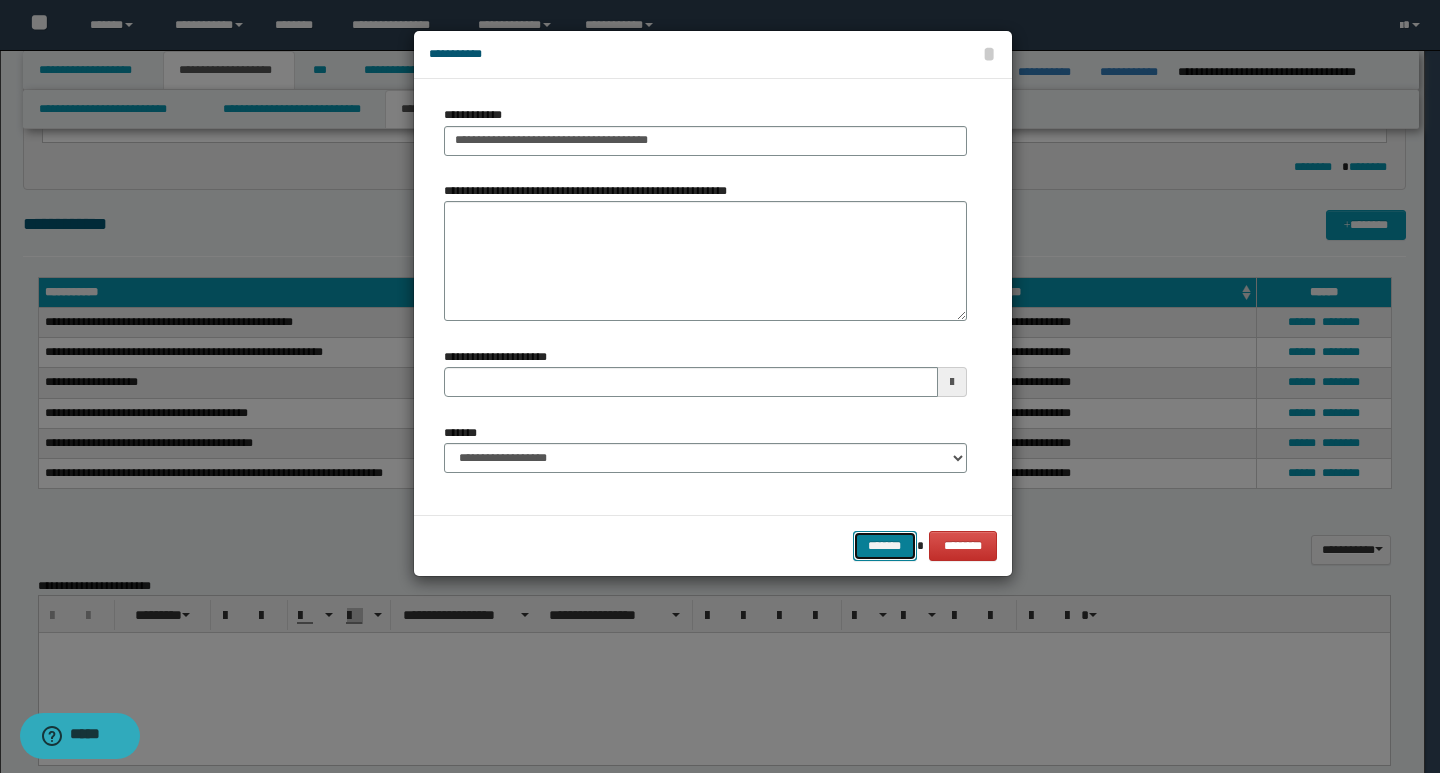 click on "*******" at bounding box center (885, 546) 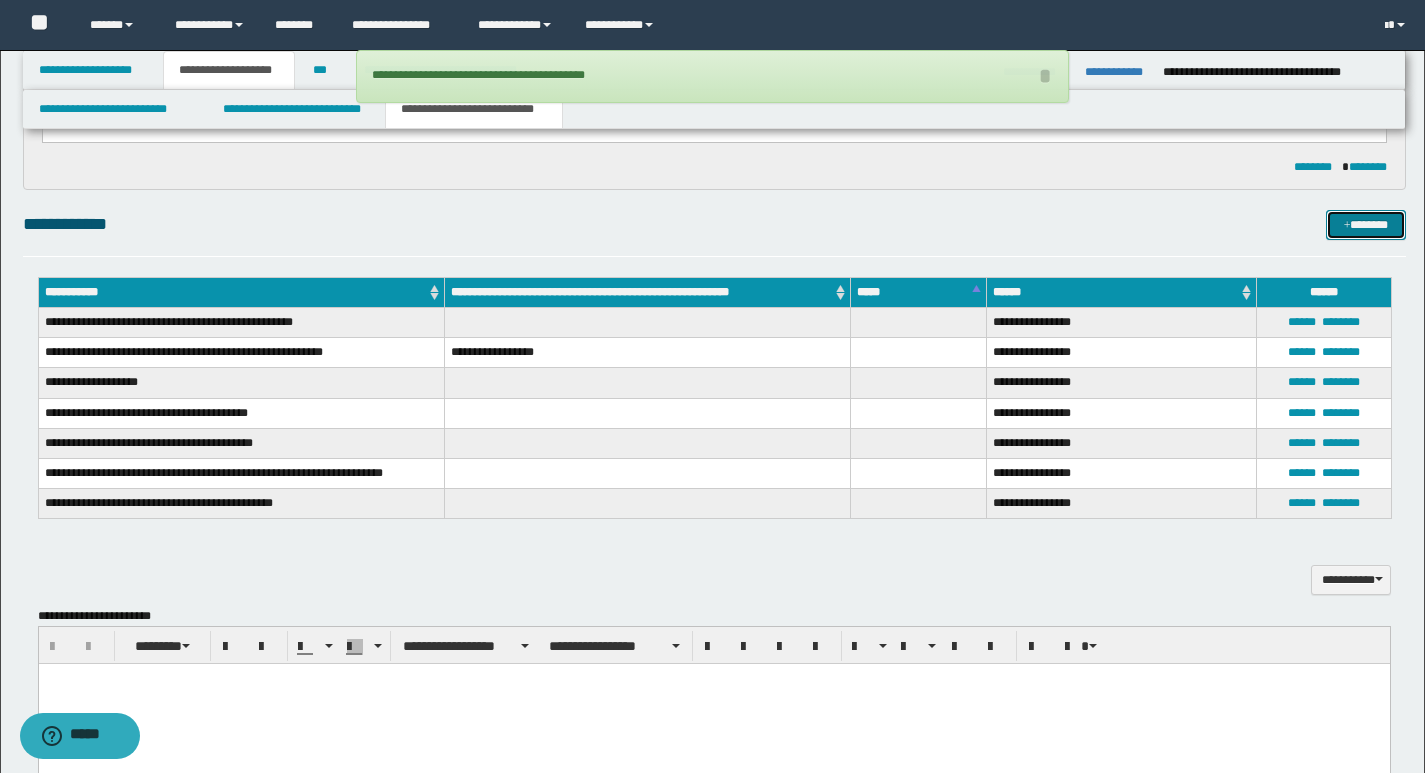 click on "*******" at bounding box center (1366, 225) 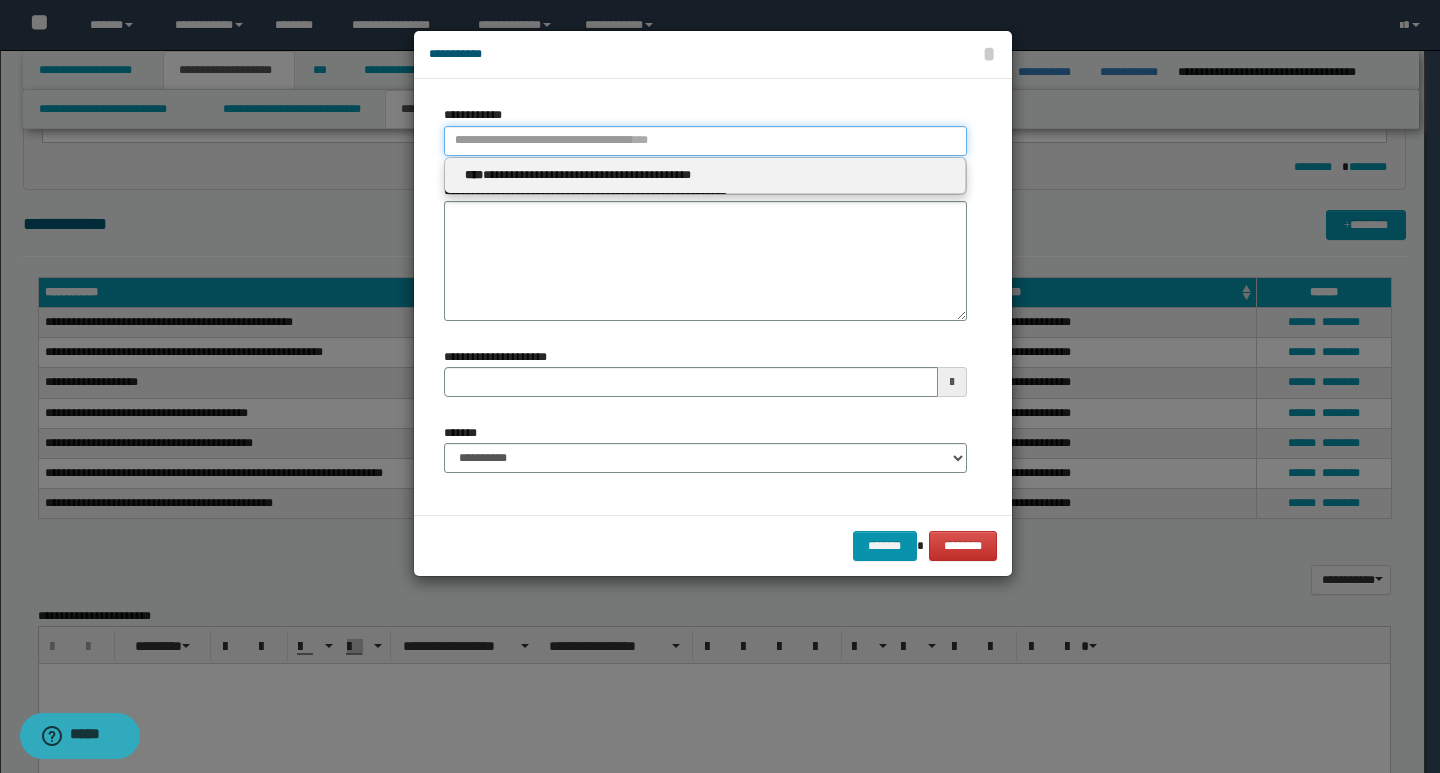 click on "**********" at bounding box center [705, 141] 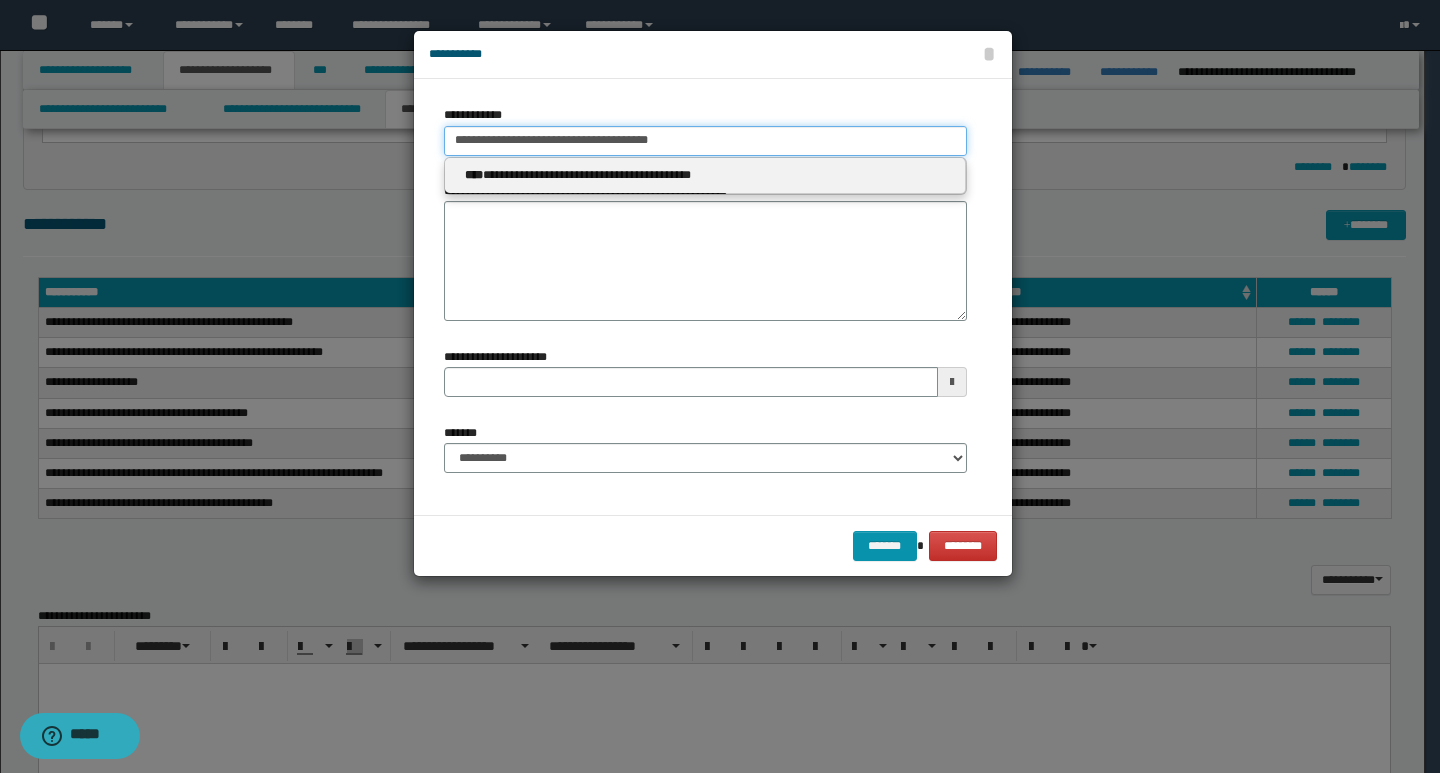 click on "**********" at bounding box center (705, 141) 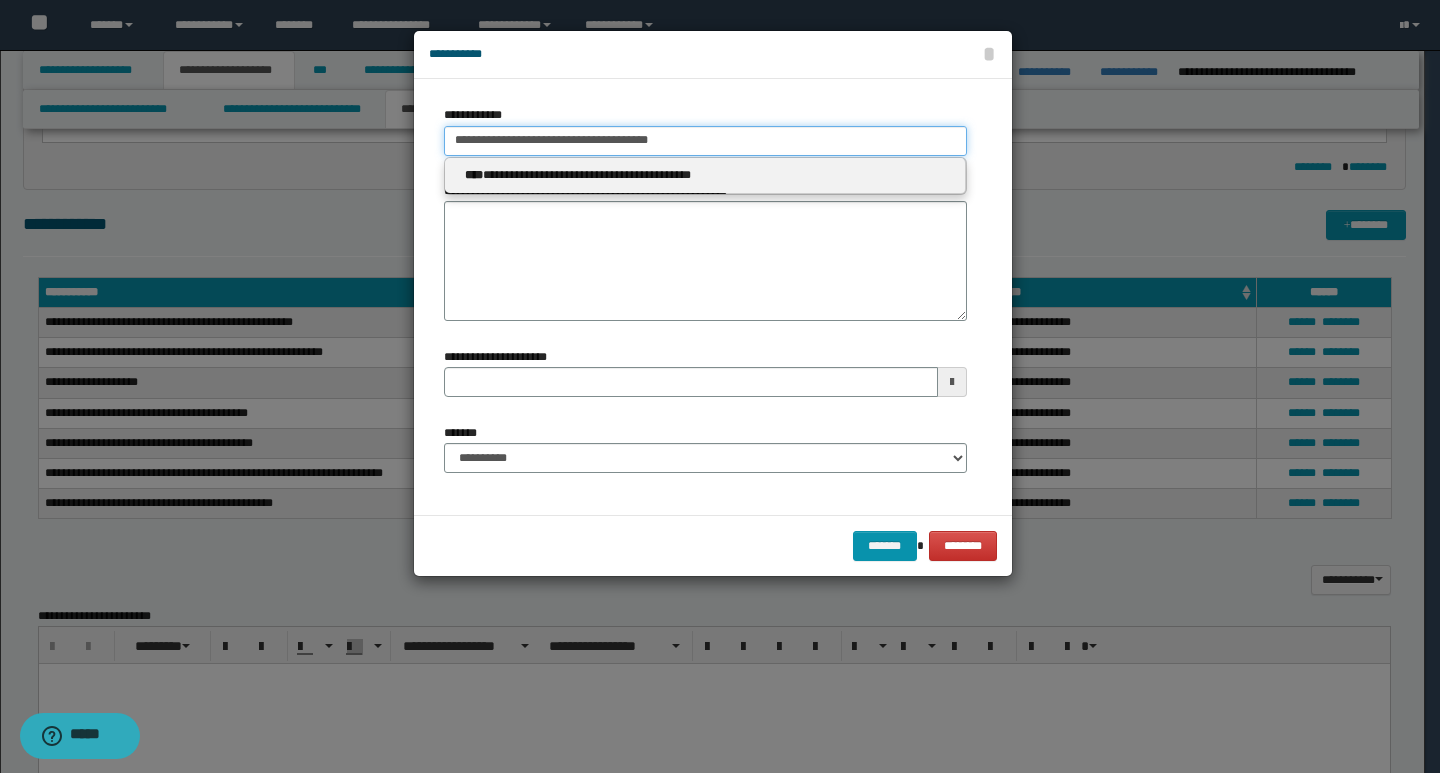 drag, startPoint x: 722, startPoint y: 143, endPoint x: 435, endPoint y: 137, distance: 287.0627 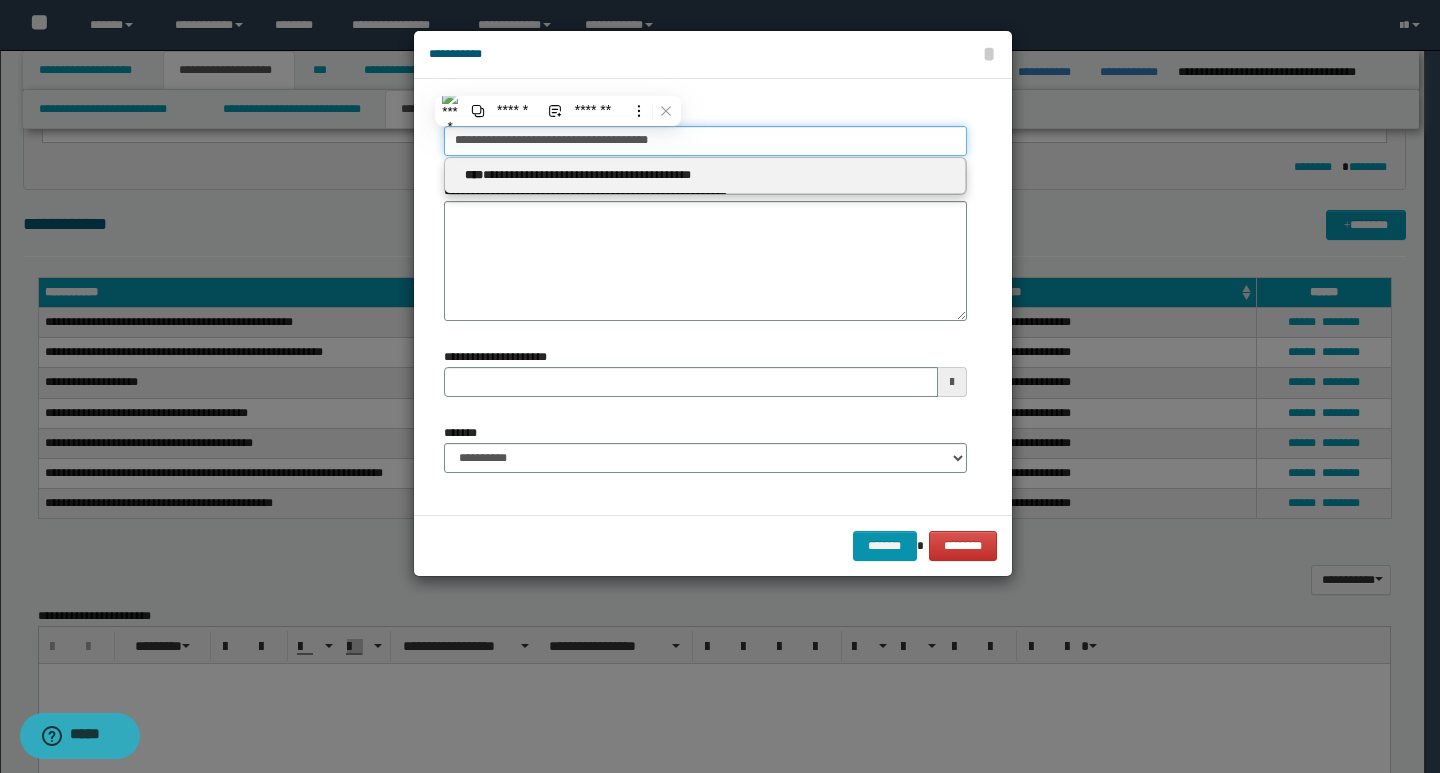 paste 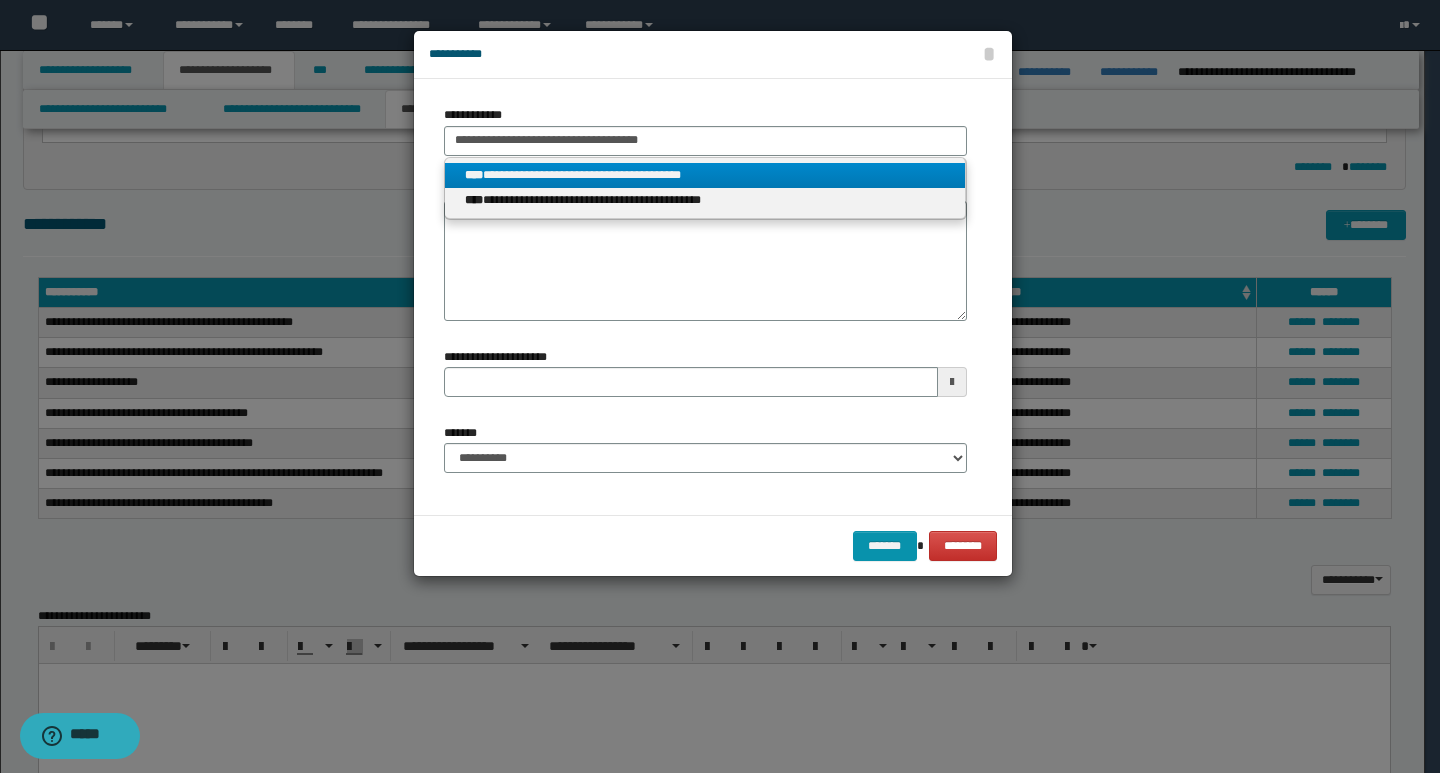 click on "**********" at bounding box center (705, 175) 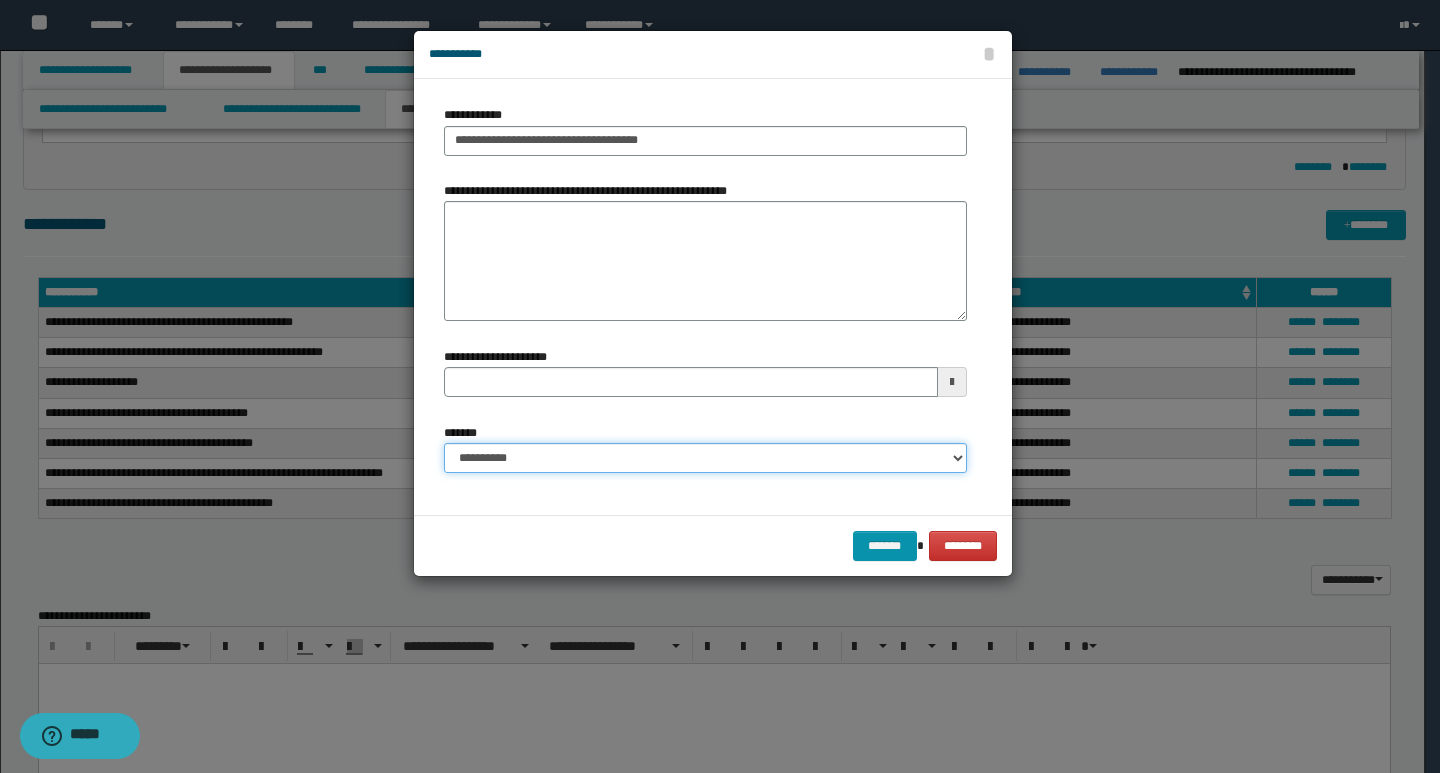 click on "**********" at bounding box center [705, 458] 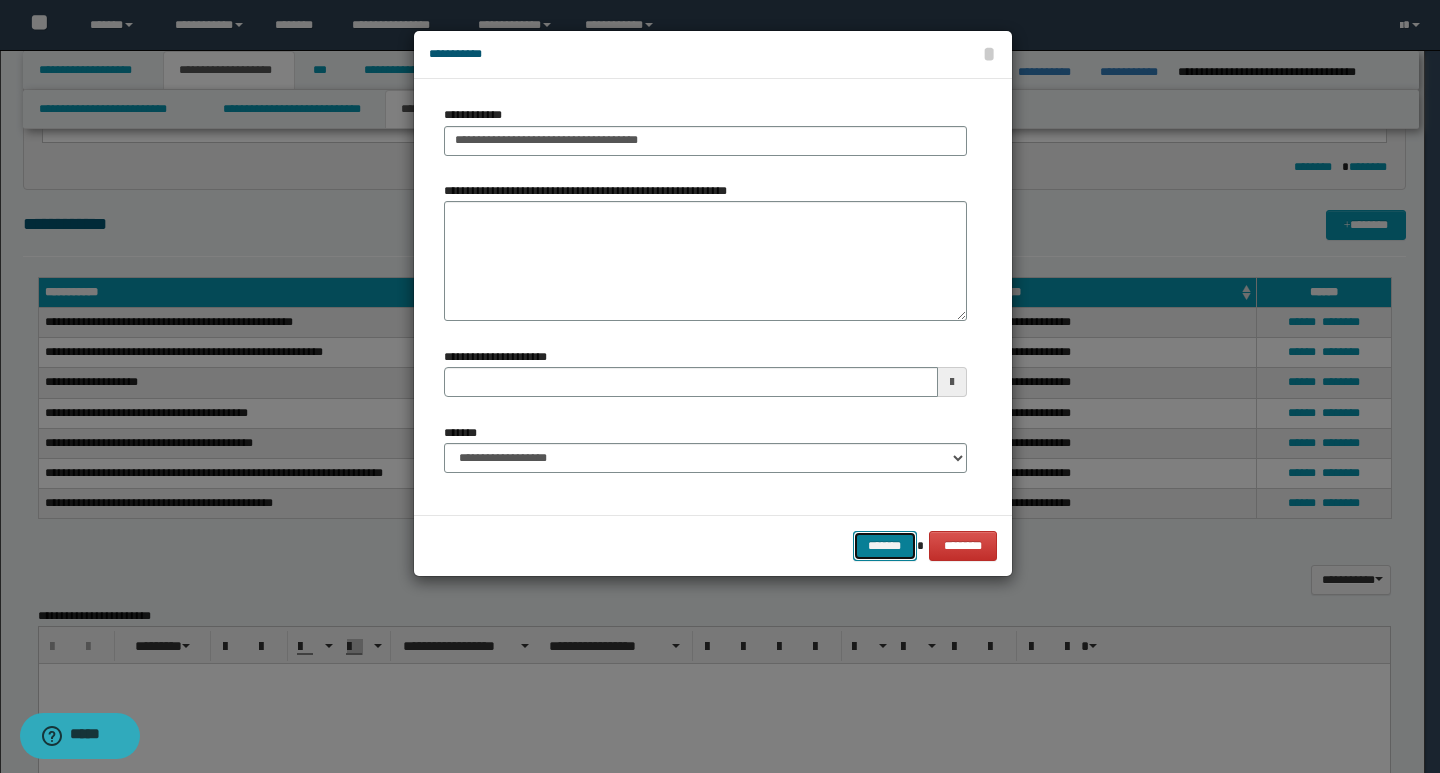 click on "*******" at bounding box center [885, 546] 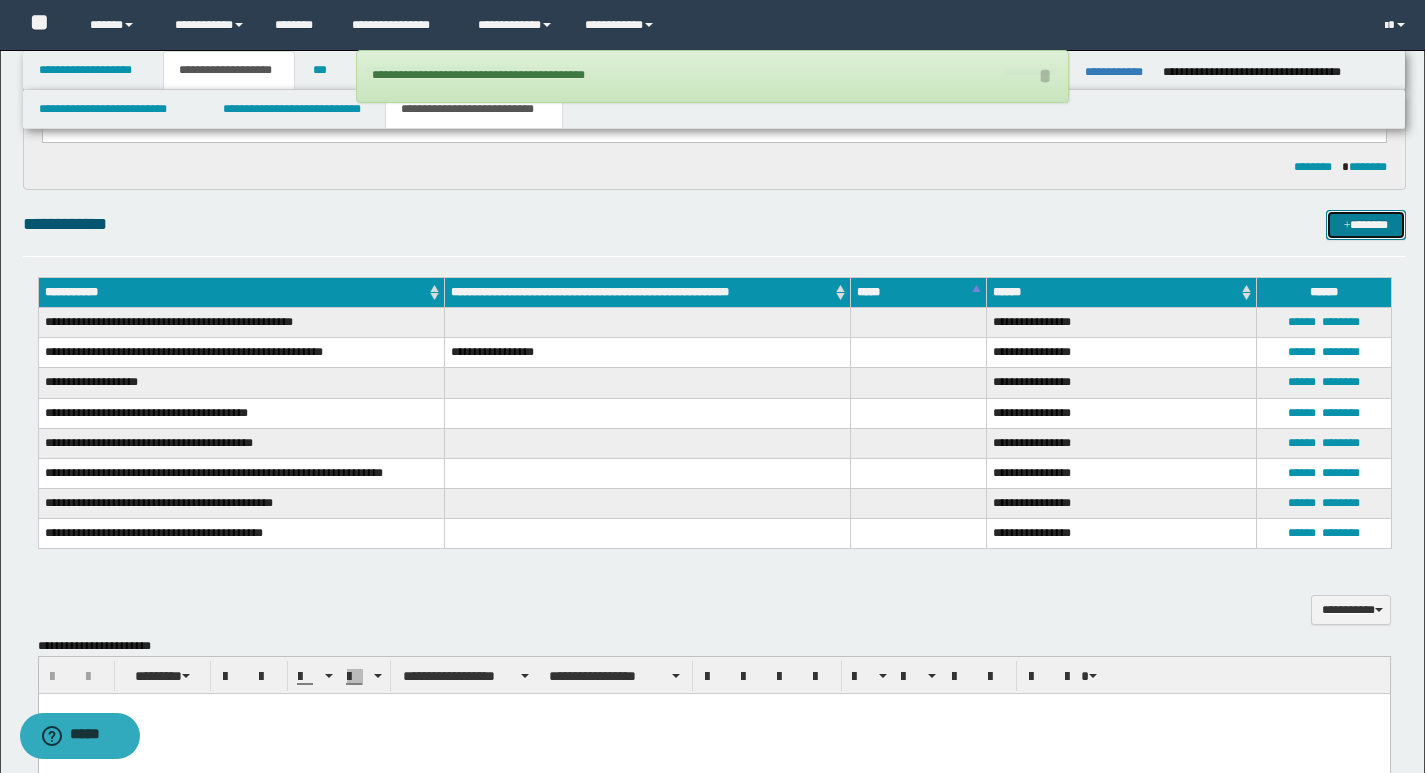 click on "*******" at bounding box center [1366, 225] 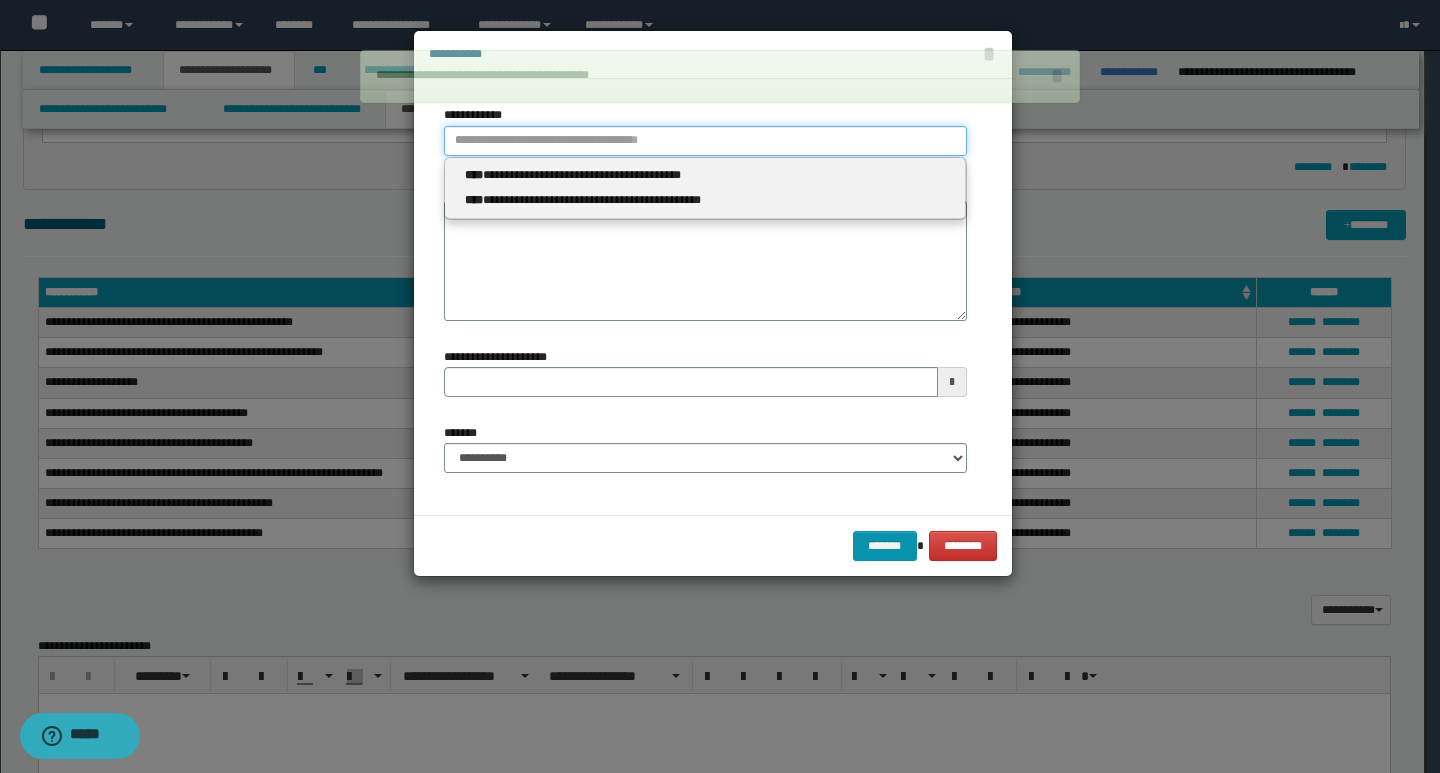 click on "**********" at bounding box center [705, 141] 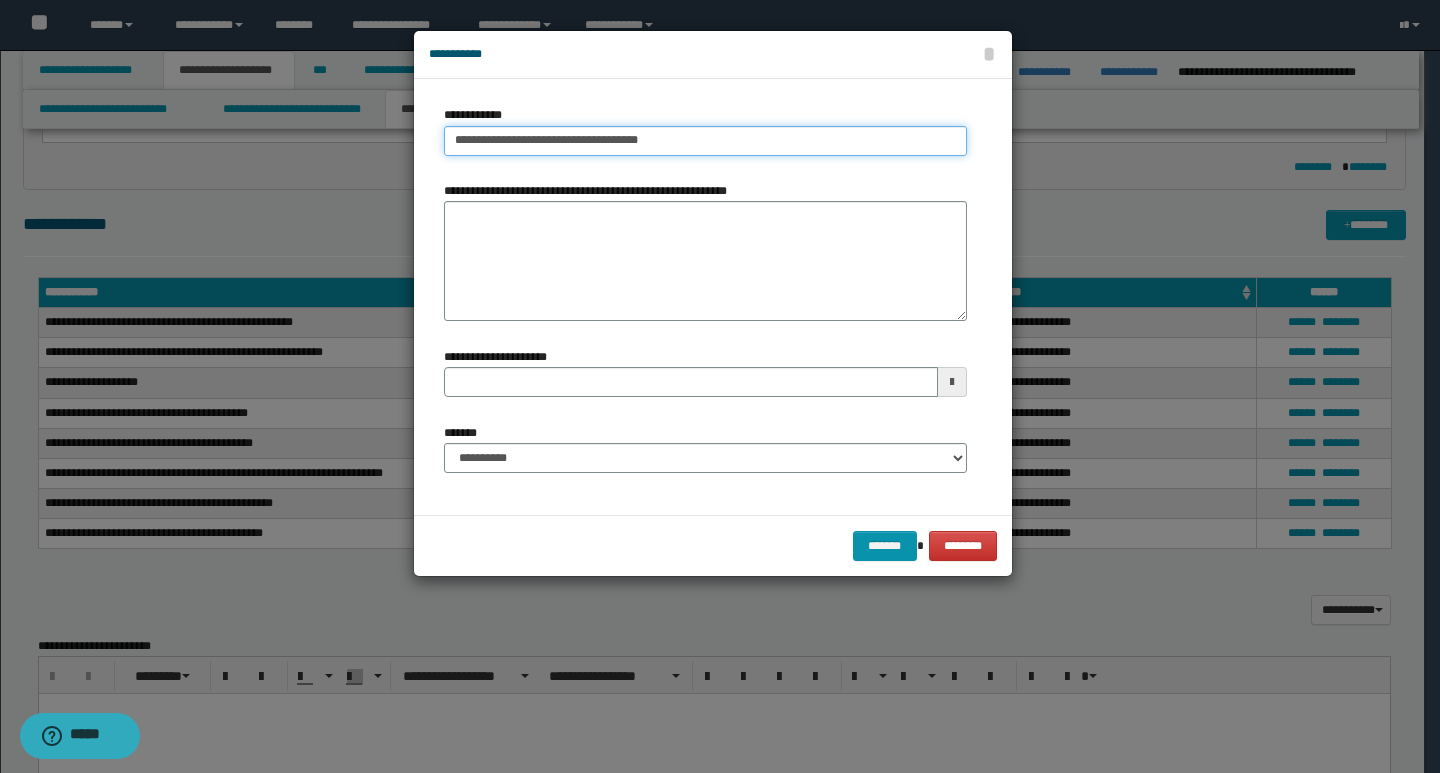 click on "**********" at bounding box center [705, 141] 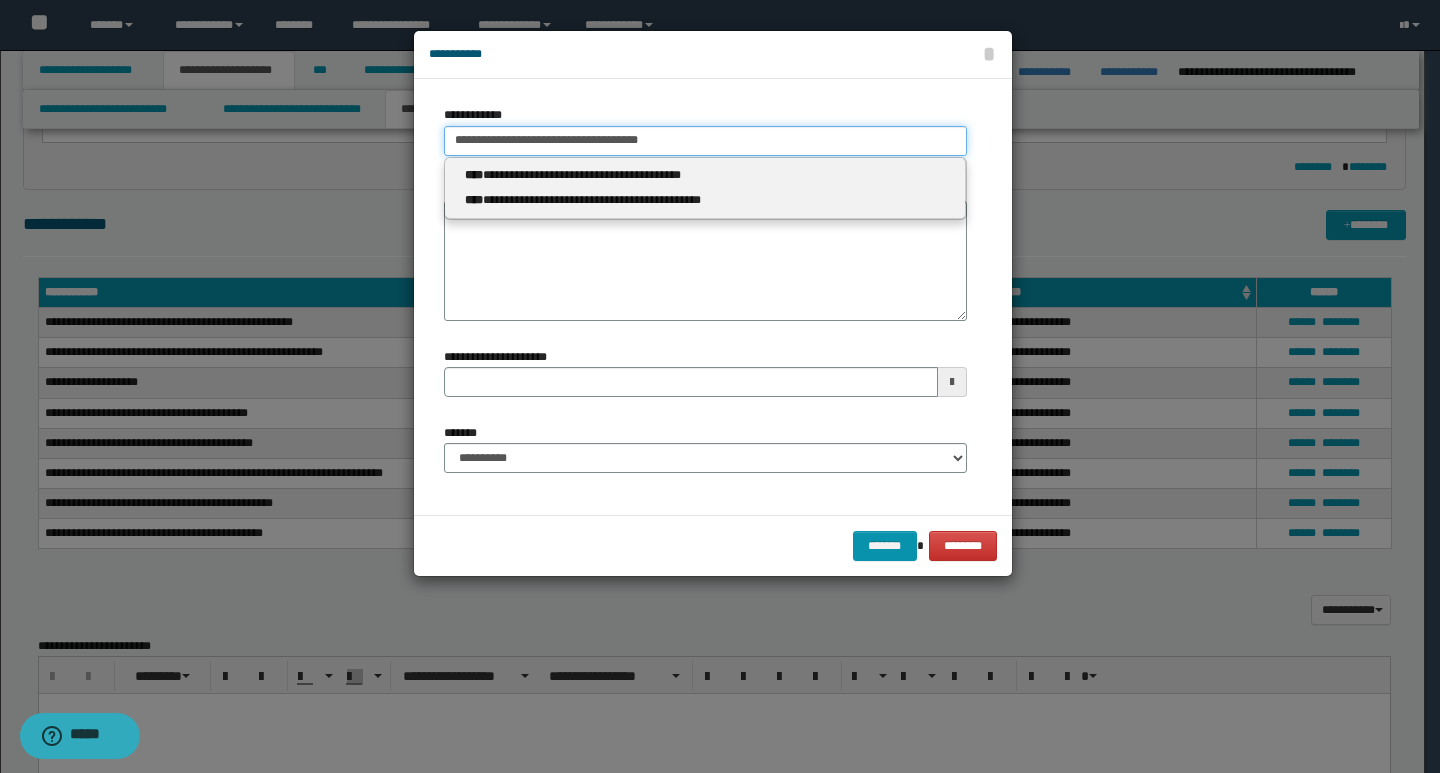 drag, startPoint x: 721, startPoint y: 142, endPoint x: 450, endPoint y: 146, distance: 271.0295 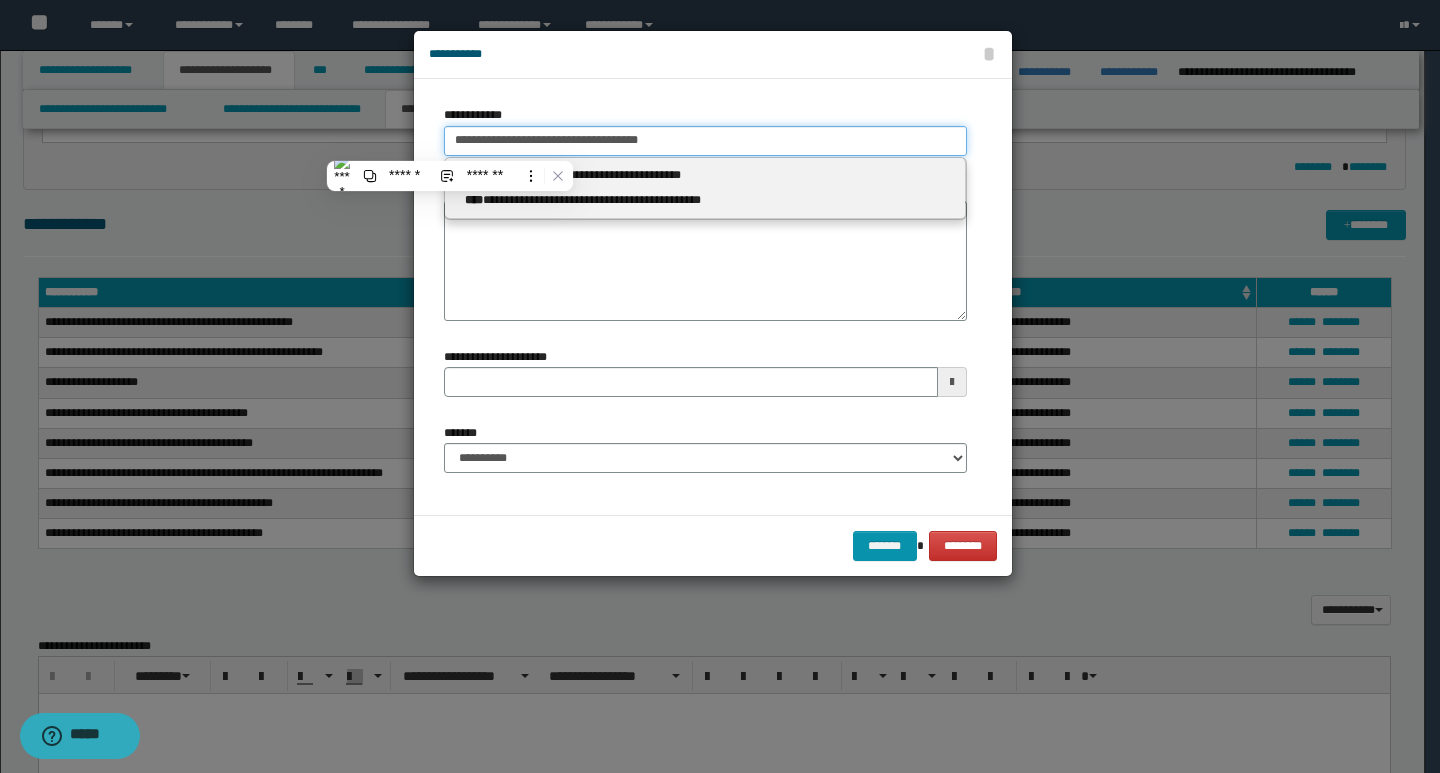 paste 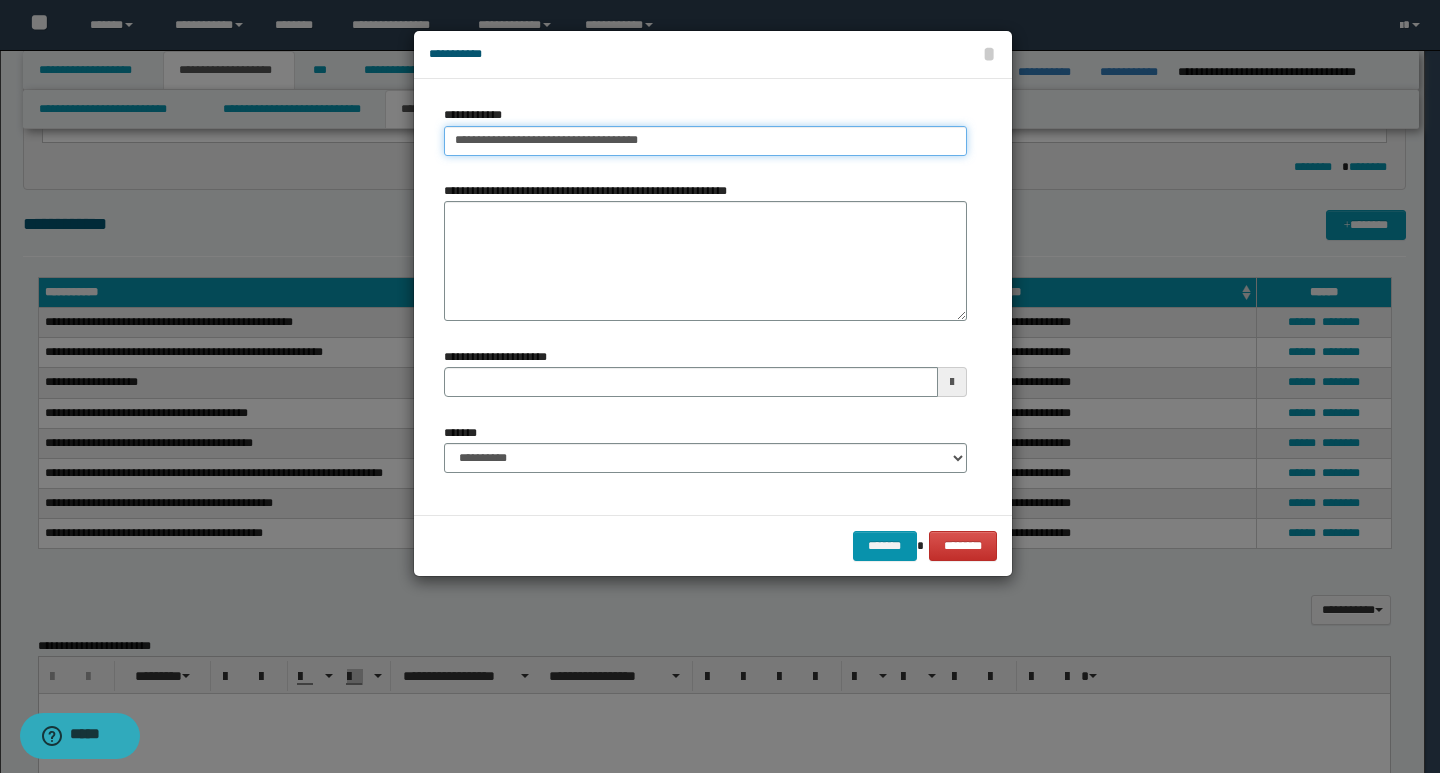 drag, startPoint x: 604, startPoint y: 144, endPoint x: 679, endPoint y: 145, distance: 75.00667 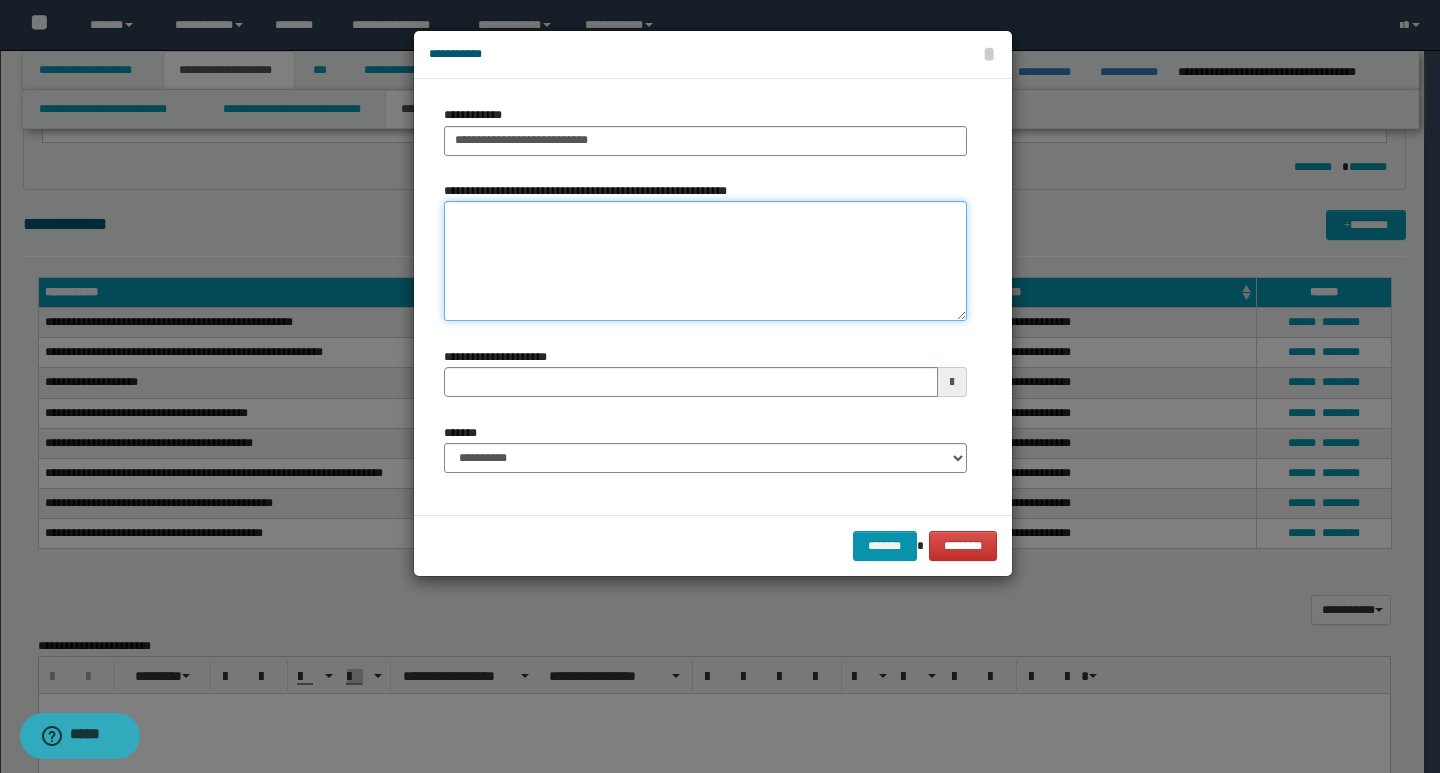 click on "**********" at bounding box center [705, 261] 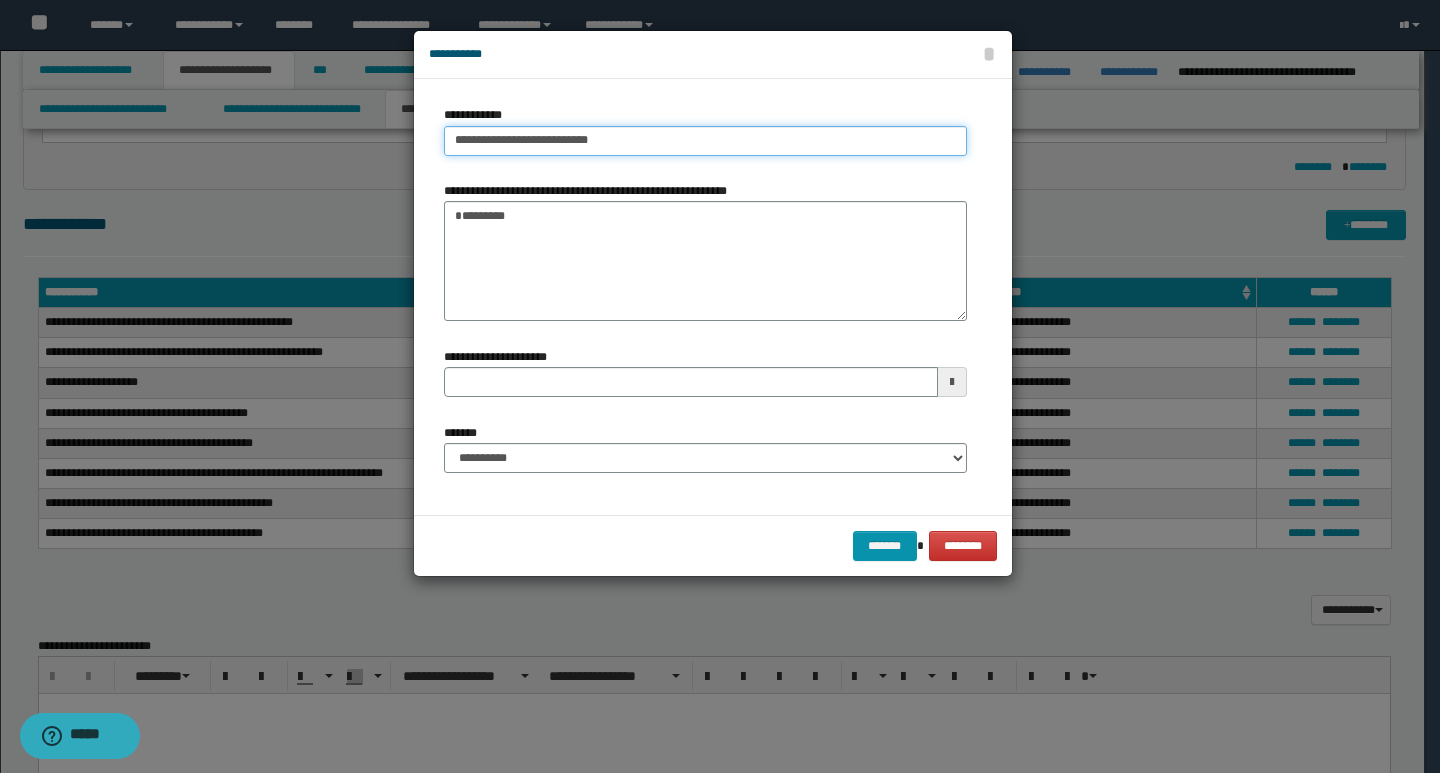 click on "**********" at bounding box center [705, 141] 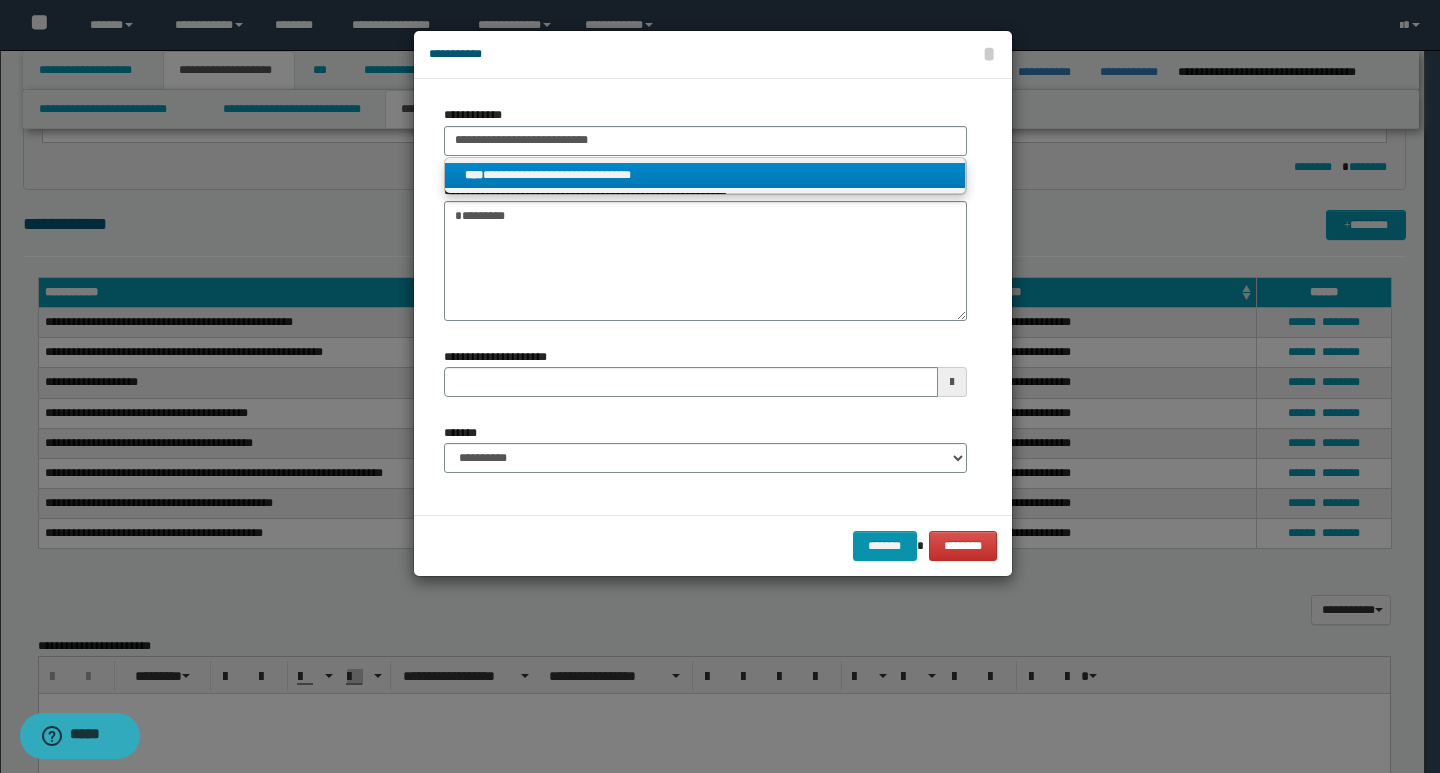 click on "**********" at bounding box center [705, 175] 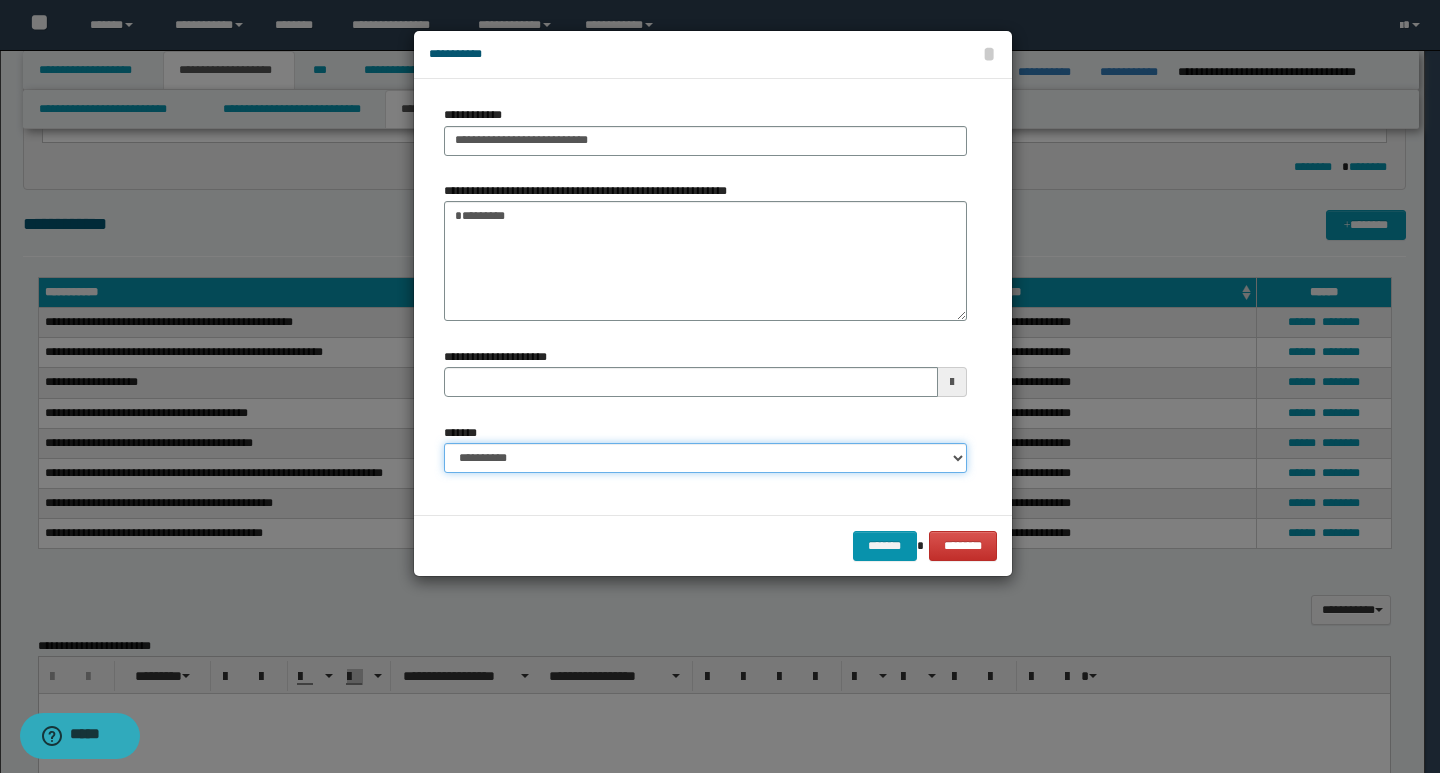 click on "**********" at bounding box center [705, 458] 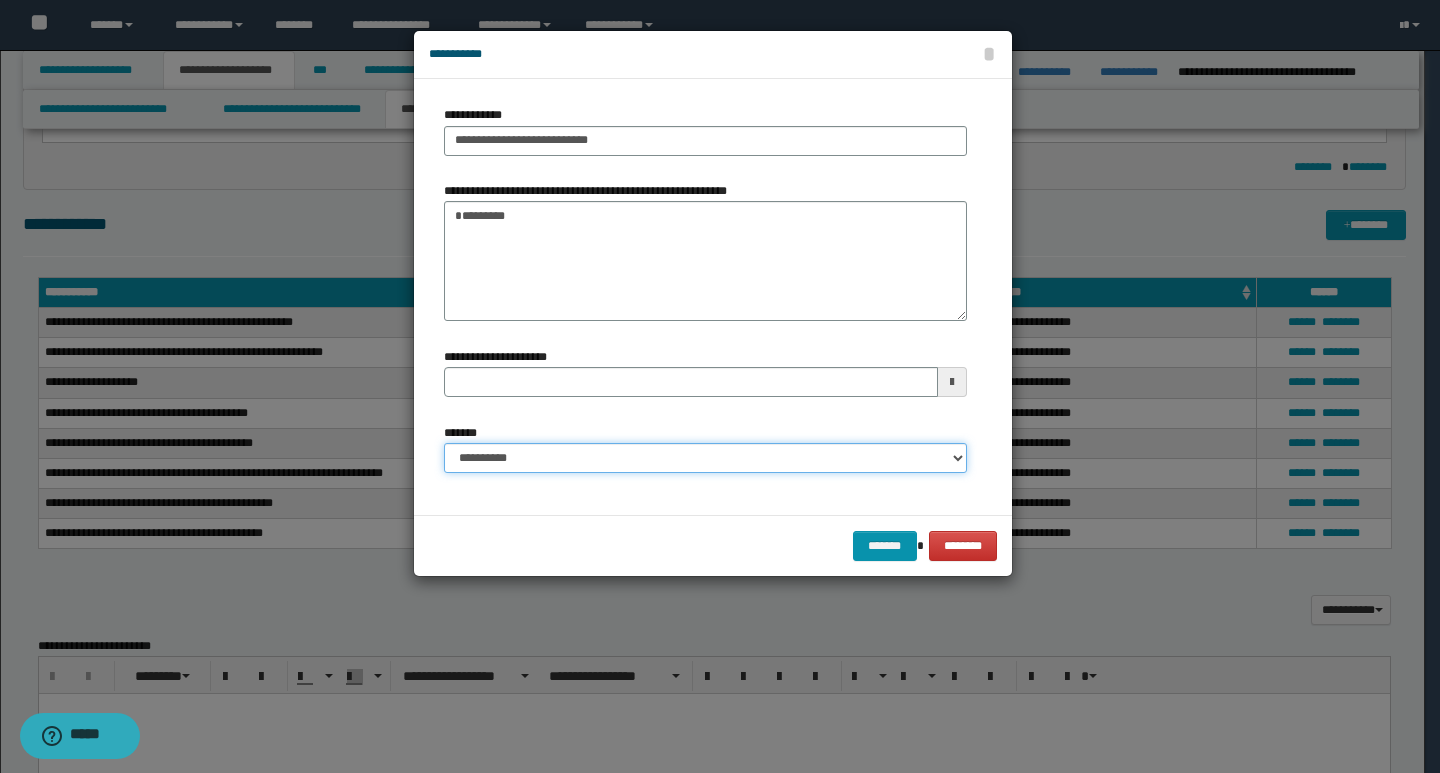 click on "**********" at bounding box center (705, 458) 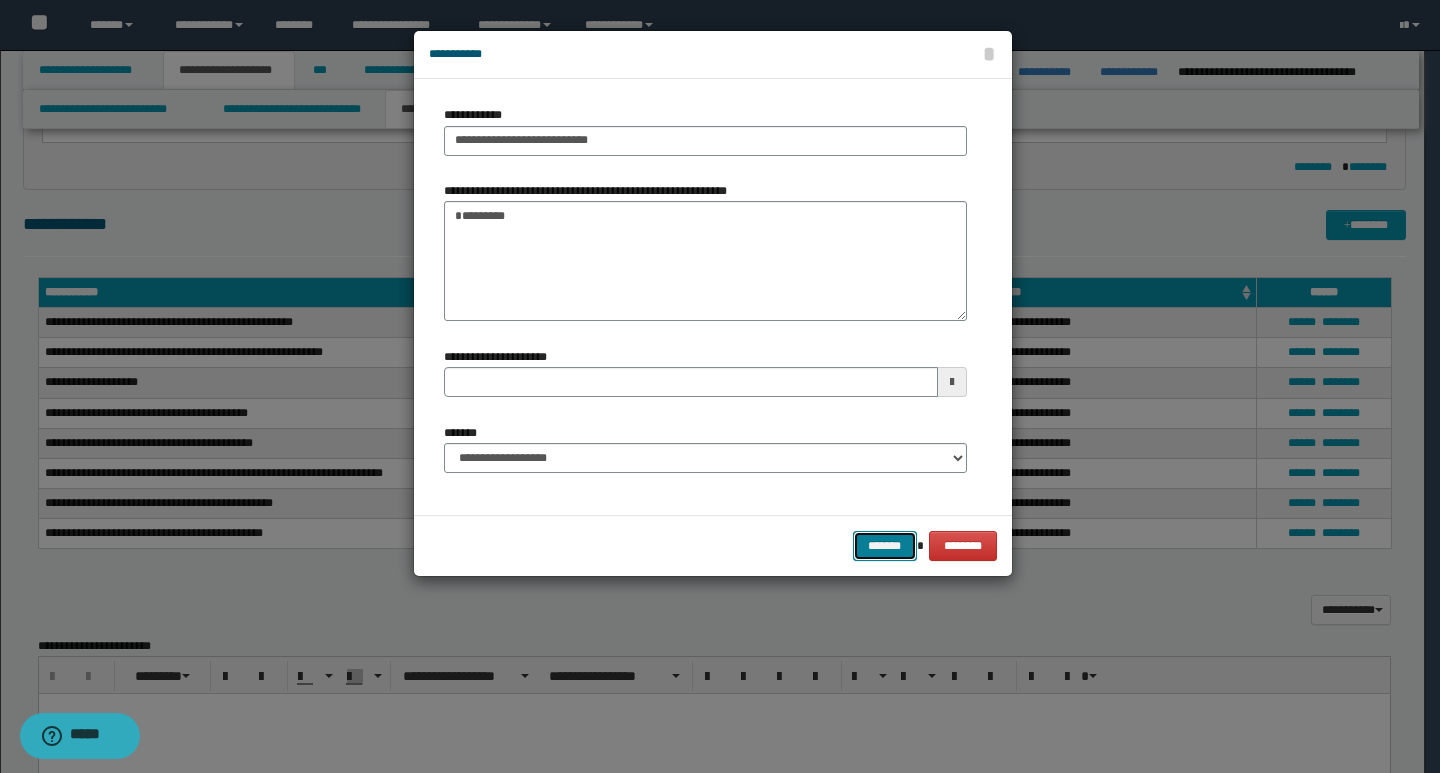 click on "*******" at bounding box center [885, 546] 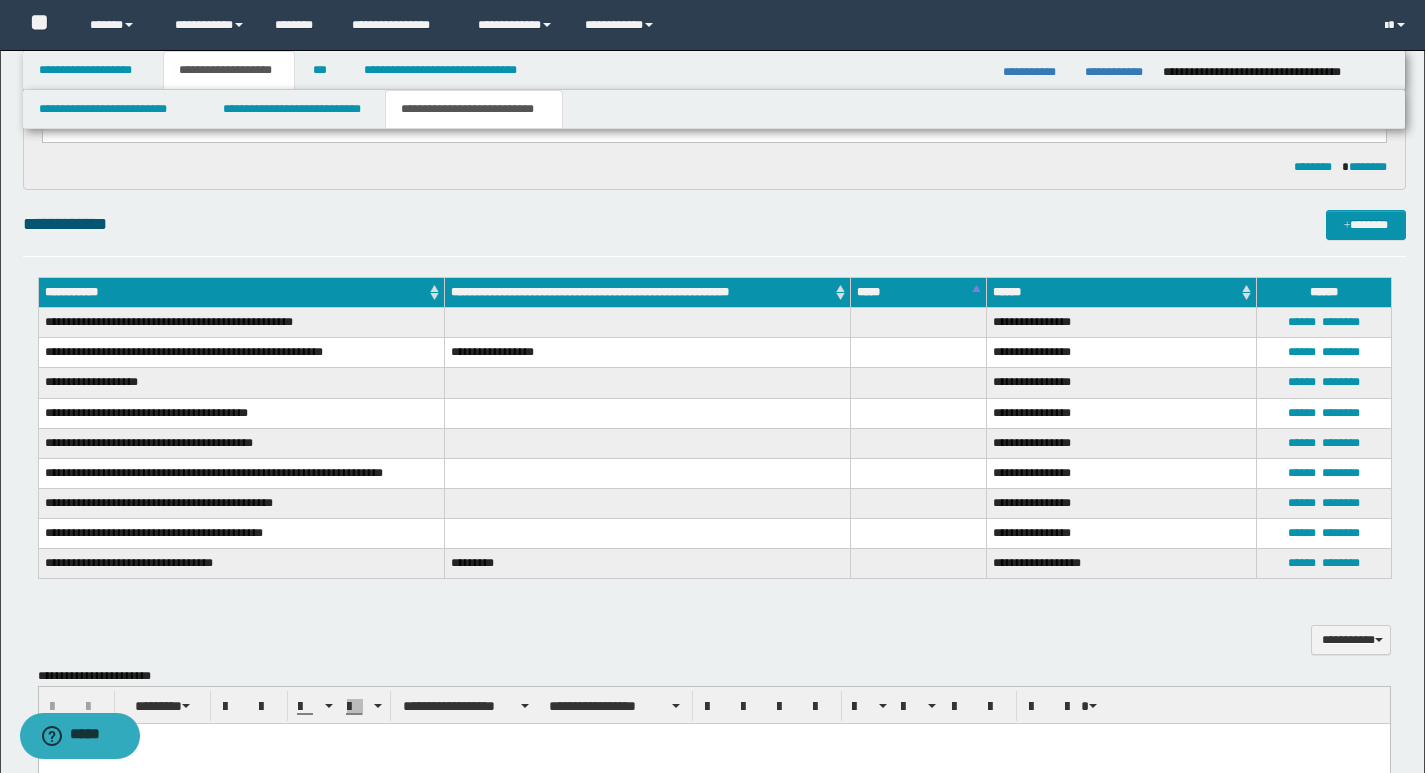 click on "**********" at bounding box center [714, 629] 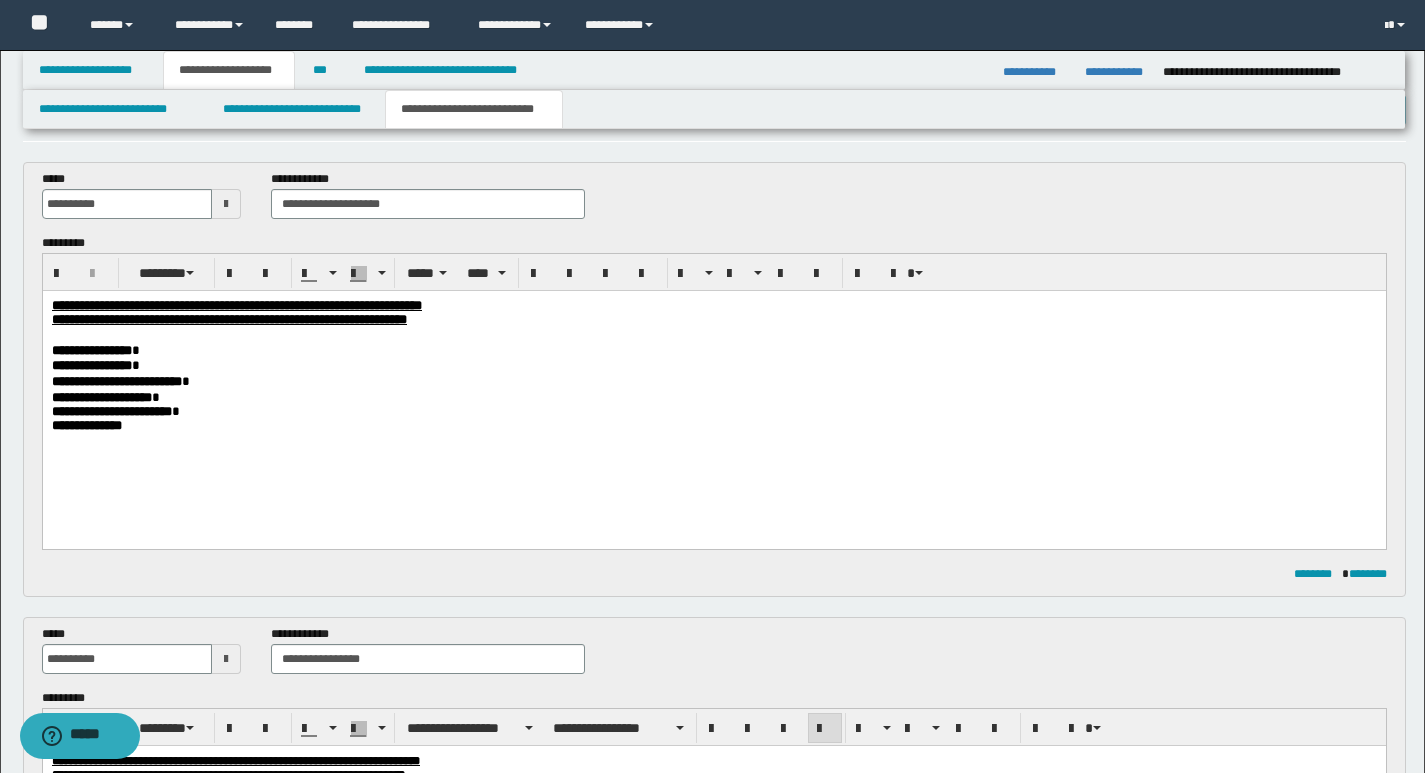 scroll, scrollTop: 0, scrollLeft: 0, axis: both 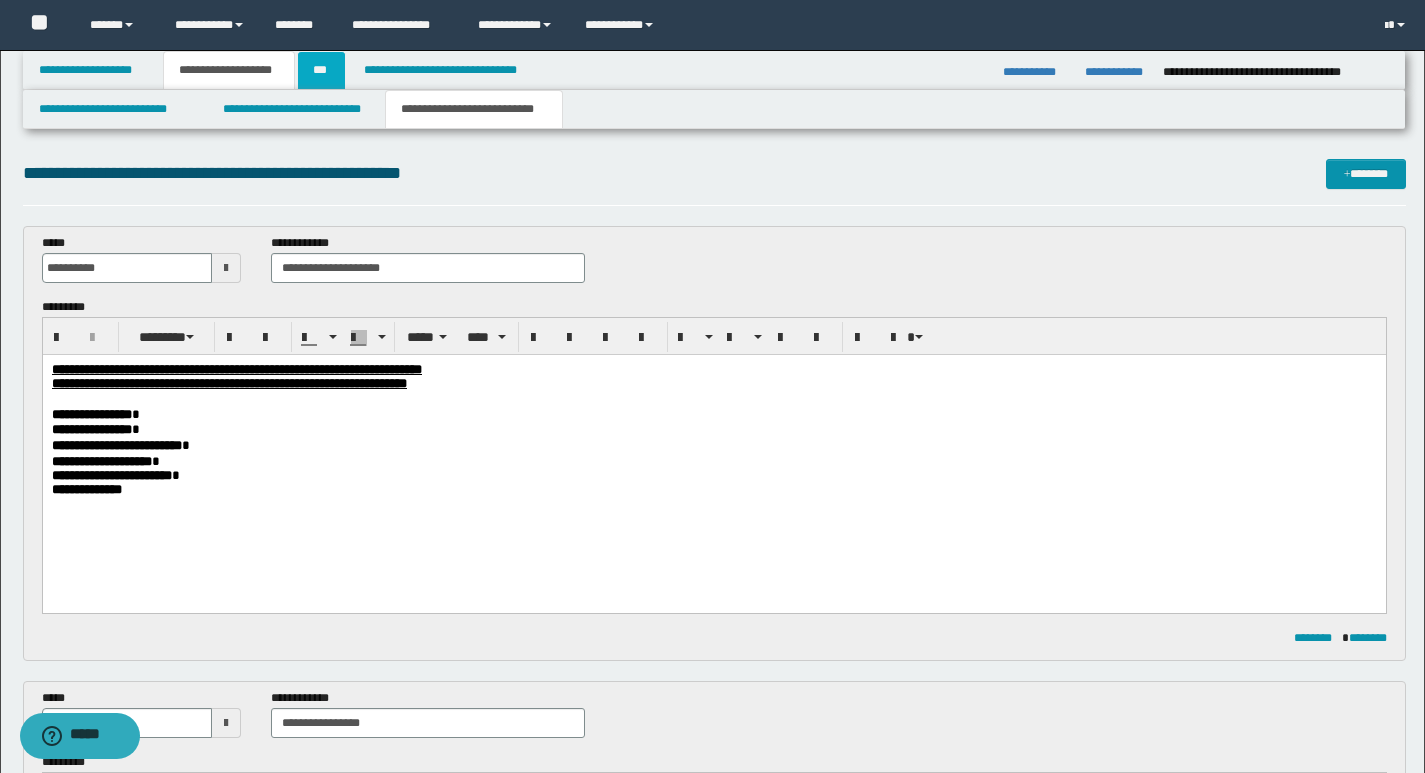 click on "***" at bounding box center (321, 70) 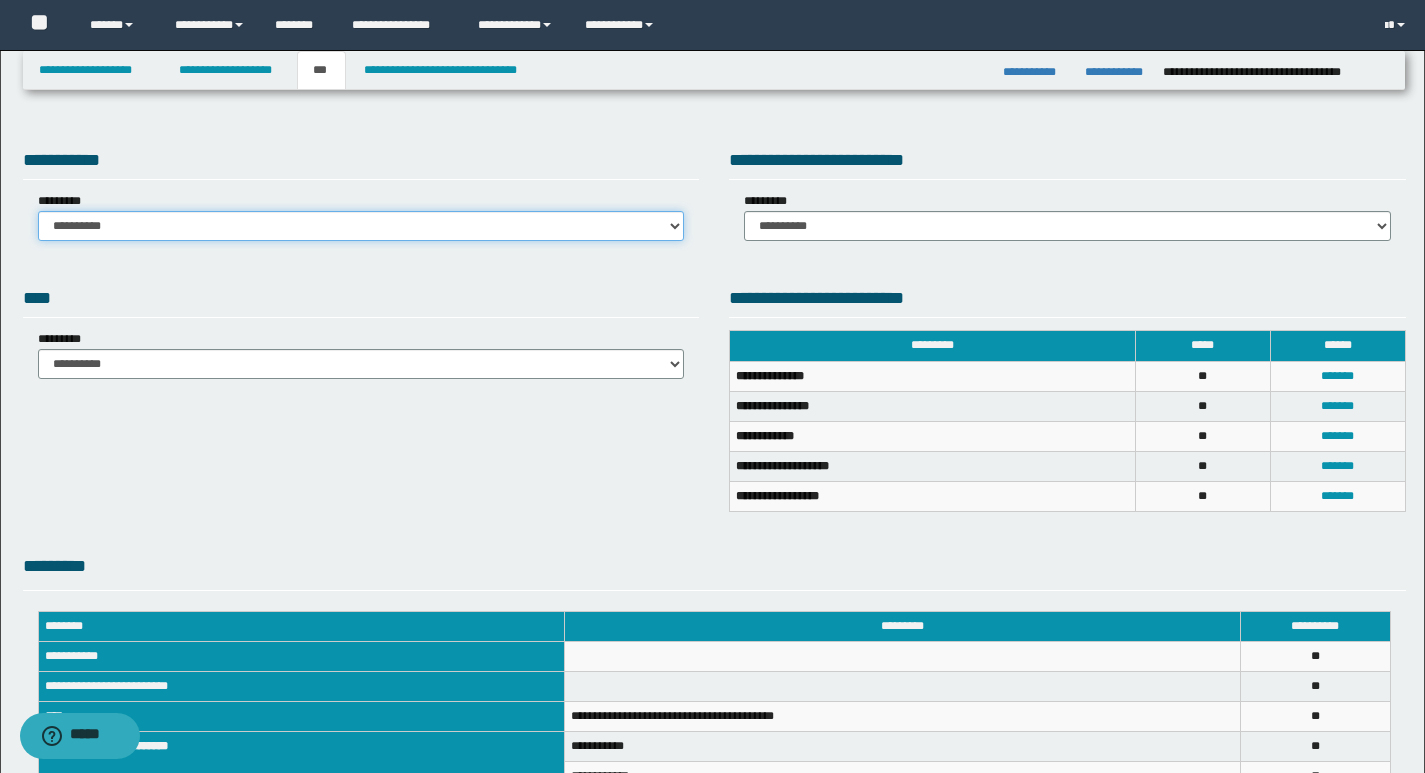 click on "**********" at bounding box center [361, 226] 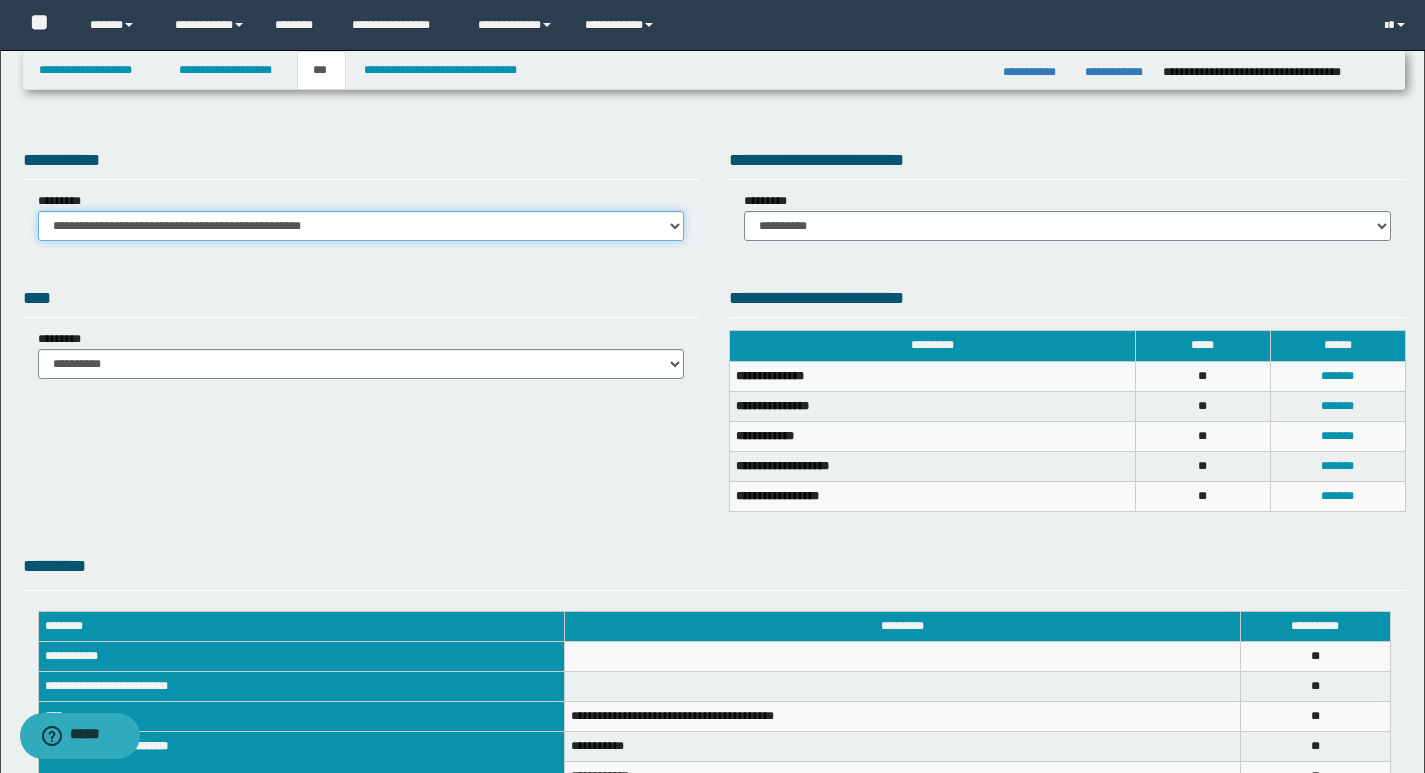 click on "**********" at bounding box center [361, 226] 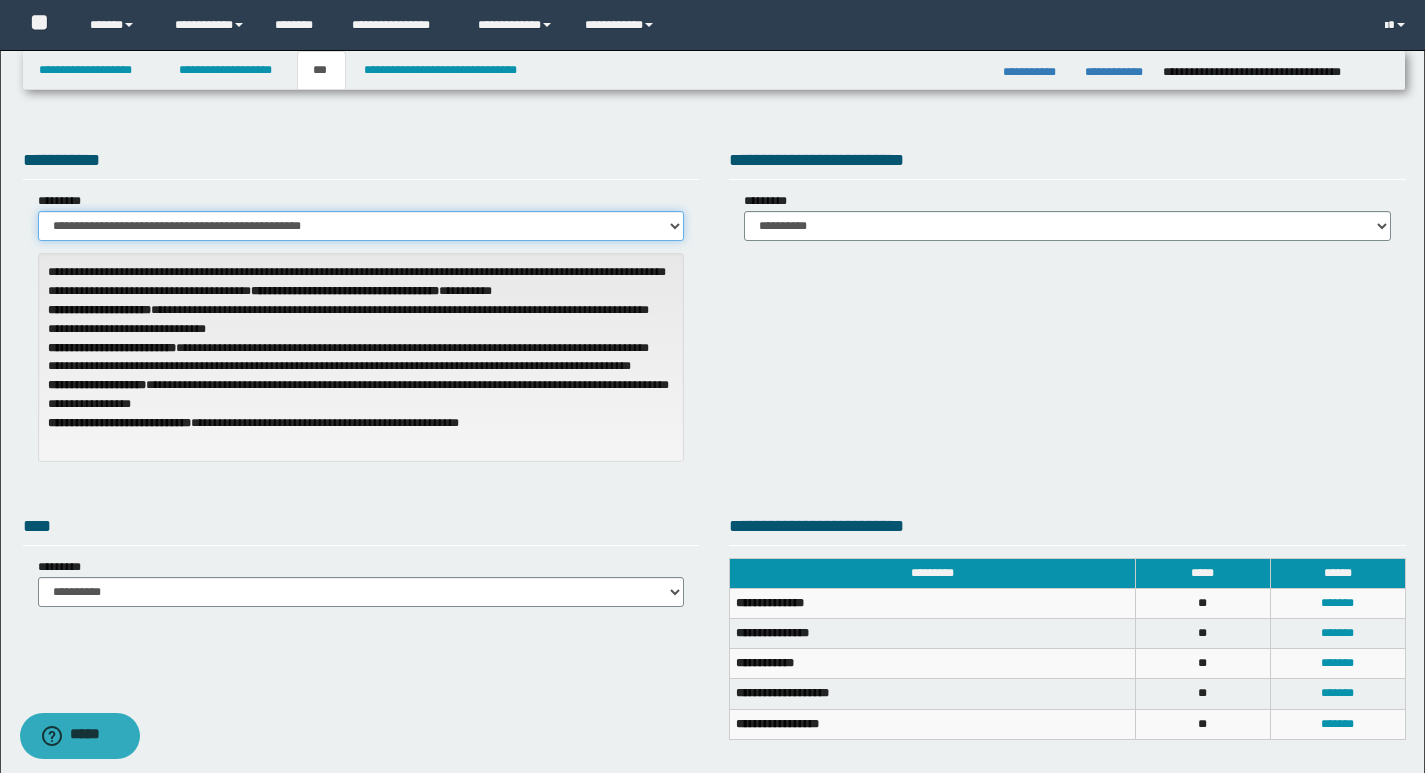 click on "**********" at bounding box center [361, 226] 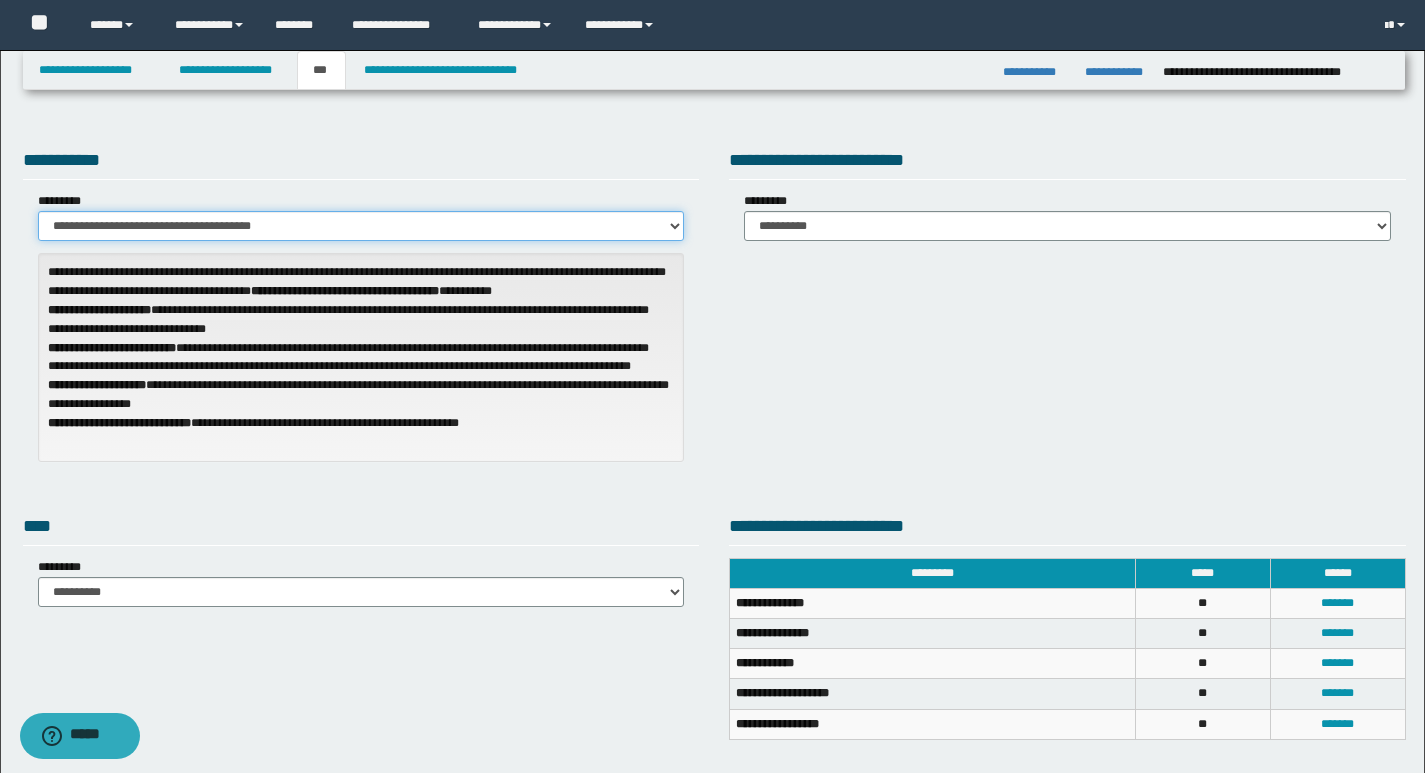 click on "**********" at bounding box center [361, 226] 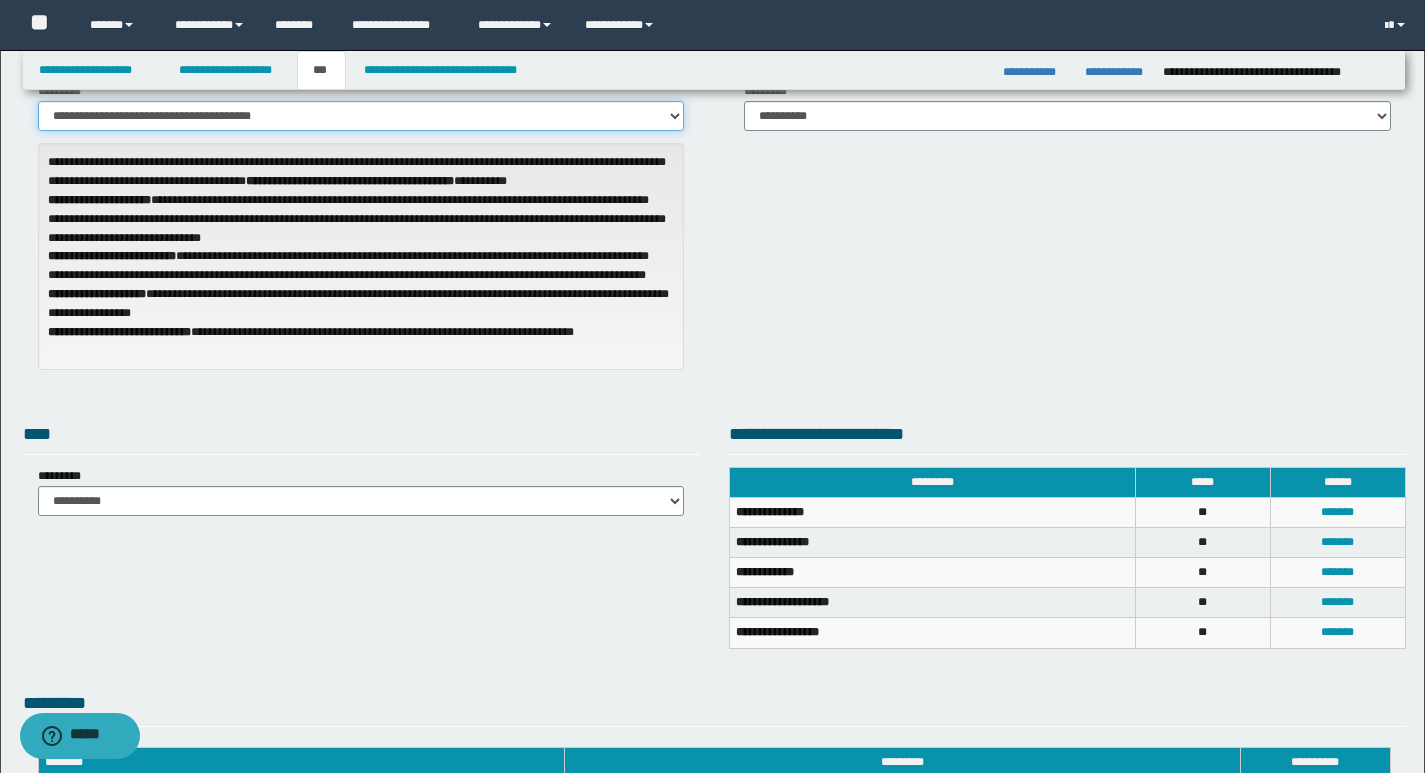 scroll, scrollTop: 300, scrollLeft: 0, axis: vertical 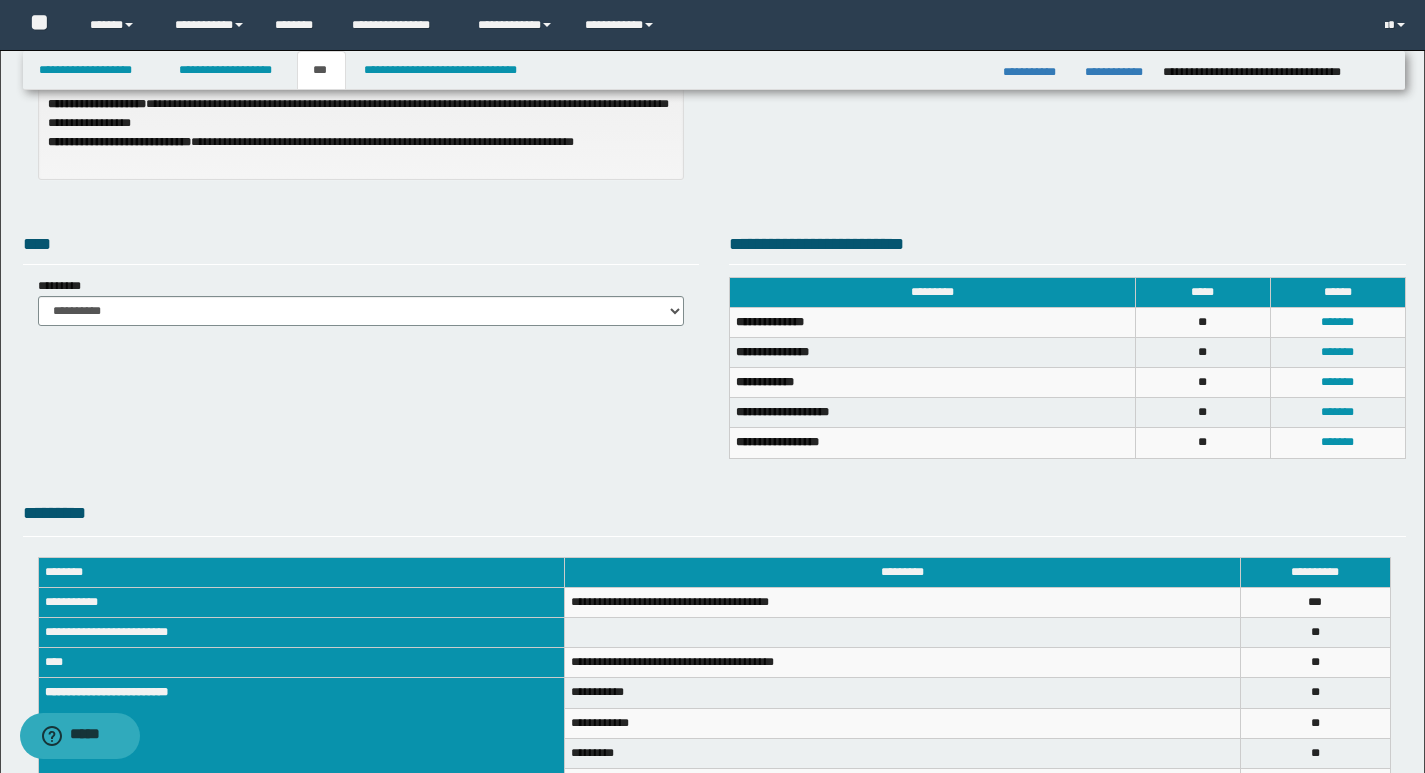 click on "**********" at bounding box center [714, 20] 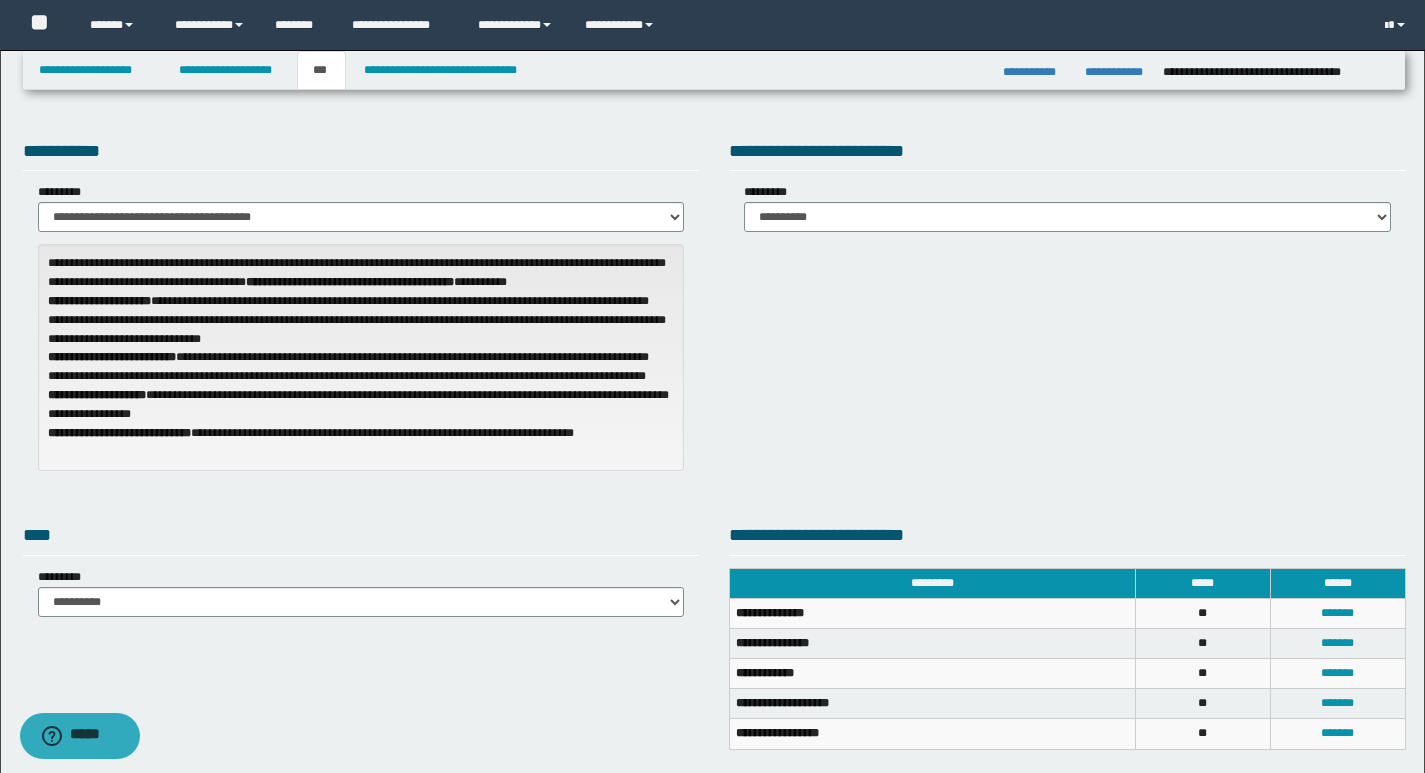 scroll, scrollTop: 0, scrollLeft: 0, axis: both 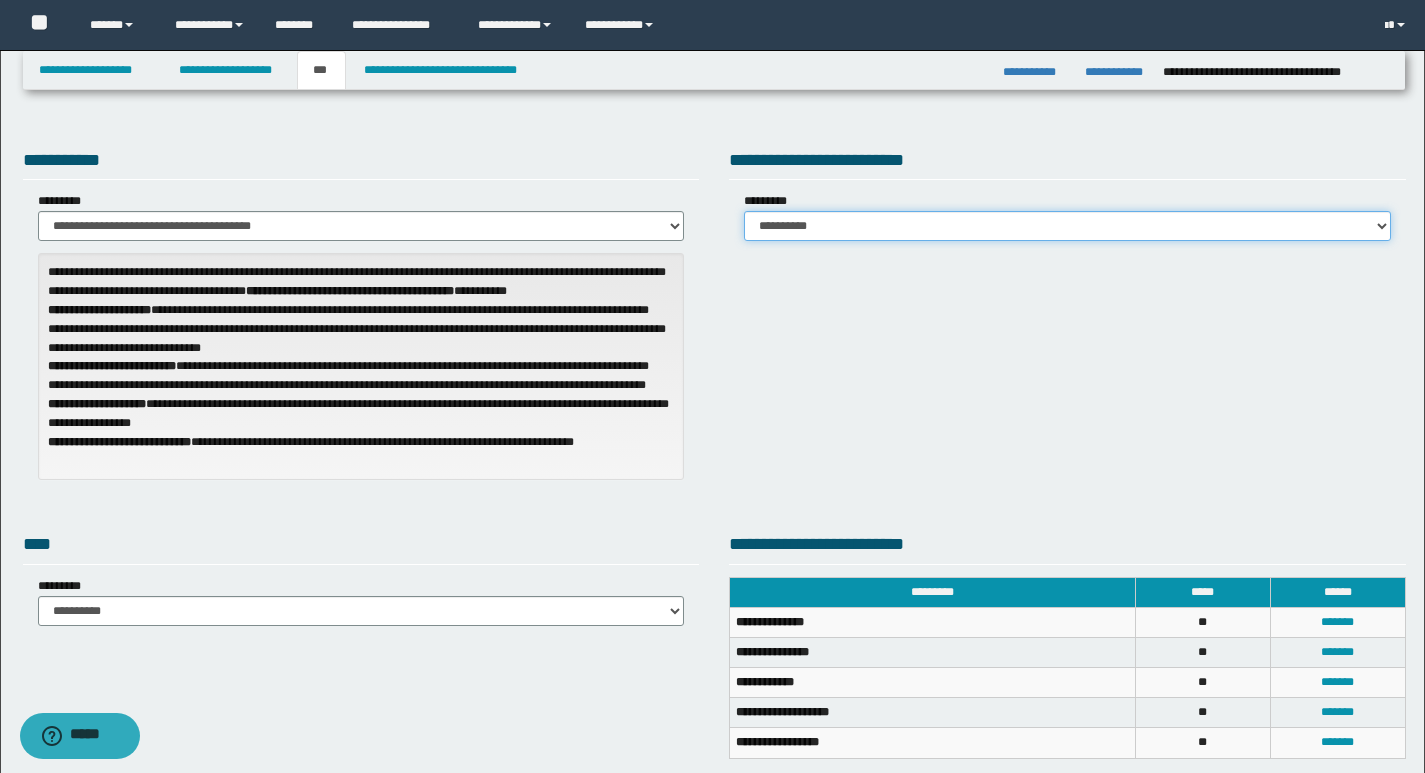 click on "**********" at bounding box center [1067, 226] 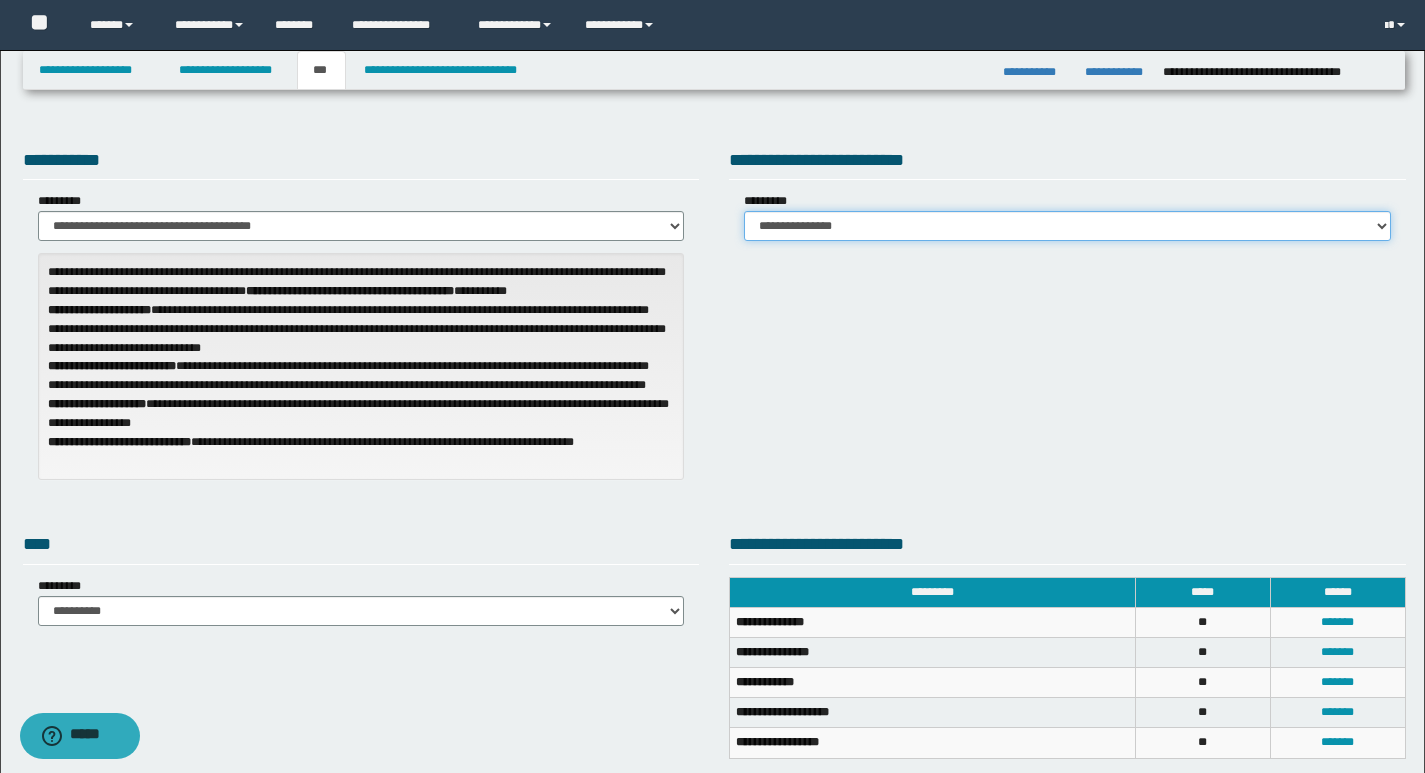 click on "**********" at bounding box center (1067, 226) 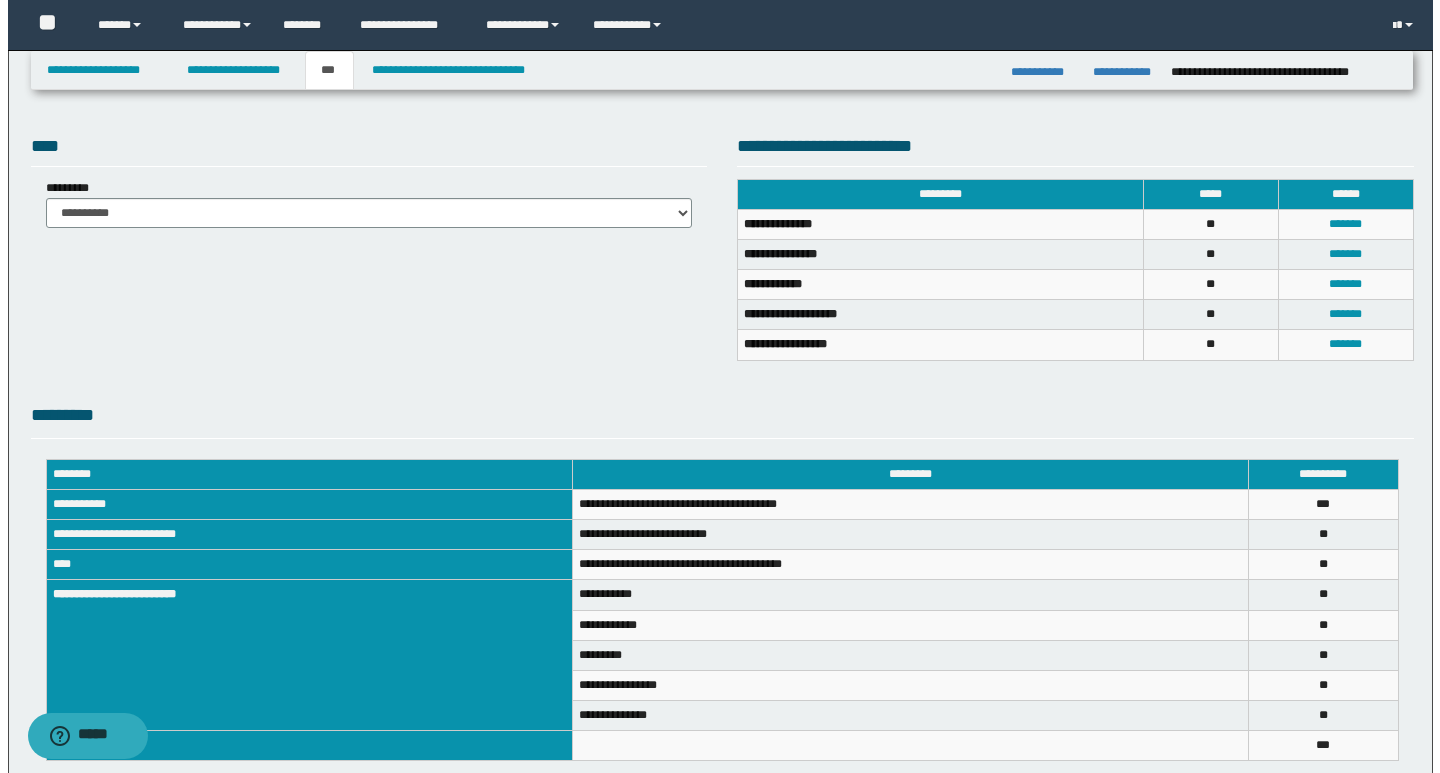 scroll, scrollTop: 400, scrollLeft: 0, axis: vertical 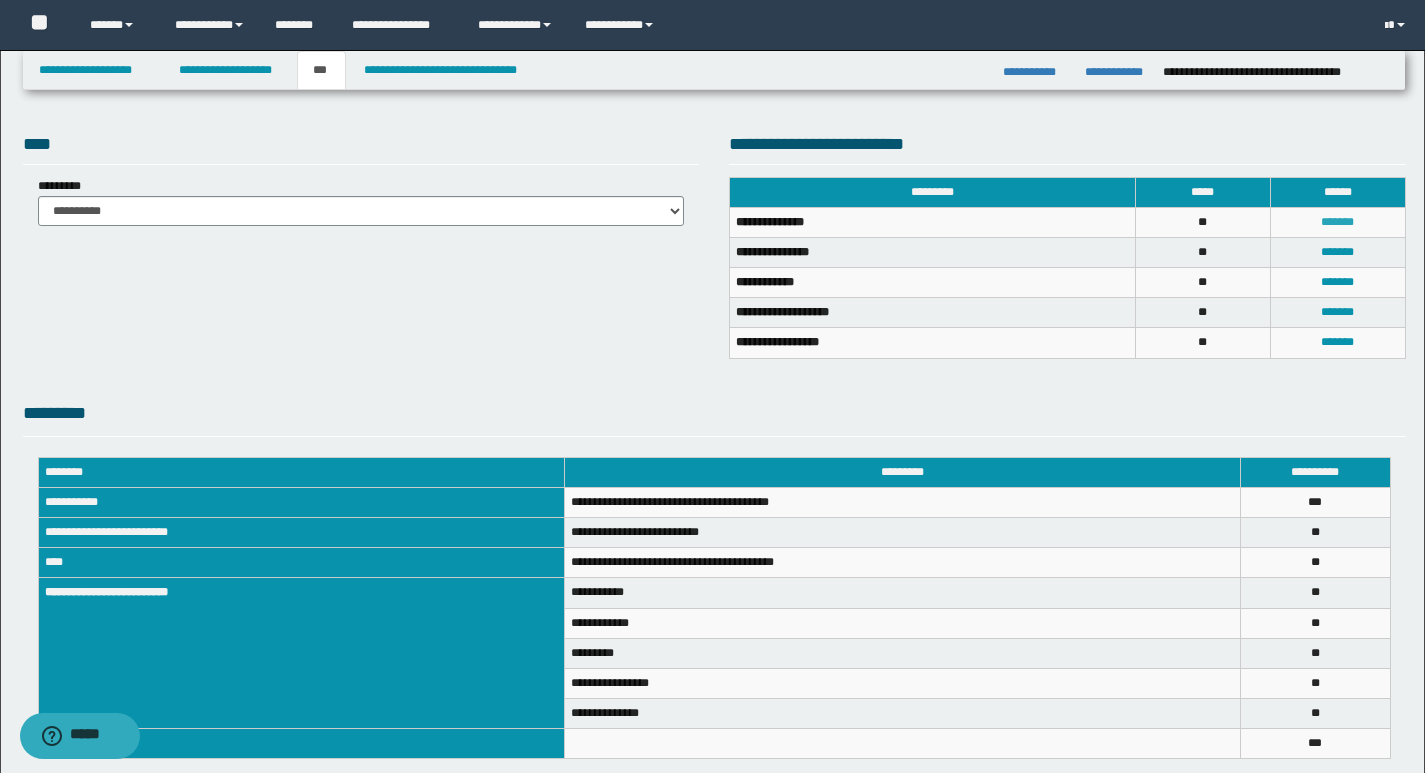 click on "*******" at bounding box center [1337, 222] 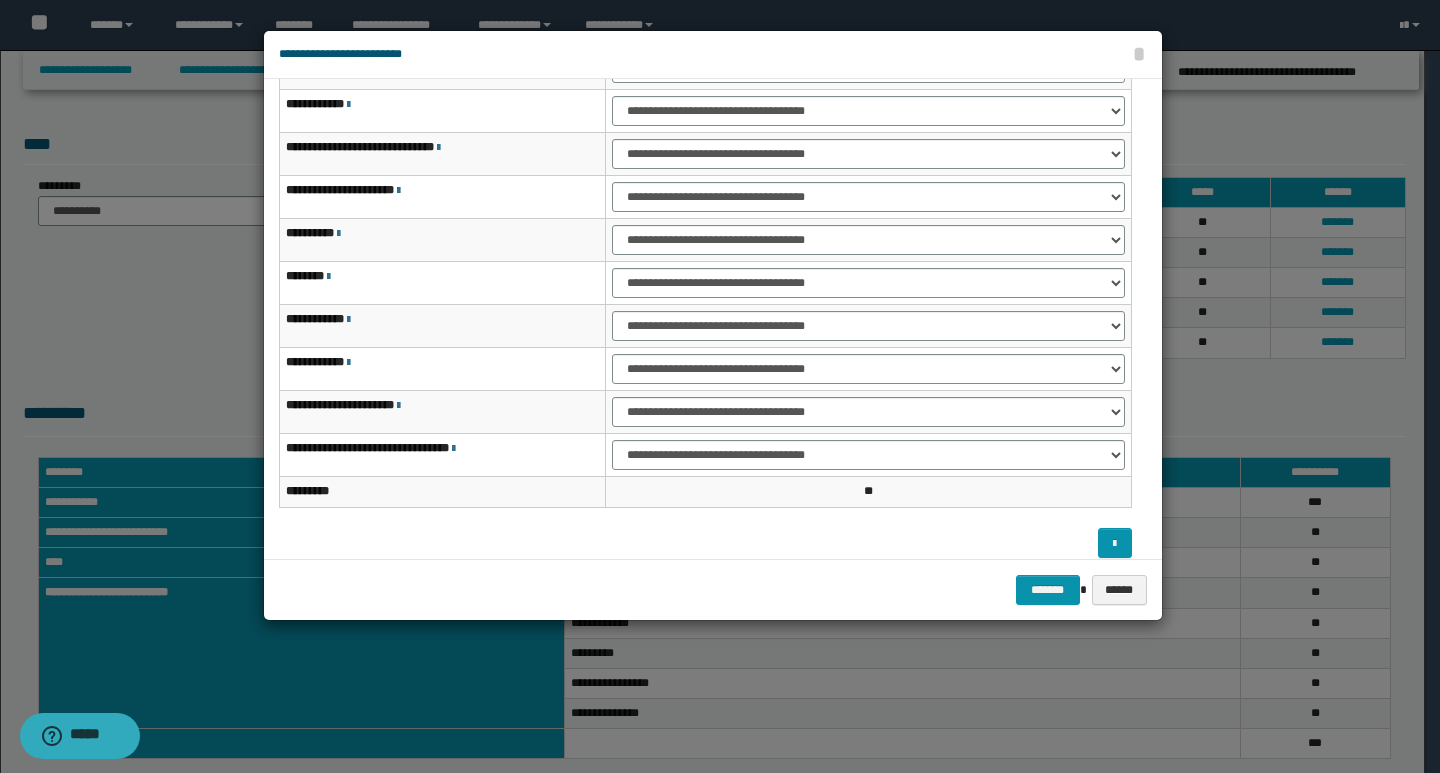 scroll, scrollTop: 121, scrollLeft: 0, axis: vertical 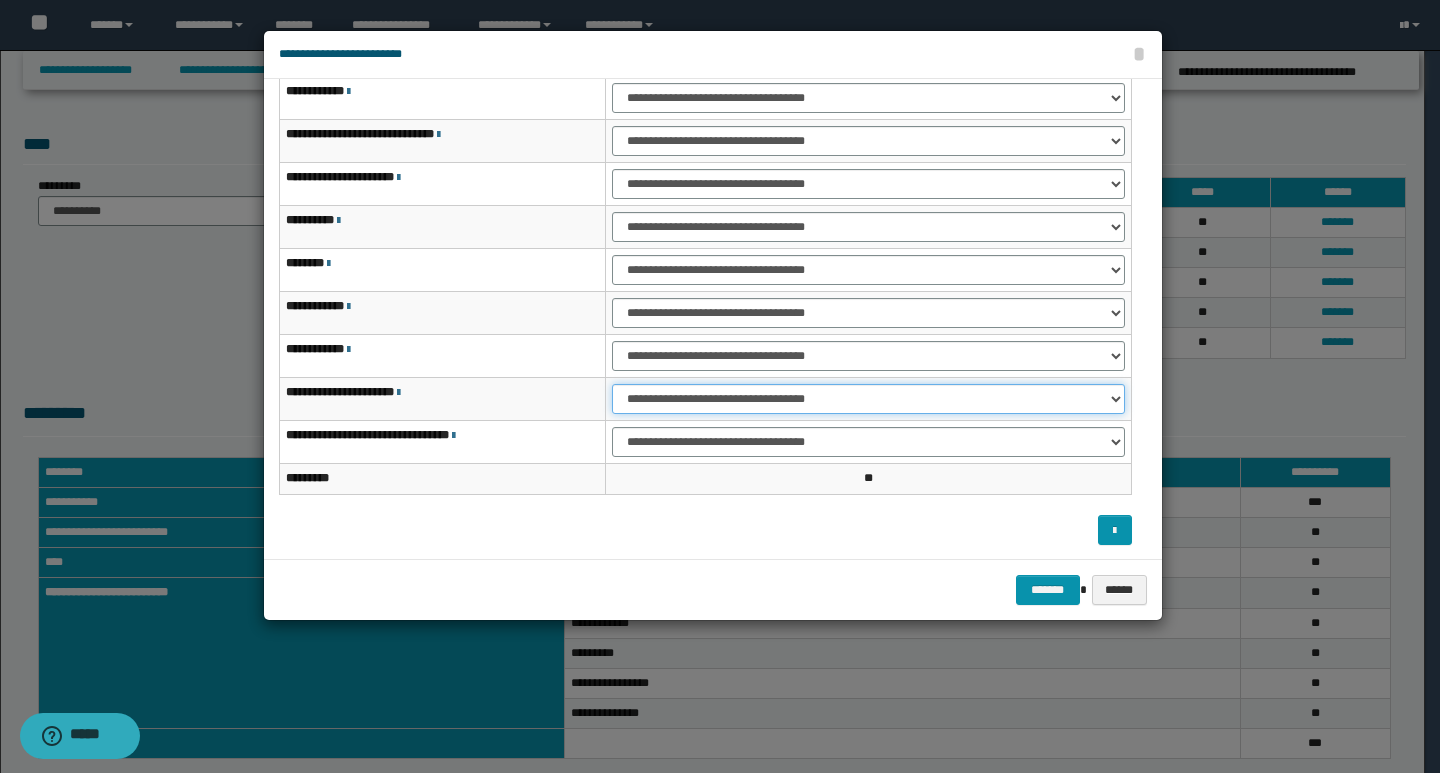click on "**********" at bounding box center [868, 399] 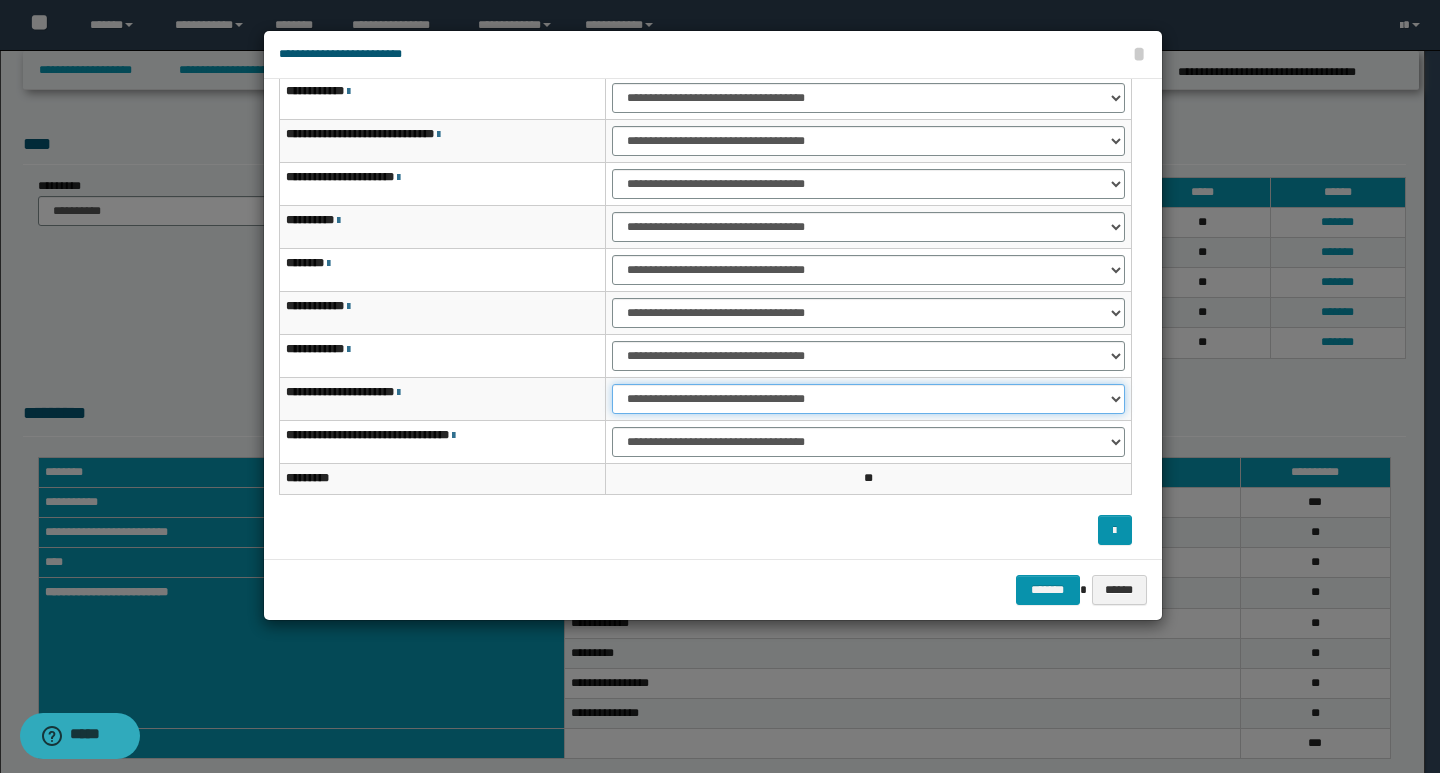 click on "**********" at bounding box center [868, 399] 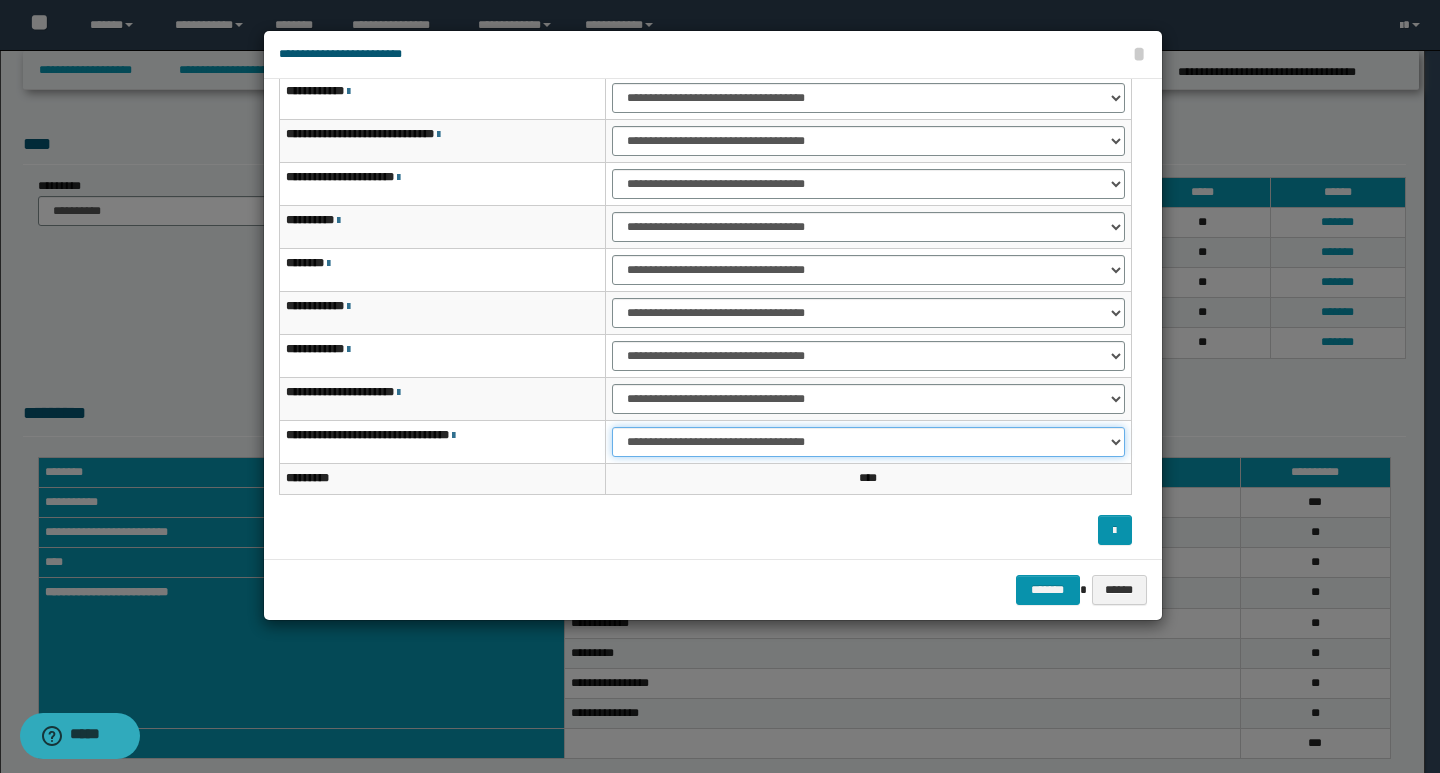 click on "**********" at bounding box center [868, 442] 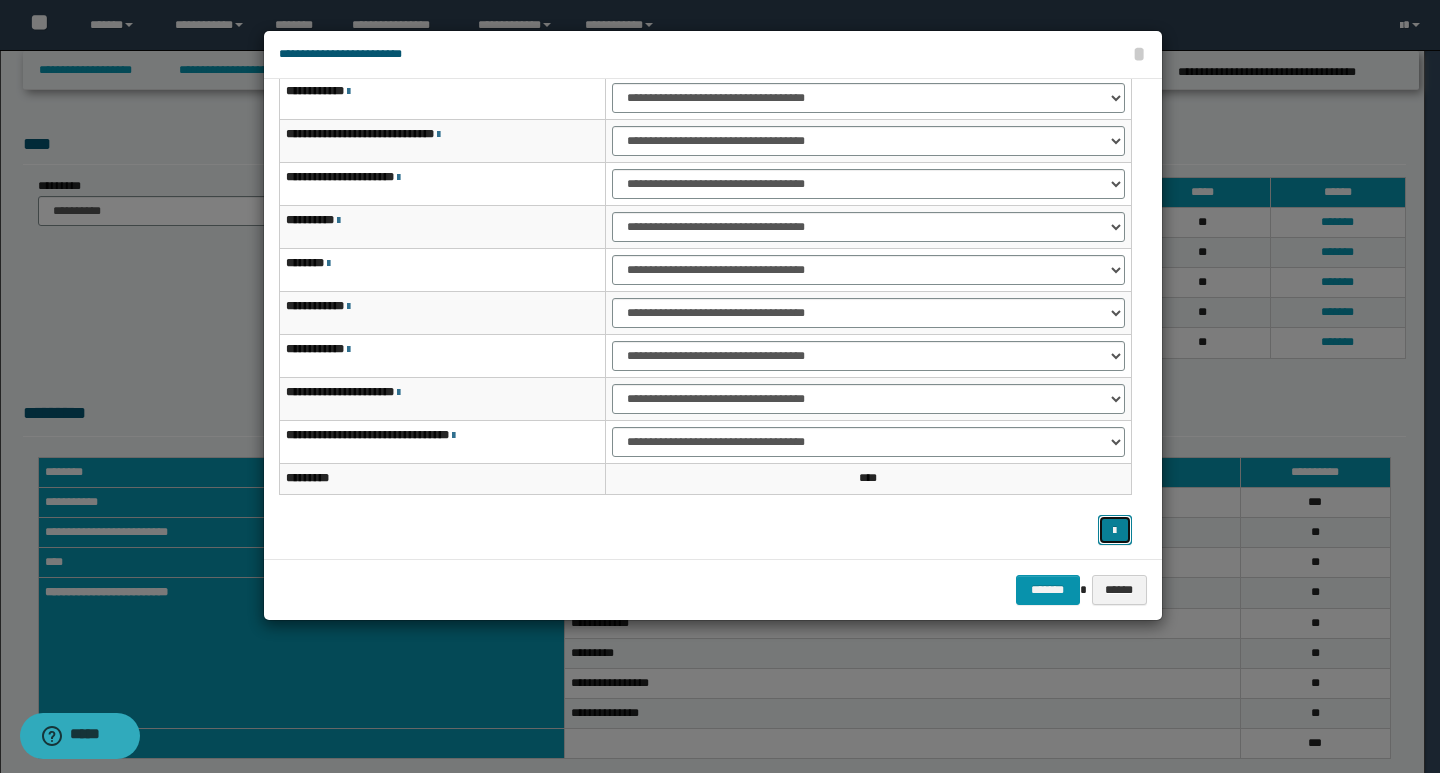 click at bounding box center (1114, 531) 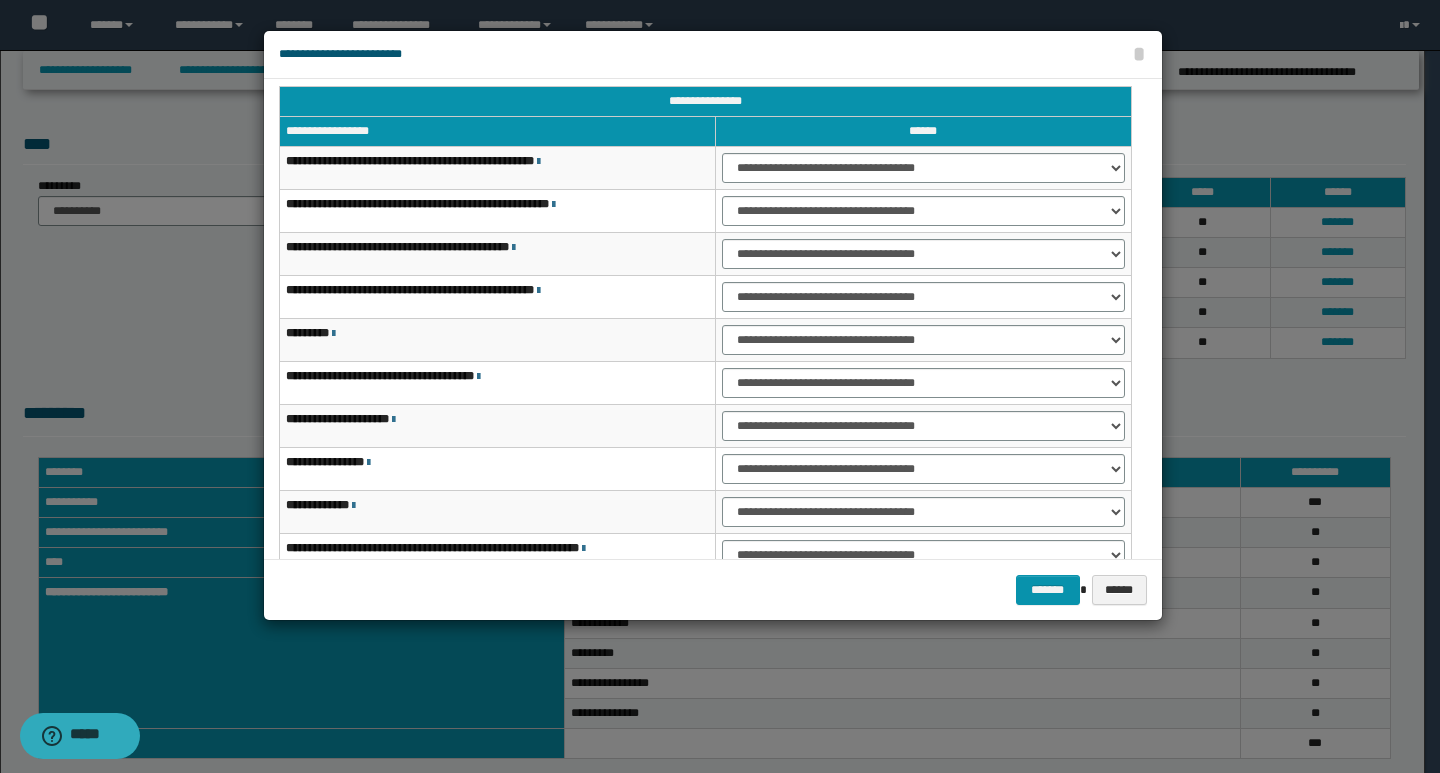 scroll, scrollTop: 0, scrollLeft: 0, axis: both 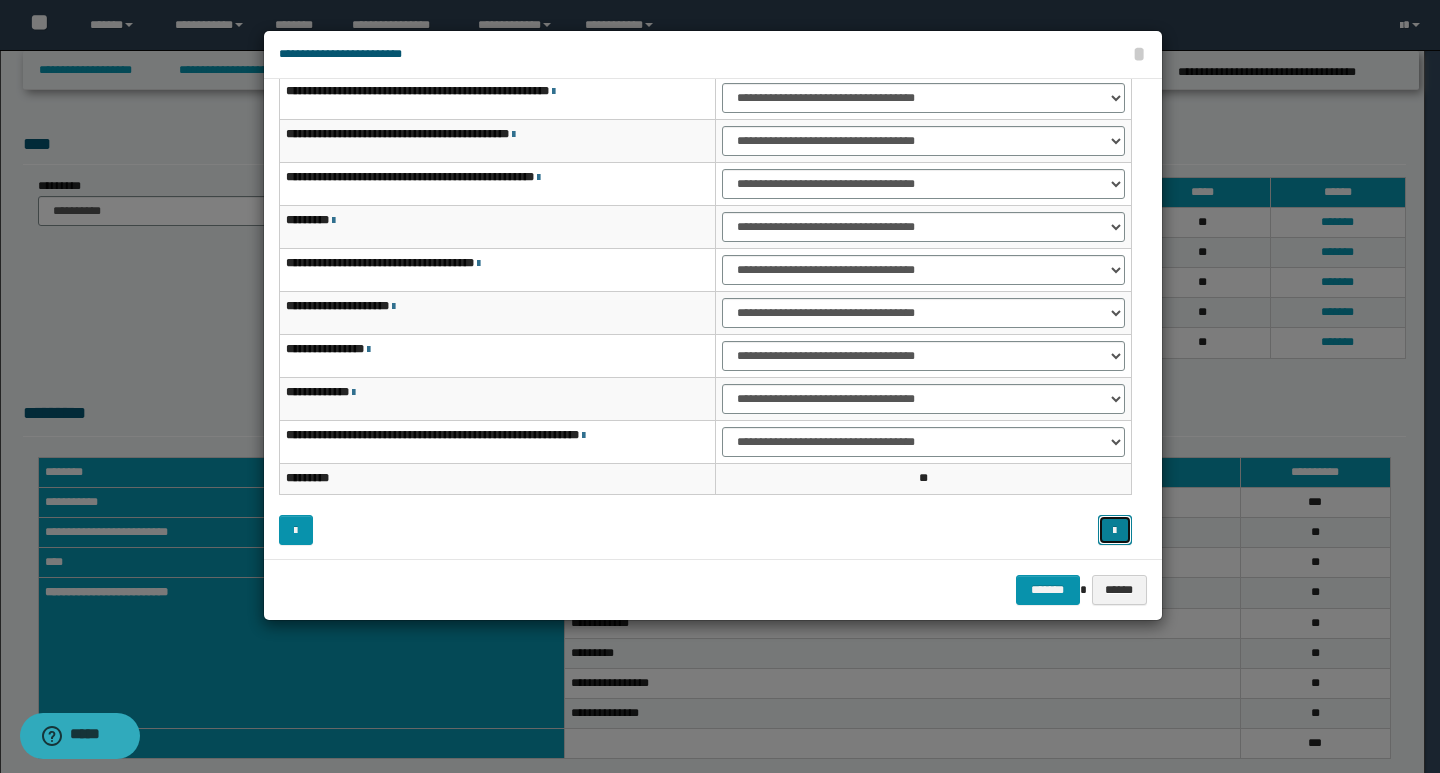 click at bounding box center [1114, 531] 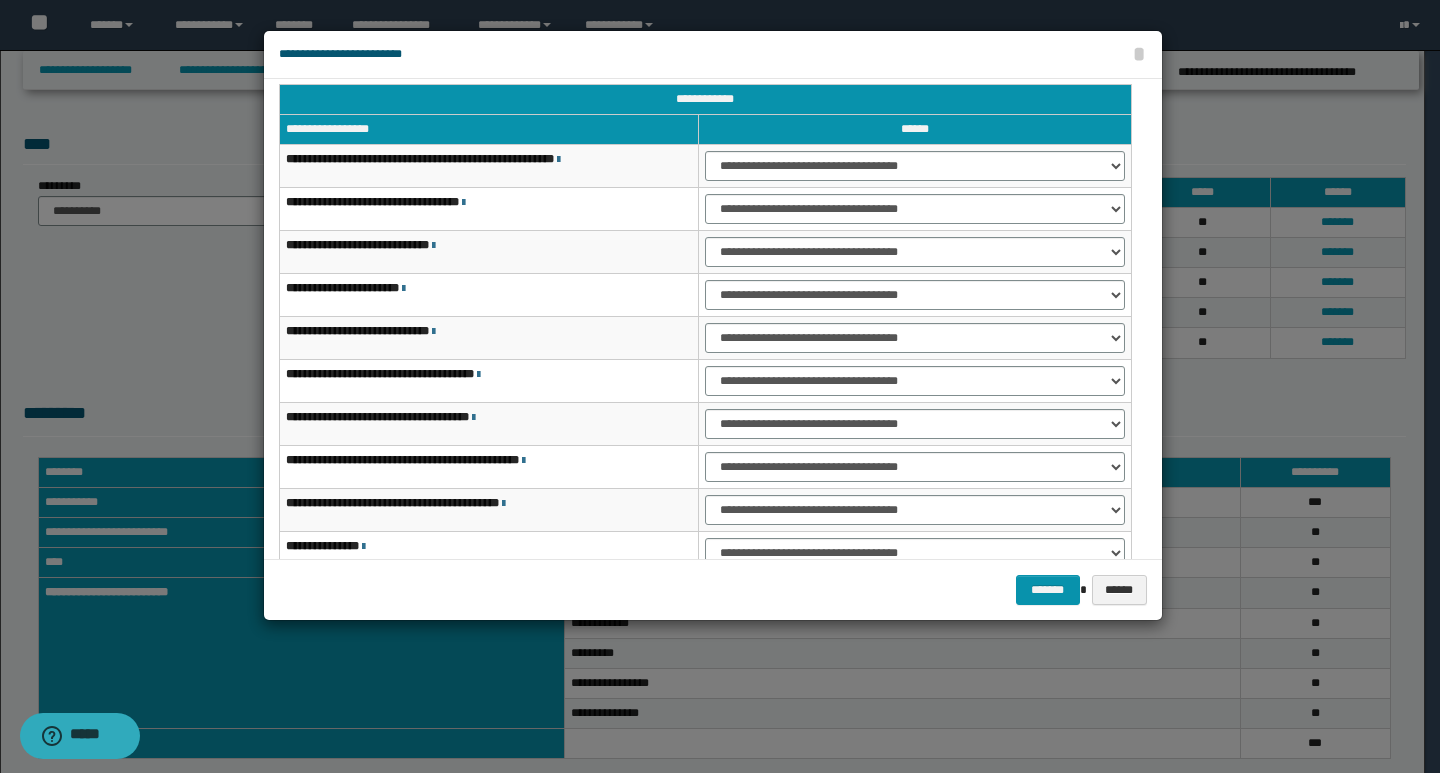 scroll, scrollTop: 0, scrollLeft: 0, axis: both 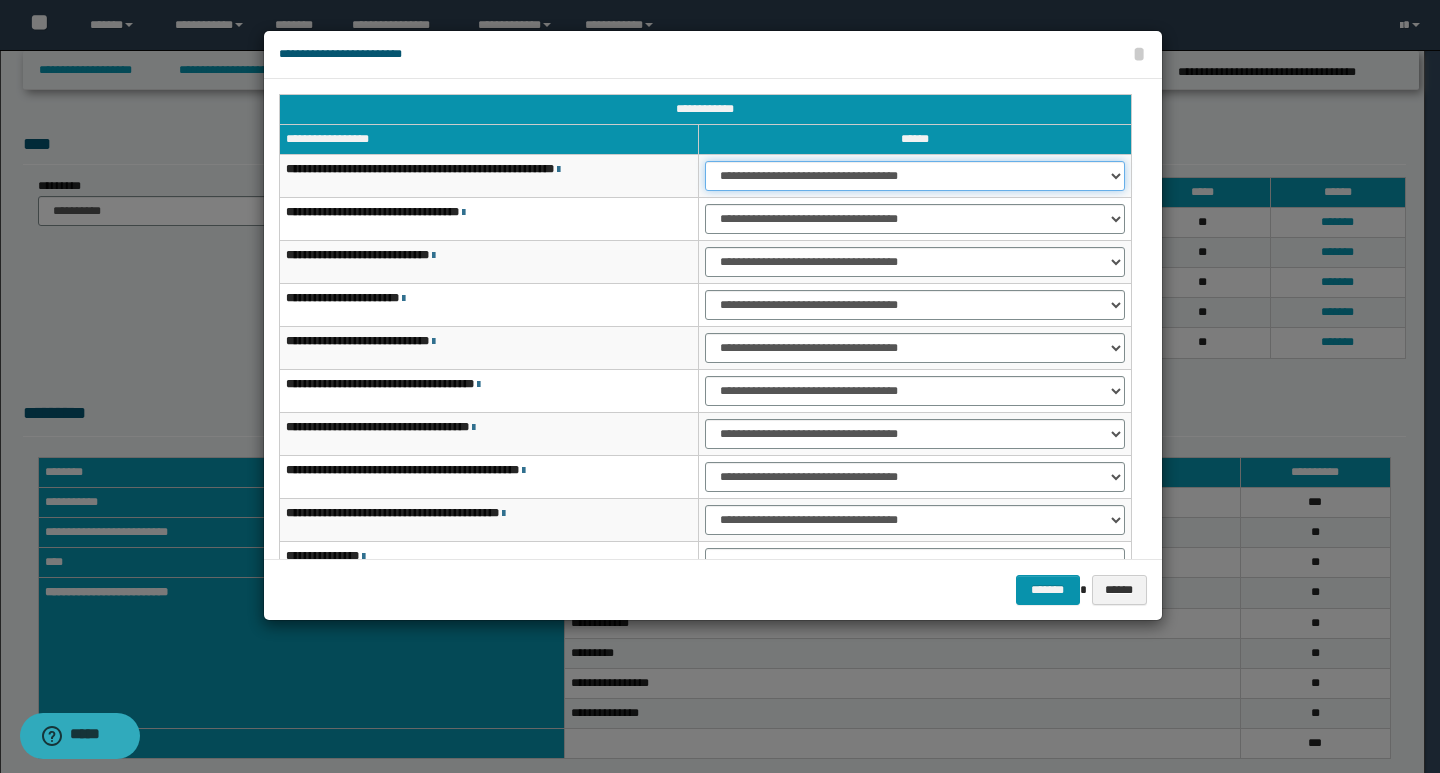 click on "**********" at bounding box center (915, 176) 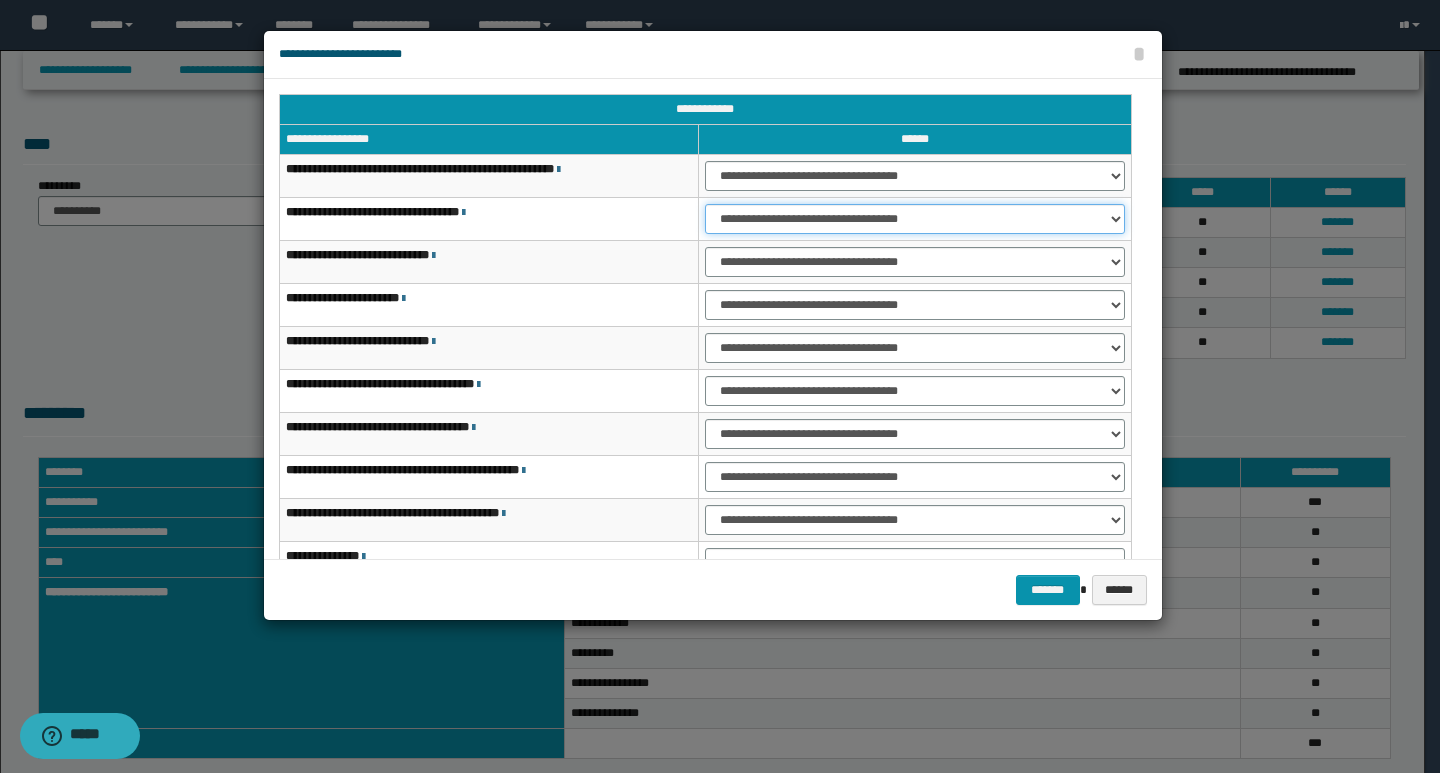 click on "**********" at bounding box center (915, 219) 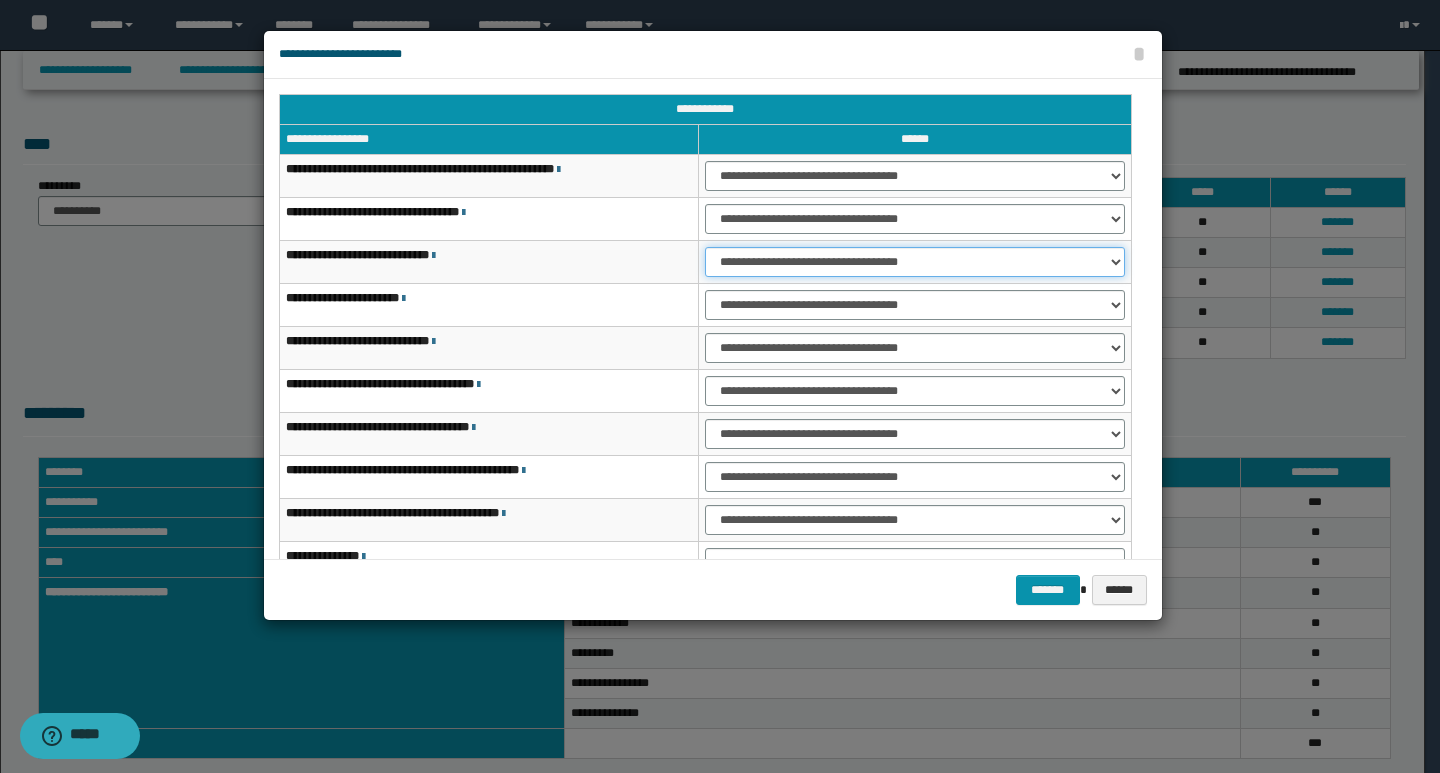 click on "**********" at bounding box center [915, 262] 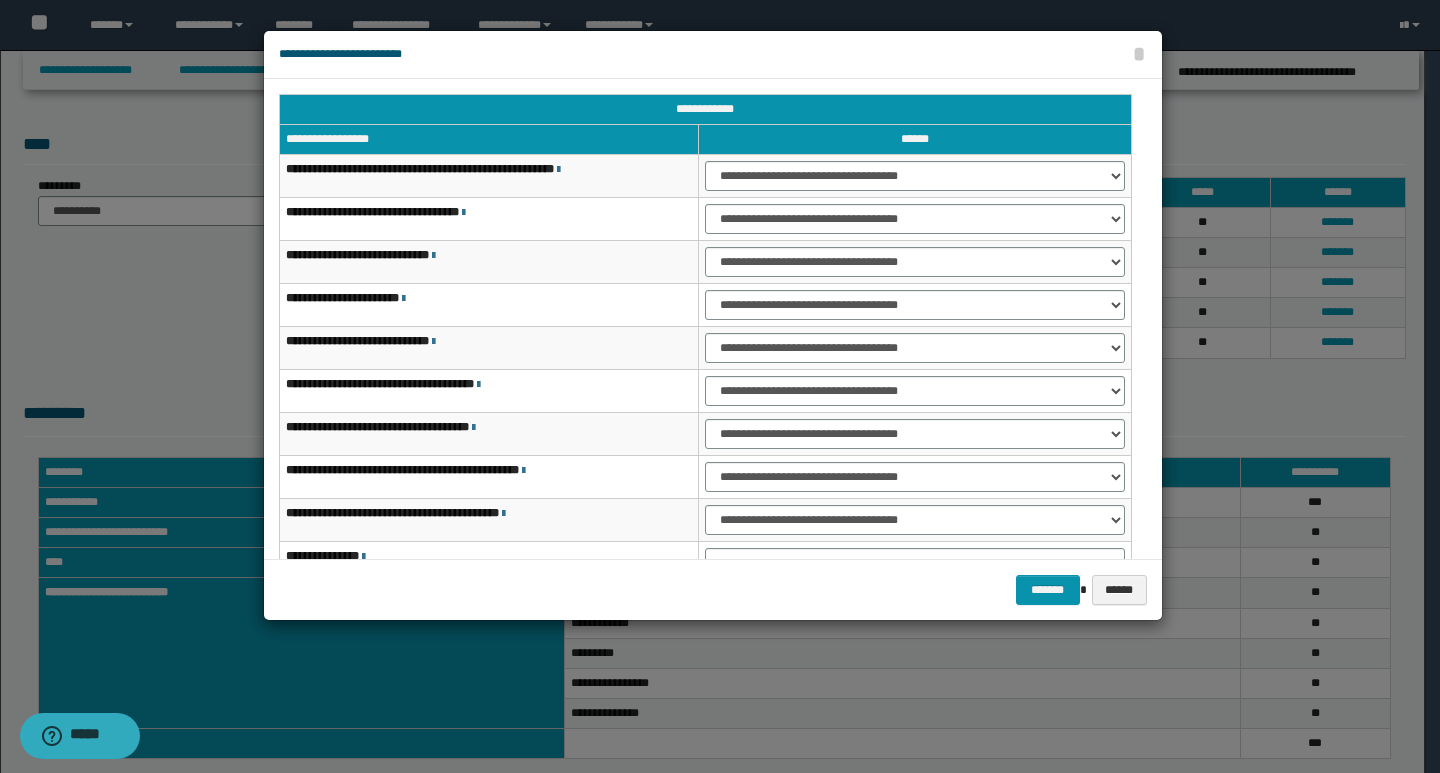 drag, startPoint x: 688, startPoint y: 63, endPoint x: 859, endPoint y: 59, distance: 171.04678 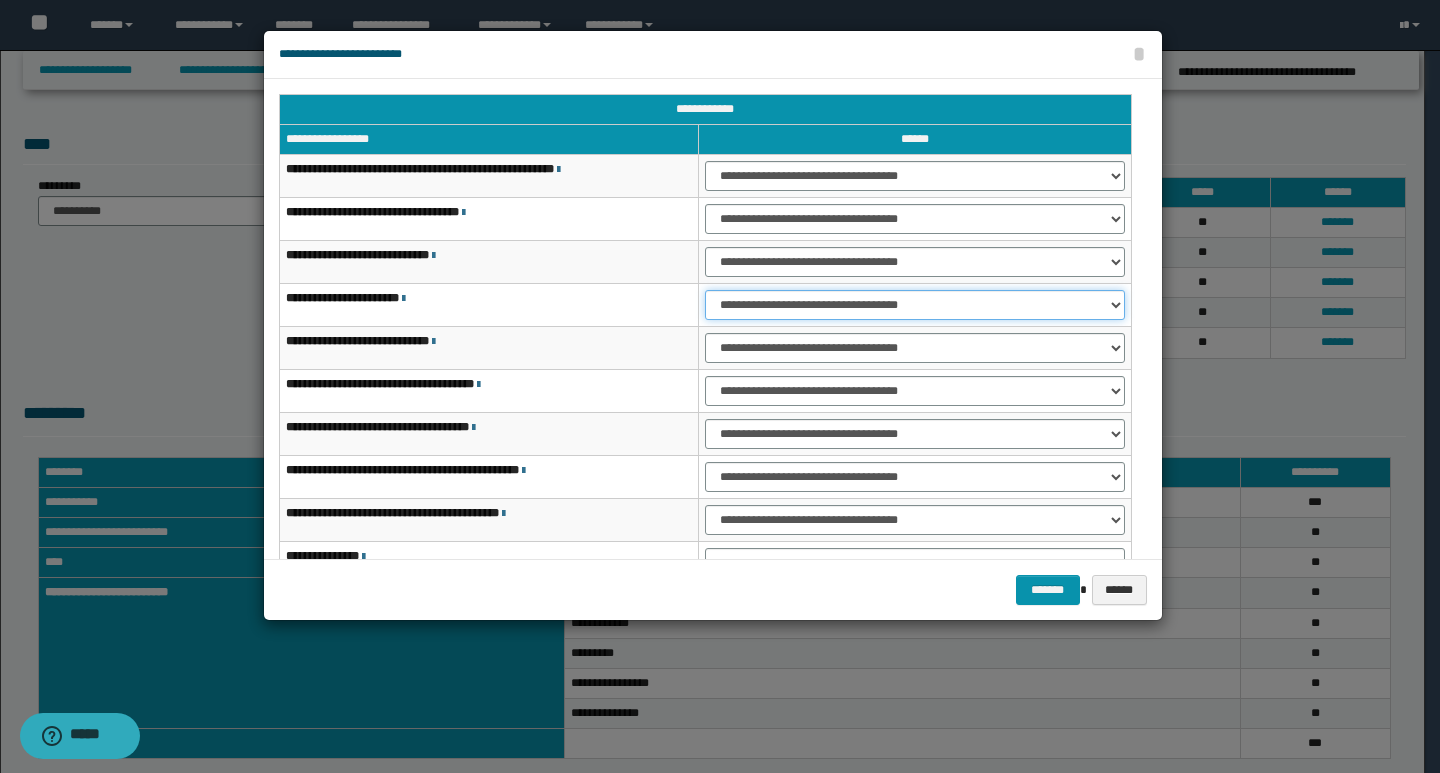 click on "**********" at bounding box center [915, 305] 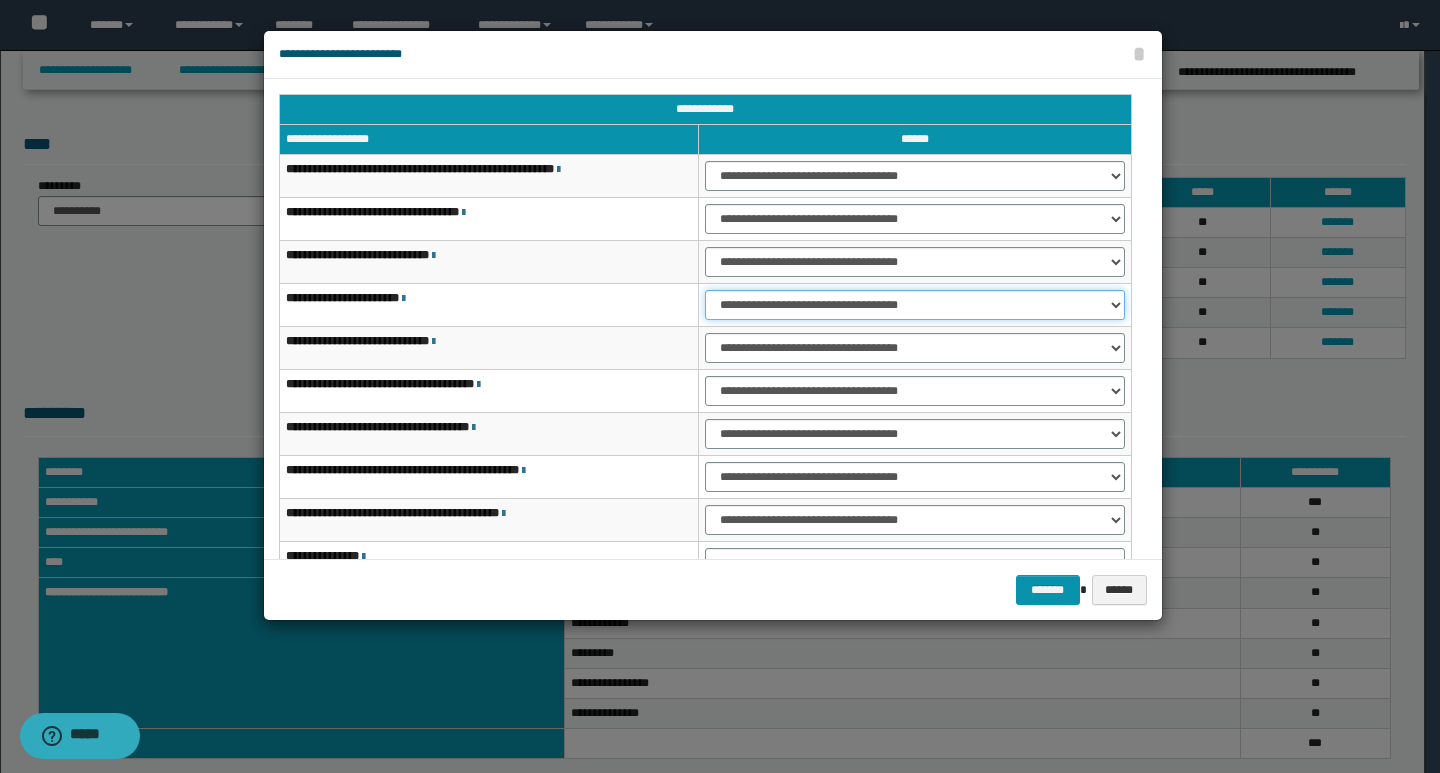 click on "**********" at bounding box center (915, 305) 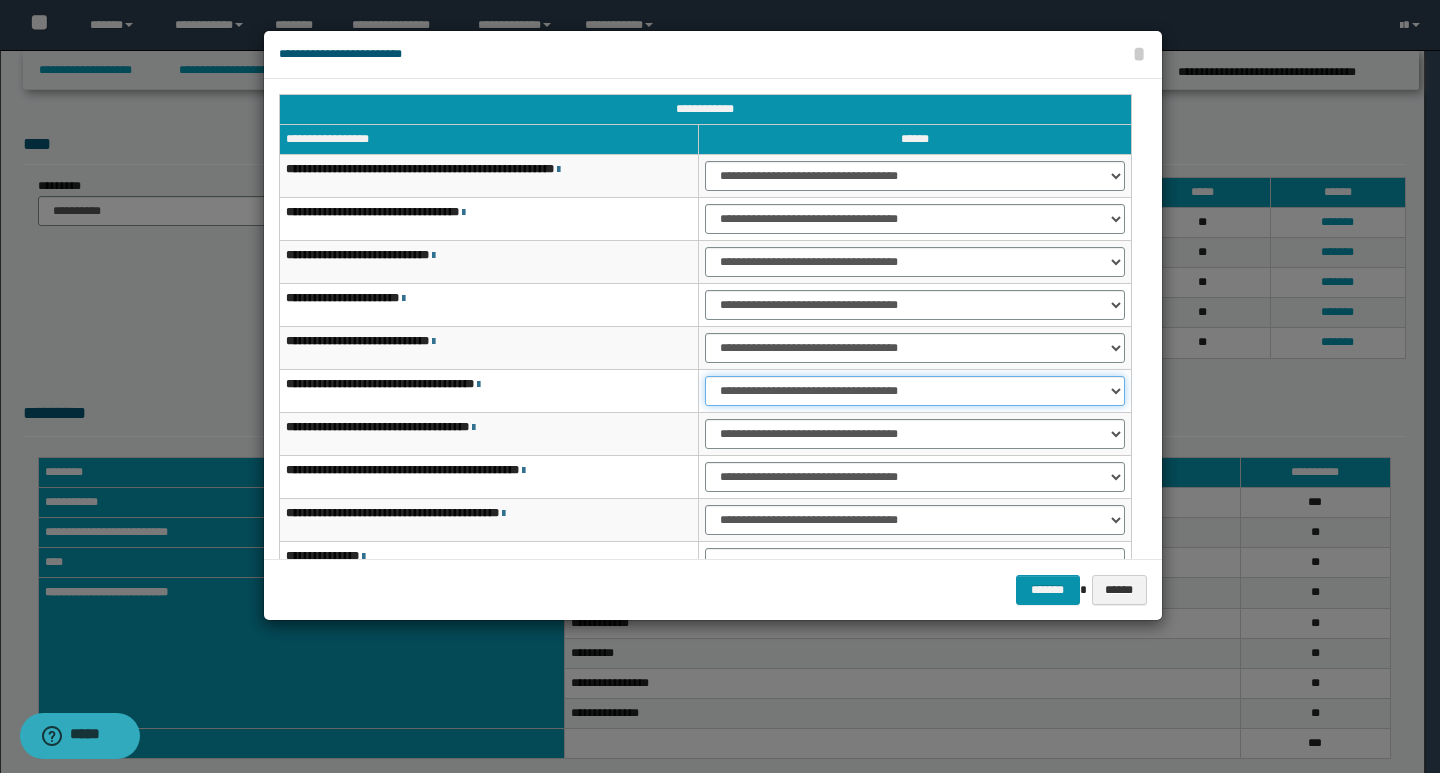 click on "**********" at bounding box center (915, 391) 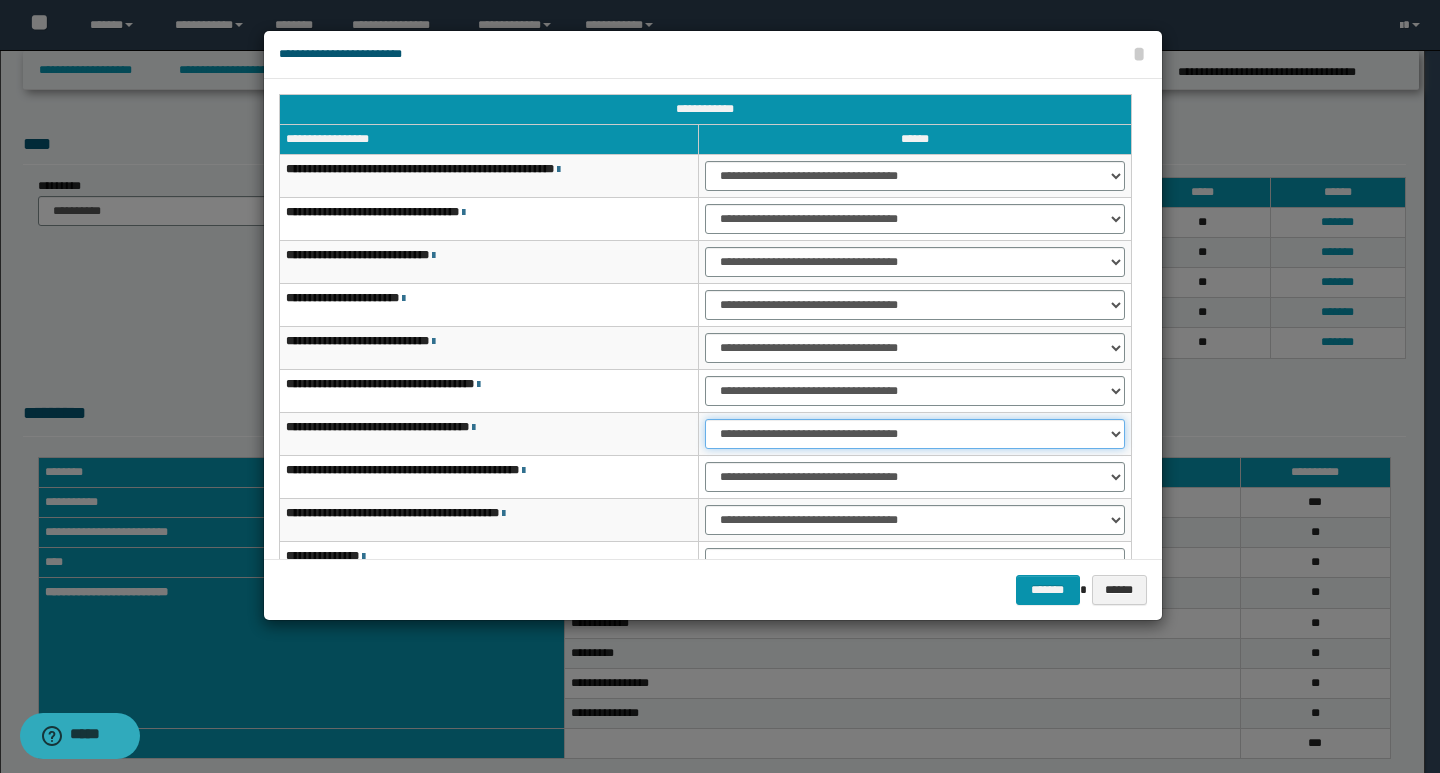 click on "**********" at bounding box center [915, 434] 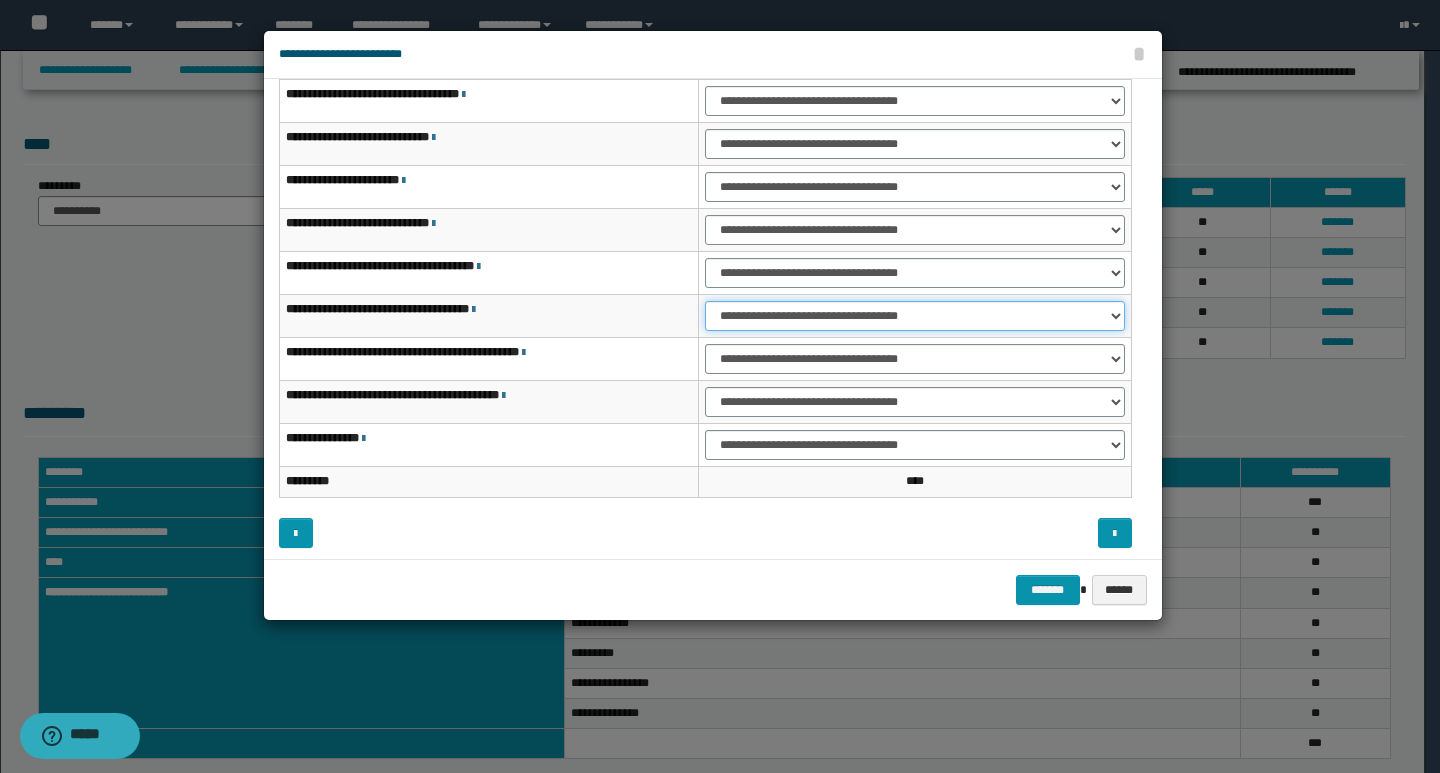scroll, scrollTop: 121, scrollLeft: 0, axis: vertical 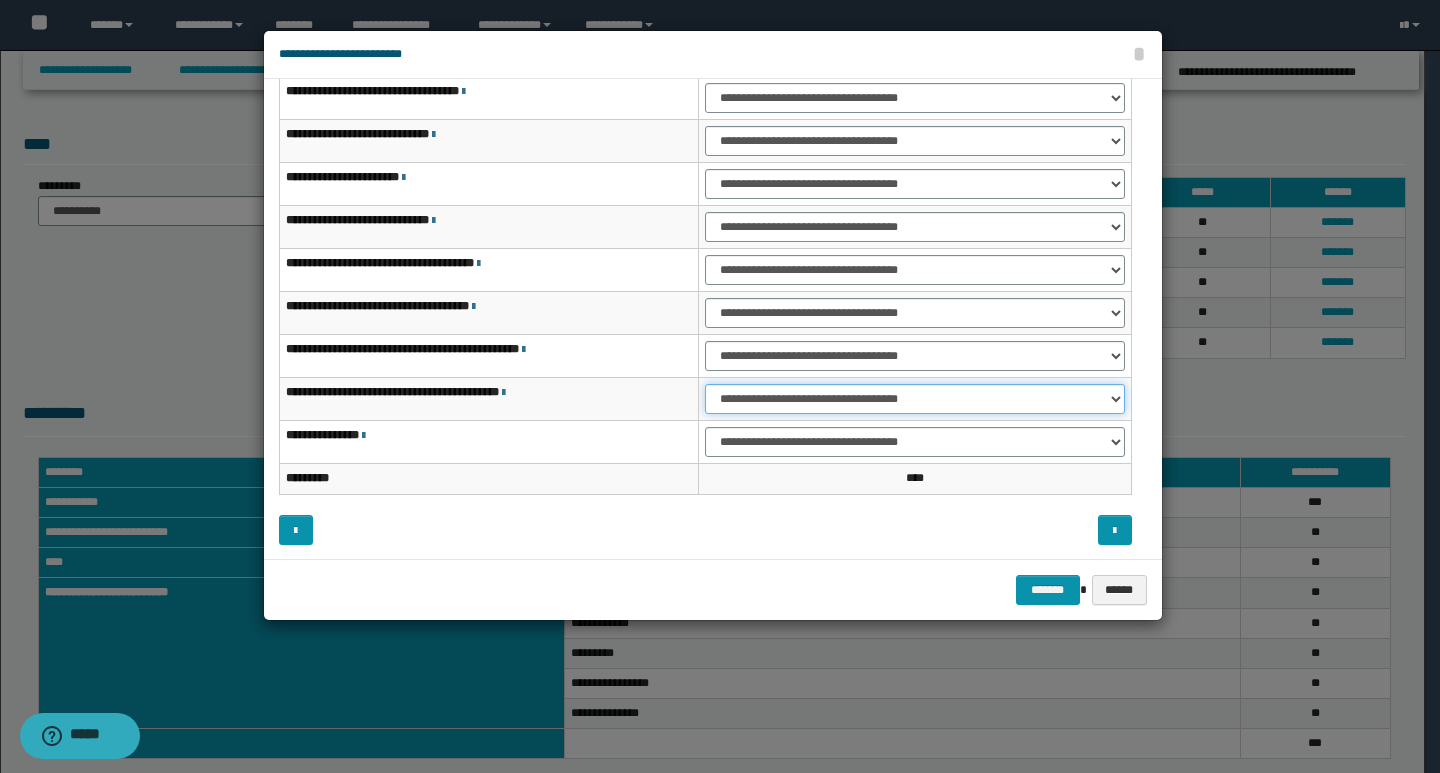 click on "**********" at bounding box center (915, 399) 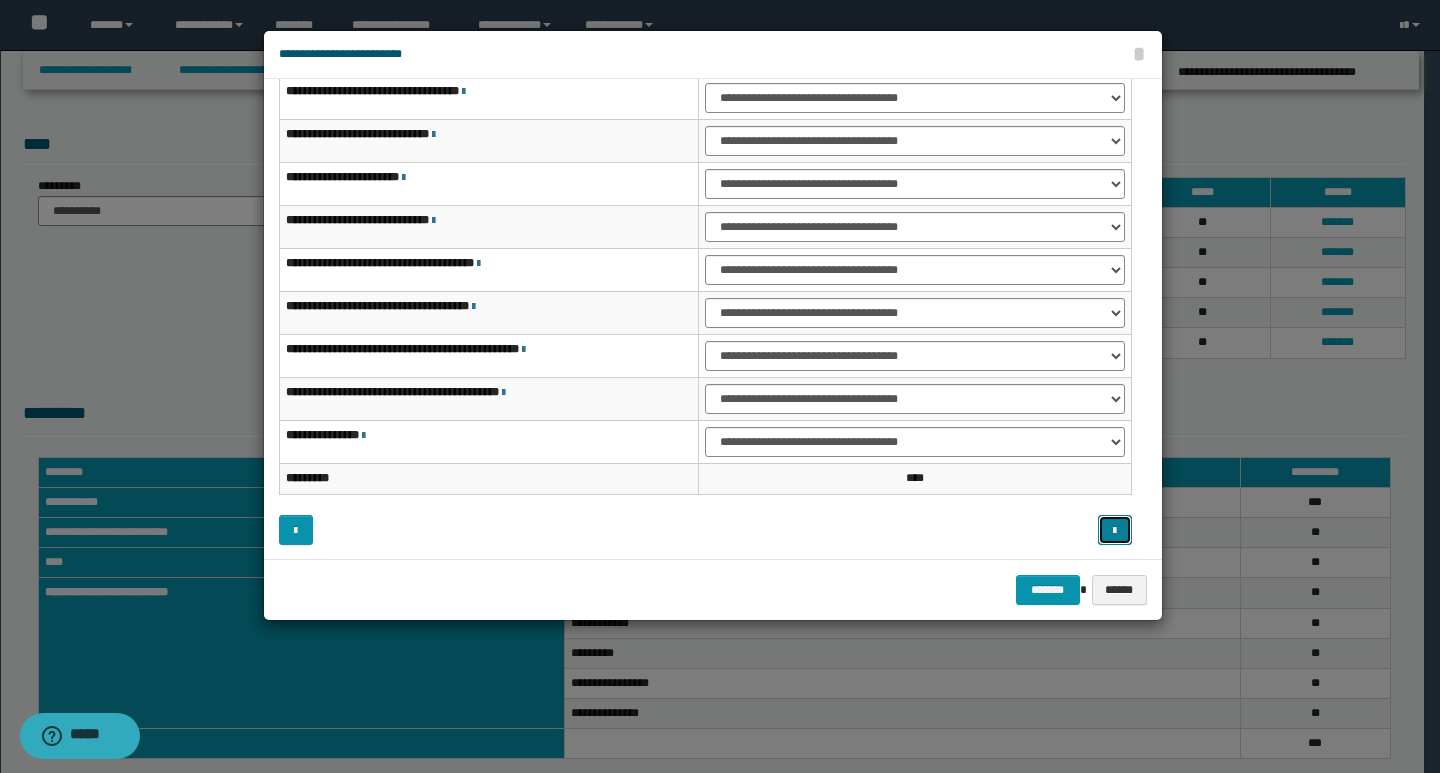 click at bounding box center (1115, 530) 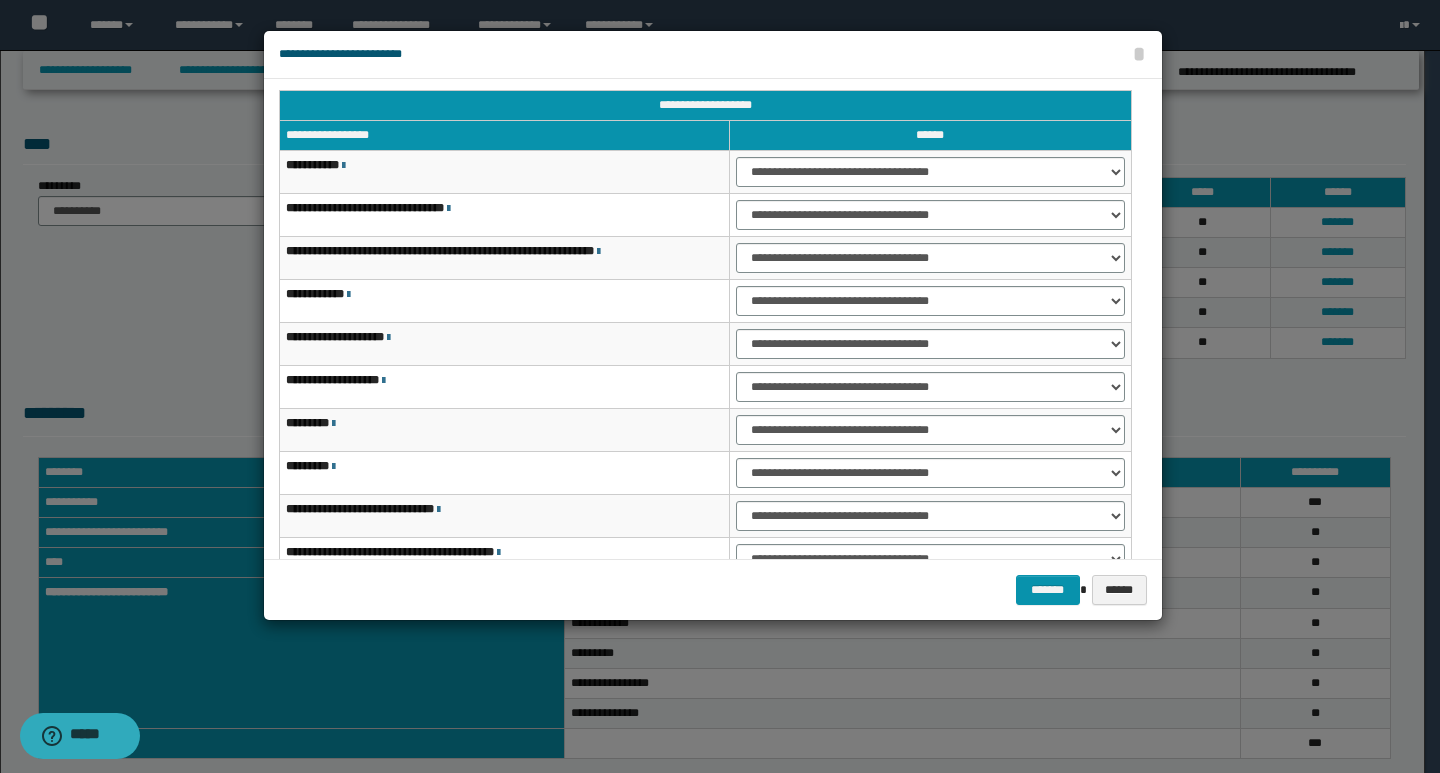 scroll, scrollTop: 0, scrollLeft: 0, axis: both 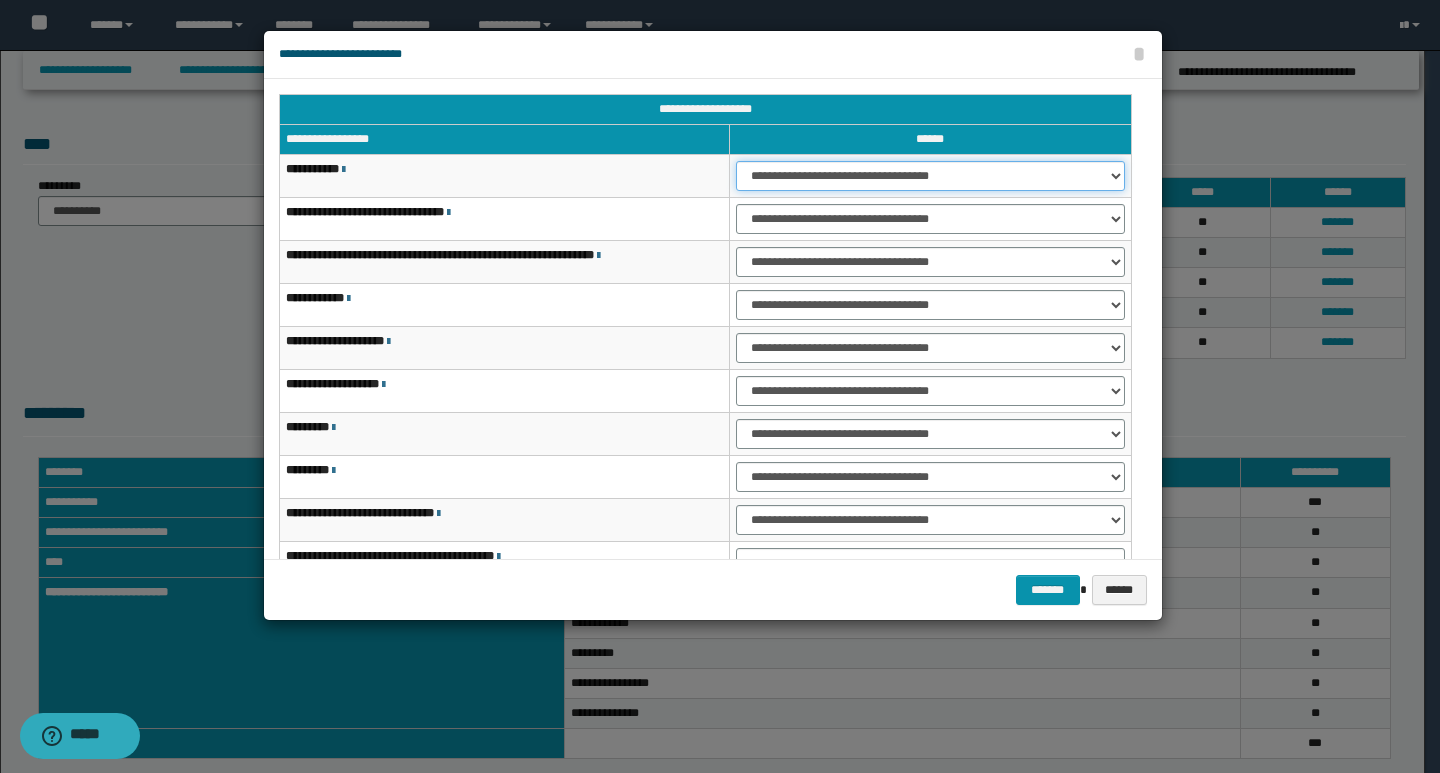 click on "**********" at bounding box center (930, 176) 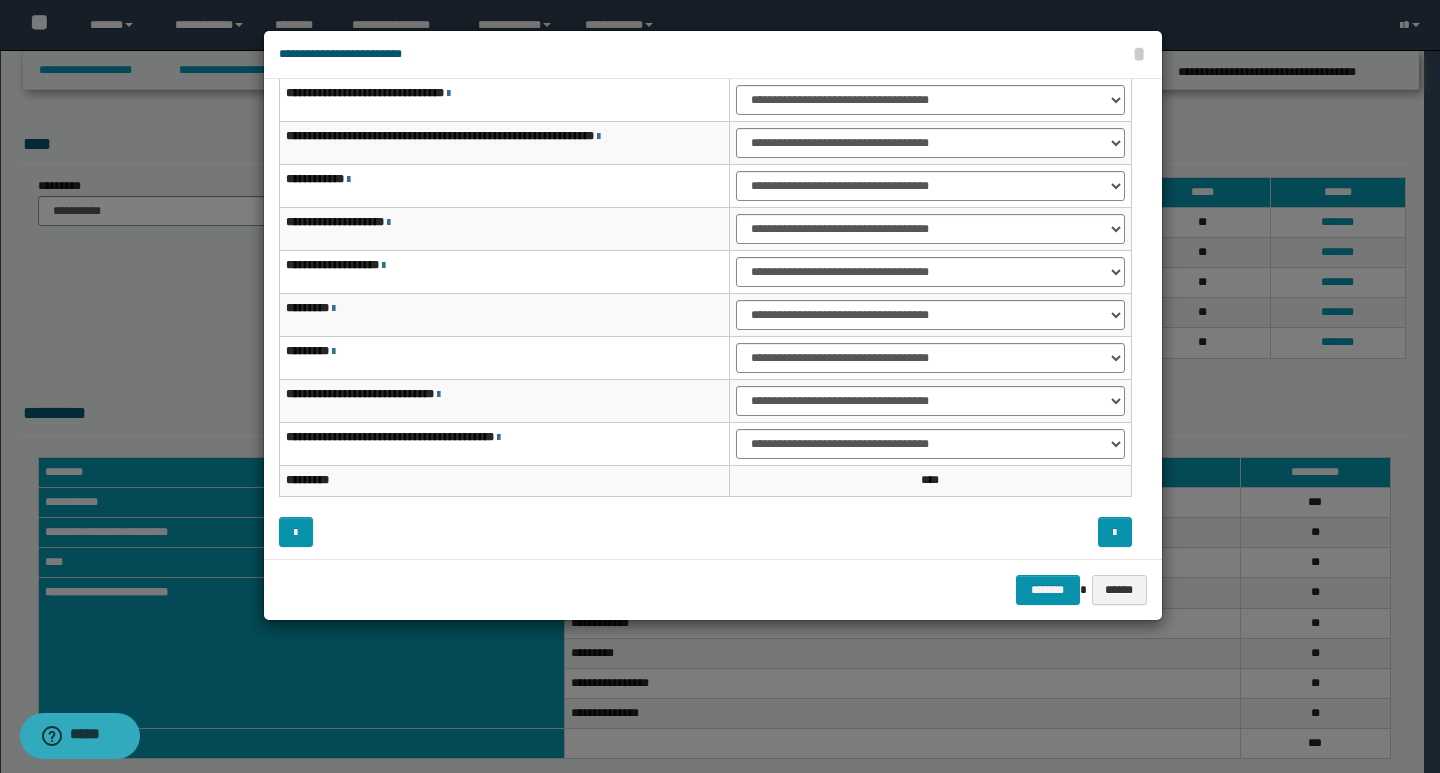 scroll, scrollTop: 121, scrollLeft: 0, axis: vertical 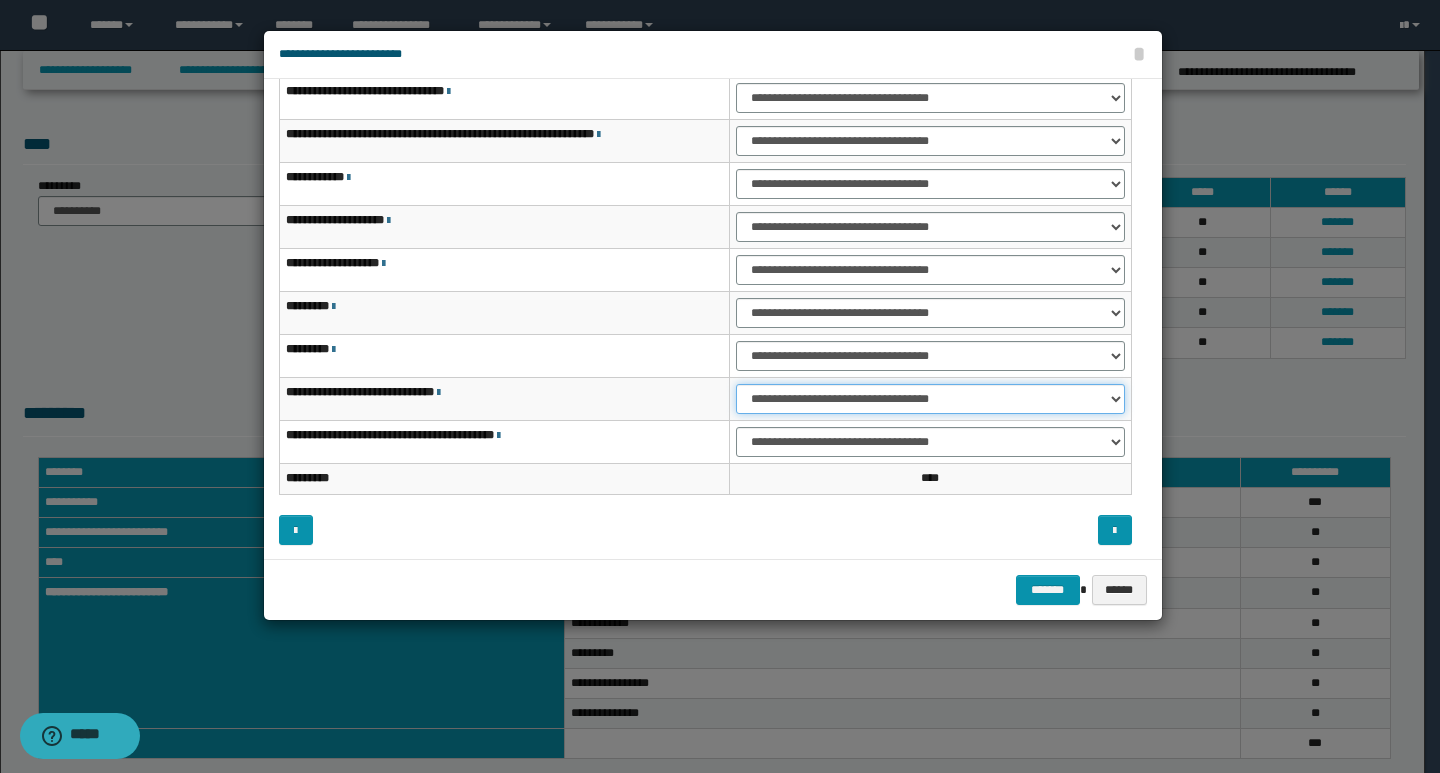 click on "**********" at bounding box center [930, 399] 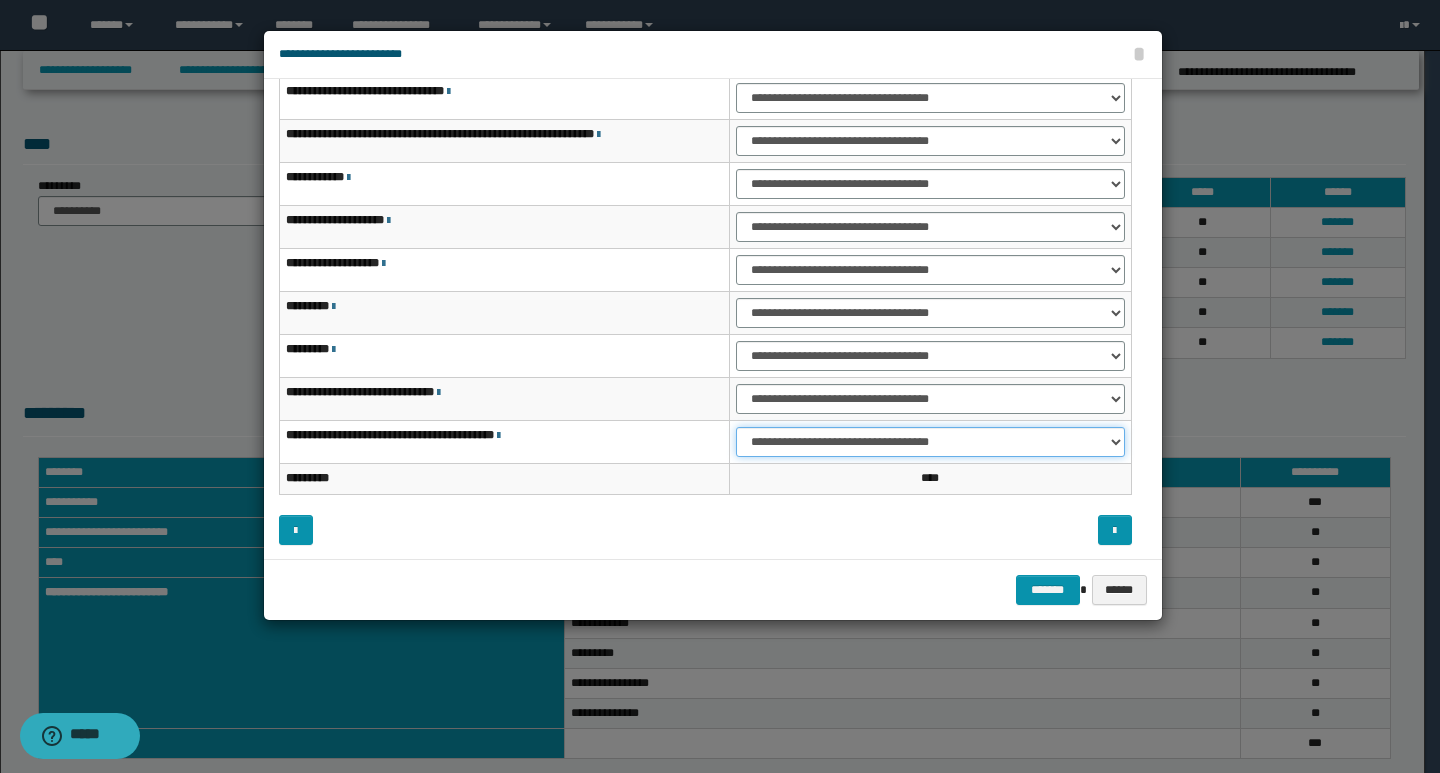 click on "**********" at bounding box center (930, 442) 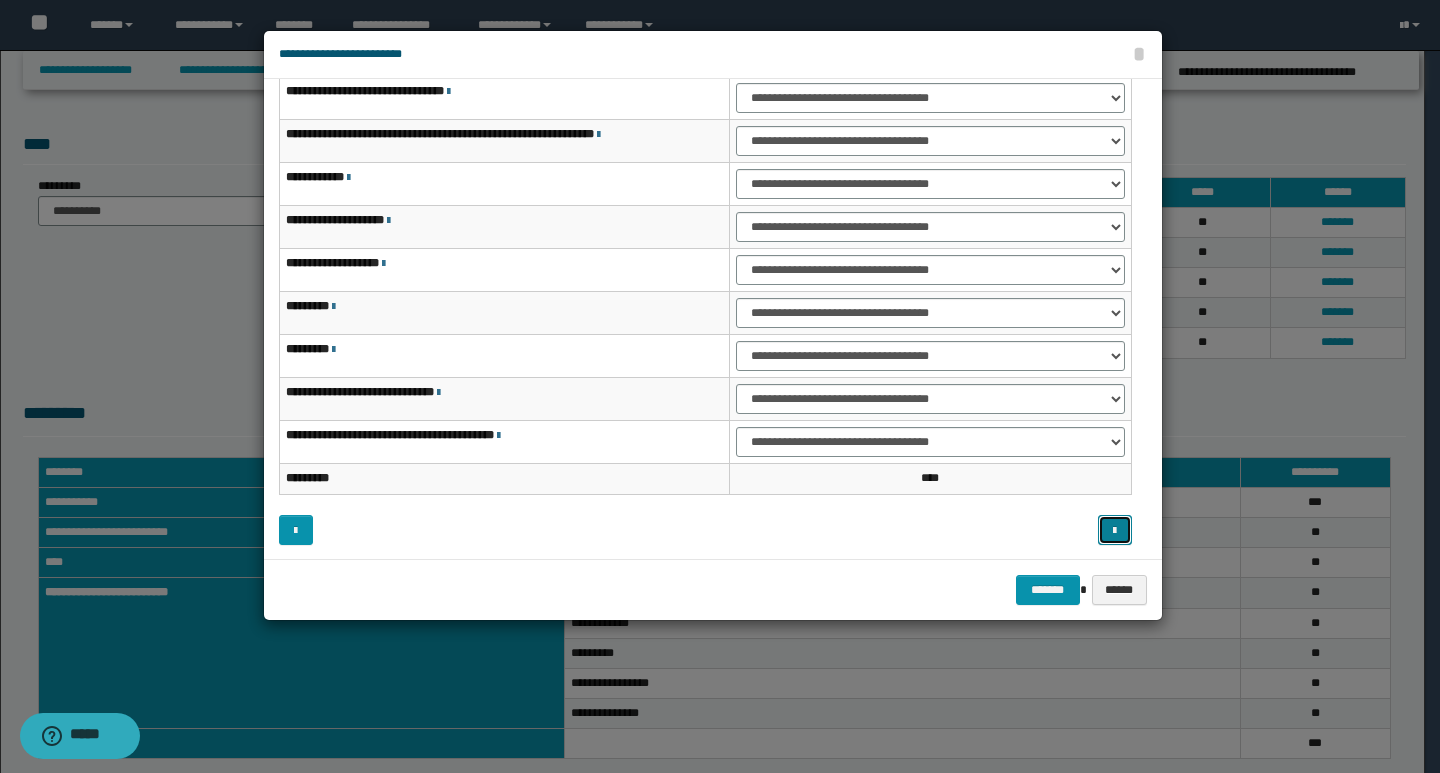 click at bounding box center (1114, 531) 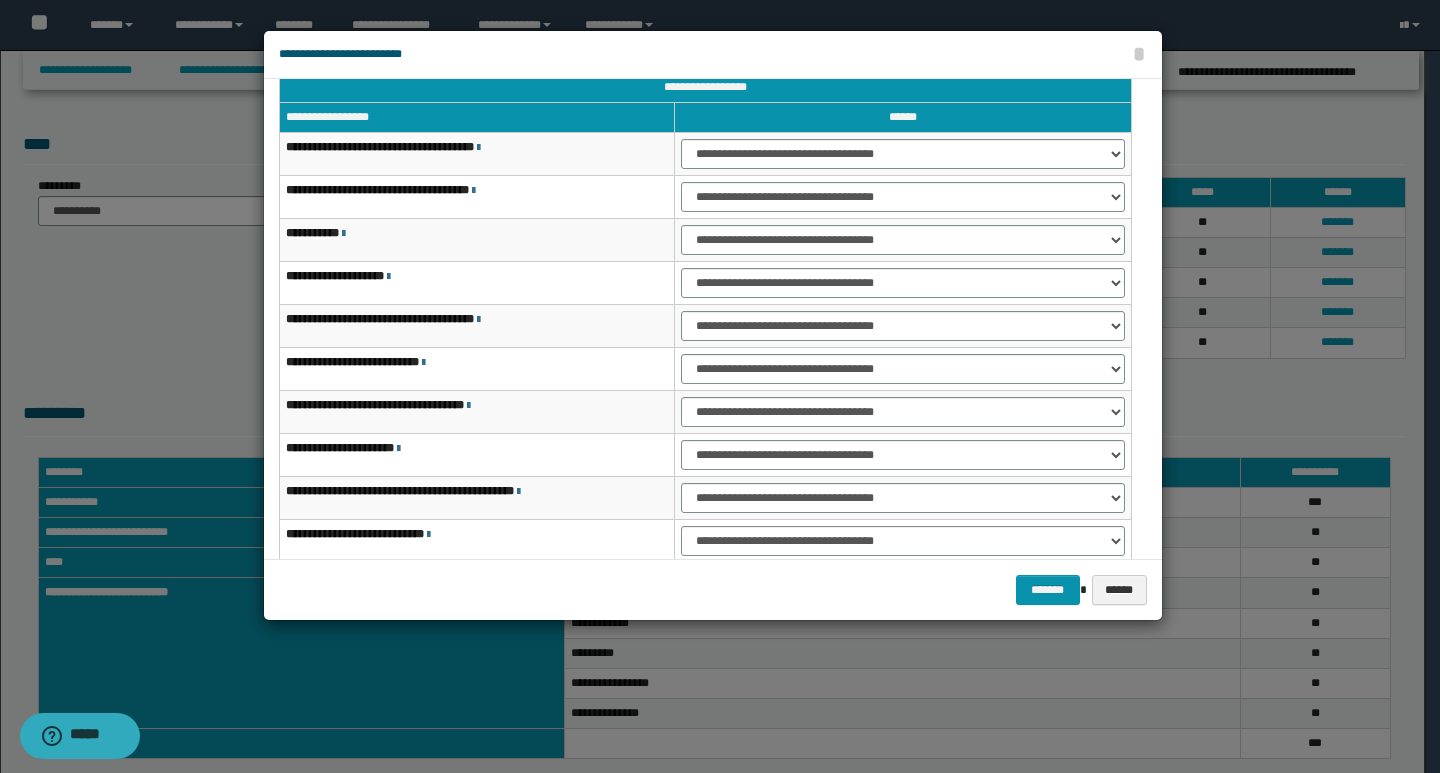 scroll, scrollTop: 21, scrollLeft: 0, axis: vertical 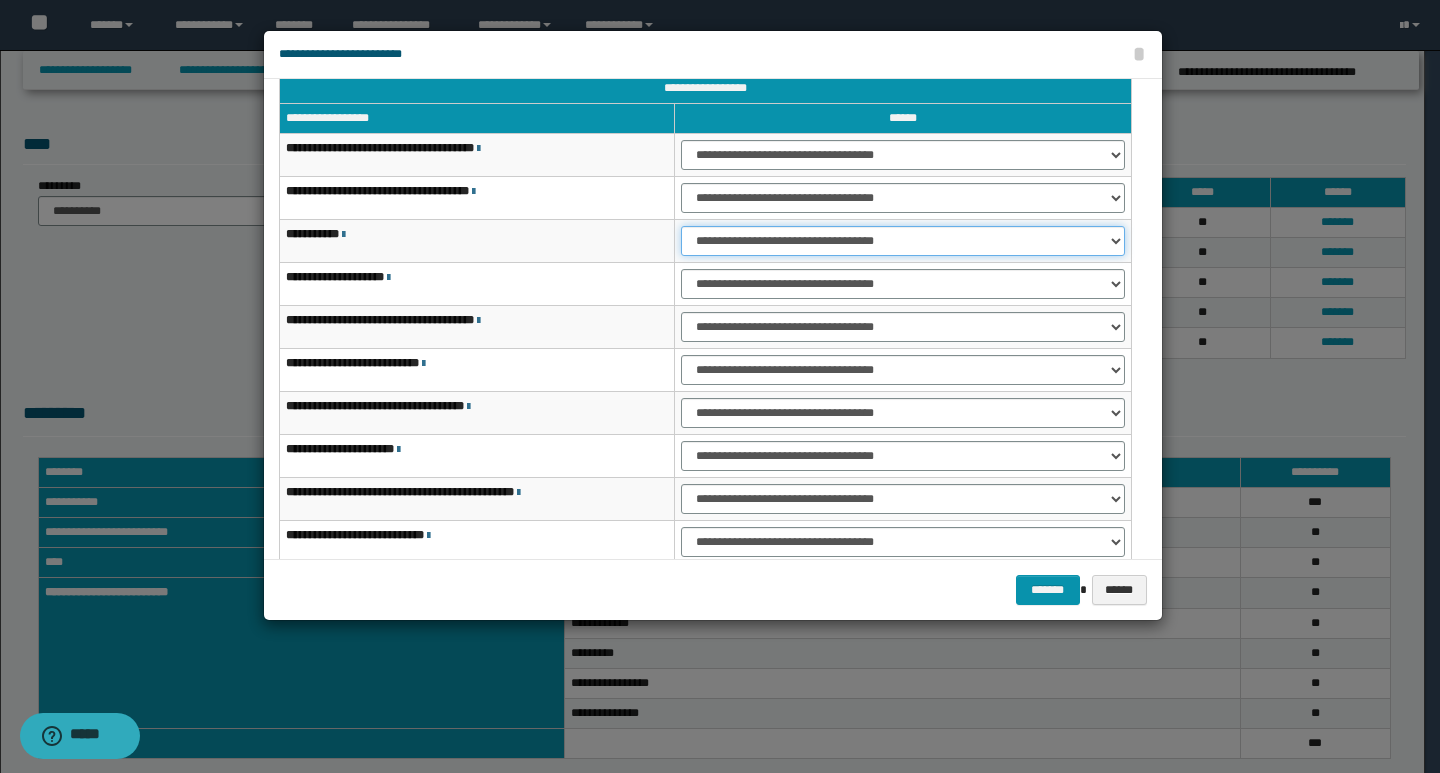 click on "**********" at bounding box center (902, 241) 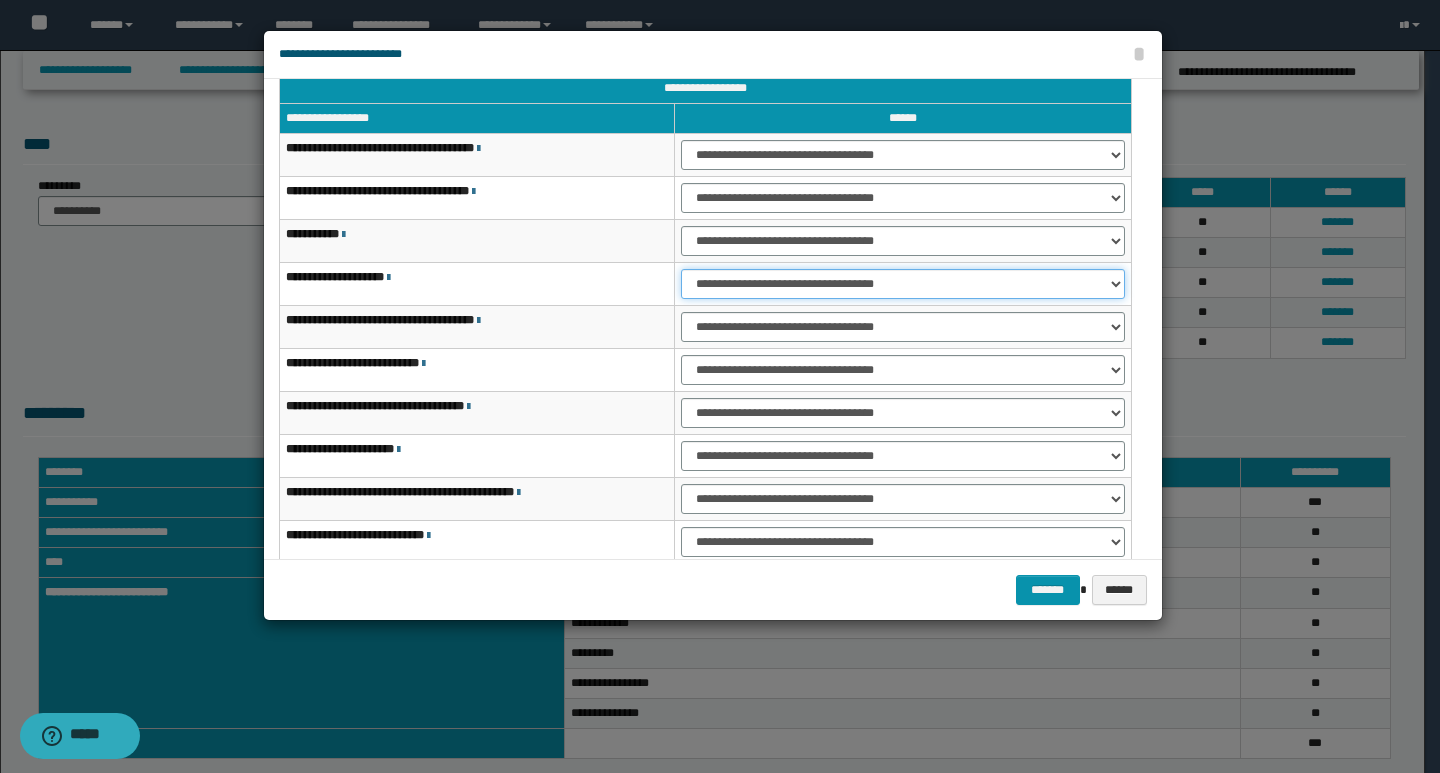 click on "**********" at bounding box center [902, 284] 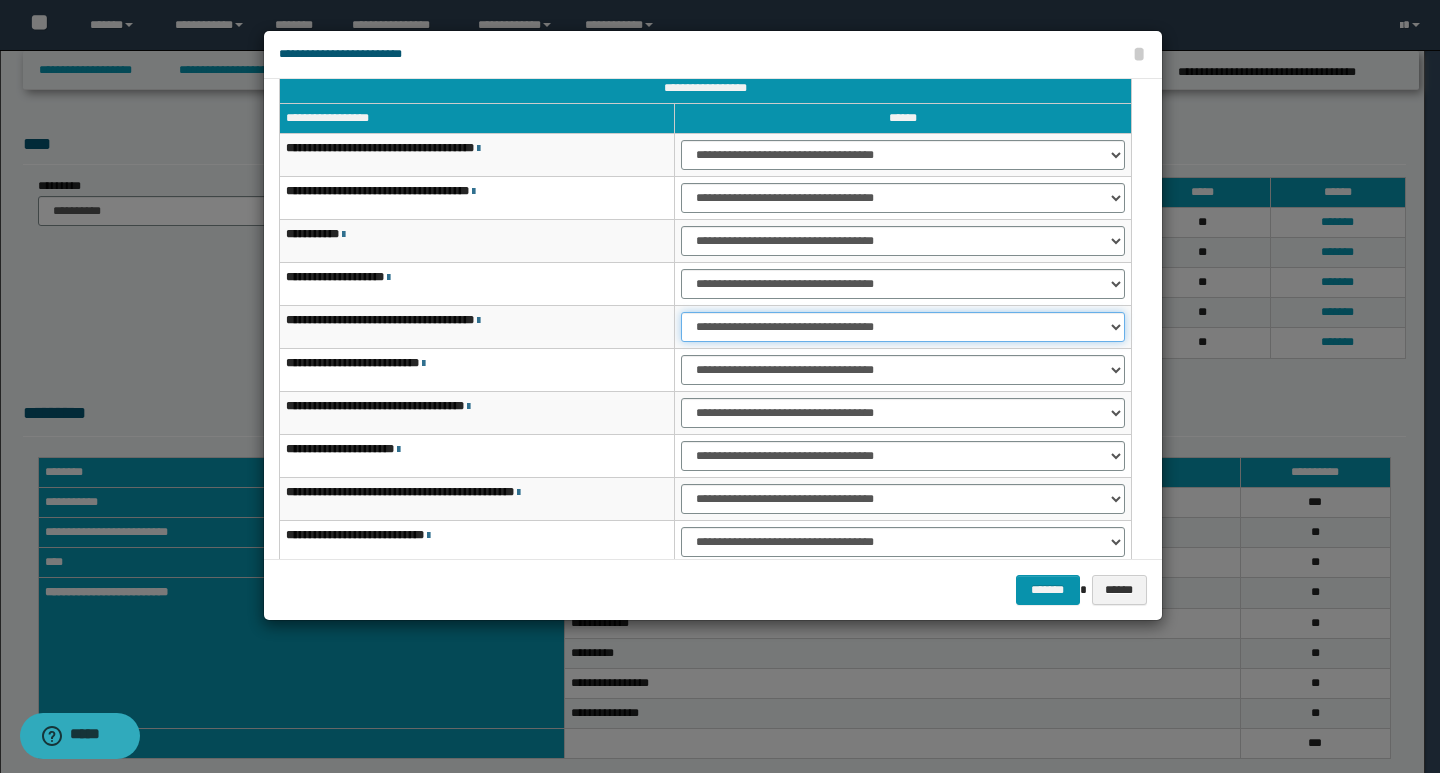 drag, startPoint x: 1105, startPoint y: 324, endPoint x: 1087, endPoint y: 324, distance: 18 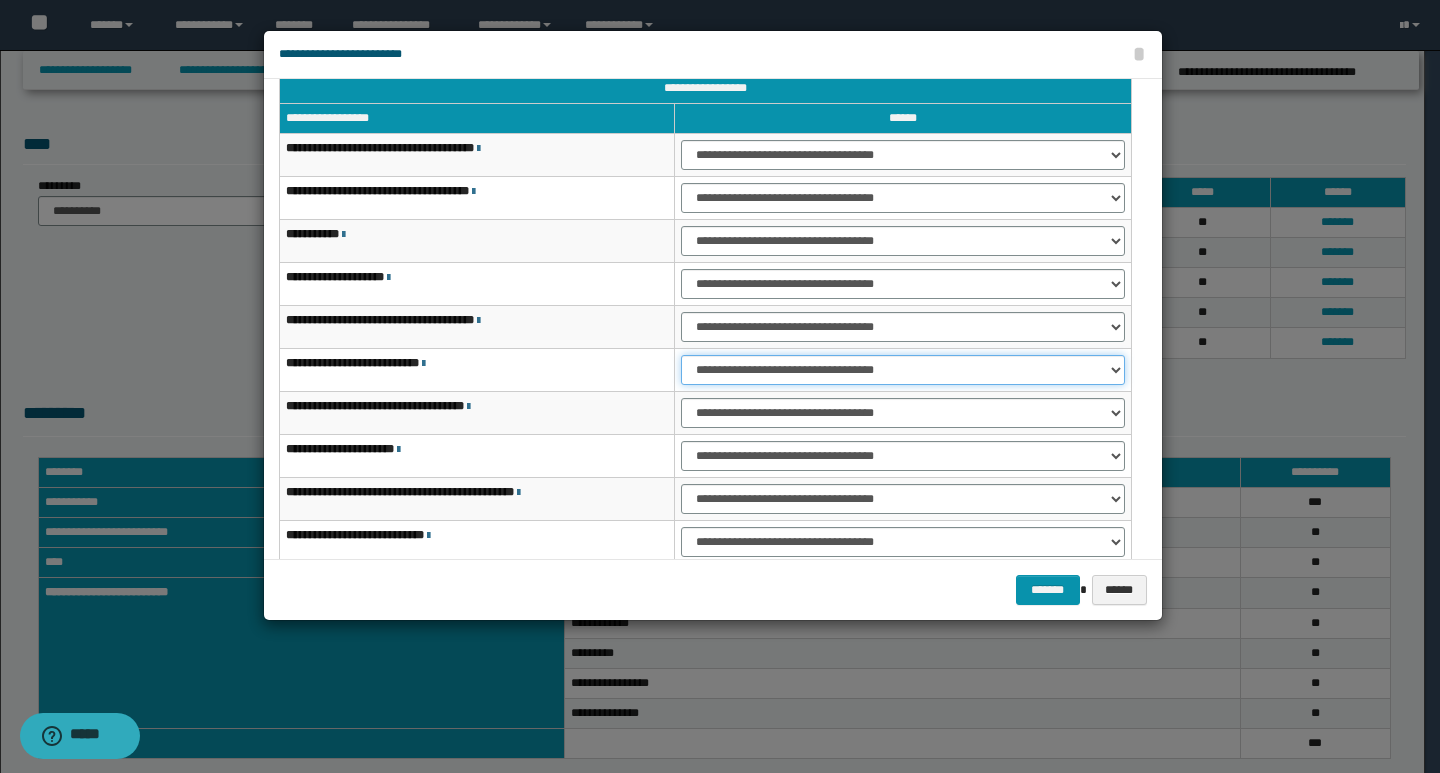 click on "**********" at bounding box center (902, 370) 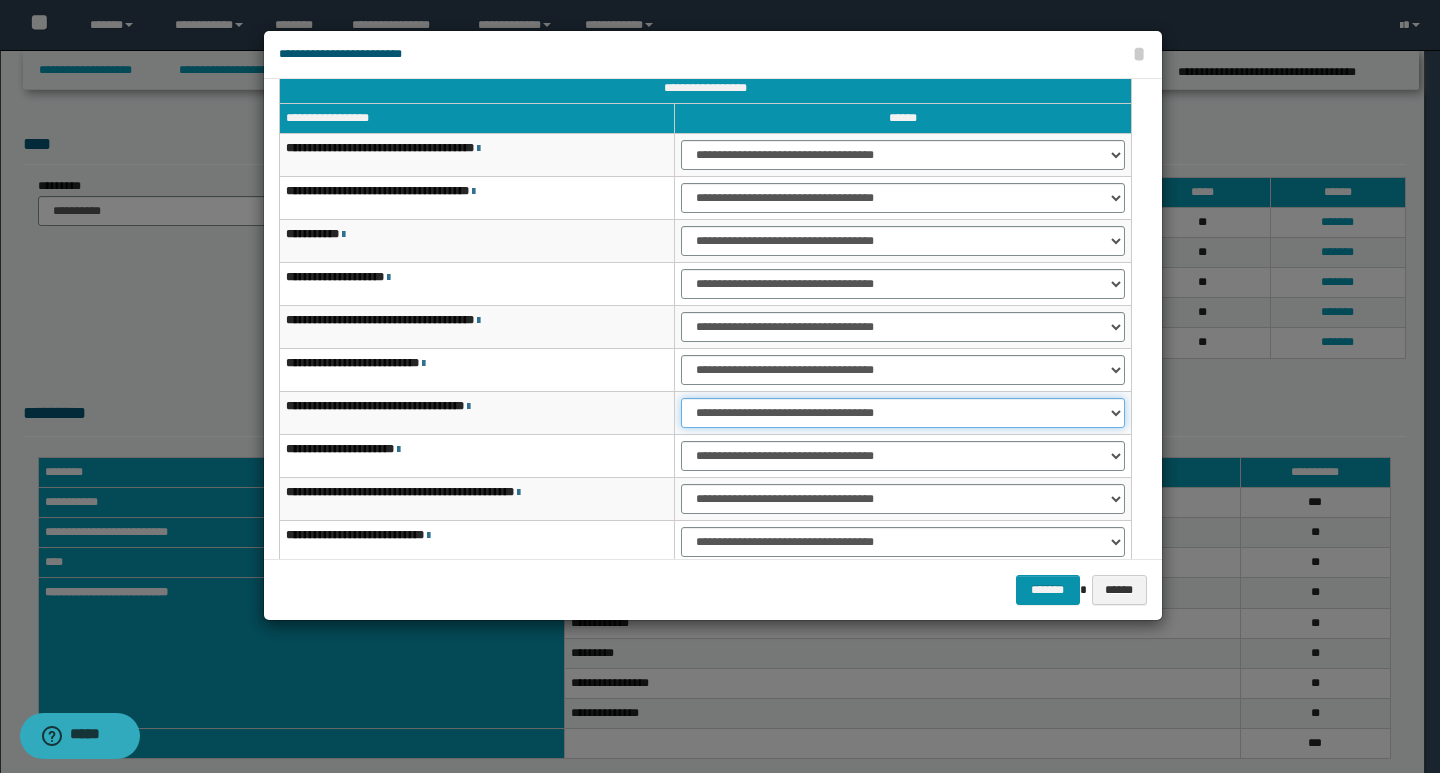 click on "**********" at bounding box center [902, 413] 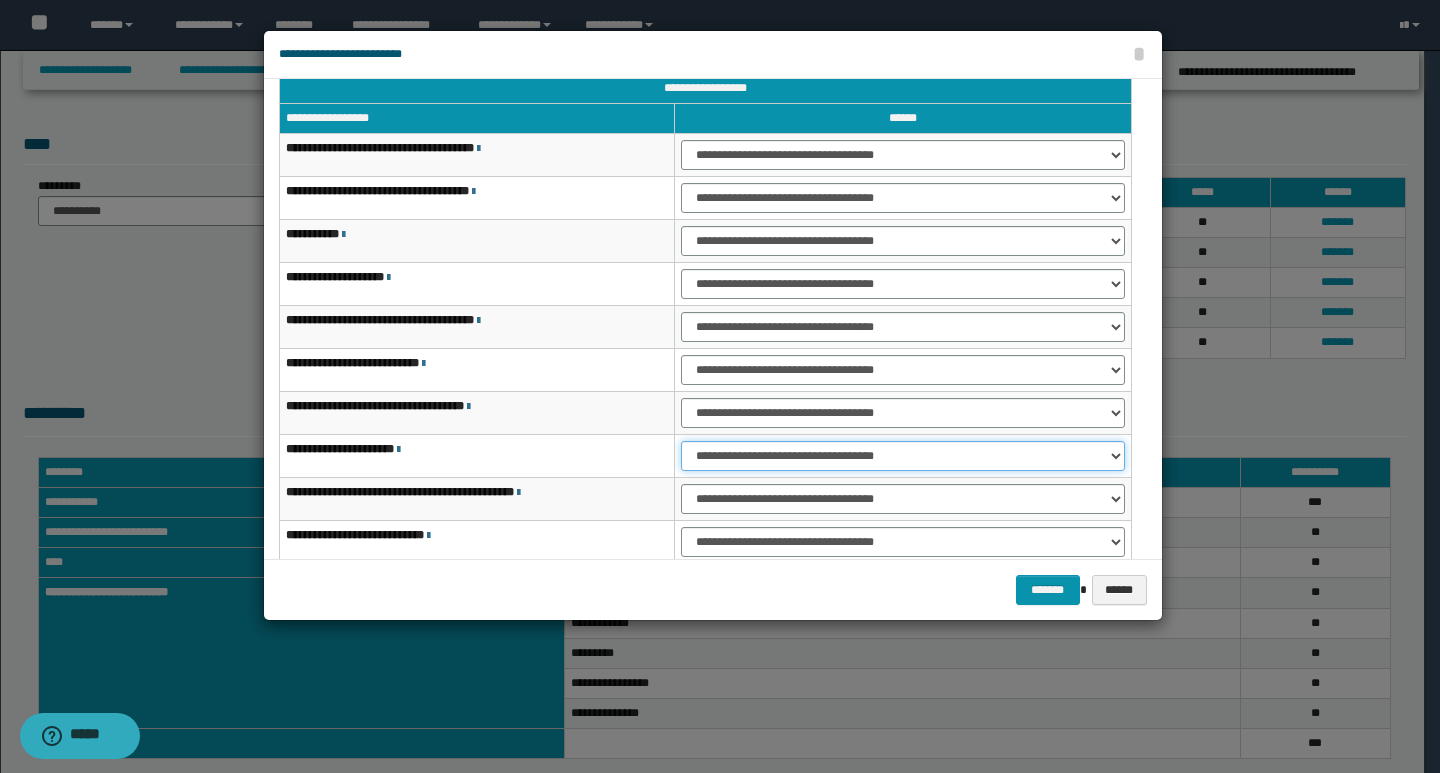 click on "**********" at bounding box center (902, 456) 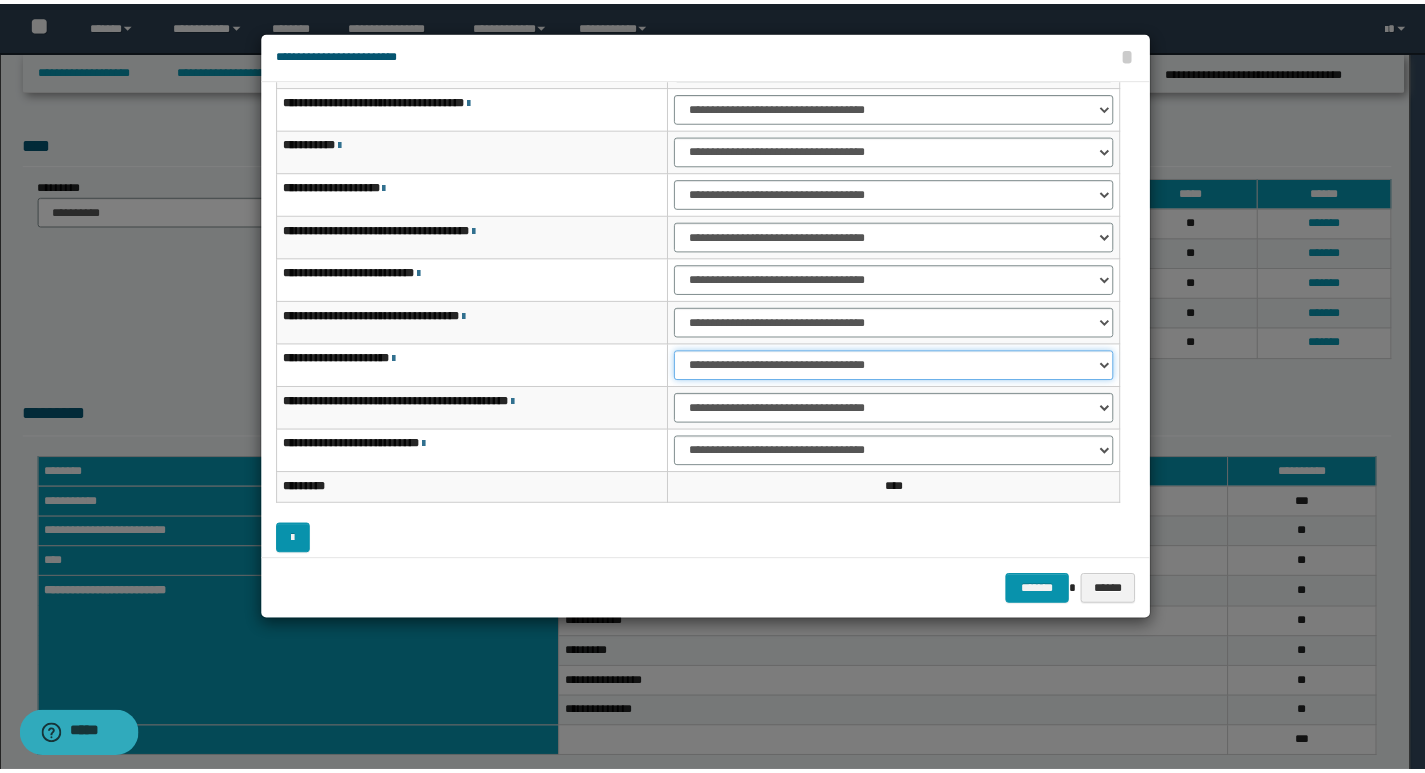scroll, scrollTop: 121, scrollLeft: 0, axis: vertical 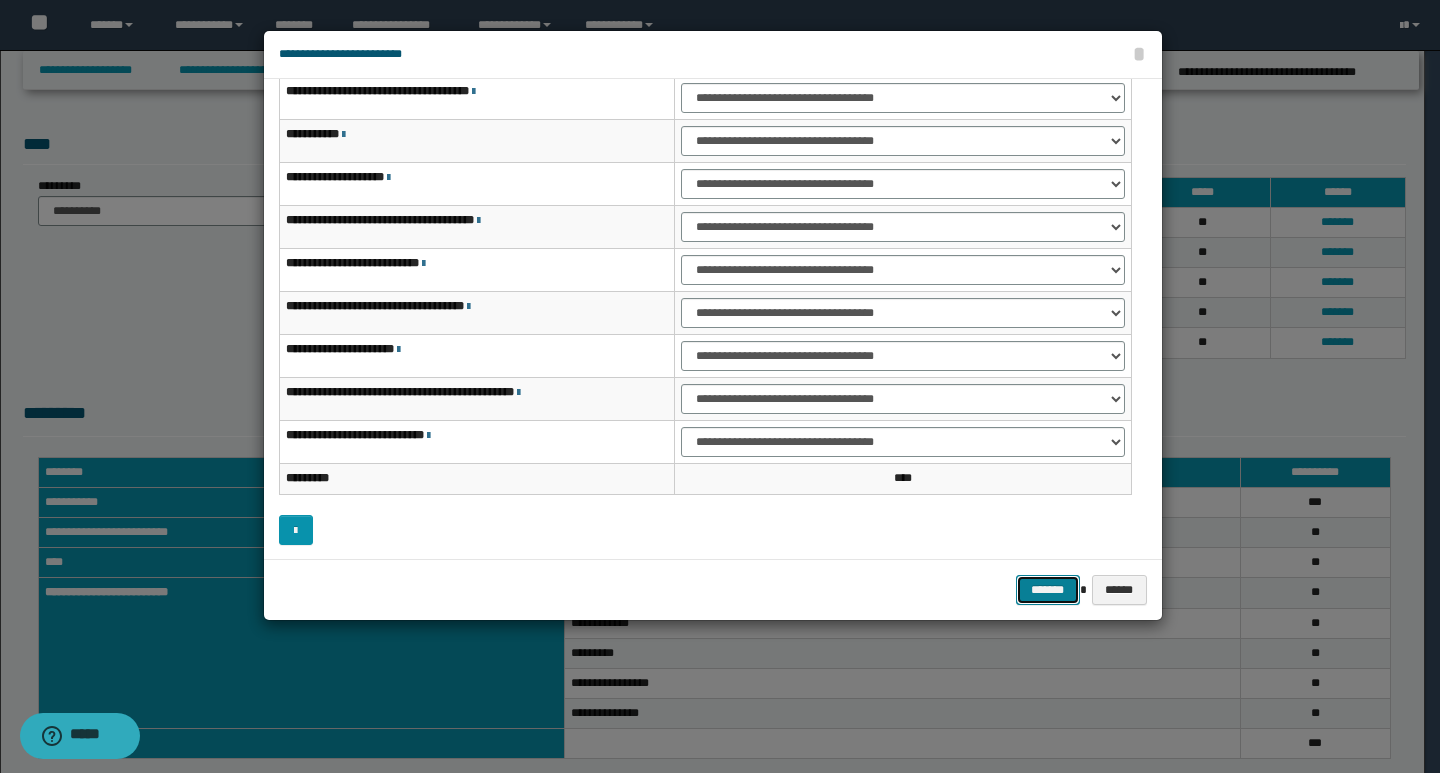 click on "*******" at bounding box center (1048, 590) 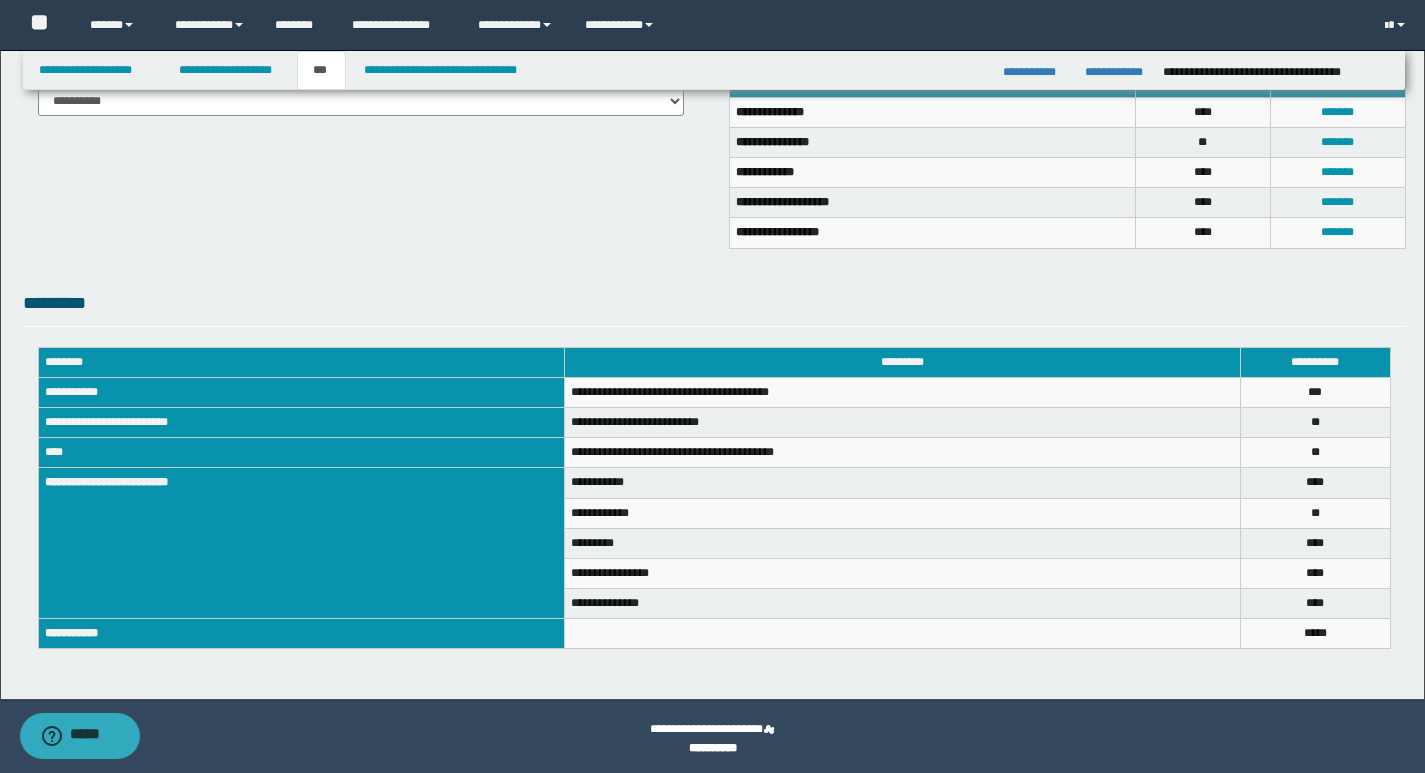 scroll, scrollTop: 515, scrollLeft: 0, axis: vertical 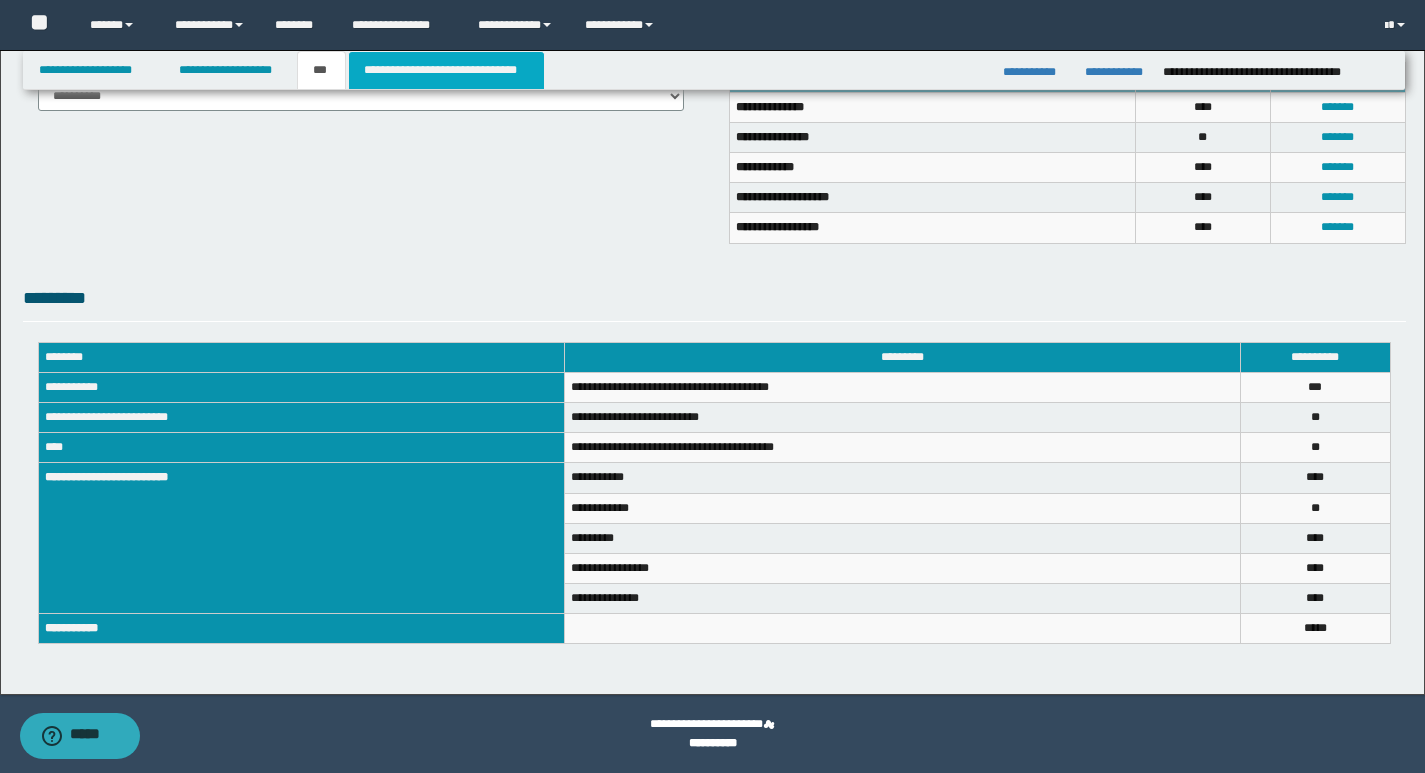click on "**********" at bounding box center [446, 70] 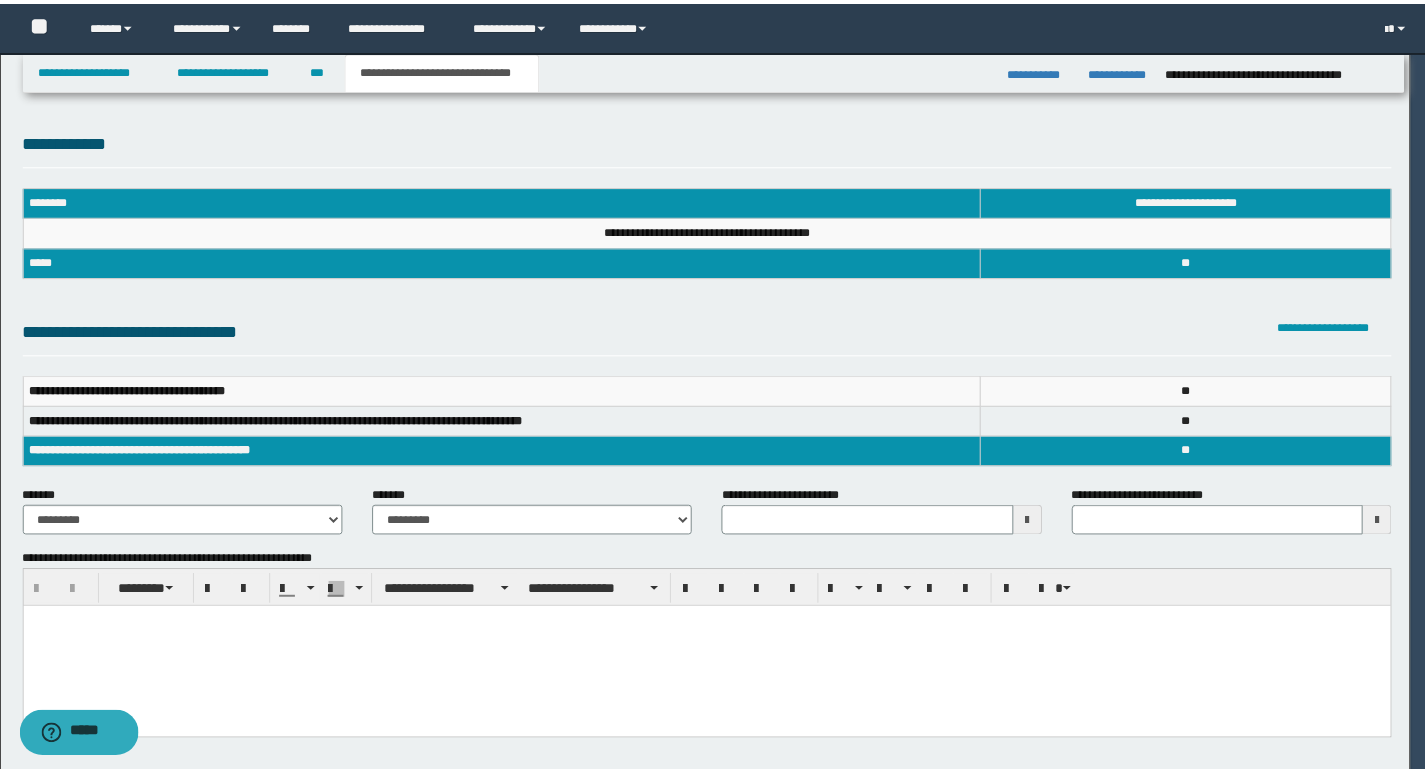 scroll, scrollTop: 0, scrollLeft: 0, axis: both 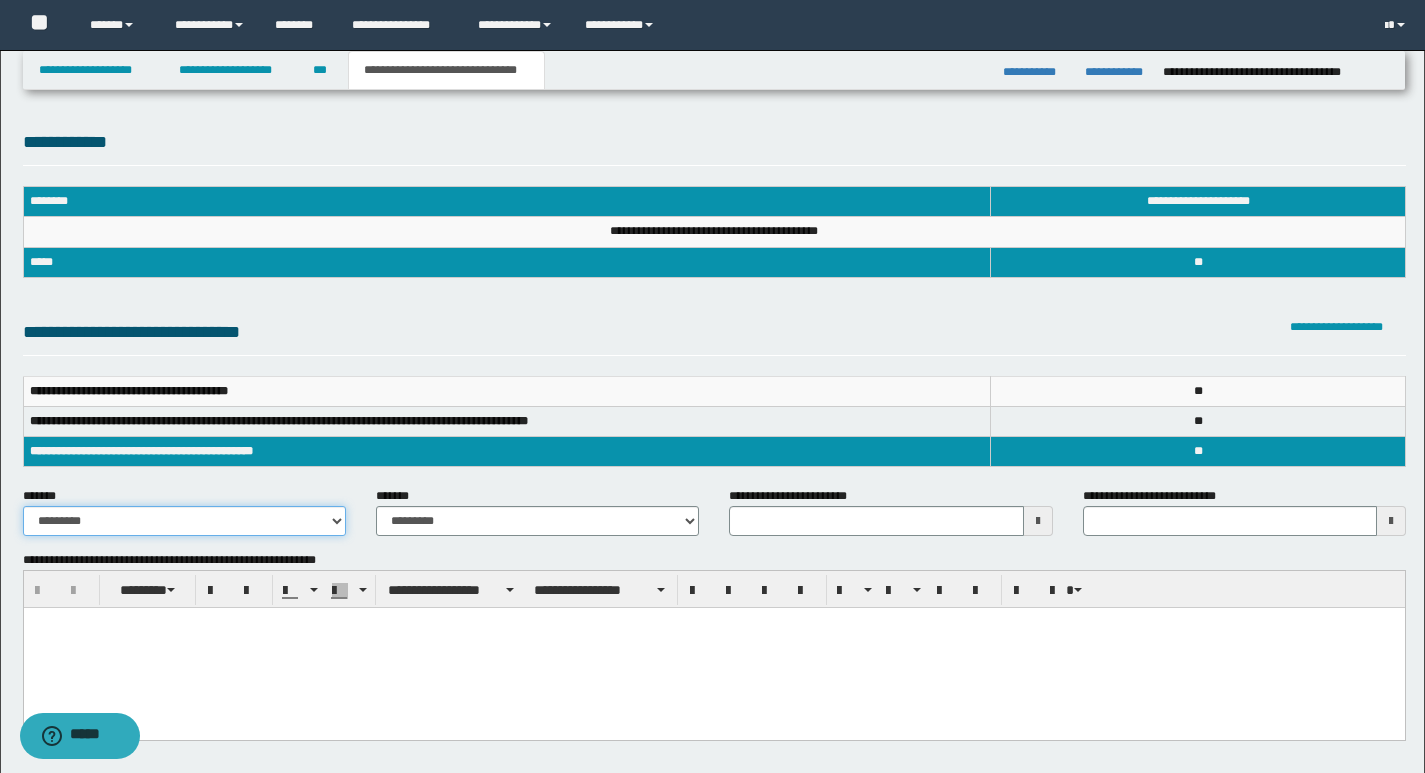 click on "**********" at bounding box center [184, 521] 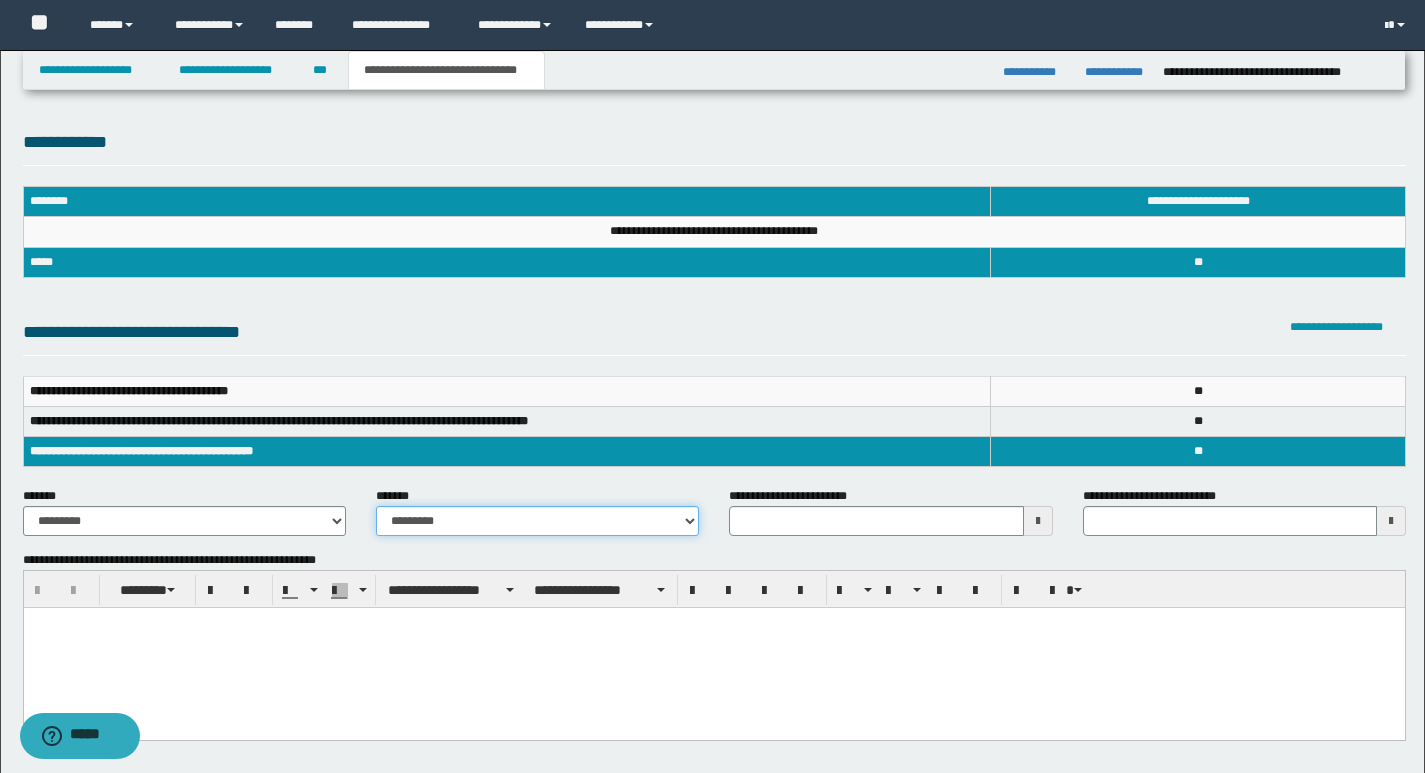 click on "**********" at bounding box center (537, 521) 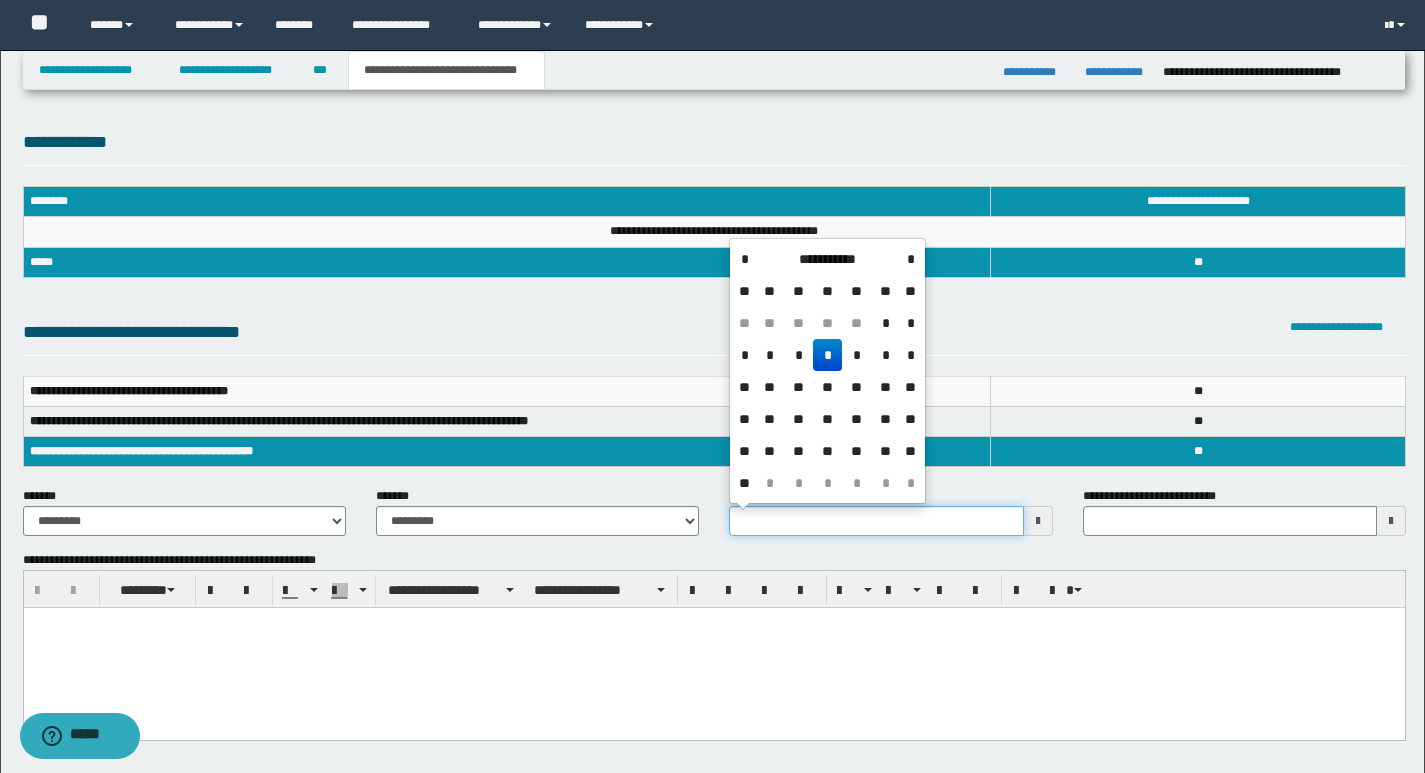 click on "**********" at bounding box center (876, 521) 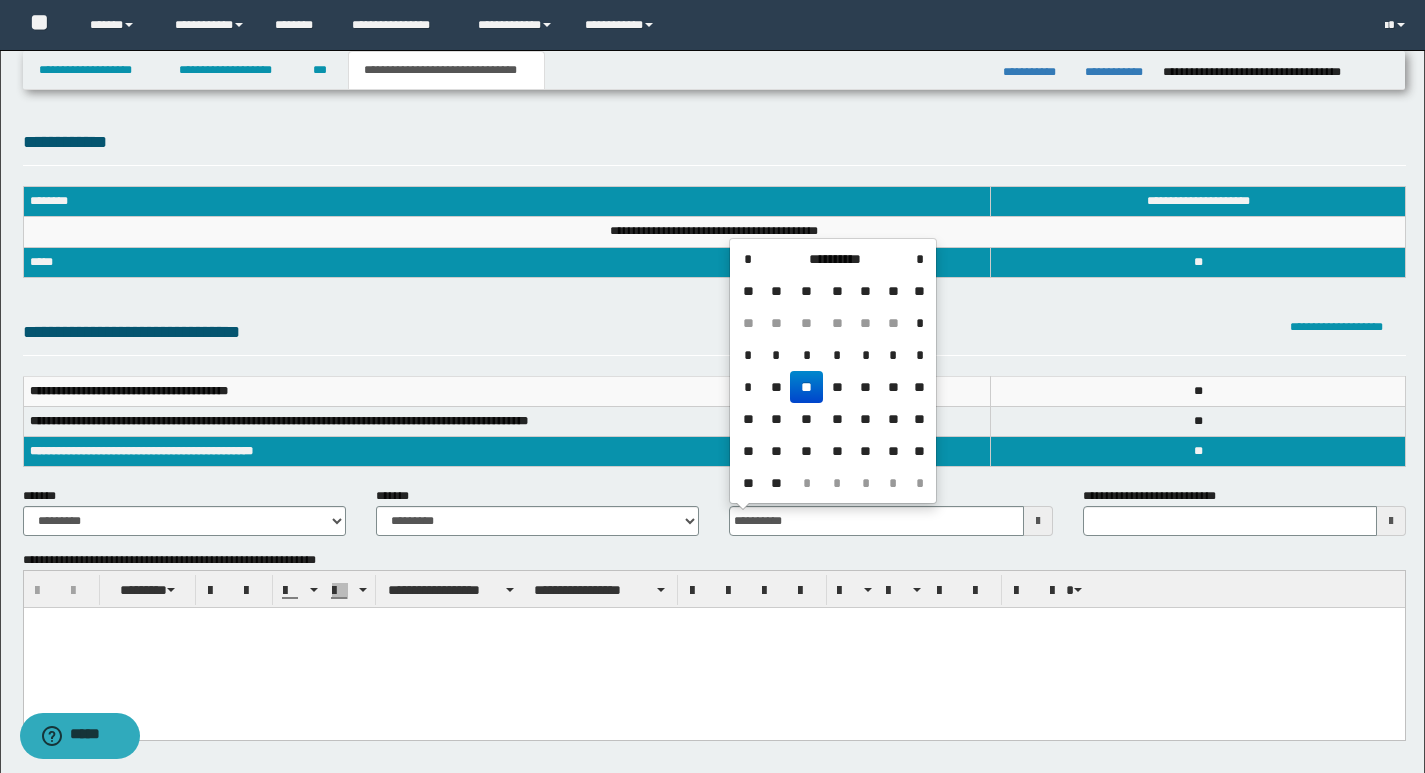 click on "**" at bounding box center [806, 387] 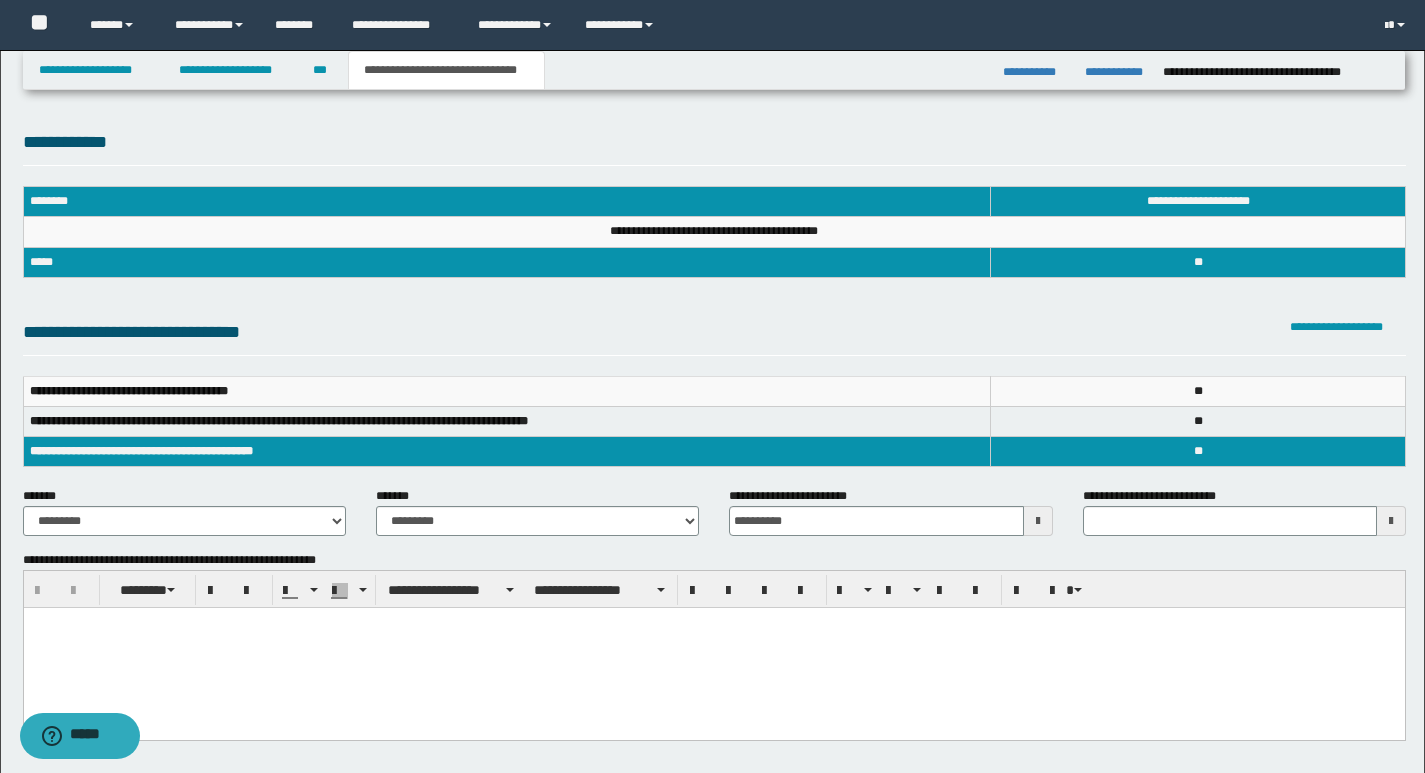 click on "**********" at bounding box center (714, 337) 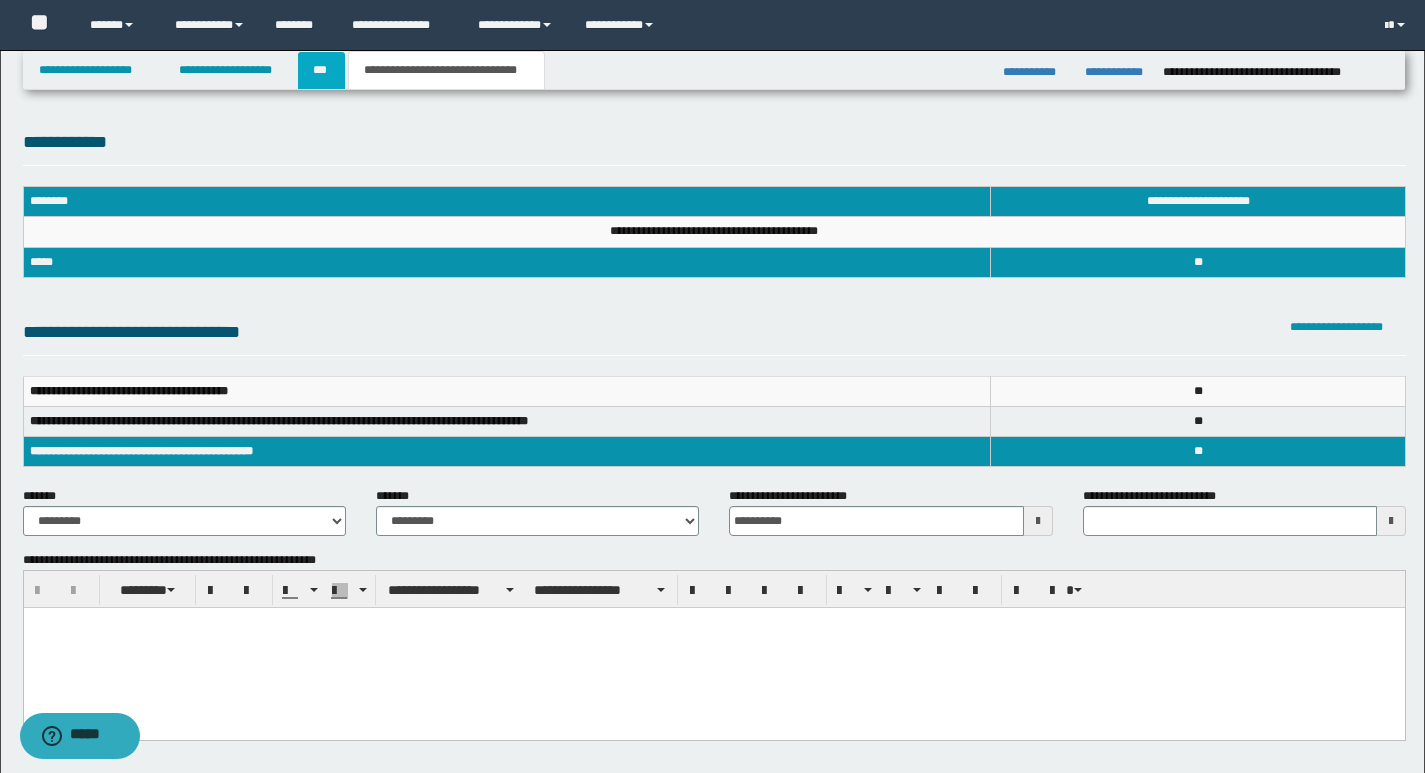 click on "***" at bounding box center (321, 70) 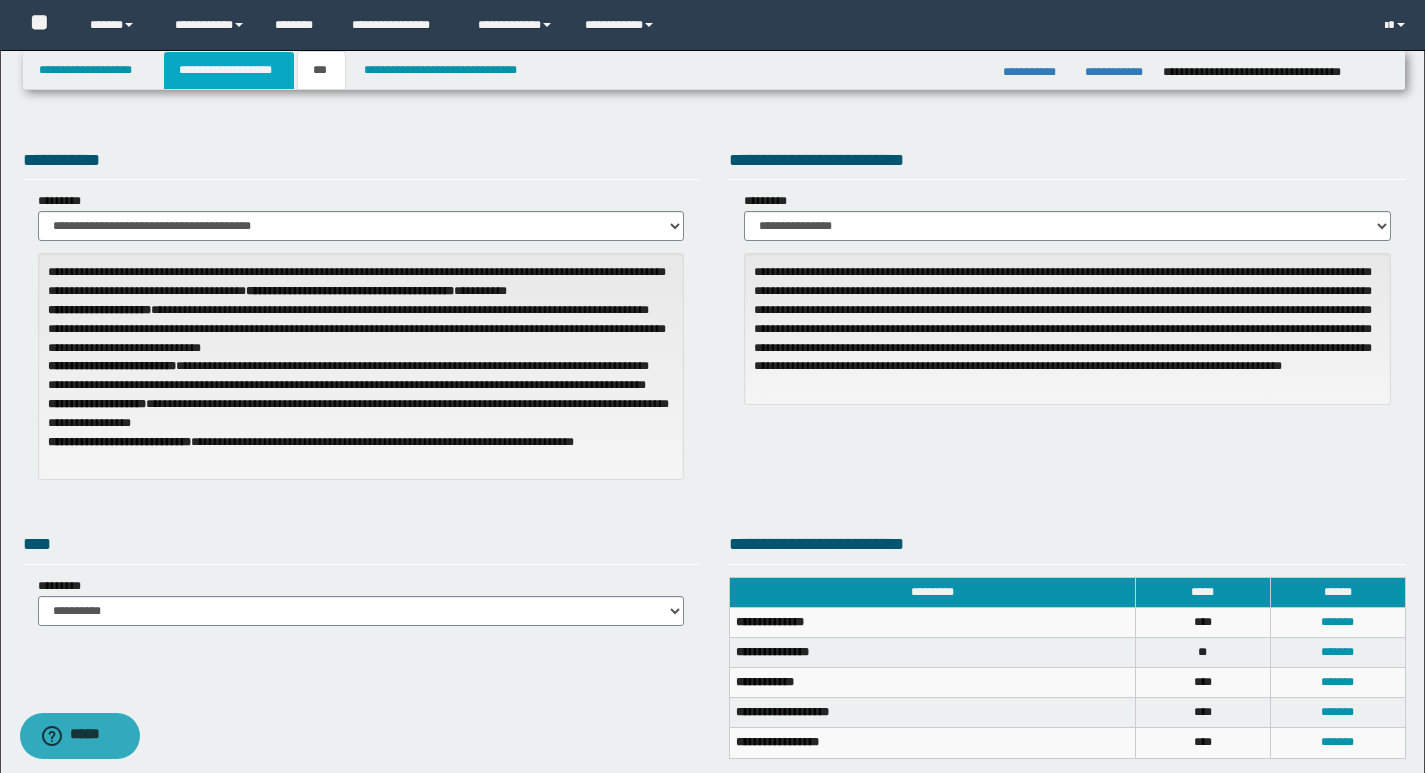 click on "**********" at bounding box center [229, 70] 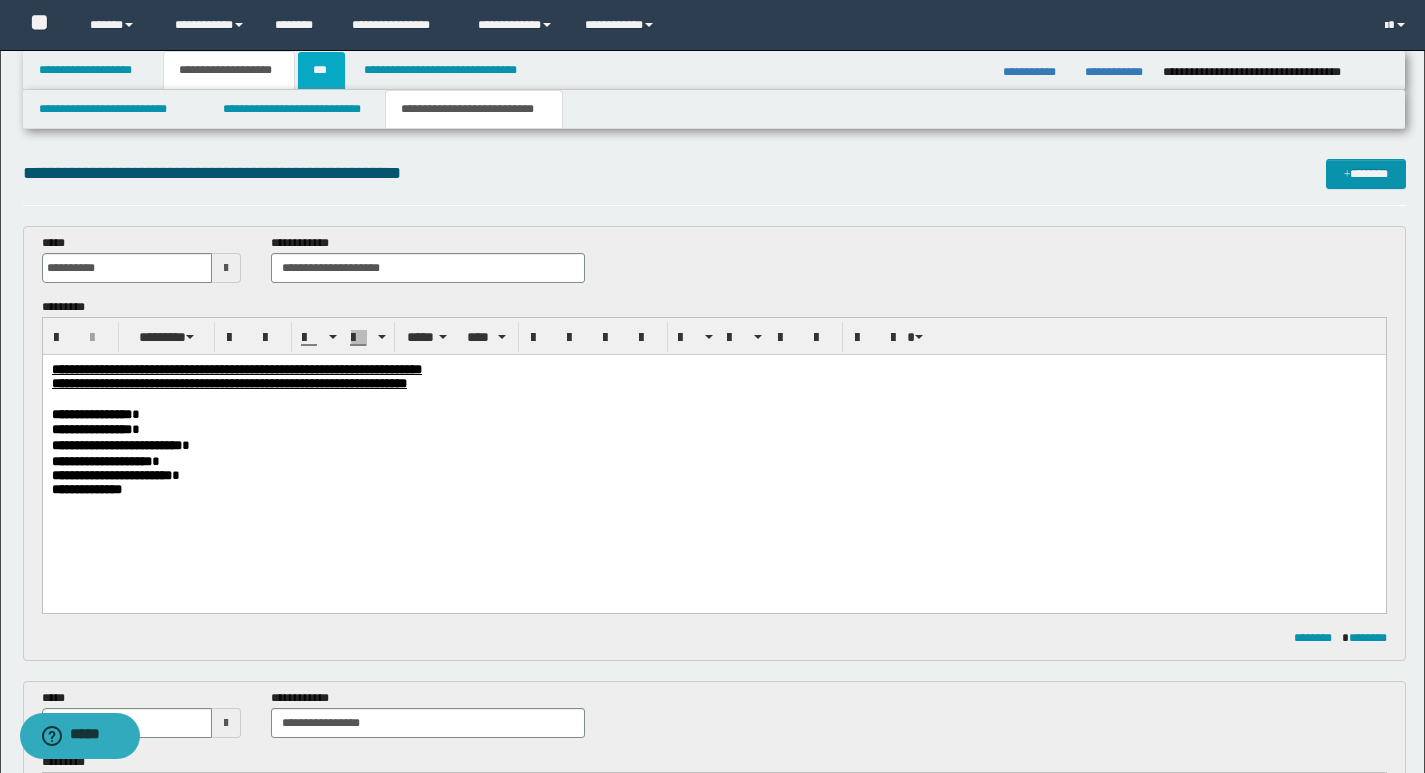 click on "***" at bounding box center [321, 70] 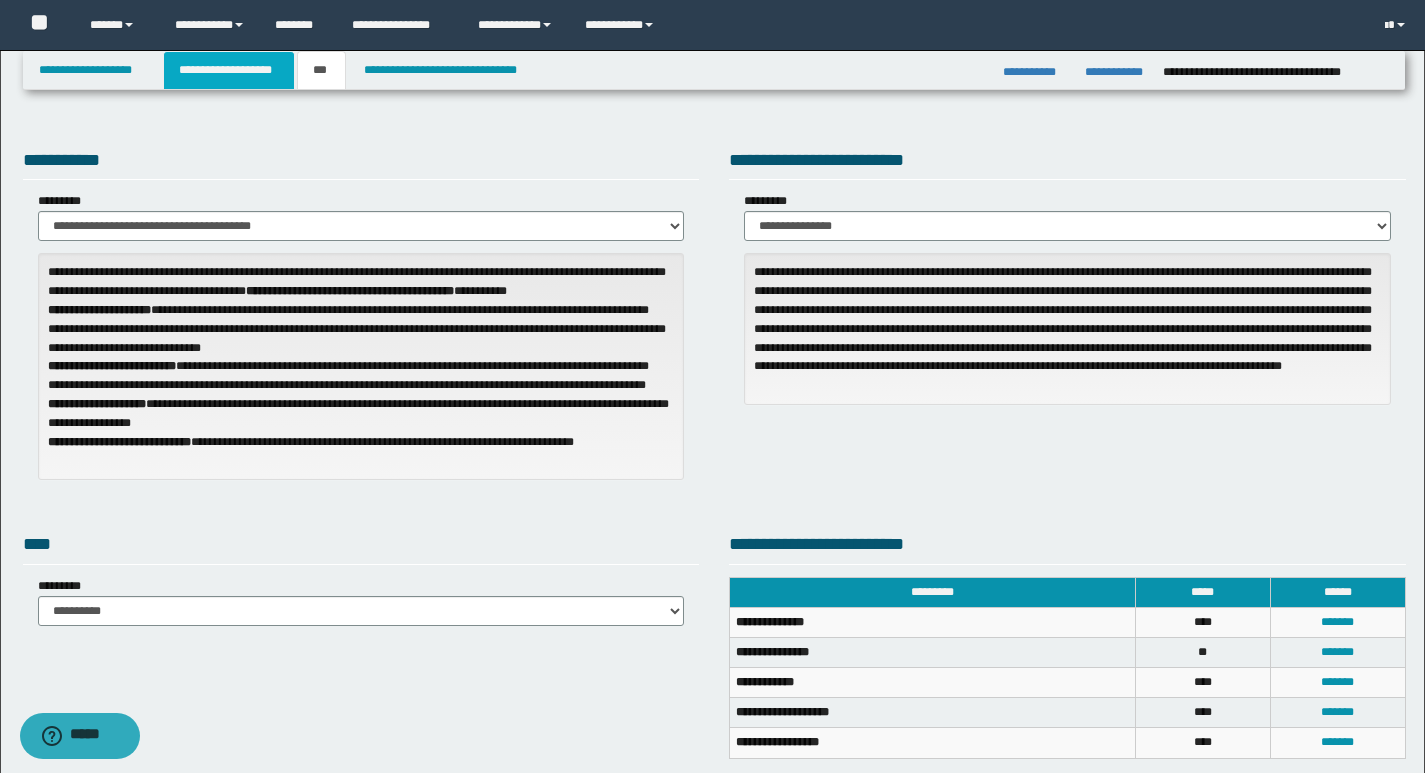 click on "**********" at bounding box center [229, 70] 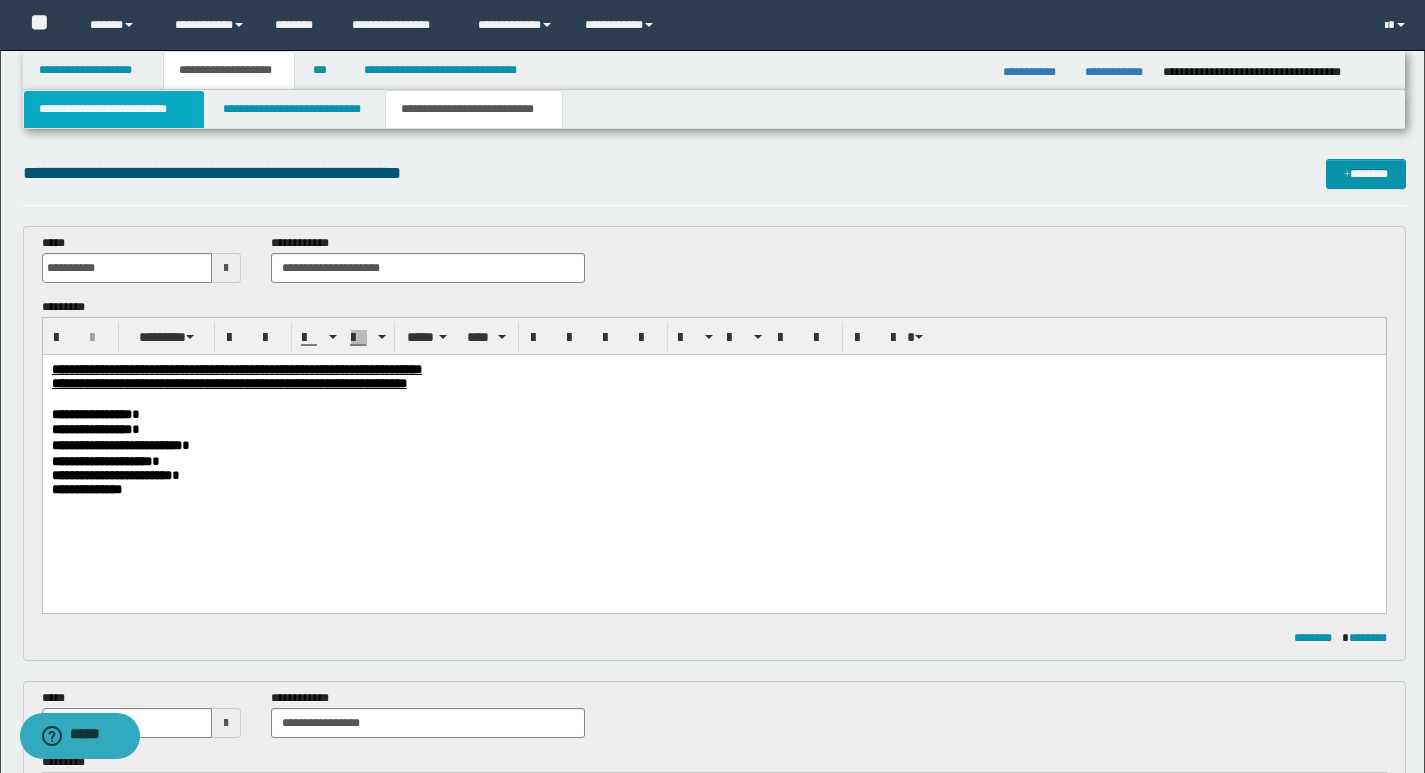 click on "**********" at bounding box center [114, 109] 